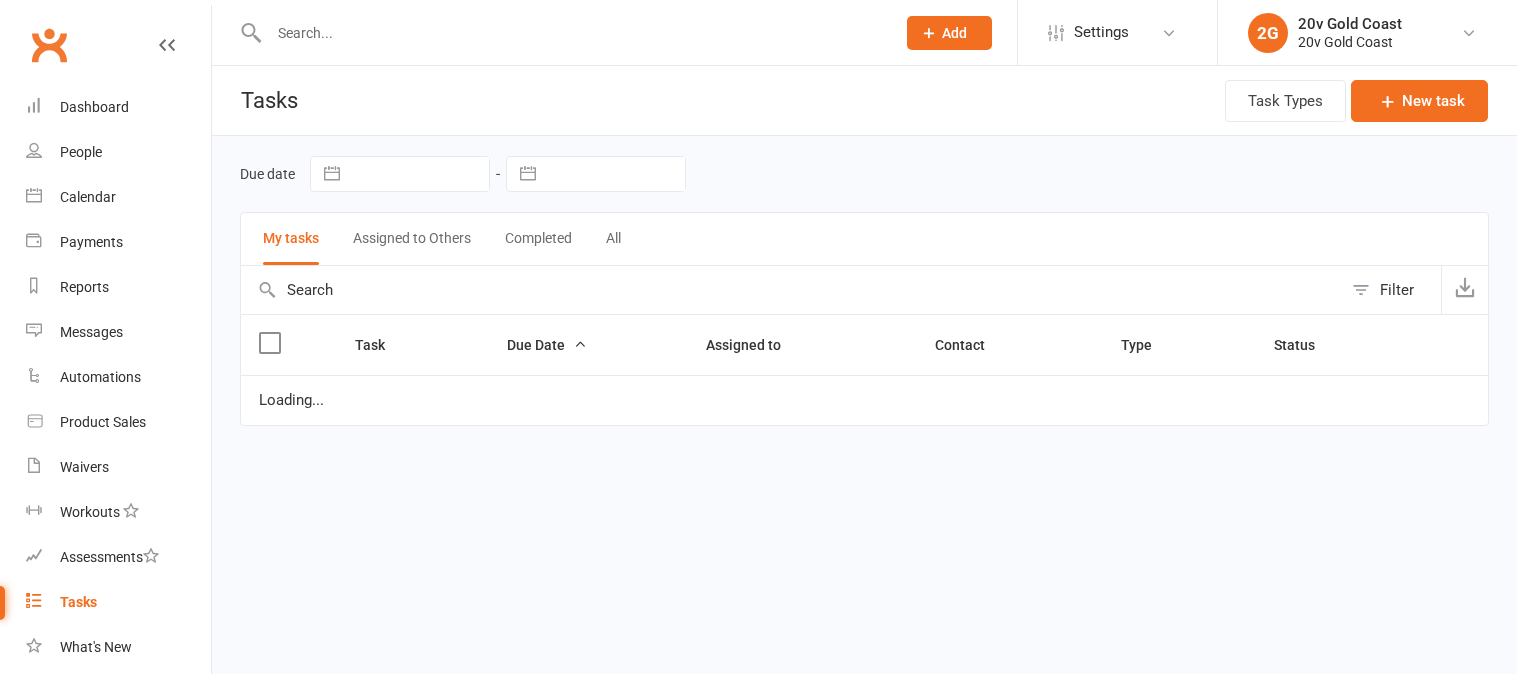 scroll, scrollTop: 0, scrollLeft: 0, axis: both 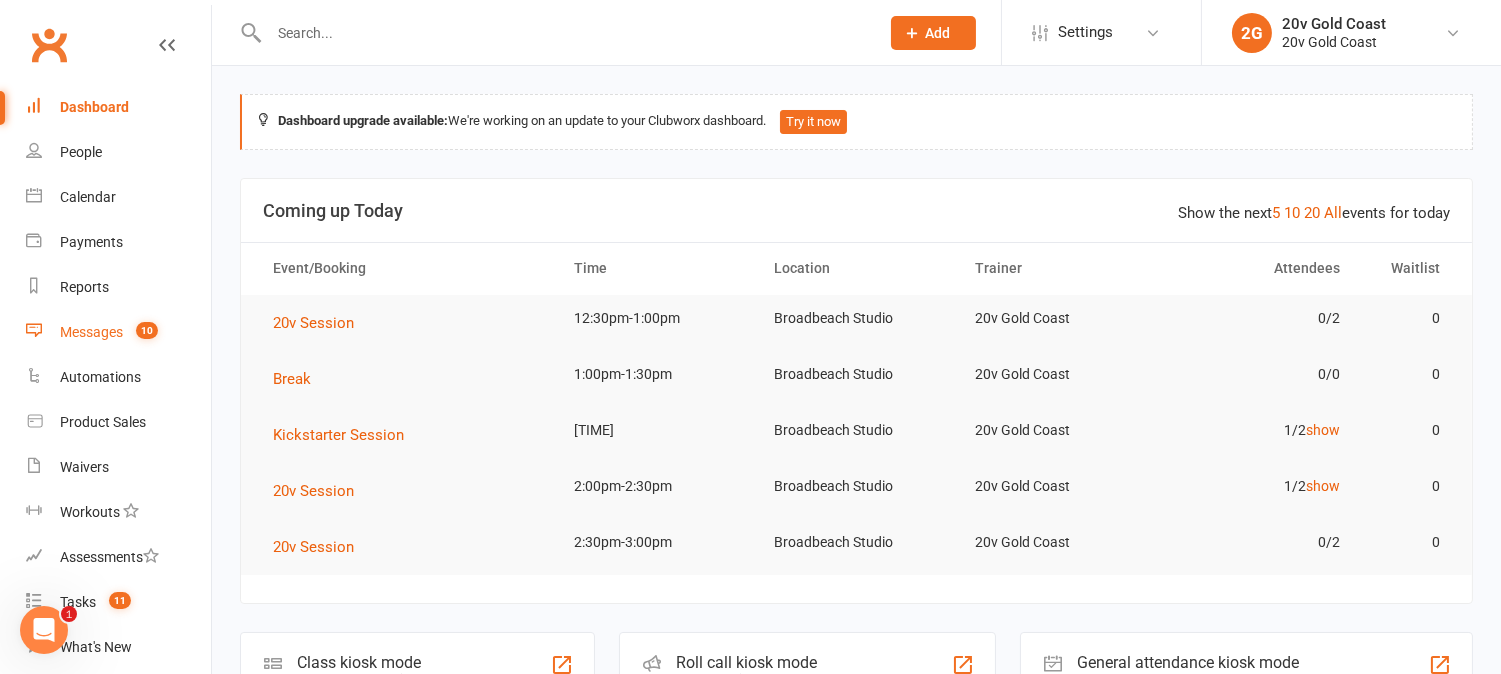 click on "Messages   10" at bounding box center (118, 332) 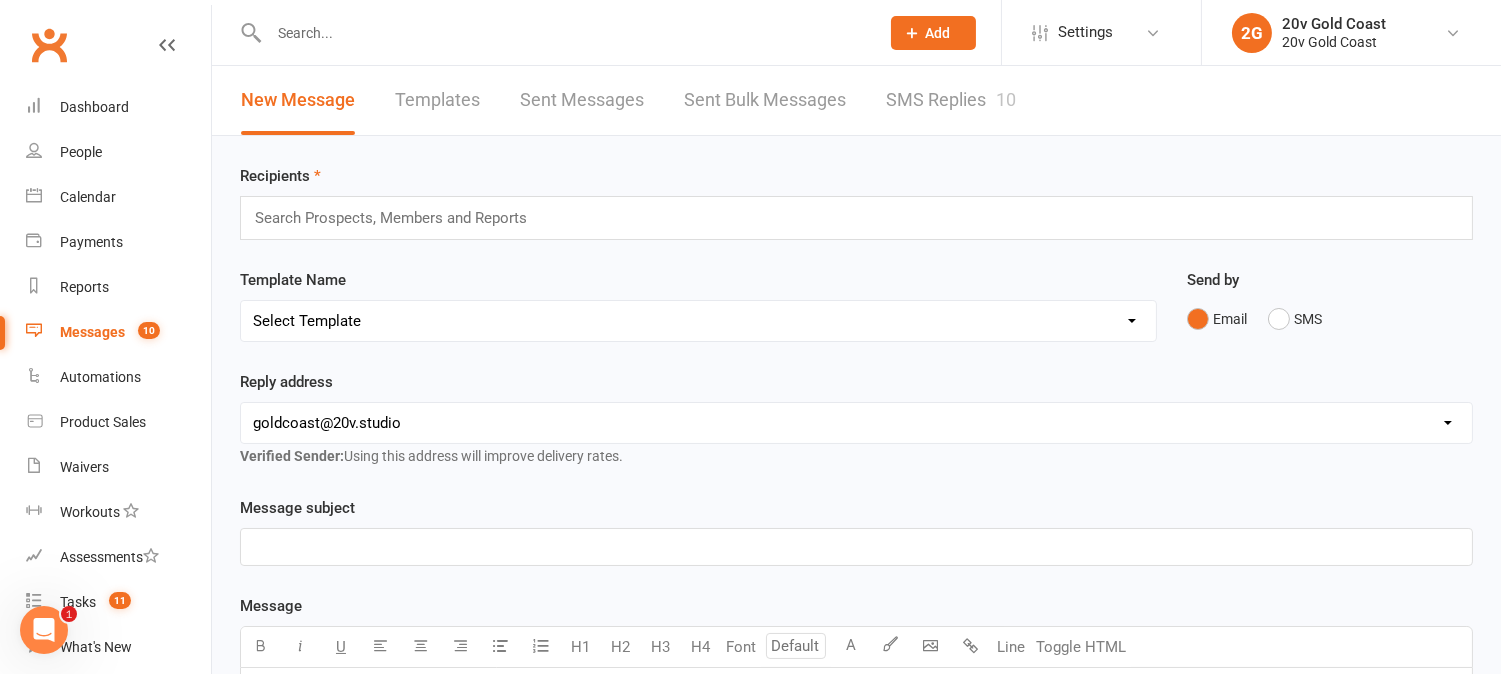 click on "SMS Replies  10" at bounding box center (951, 100) 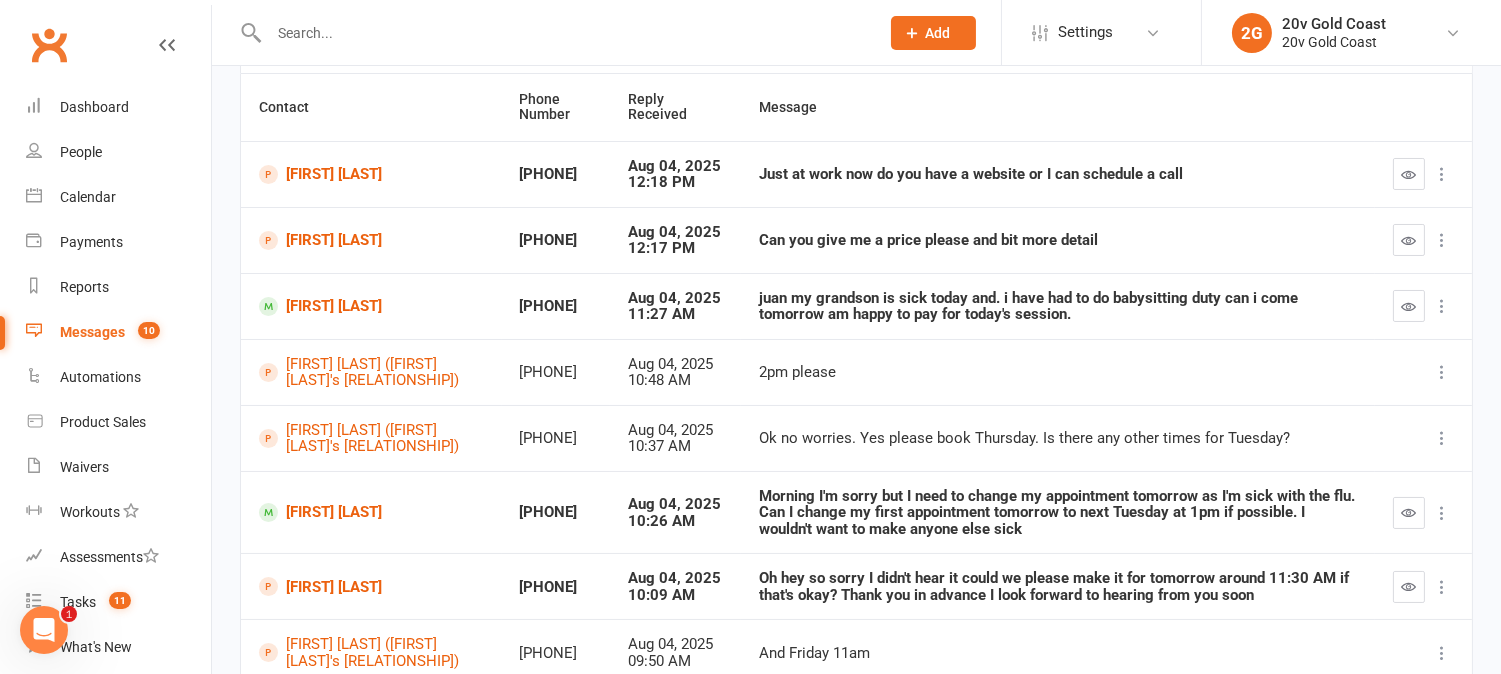 scroll, scrollTop: 0, scrollLeft: 0, axis: both 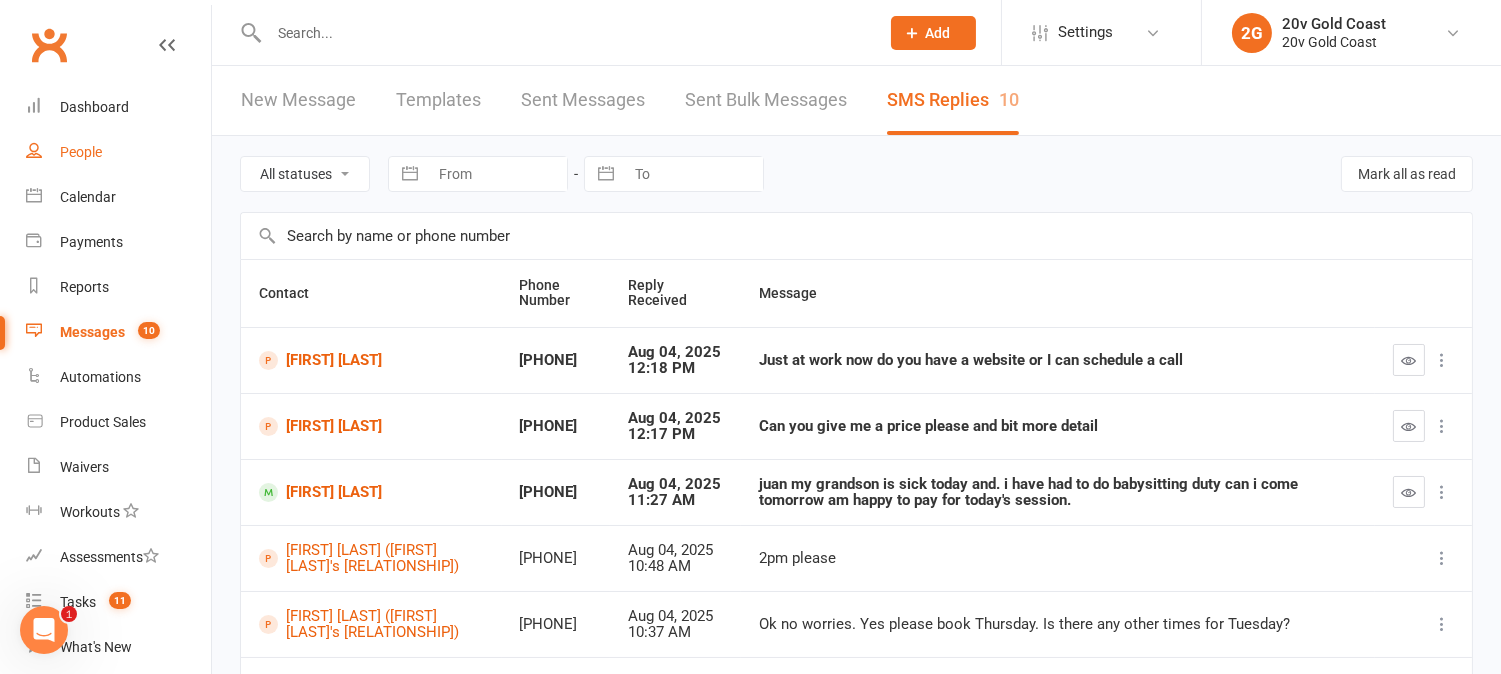 click on "People" at bounding box center (81, 152) 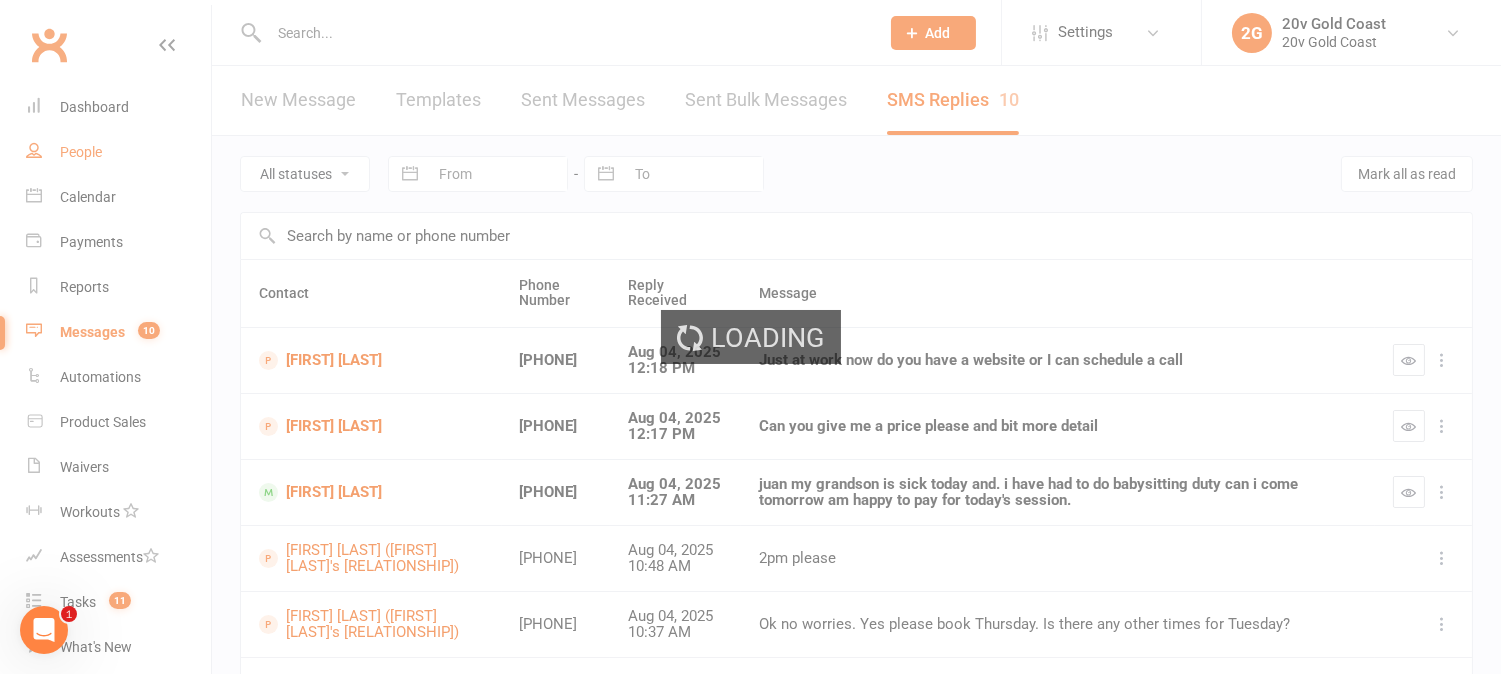 select on "100" 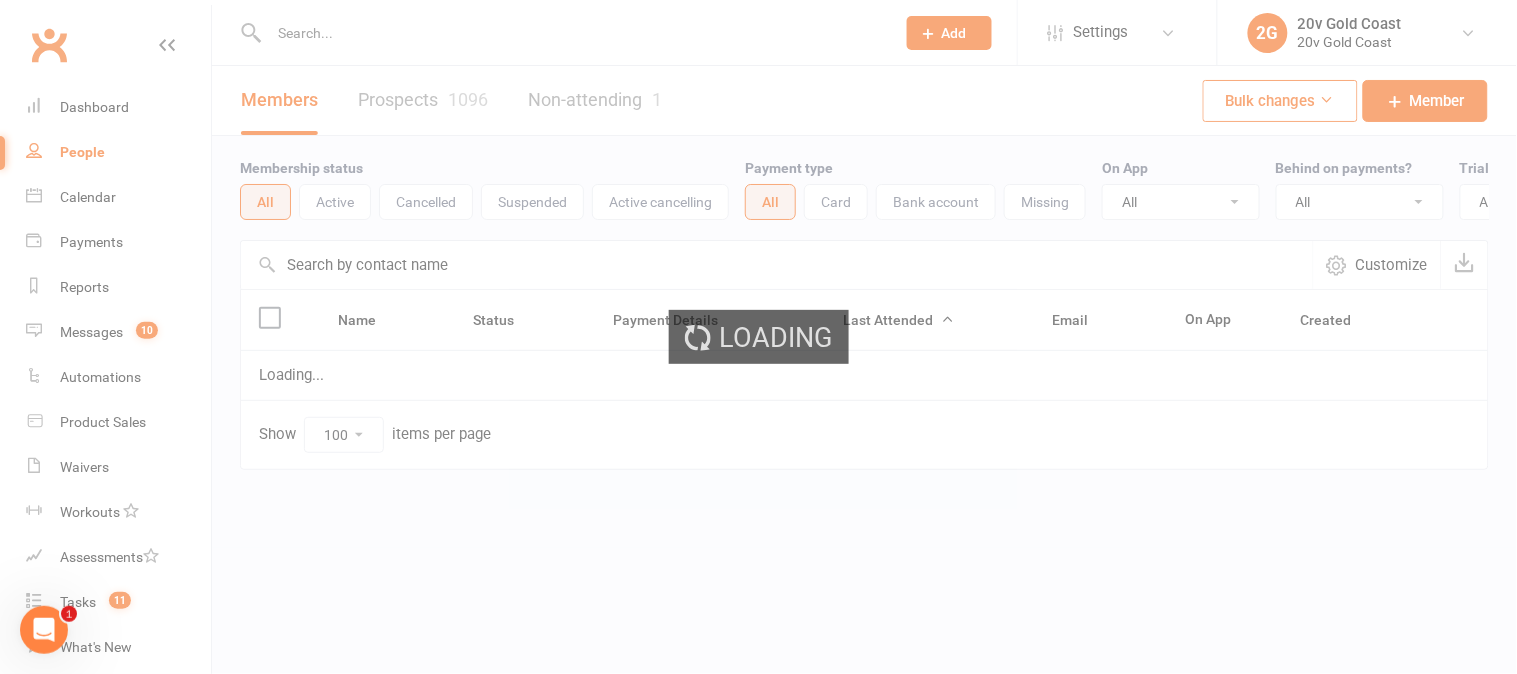 click on "Prospects 1096" at bounding box center [423, 100] 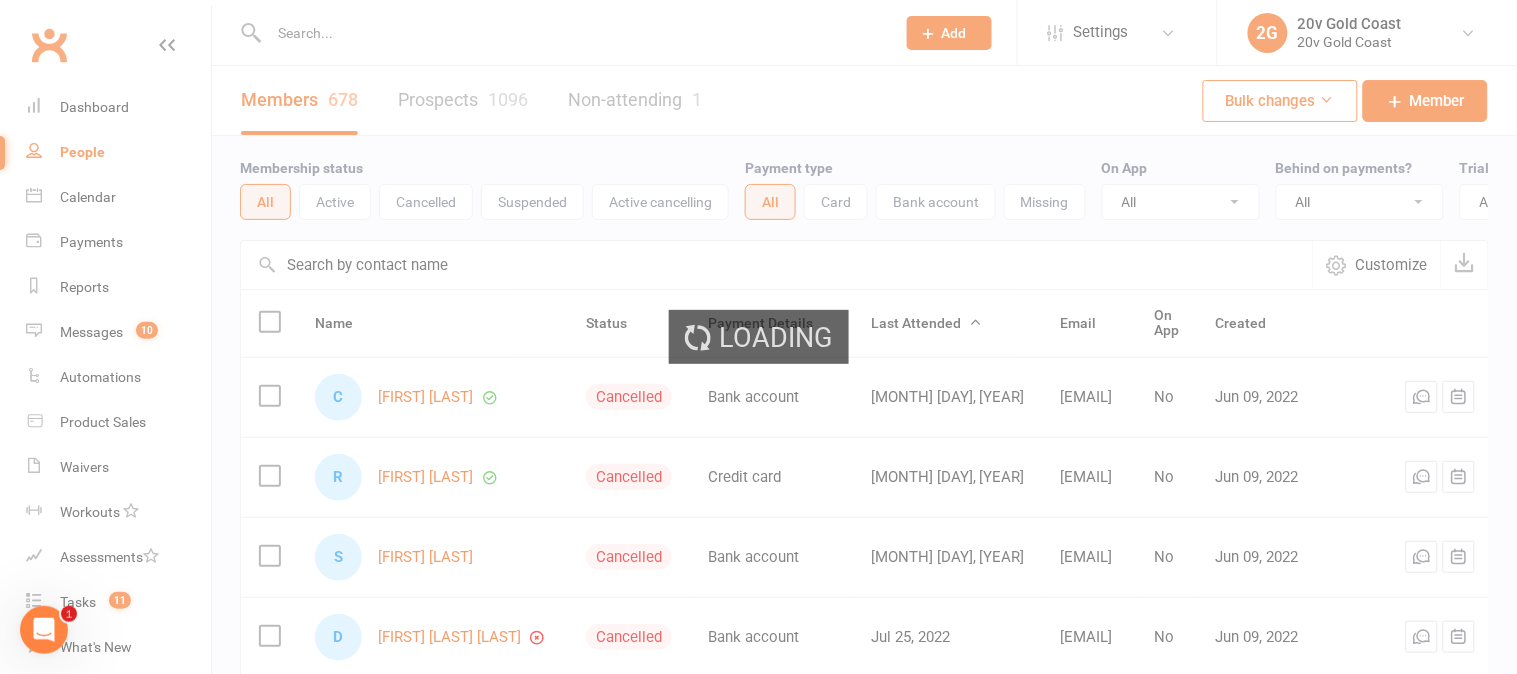 click on "Loading" at bounding box center [758, 337] 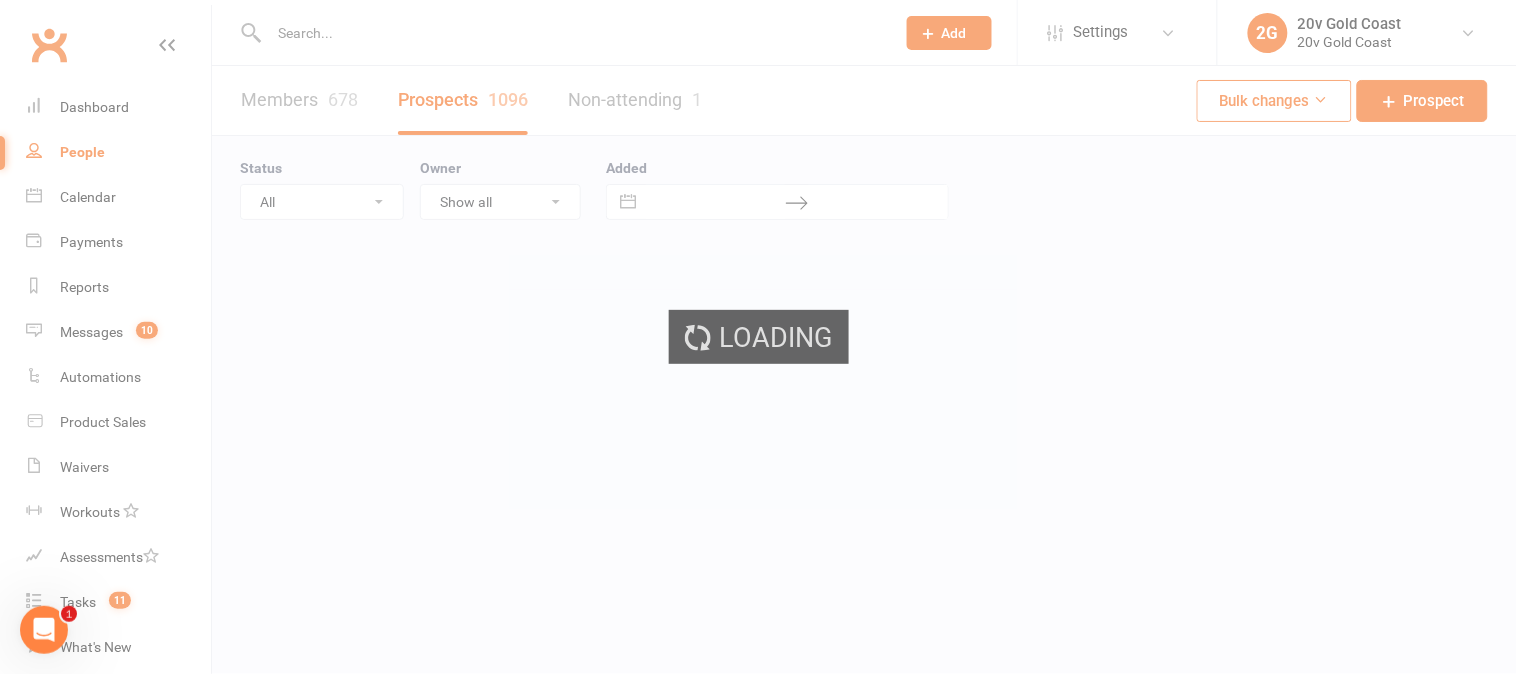 select on "100" 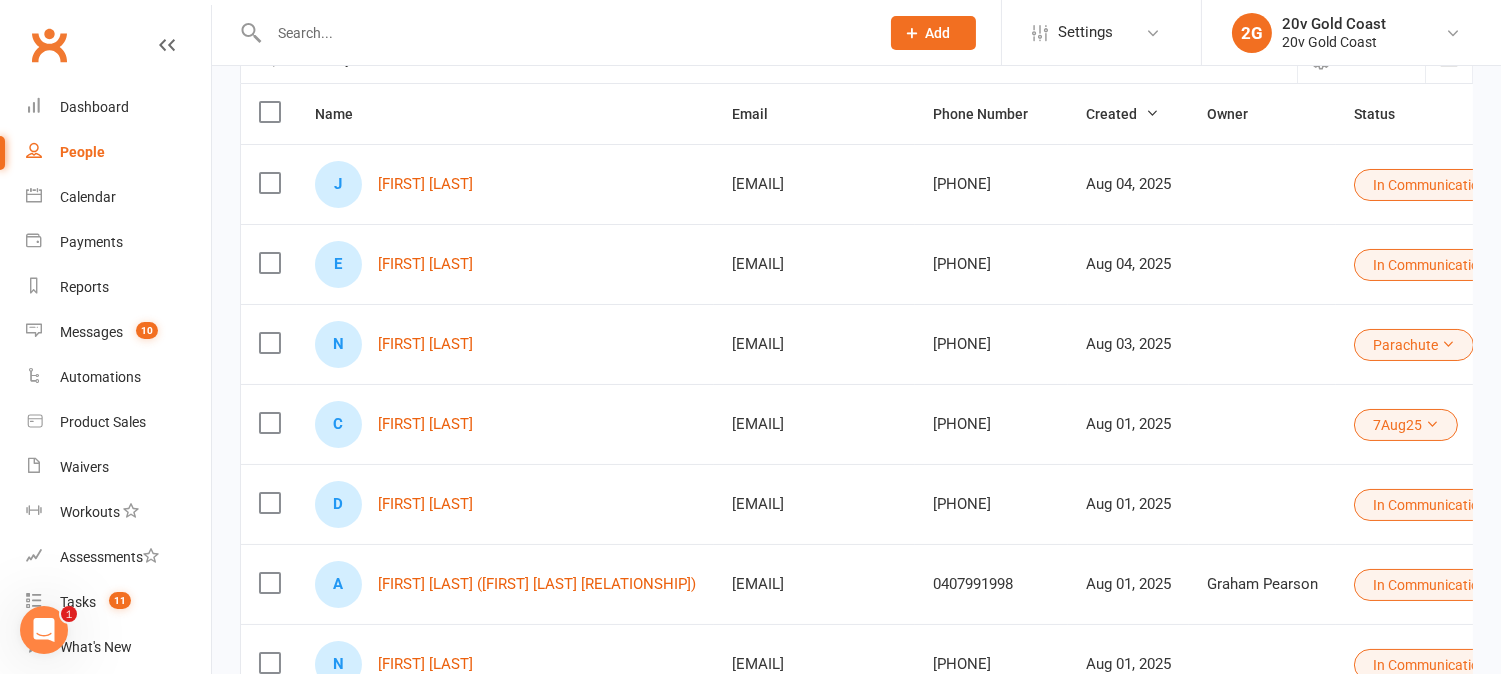 scroll, scrollTop: 222, scrollLeft: 0, axis: vertical 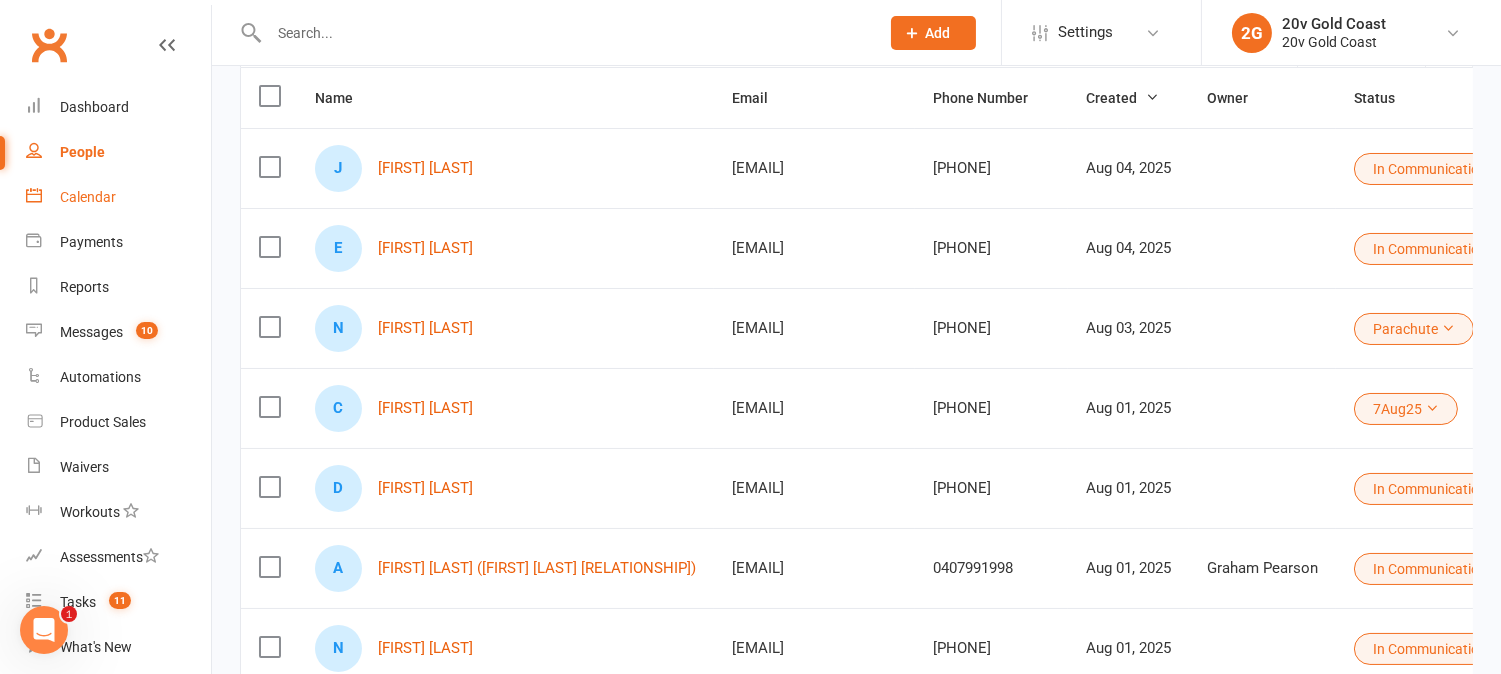 drag, startPoint x: 106, startPoint y: 198, endPoint x: 256, endPoint y: 23, distance: 230.48862 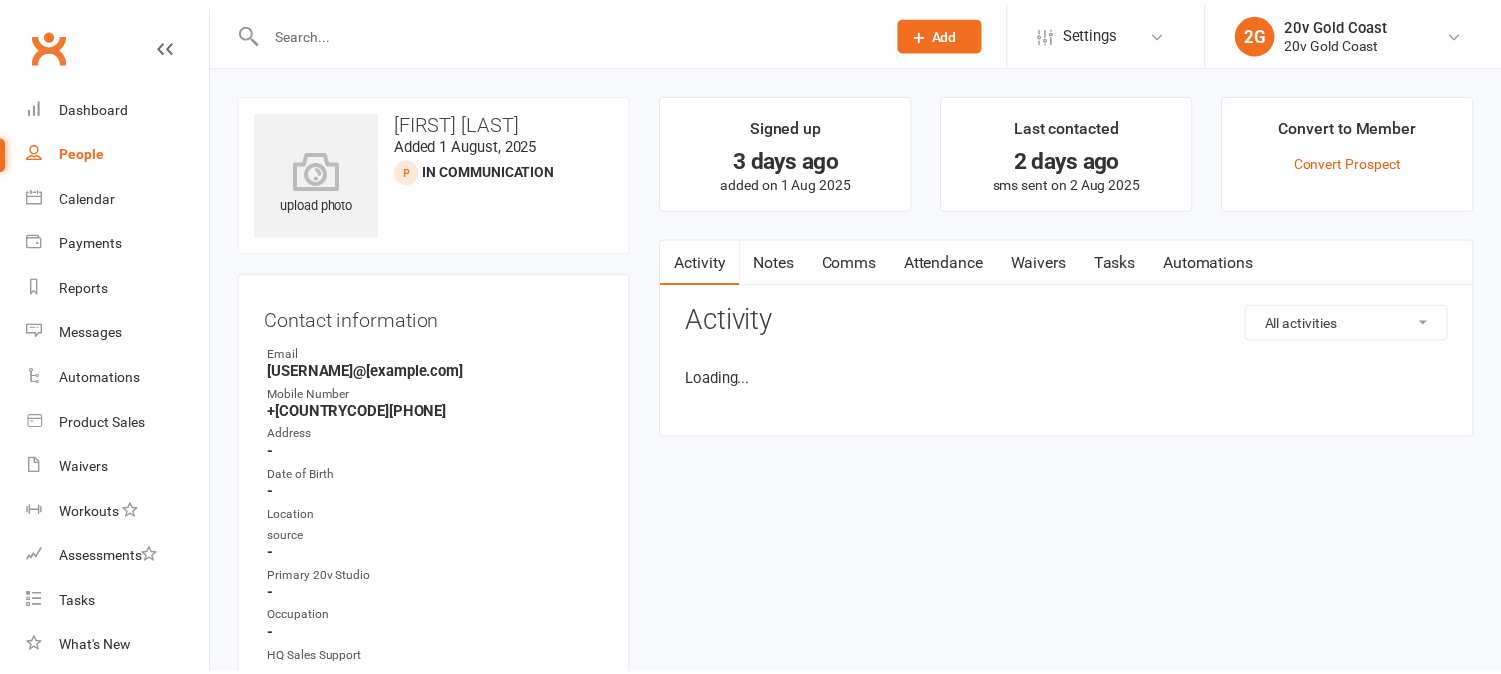 scroll, scrollTop: 0, scrollLeft: 0, axis: both 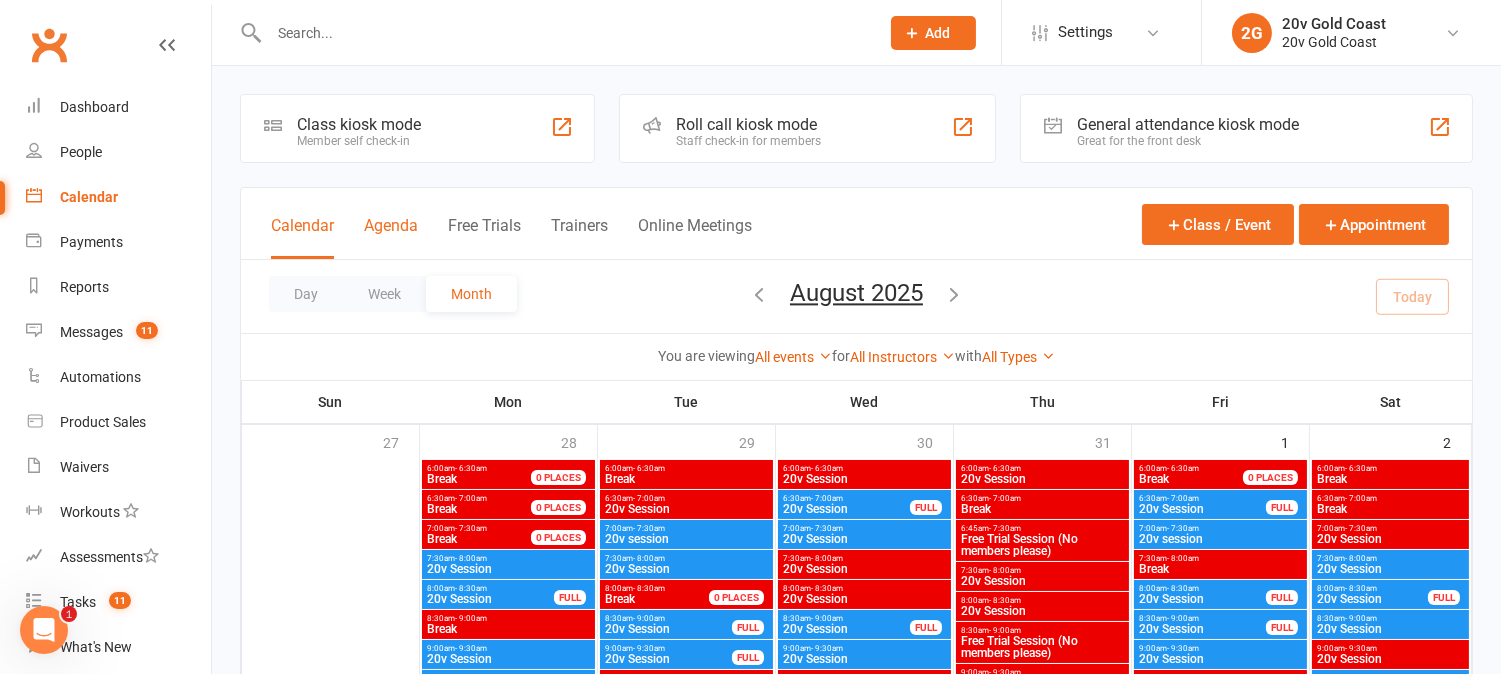 click on "Agenda" at bounding box center [391, 237] 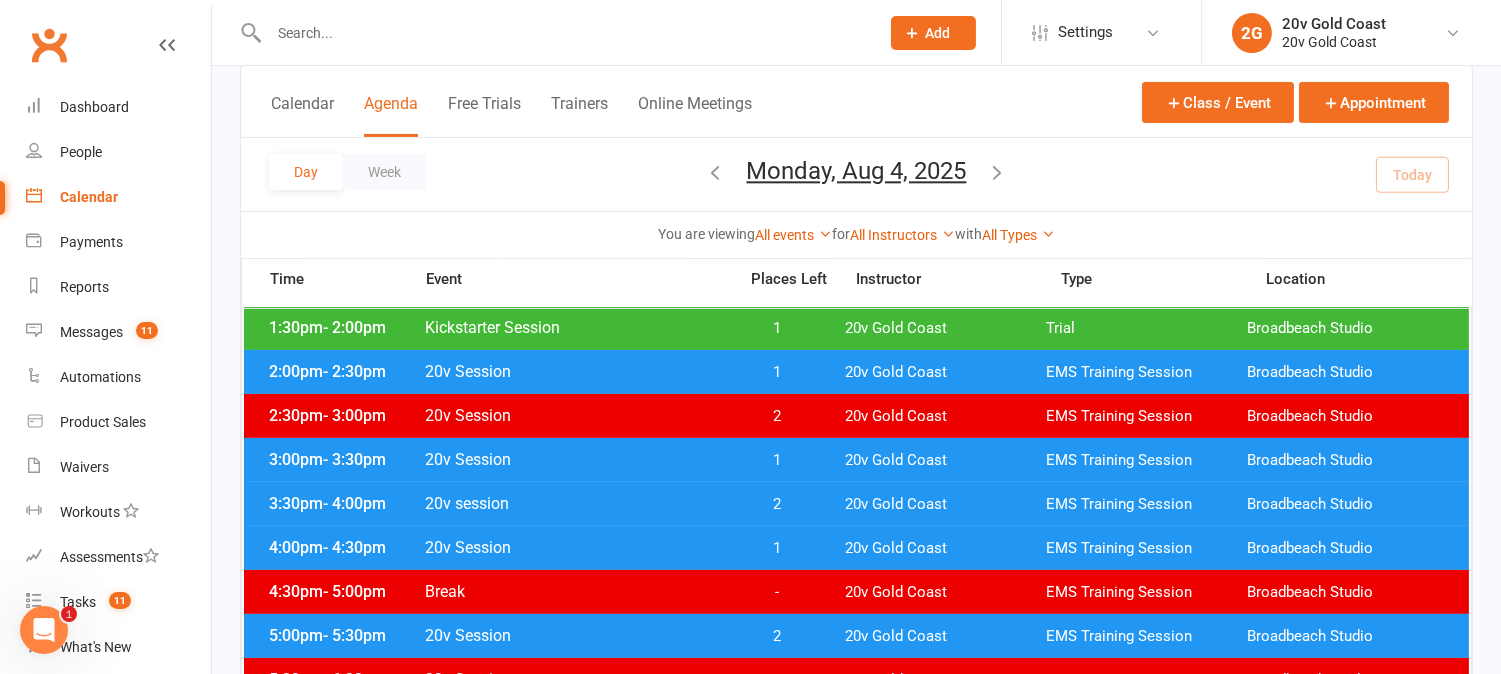 scroll, scrollTop: 777, scrollLeft: 0, axis: vertical 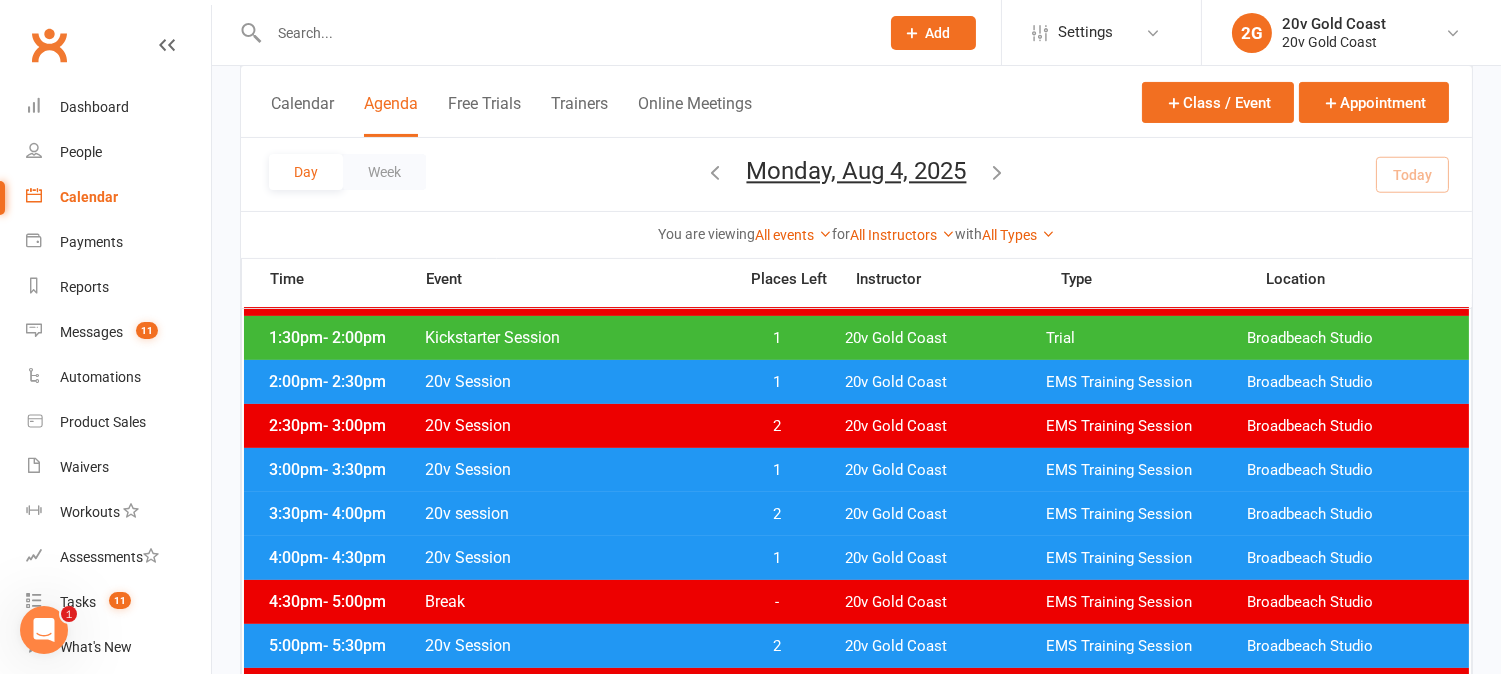 click on "1" at bounding box center (777, 382) 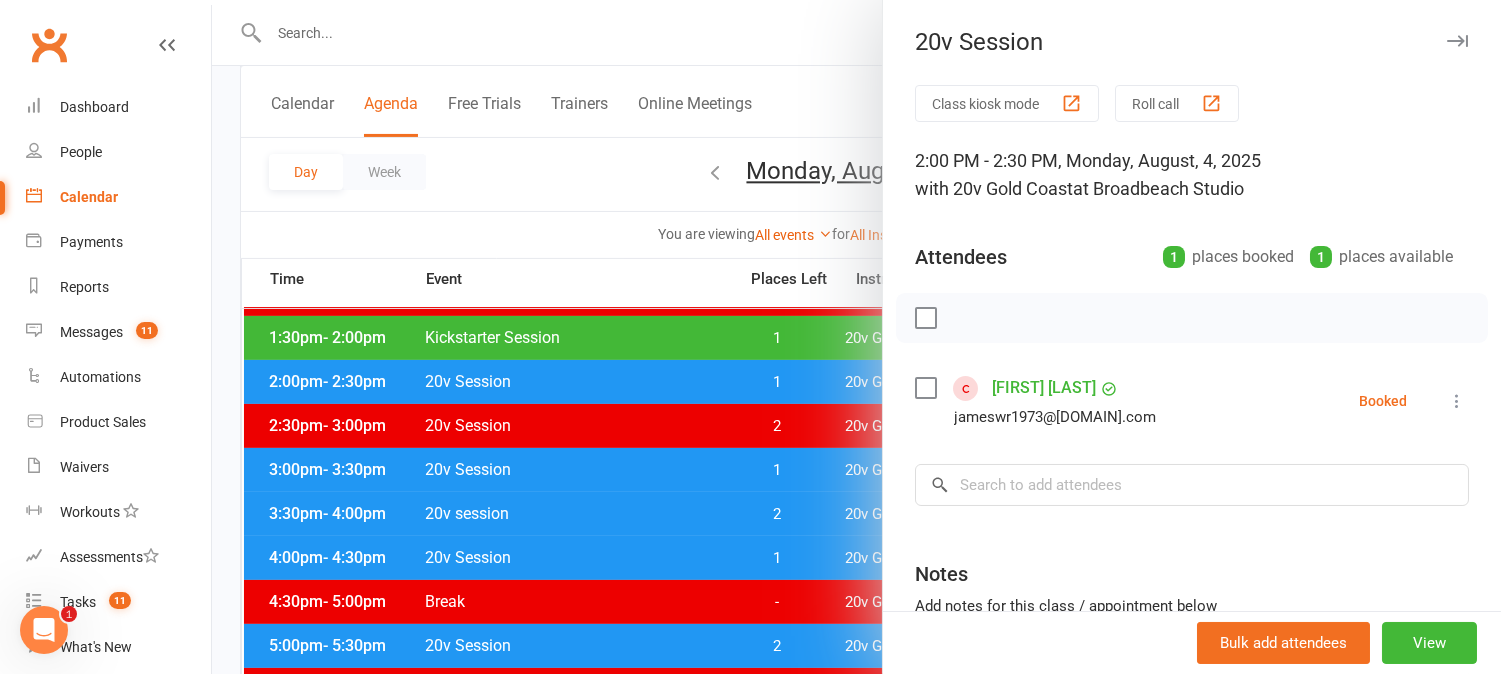 click at bounding box center [856, 337] 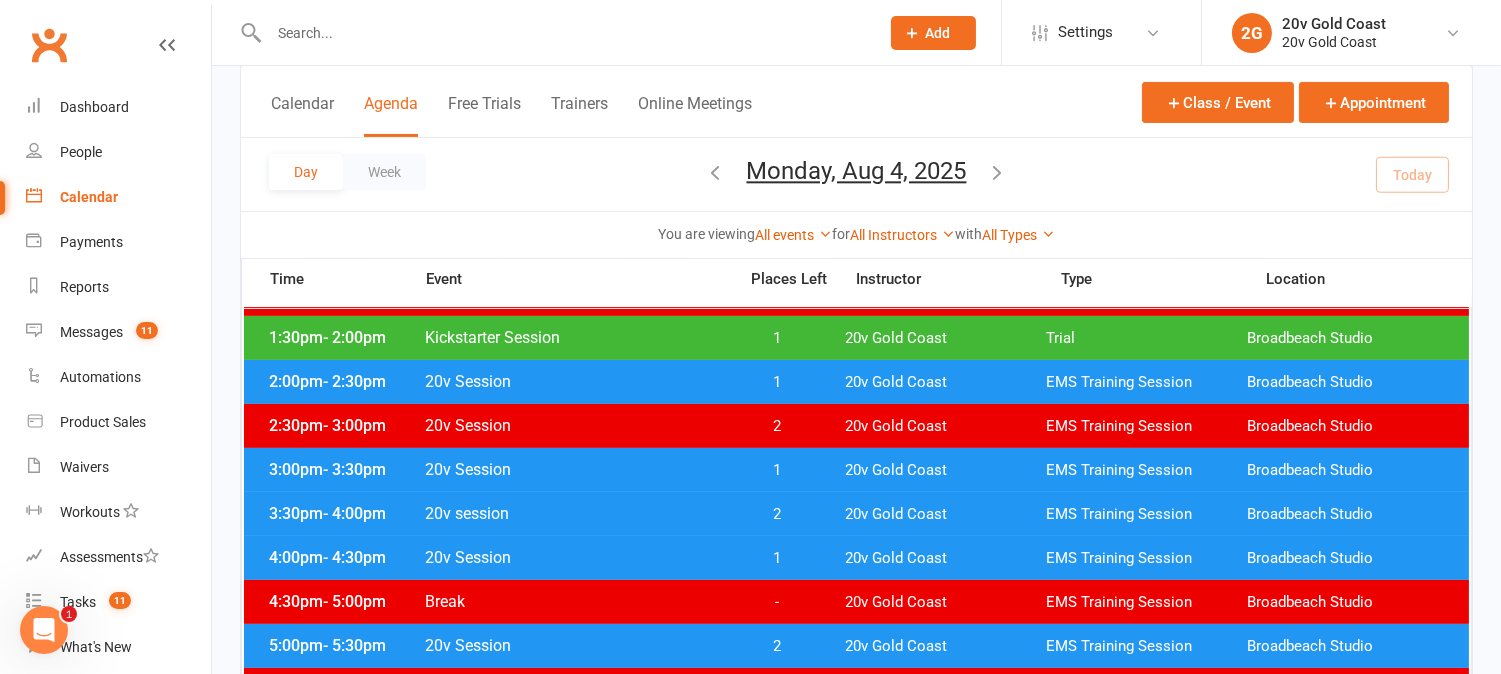 click on "1" at bounding box center [777, 338] 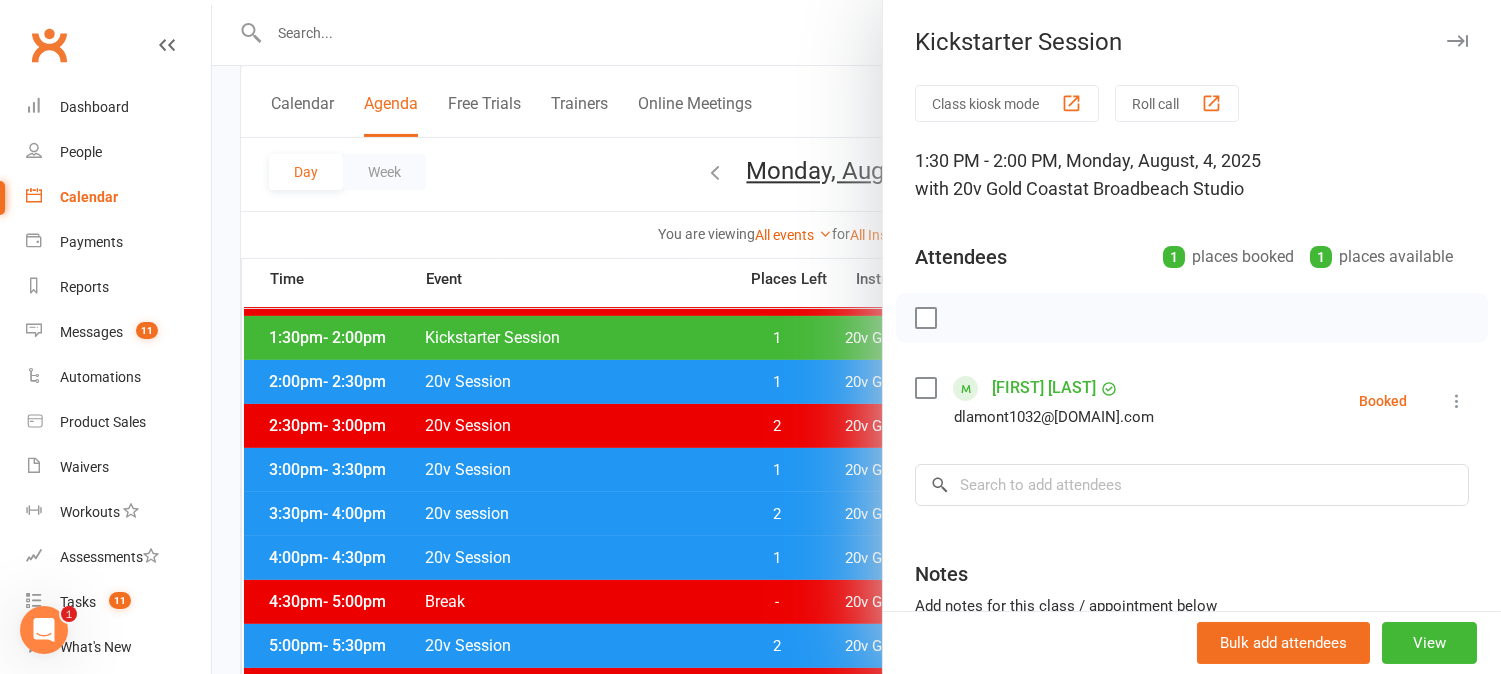 click at bounding box center [856, 337] 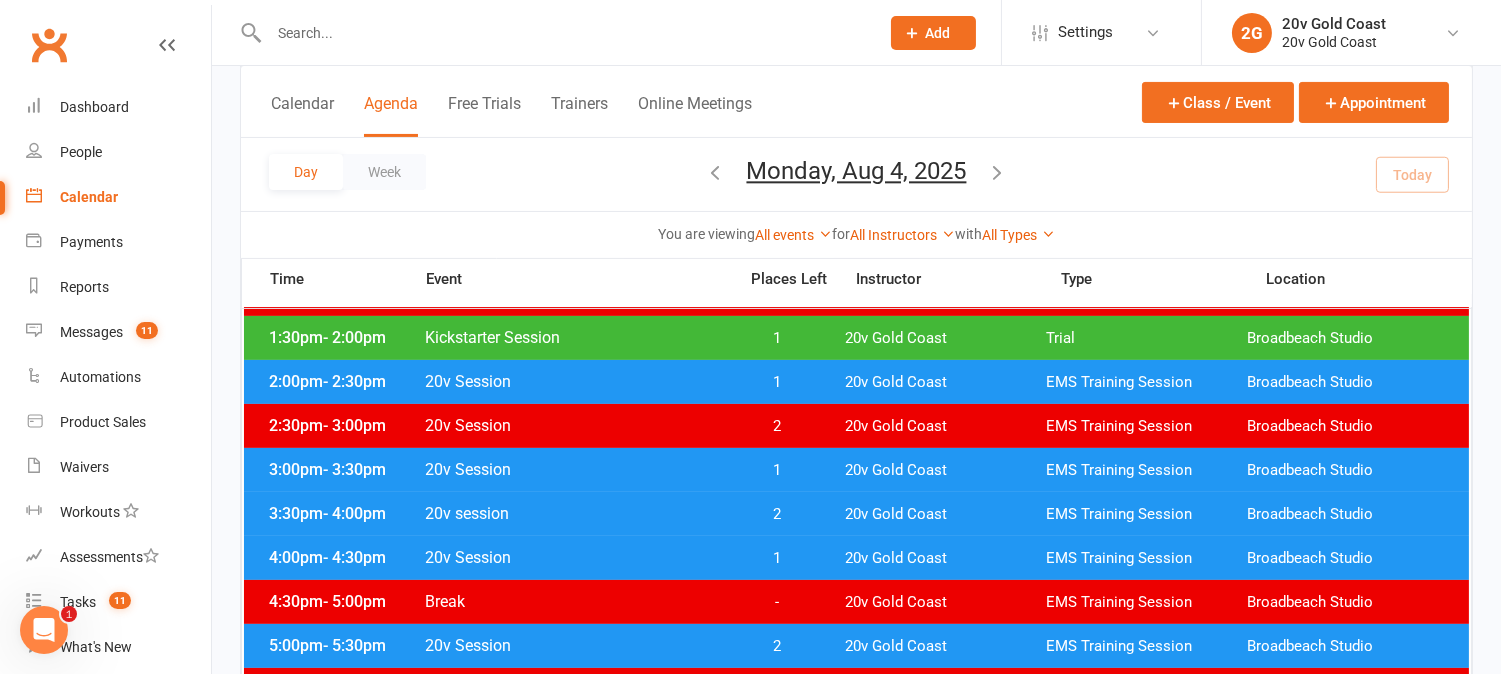 drag, startPoint x: 1421, startPoint y: 172, endPoint x: 1348, endPoint y: 170, distance: 73.02739 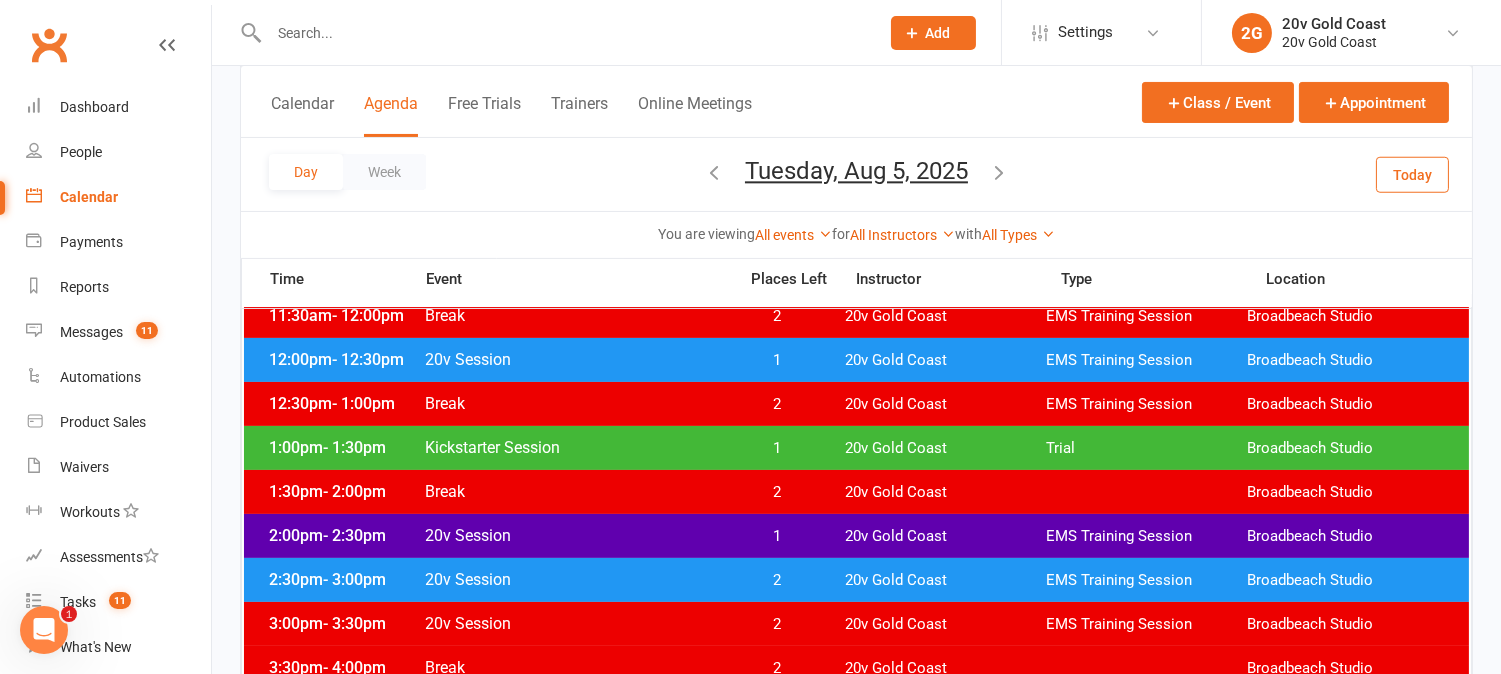 scroll, scrollTop: 555, scrollLeft: 0, axis: vertical 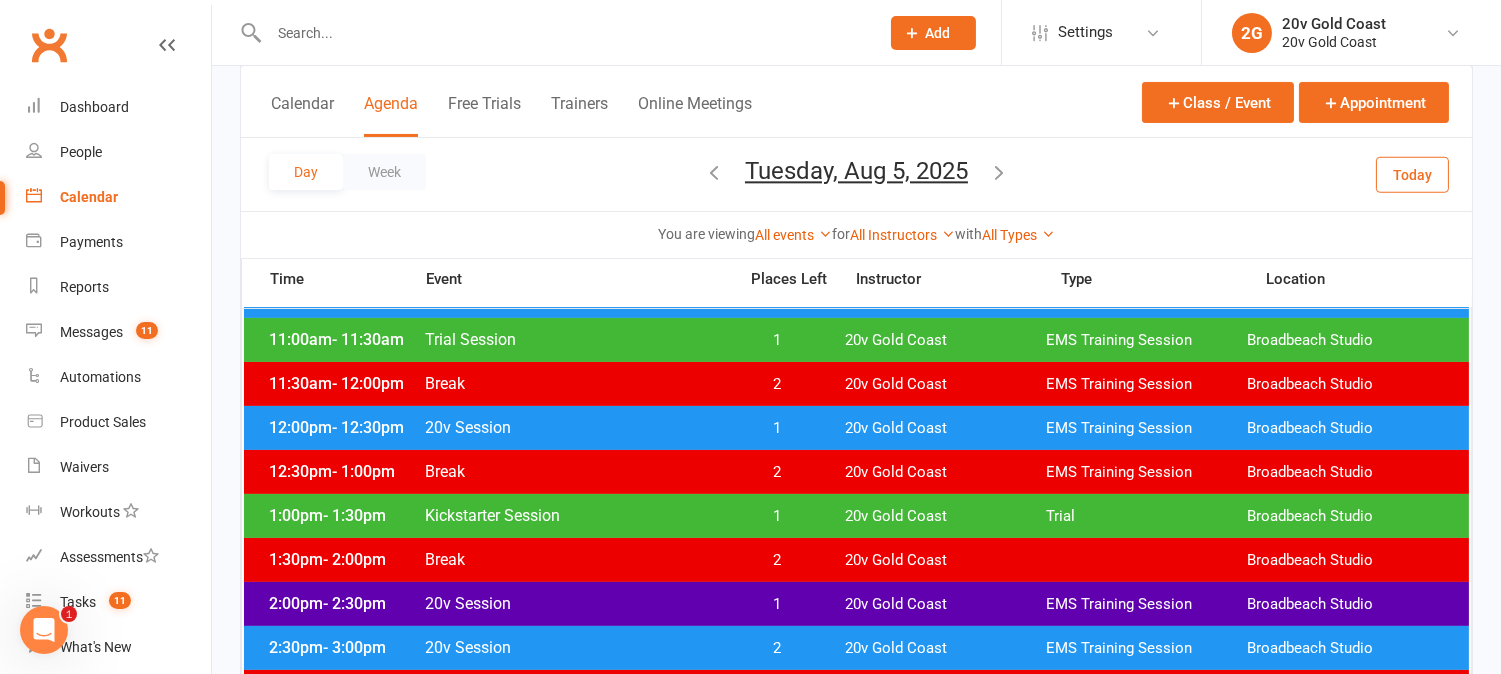click on "1" at bounding box center [777, 516] 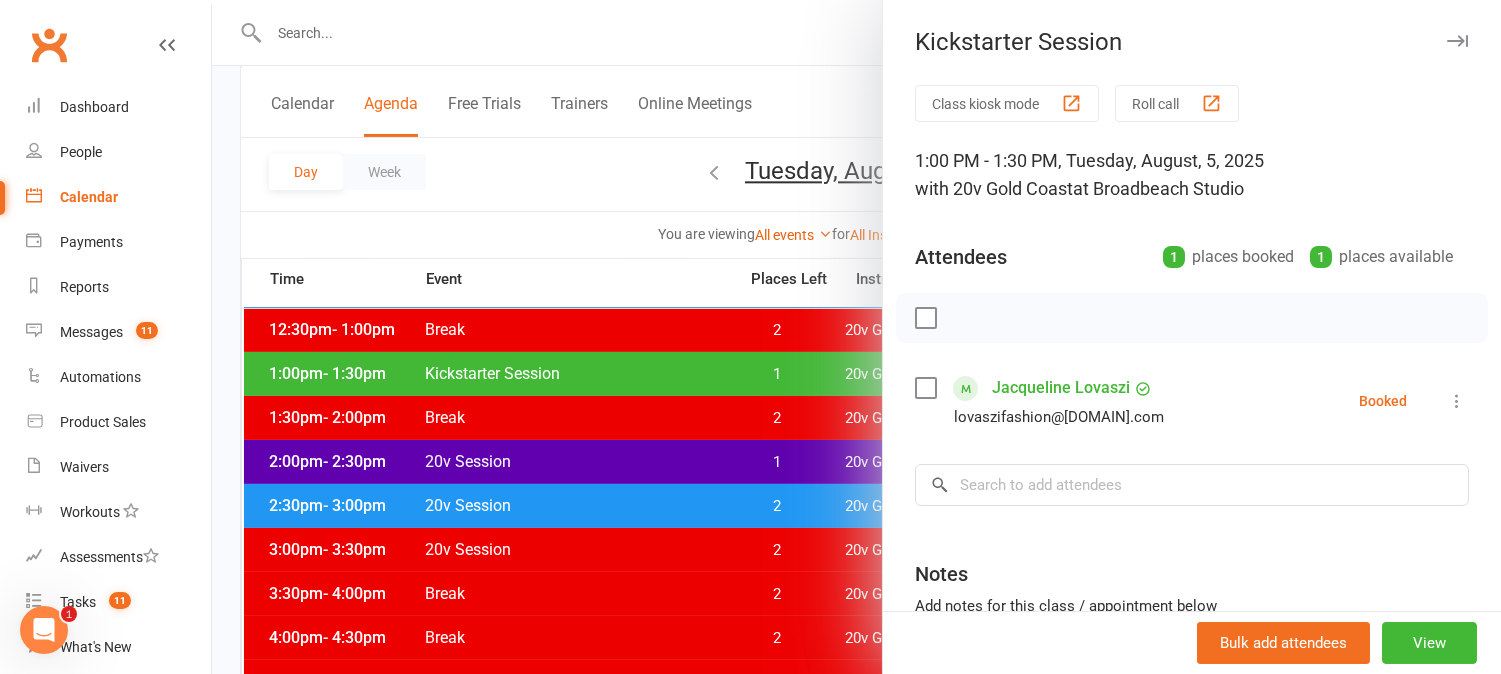 scroll, scrollTop: 666, scrollLeft: 0, axis: vertical 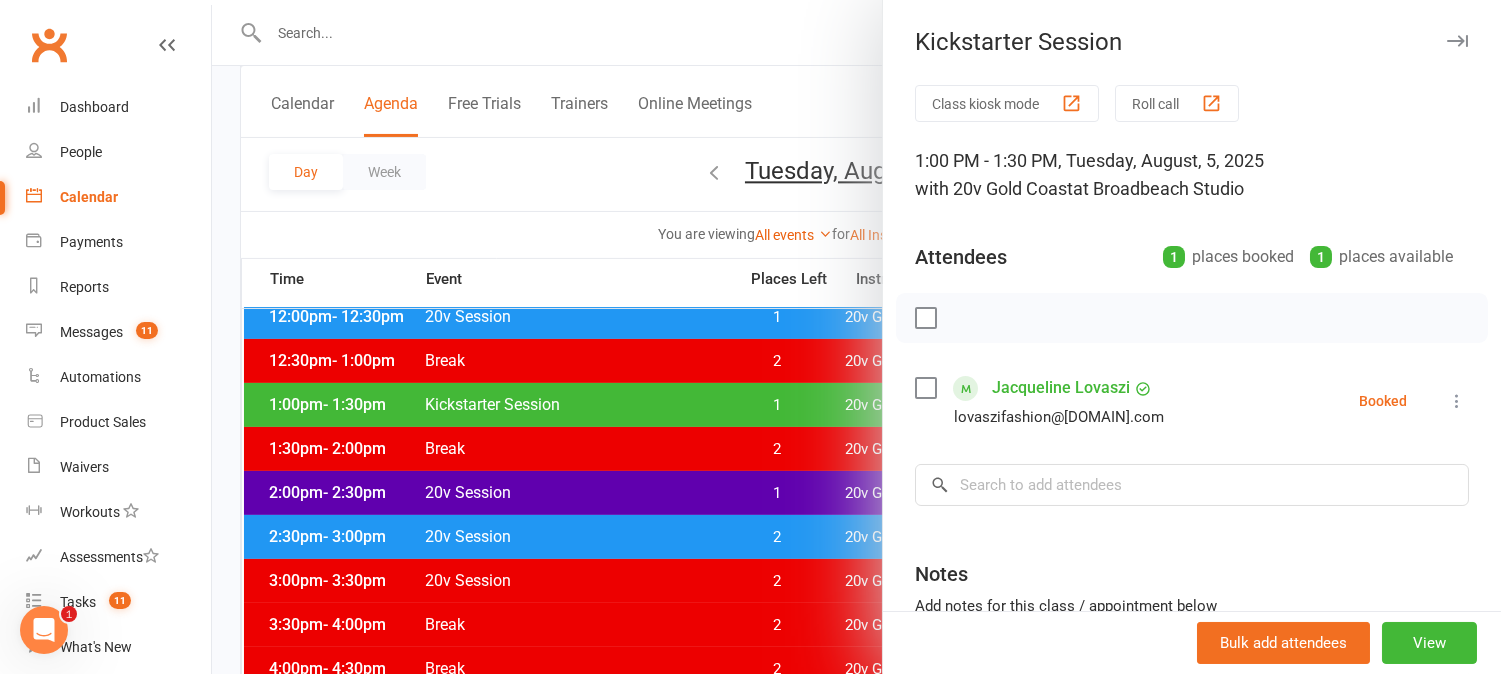 click at bounding box center (856, 337) 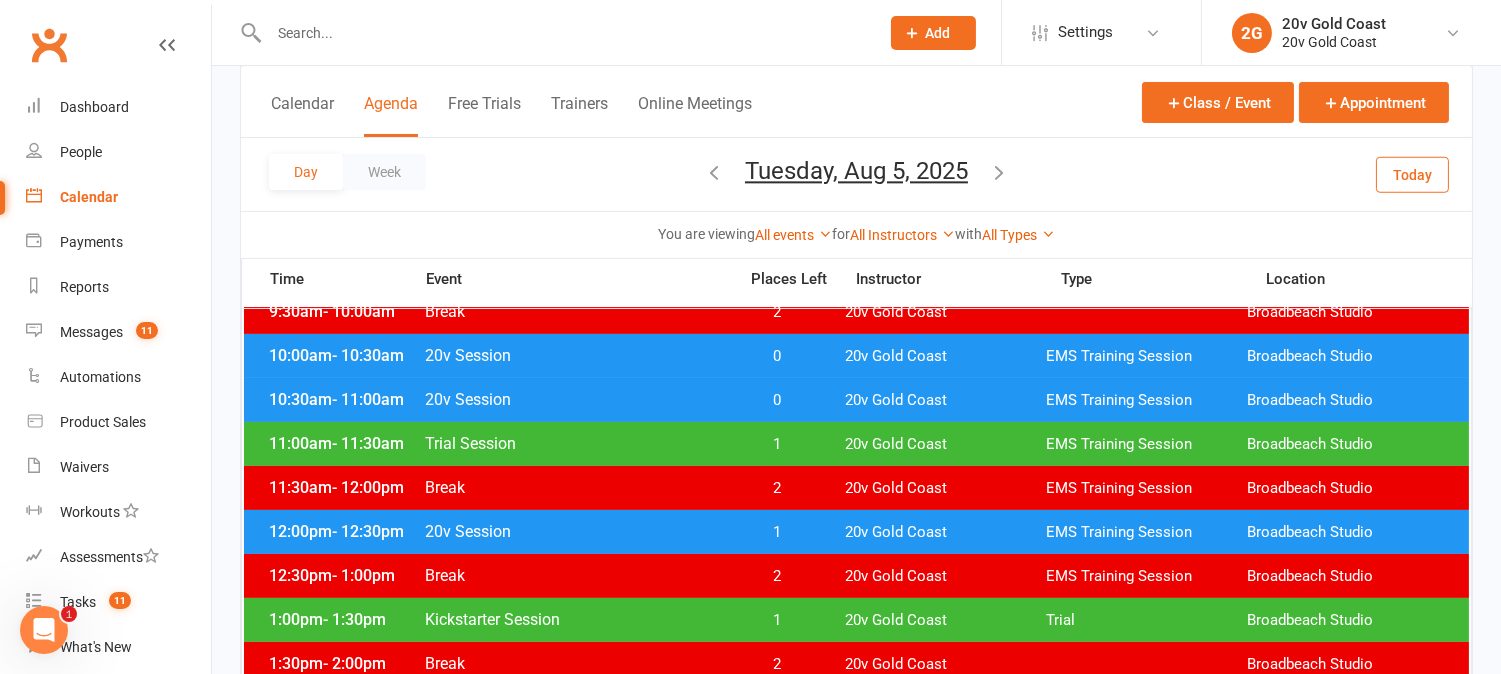 scroll, scrollTop: 444, scrollLeft: 0, axis: vertical 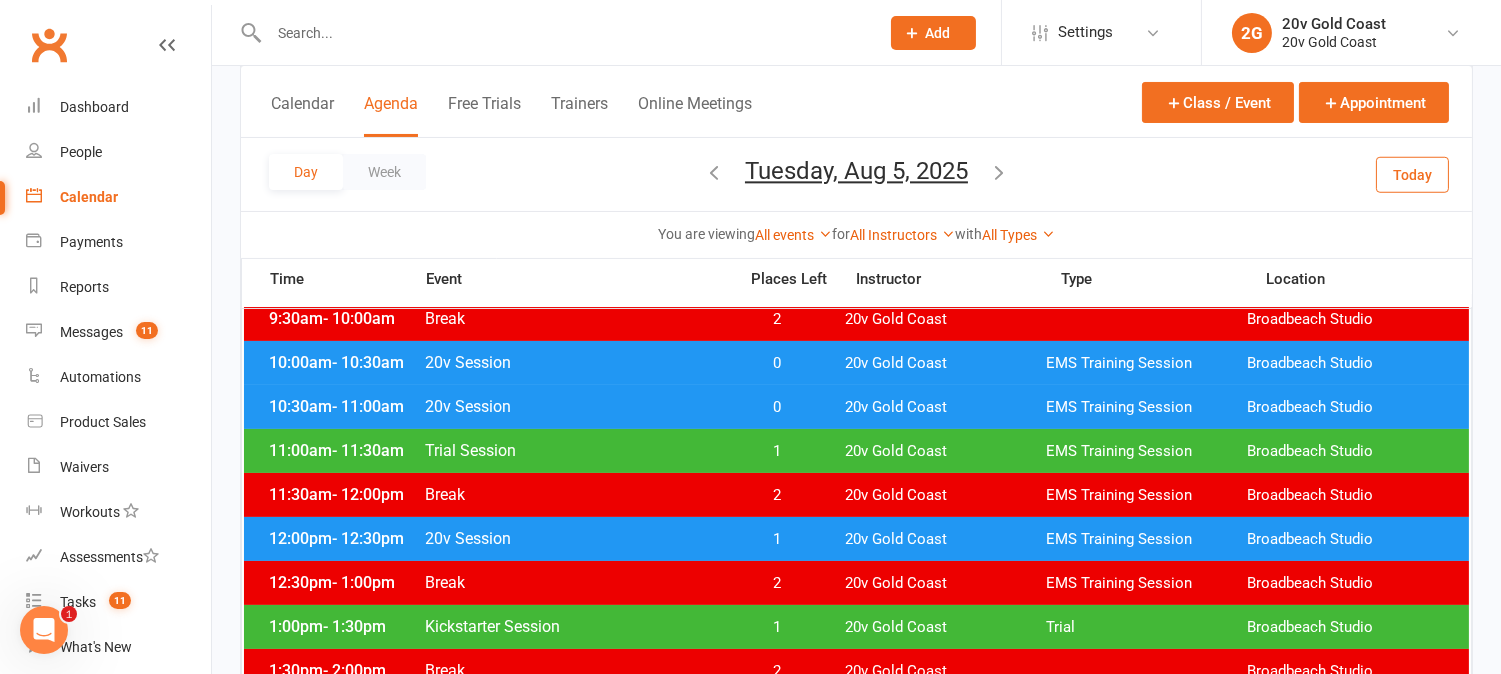 click on "Today" at bounding box center (1412, 174) 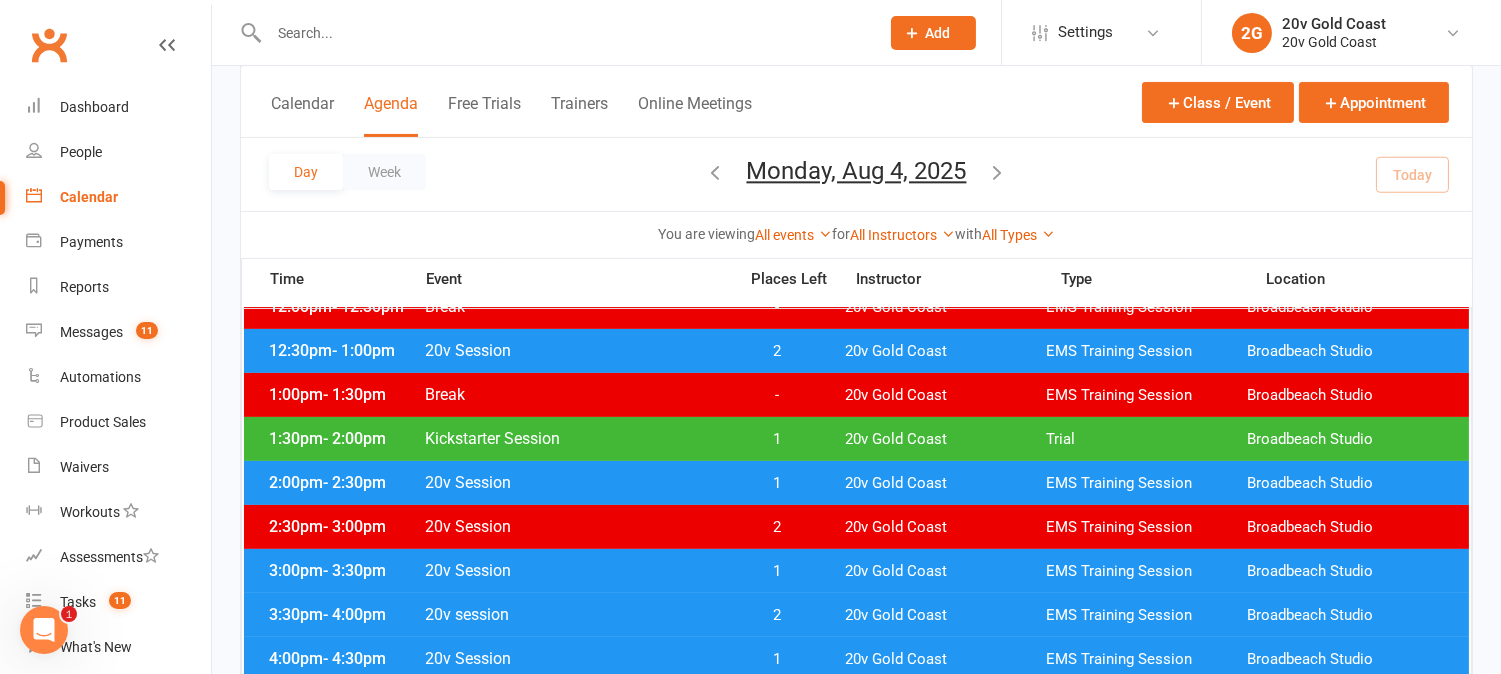scroll, scrollTop: 666, scrollLeft: 0, axis: vertical 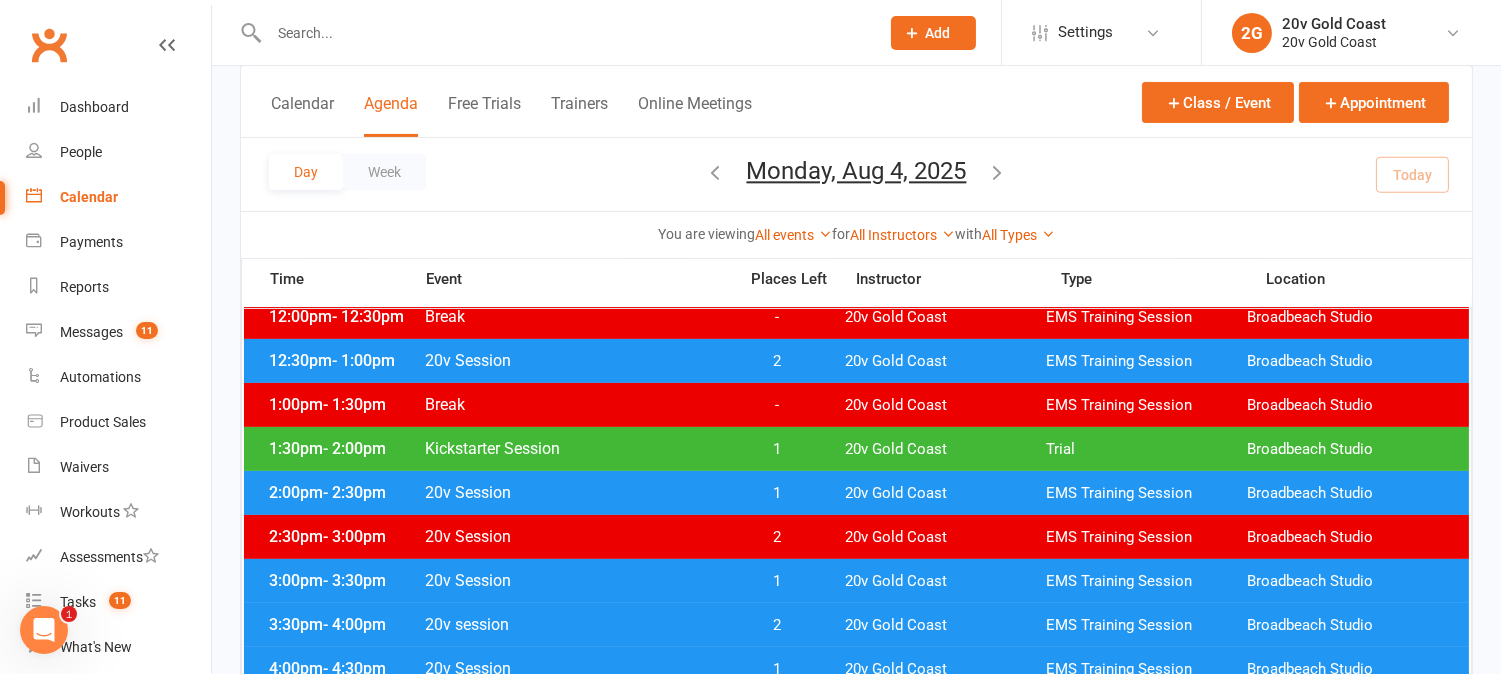click at bounding box center (998, 172) 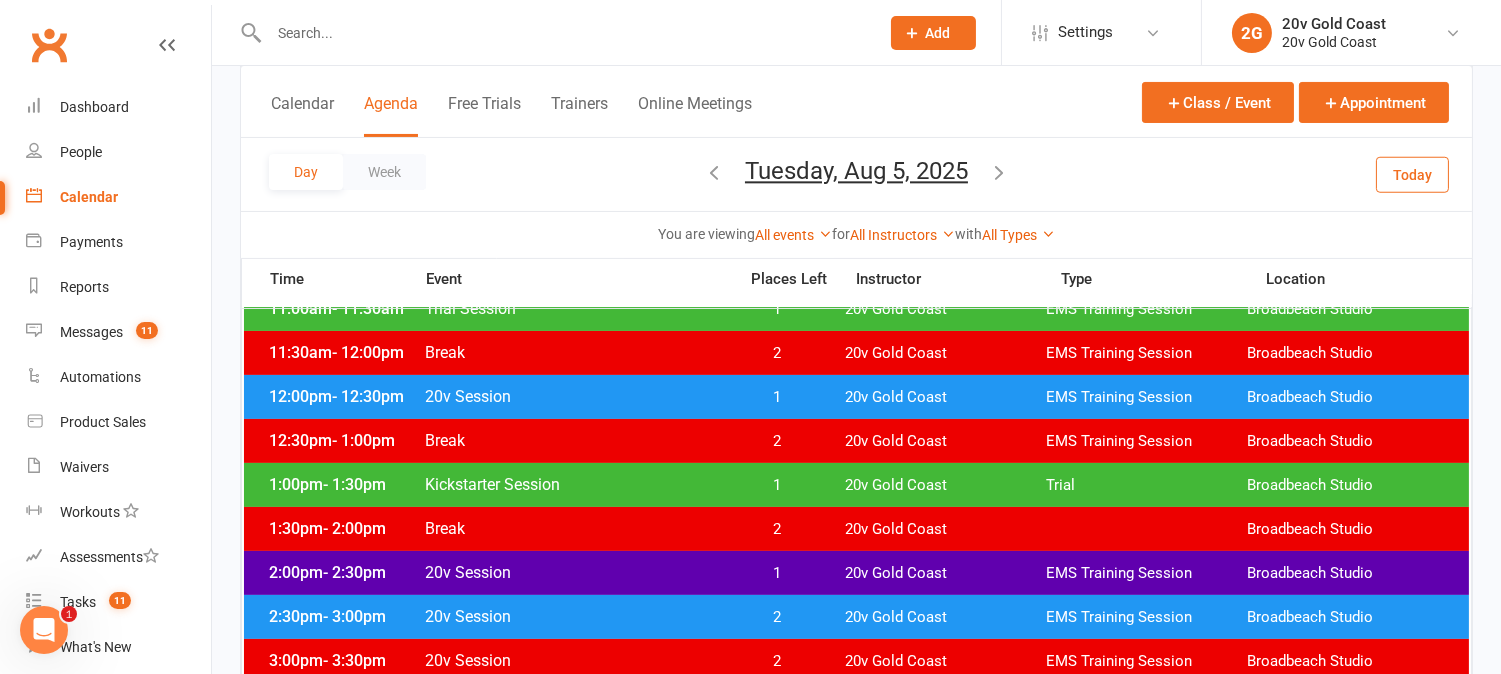 scroll, scrollTop: 555, scrollLeft: 0, axis: vertical 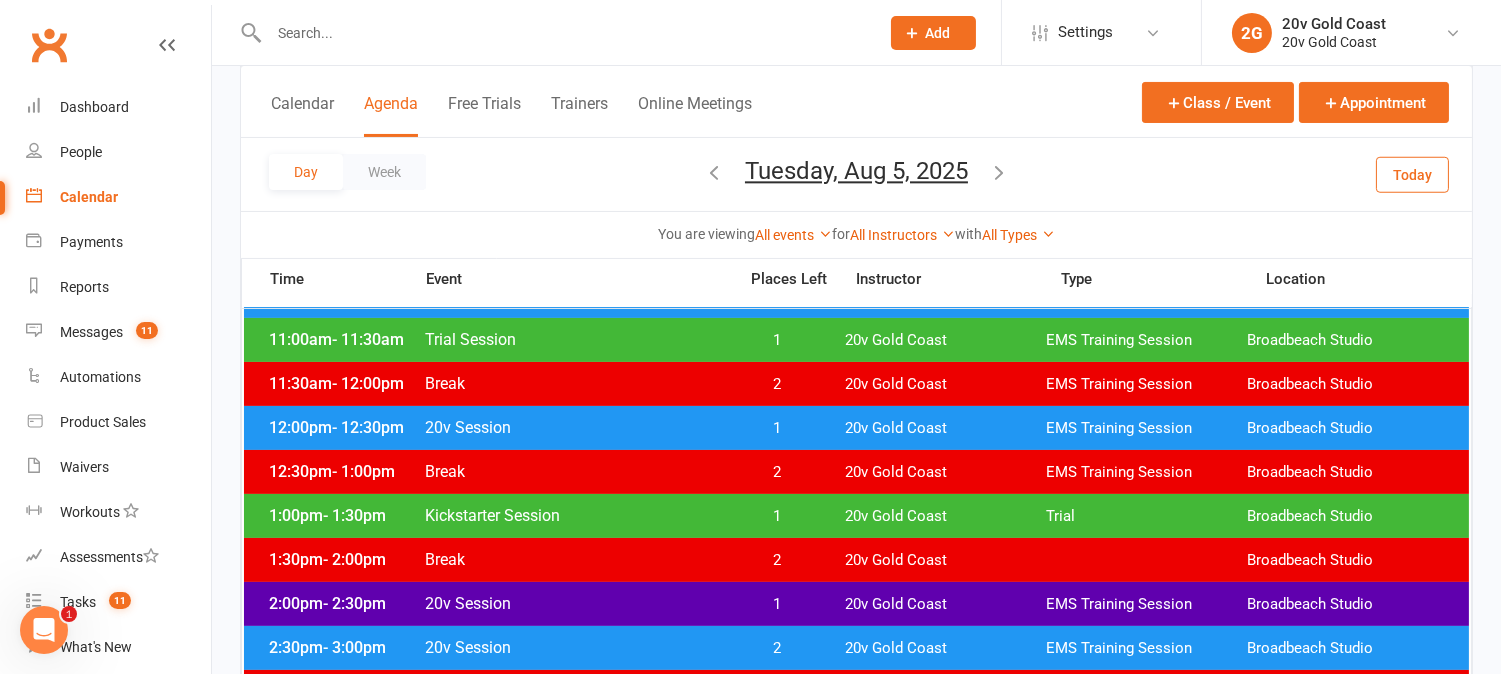 click on "1" at bounding box center [777, 516] 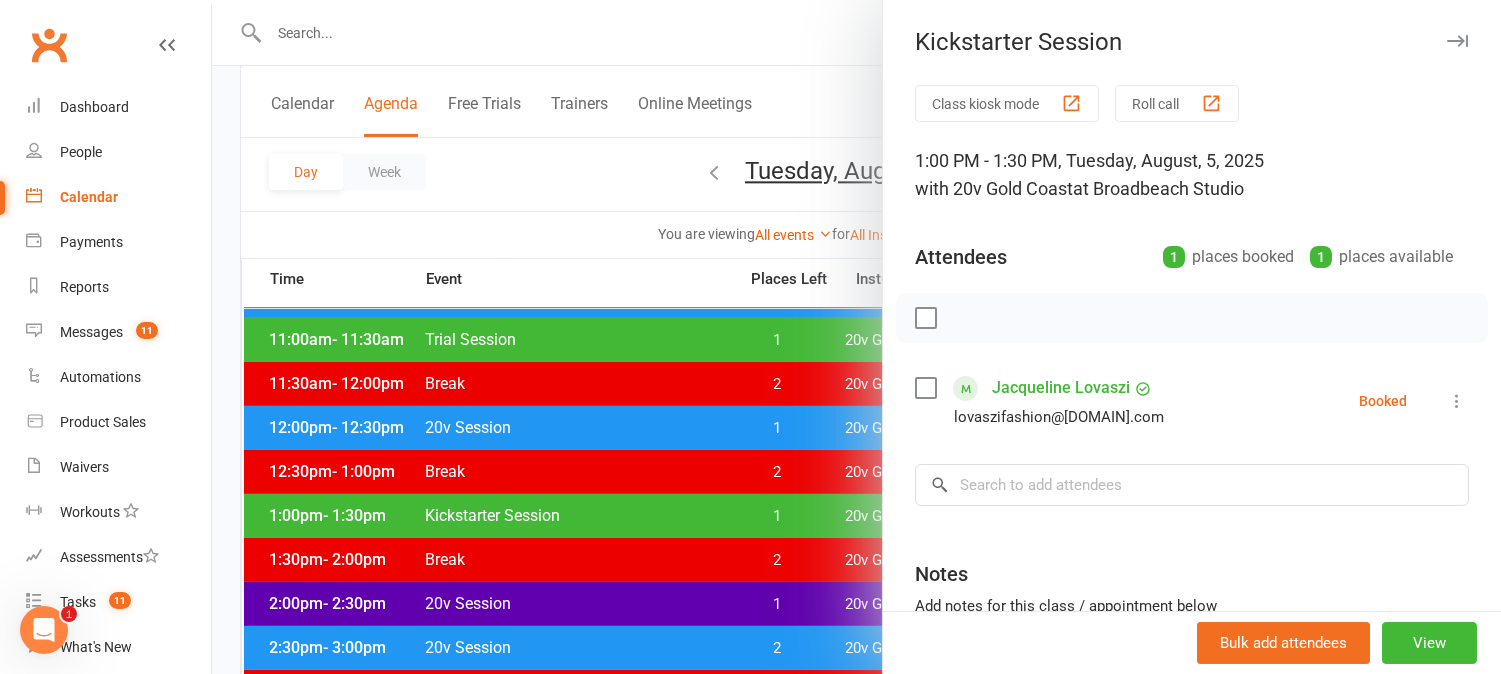click at bounding box center [856, 337] 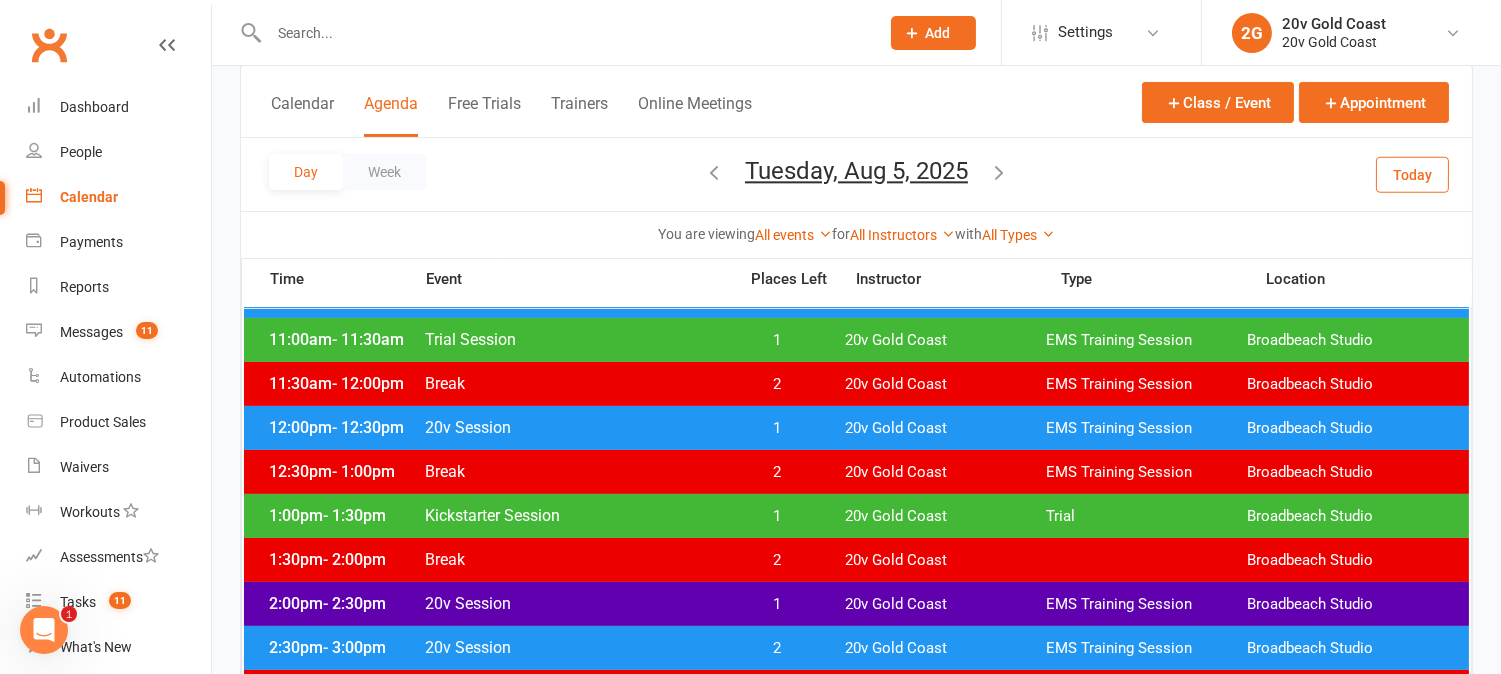 click on "Tuesday, Aug 5, 2025" at bounding box center [856, 171] 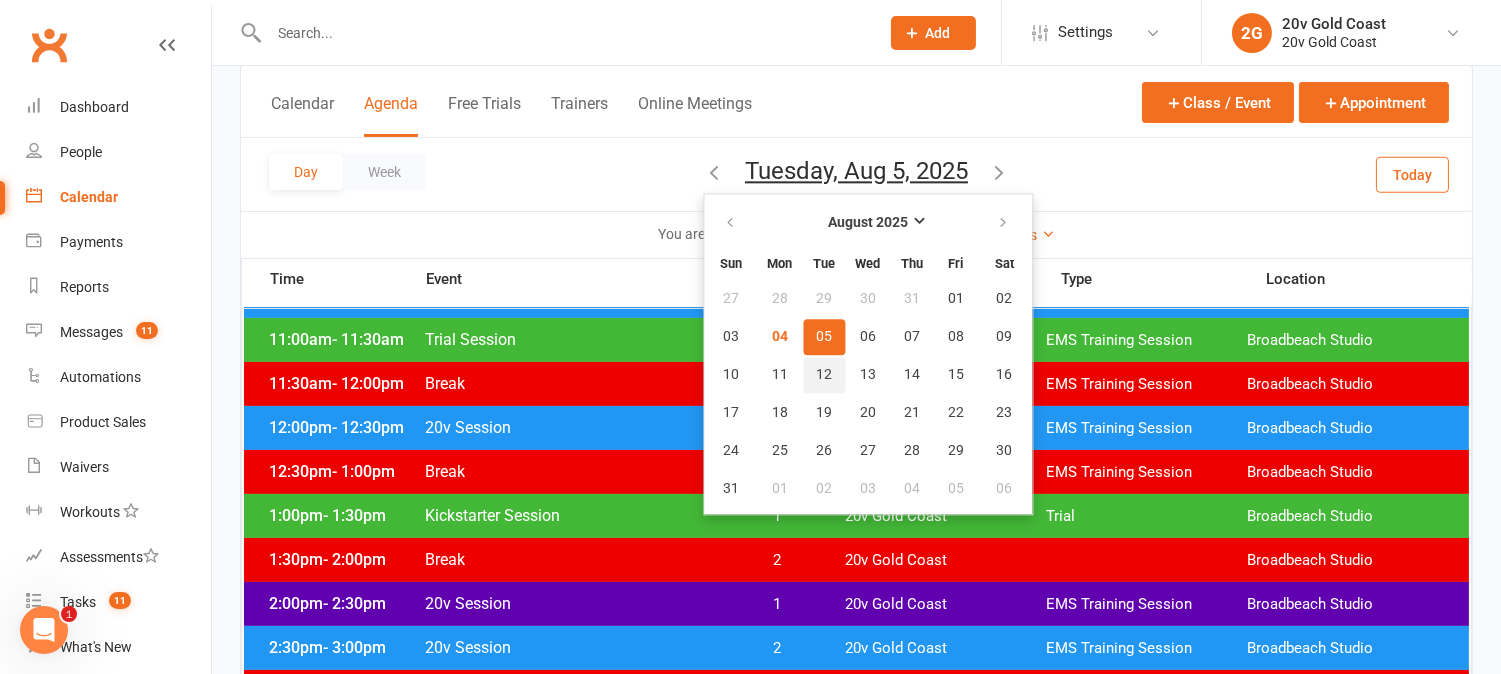 click on "12" at bounding box center (824, 375) 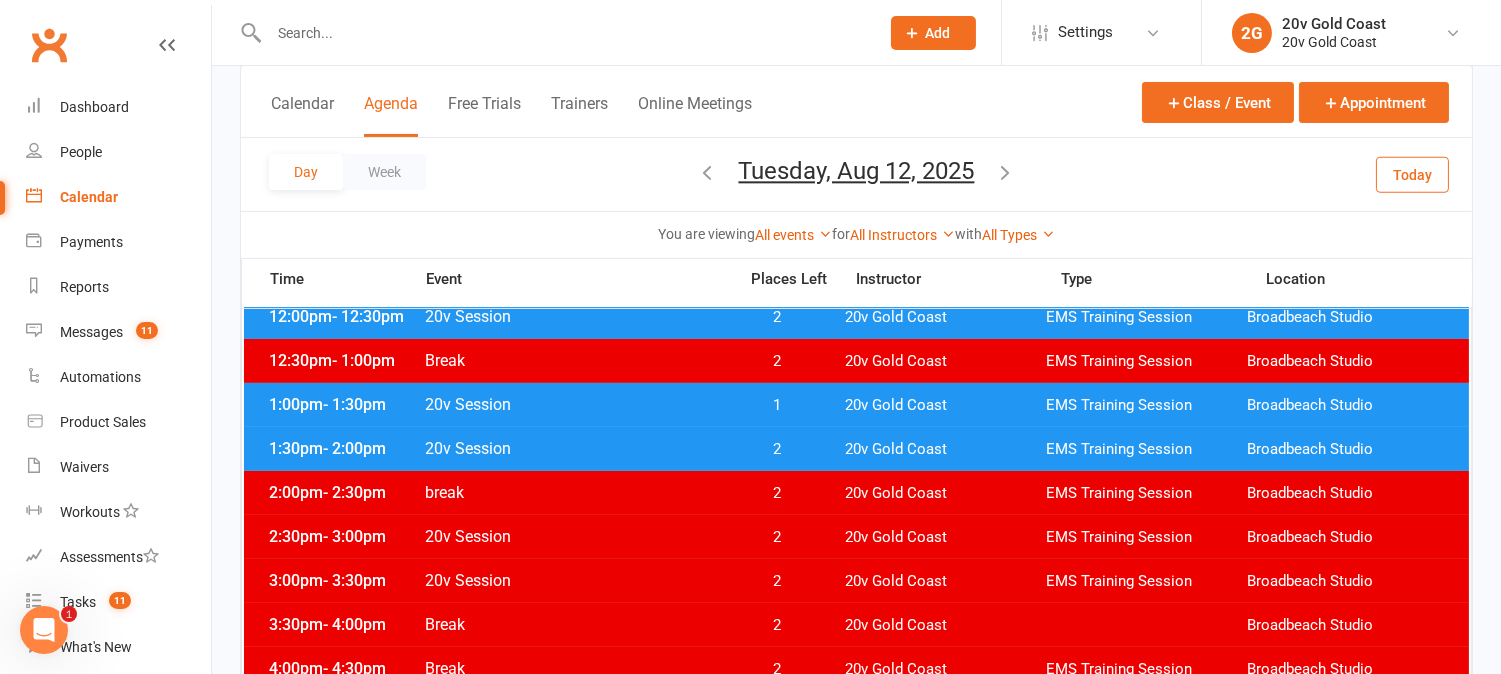 scroll, scrollTop: 555, scrollLeft: 0, axis: vertical 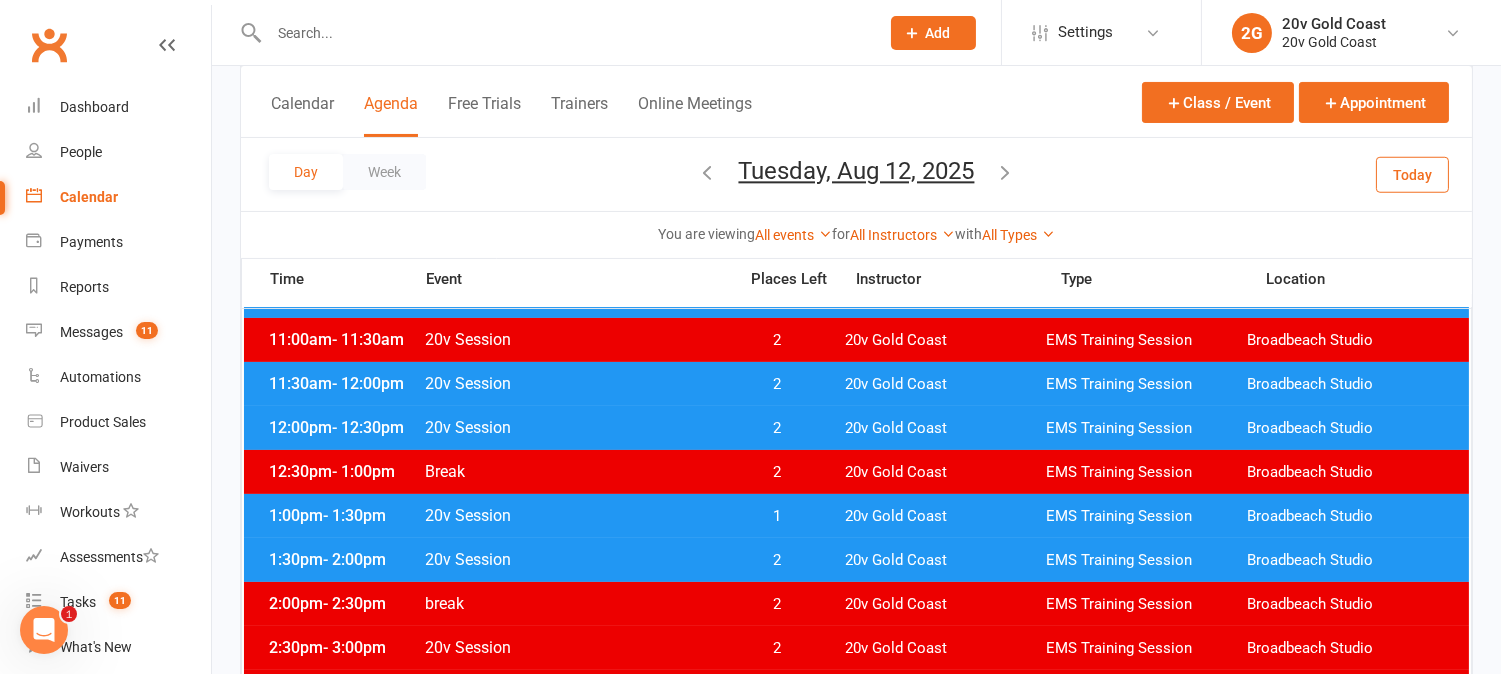 click on "1" at bounding box center (777, 516) 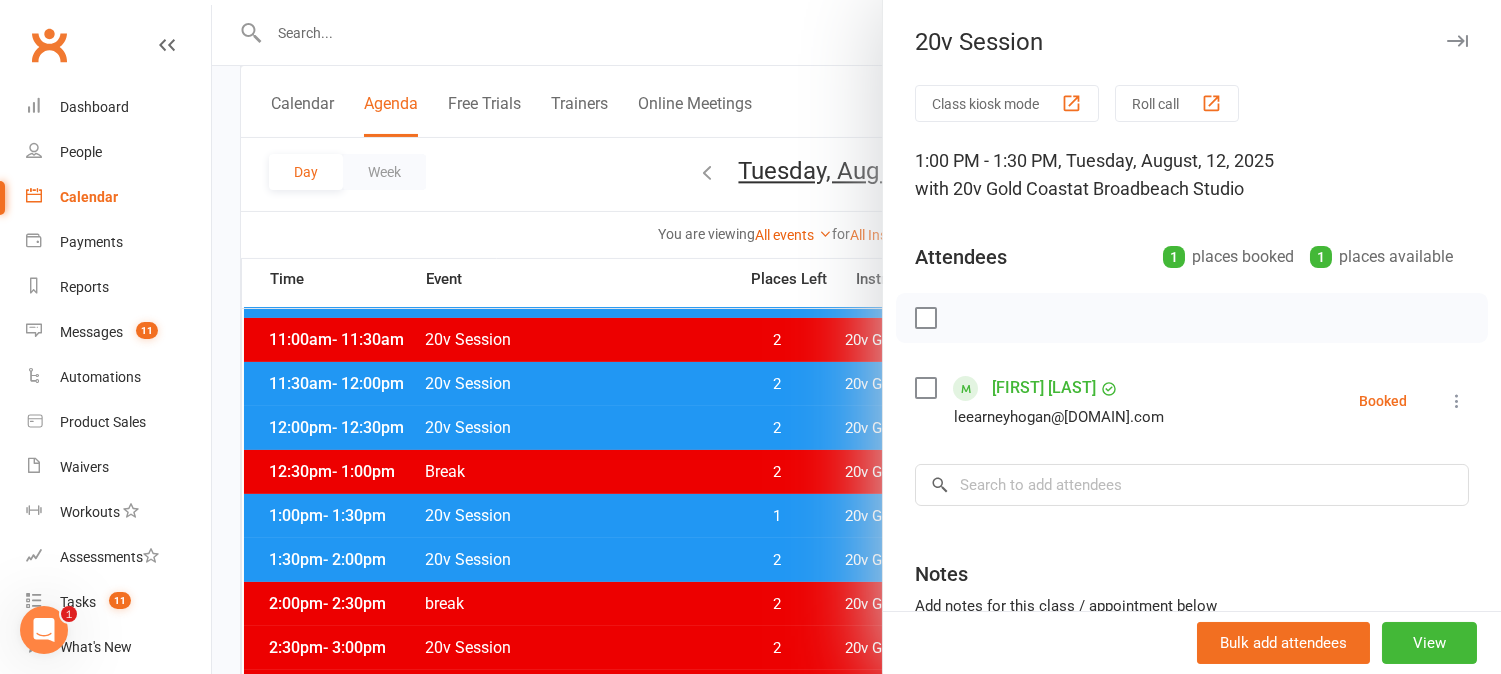 click at bounding box center (856, 337) 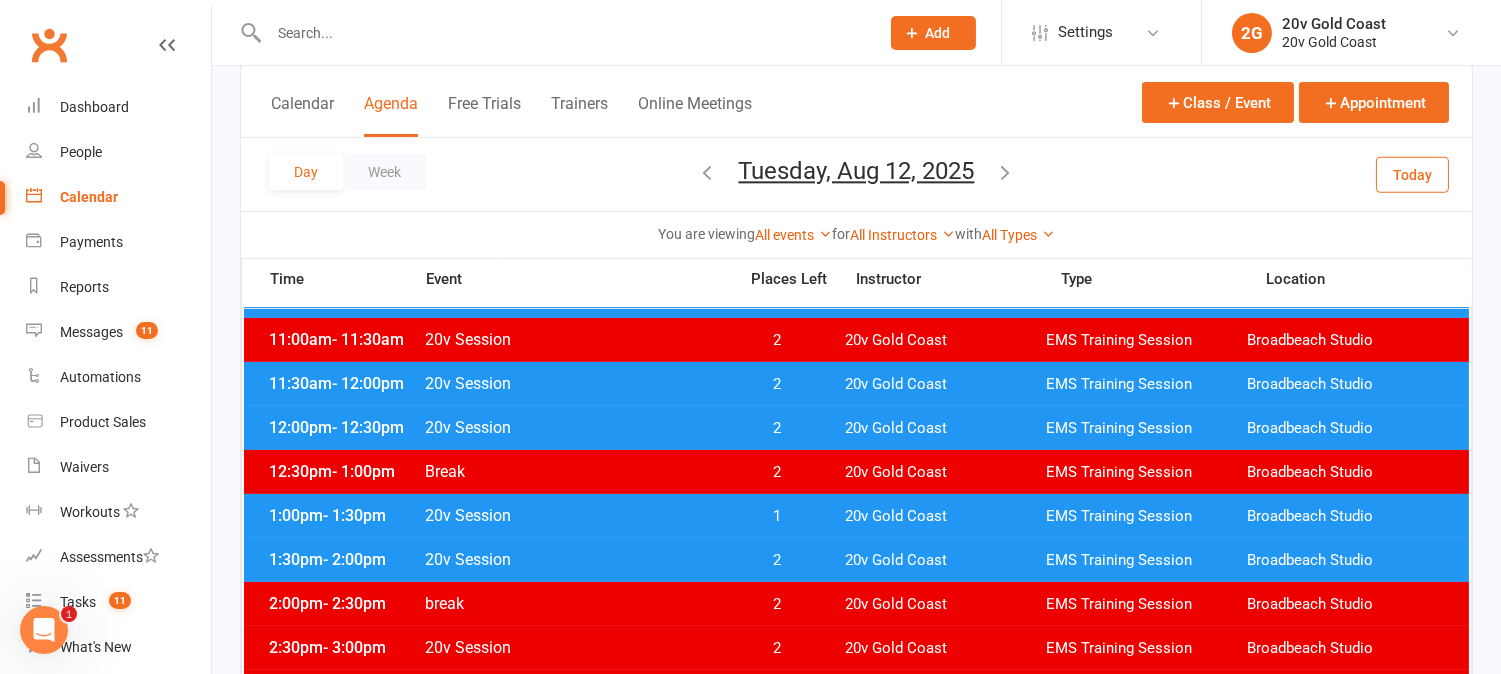 click on "2" at bounding box center [777, 560] 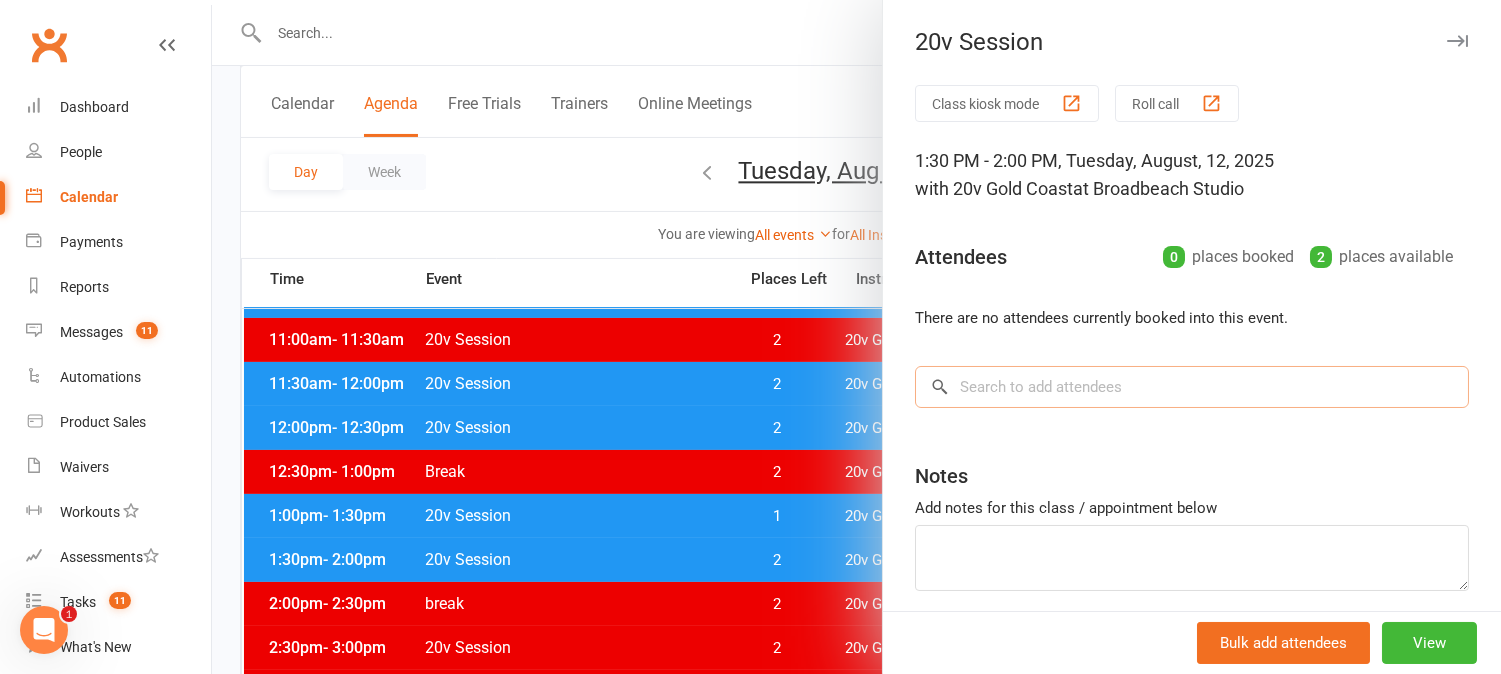 click at bounding box center [1192, 387] 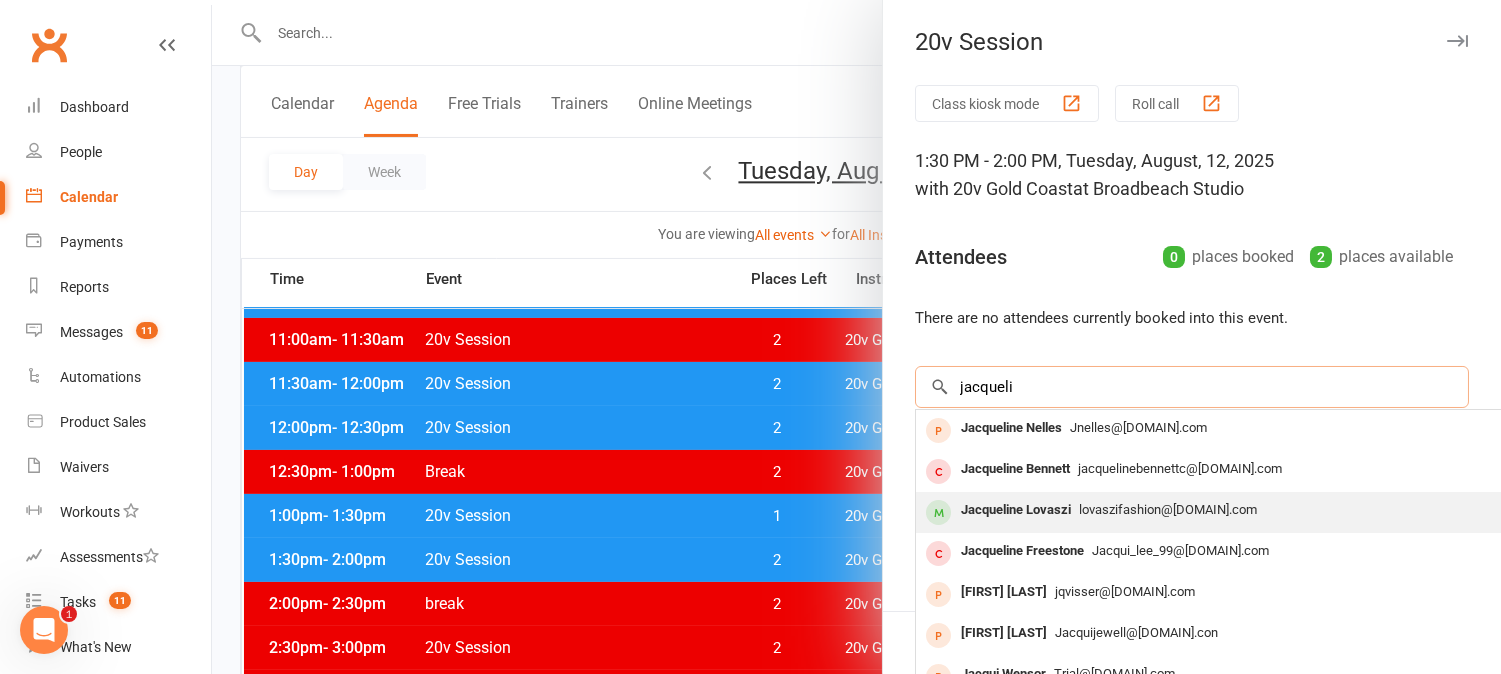 type on "jacqueli" 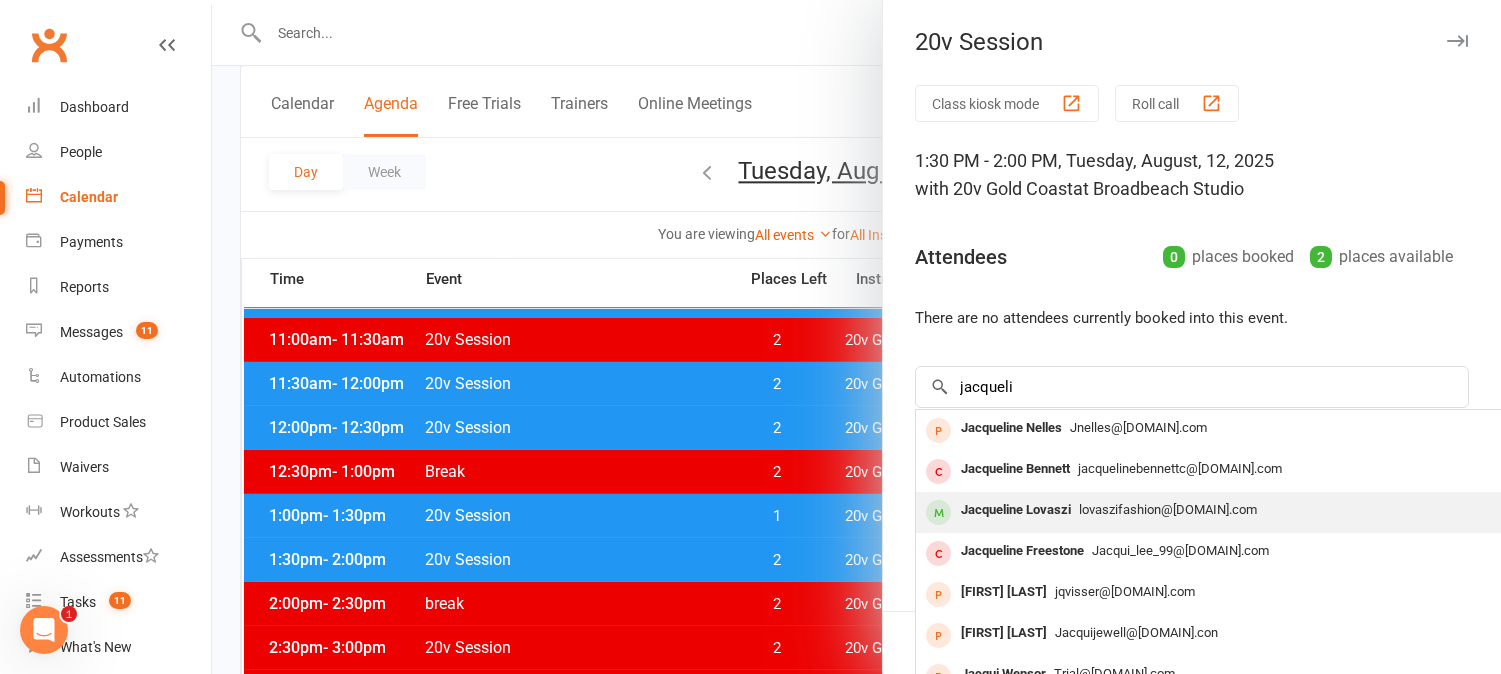click on "Jacqueline Lovaszi" at bounding box center (1016, 510) 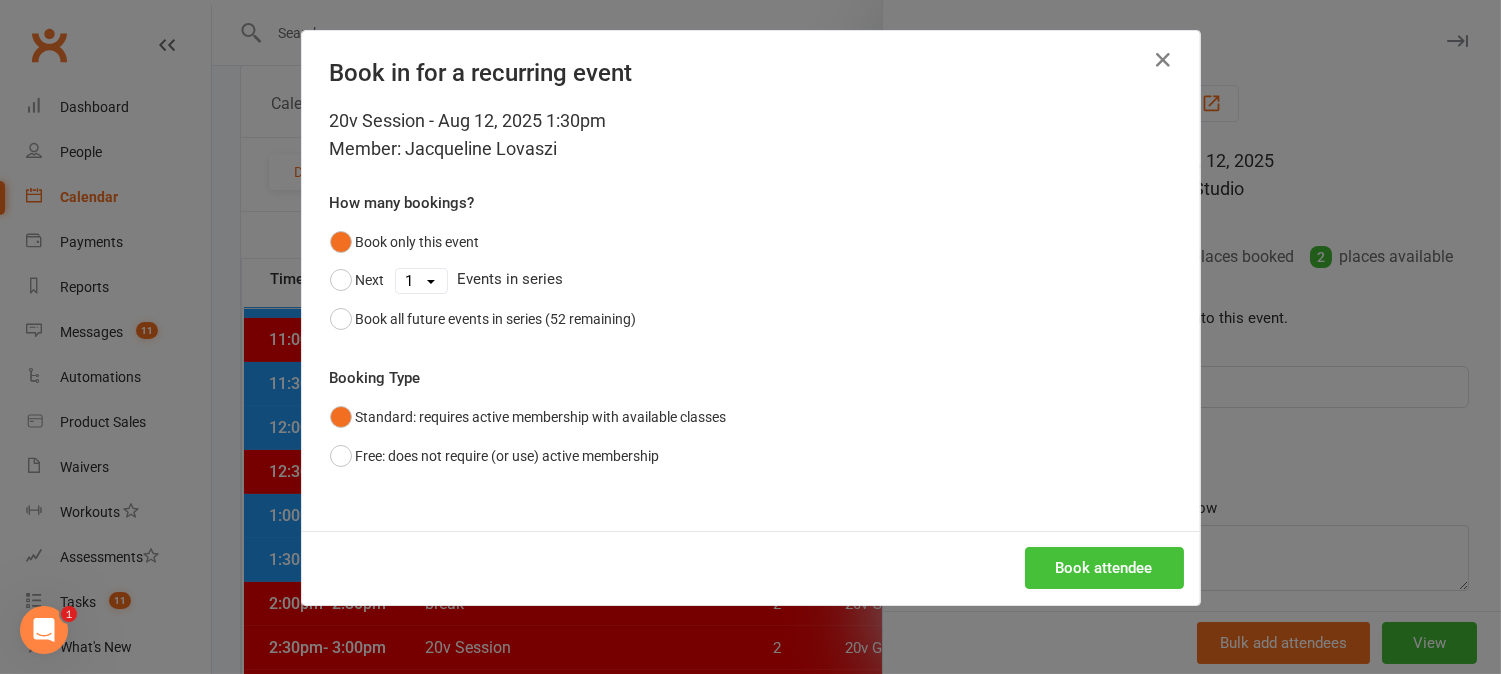 drag, startPoint x: 1056, startPoint y: 566, endPoint x: 1043, endPoint y: 565, distance: 13.038404 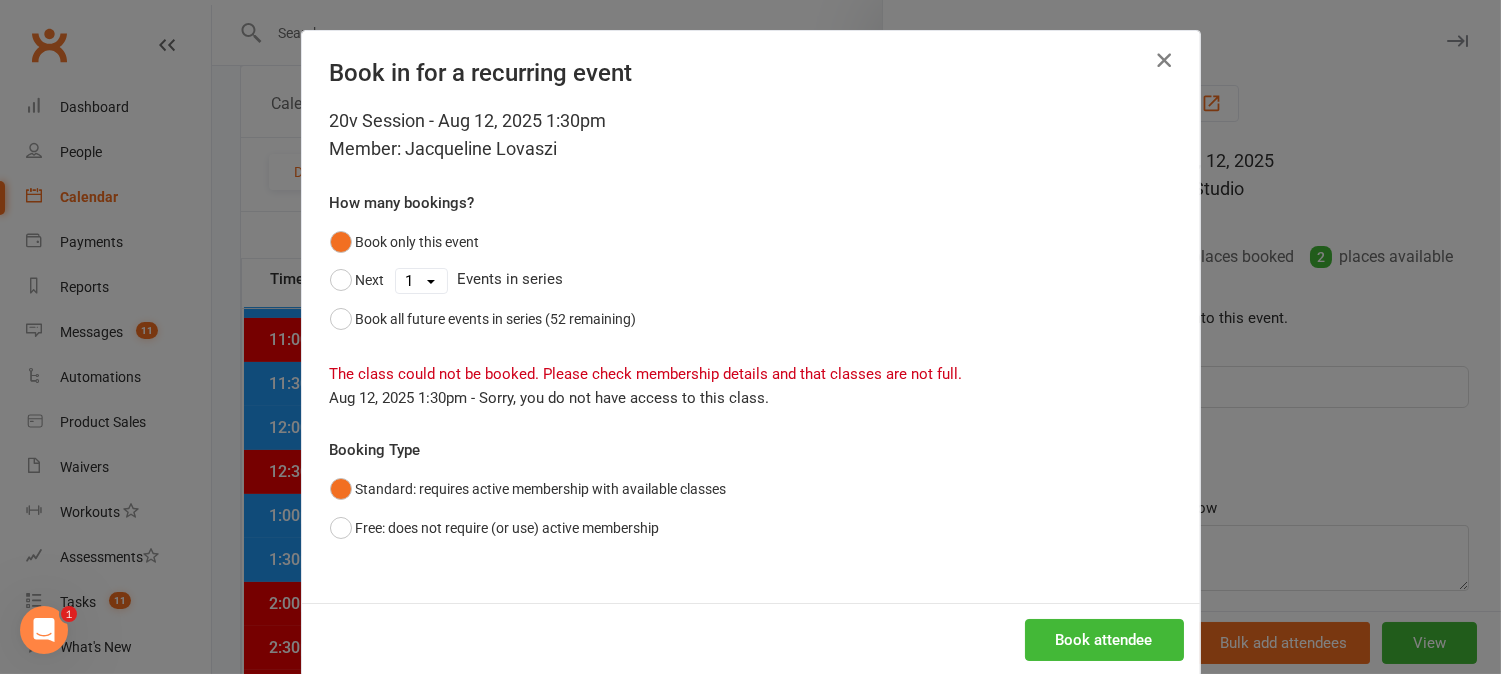 click at bounding box center (1164, 60) 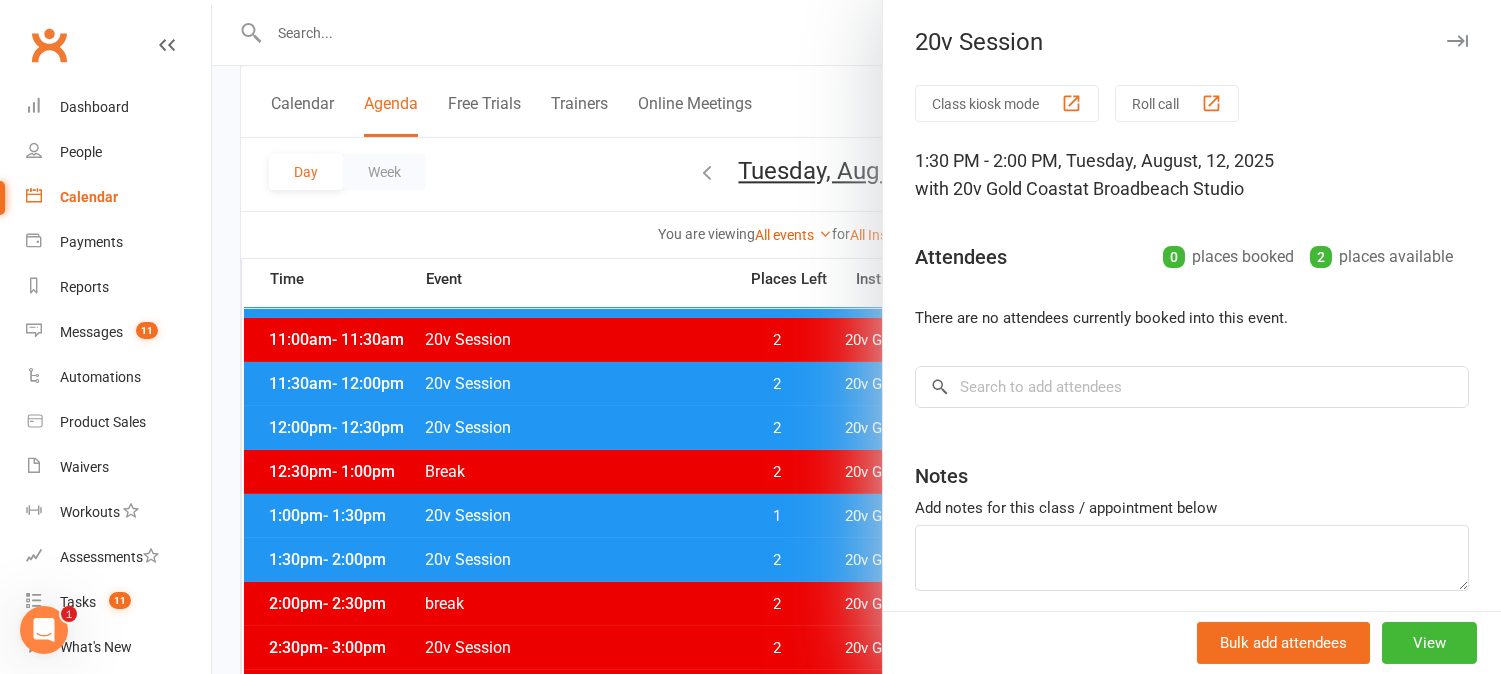 click at bounding box center [856, 337] 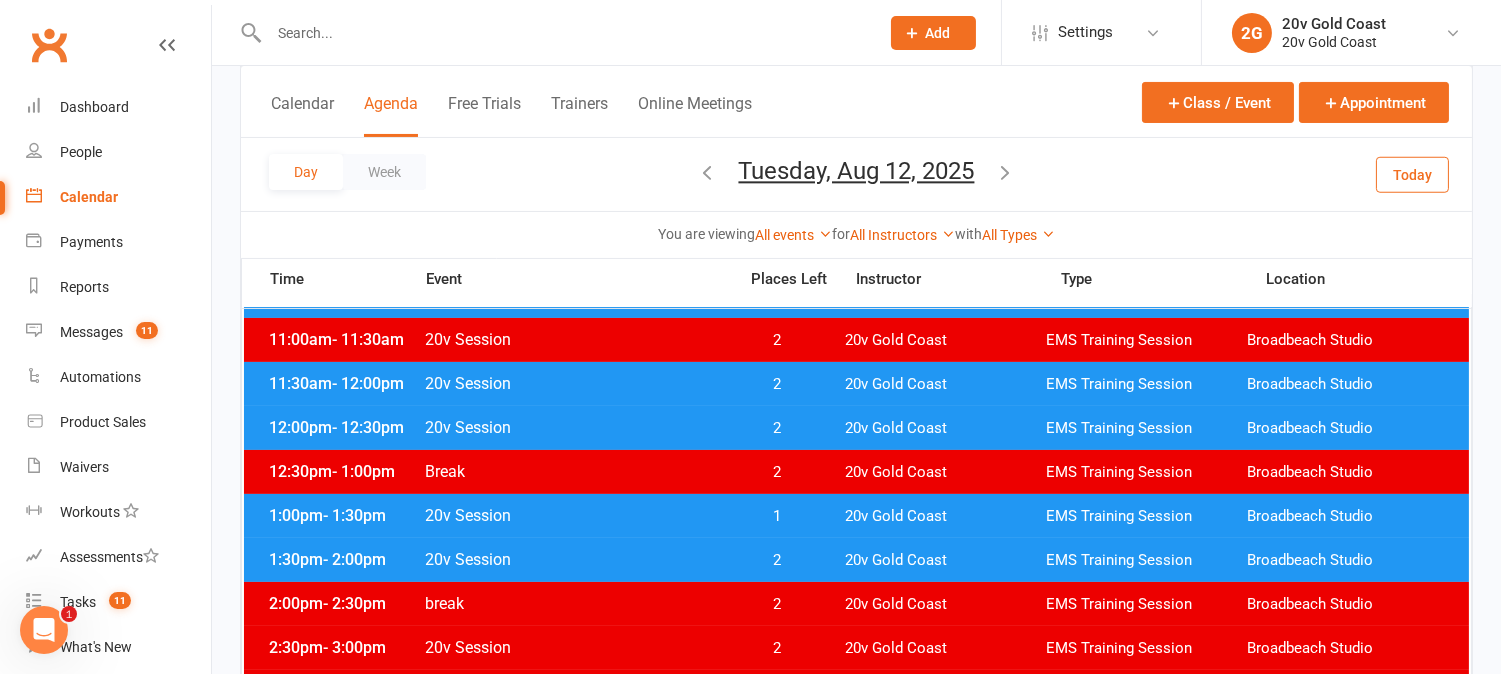 click on "2" at bounding box center [777, 560] 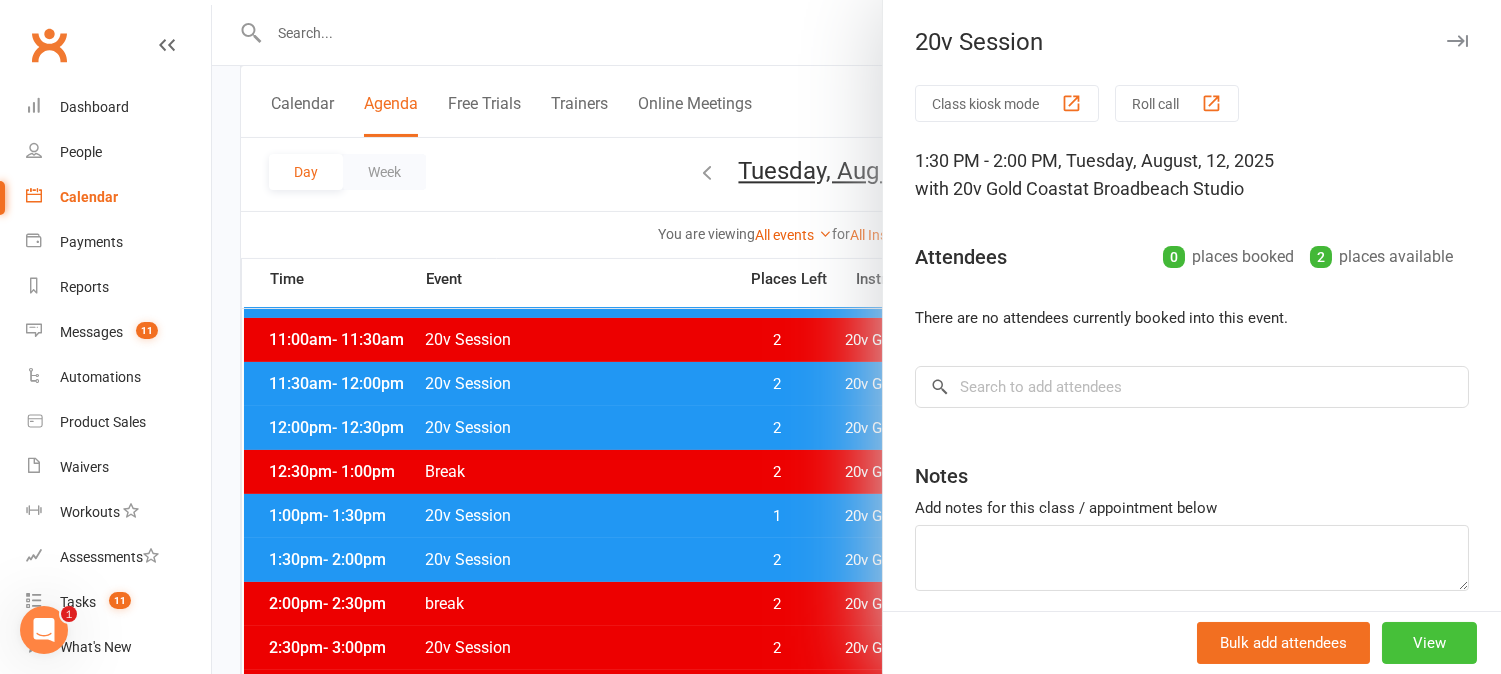 click on "View" at bounding box center (1429, 643) 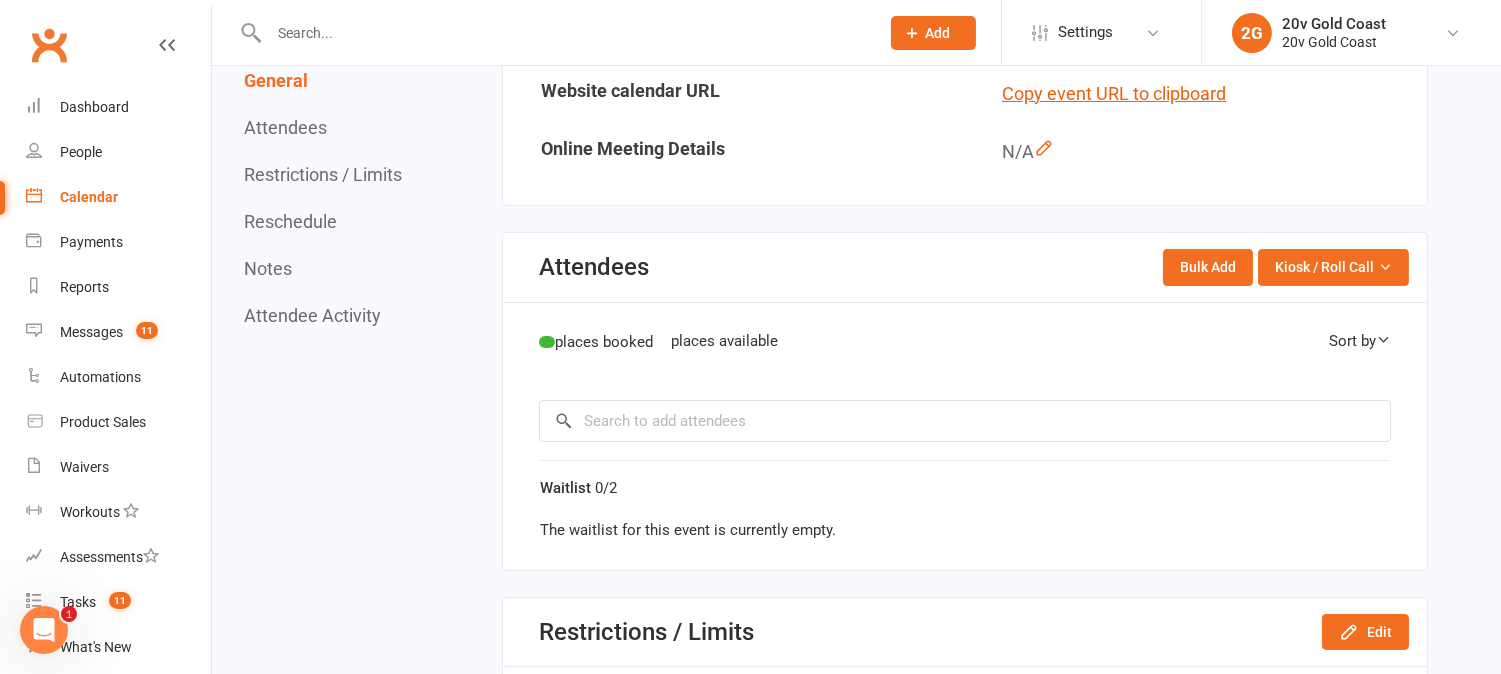 scroll, scrollTop: 0, scrollLeft: 0, axis: both 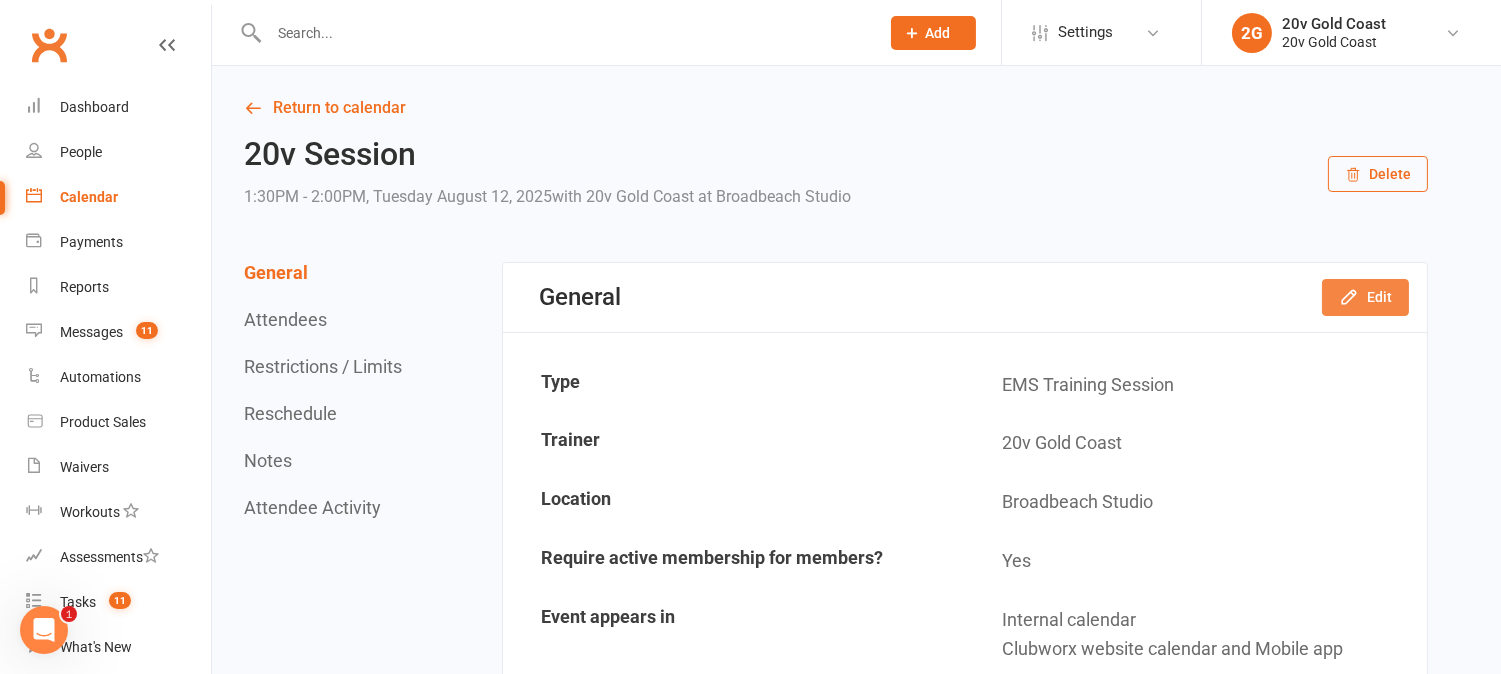 click on "Edit" at bounding box center (1365, 297) 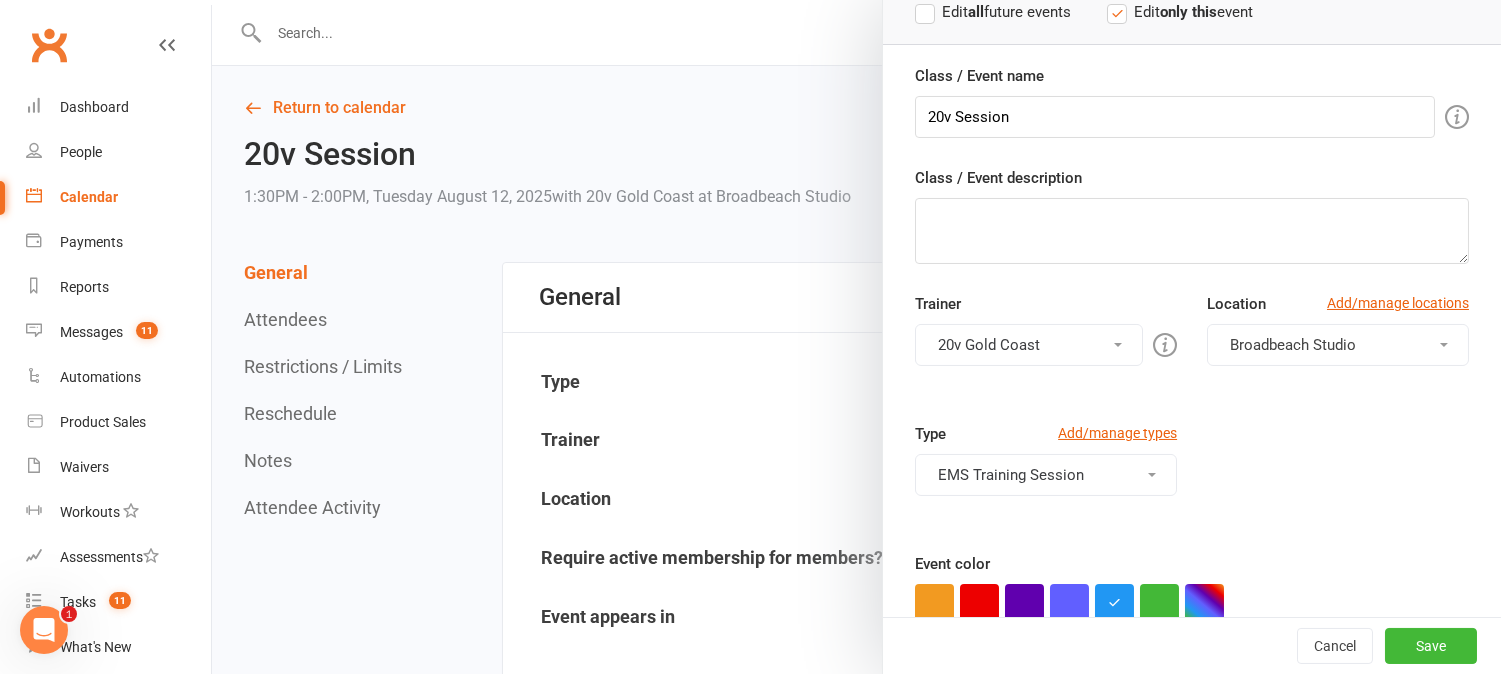scroll, scrollTop: 0, scrollLeft: 0, axis: both 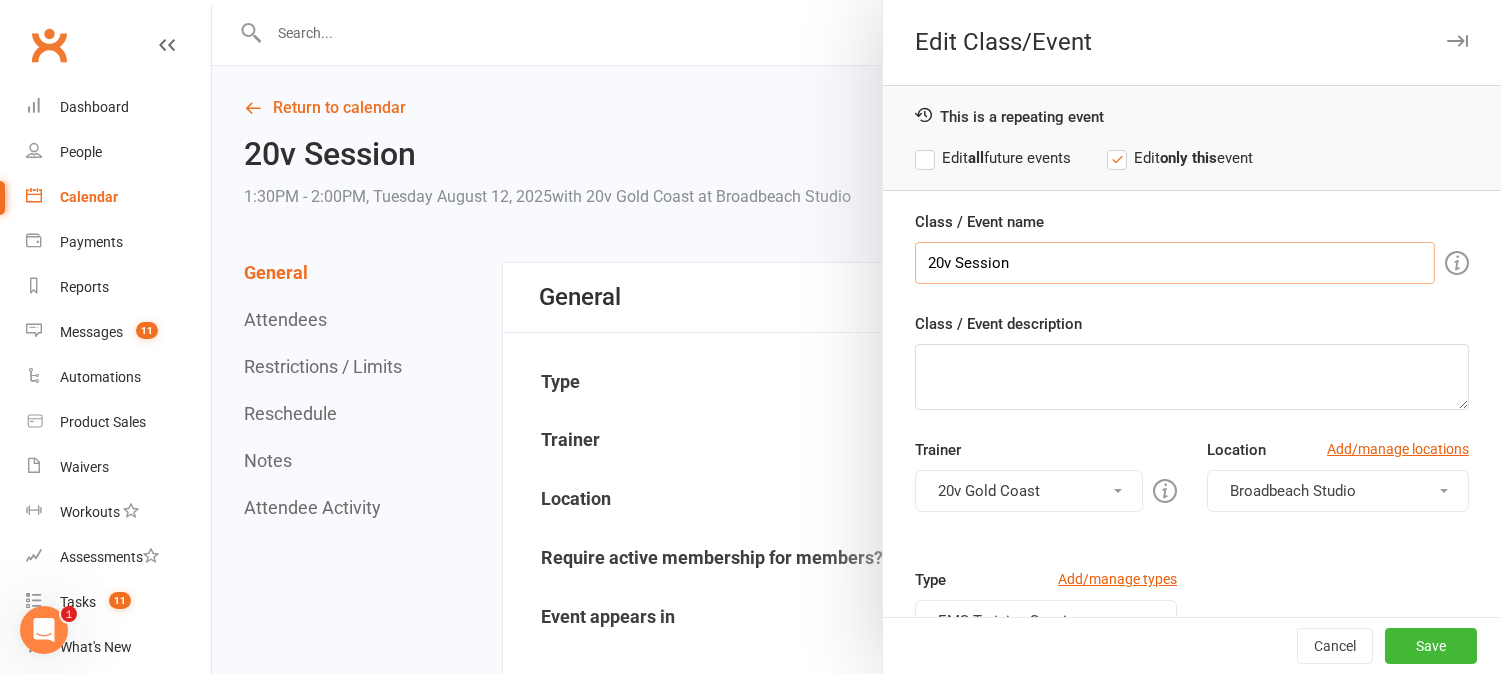 click on "20v Session" at bounding box center [1175, 263] 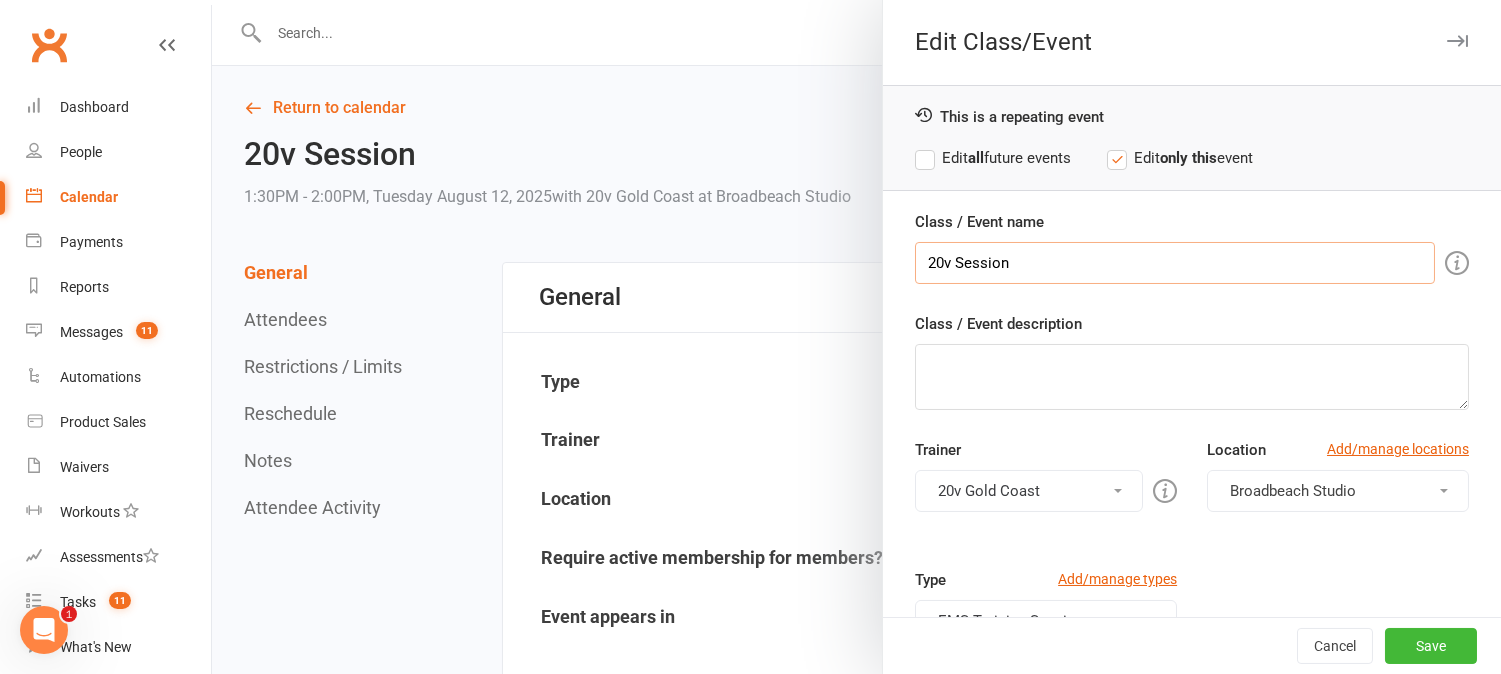 click on "20v Session" at bounding box center [1175, 263] 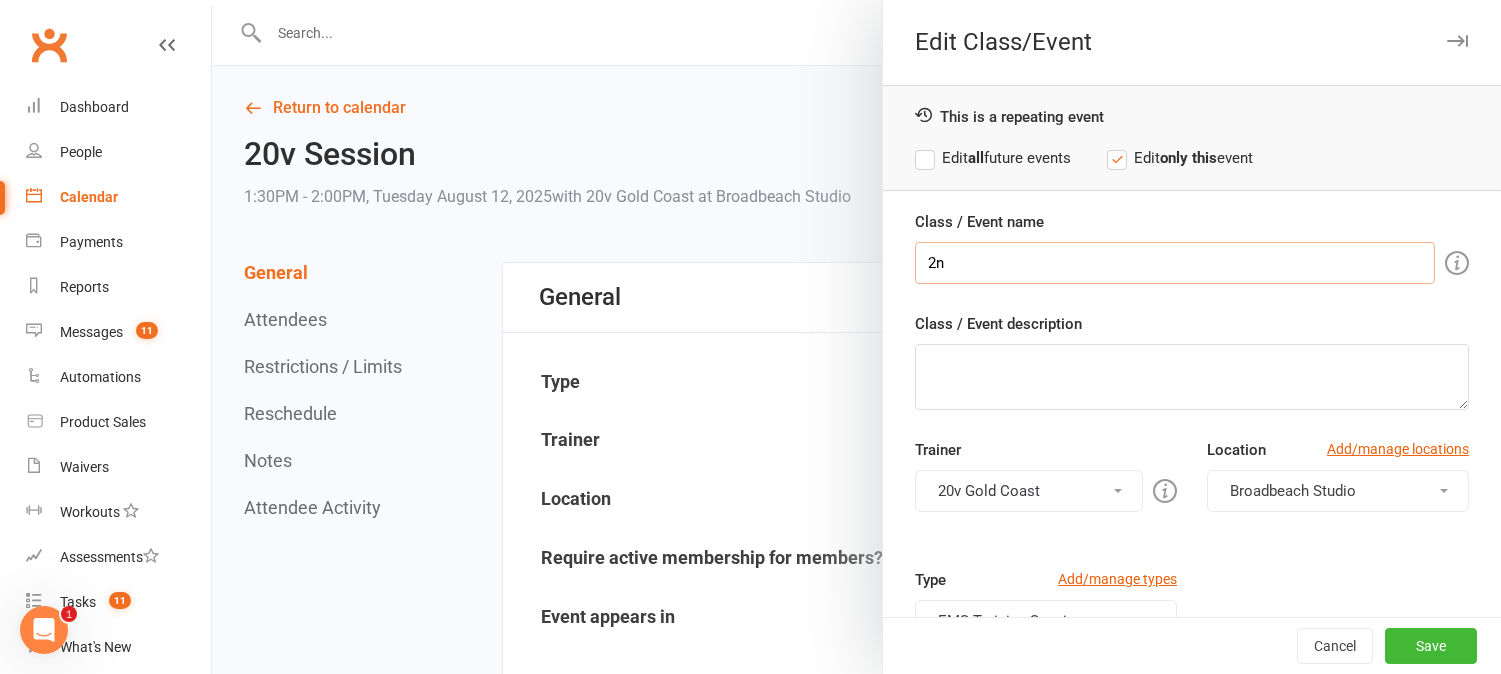 type on "2" 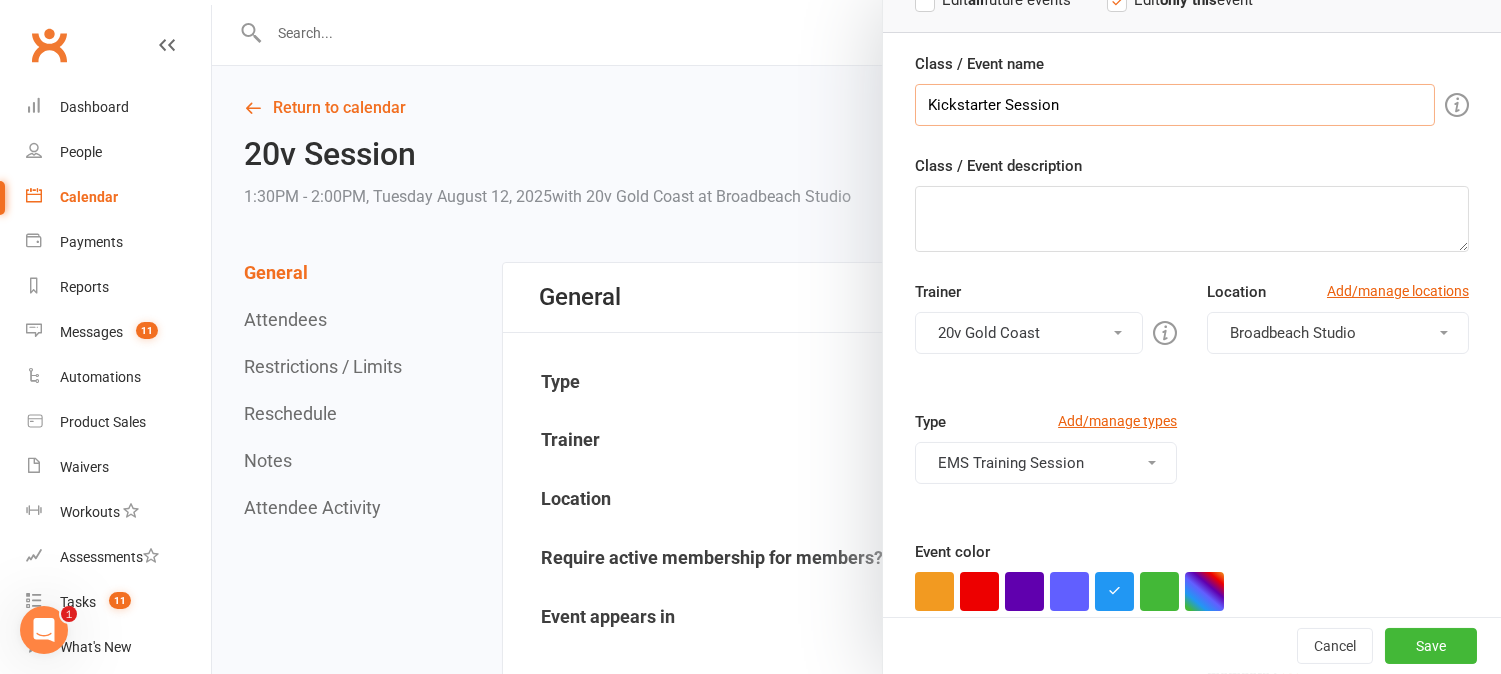 scroll, scrollTop: 282, scrollLeft: 0, axis: vertical 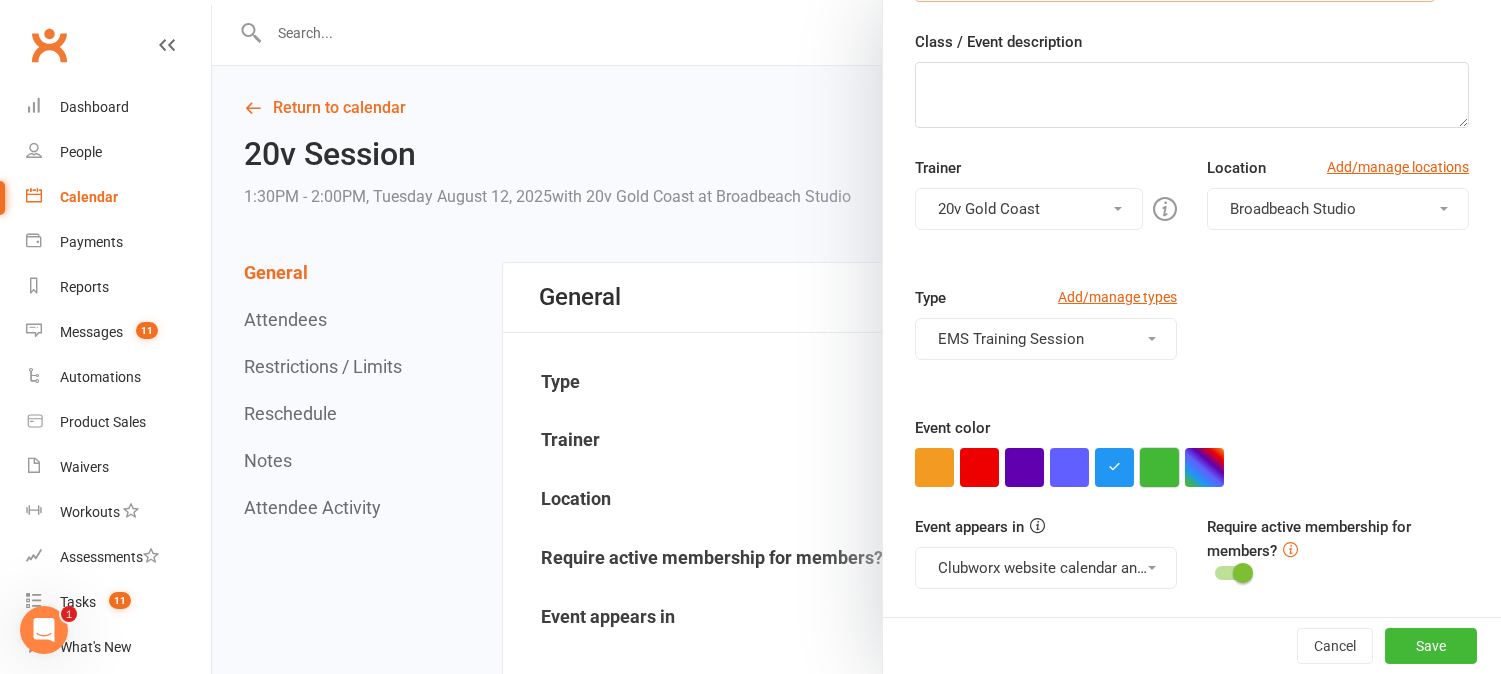 type on "Kickstarter Session" 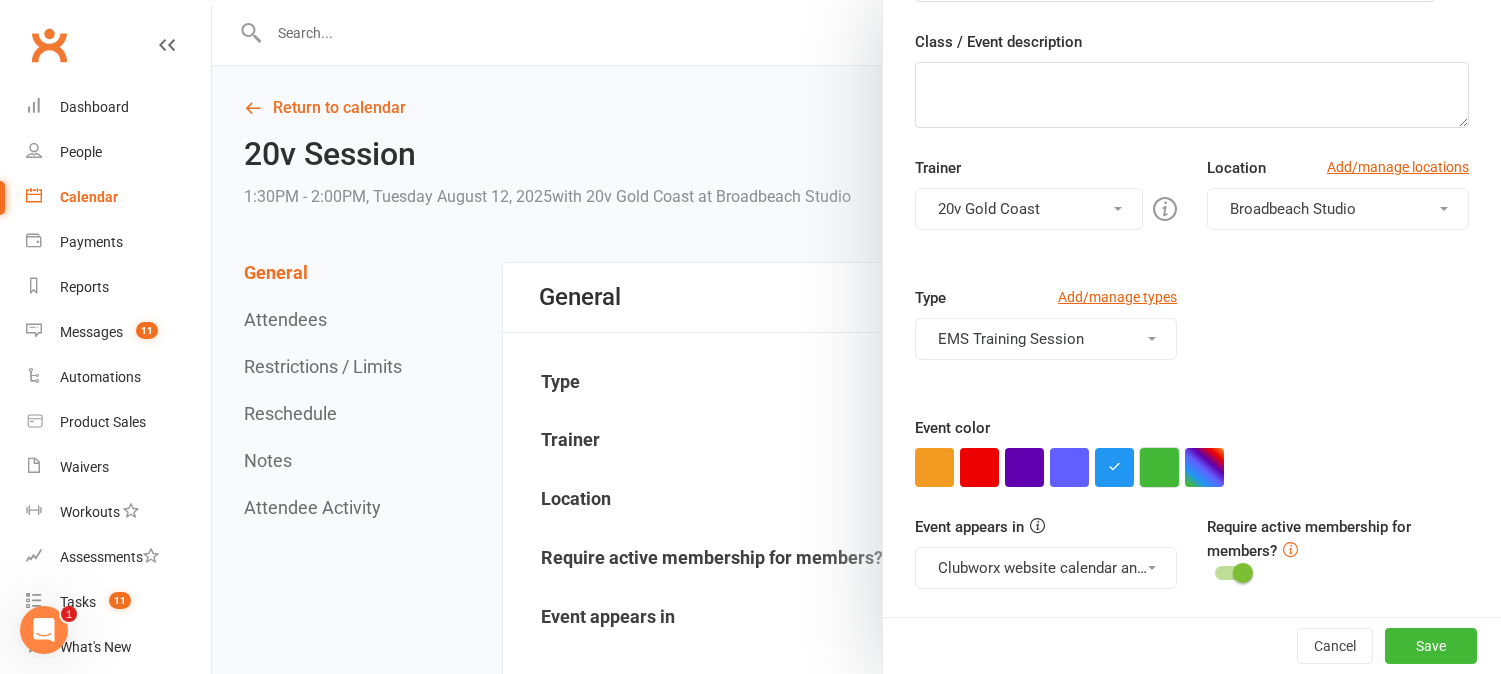 click at bounding box center (1159, 467) 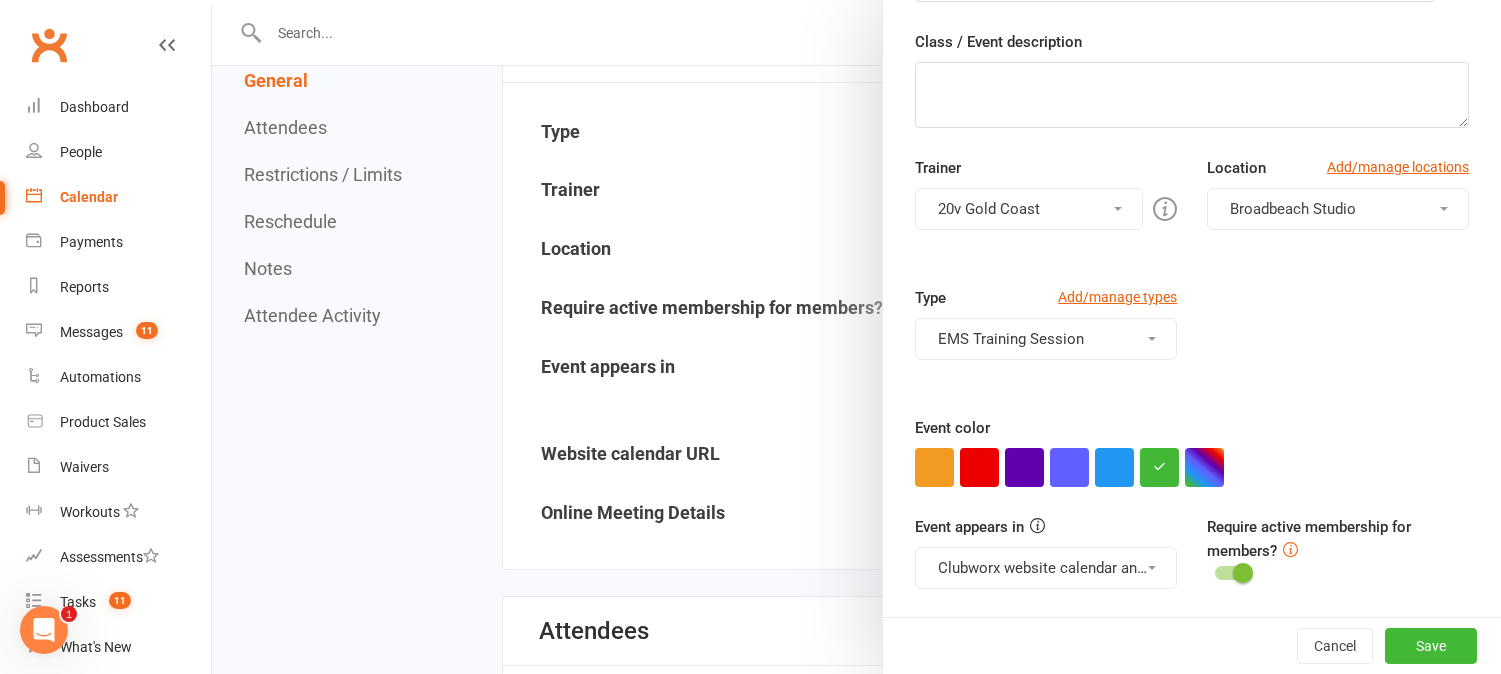 scroll, scrollTop: 444, scrollLeft: 0, axis: vertical 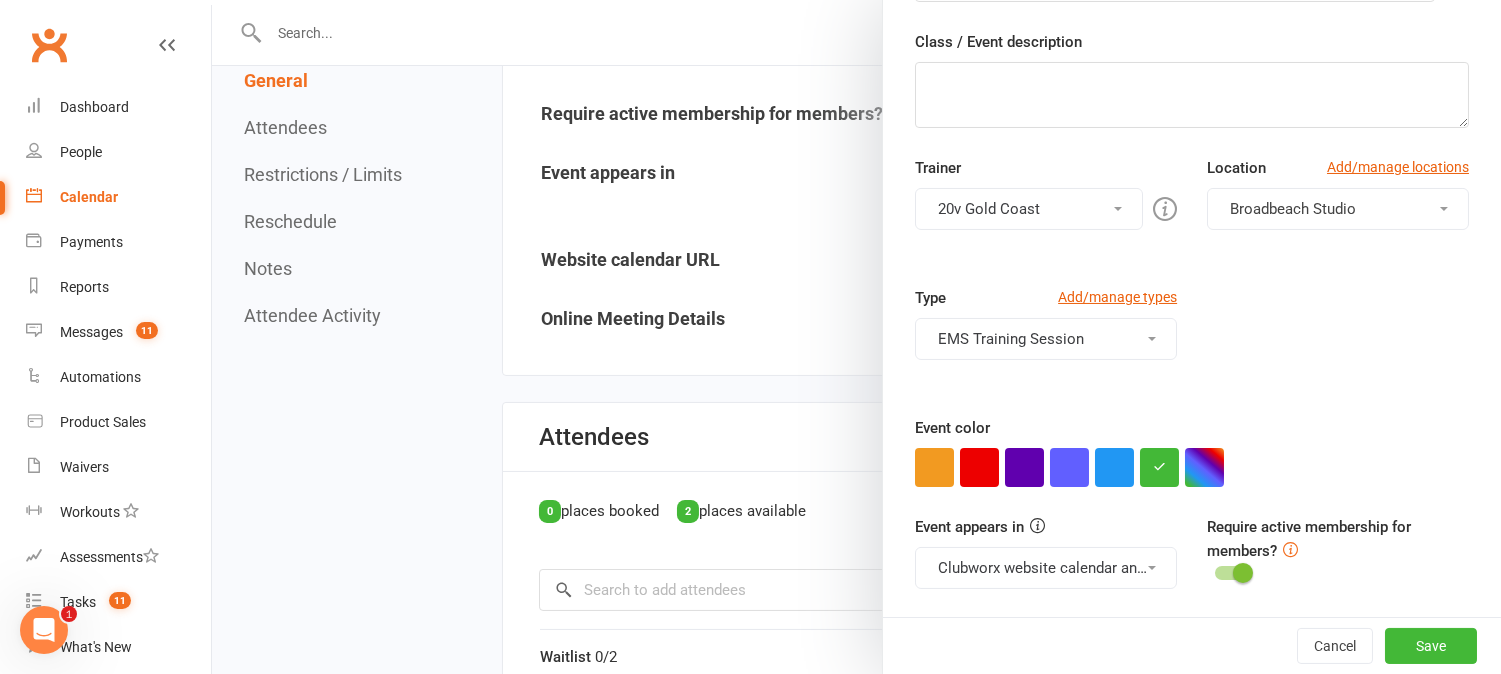 click on "Clubworx website calendar and Mobile app" at bounding box center (1046, 568) 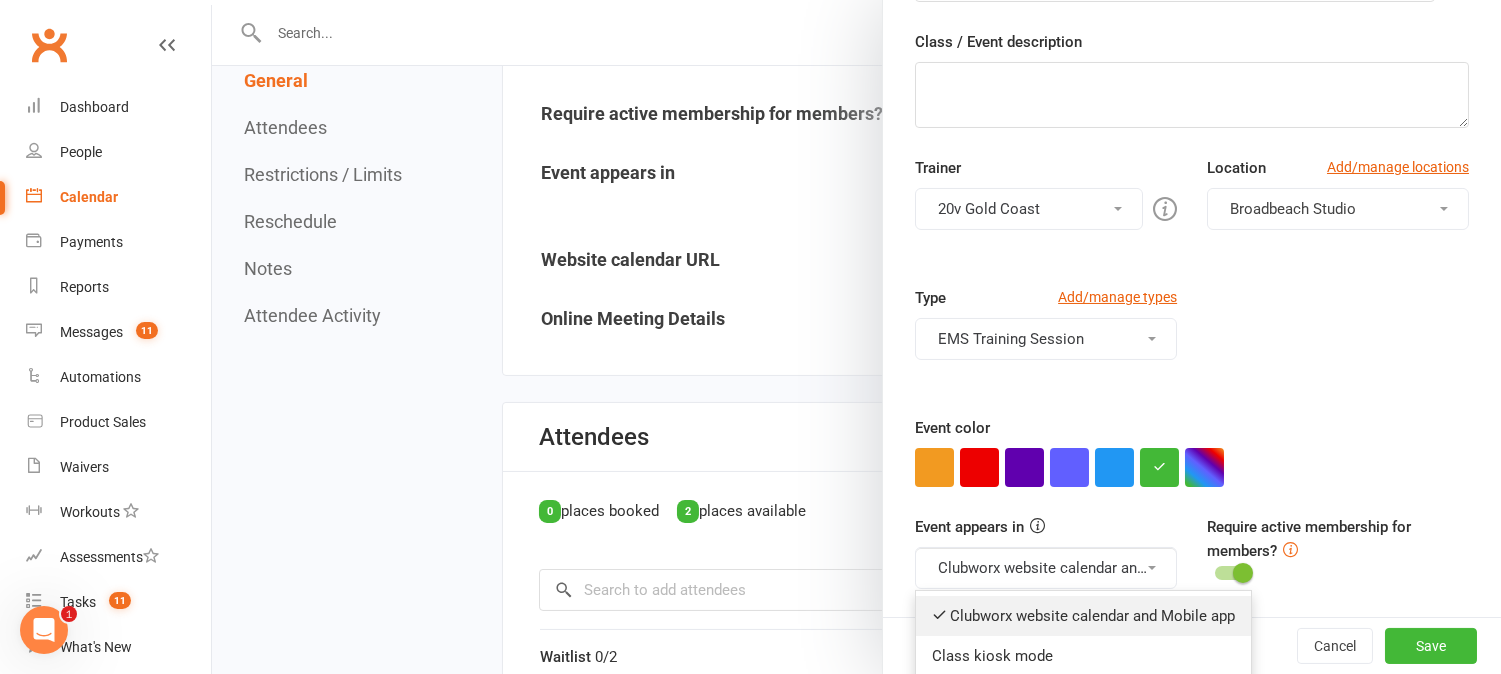 click on "Clubworx website calendar and Mobile app" at bounding box center (1083, 616) 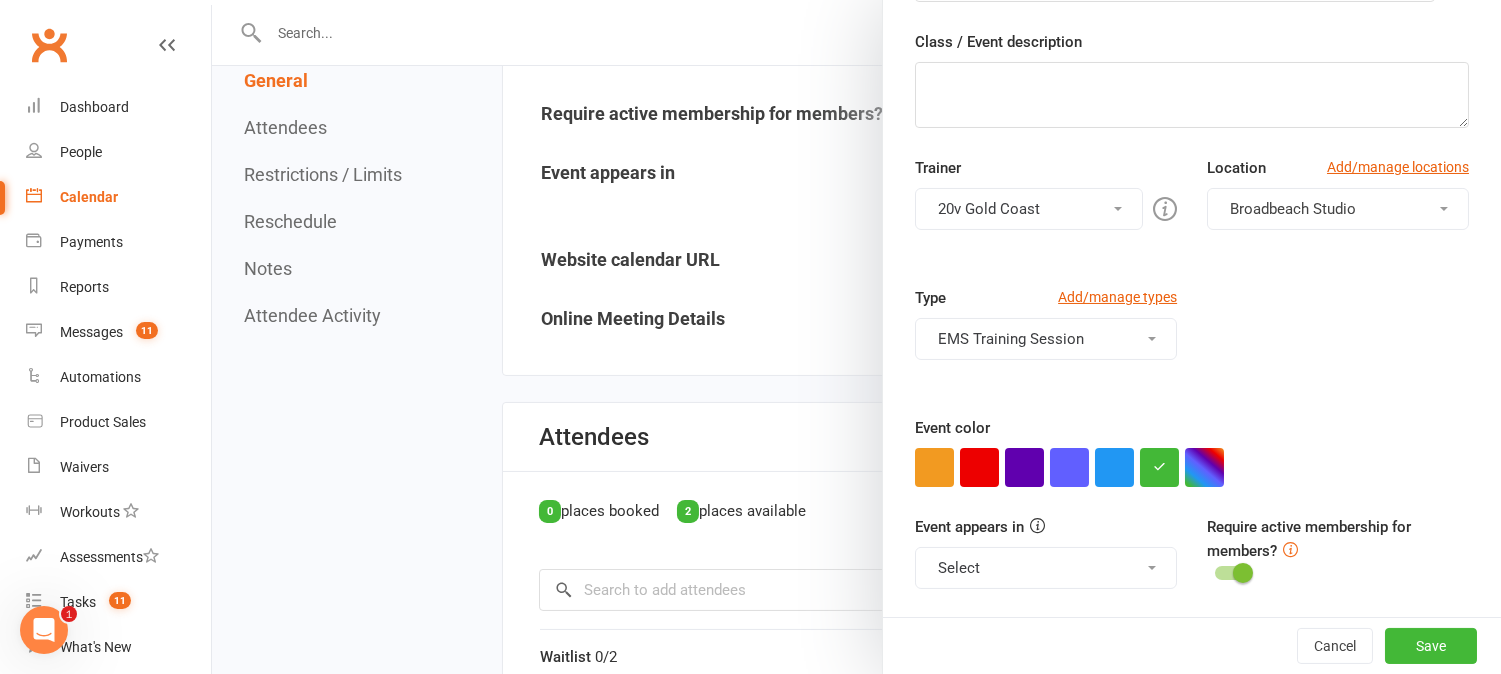 click on "EMS Training Session" at bounding box center (1046, 339) 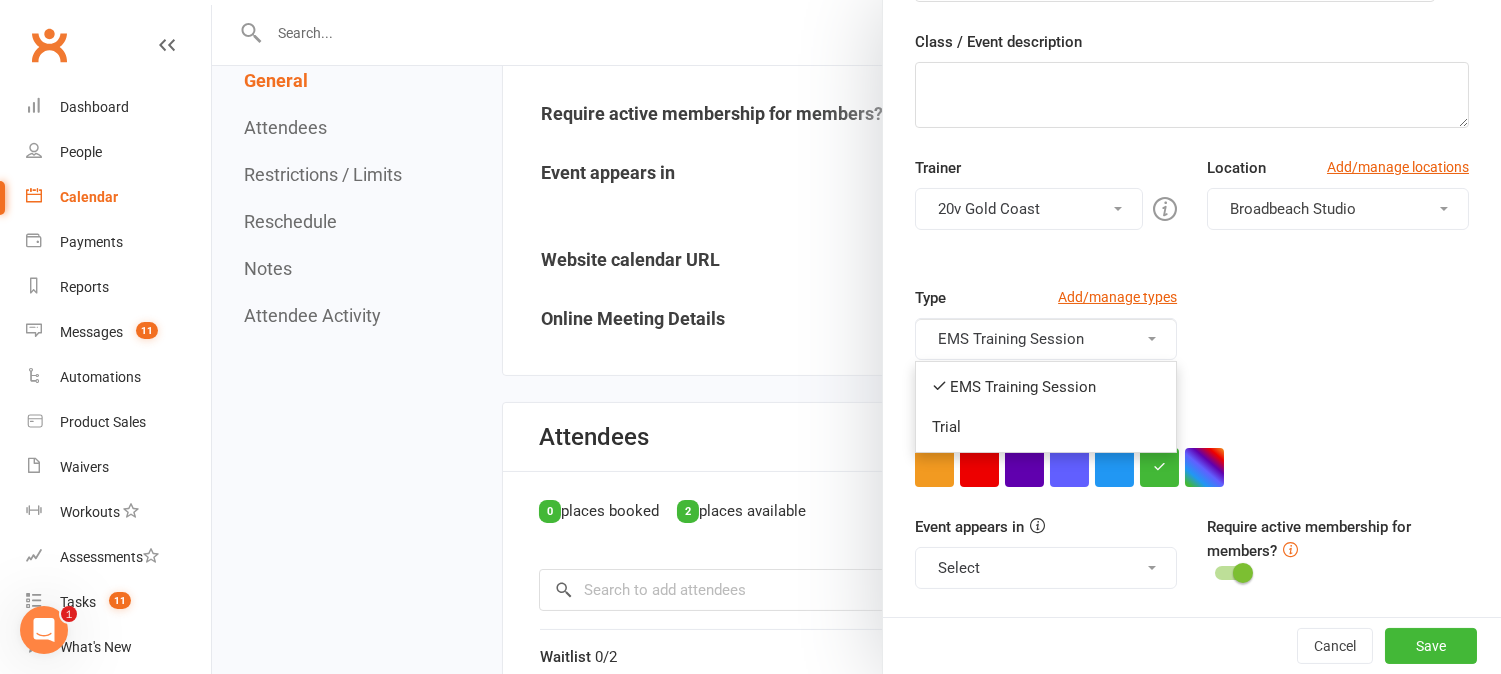 drag, startPoint x: 992, startPoint y: 440, endPoint x: 995, endPoint y: 424, distance: 16.27882 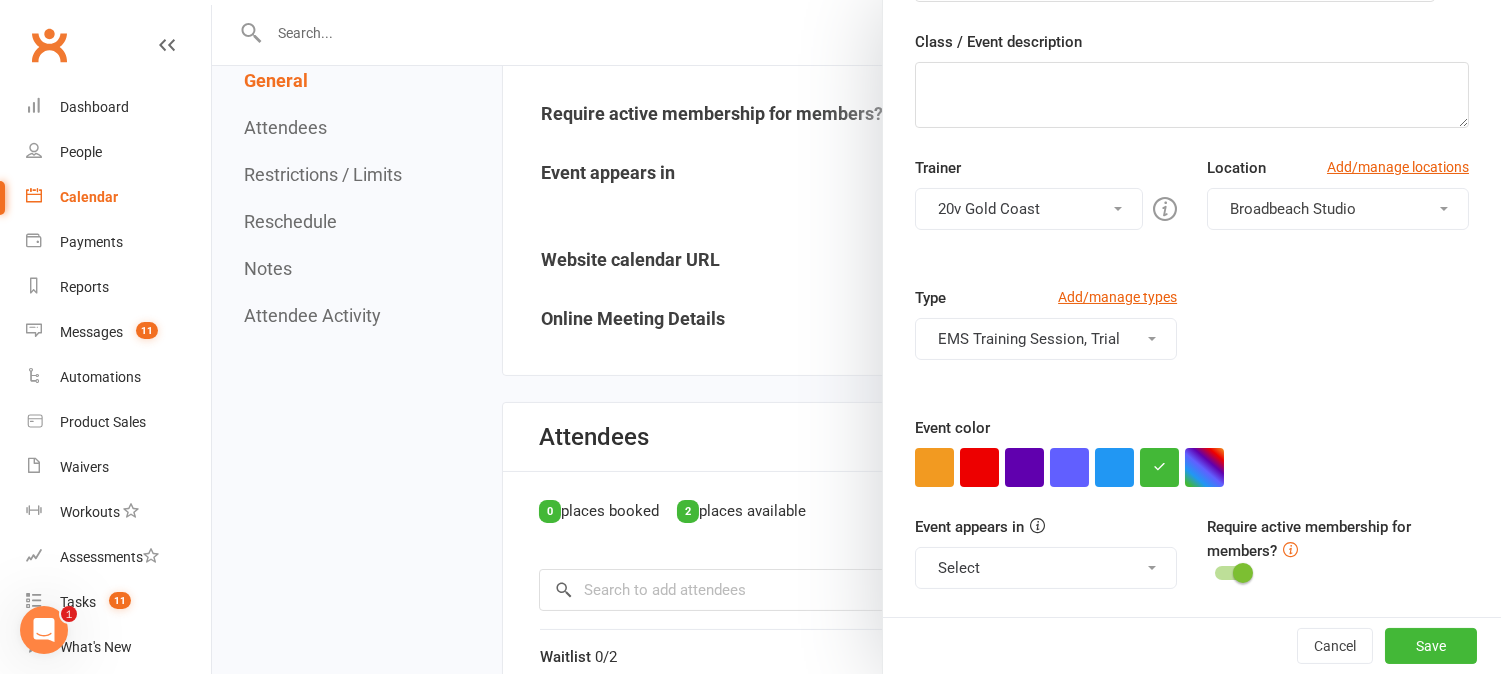 click on "EMS Training Session, Trial" at bounding box center [1046, 339] 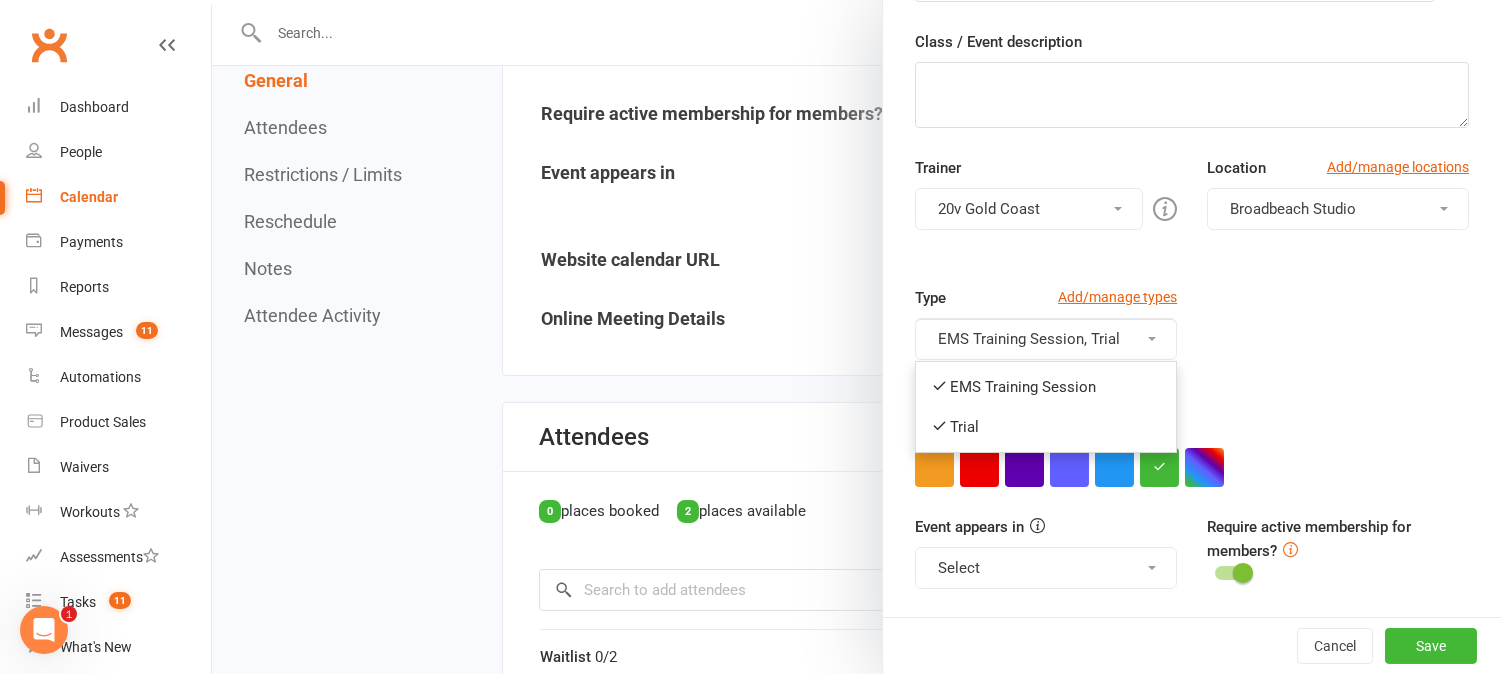 click on "EMS Training Session" at bounding box center (1046, 387) 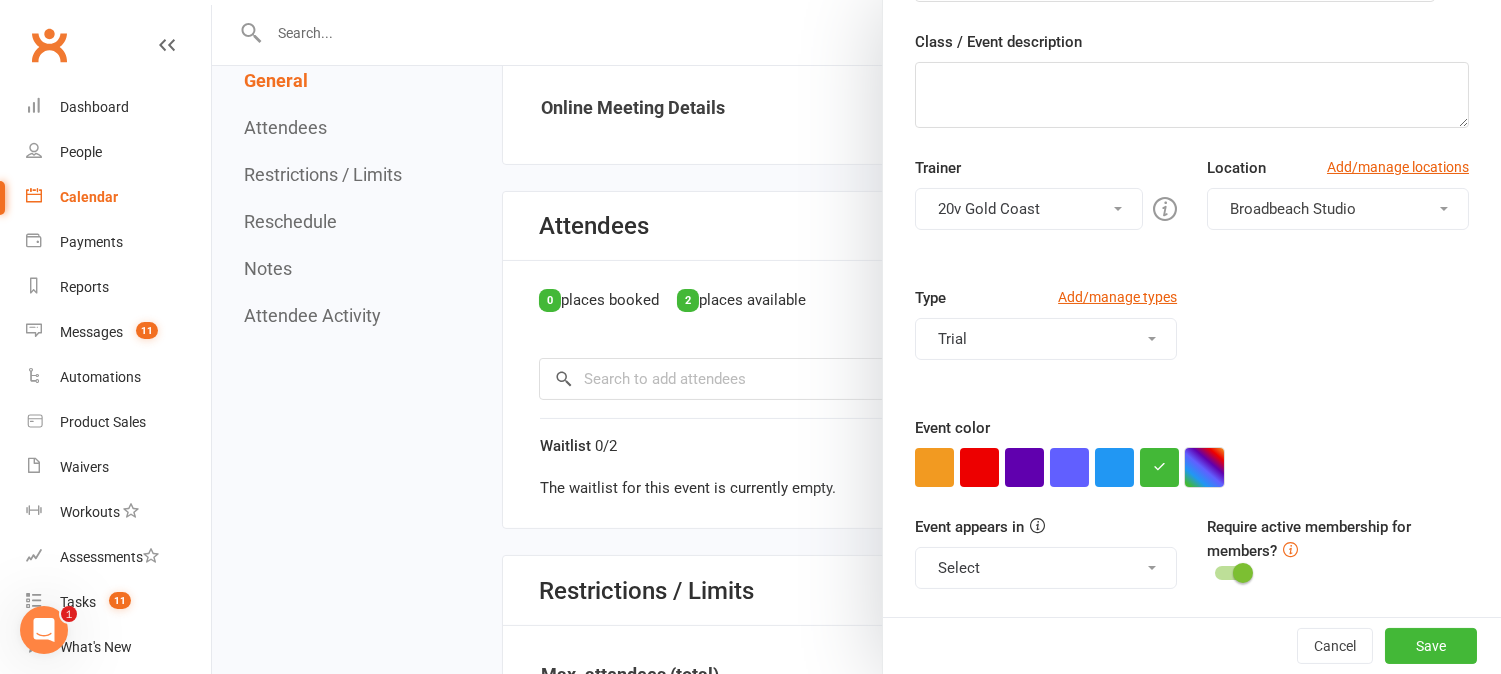 scroll, scrollTop: 888, scrollLeft: 0, axis: vertical 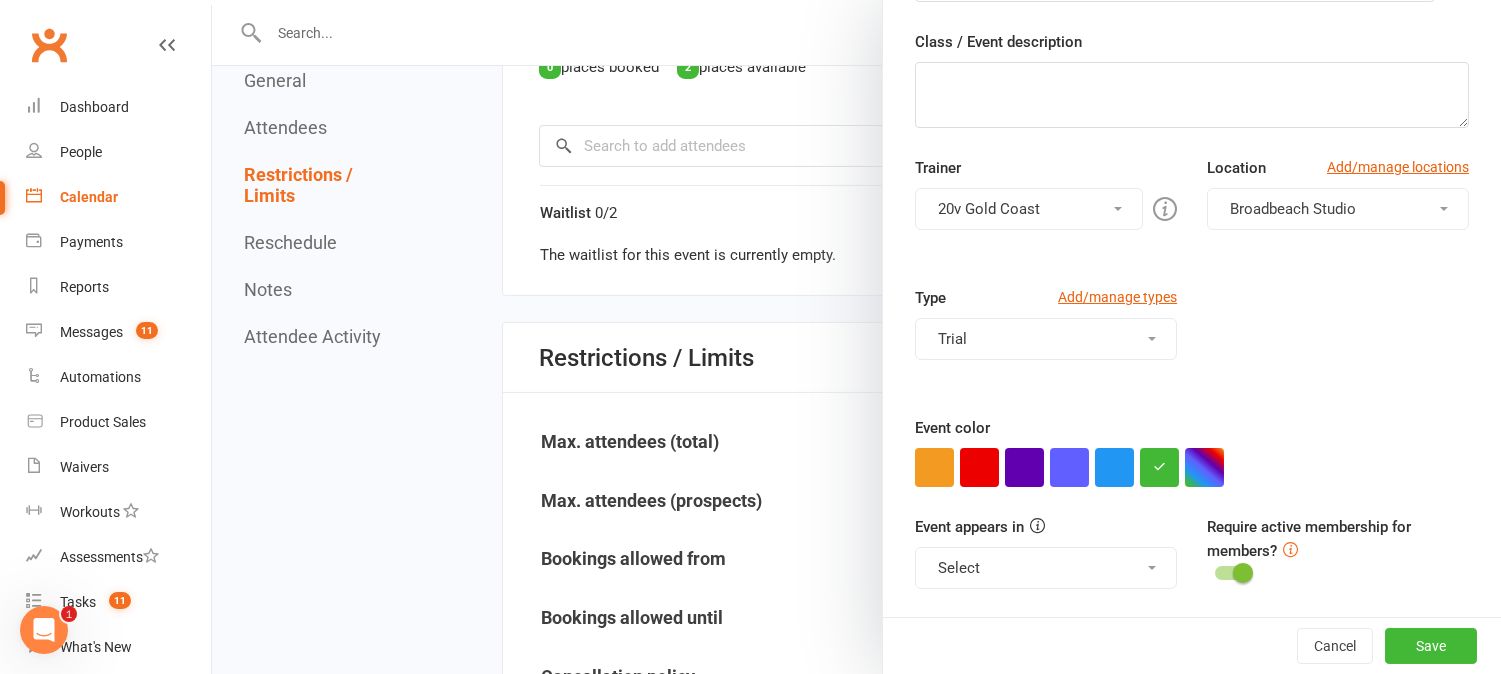 drag, startPoint x: 1002, startPoint y: 580, endPoint x: 1015, endPoint y: 585, distance: 13.928389 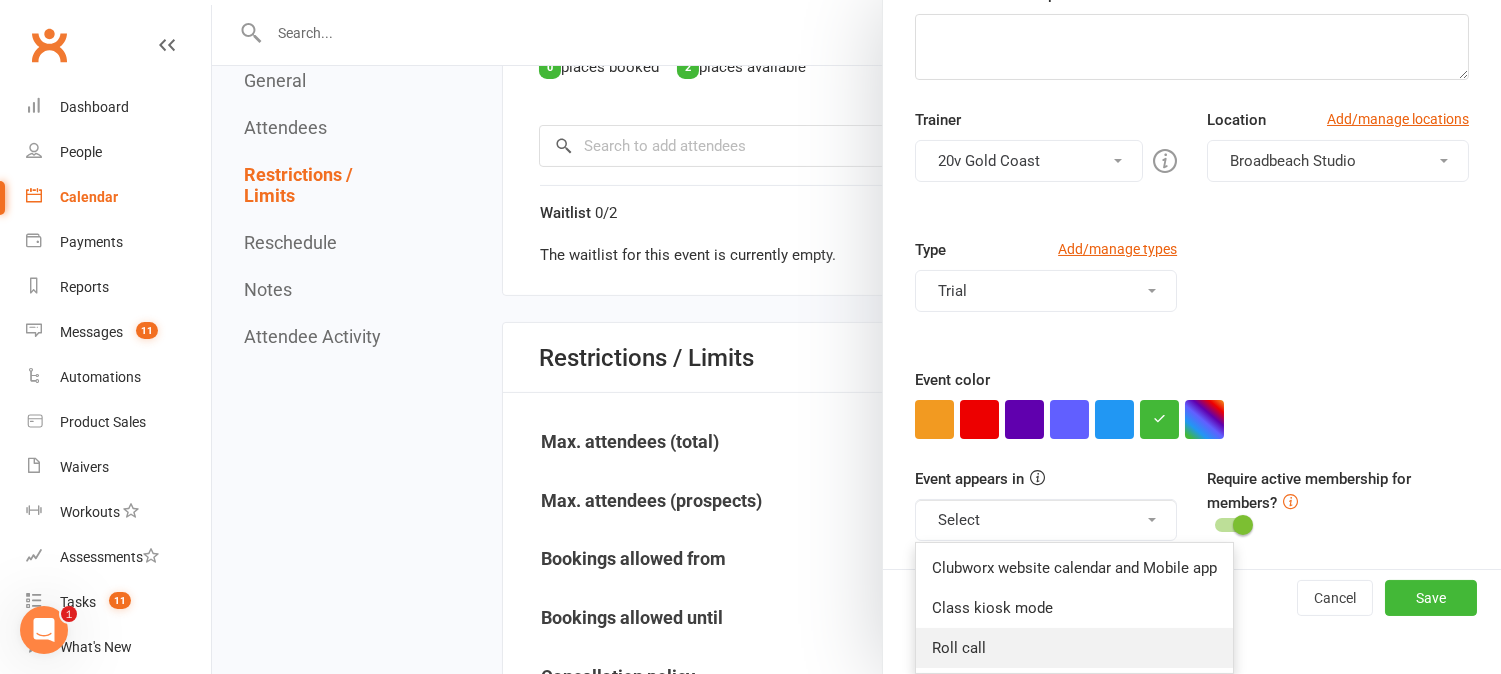 click on "Roll call" at bounding box center (1074, 648) 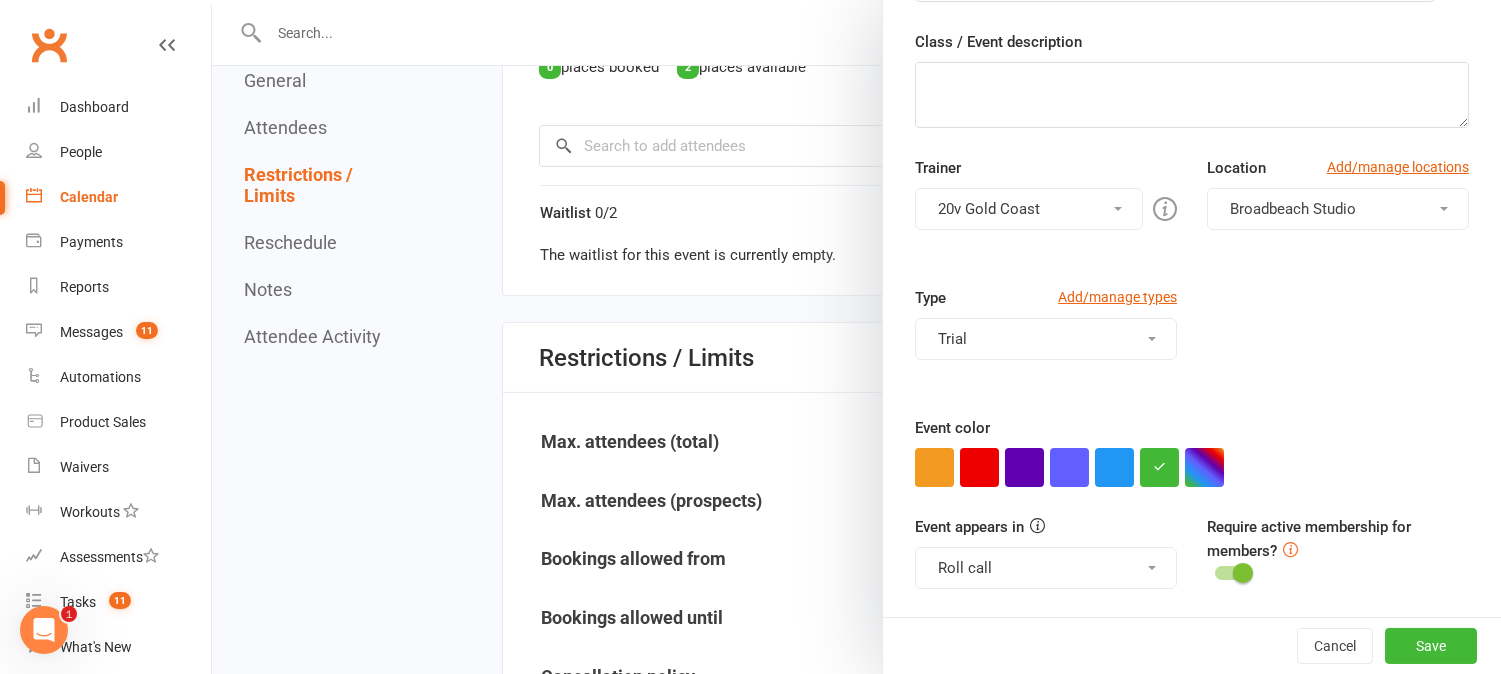 scroll, scrollTop: 282, scrollLeft: 0, axis: vertical 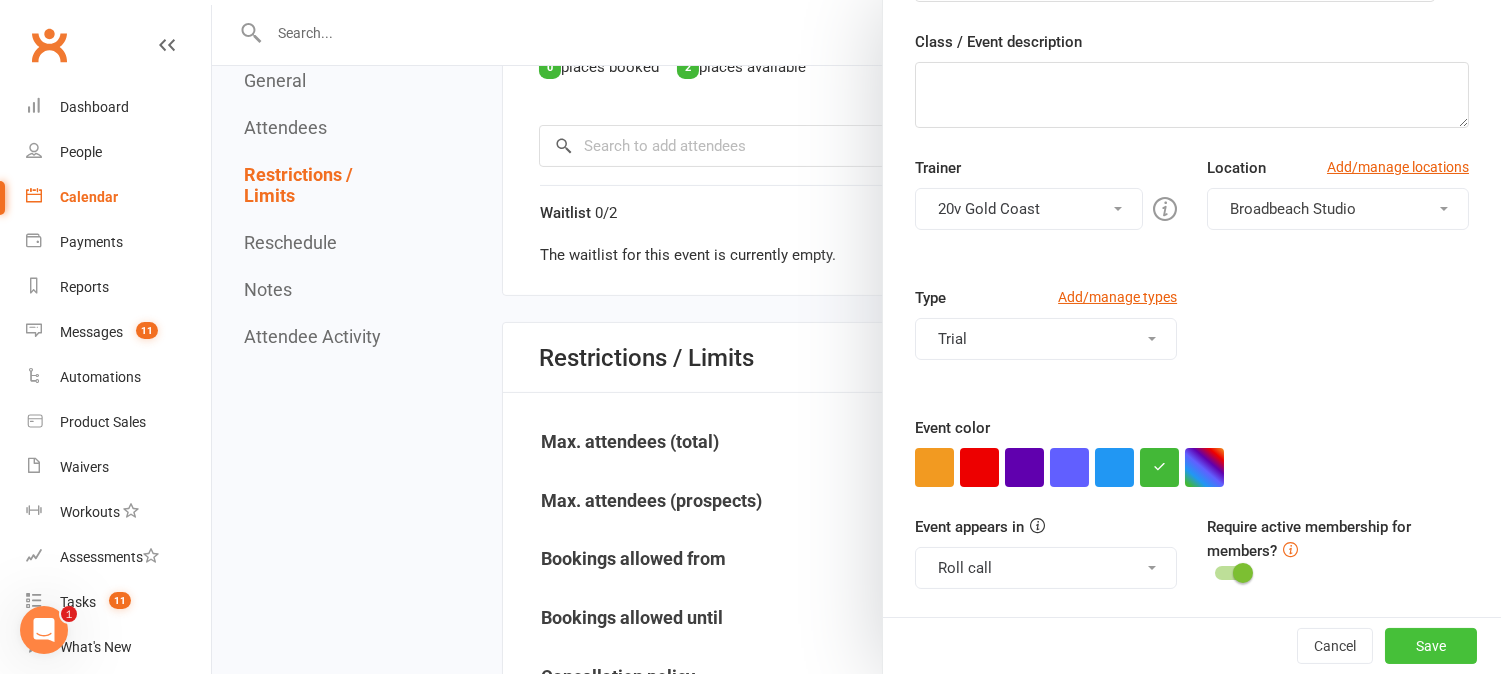 click on "Save" at bounding box center (1431, 646) 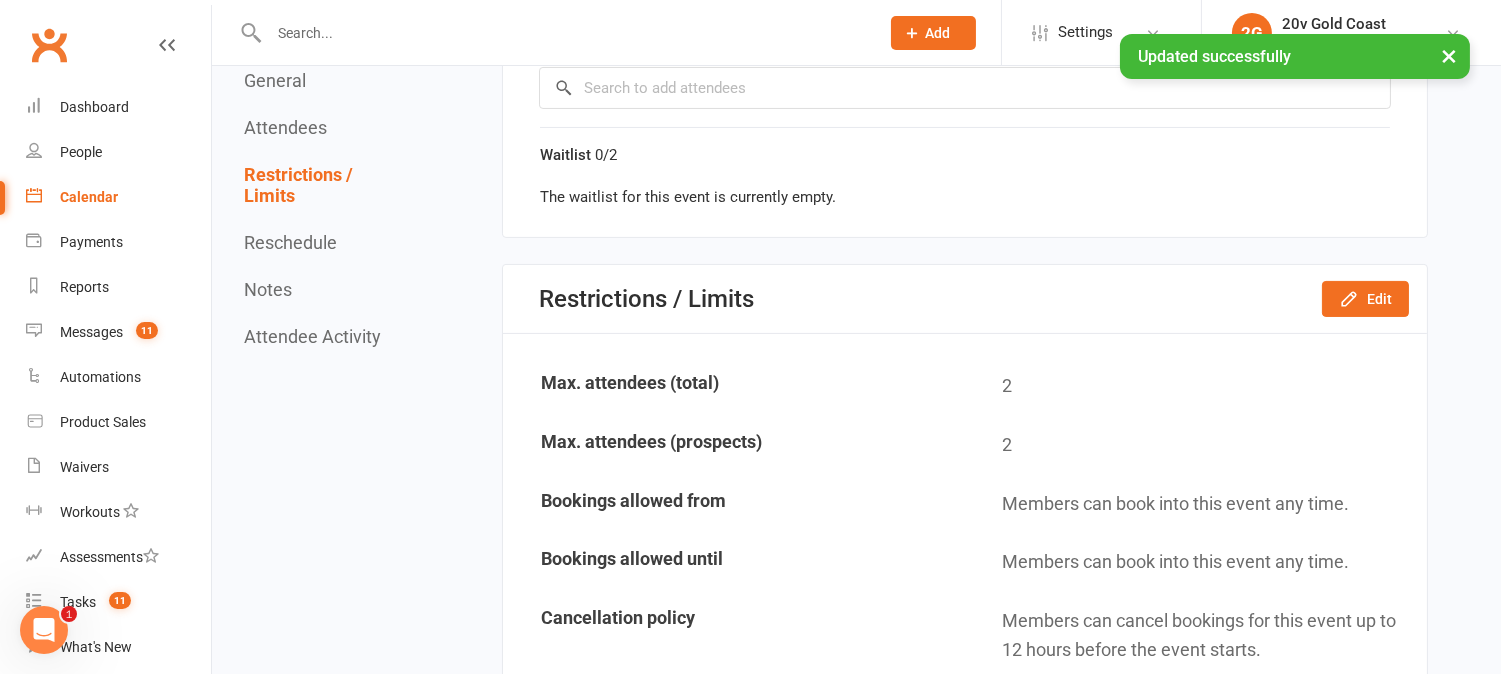 click on "Calendar" at bounding box center (89, 197) 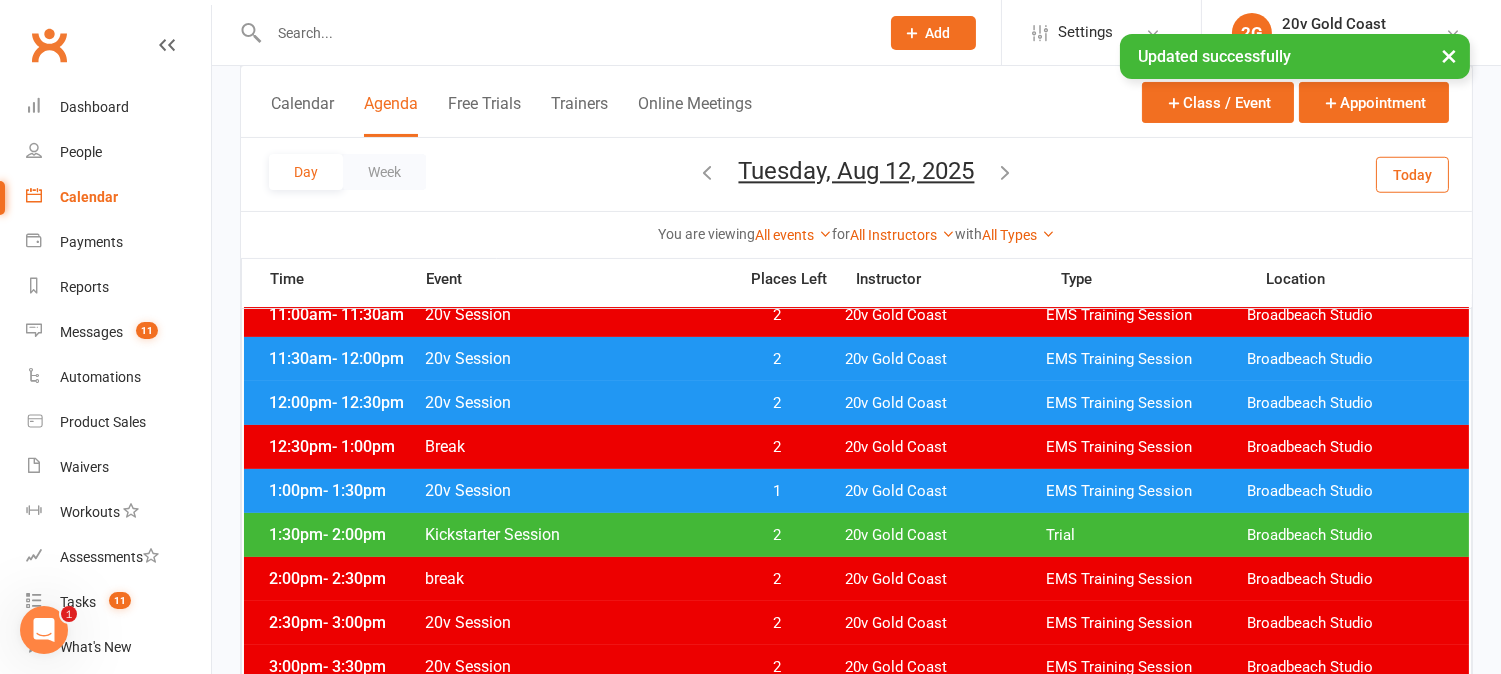 scroll, scrollTop: 666, scrollLeft: 0, axis: vertical 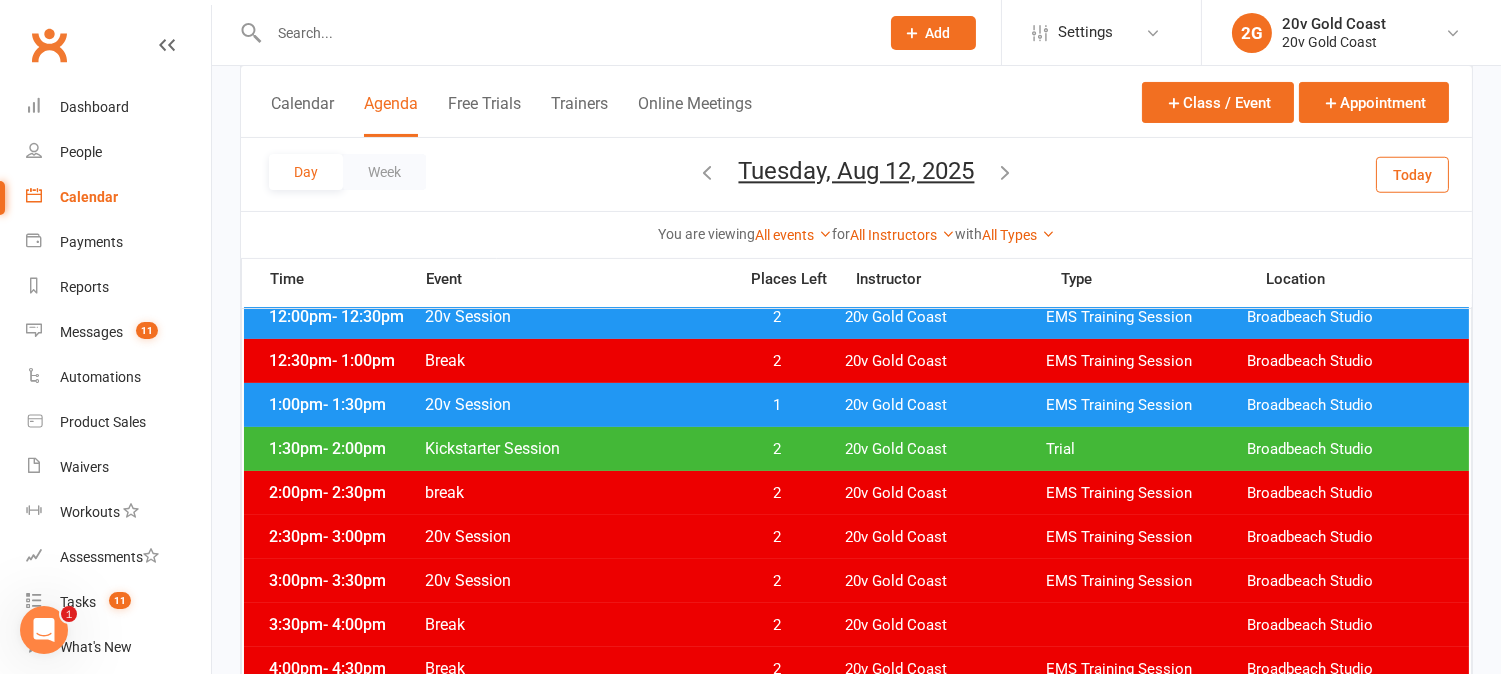 click on "2" at bounding box center (777, 449) 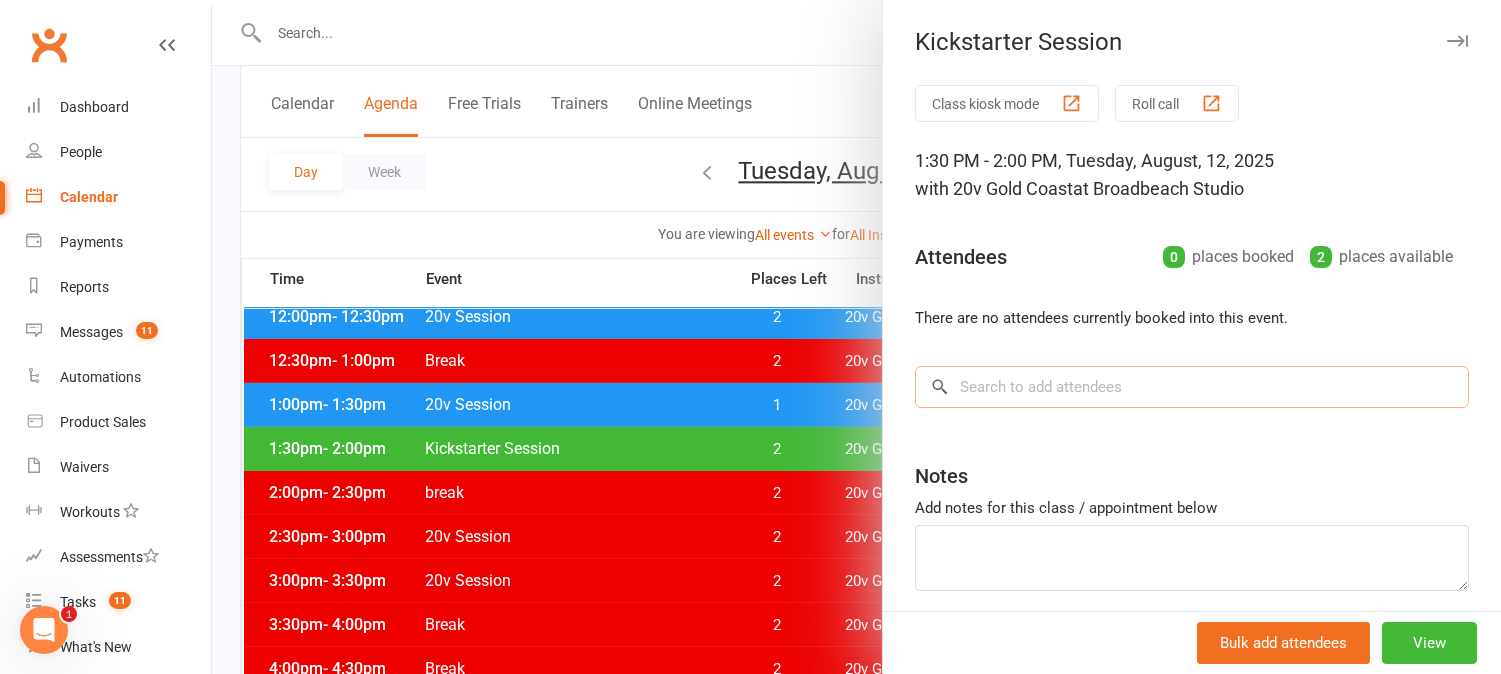 click at bounding box center (1192, 387) 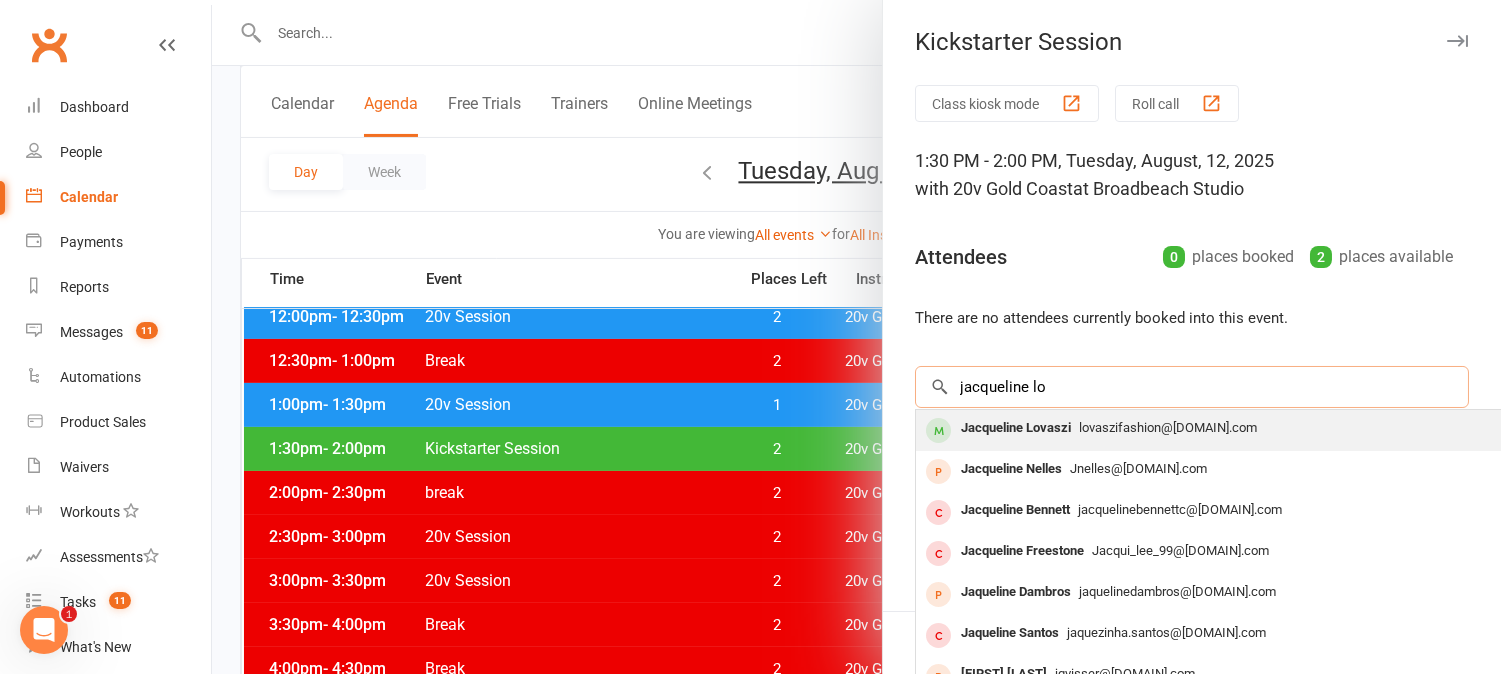 type on "jacqueline lo" 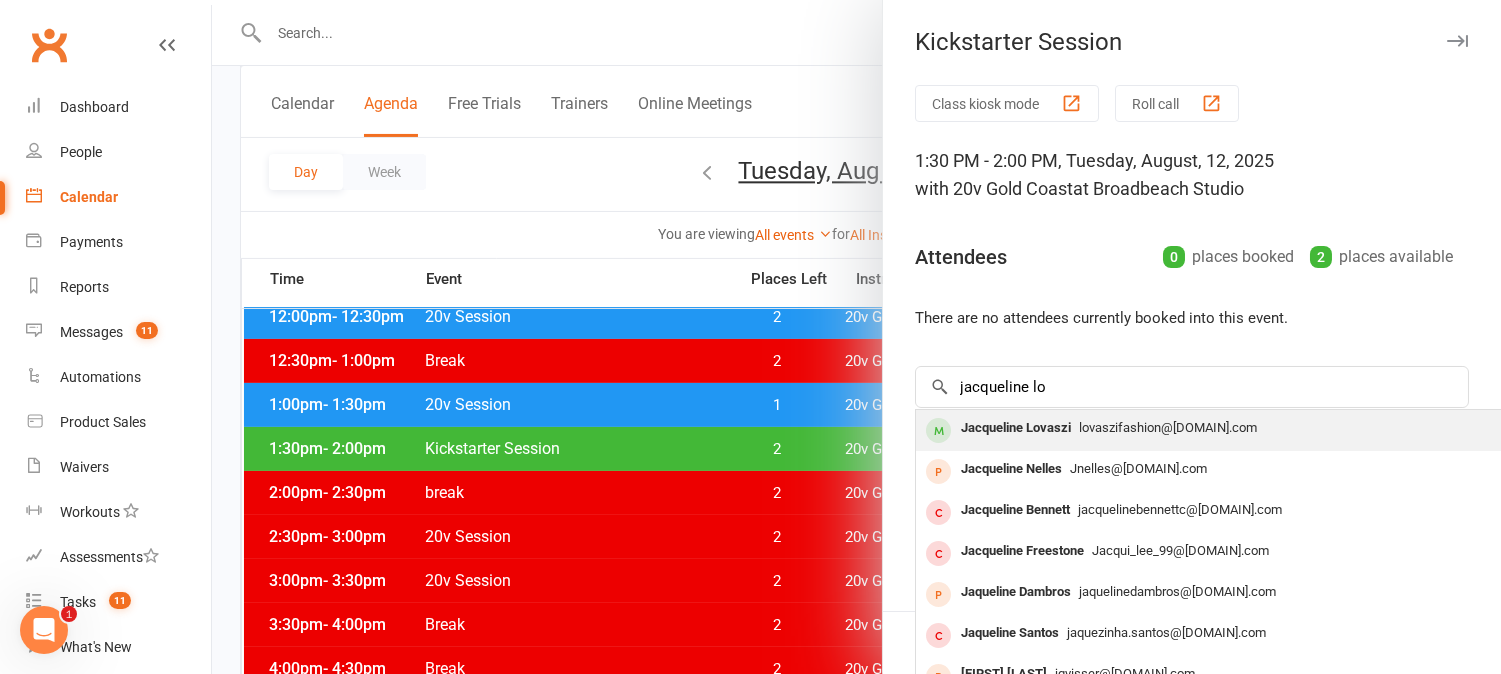 click on "Jacqueline Lovaszi" at bounding box center (1016, 428) 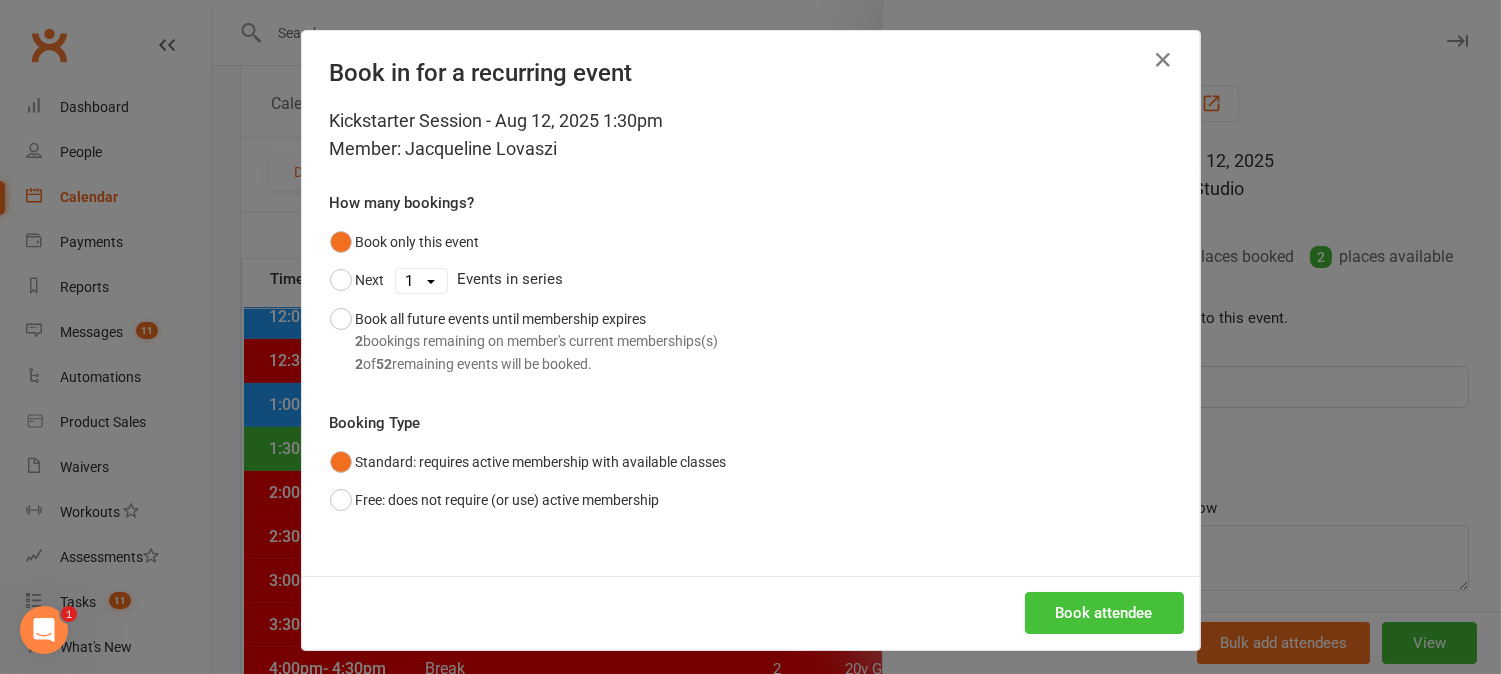 click on "Book attendee" at bounding box center (1104, 613) 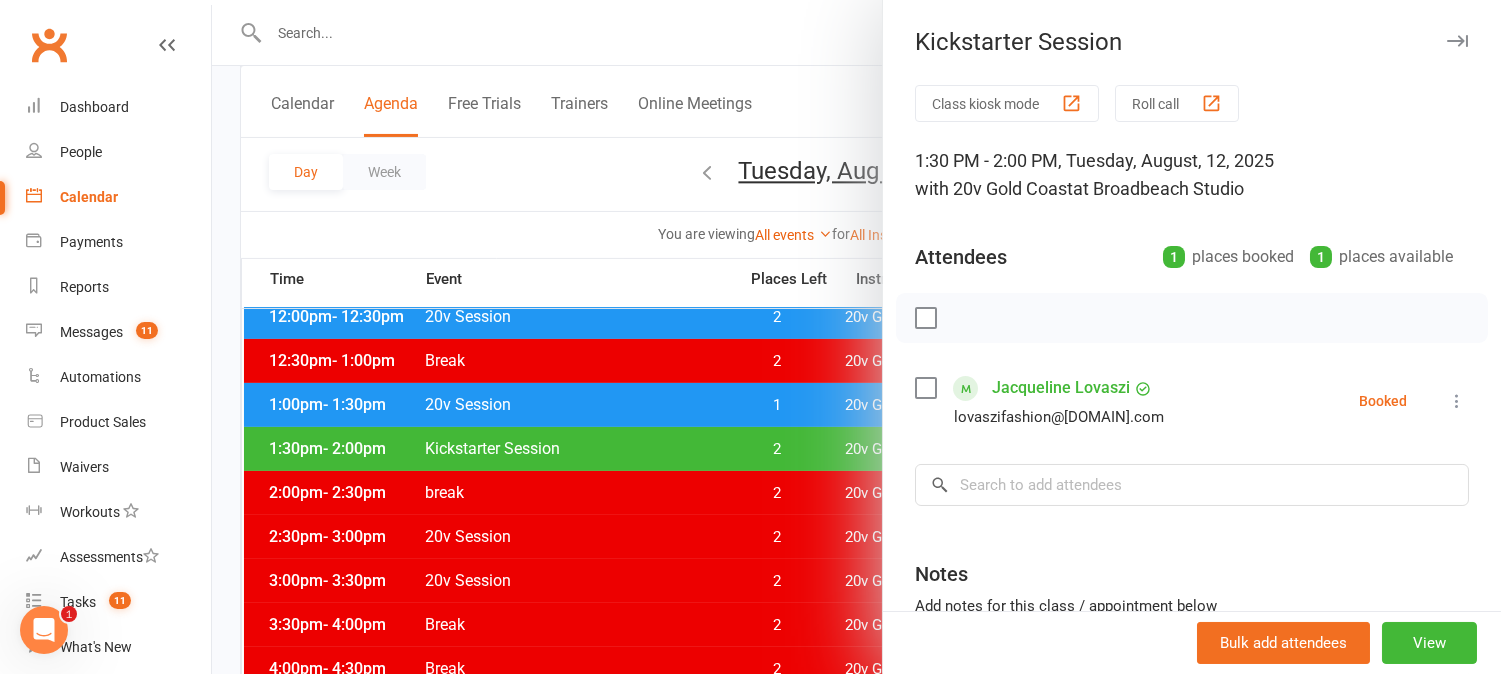 click at bounding box center (856, 337) 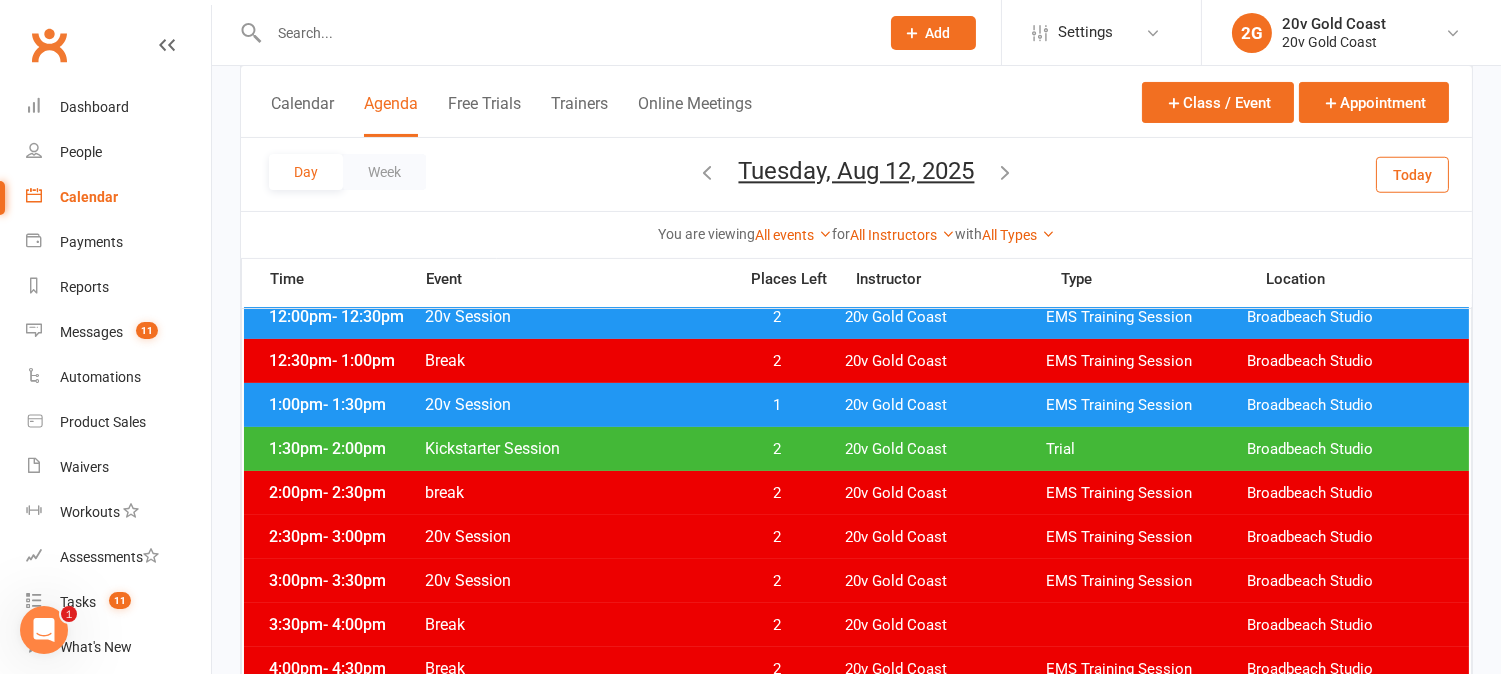 click on "Today" at bounding box center [1412, 174] 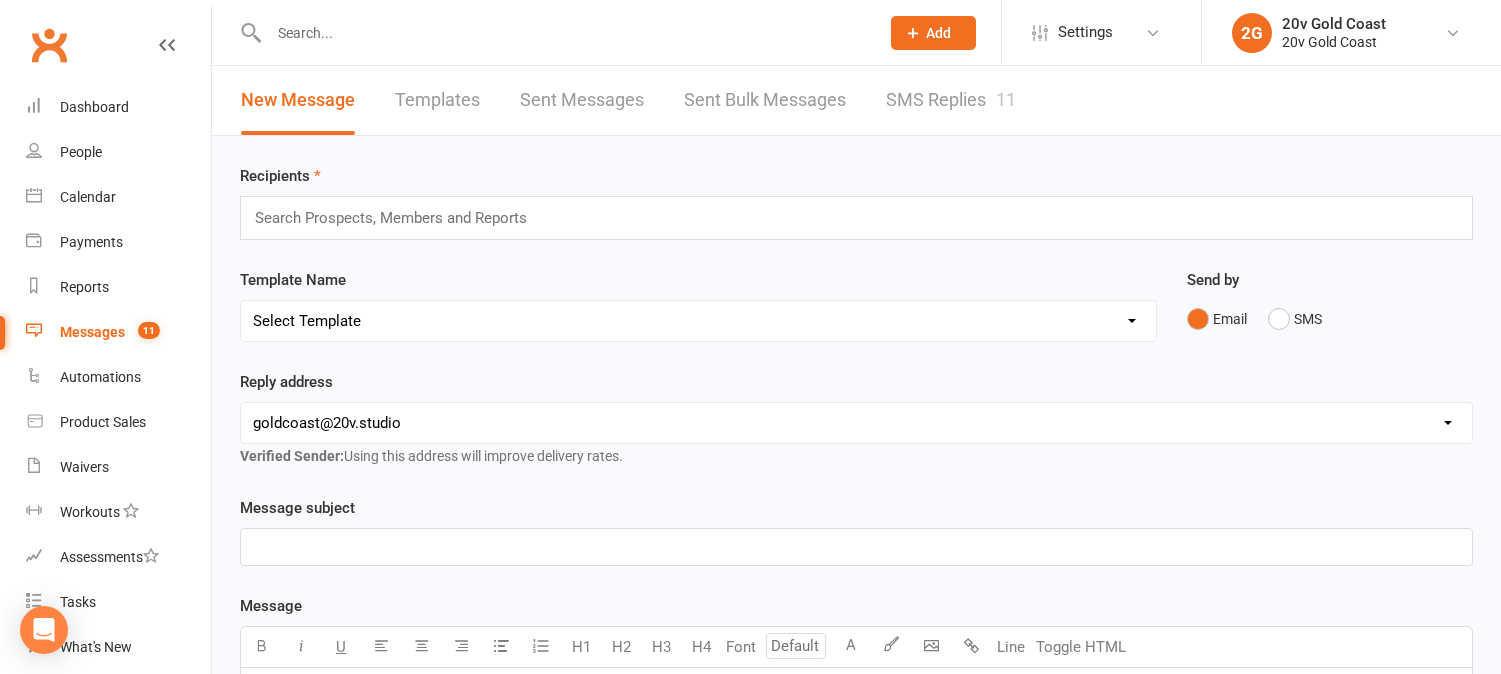scroll, scrollTop: 0, scrollLeft: 0, axis: both 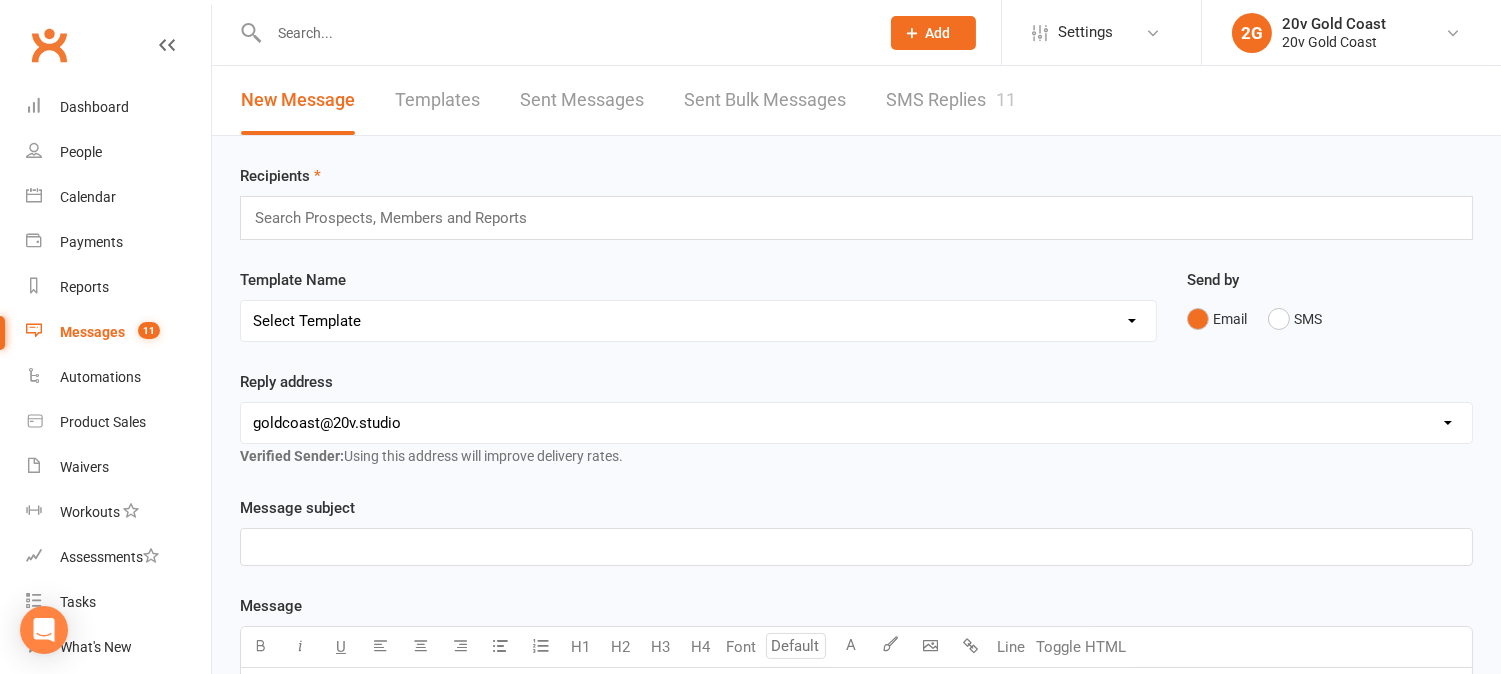 click on "SMS Replies  11" at bounding box center [951, 100] 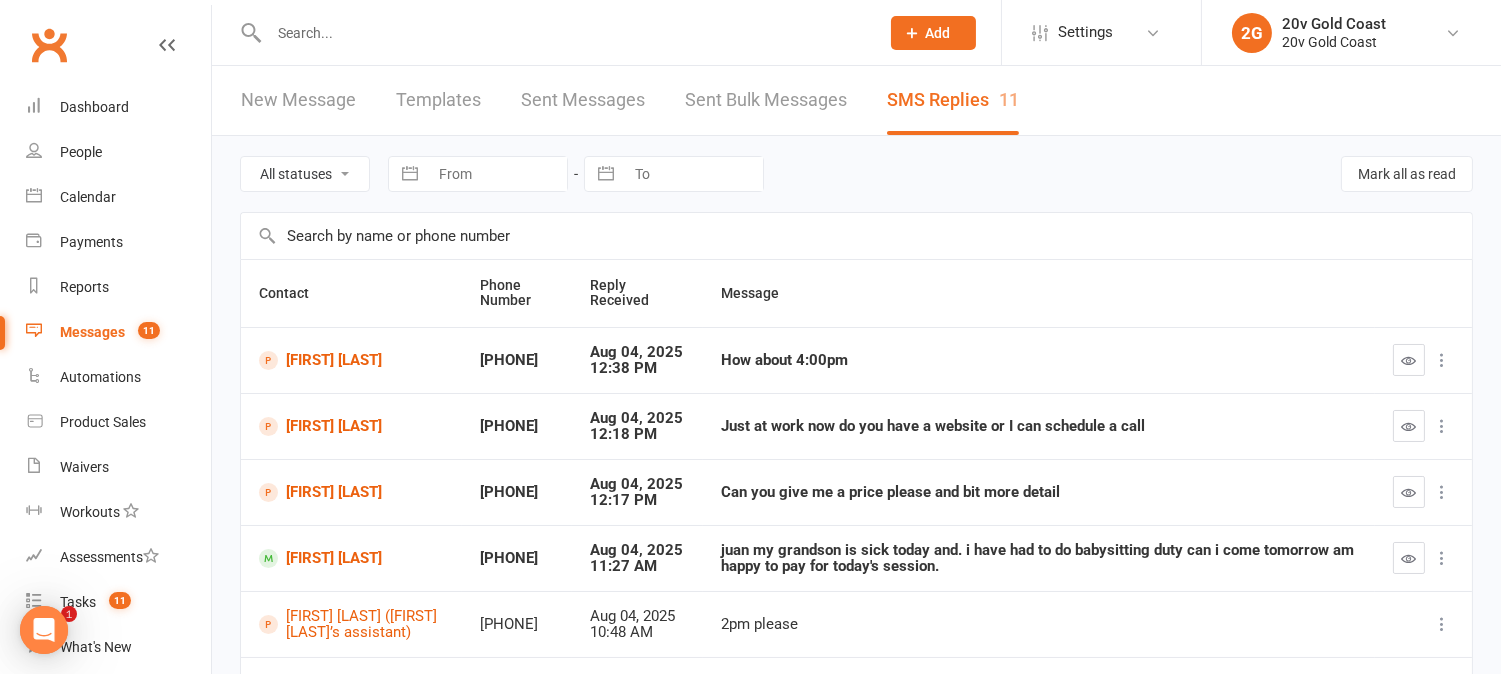 scroll, scrollTop: 0, scrollLeft: 0, axis: both 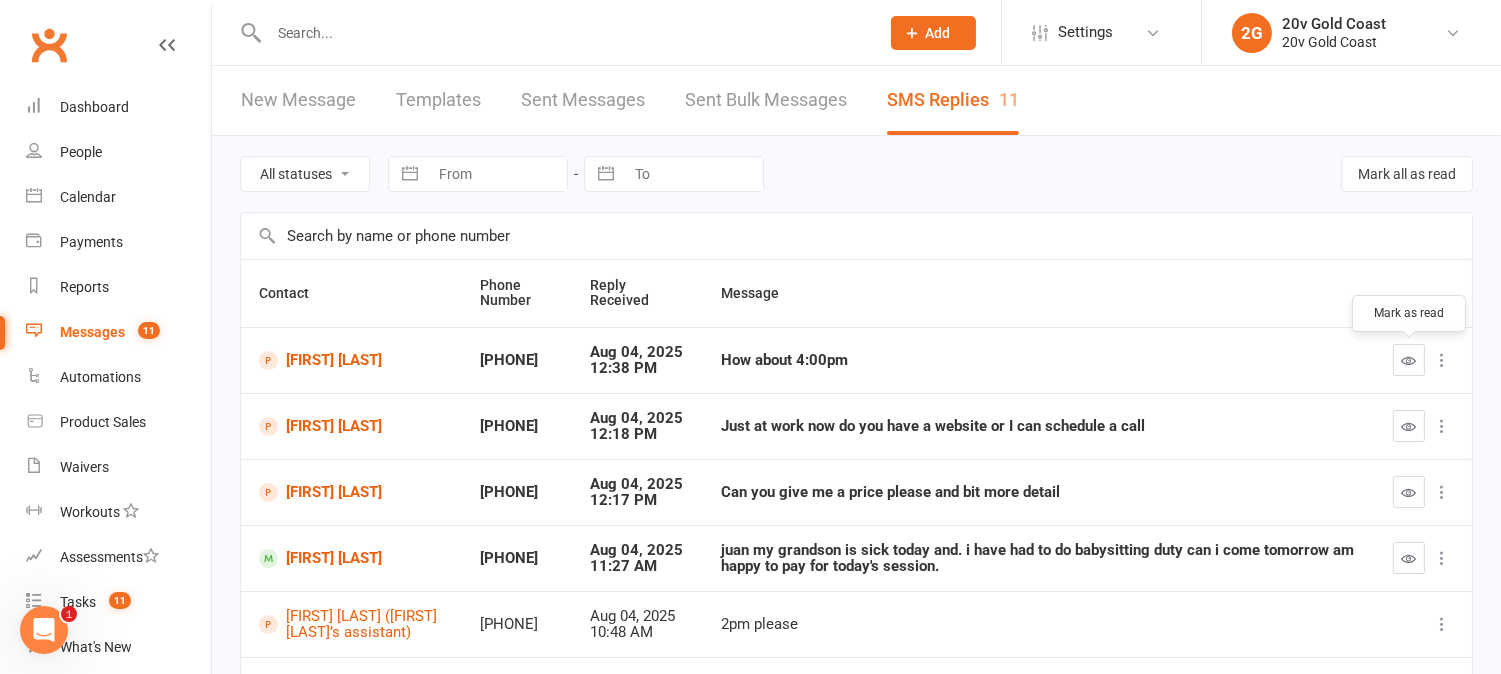 click at bounding box center (1409, 360) 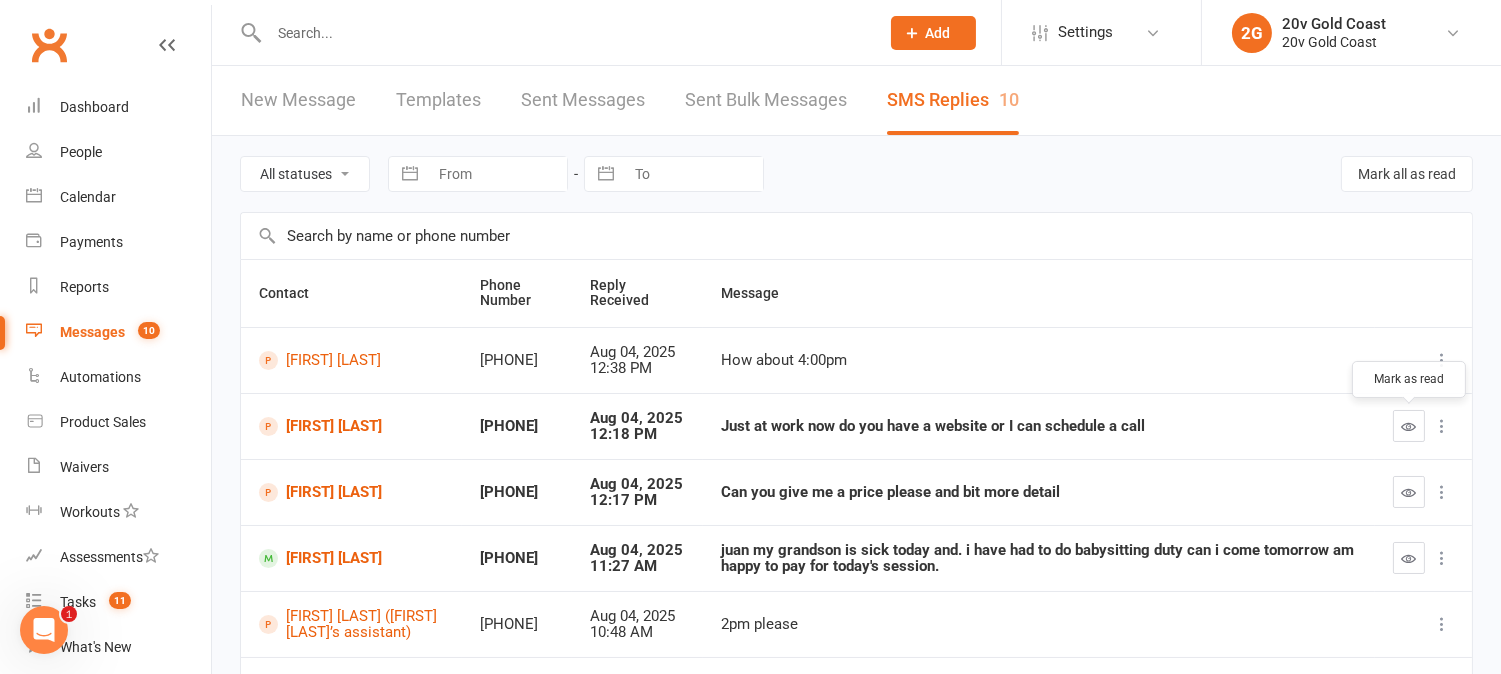 drag, startPoint x: 1400, startPoint y: 424, endPoint x: 868, endPoint y: 66, distance: 641.23944 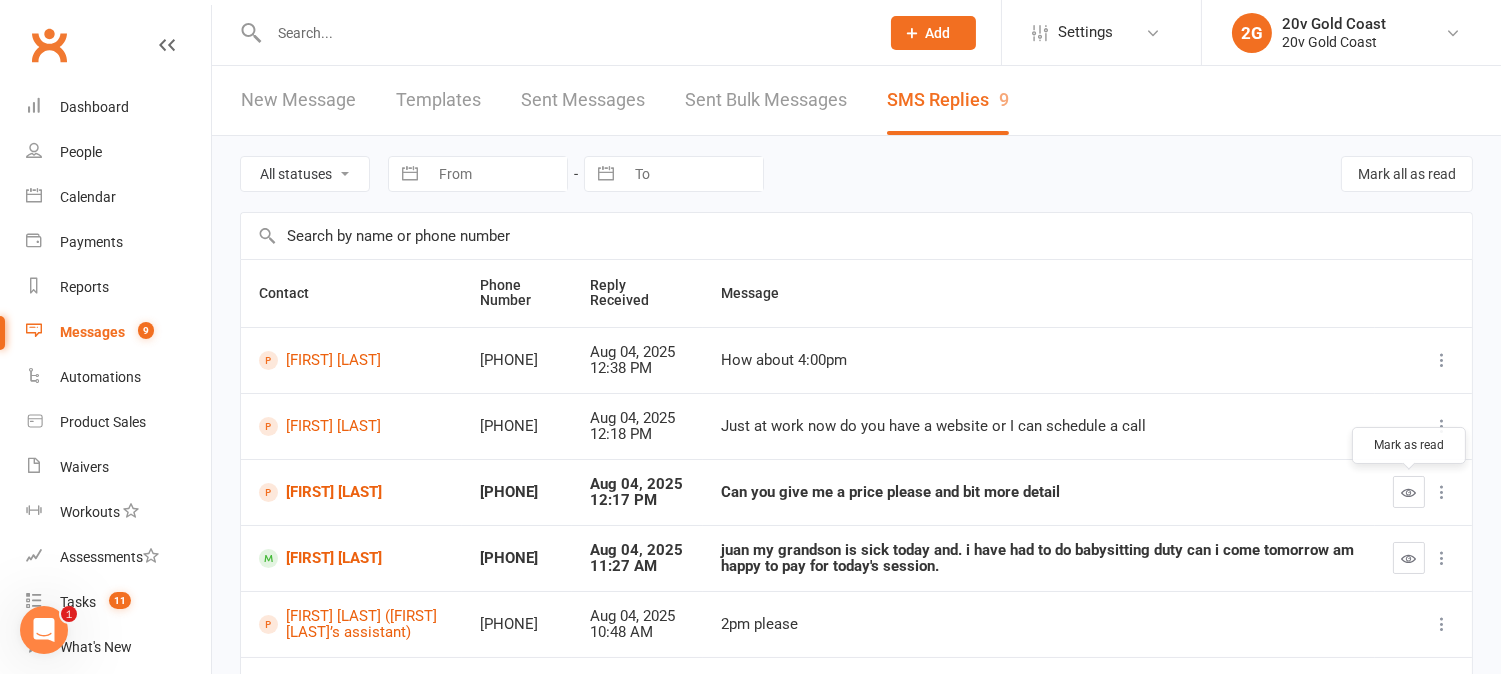 click at bounding box center (1409, 492) 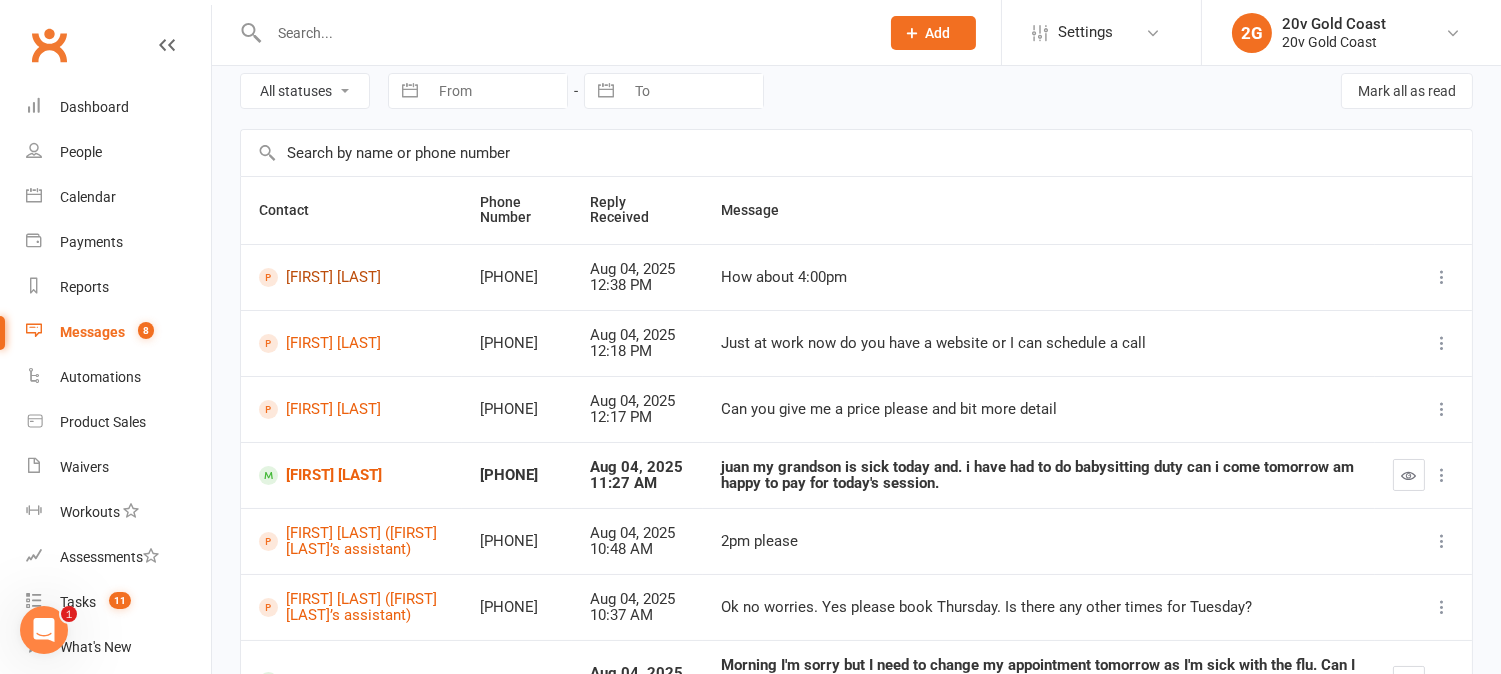 scroll, scrollTop: 111, scrollLeft: 0, axis: vertical 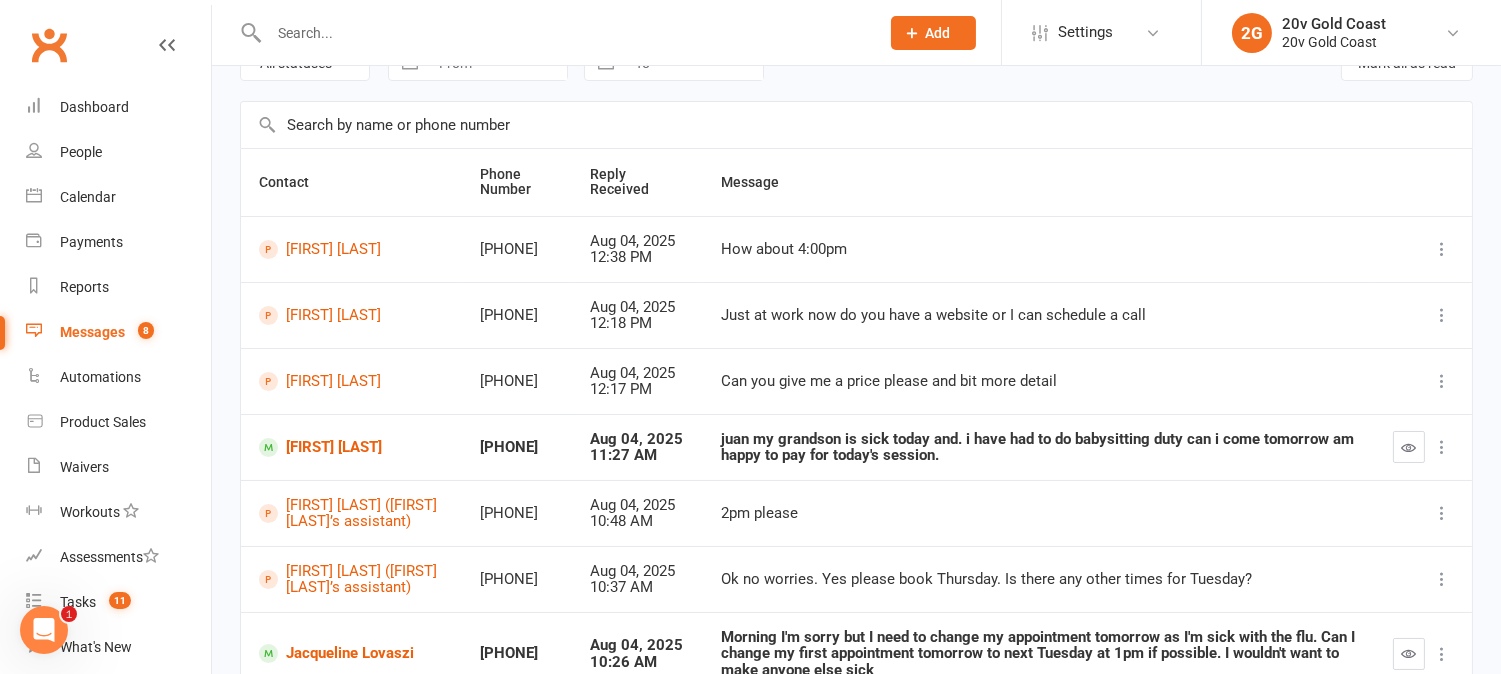 click at bounding box center [1409, 447] 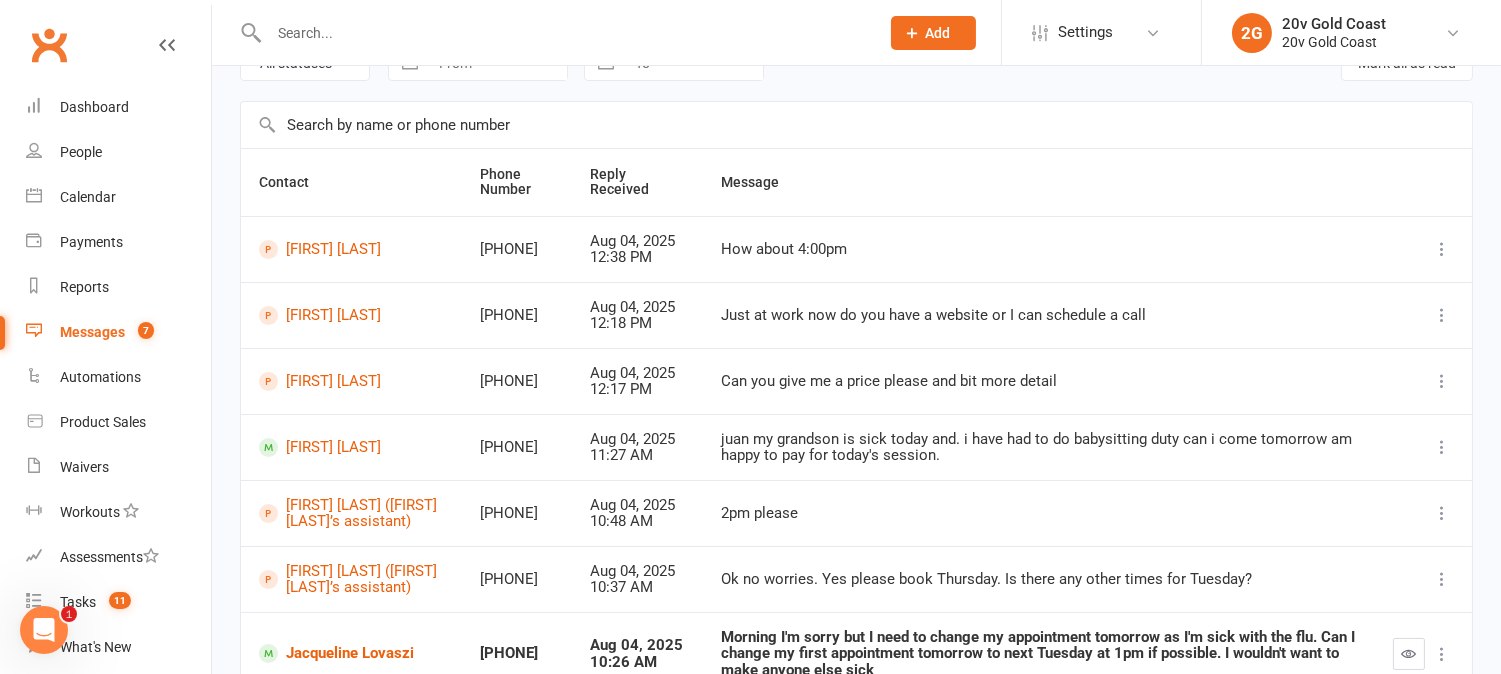 scroll, scrollTop: 444, scrollLeft: 0, axis: vertical 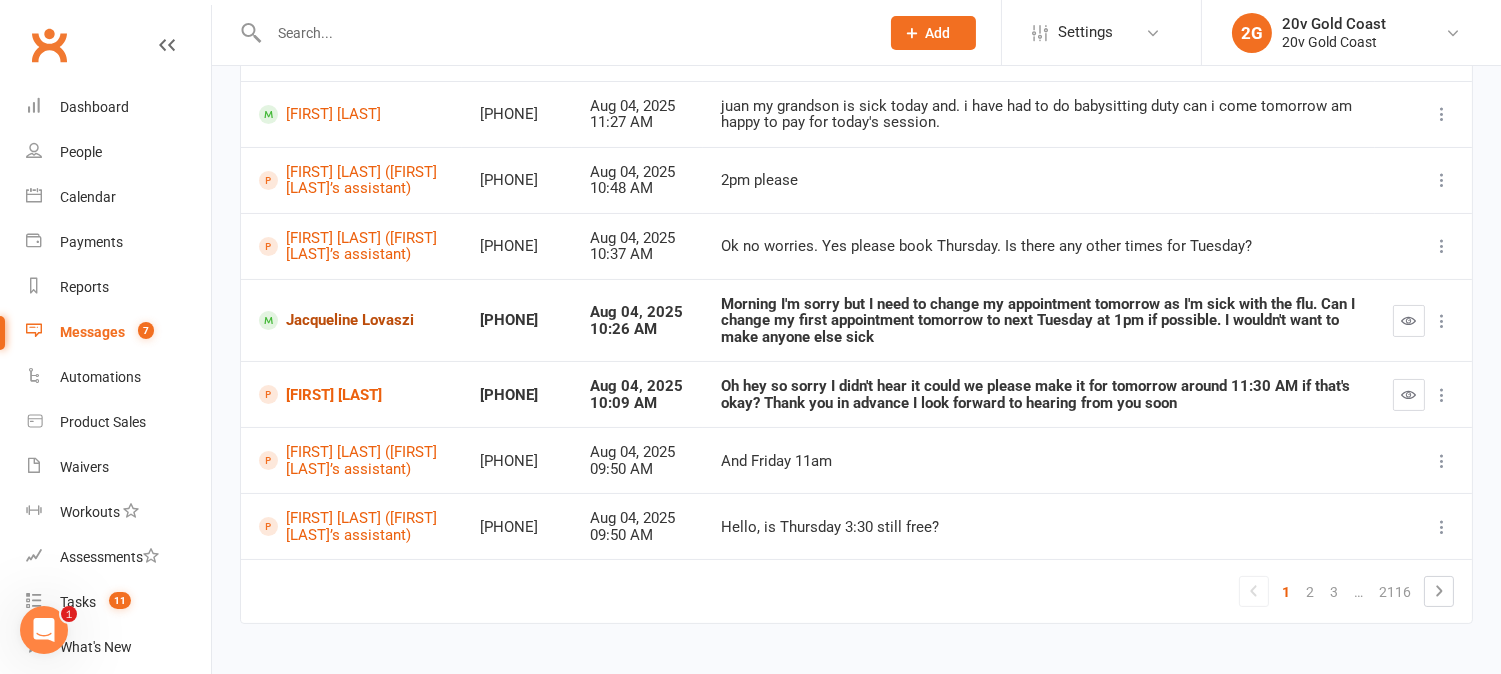 drag, startPoint x: 382, startPoint y: 361, endPoint x: 393, endPoint y: 348, distance: 17.029387 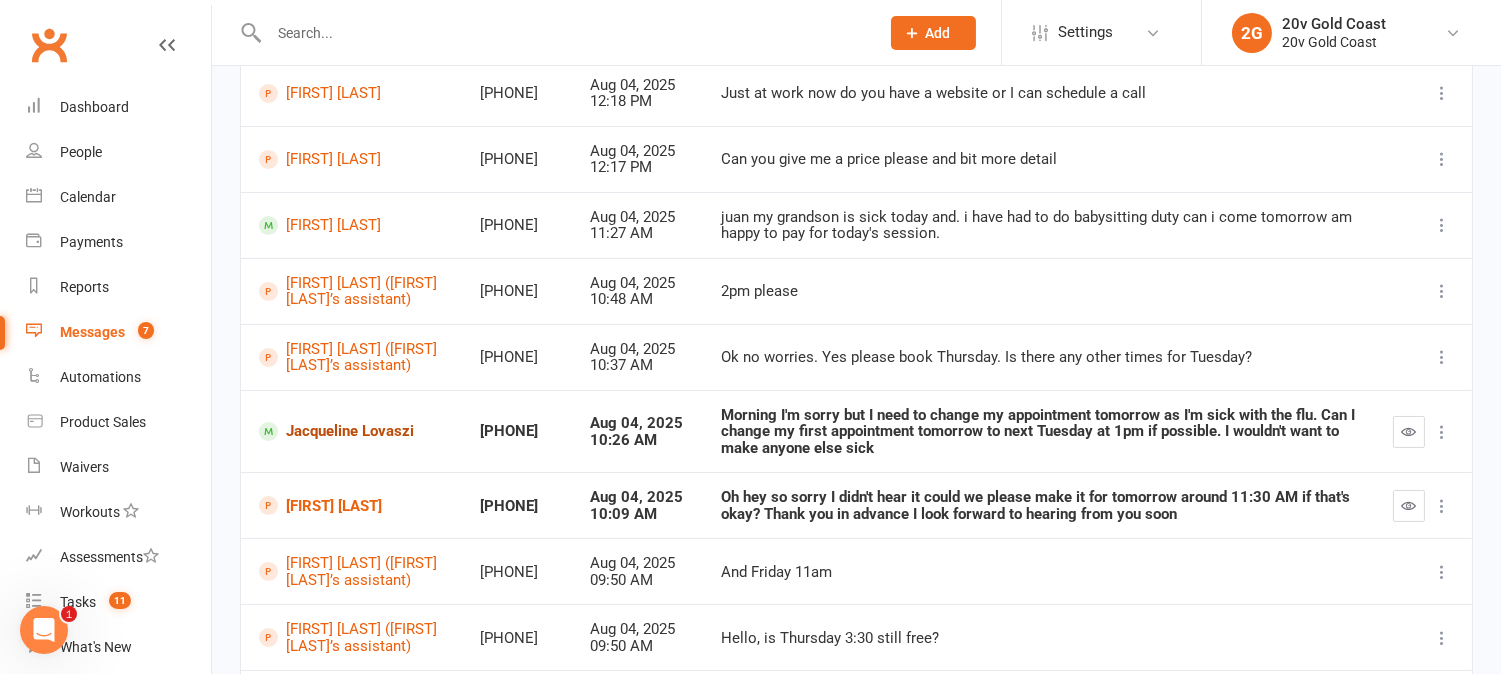 scroll, scrollTop: 222, scrollLeft: 0, axis: vertical 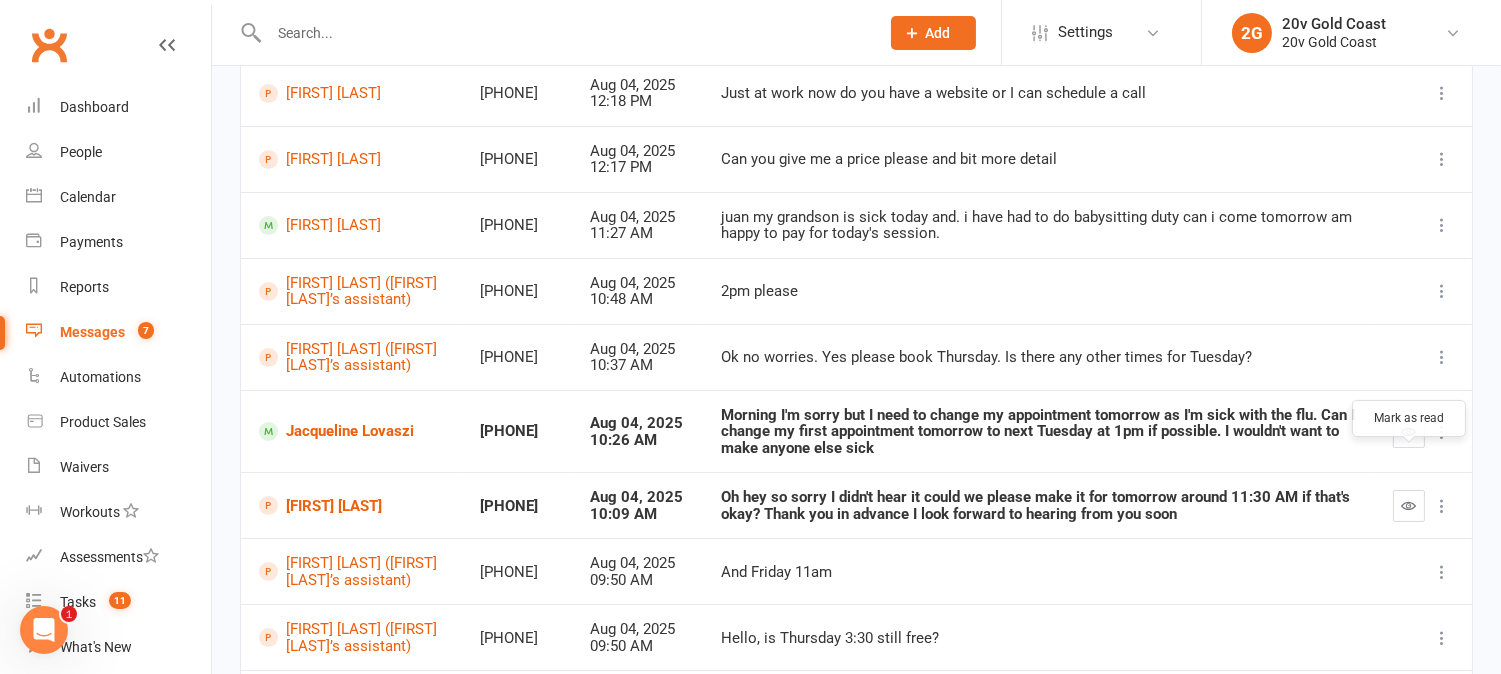 drag, startPoint x: 1413, startPoint y: 472, endPoint x: 831, endPoint y: 83, distance: 700.03217 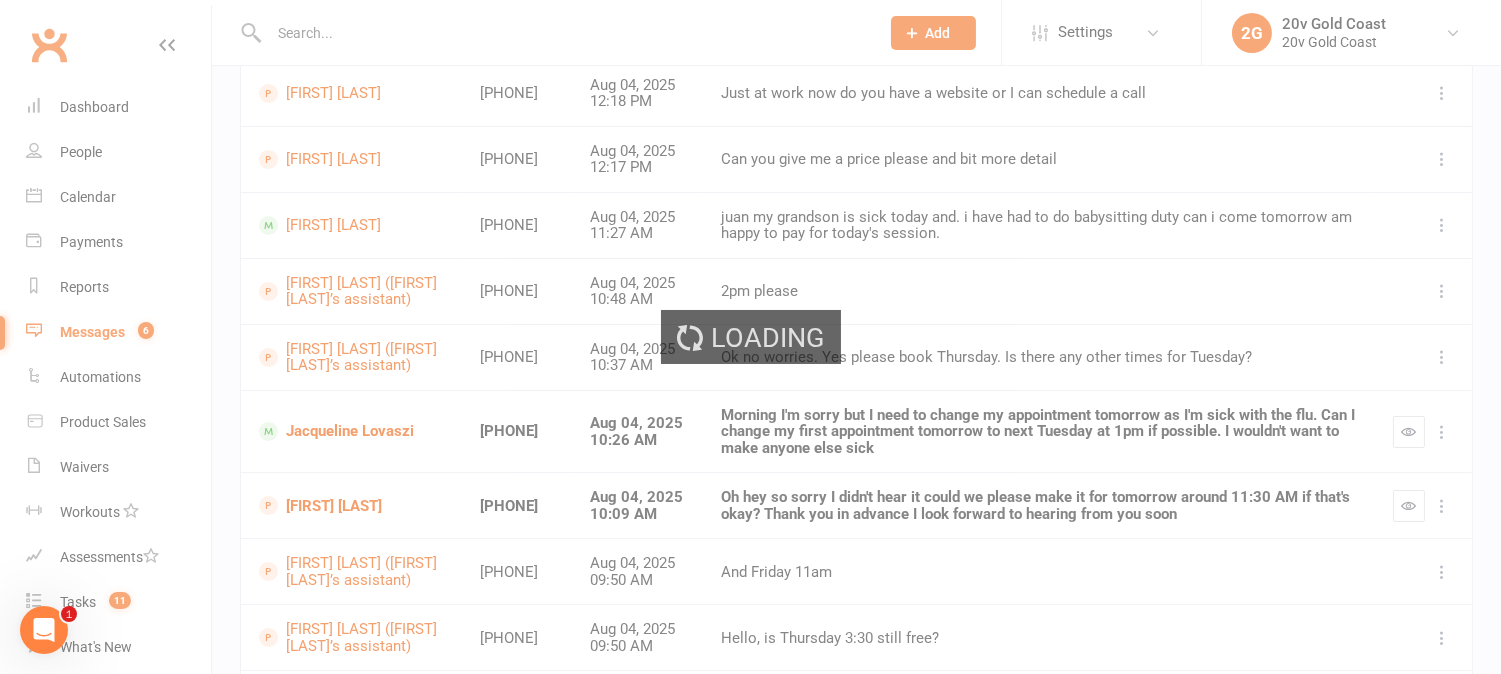 scroll, scrollTop: 0, scrollLeft: 0, axis: both 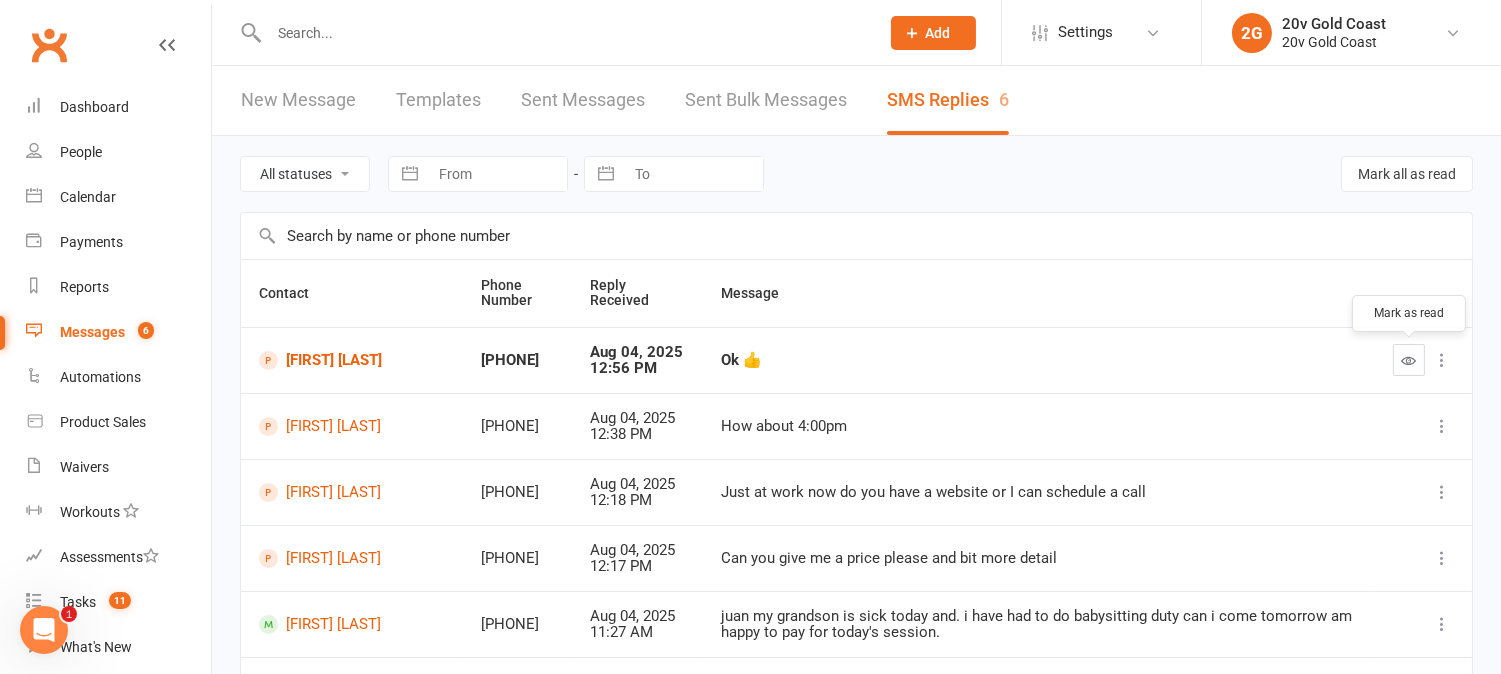 click at bounding box center [1409, 360] 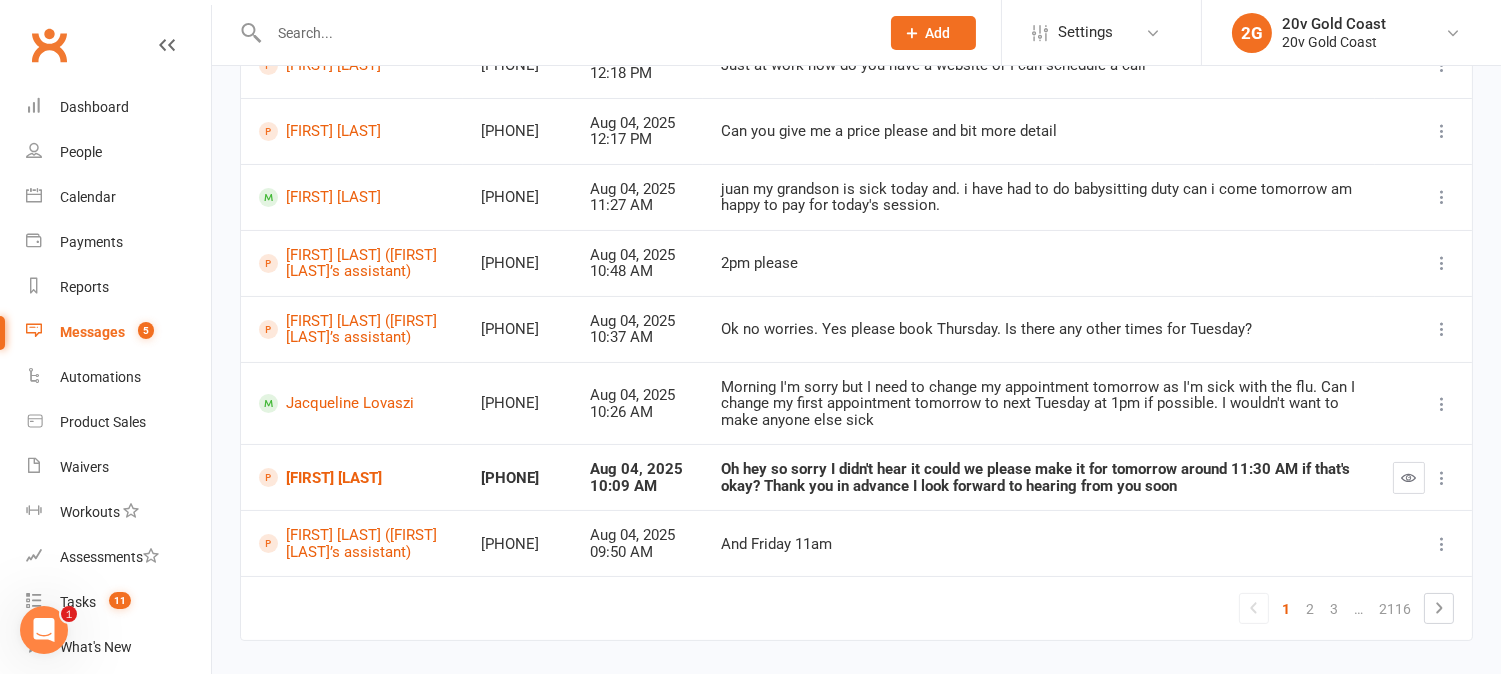 scroll, scrollTop: 444, scrollLeft: 0, axis: vertical 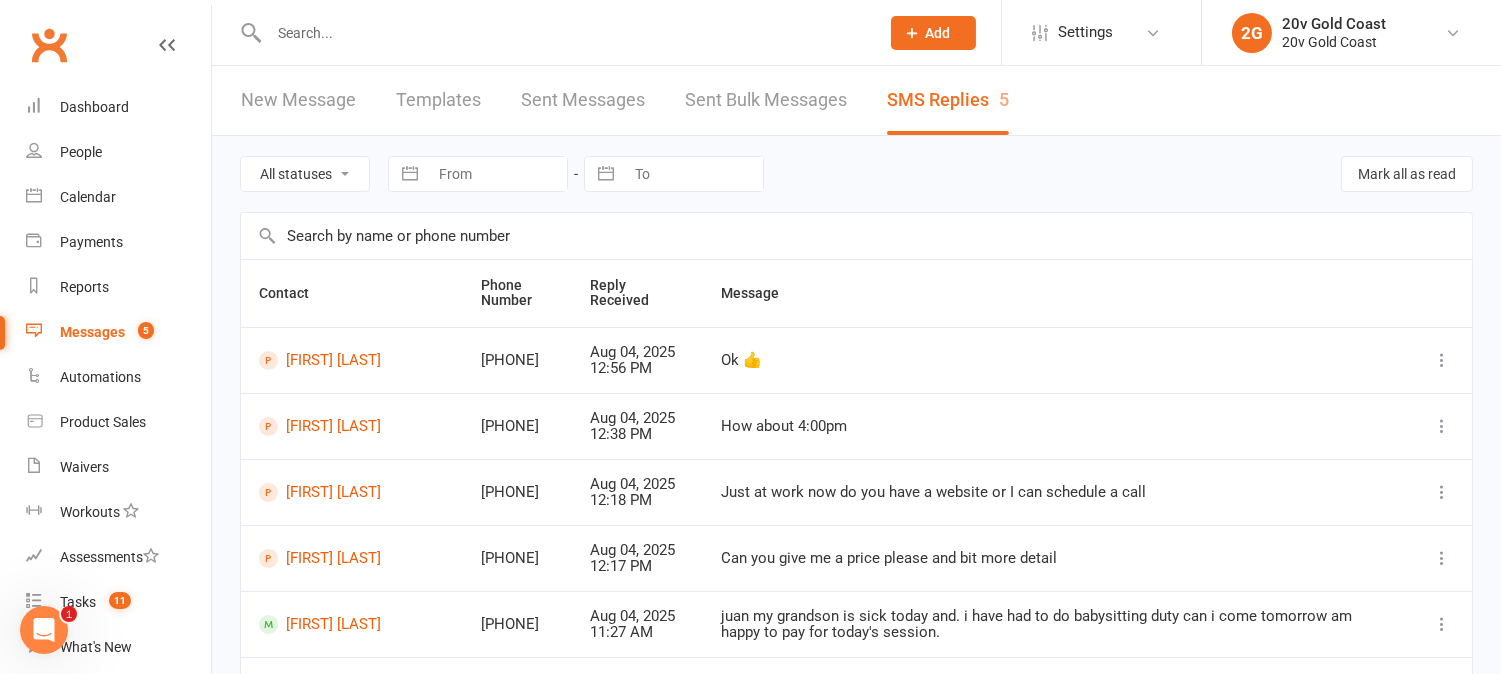 click on "All statuses Read only Unread only" at bounding box center (305, 174) 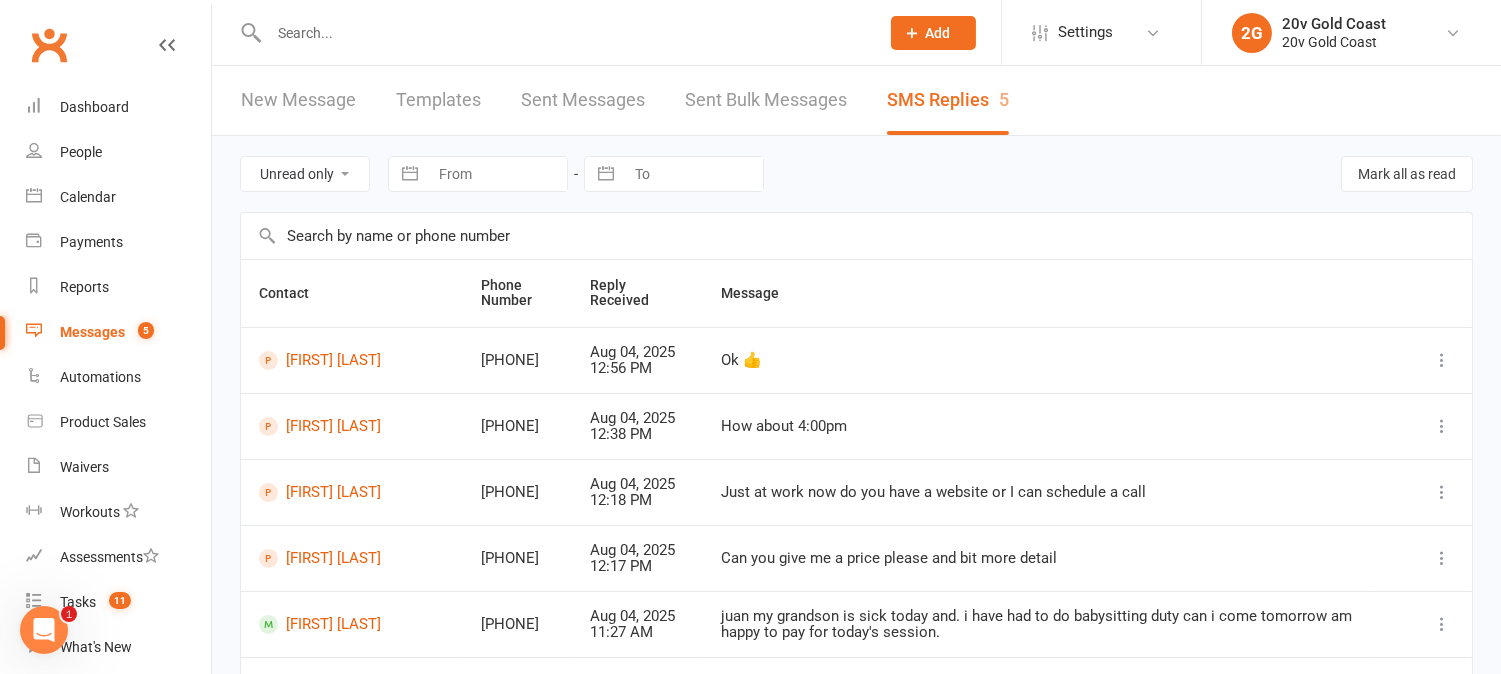 click on "All statuses Read only Unread only" at bounding box center [305, 174] 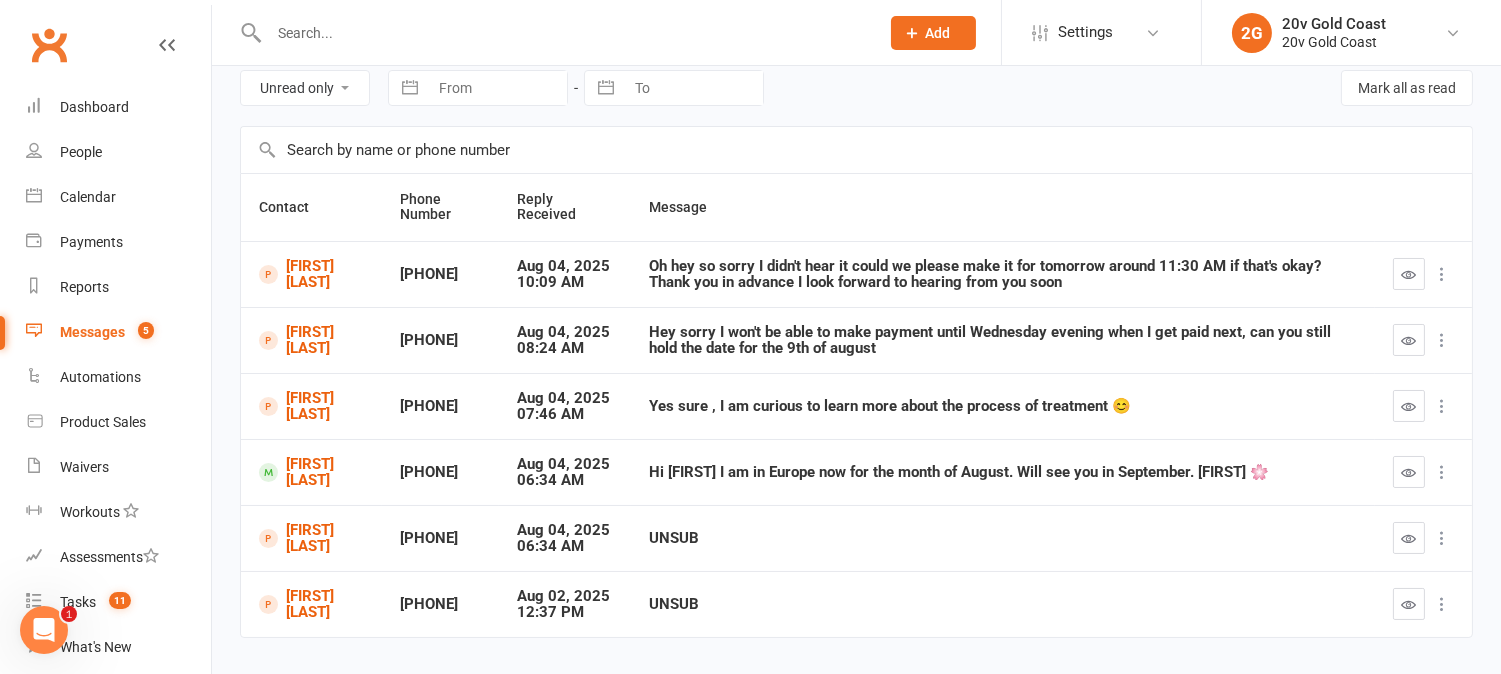 scroll, scrollTop: 111, scrollLeft: 0, axis: vertical 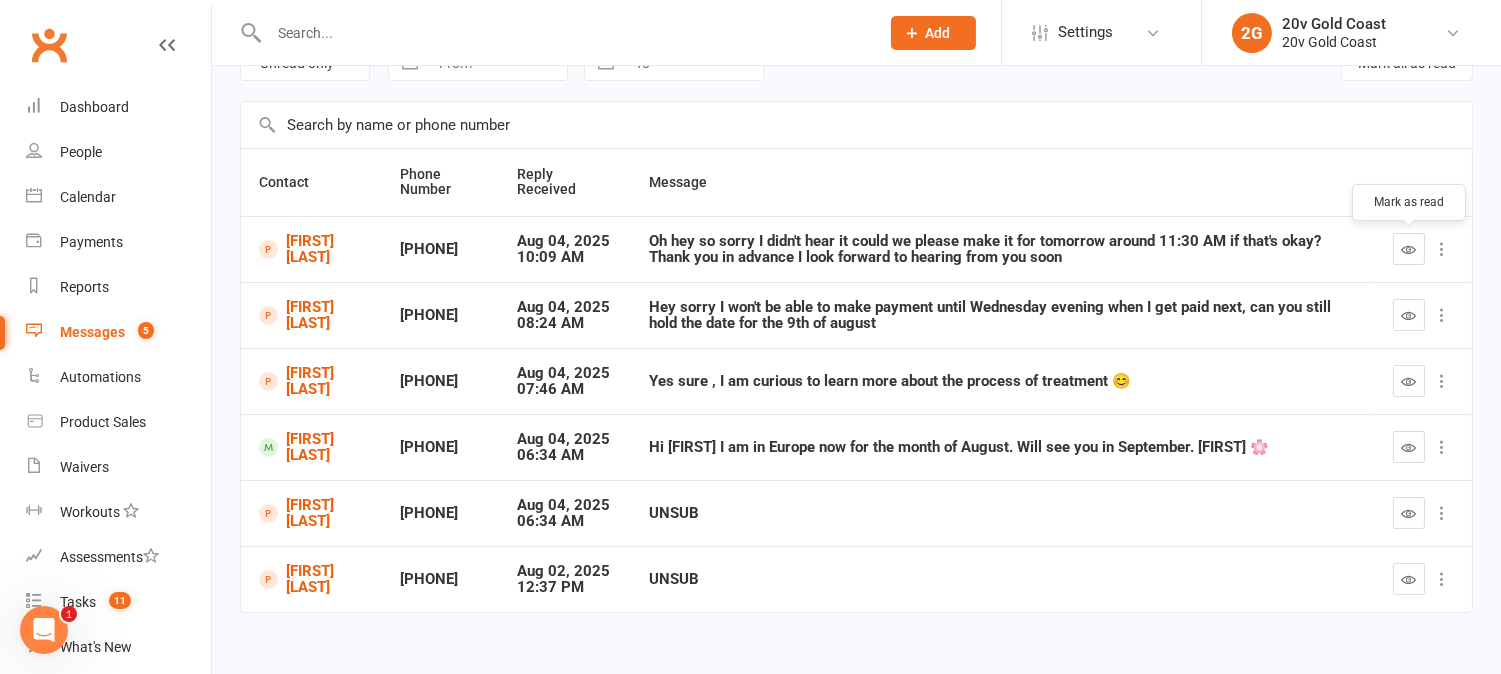 click at bounding box center (1409, 249) 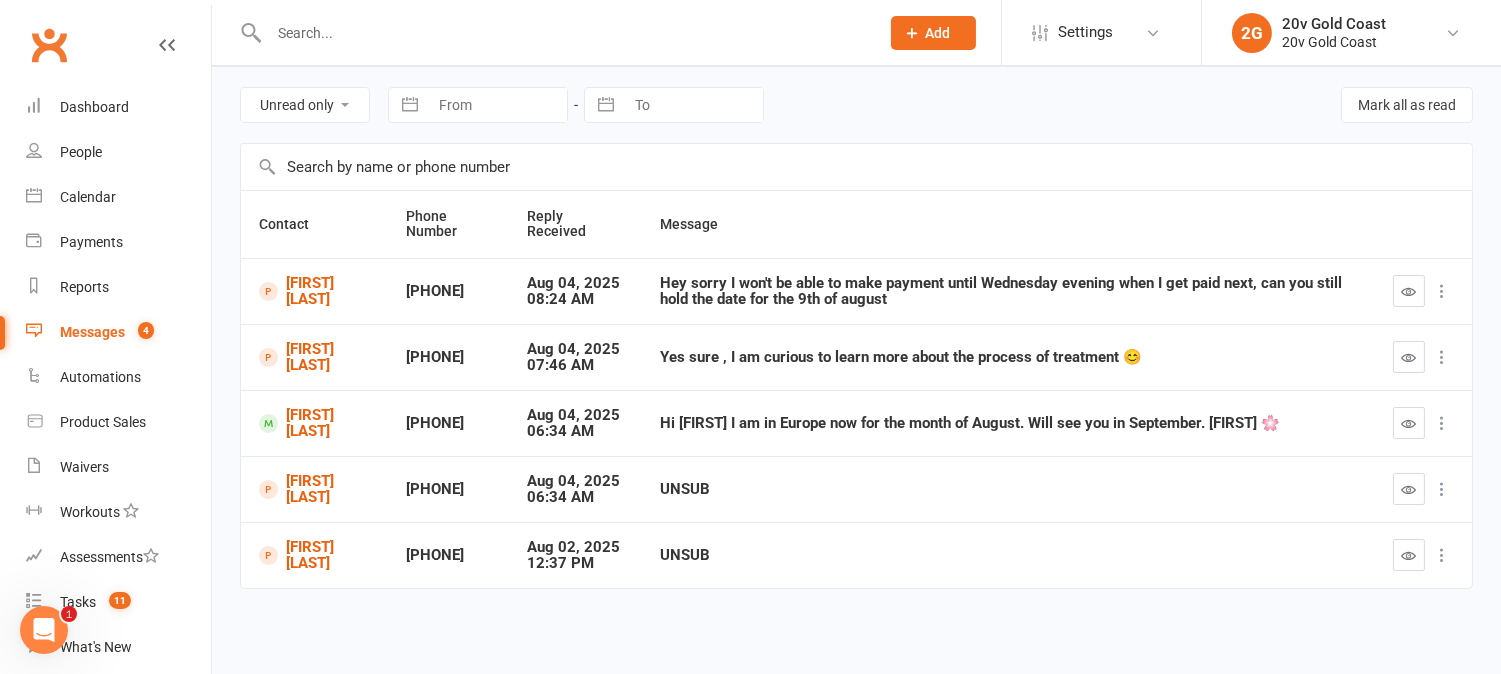scroll, scrollTop: 68, scrollLeft: 0, axis: vertical 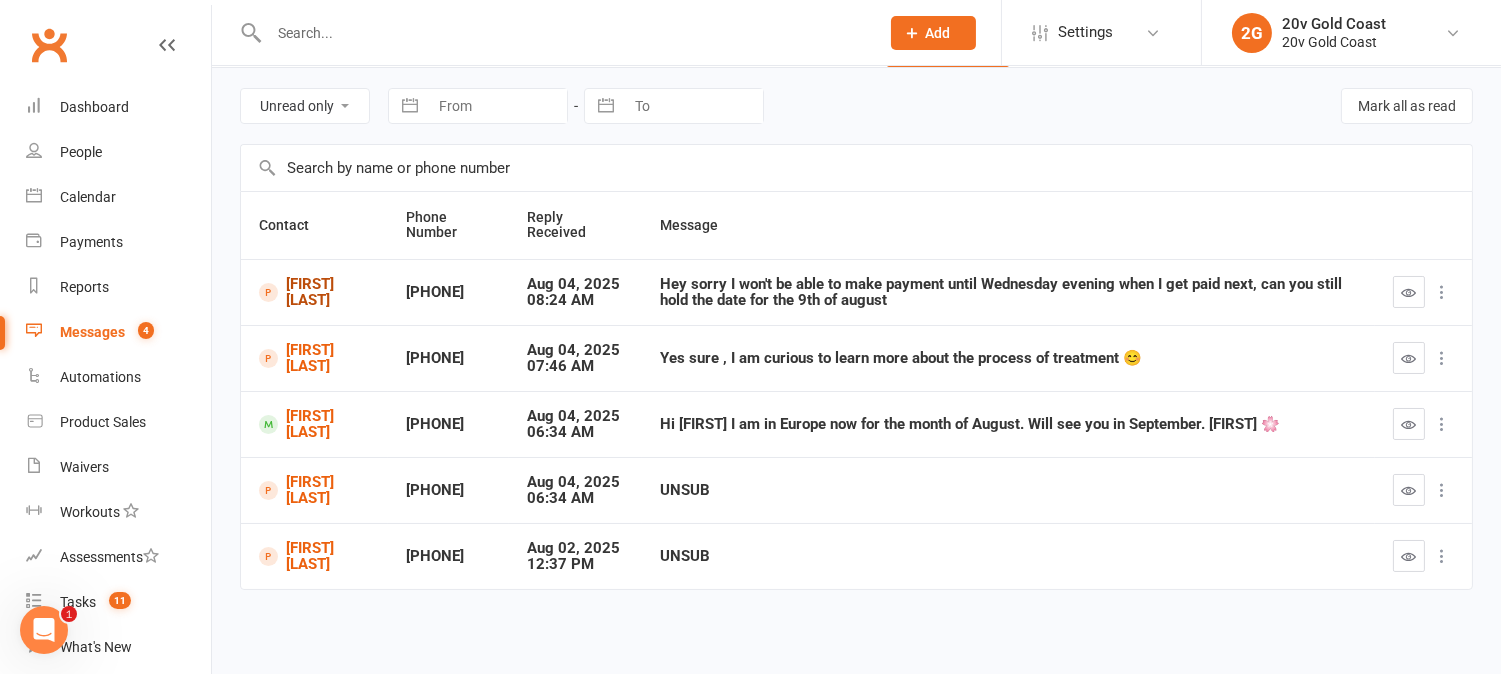 drag, startPoint x: 365, startPoint y: 288, endPoint x: 517, endPoint y: 164, distance: 196.1632 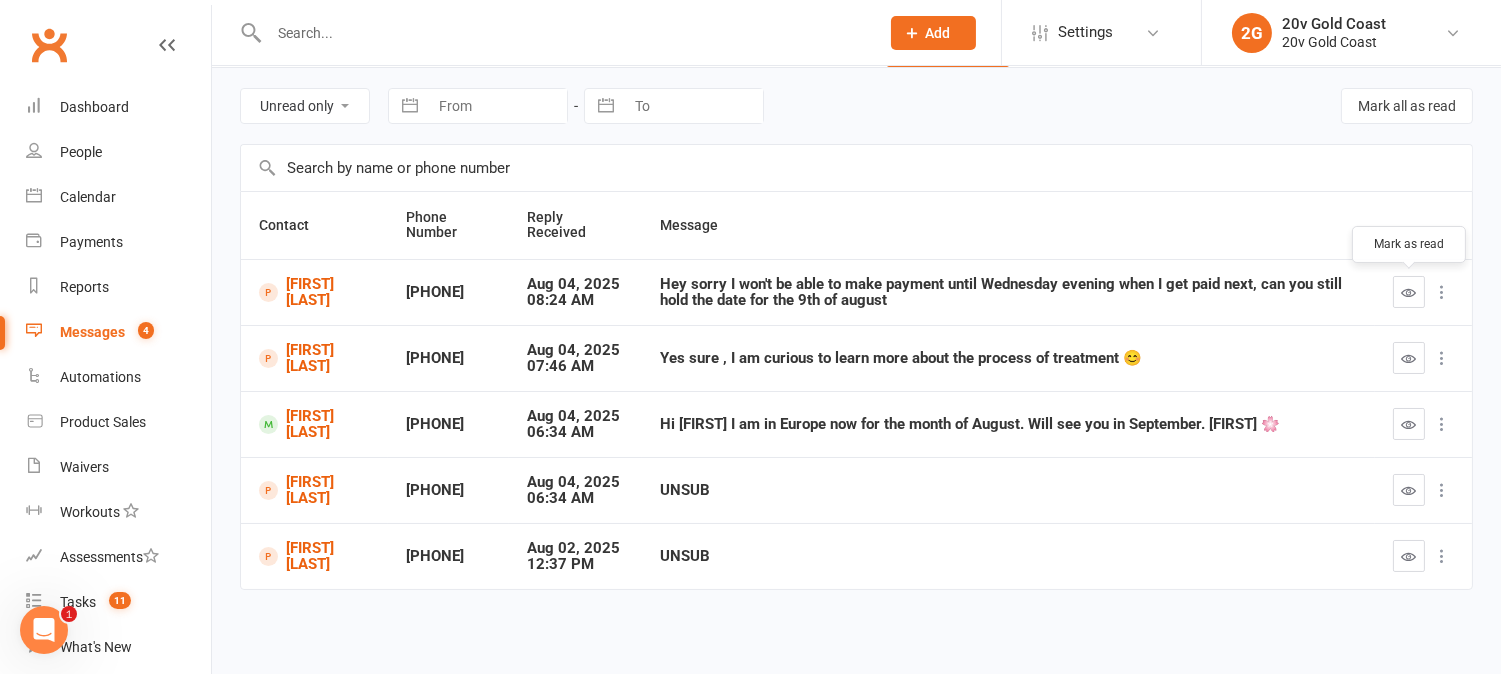 click at bounding box center [1409, 292] 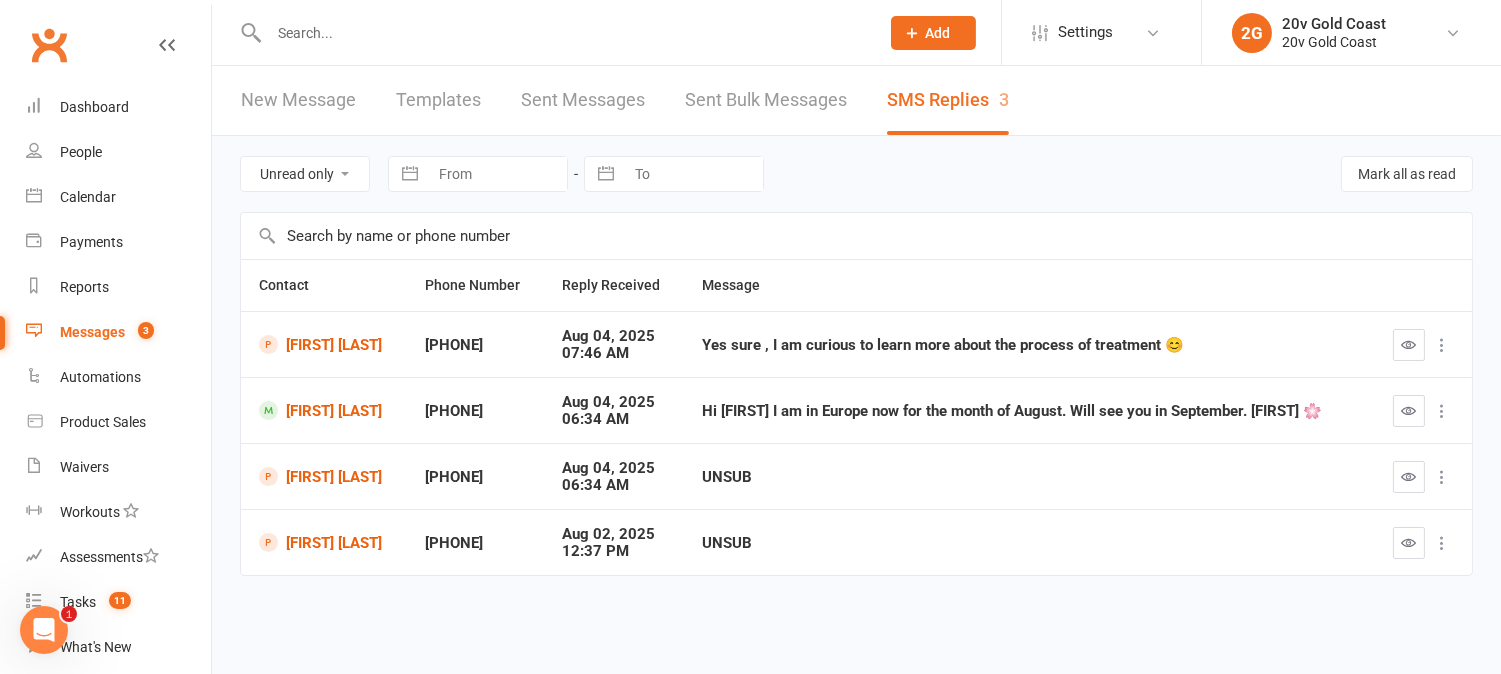 scroll, scrollTop: 0, scrollLeft: 0, axis: both 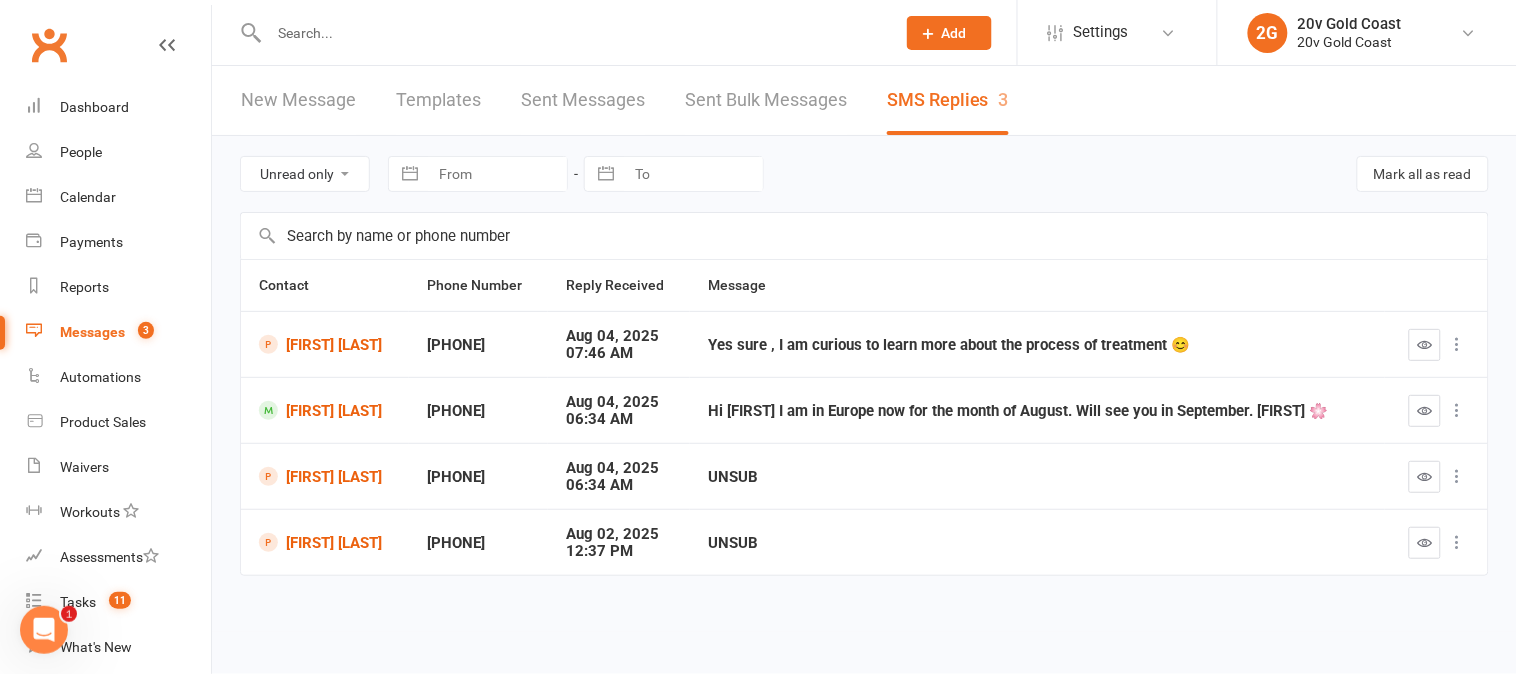 click at bounding box center [1425, 345] 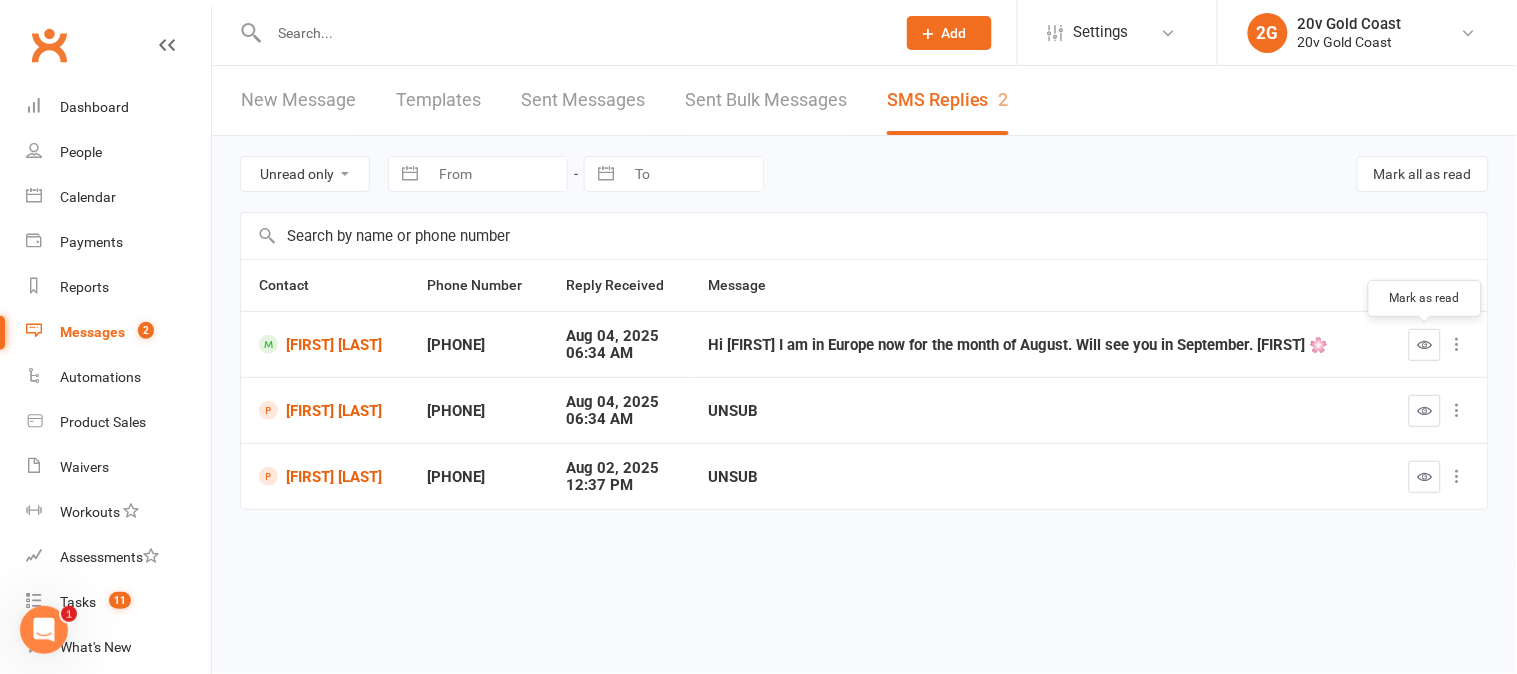 click at bounding box center (1425, 345) 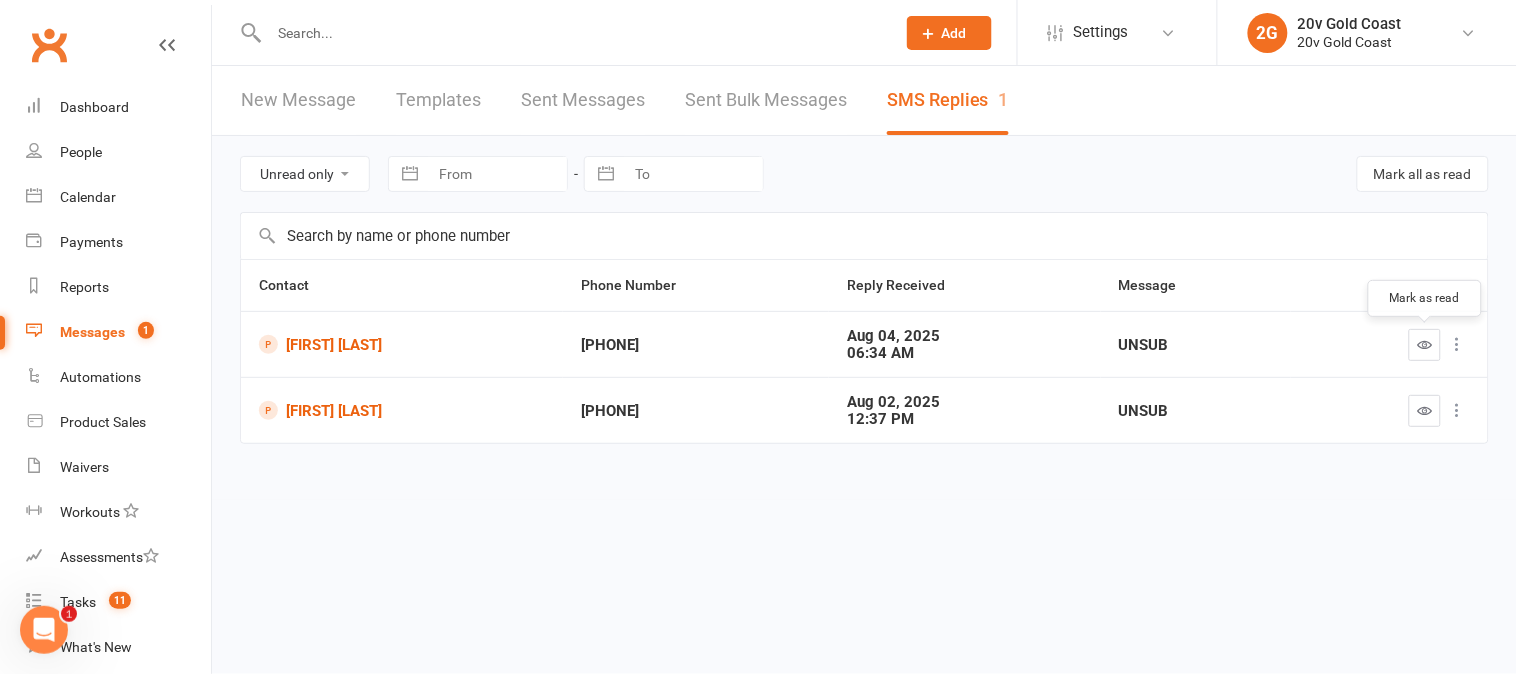 click at bounding box center (1425, 345) 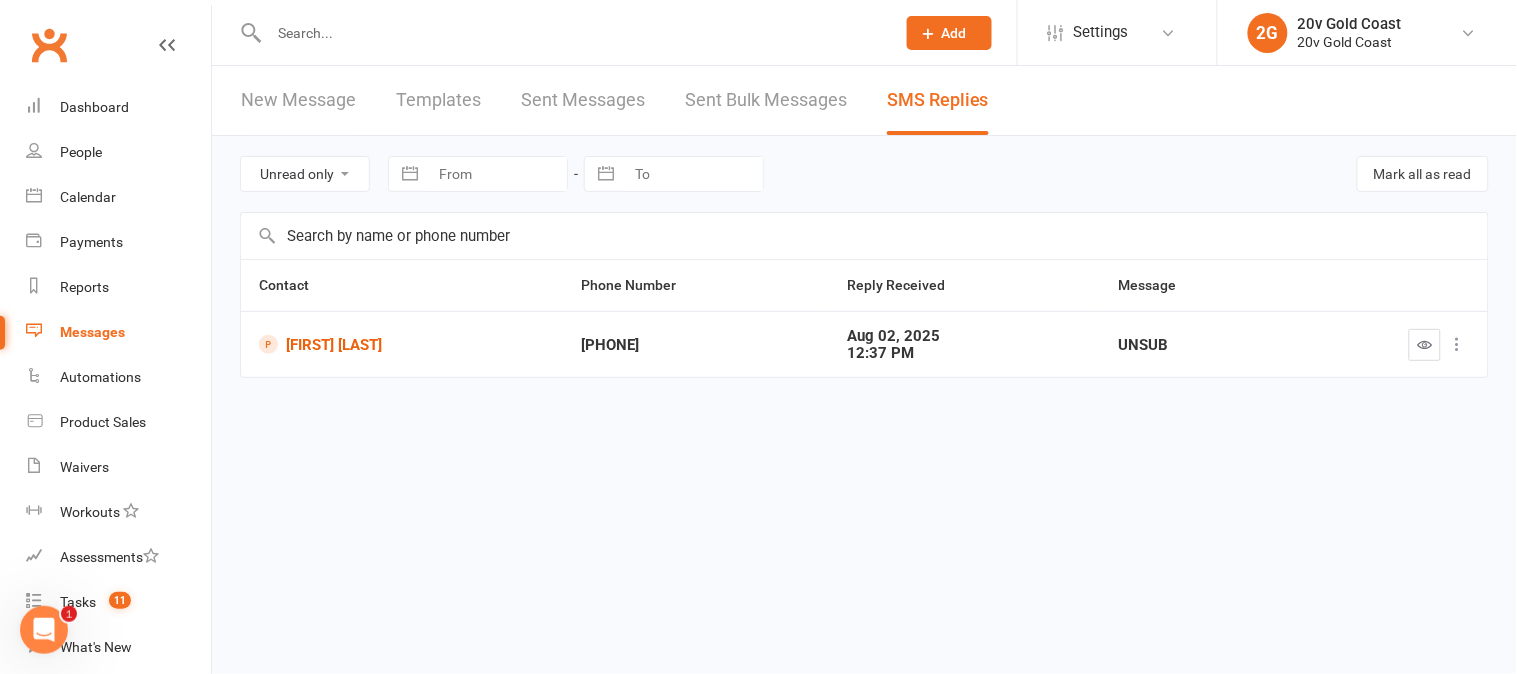 click at bounding box center (1425, 344) 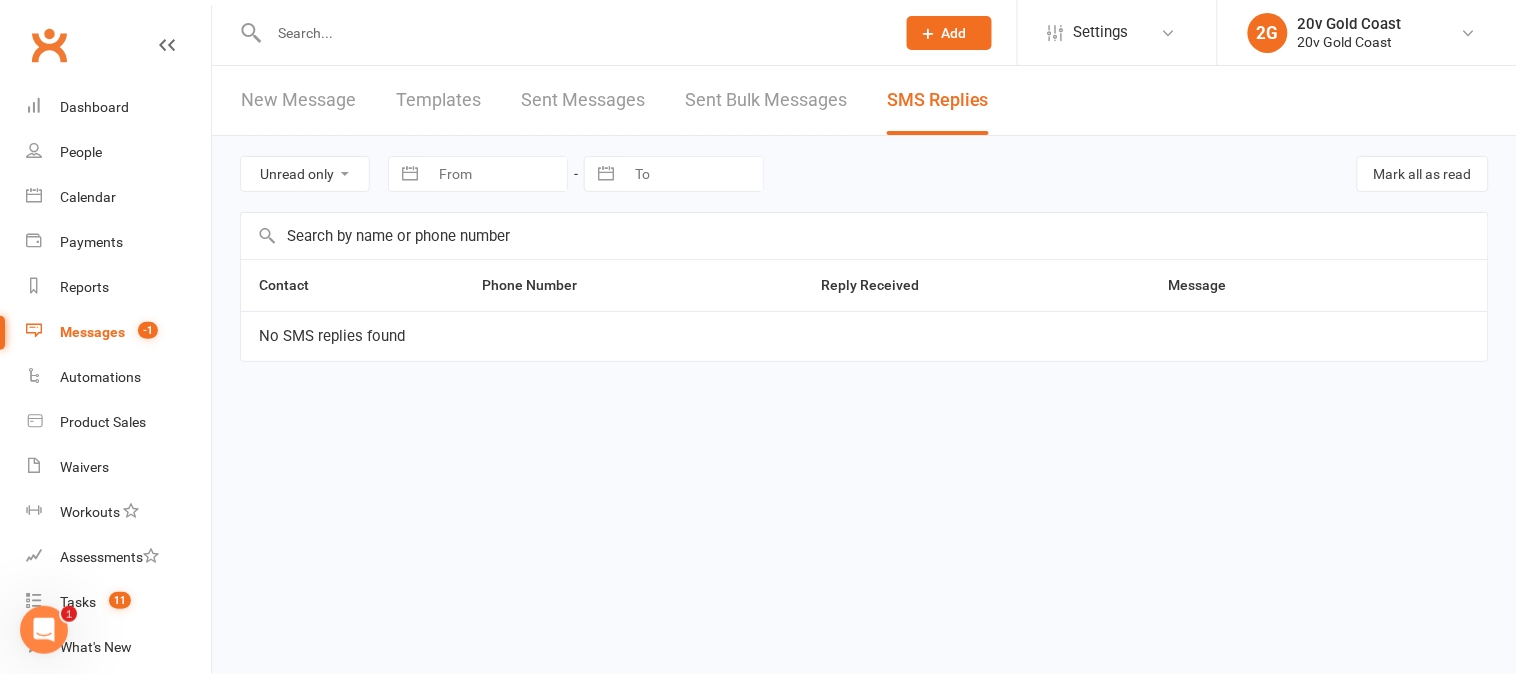 click on "All statuses Read only Unread only" at bounding box center (305, 174) 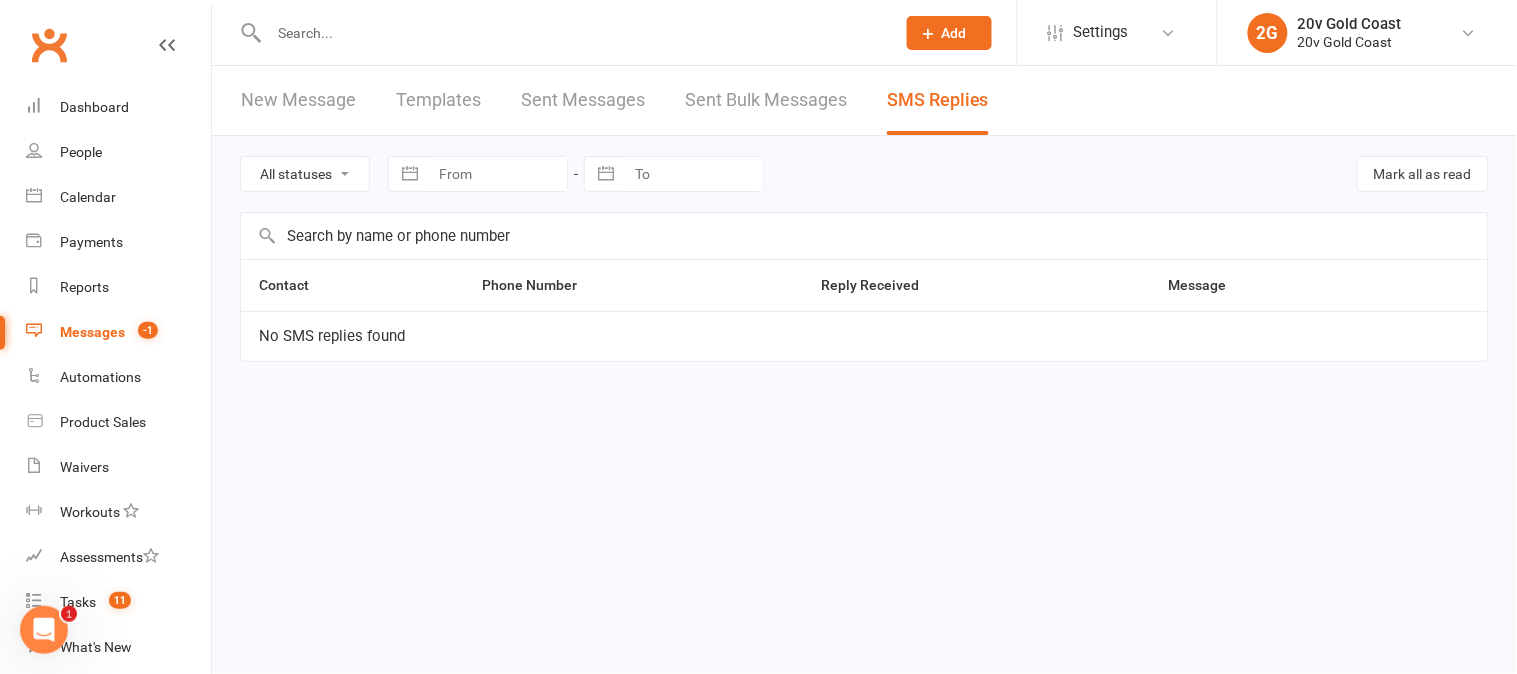 click on "All statuses Read only Unread only" at bounding box center (305, 174) 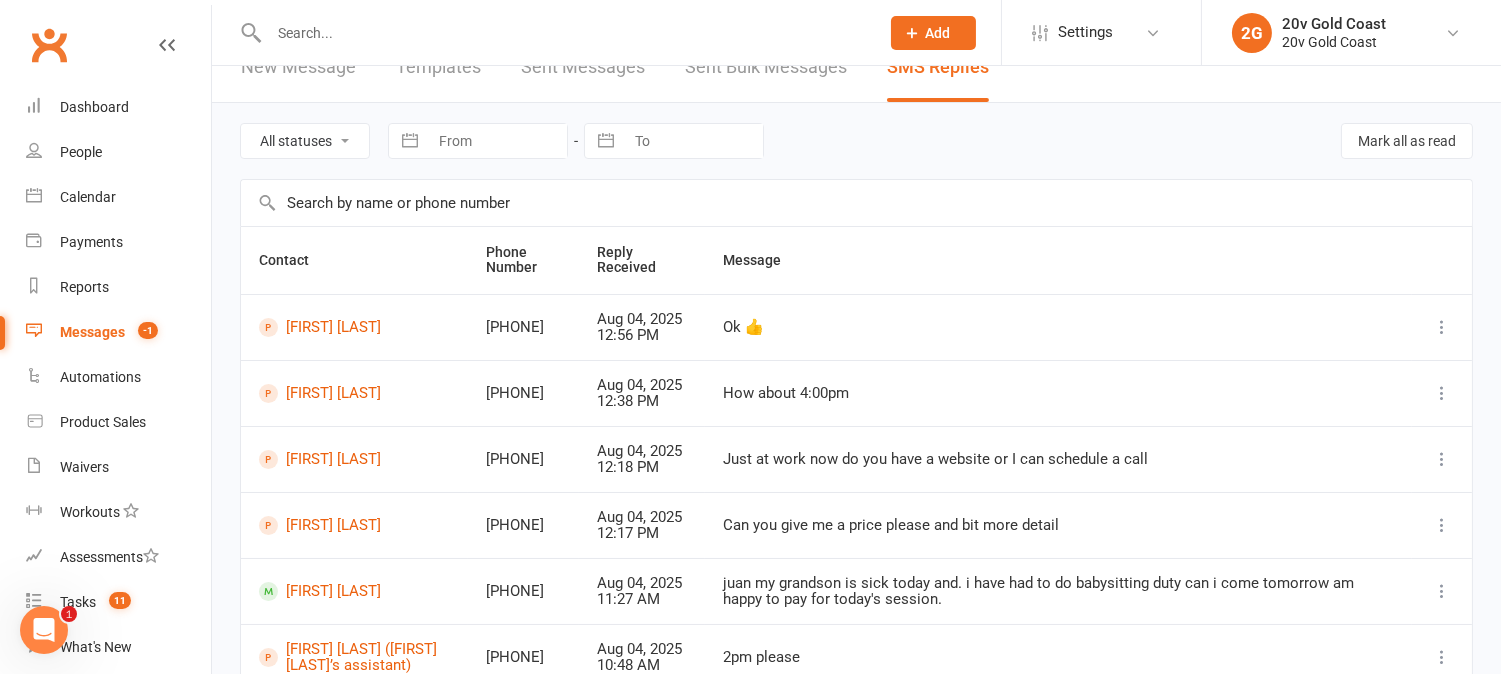 scroll, scrollTop: 0, scrollLeft: 0, axis: both 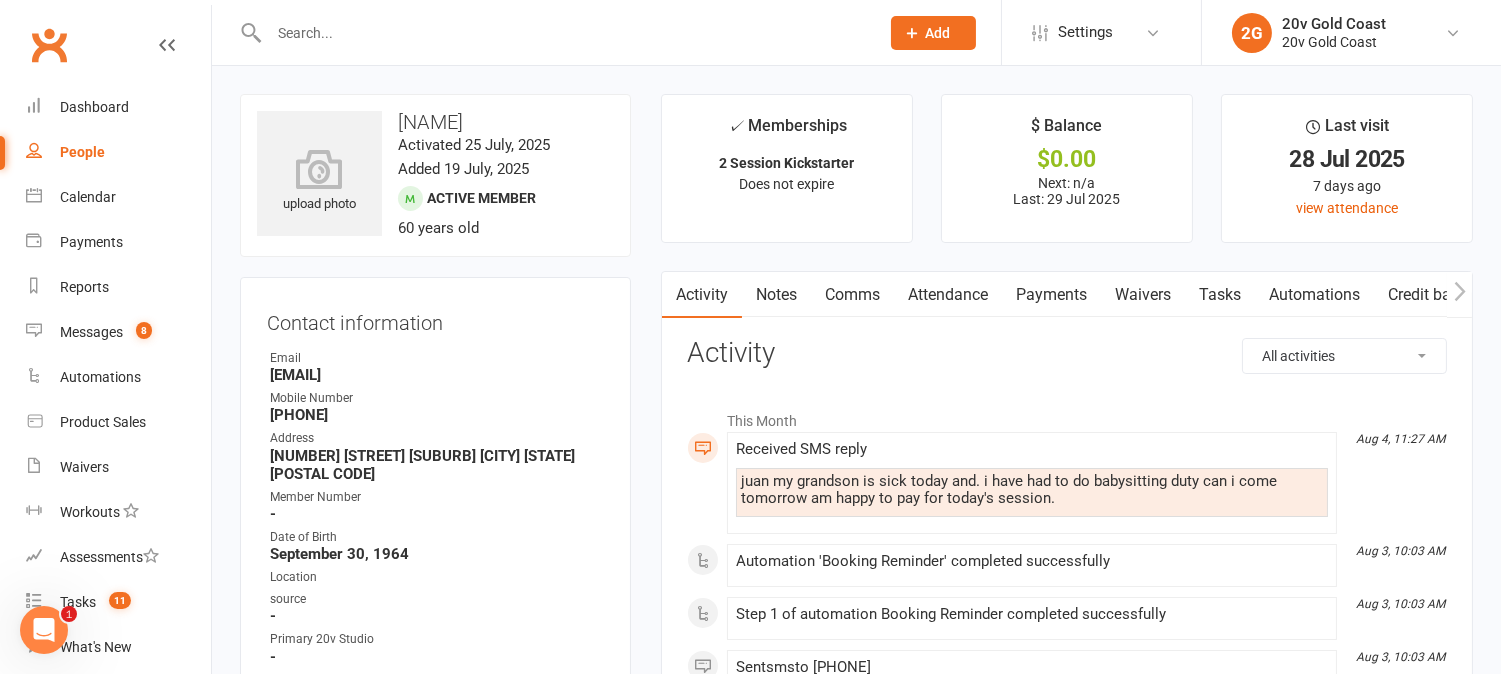 click on "Comms" at bounding box center [852, 295] 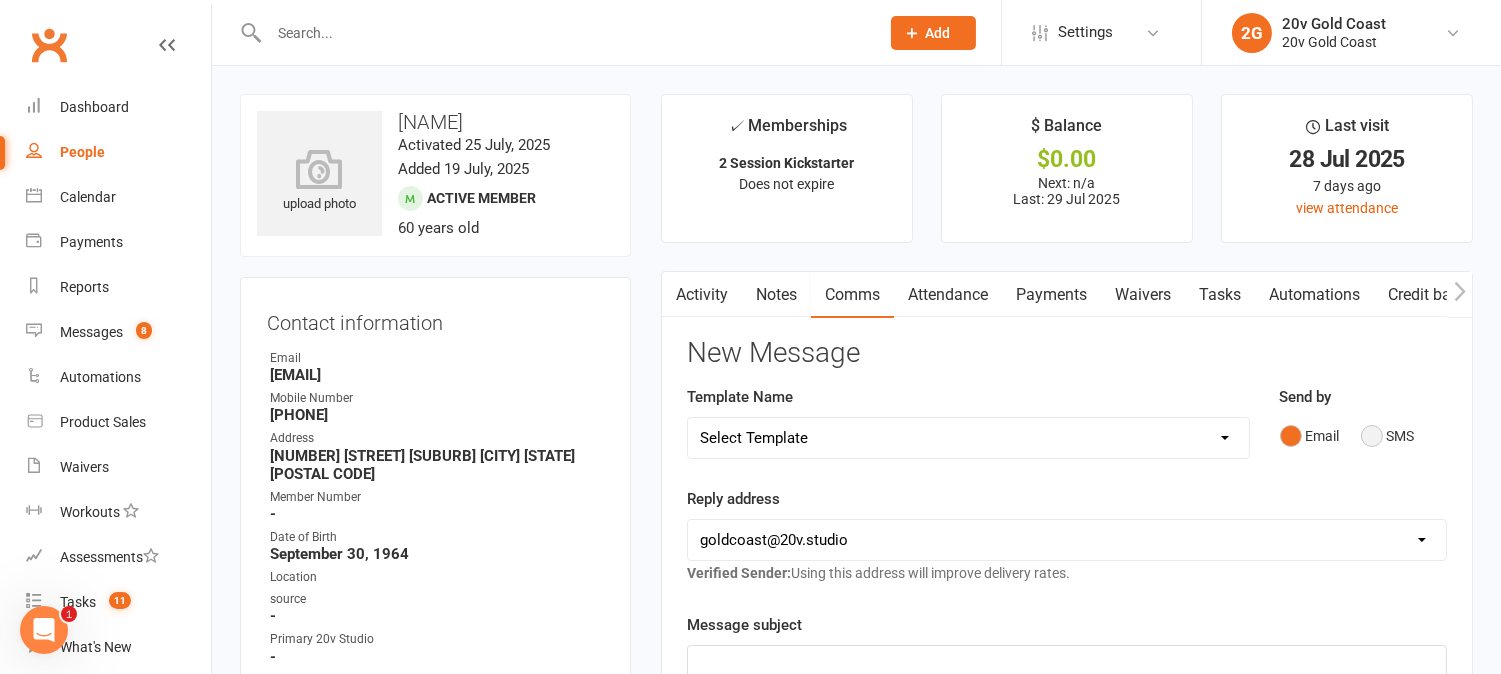 click on "SMS" at bounding box center [1388, 436] 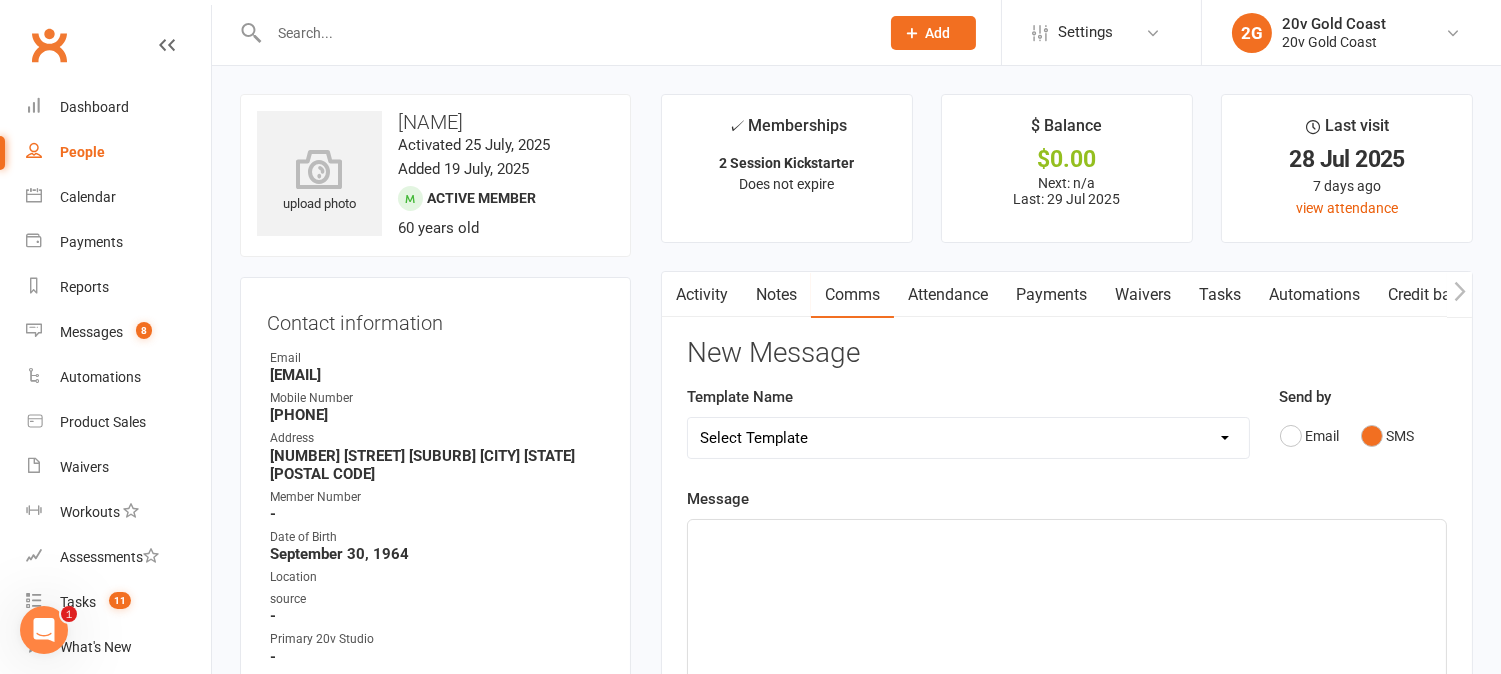 click on "﻿" 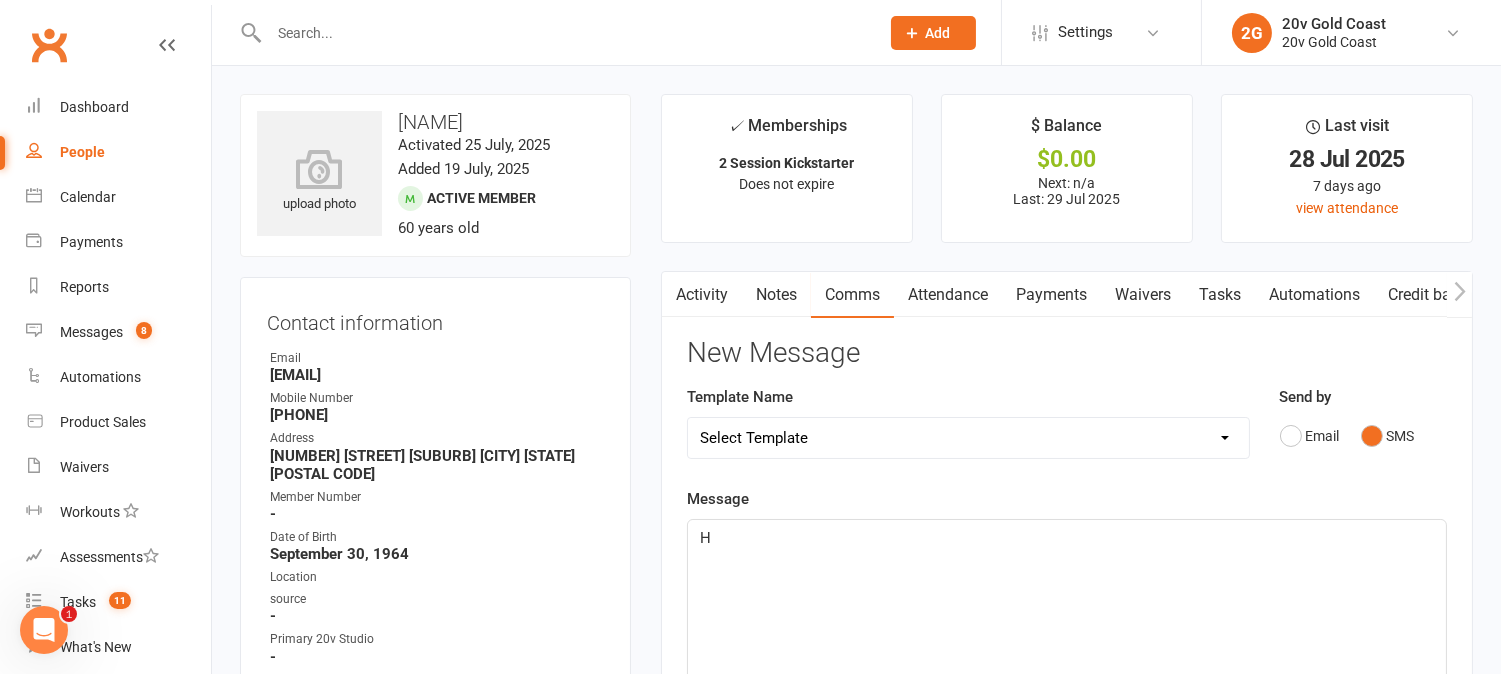 type 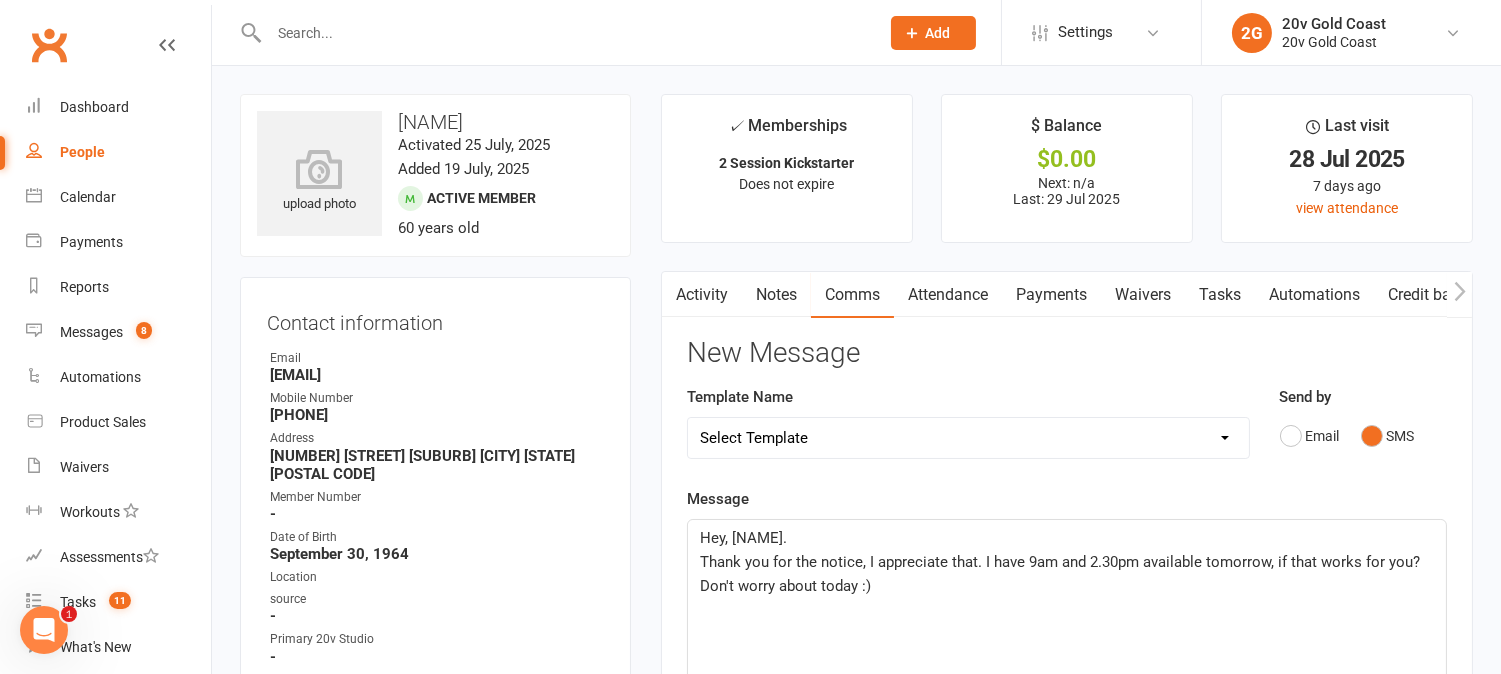 click on "Thank you for the notice, I appreciate that. I have 9am and 2.30pm available tomorrow, if that works for you?" 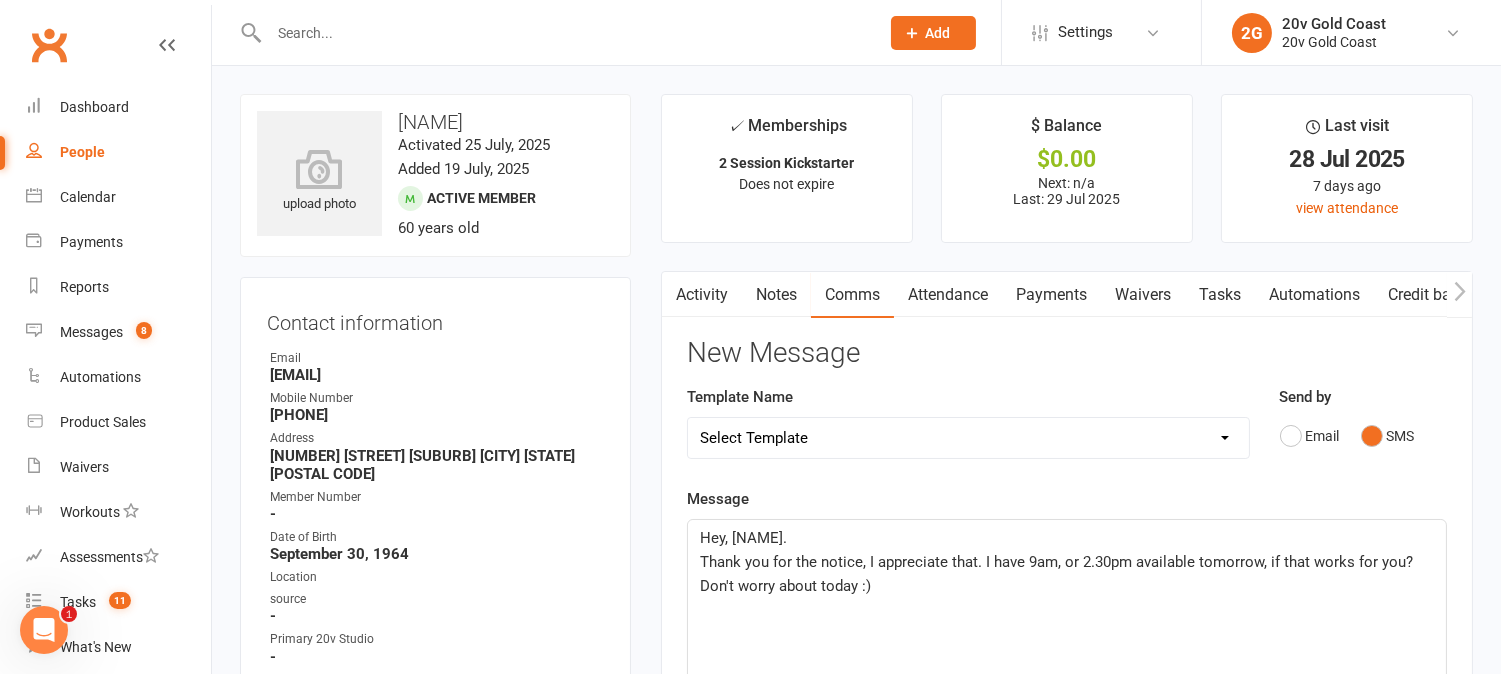 click on "Thank you for the notice, I appreciate that. I have 9am, or 2.30pm available tomorrow, if that works for you?" 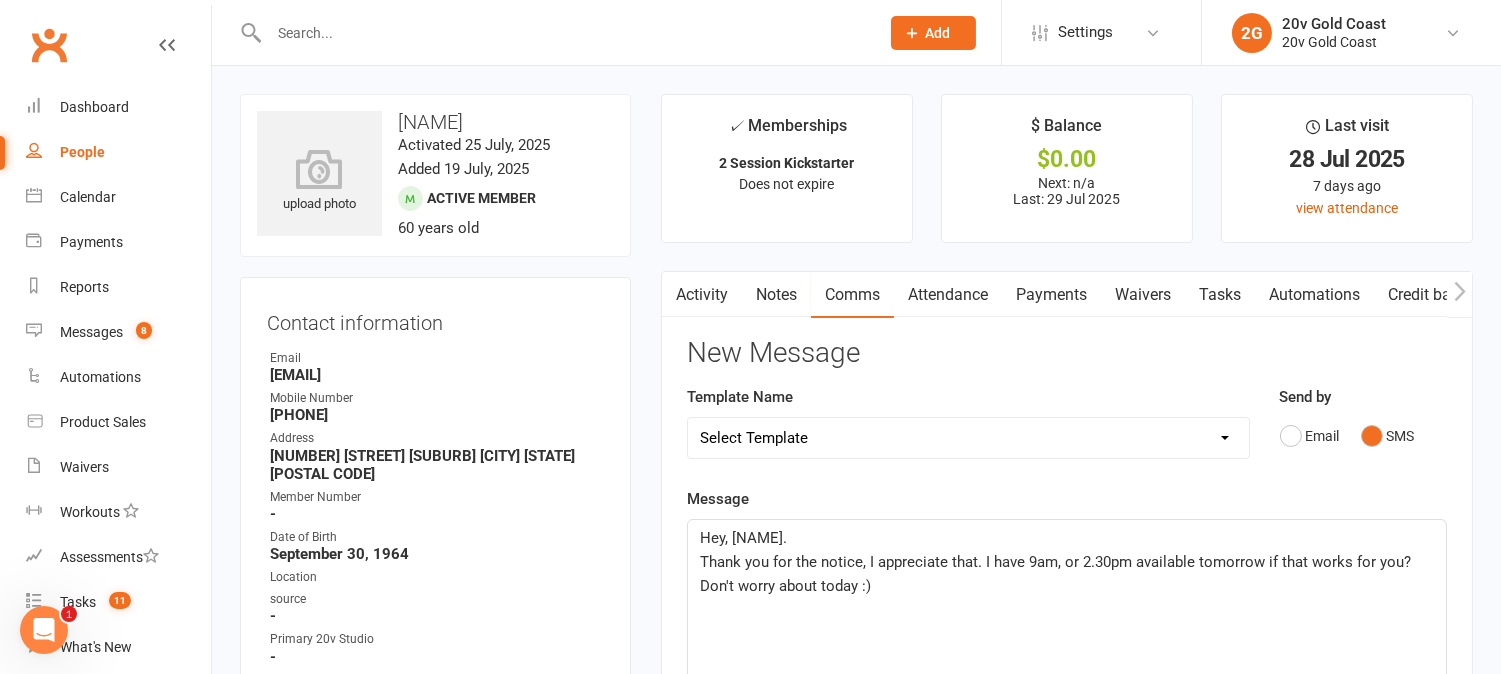 click on "Don't worry about today :)" 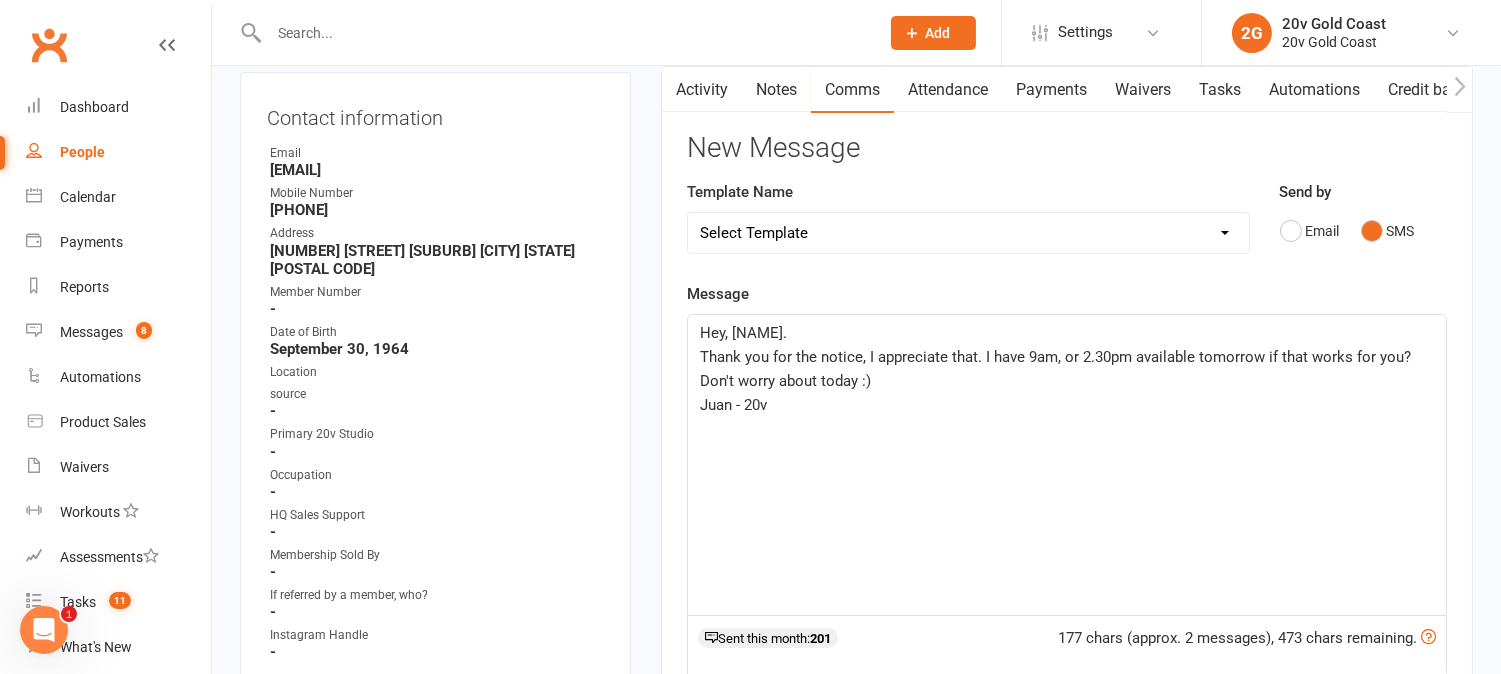 scroll, scrollTop: 0, scrollLeft: 0, axis: both 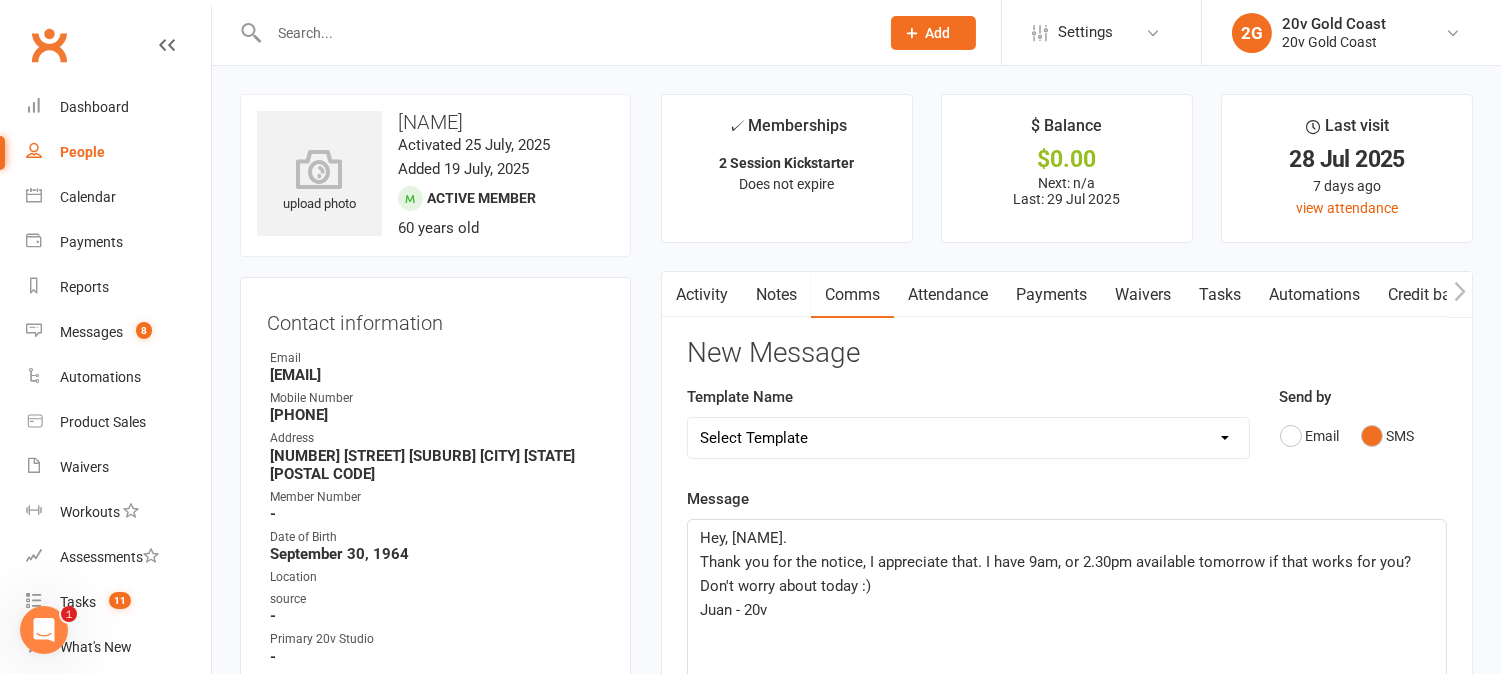 click on "Don't worry about today :)" 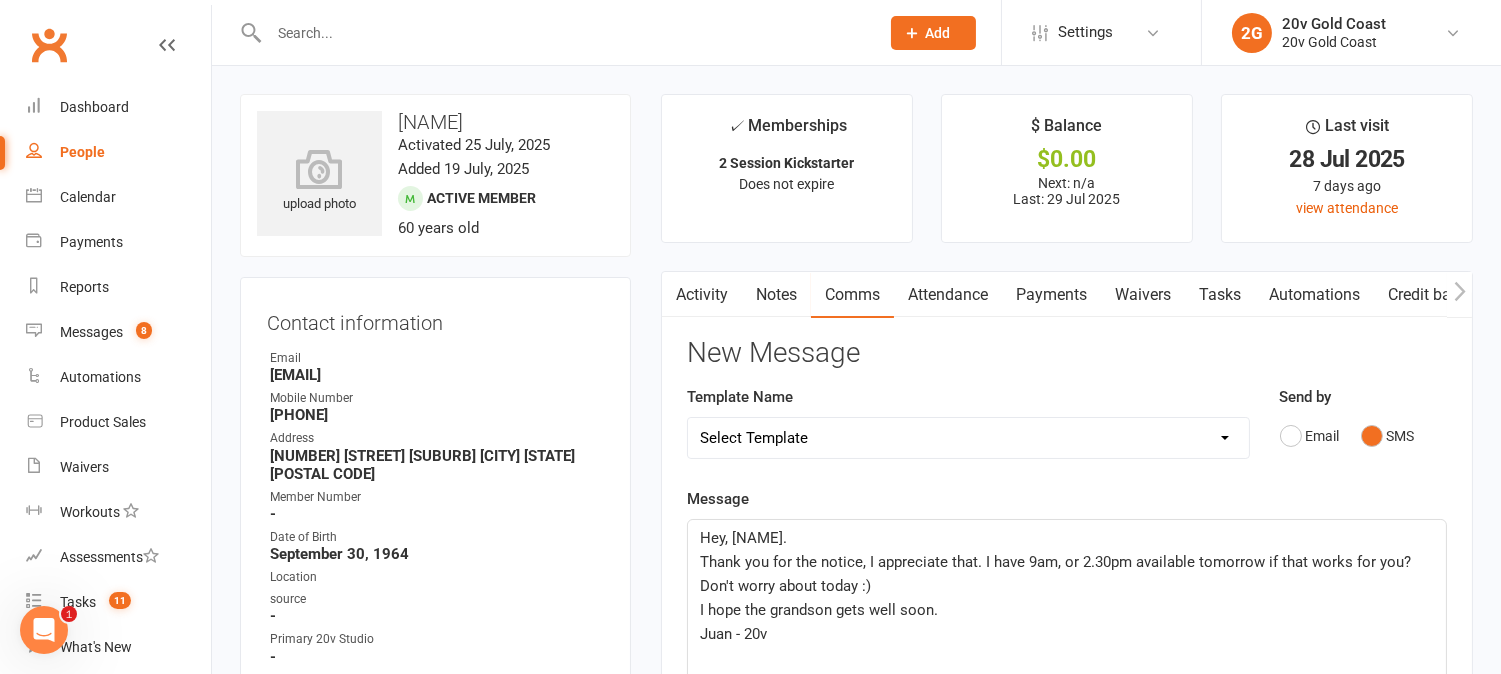 scroll, scrollTop: 111, scrollLeft: 0, axis: vertical 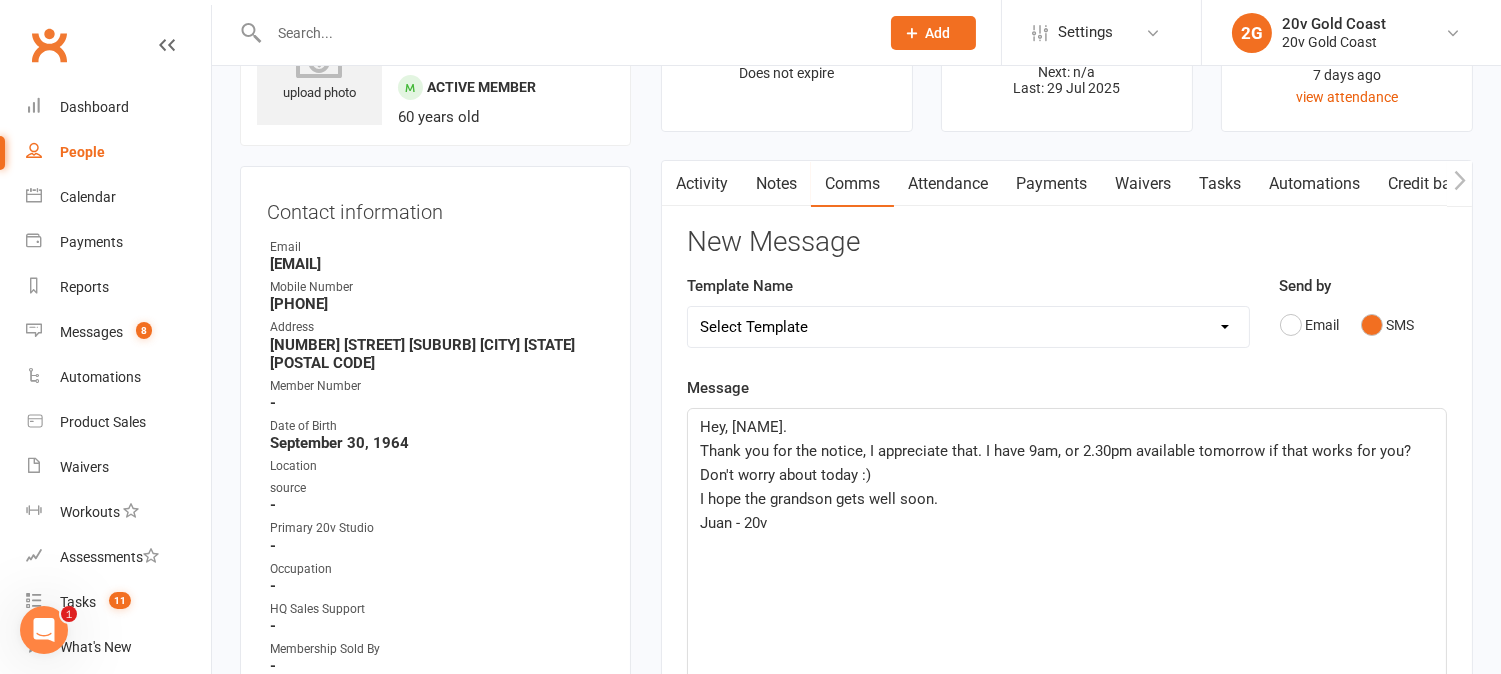 click on "I hope the grandson gets well soon." 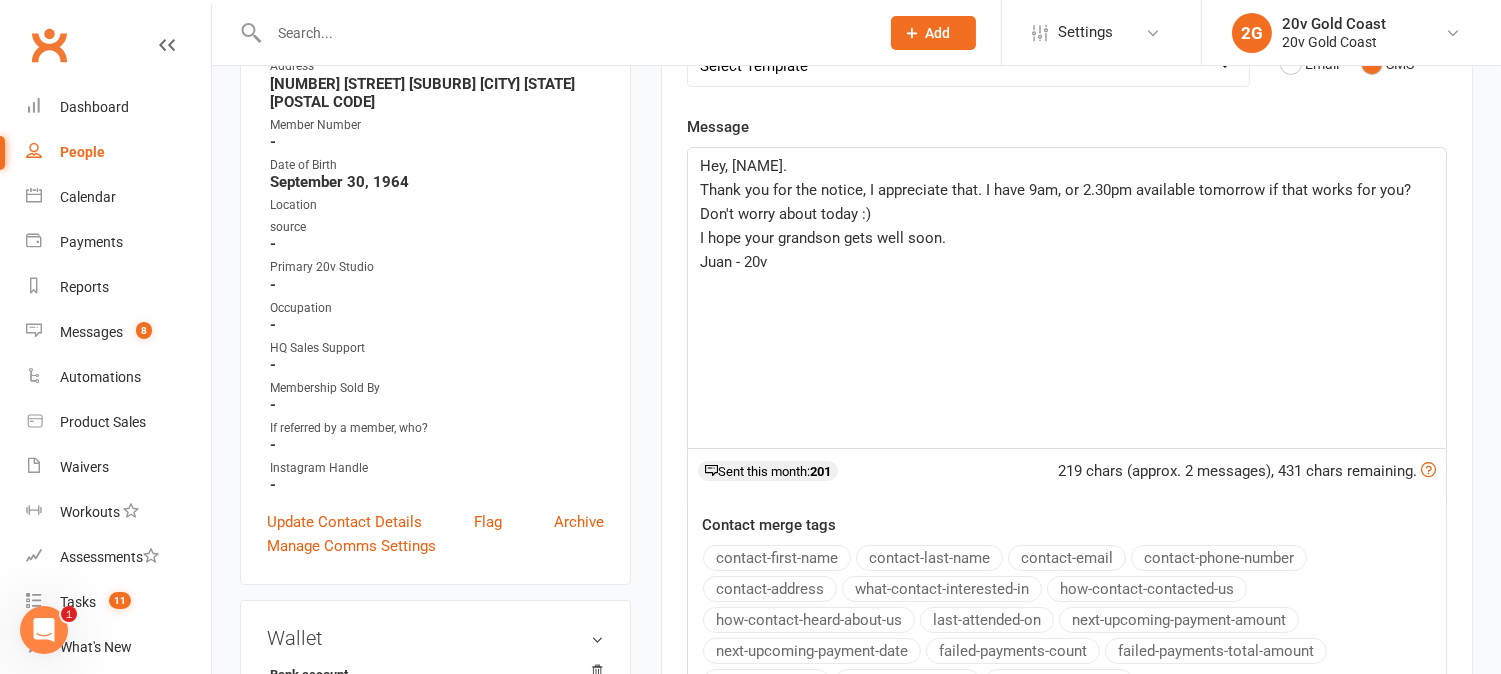 scroll, scrollTop: 555, scrollLeft: 0, axis: vertical 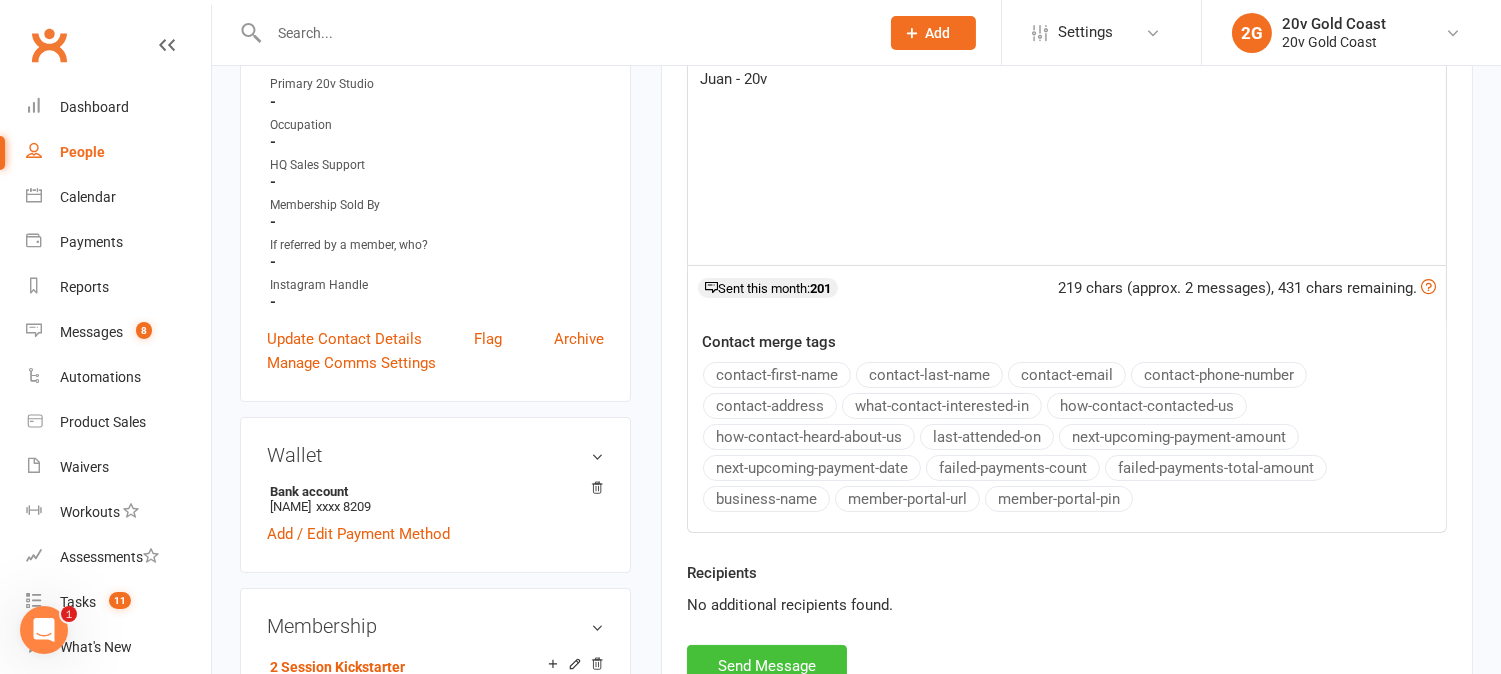 click on "Send Message" at bounding box center [767, 666] 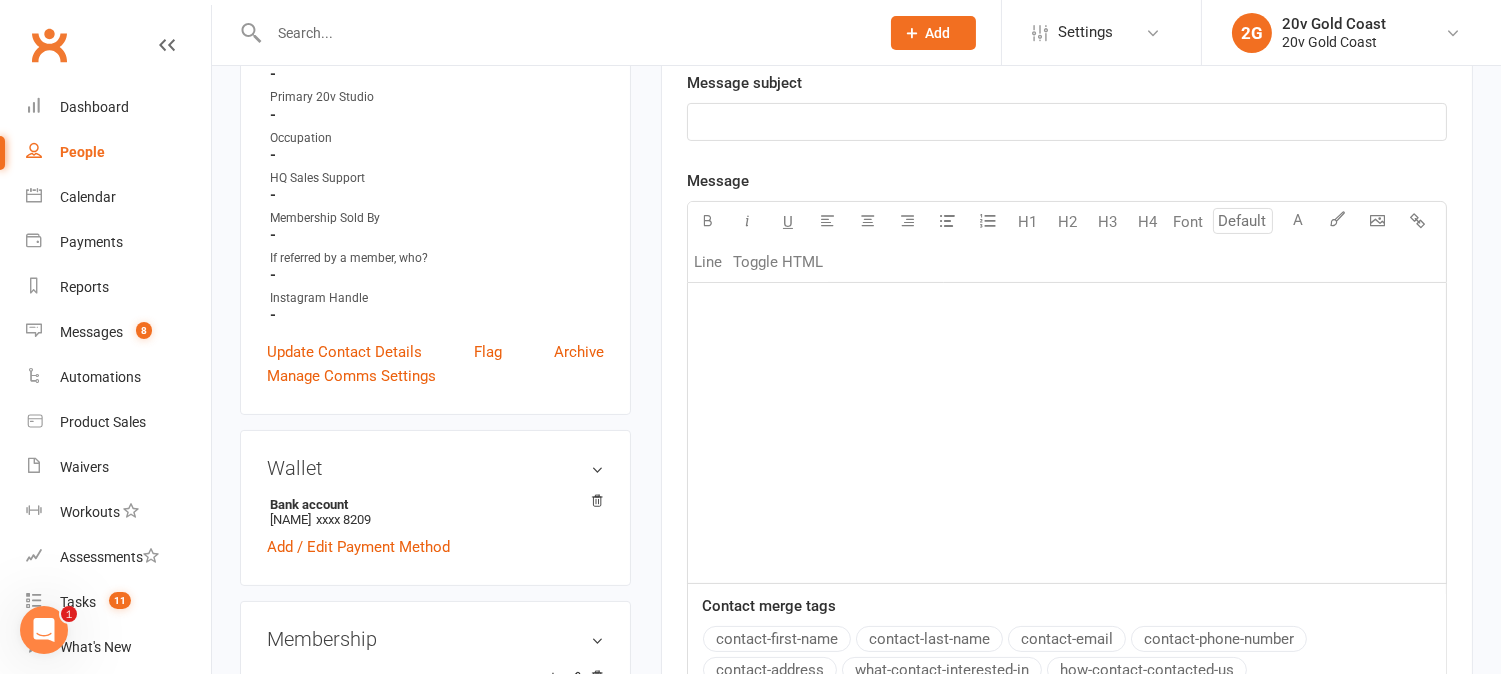 scroll, scrollTop: 0, scrollLeft: 0, axis: both 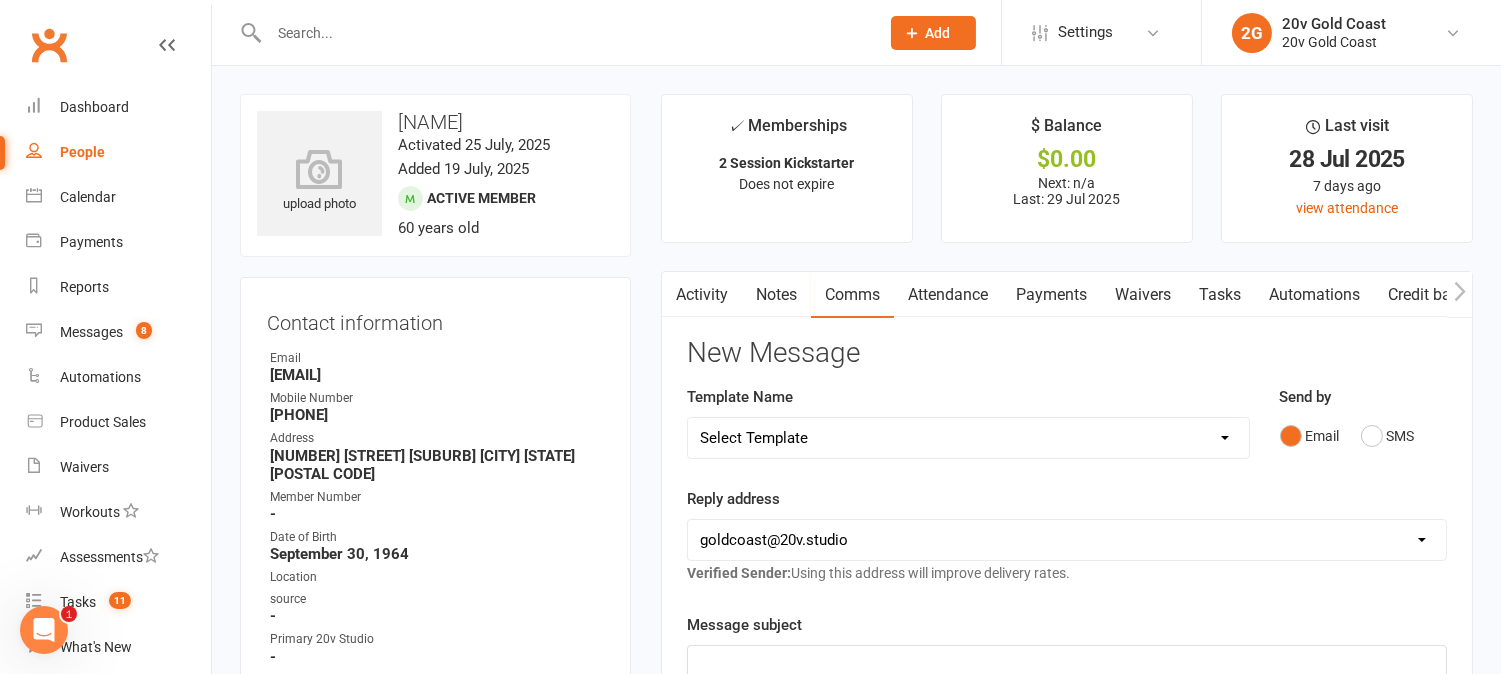 click on "Activity" at bounding box center [702, 295] 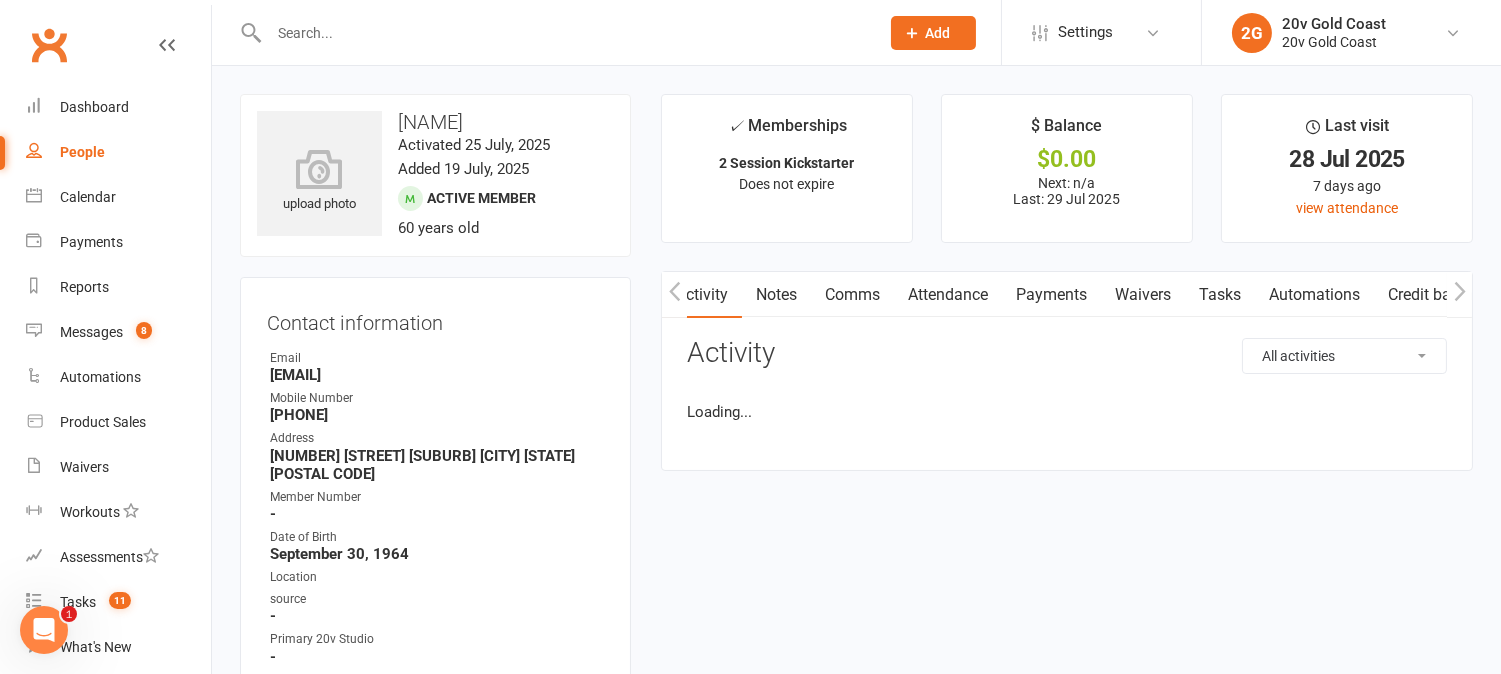 scroll, scrollTop: 0, scrollLeft: 2, axis: horizontal 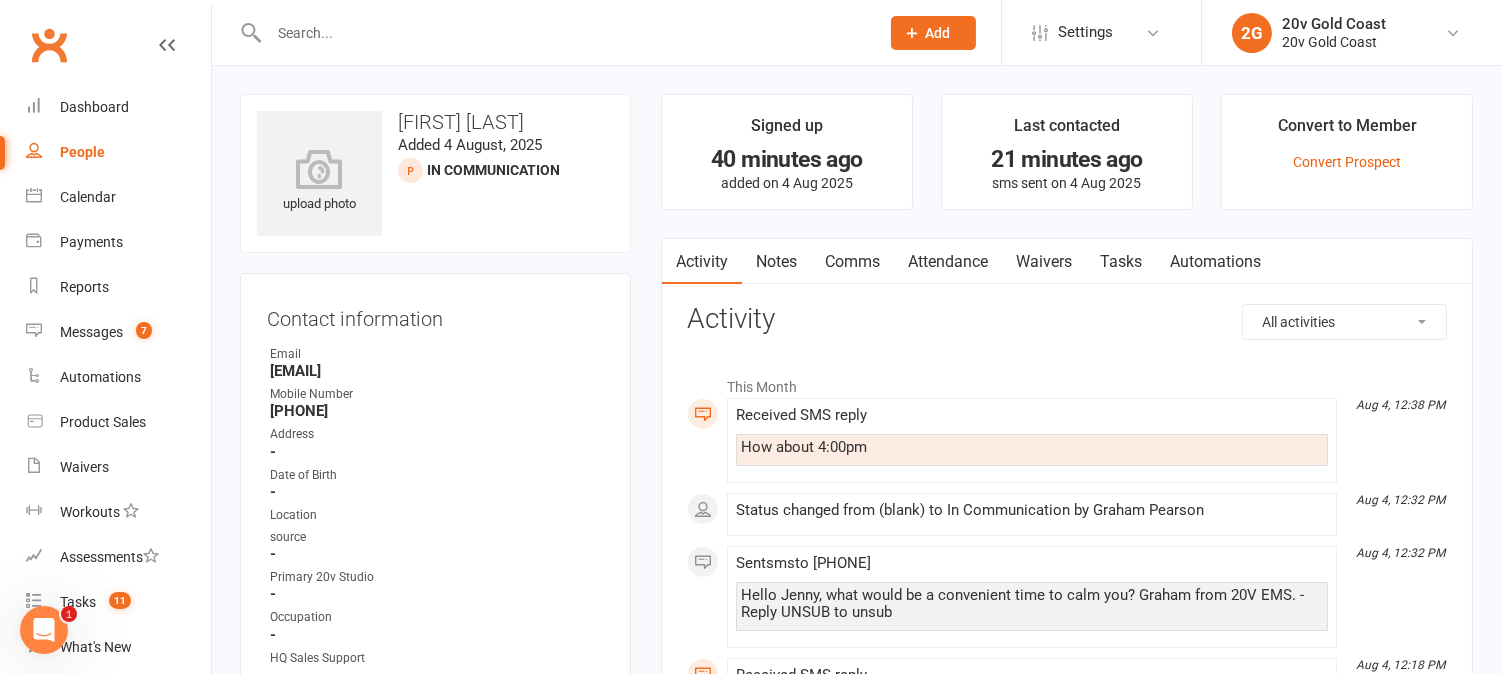 click on "Comms" at bounding box center [852, 262] 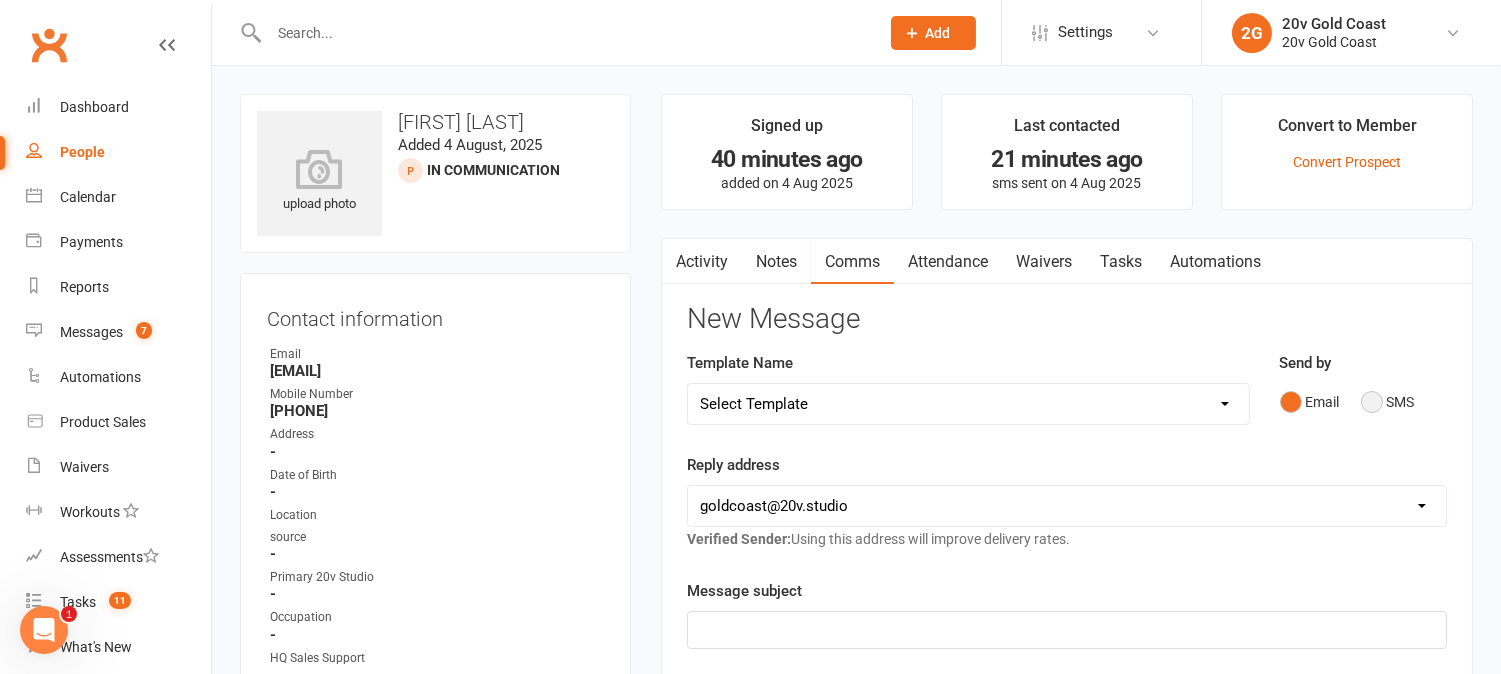 click on "SMS" at bounding box center (1388, 402) 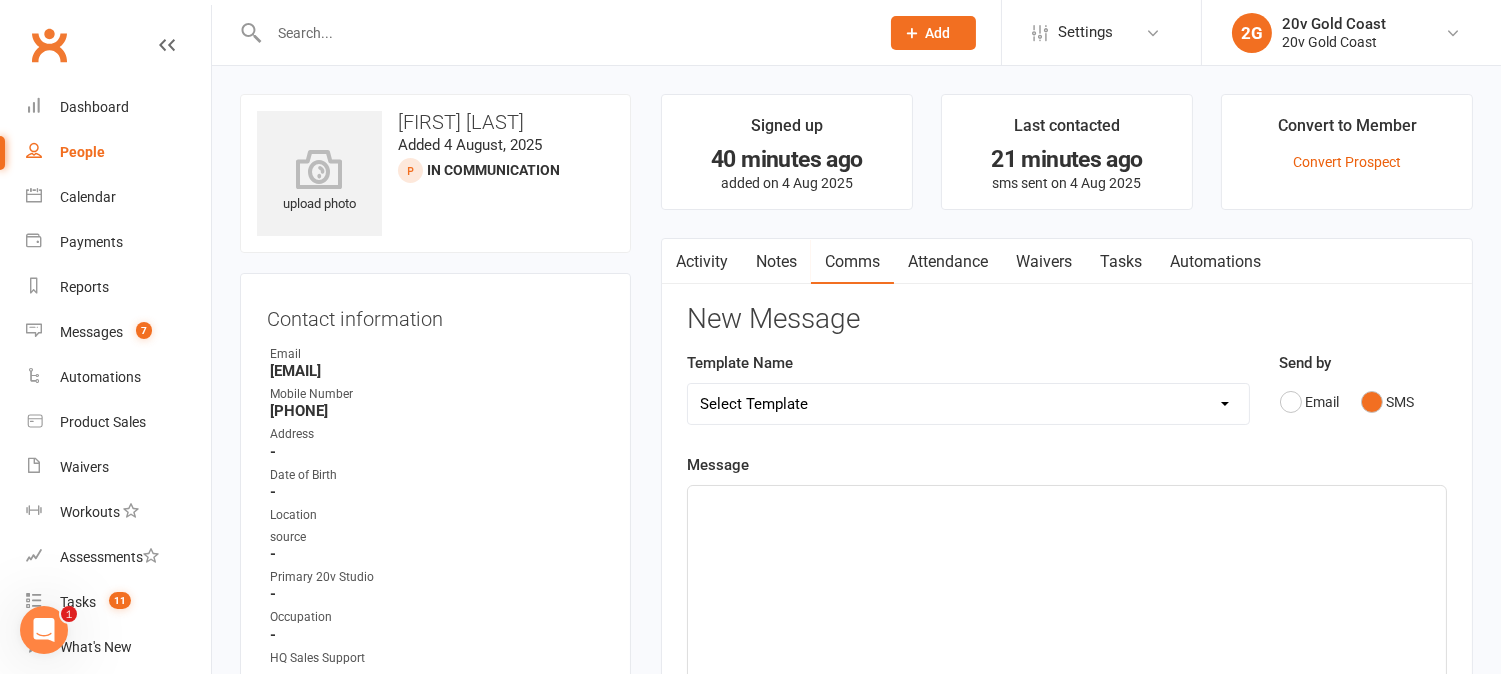 click on "﻿" 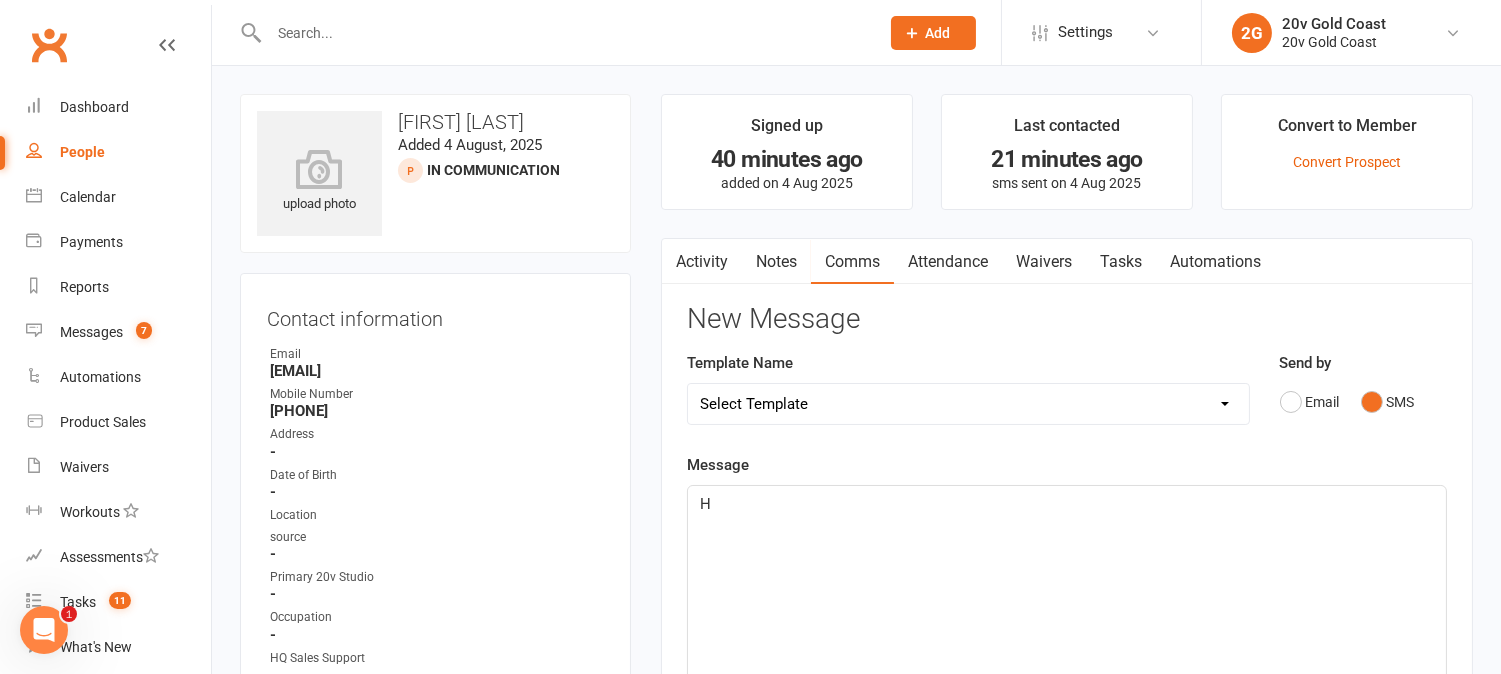 type 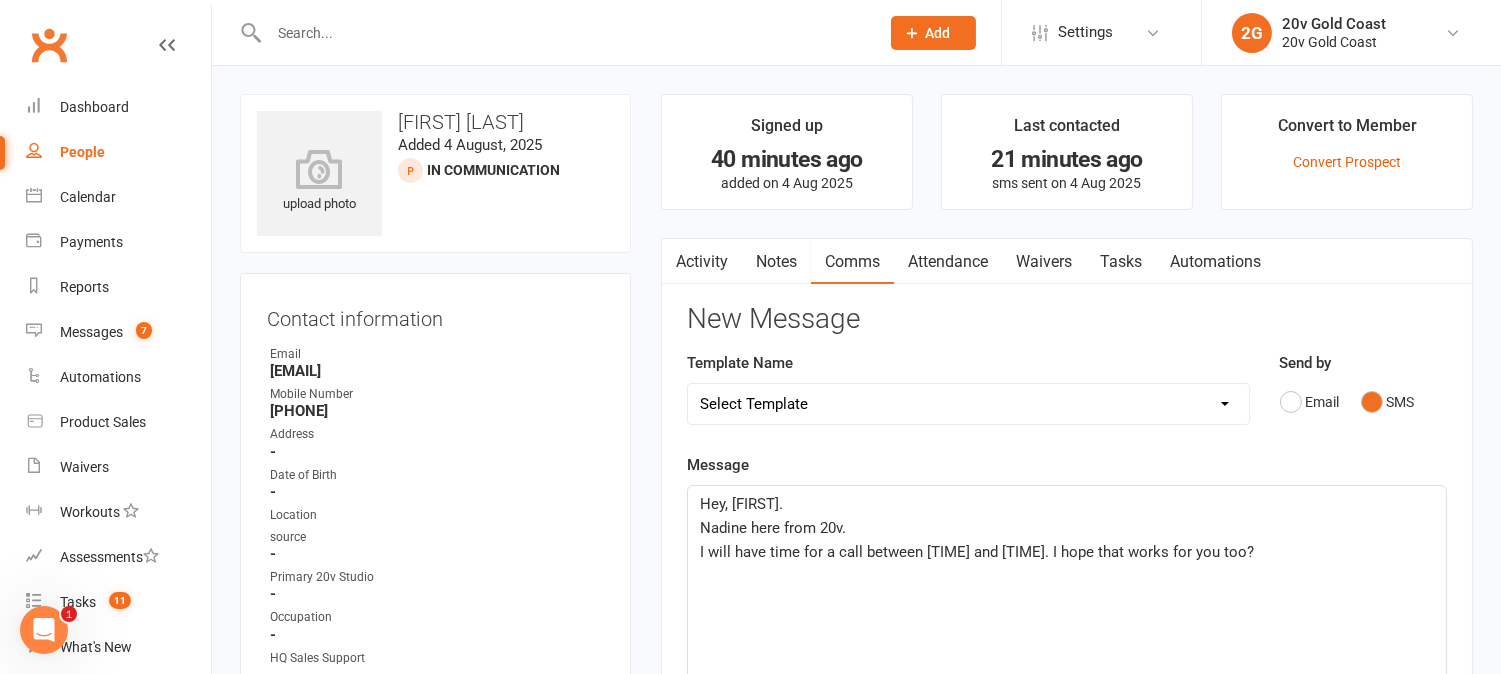 click on "I will have time for a call between [TIME] and [TIME]. I hope that works for you too?" 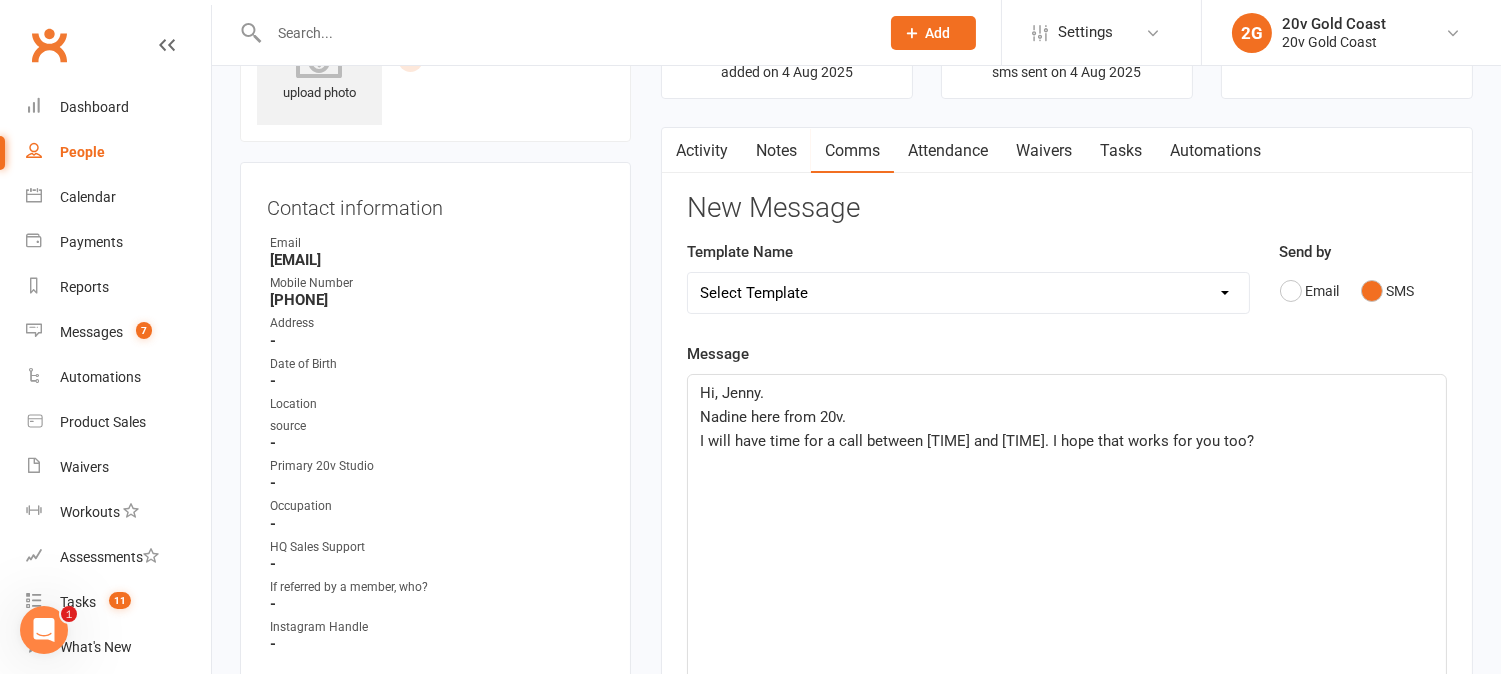 scroll, scrollTop: 222, scrollLeft: 0, axis: vertical 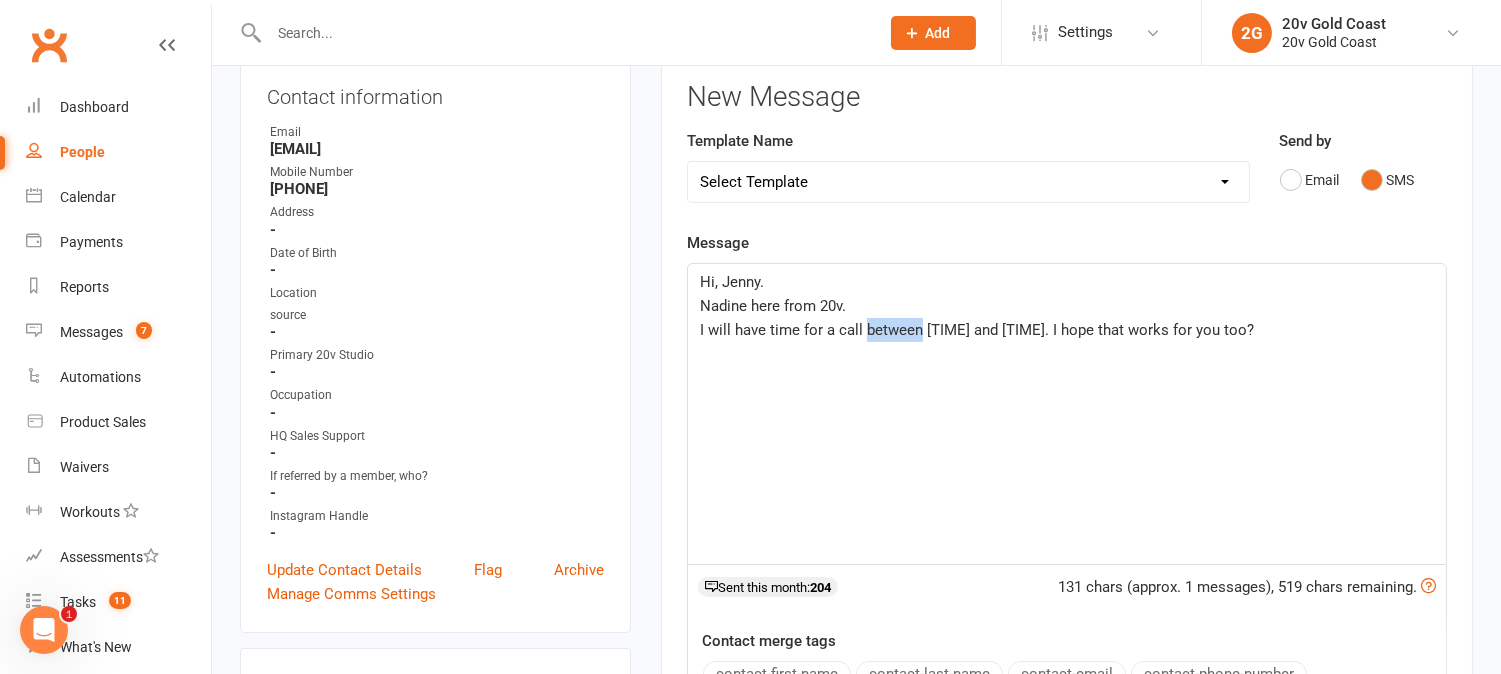 drag, startPoint x: 863, startPoint y: 325, endPoint x: 921, endPoint y: 325, distance: 58 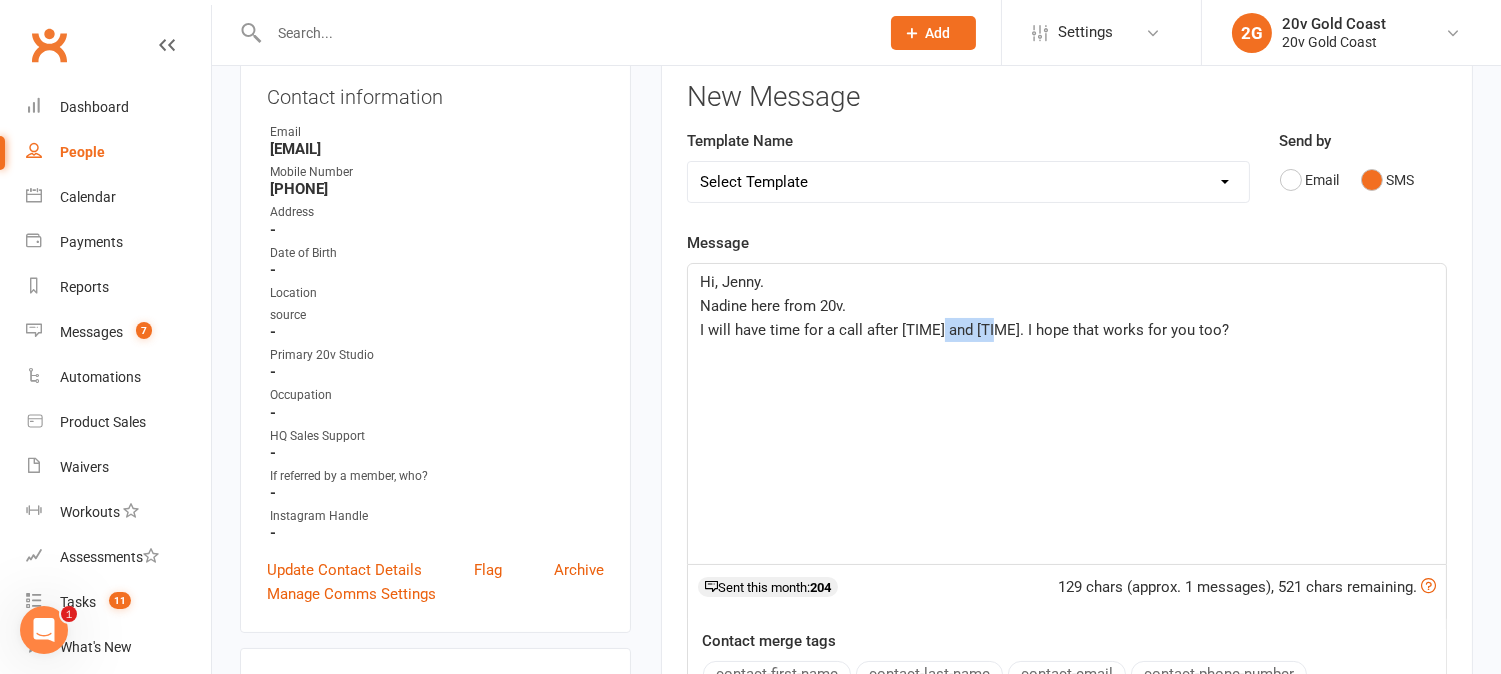 drag, startPoint x: 951, startPoint y: 327, endPoint x: 1013, endPoint y: 337, distance: 62.801273 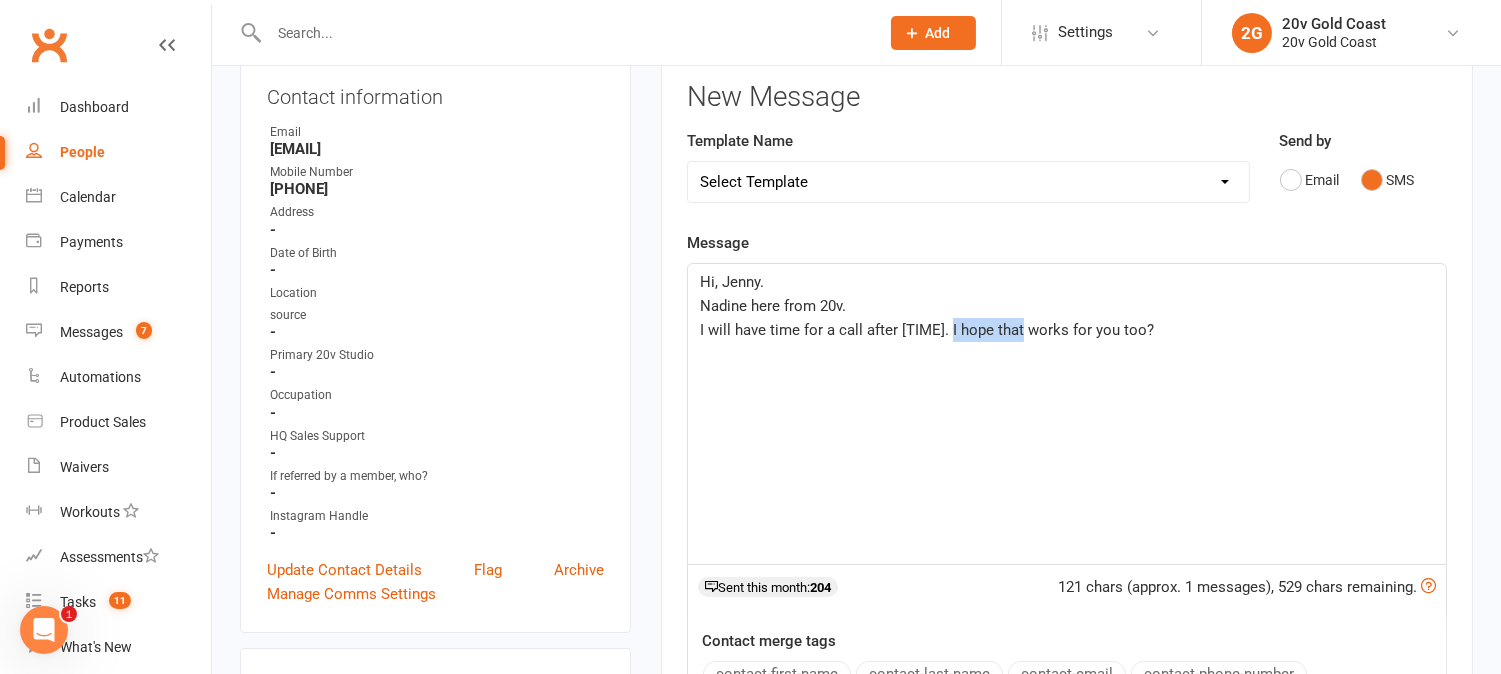 drag, startPoint x: 961, startPoint y: 328, endPoint x: 1027, endPoint y: 338, distance: 66.75328 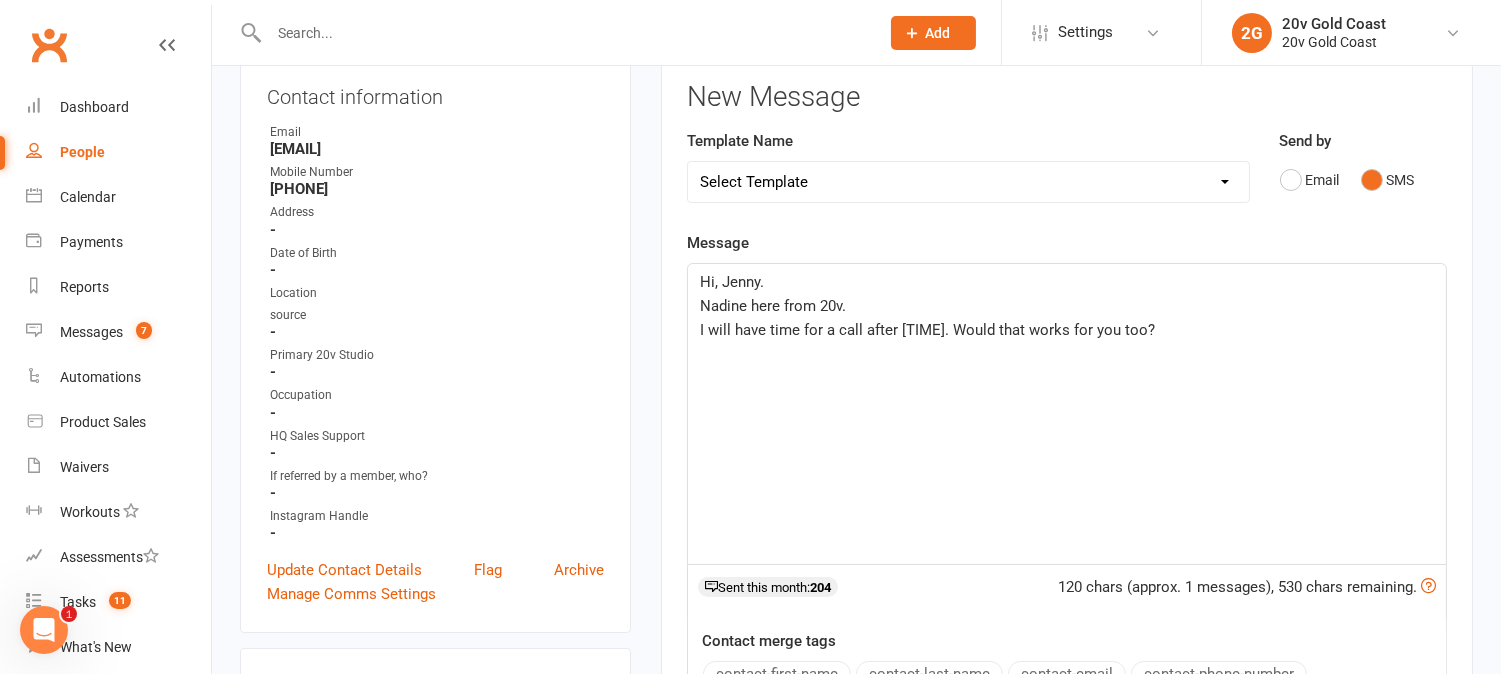 click on "I will have time for a call after [TIME]. Would that works for you too?" 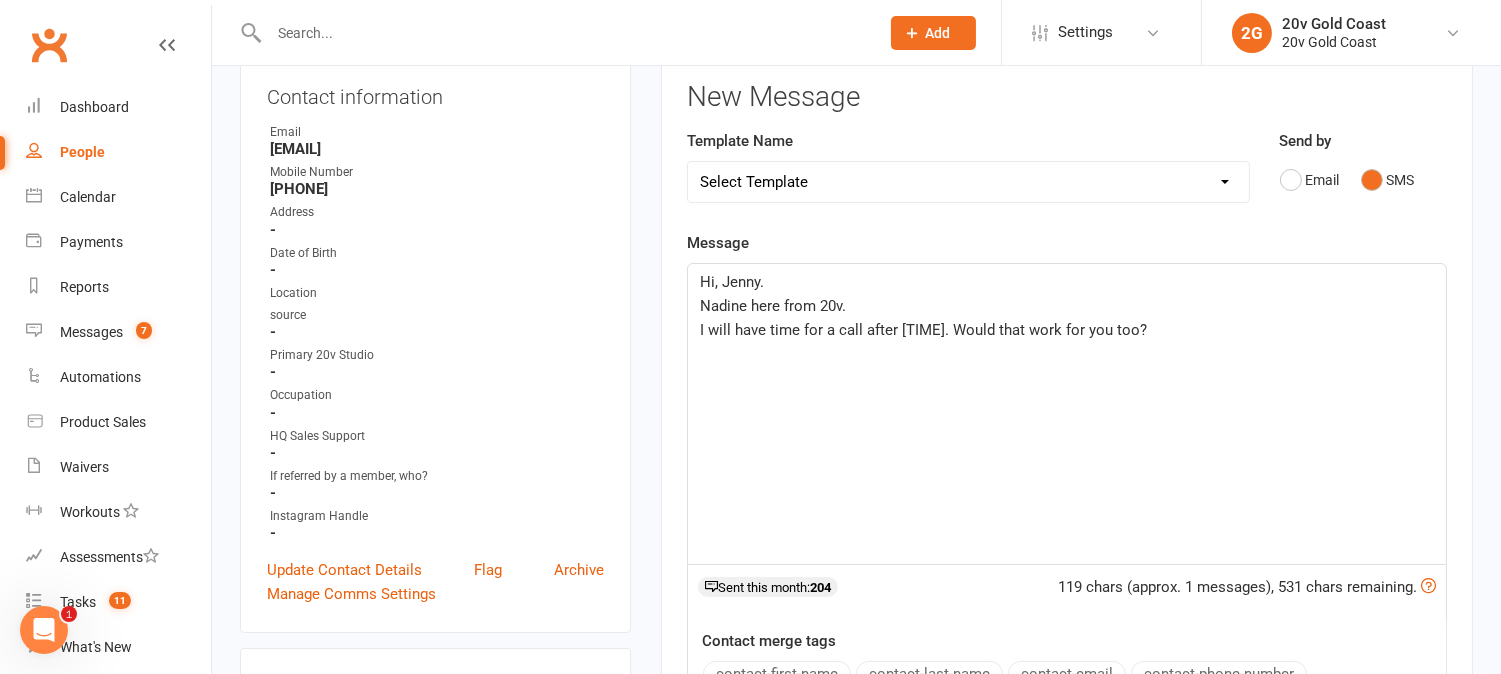click on "I will have time for a call after [TIME]. Would that work for you too?" 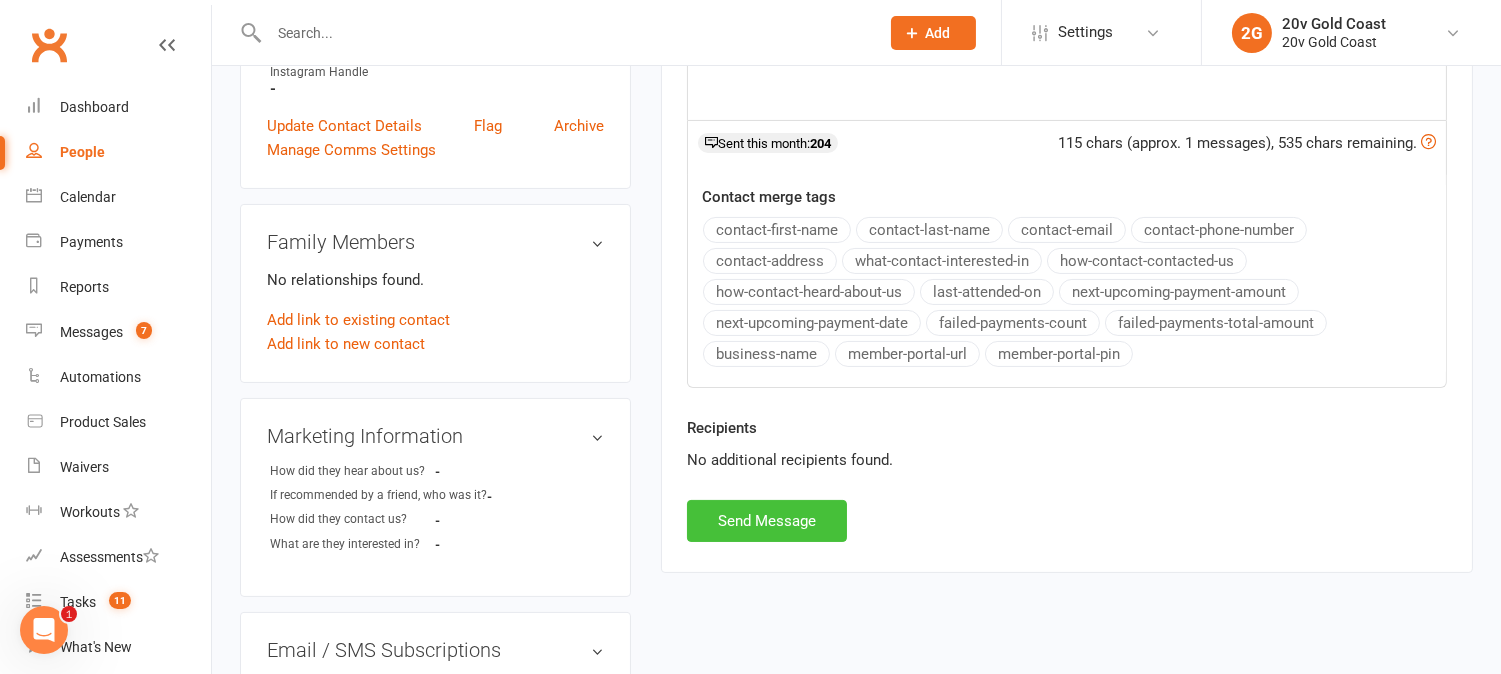 click on "Send Message" at bounding box center [767, 521] 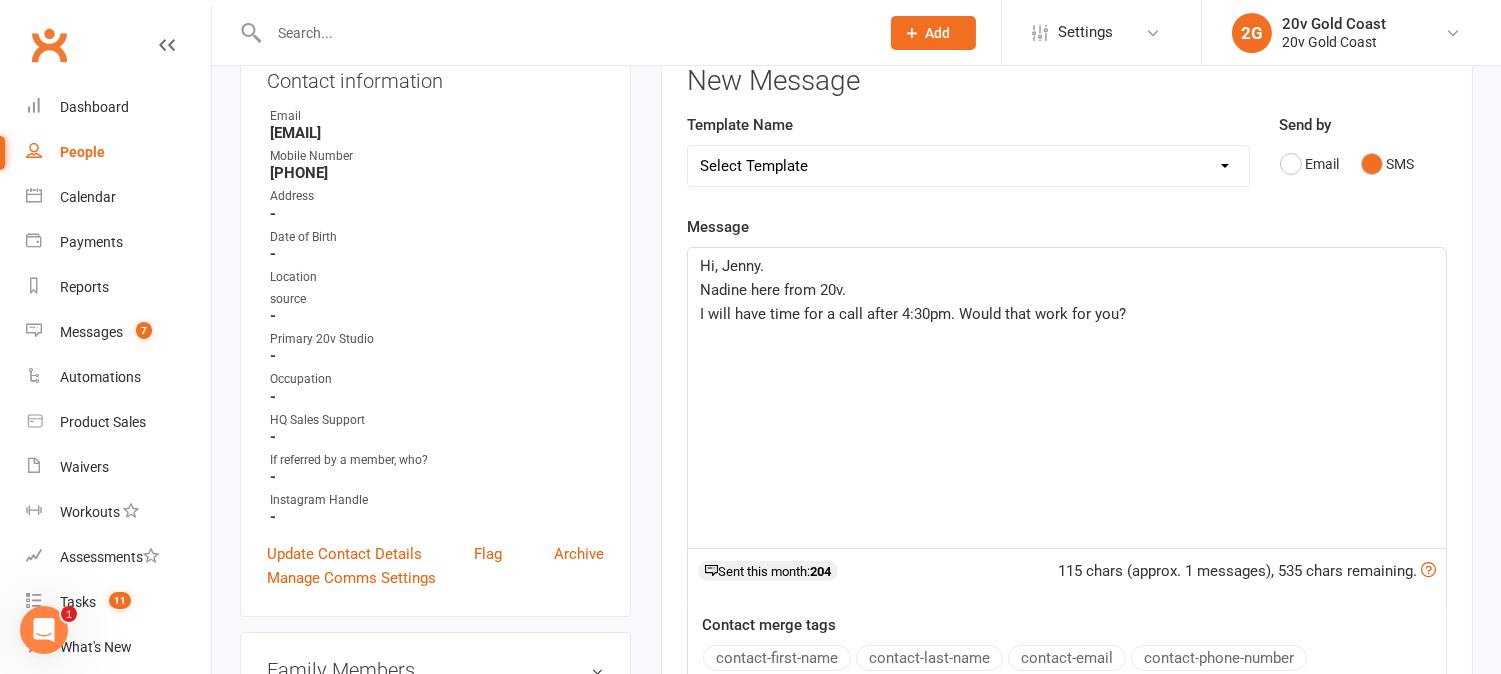 scroll, scrollTop: 0, scrollLeft: 0, axis: both 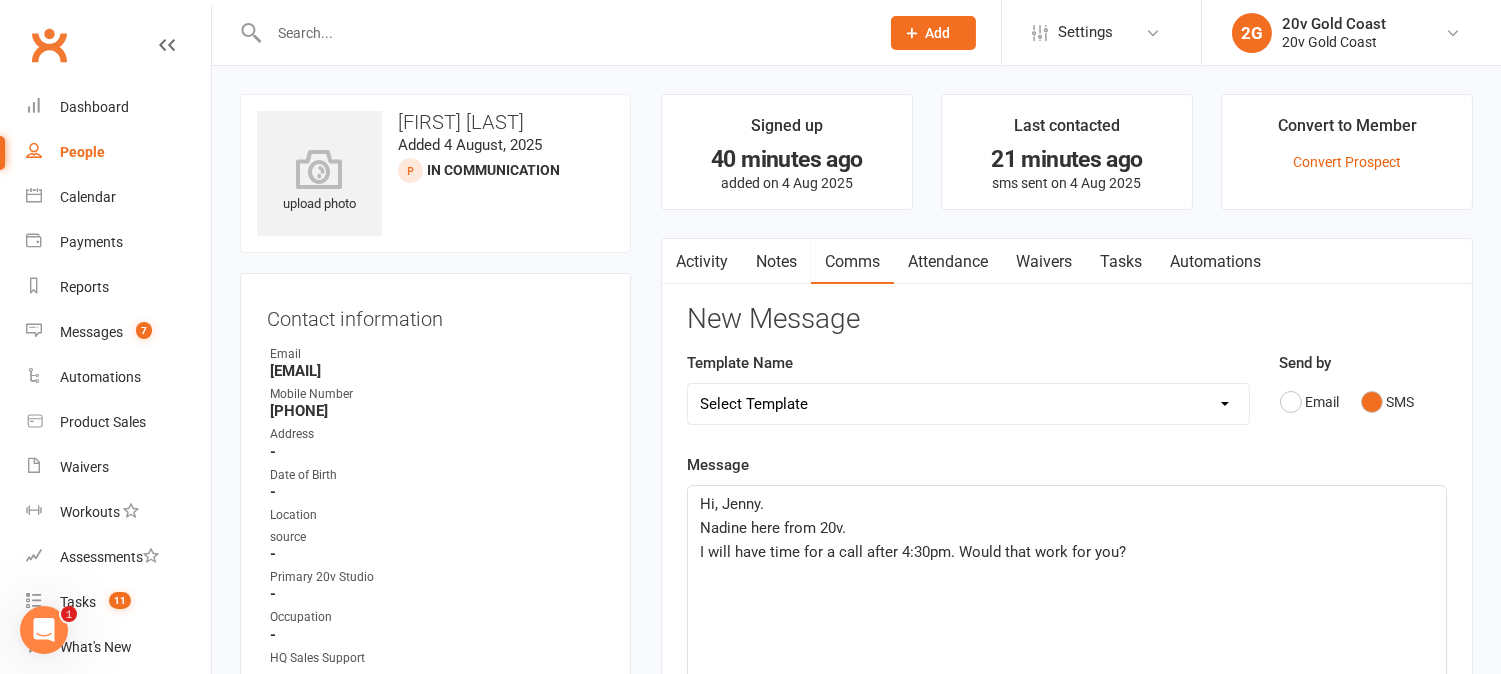click on "Activity" at bounding box center [702, 262] 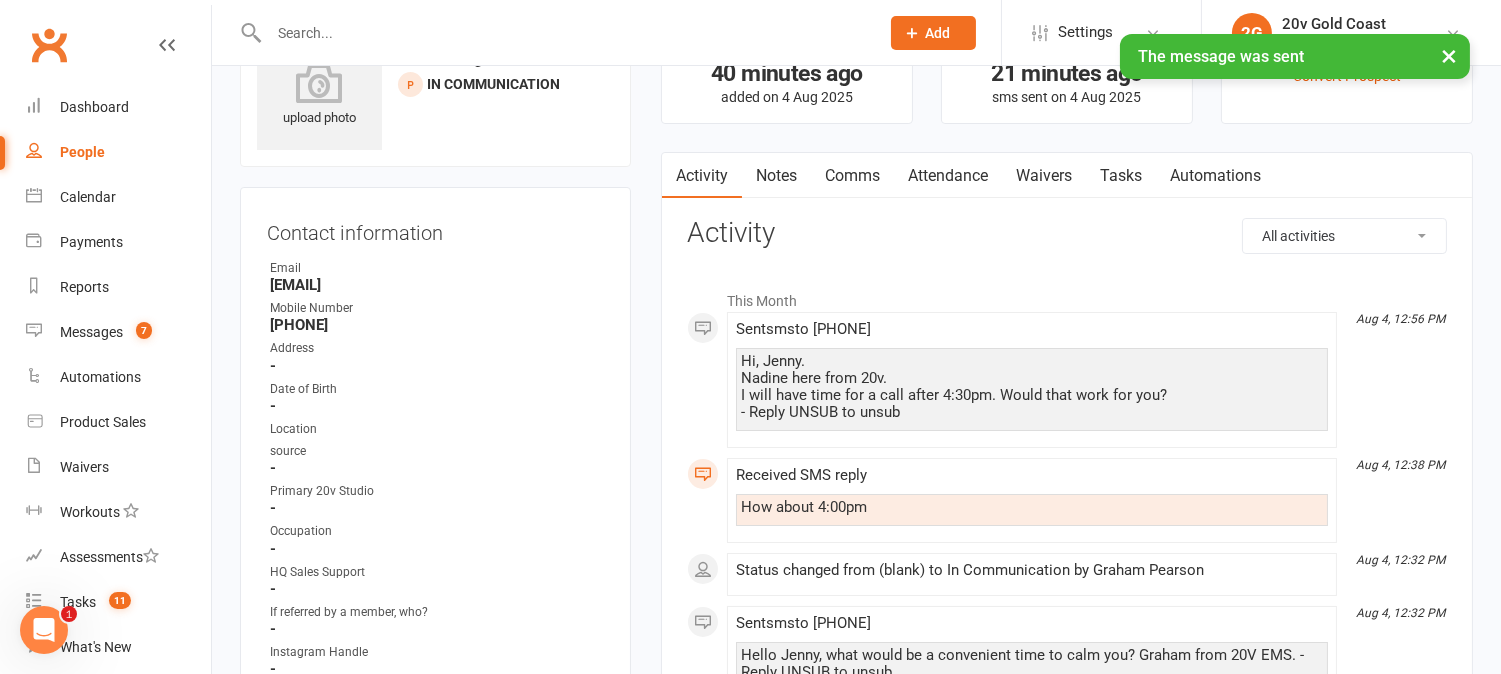 scroll, scrollTop: 111, scrollLeft: 0, axis: vertical 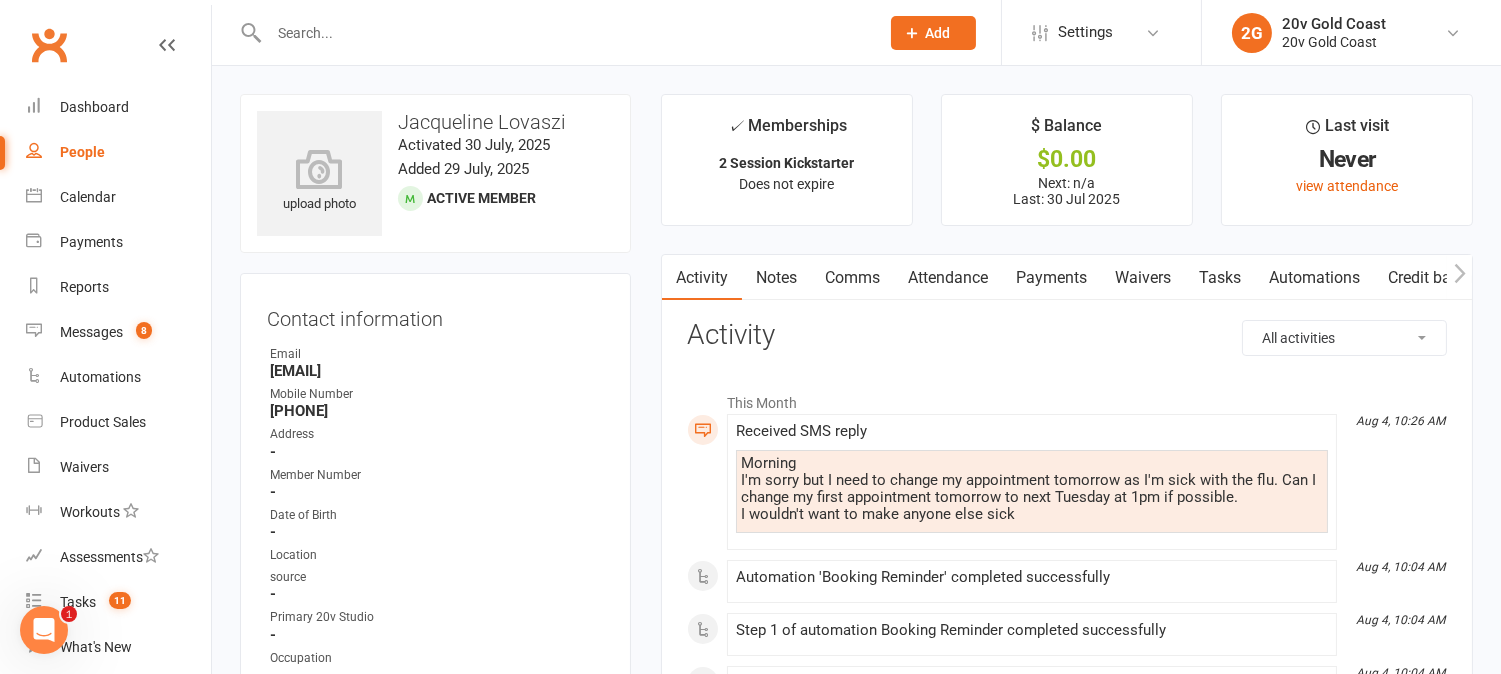 click on "Attendance" at bounding box center (948, 278) 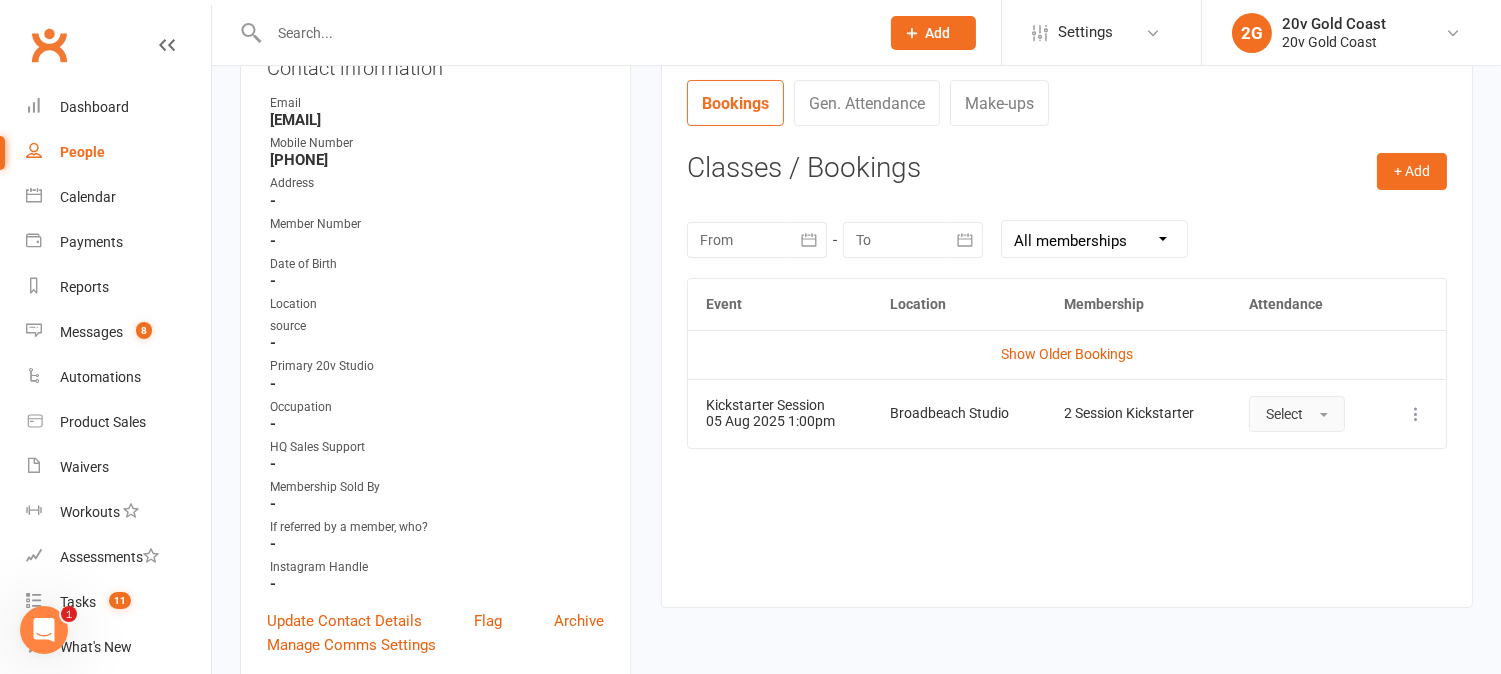 scroll, scrollTop: 222, scrollLeft: 0, axis: vertical 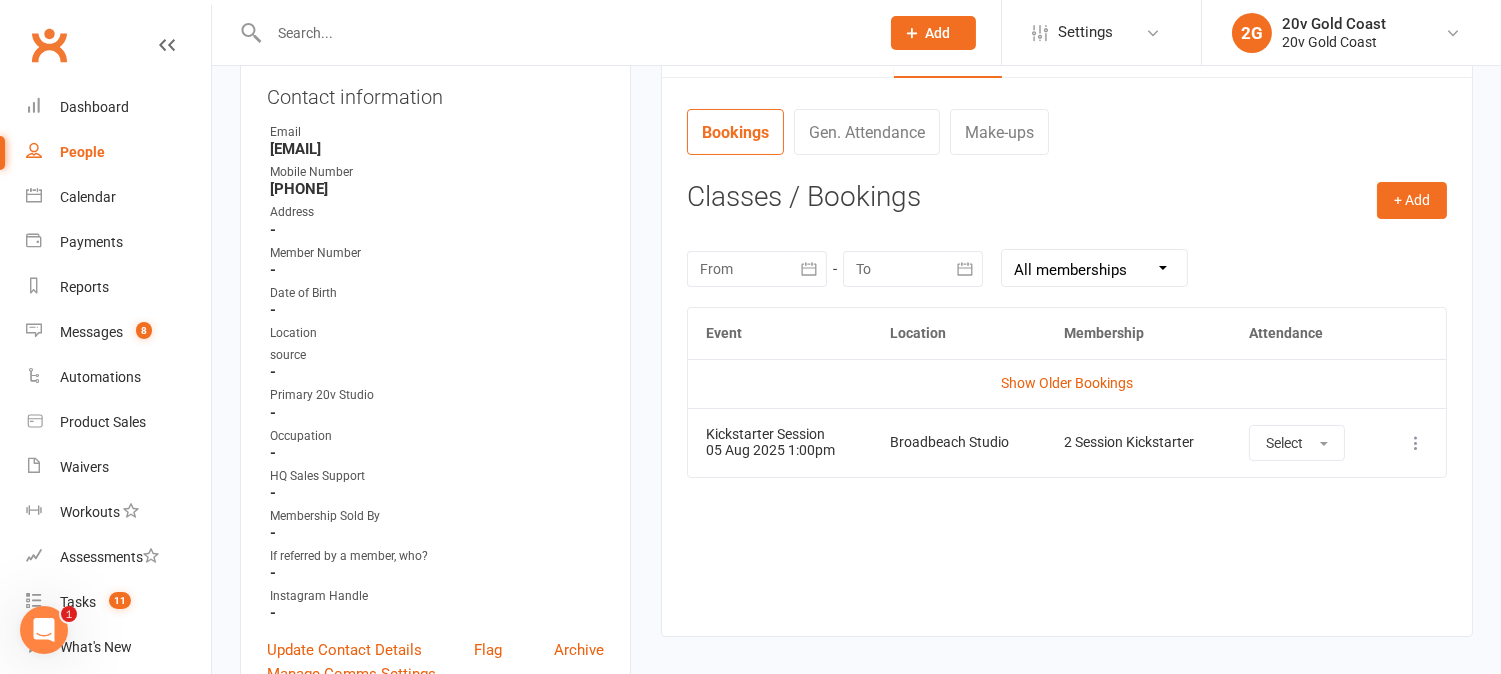 click at bounding box center (1416, 443) 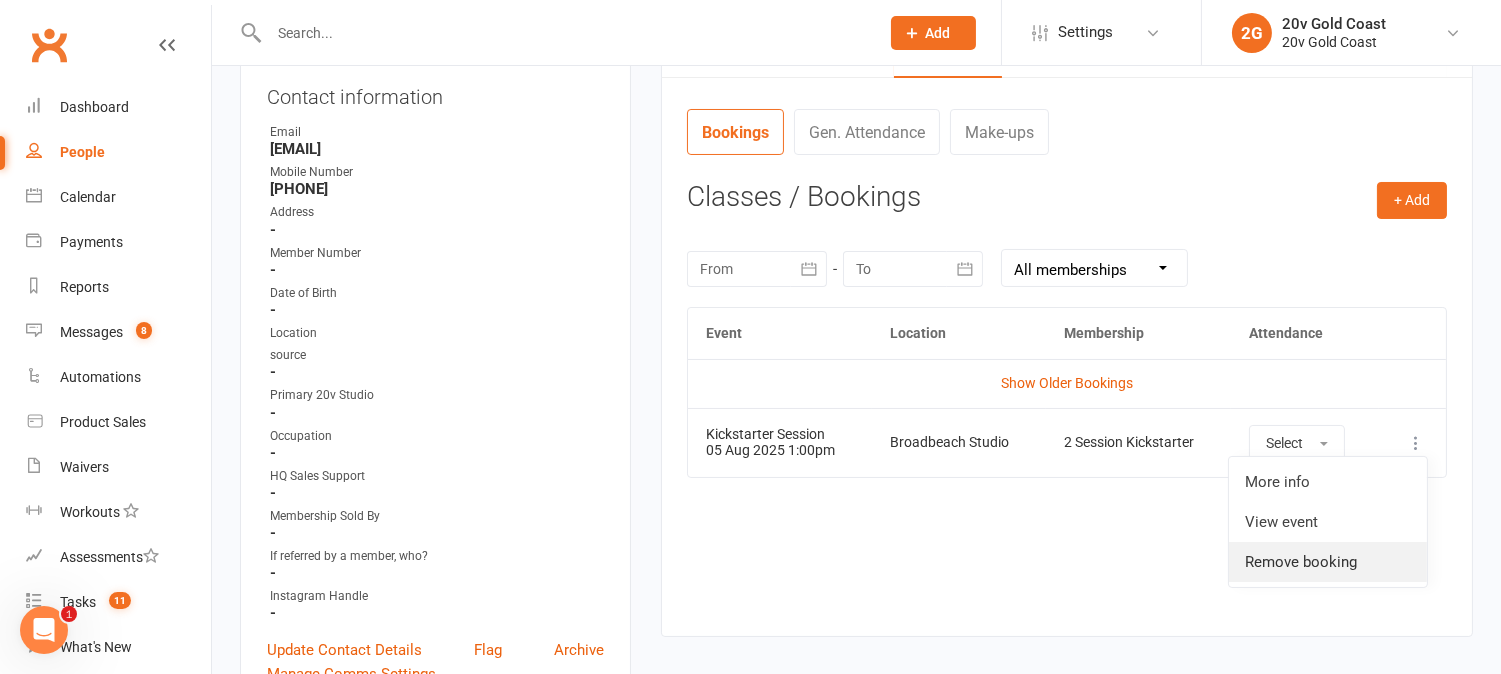 click on "Remove booking" at bounding box center (1328, 562) 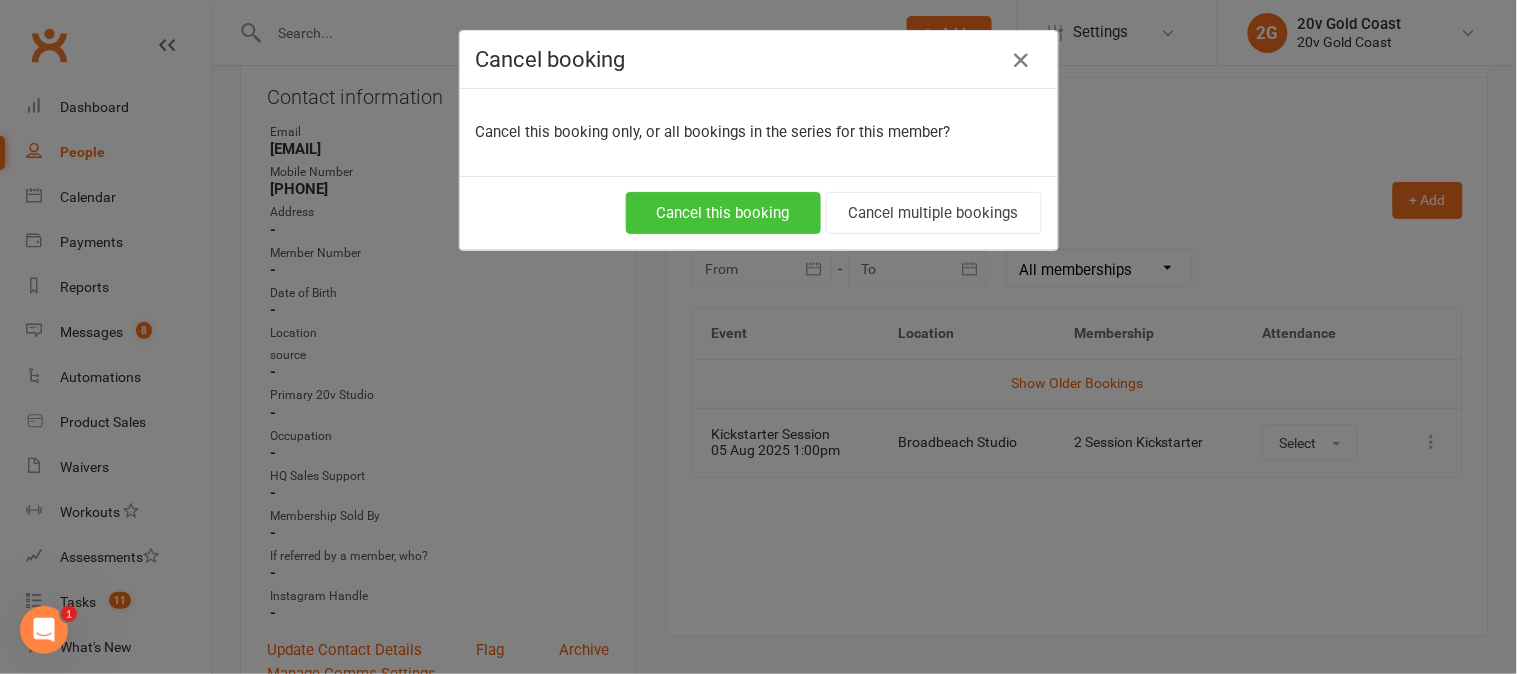 click on "Cancel this booking" at bounding box center (723, 213) 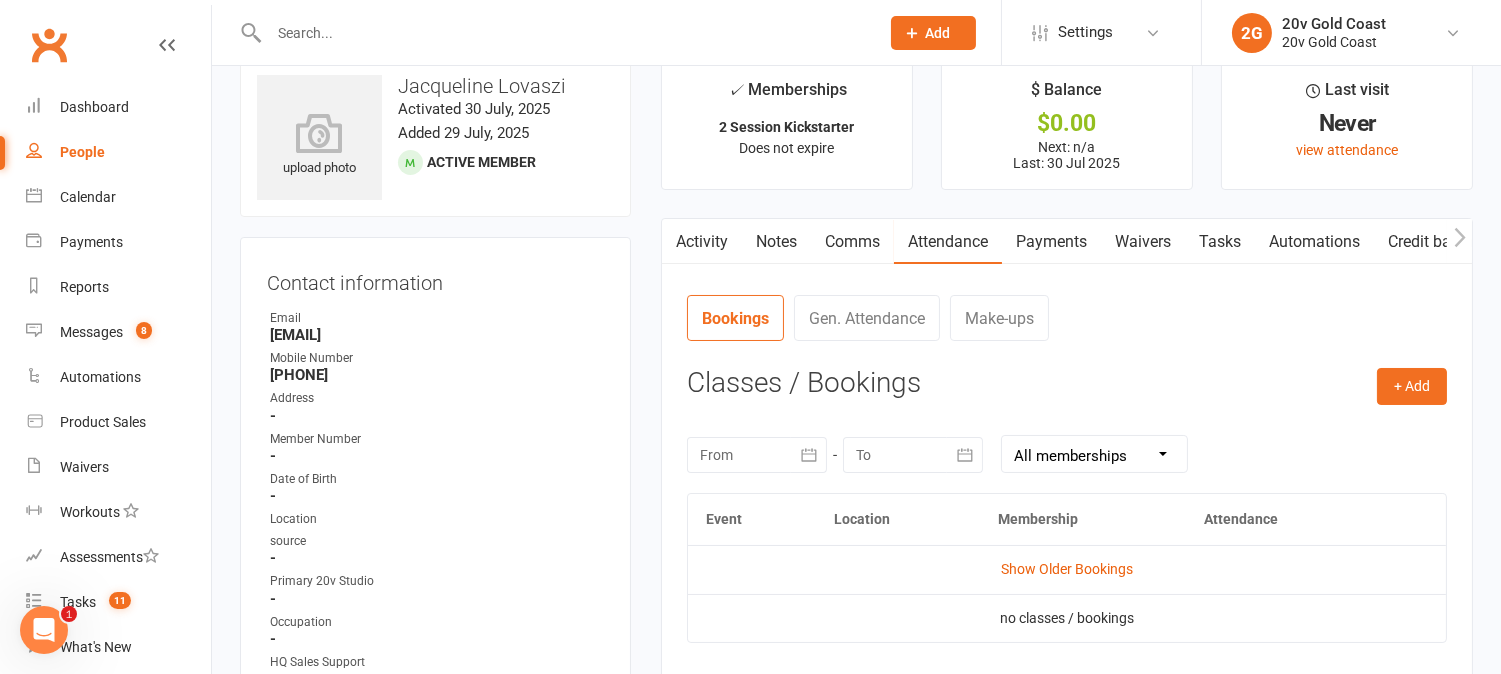 scroll, scrollTop: 0, scrollLeft: 0, axis: both 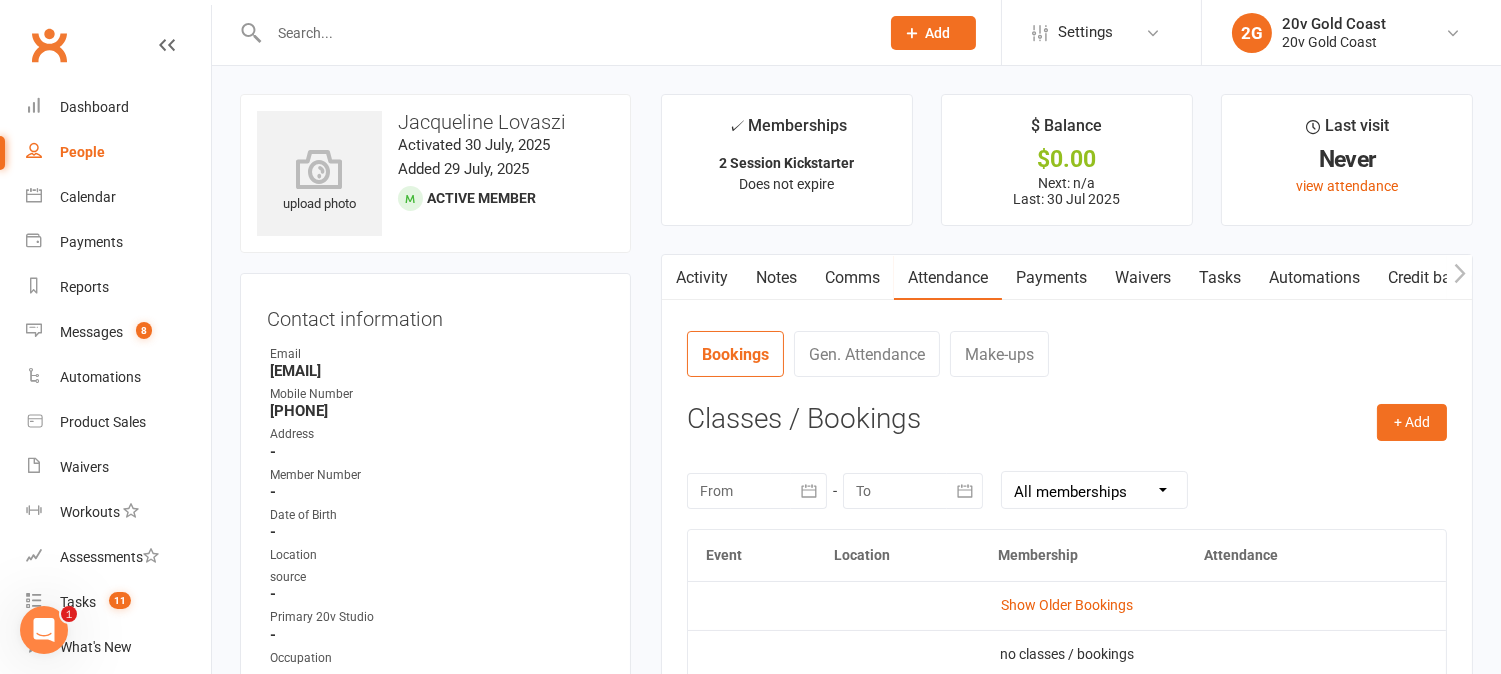 click on "Activity" at bounding box center [702, 278] 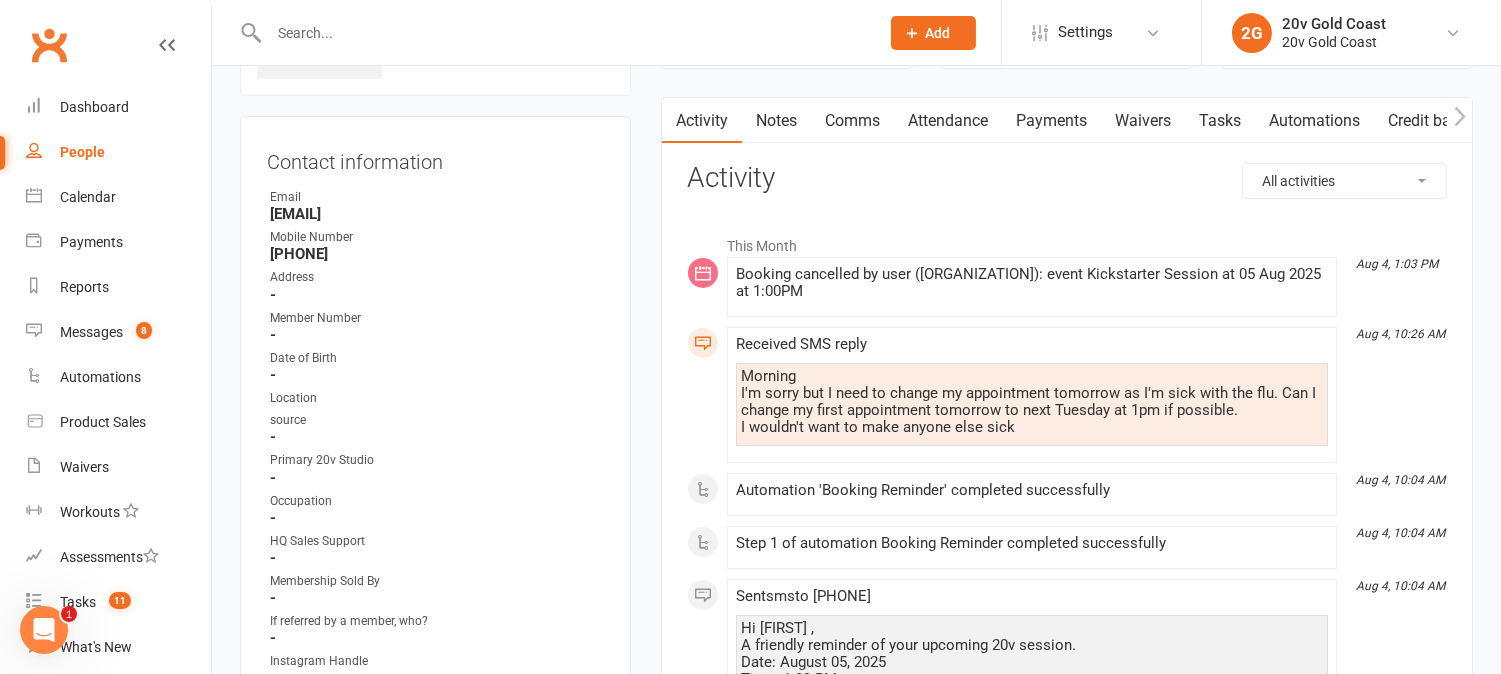 scroll, scrollTop: 222, scrollLeft: 0, axis: vertical 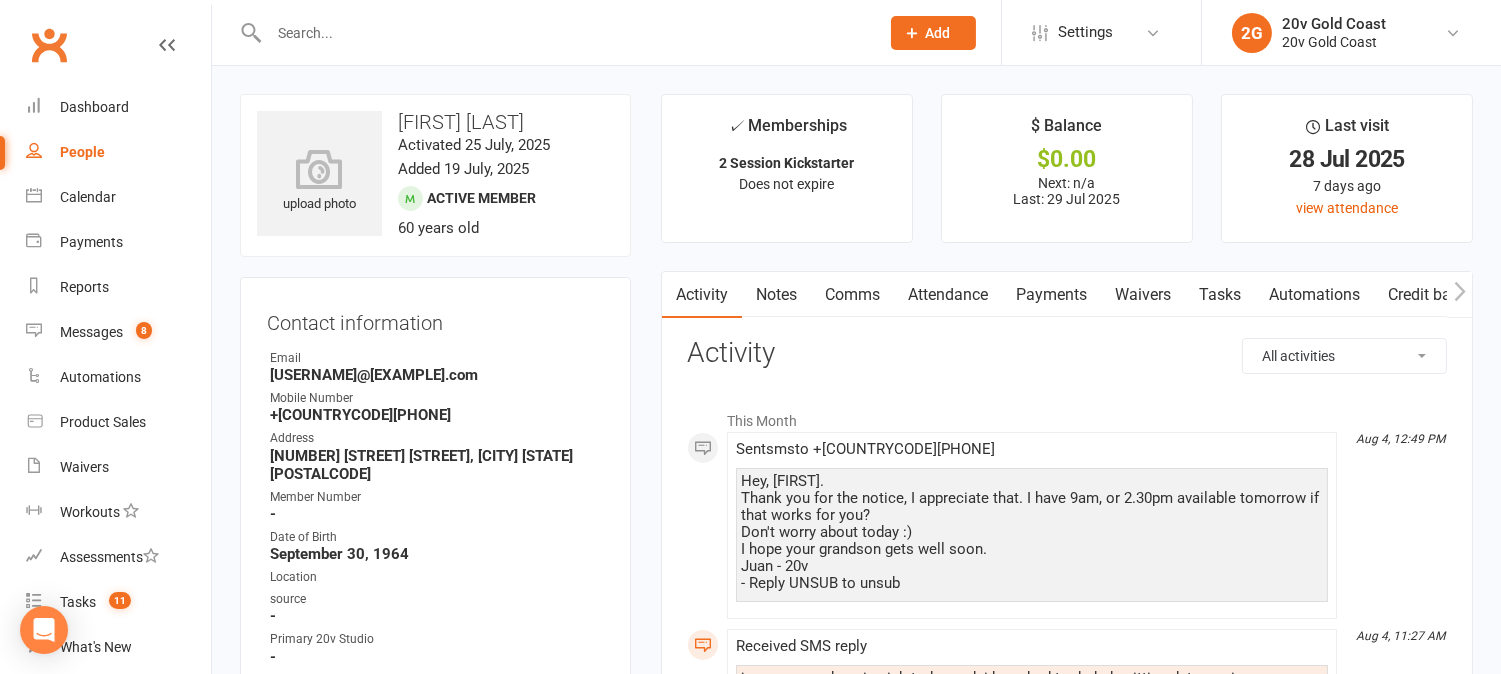 click on "Comms" at bounding box center [852, 295] 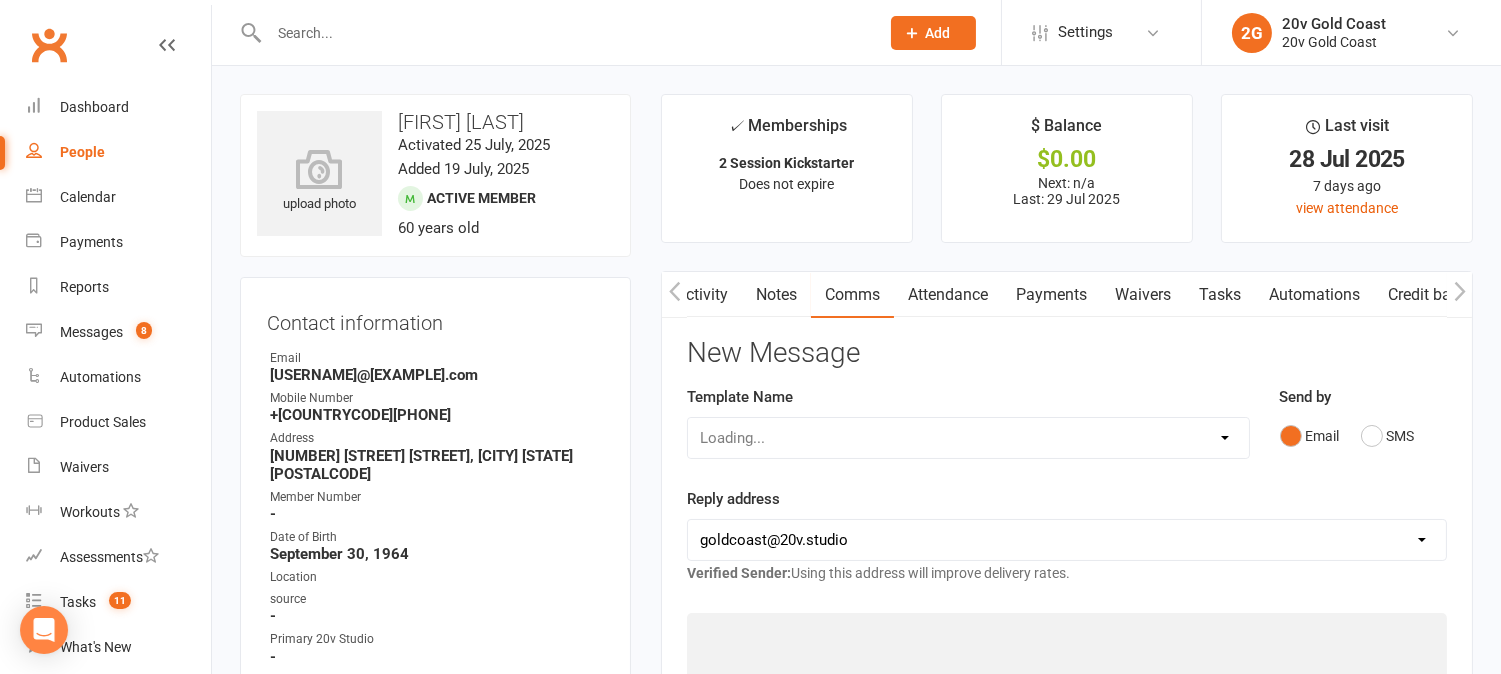 scroll, scrollTop: 0, scrollLeft: 1, axis: horizontal 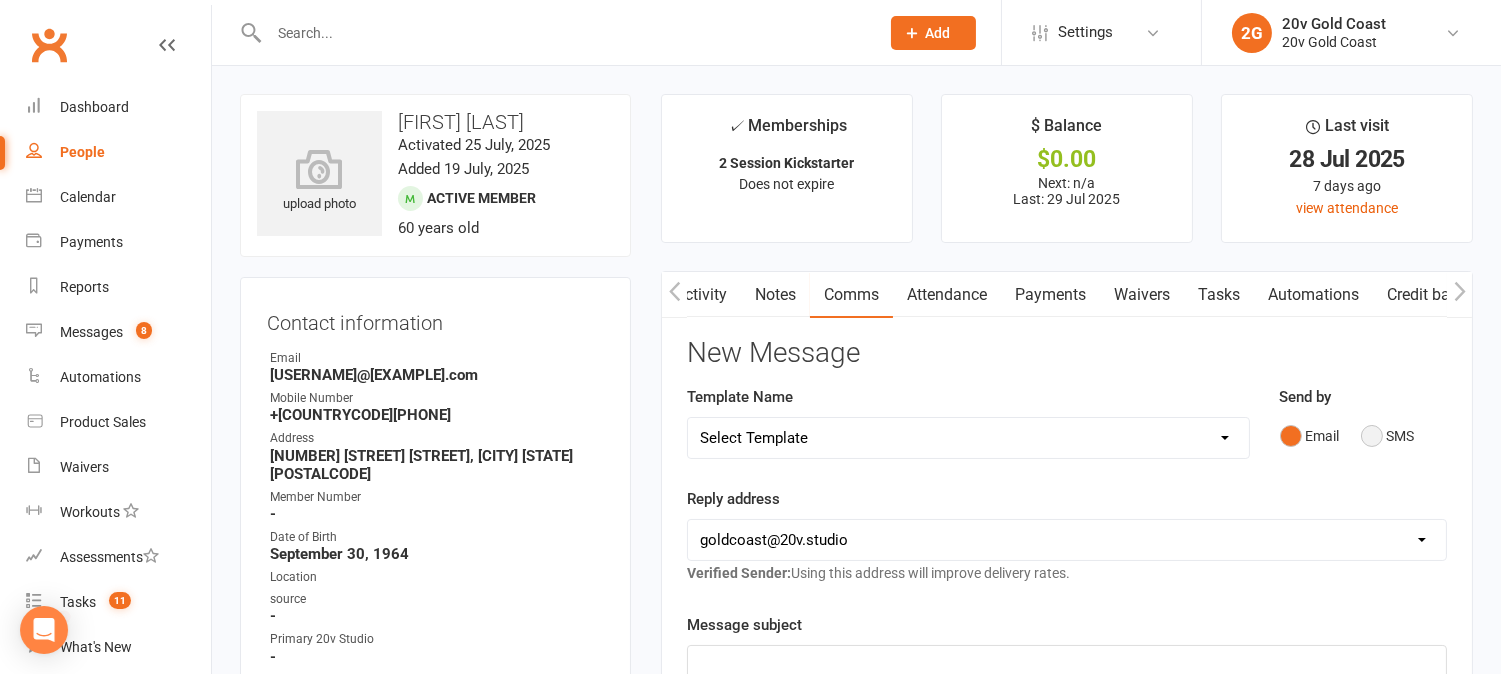 drag, startPoint x: 1377, startPoint y: 437, endPoint x: 1375, endPoint y: 502, distance: 65.03076 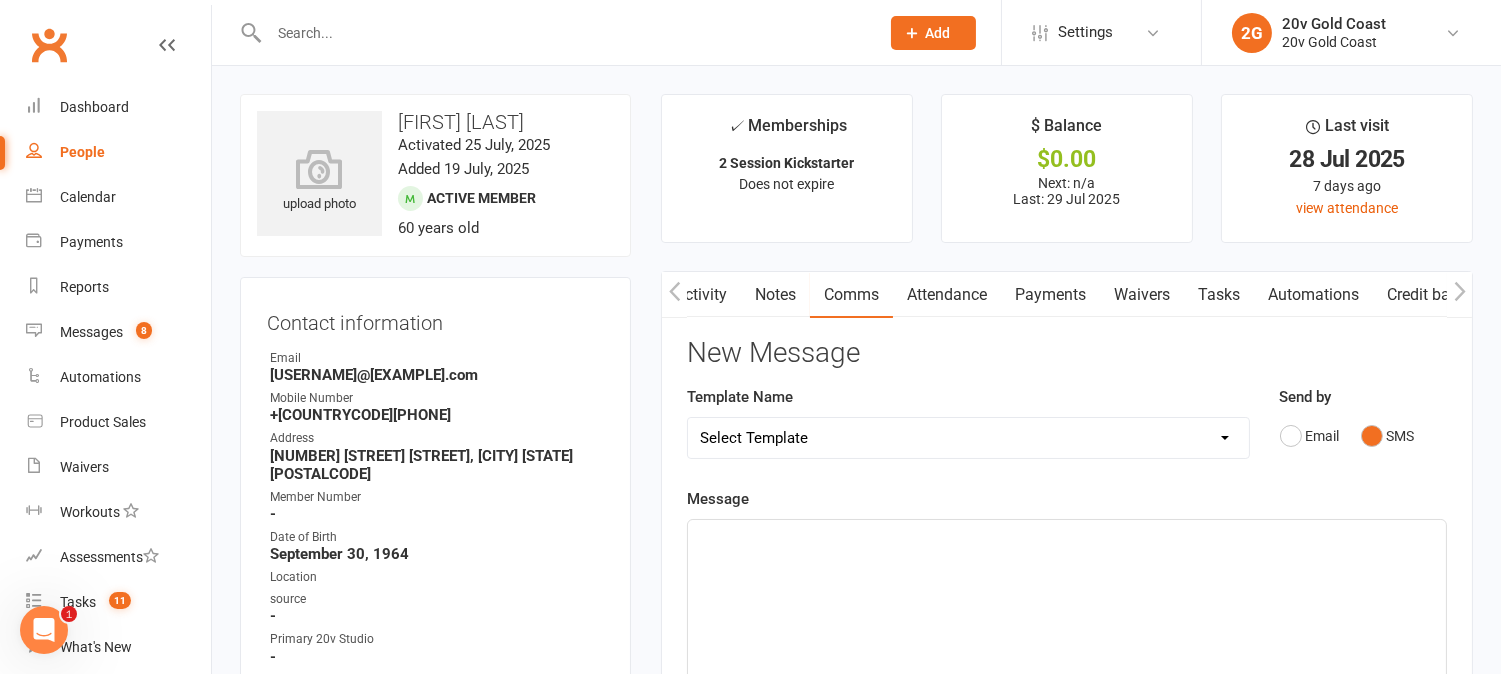 scroll, scrollTop: 0, scrollLeft: 0, axis: both 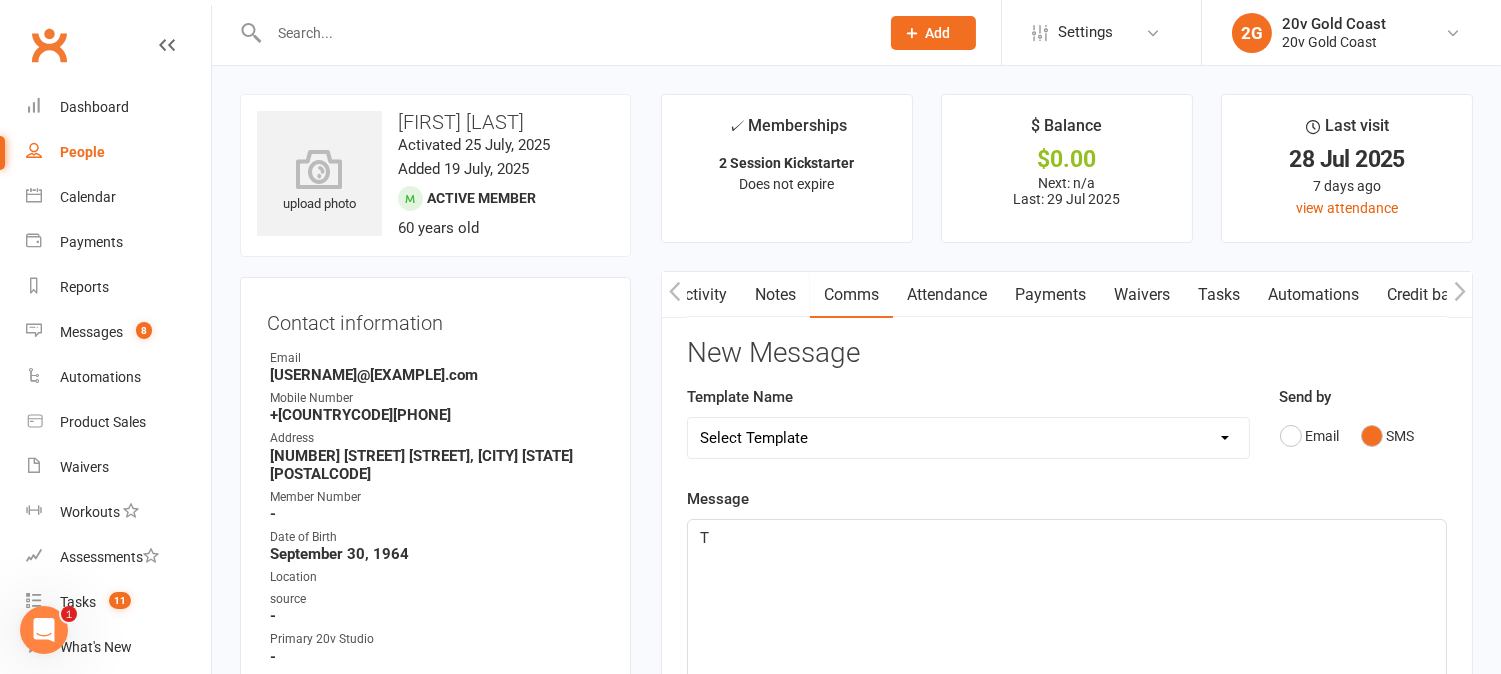 type 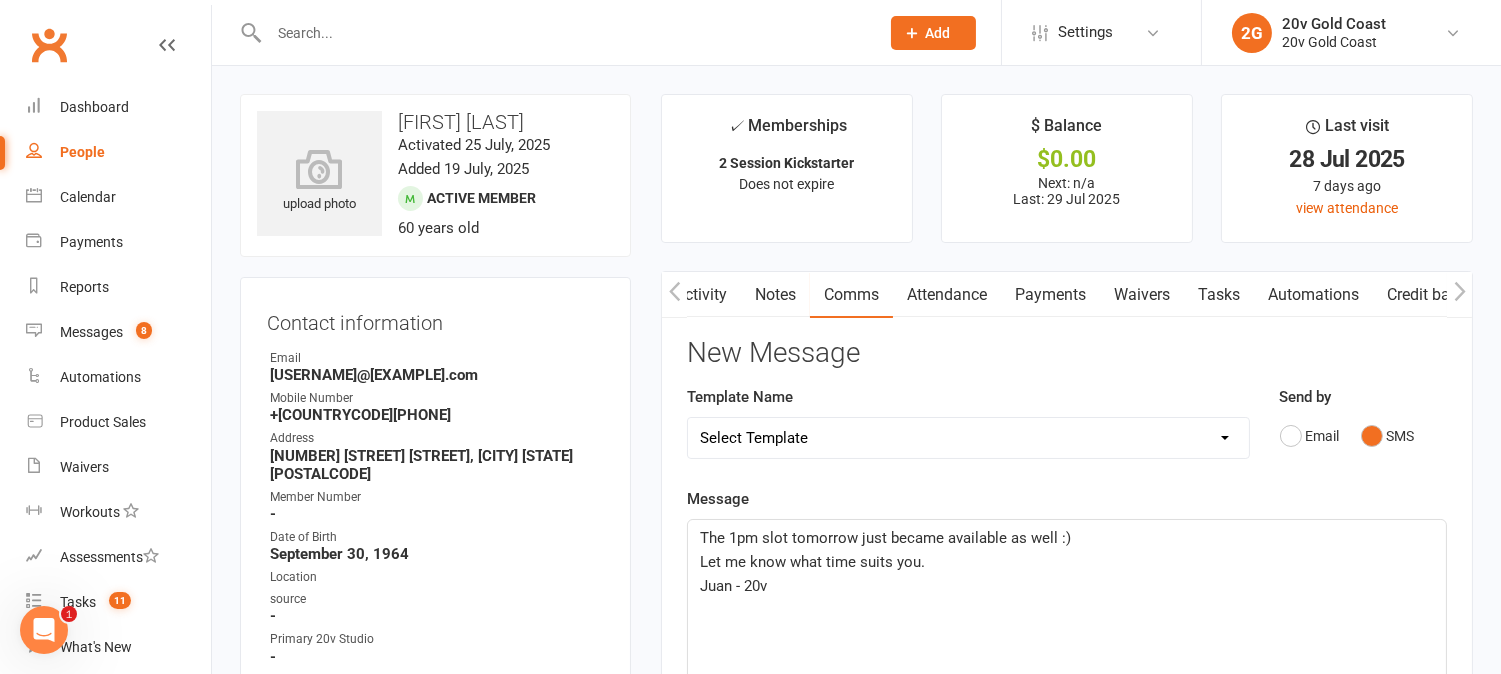 scroll, scrollTop: 555, scrollLeft: 0, axis: vertical 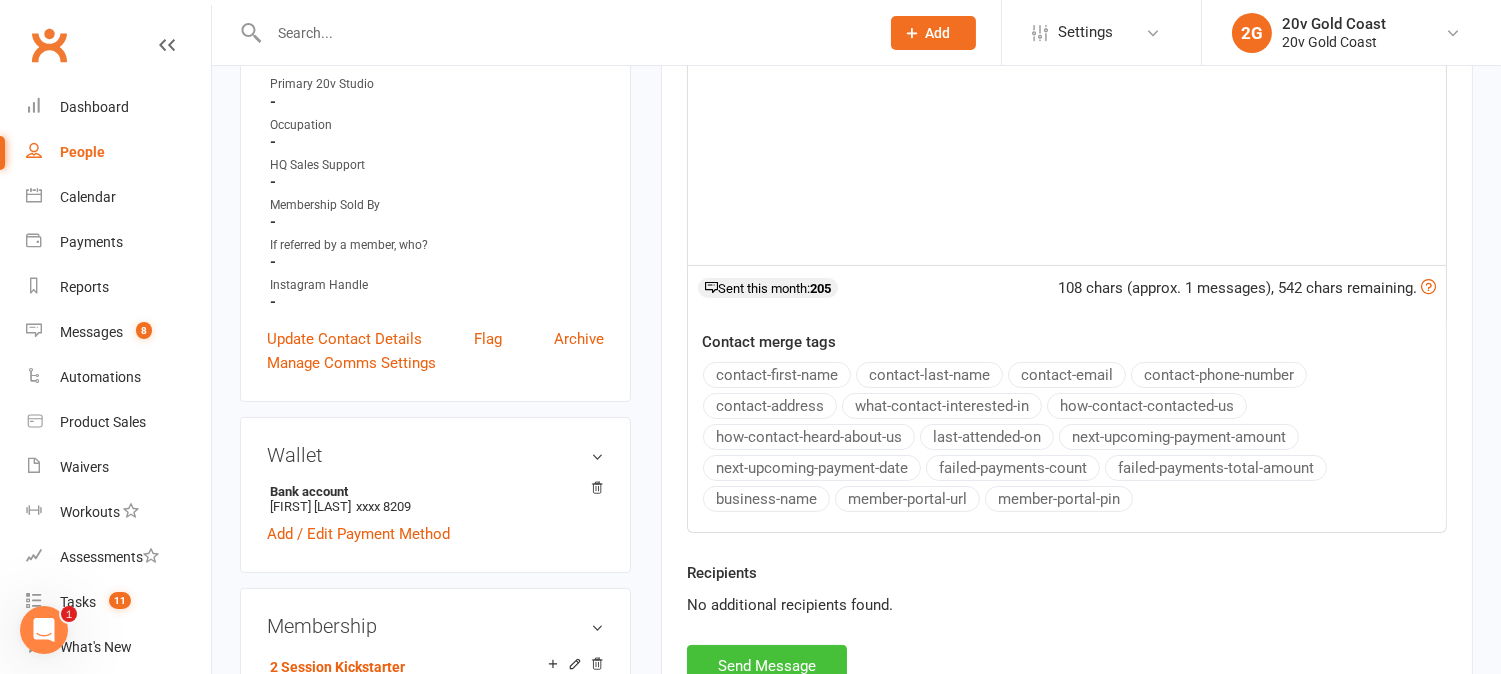 click on "Send Message" at bounding box center (767, 666) 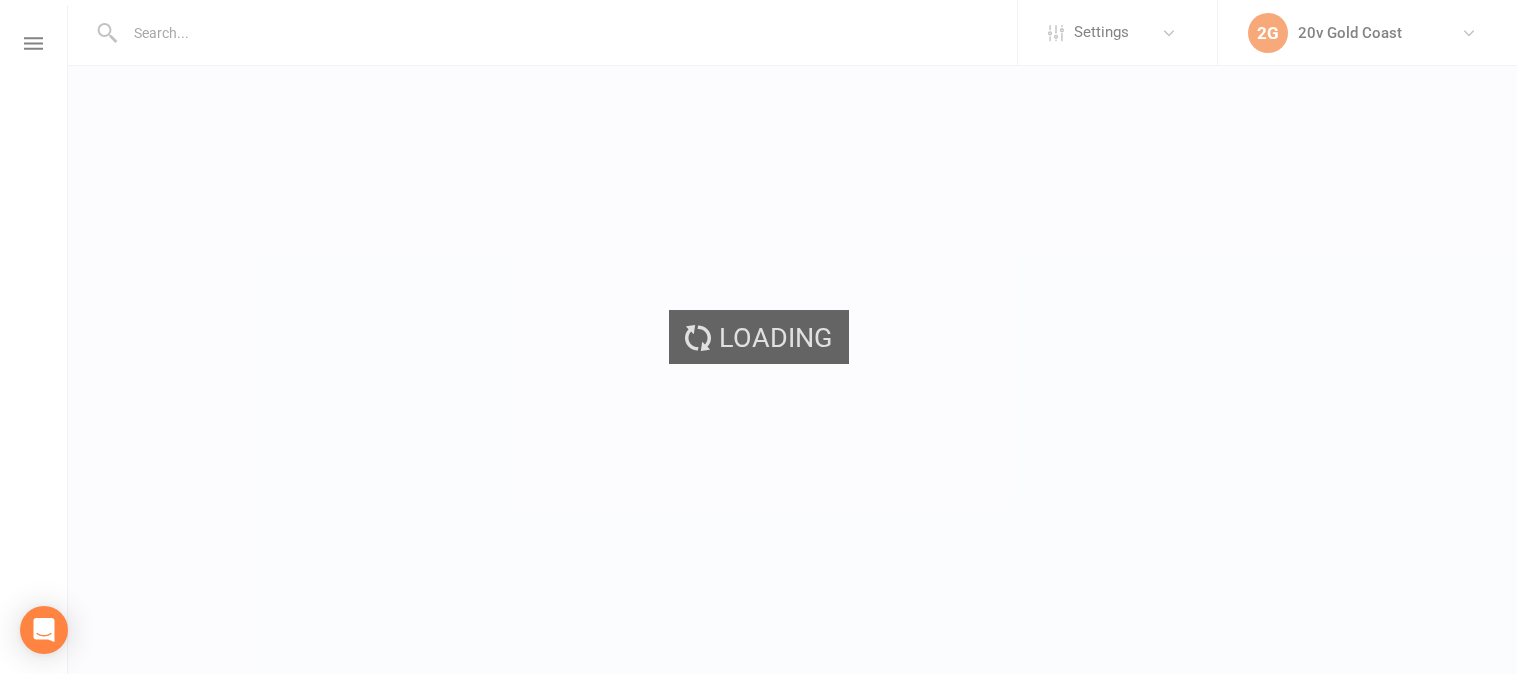 scroll, scrollTop: 0, scrollLeft: 0, axis: both 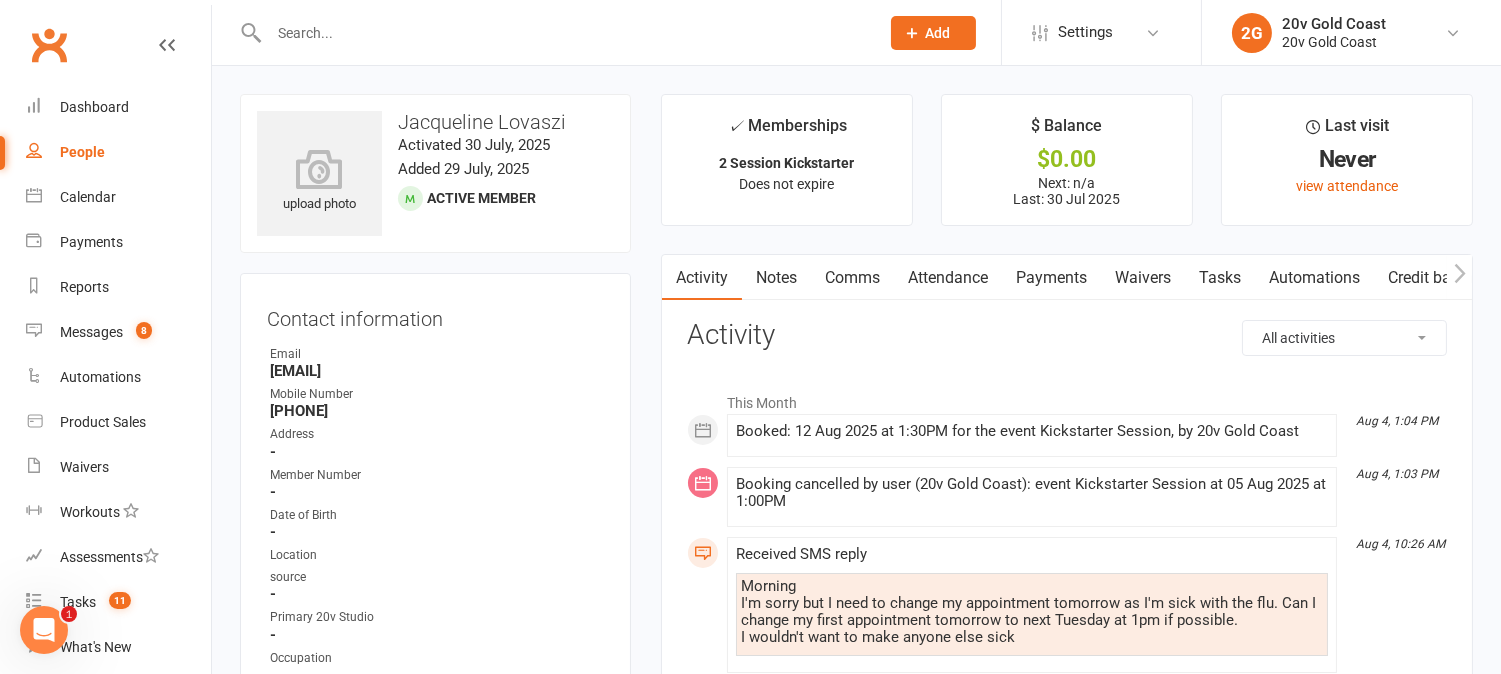 click on "Comms" at bounding box center [852, 278] 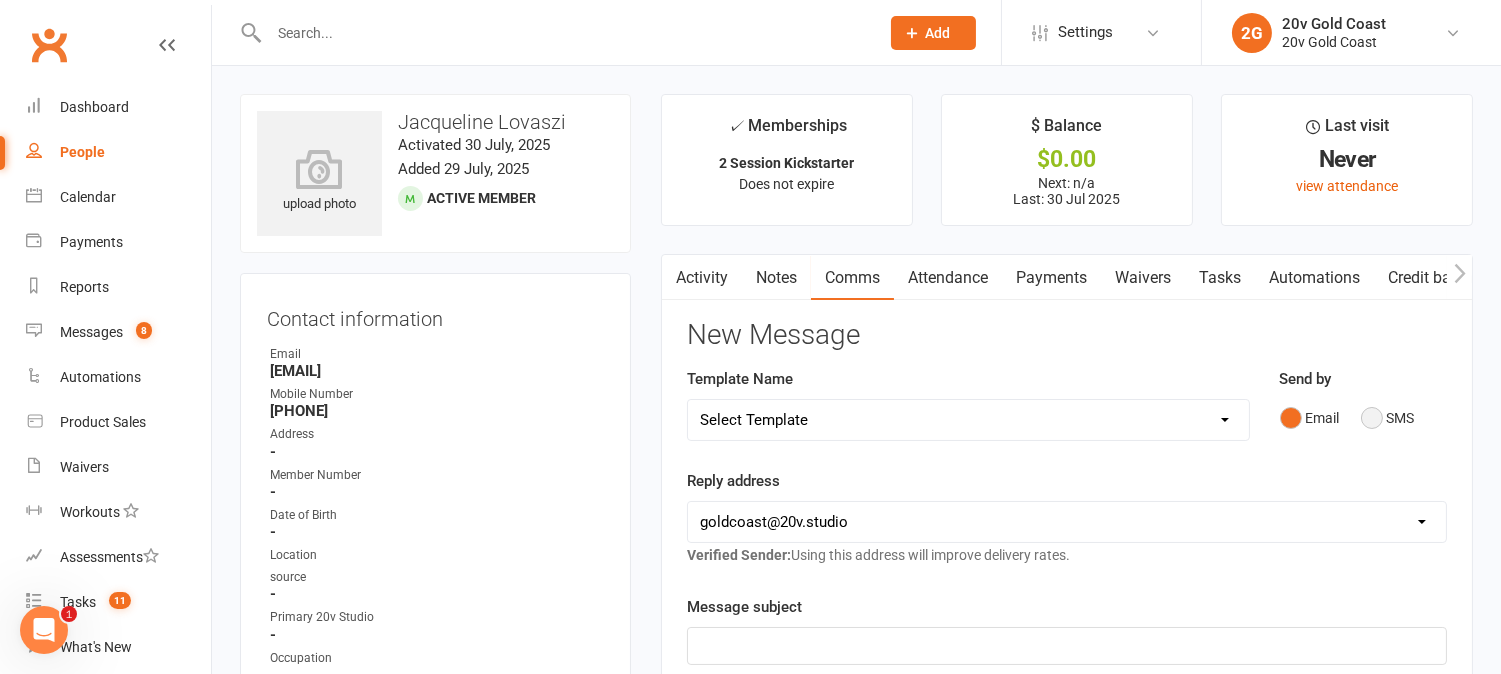 click on "SMS" at bounding box center (1388, 418) 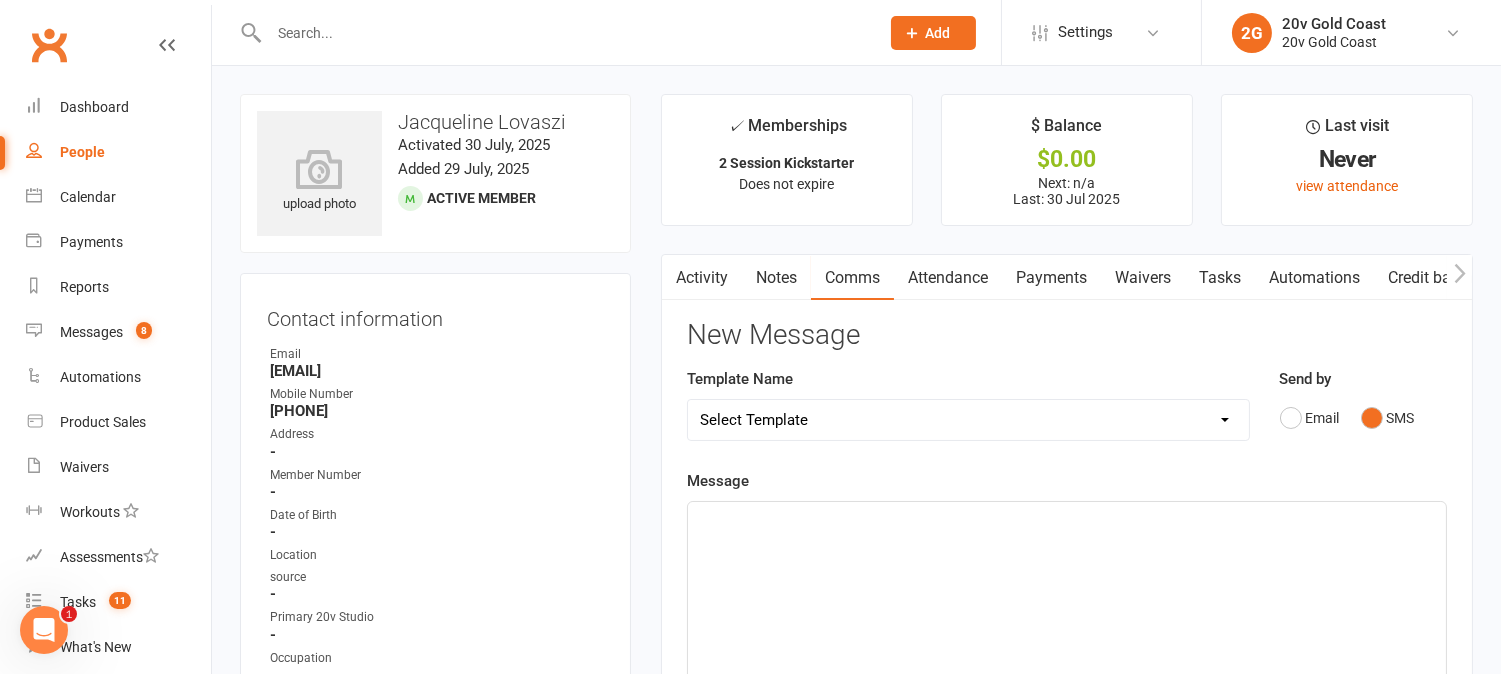 click on "﻿" 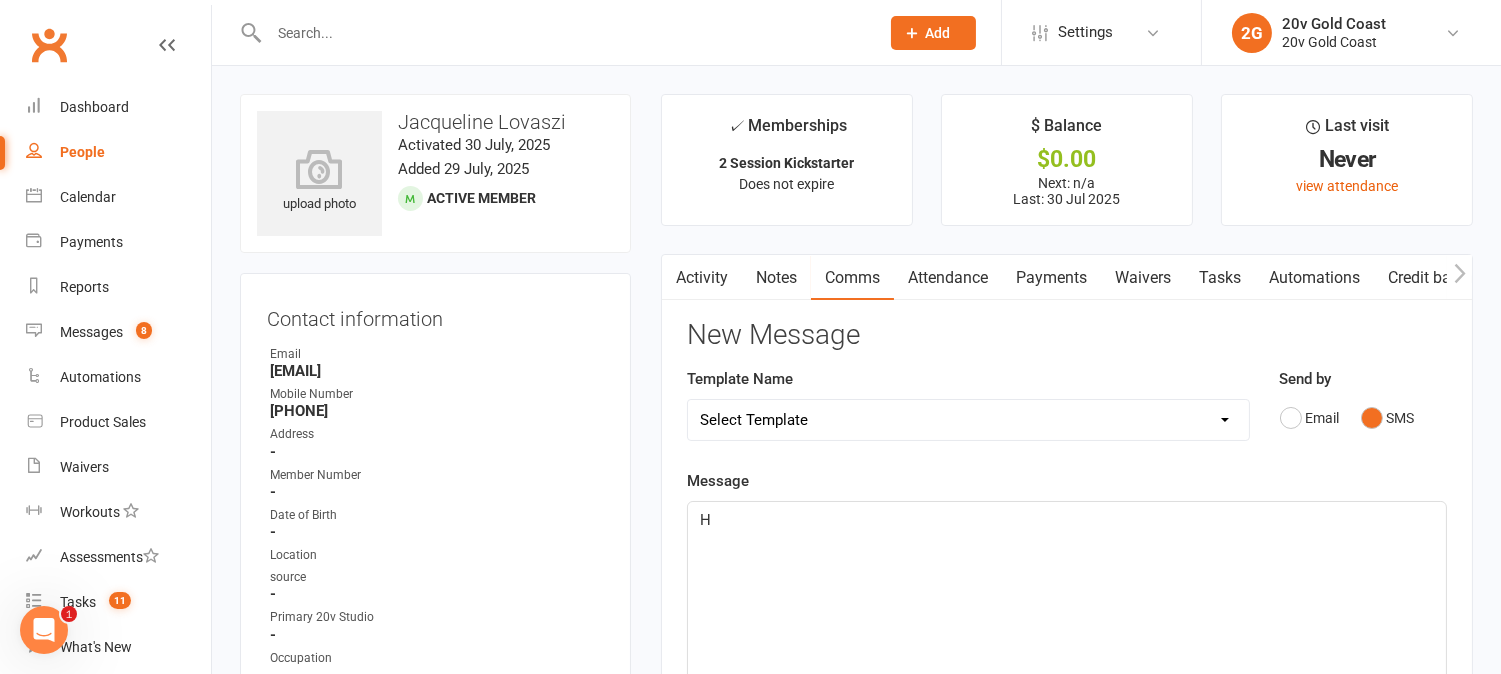 type 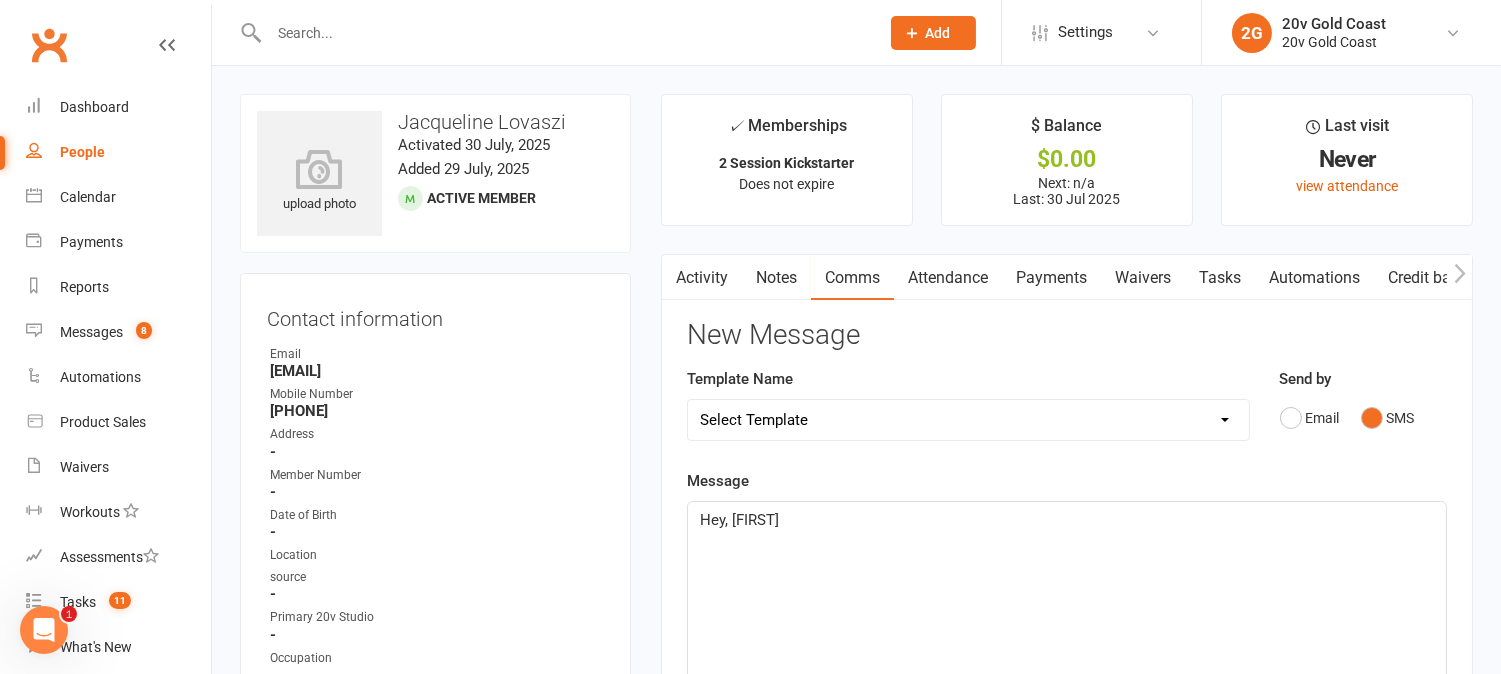click on "Hey, [FIRST]" 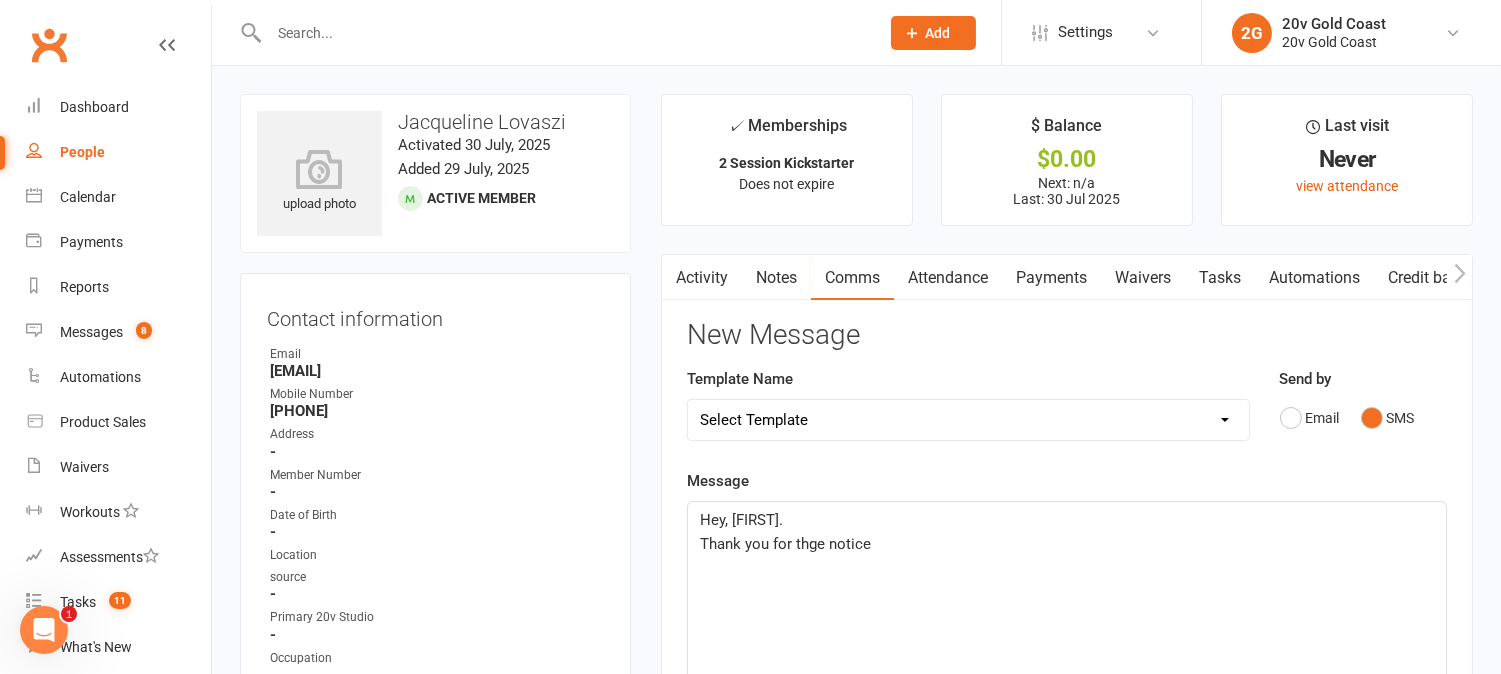 click on "Thank you for thge notice" 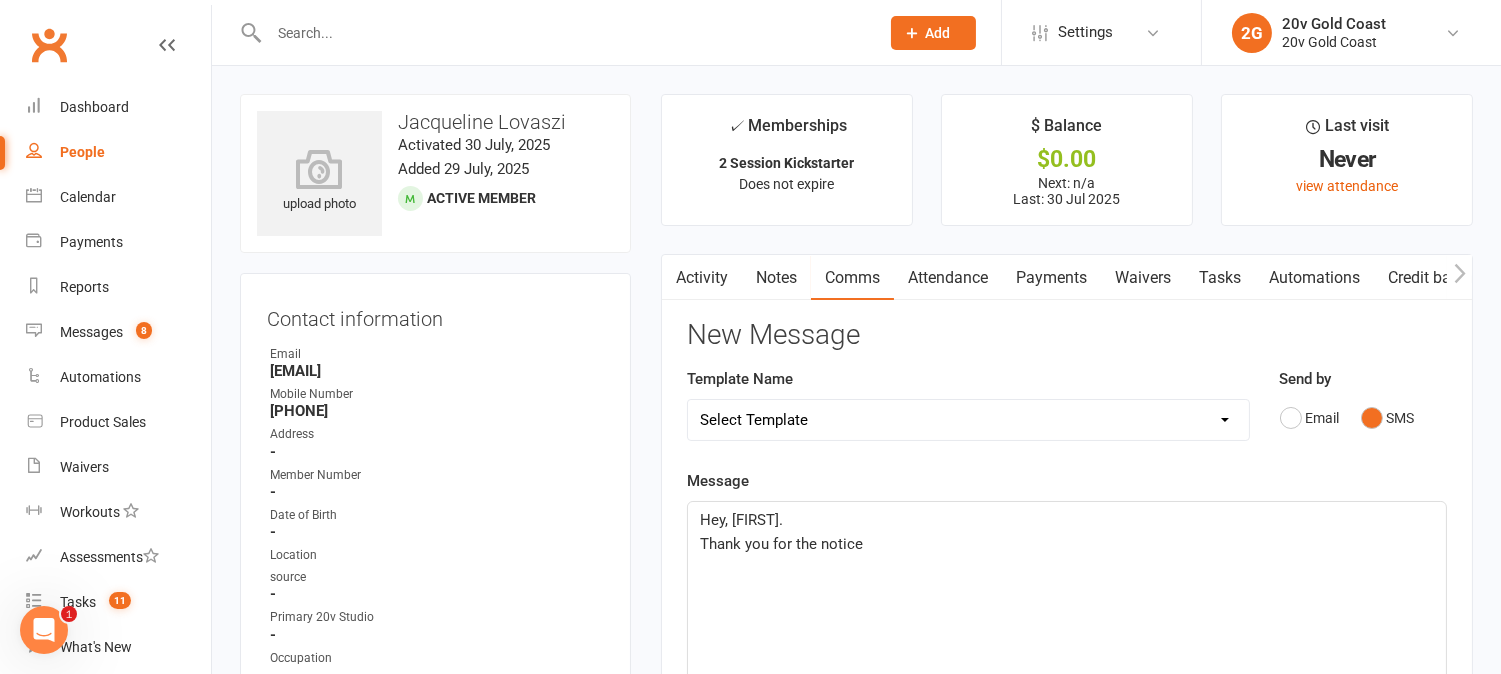 click on "Hey, [FIRST]. Thank you for the notice" 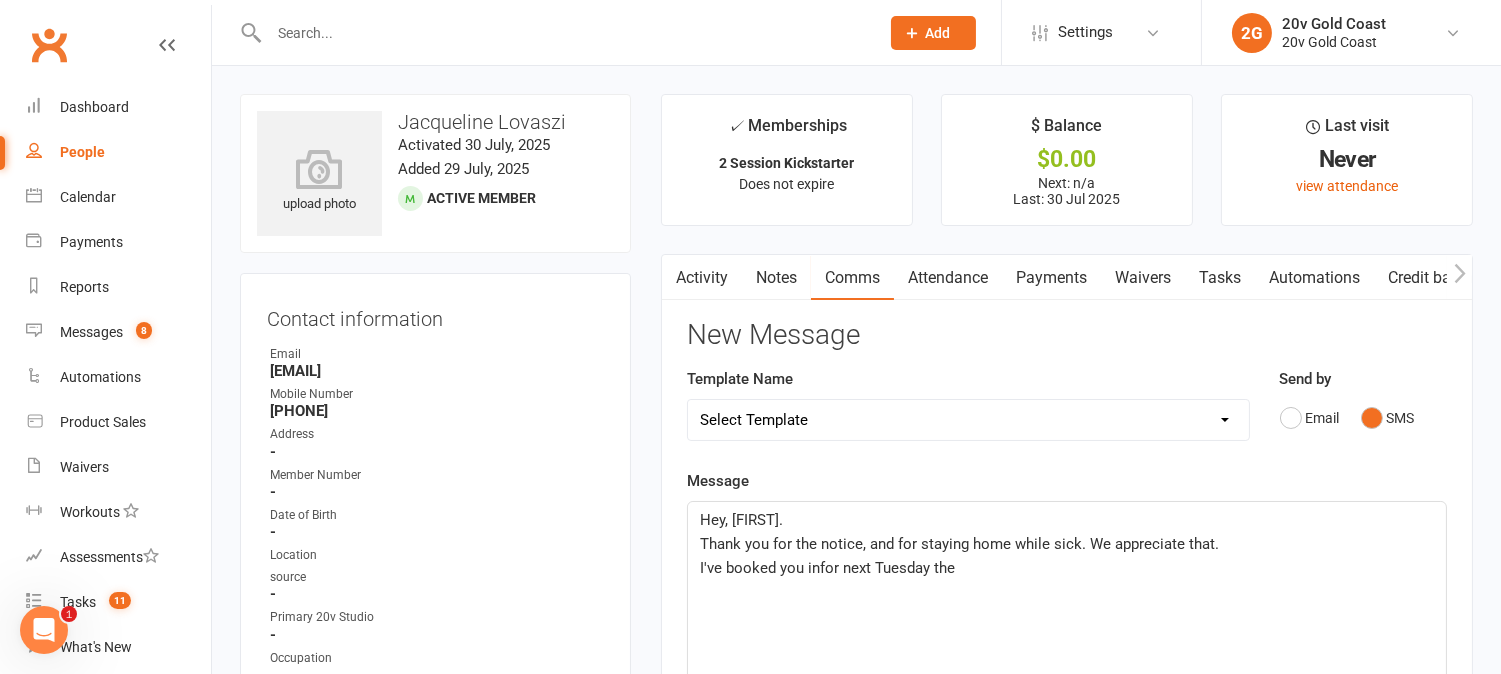 click on "I've booked you infor next Tuesday the" 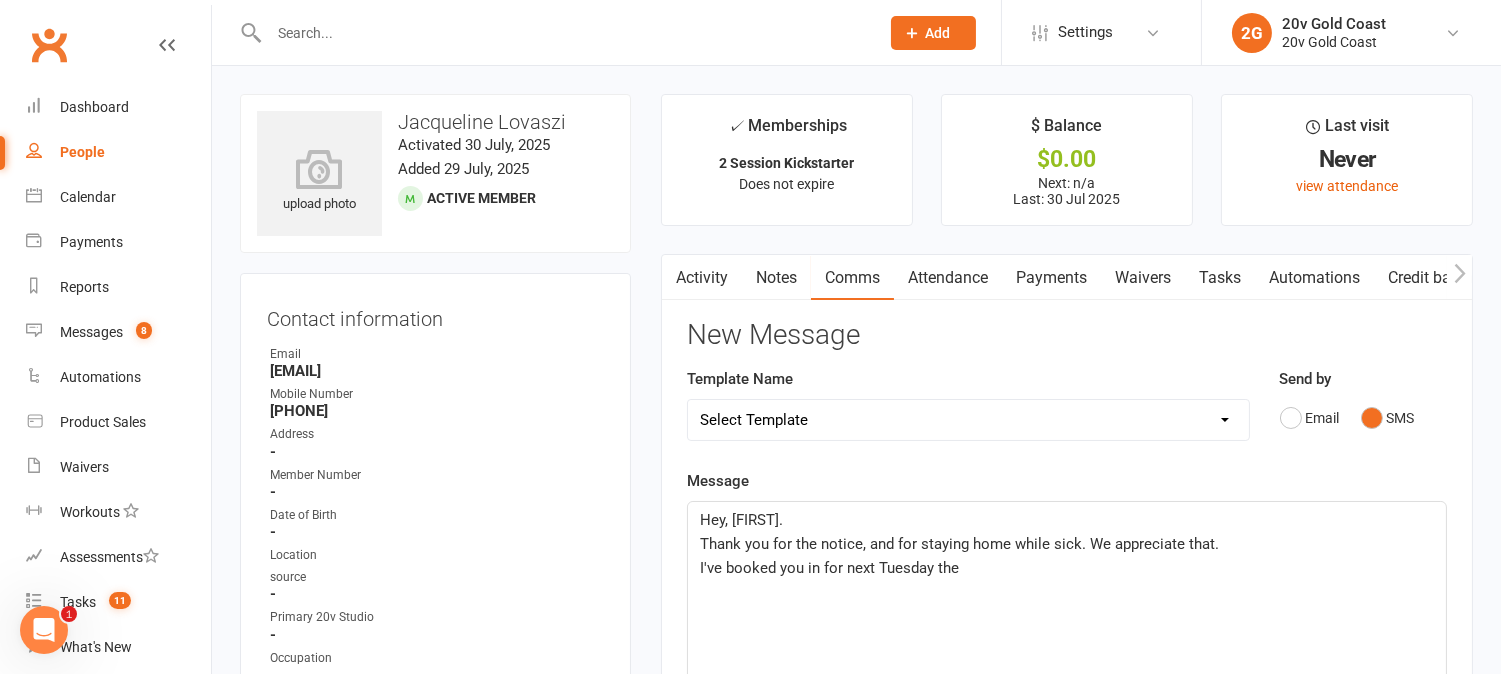 drag, startPoint x: 966, startPoint y: 580, endPoint x: 494, endPoint y: 452, distance: 489.04807 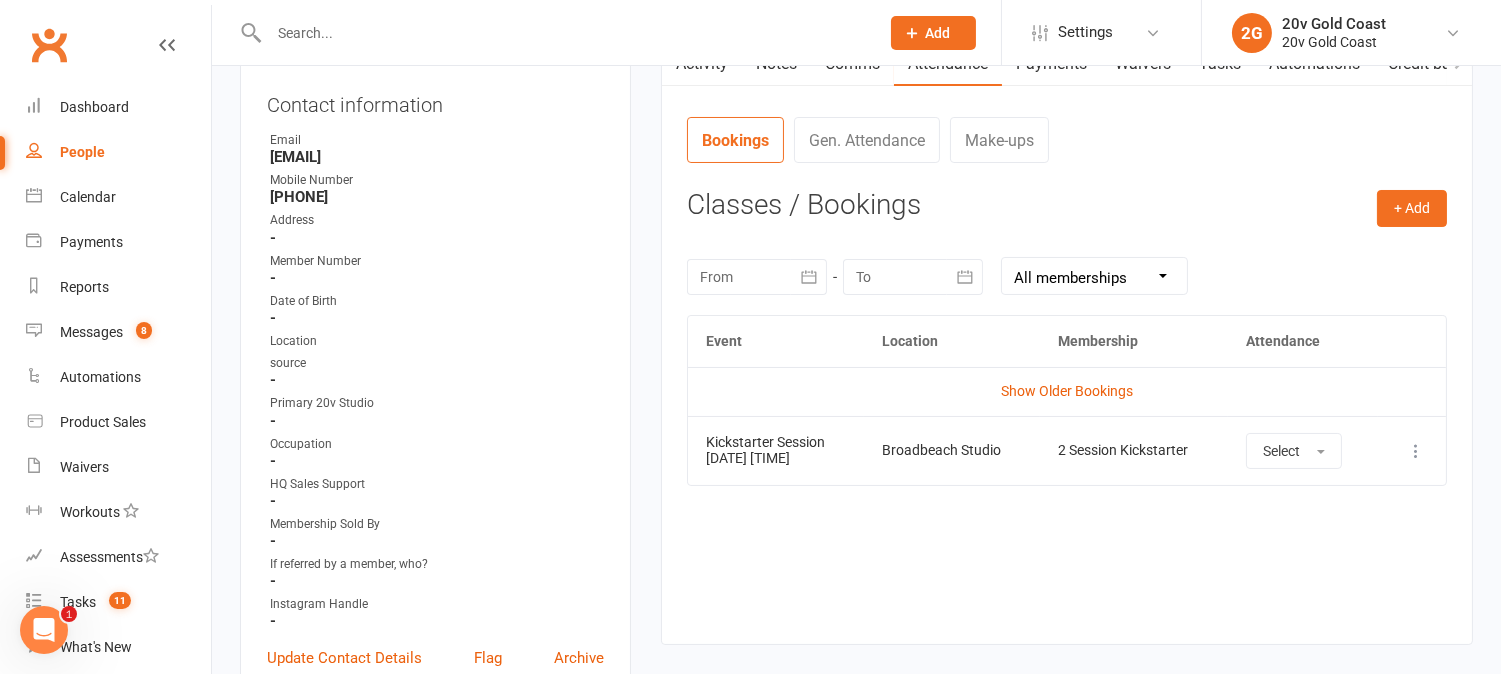 scroll, scrollTop: 333, scrollLeft: 0, axis: vertical 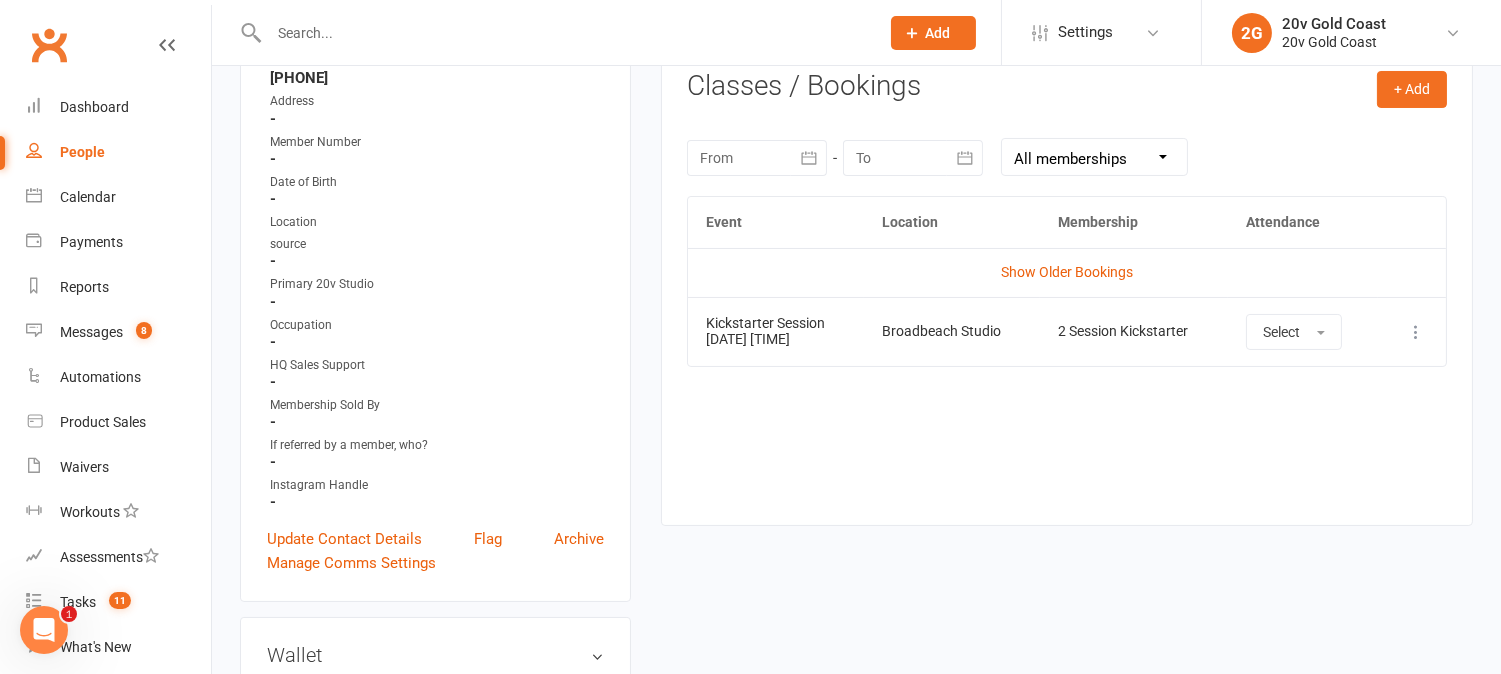 click on "Event Location Membership Attendance Show Older Bookings Kickstarter Session 12 Aug 2025 1:30pm Broadbeach Studio 2 Session Kickstarter
Select
More info View event Remove booking" at bounding box center [1067, 345] 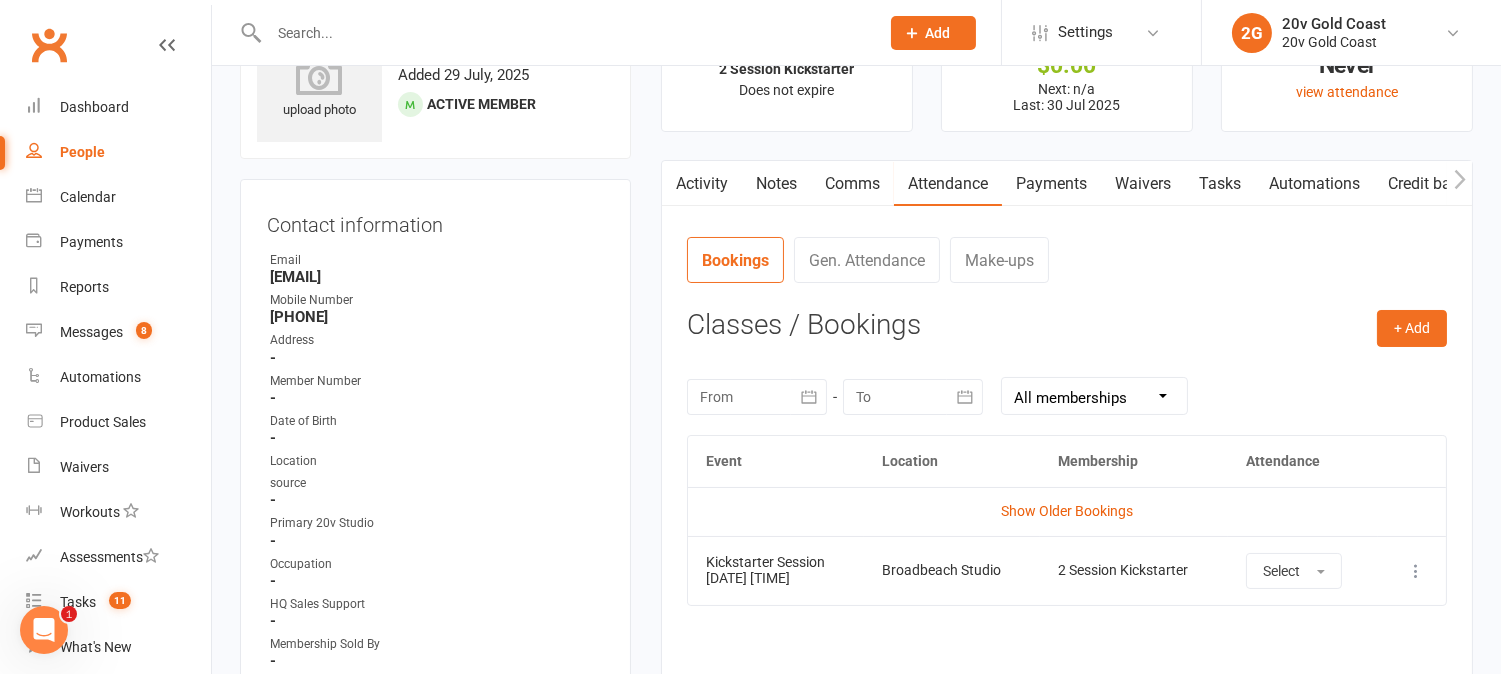 scroll, scrollTop: 0, scrollLeft: 0, axis: both 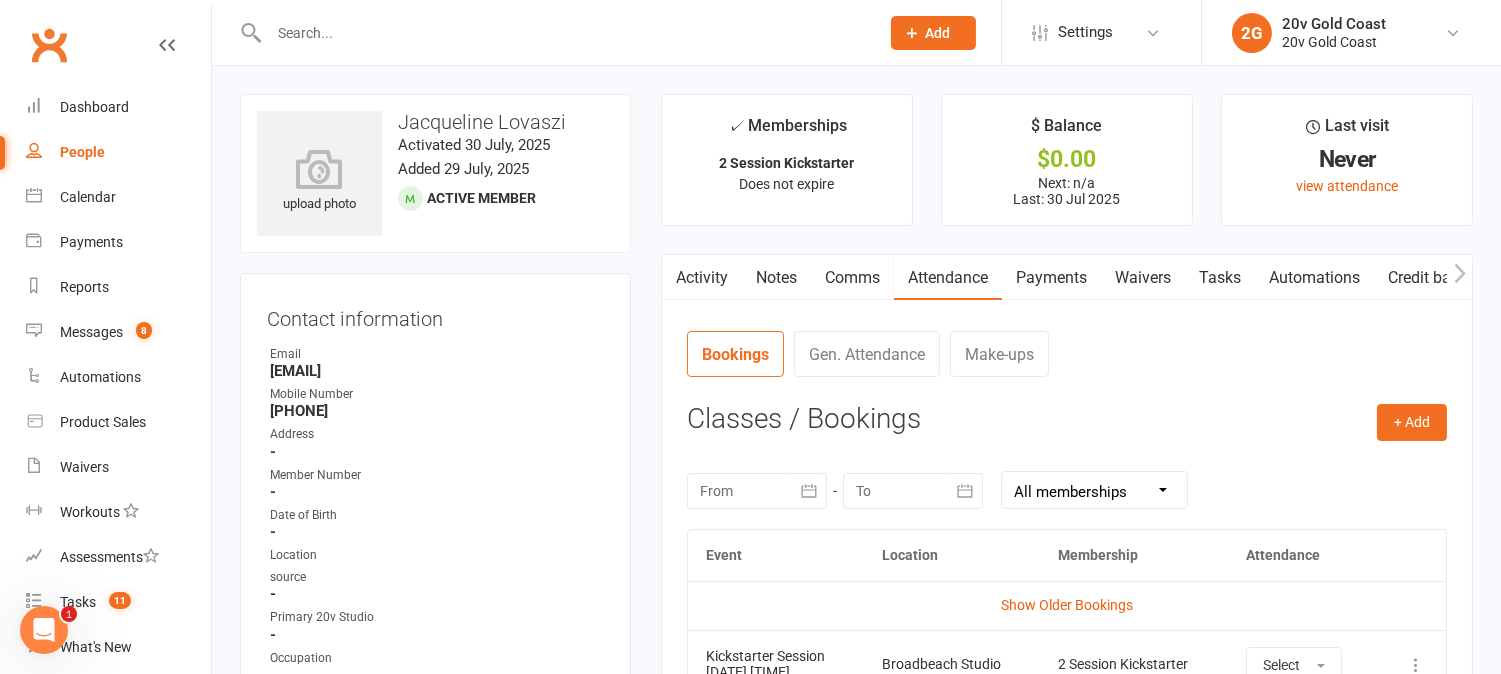 click on "Comms" at bounding box center (852, 278) 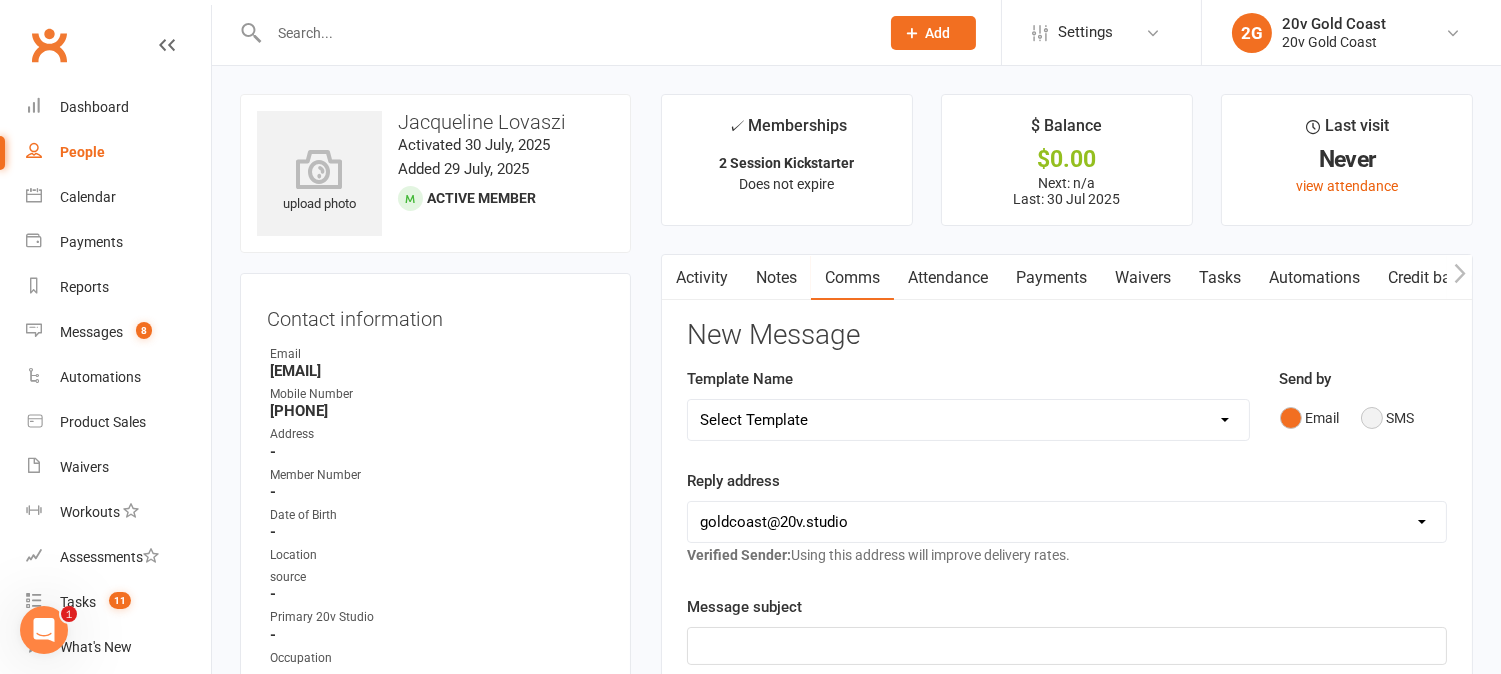 click on "SMS" at bounding box center (1388, 418) 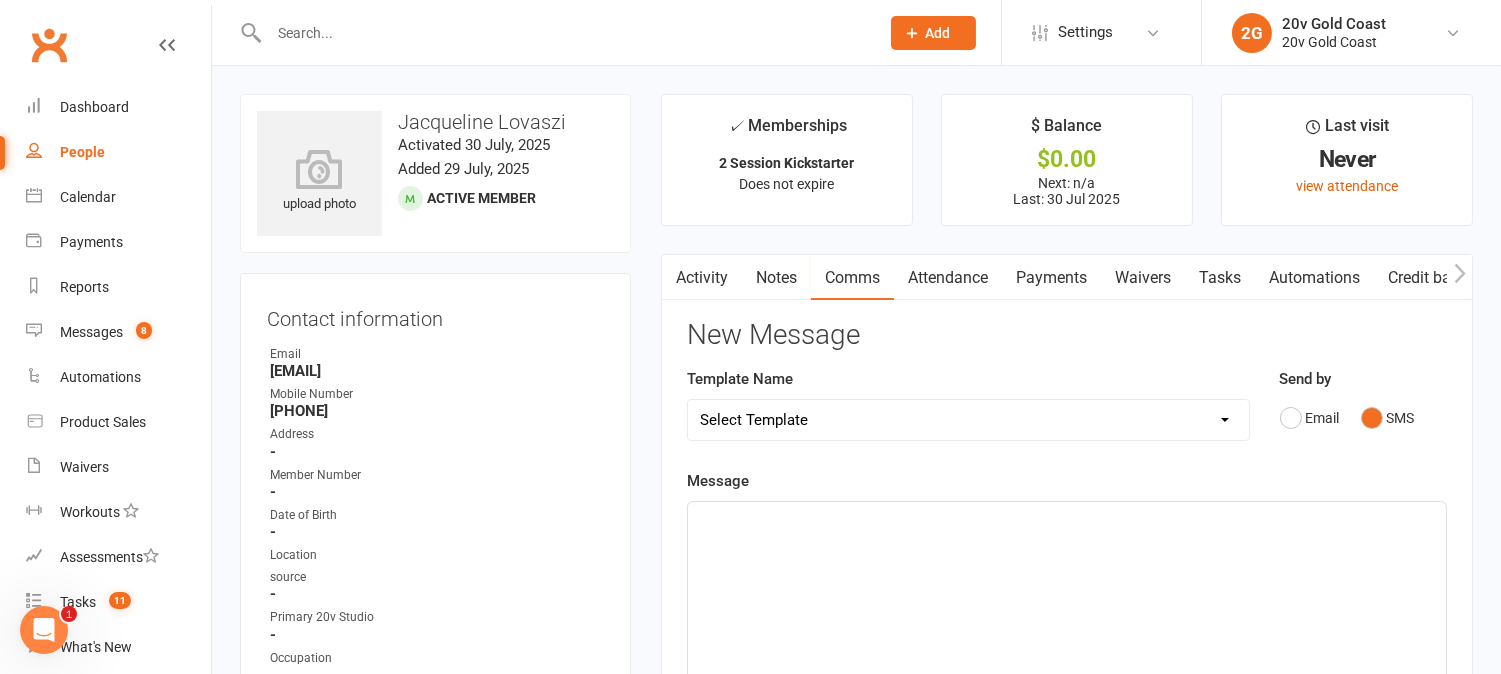 click on "﻿" 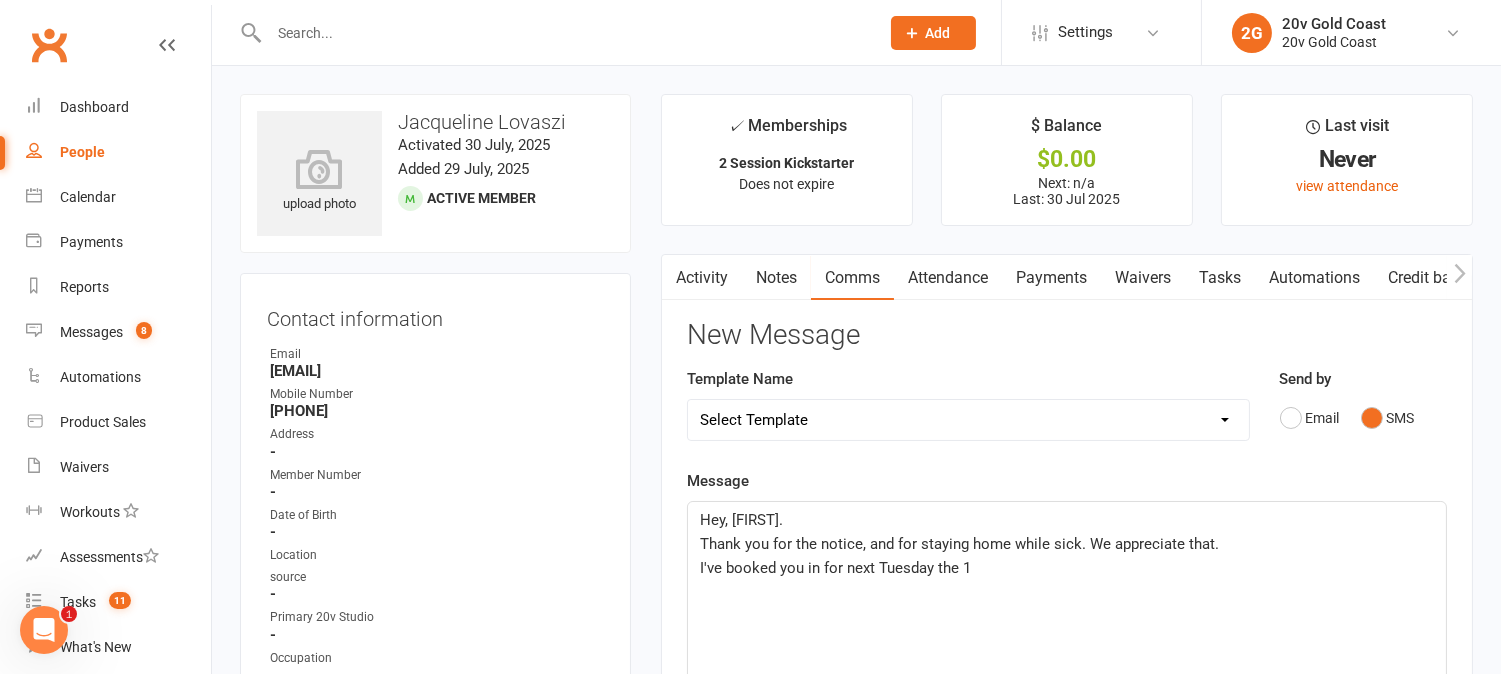 type 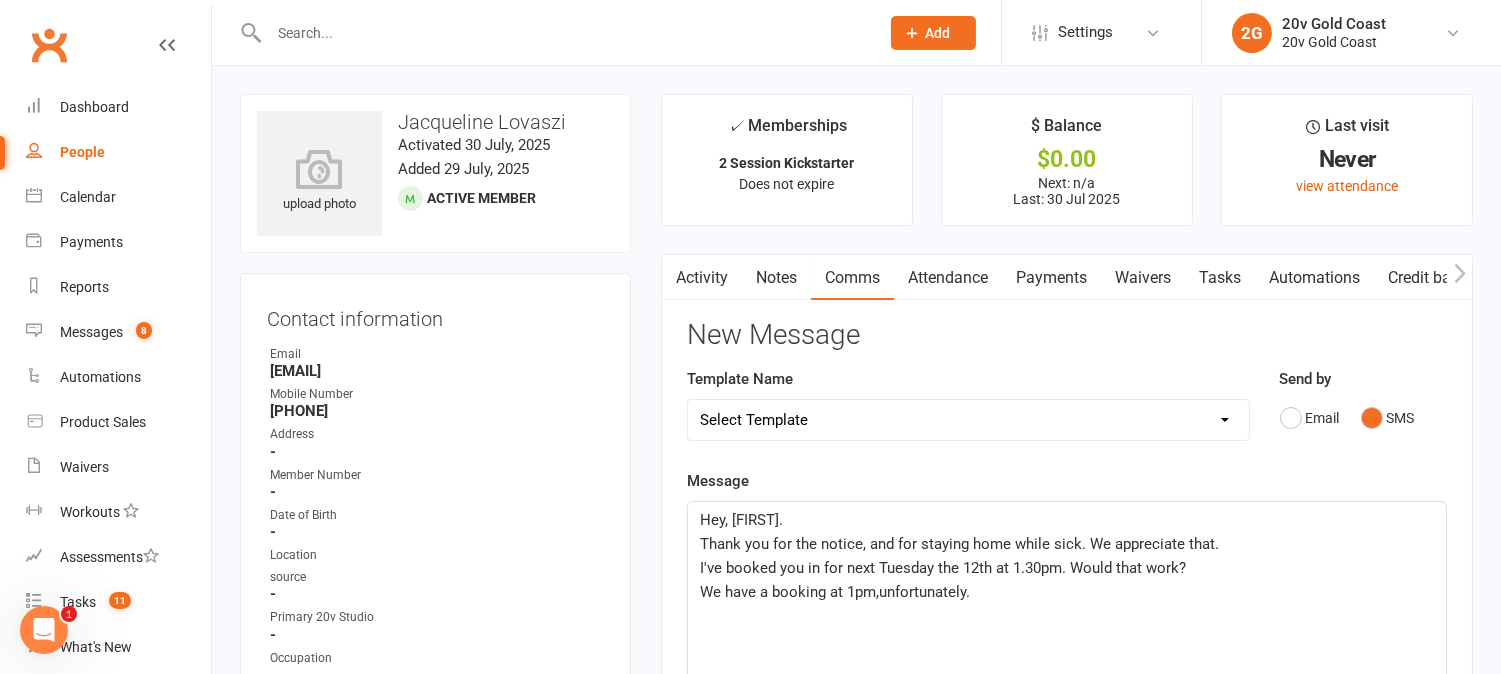 click on "We have a booking at 1pm,unfortunately." 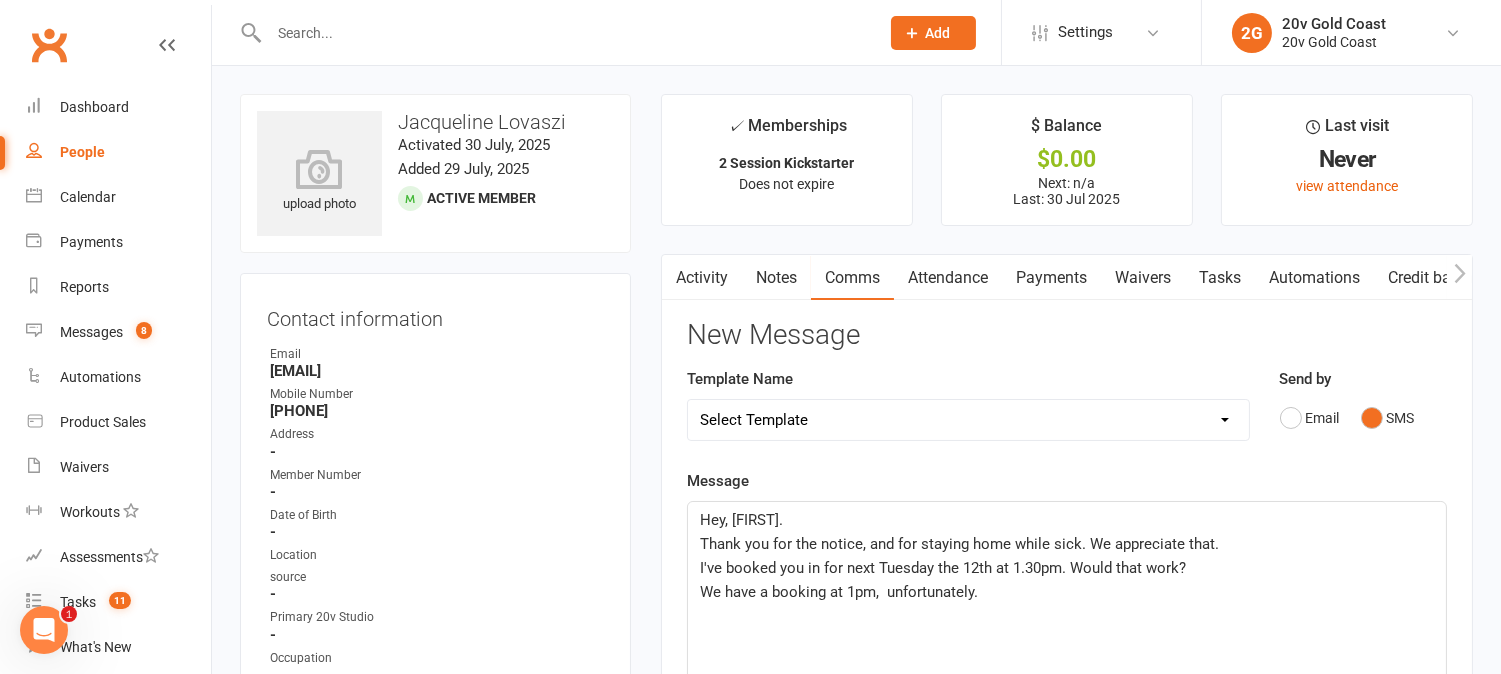 click on "We have a booking at 1pm,  unfortunately." 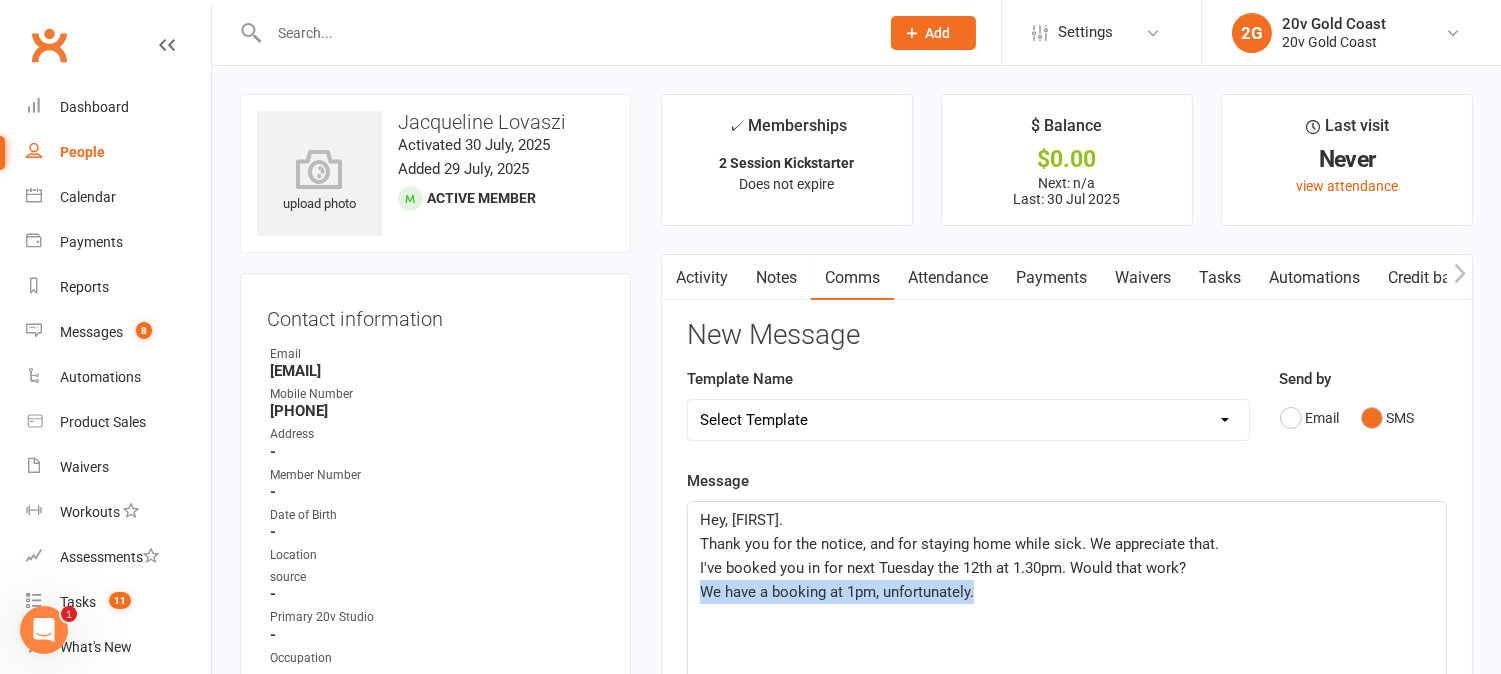 drag, startPoint x: 953, startPoint y: 588, endPoint x: 661, endPoint y: 597, distance: 292.13867 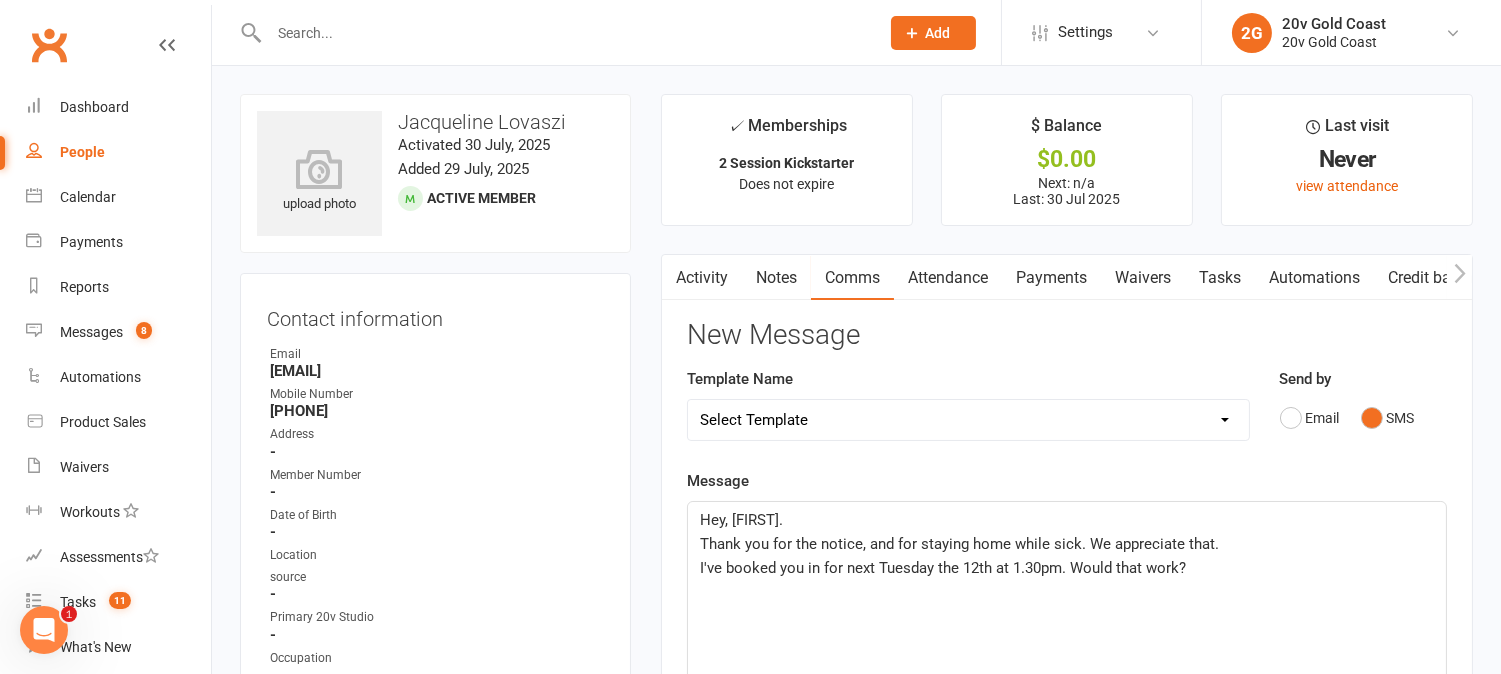 click on "Hey, Jacqueline. Thank you for the notice, and for staying home while sick. We appreciate that. I've booked you in for next Tuesday the 12th at 1.30pm. Would that work? ﻿" 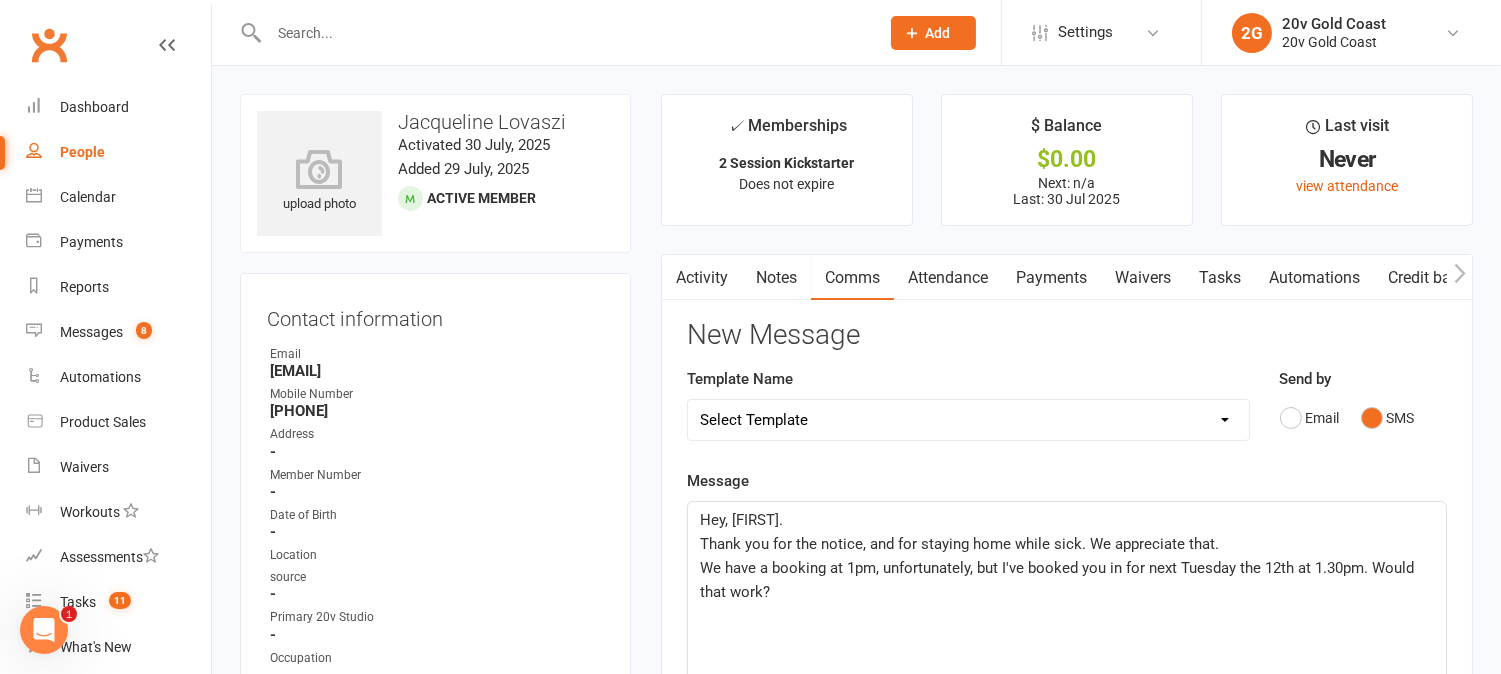 scroll, scrollTop: 111, scrollLeft: 0, axis: vertical 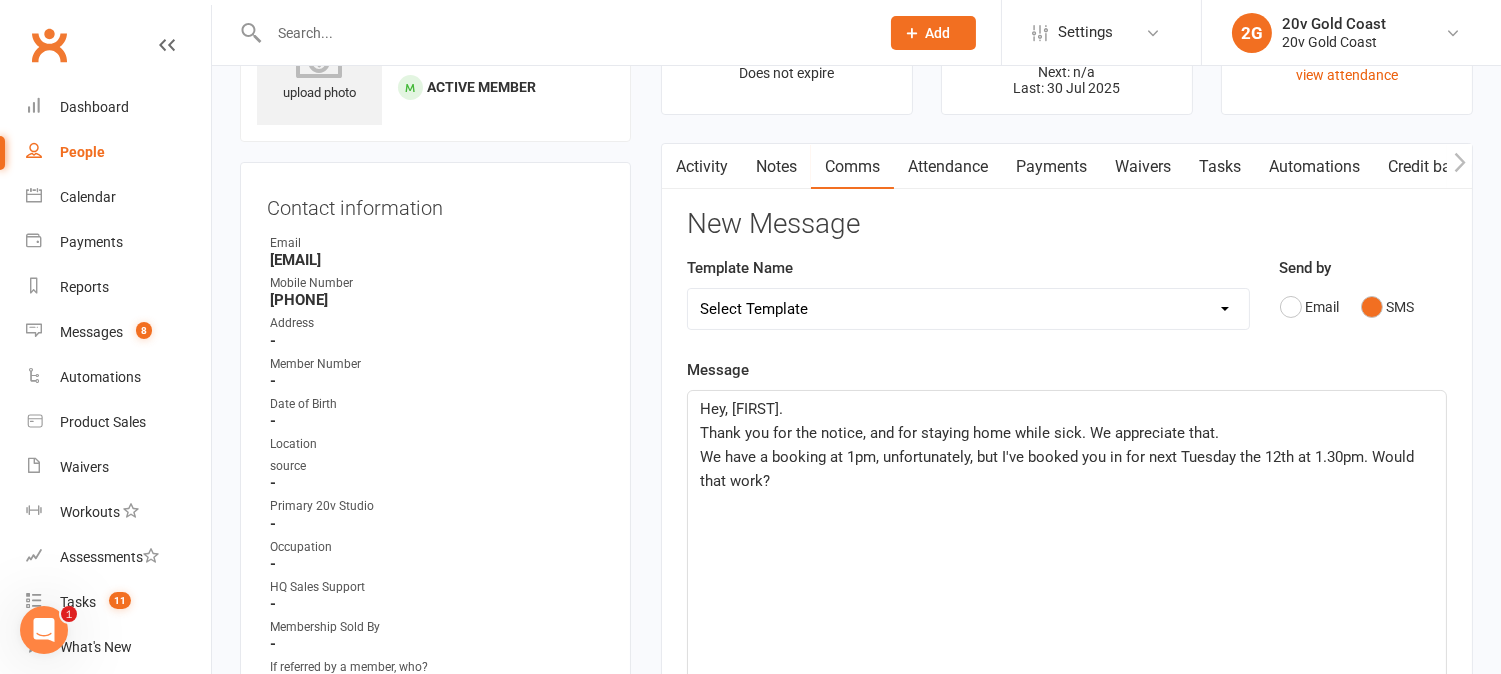 click on "We have a booking at 1pm, unfortunately, but I've booked you in for next Tuesday the 12th at 1.30pm. Would that work?" 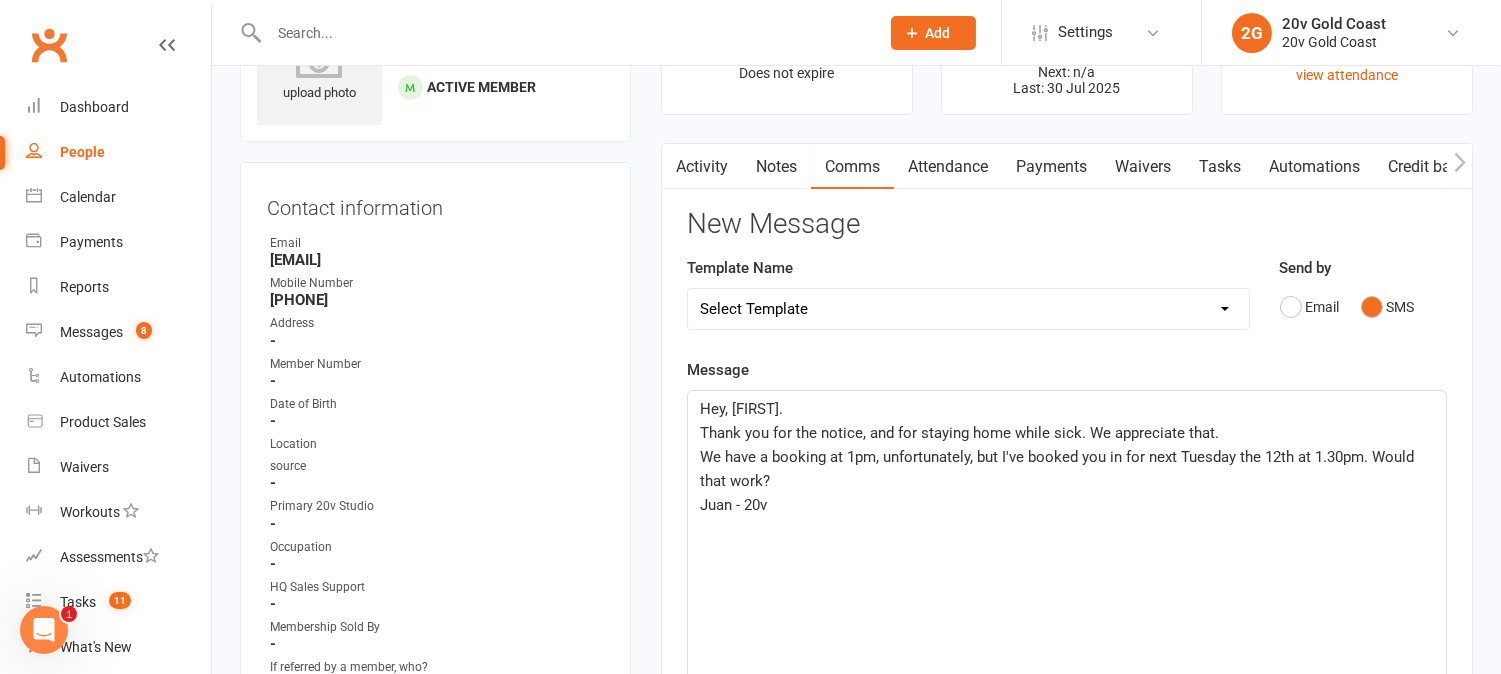 scroll, scrollTop: 666, scrollLeft: 0, axis: vertical 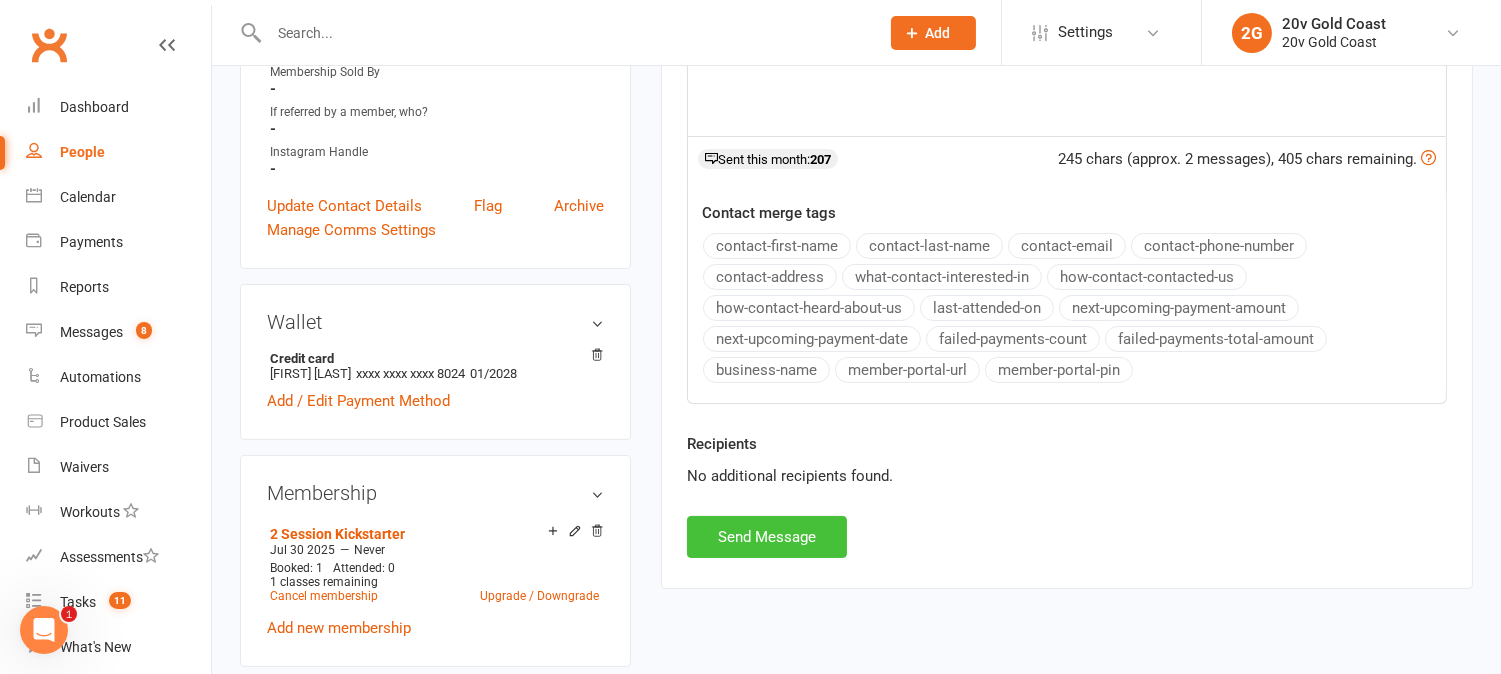 click on "Send Message" at bounding box center [767, 537] 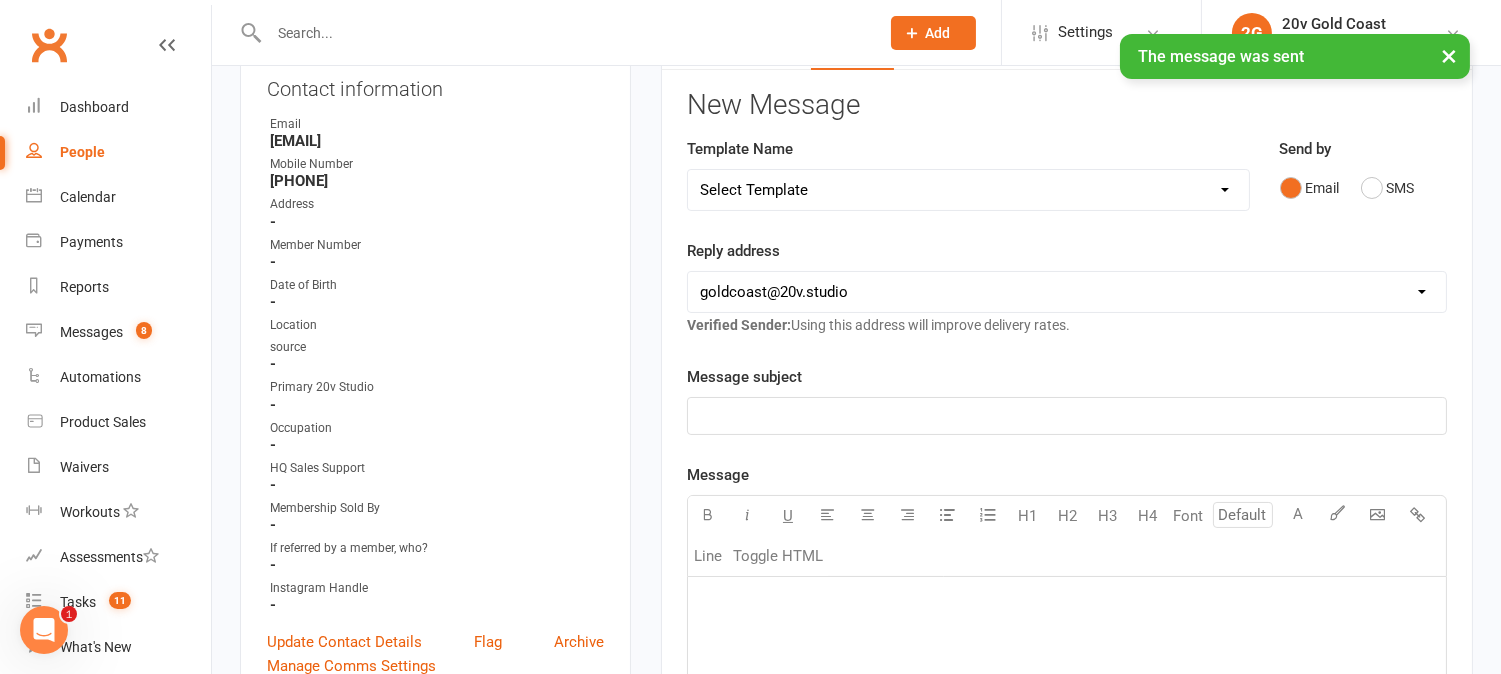 scroll, scrollTop: 0, scrollLeft: 0, axis: both 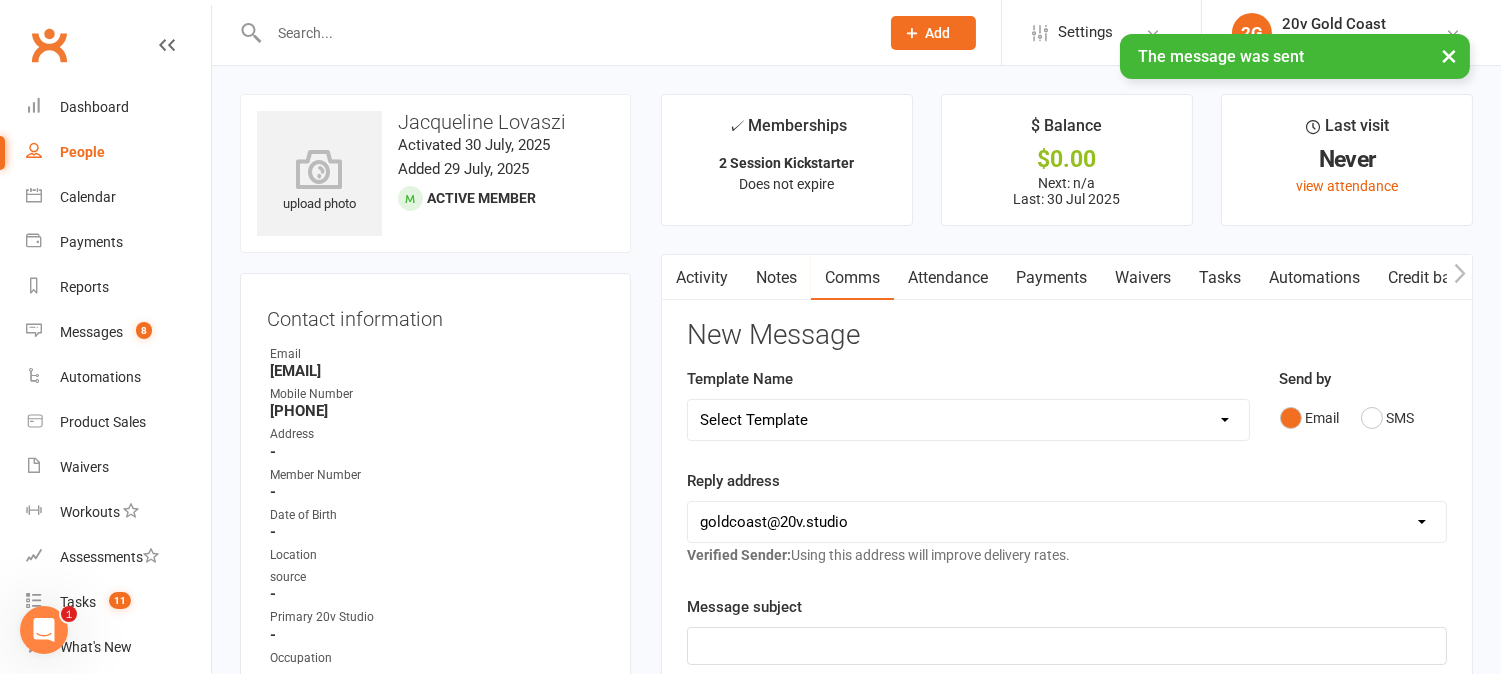 click on "Activity" at bounding box center [702, 278] 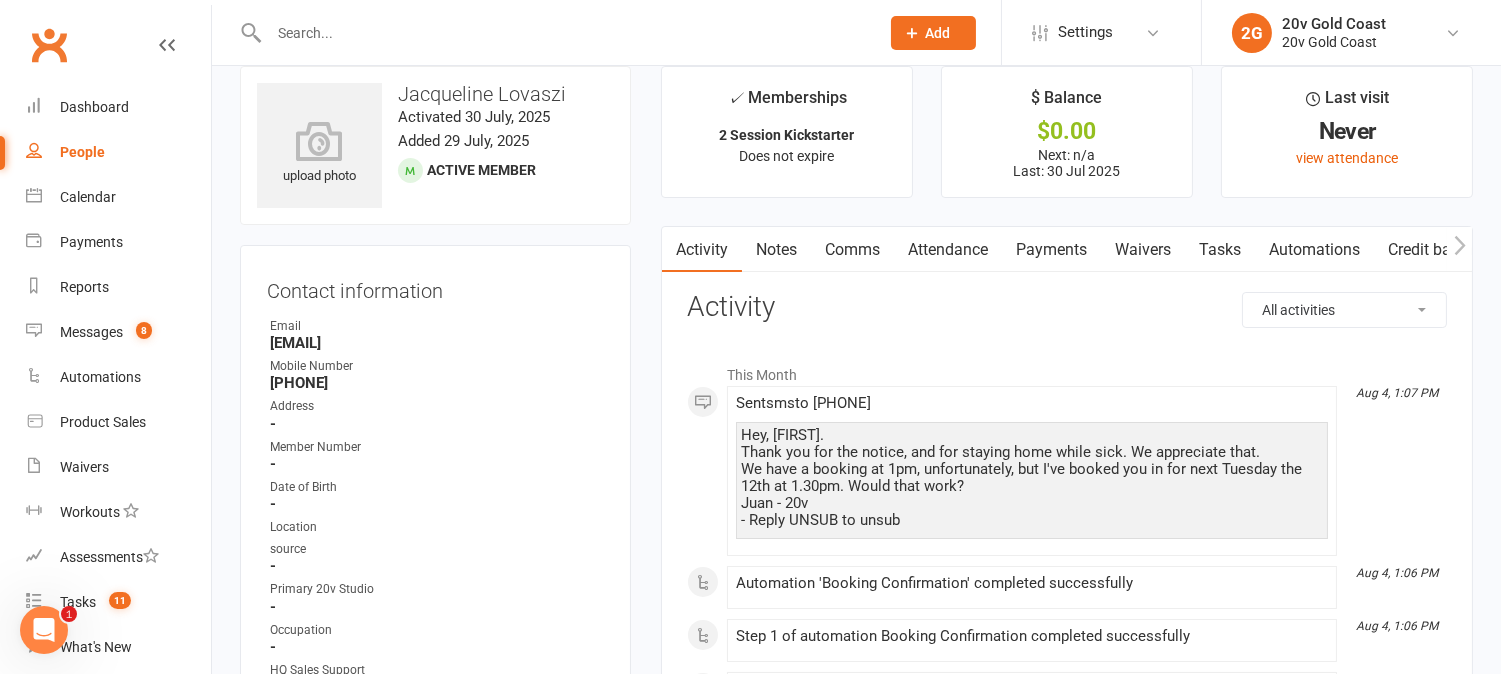 scroll, scrollTop: 0, scrollLeft: 0, axis: both 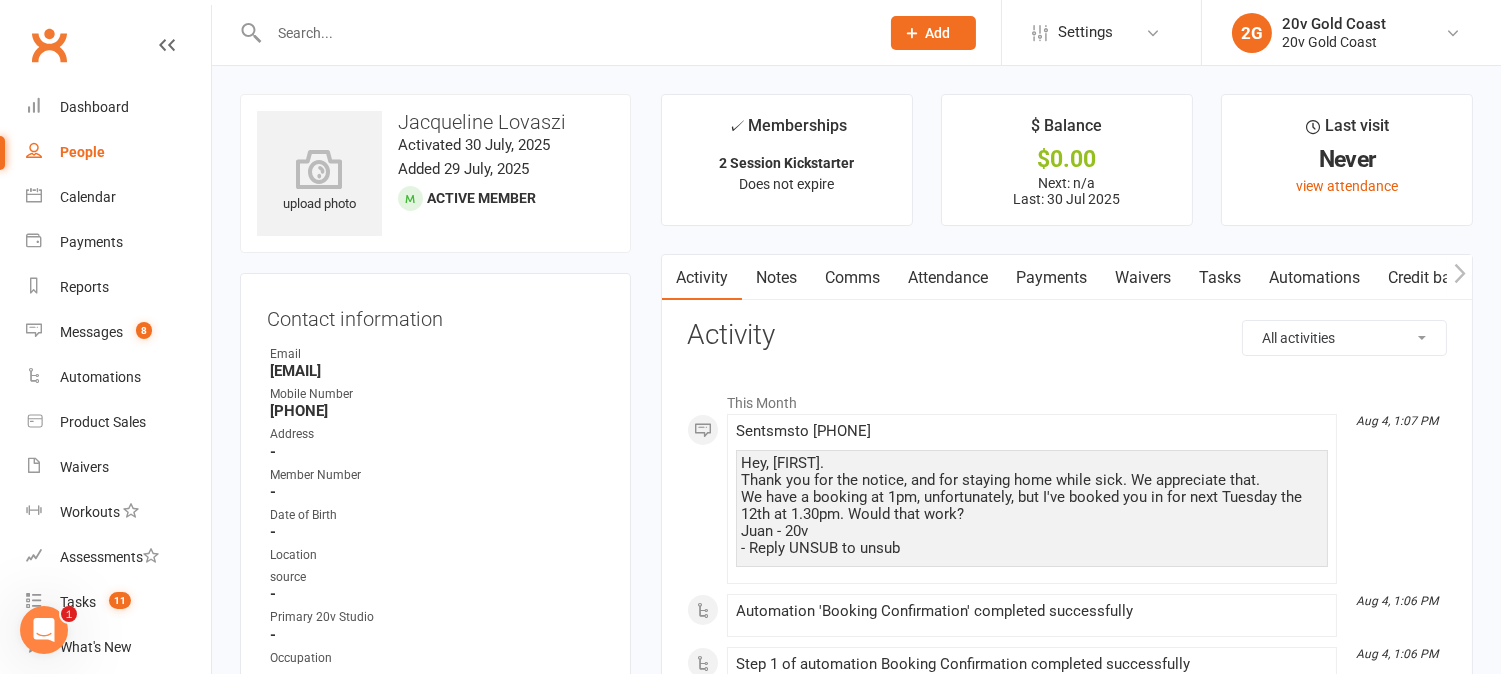 click on "Attendance" at bounding box center (948, 278) 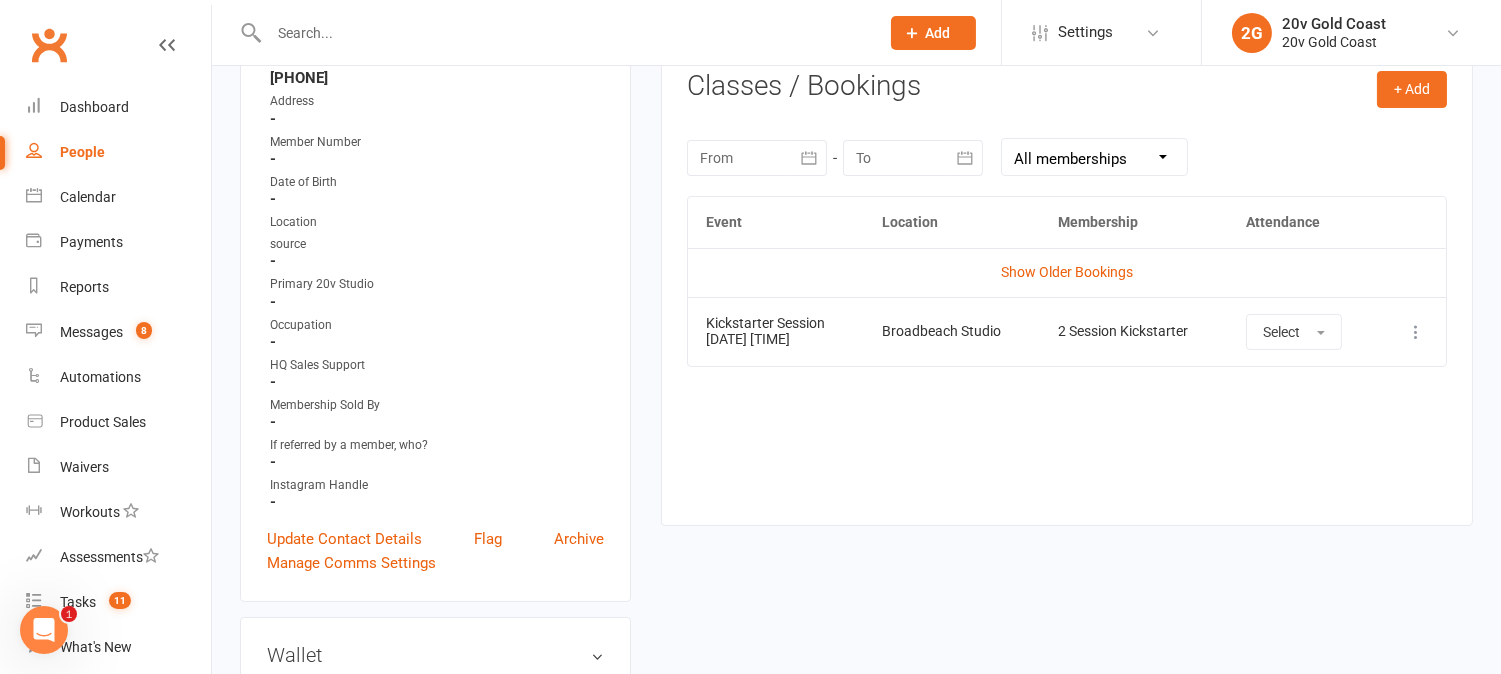 scroll, scrollTop: 0, scrollLeft: 0, axis: both 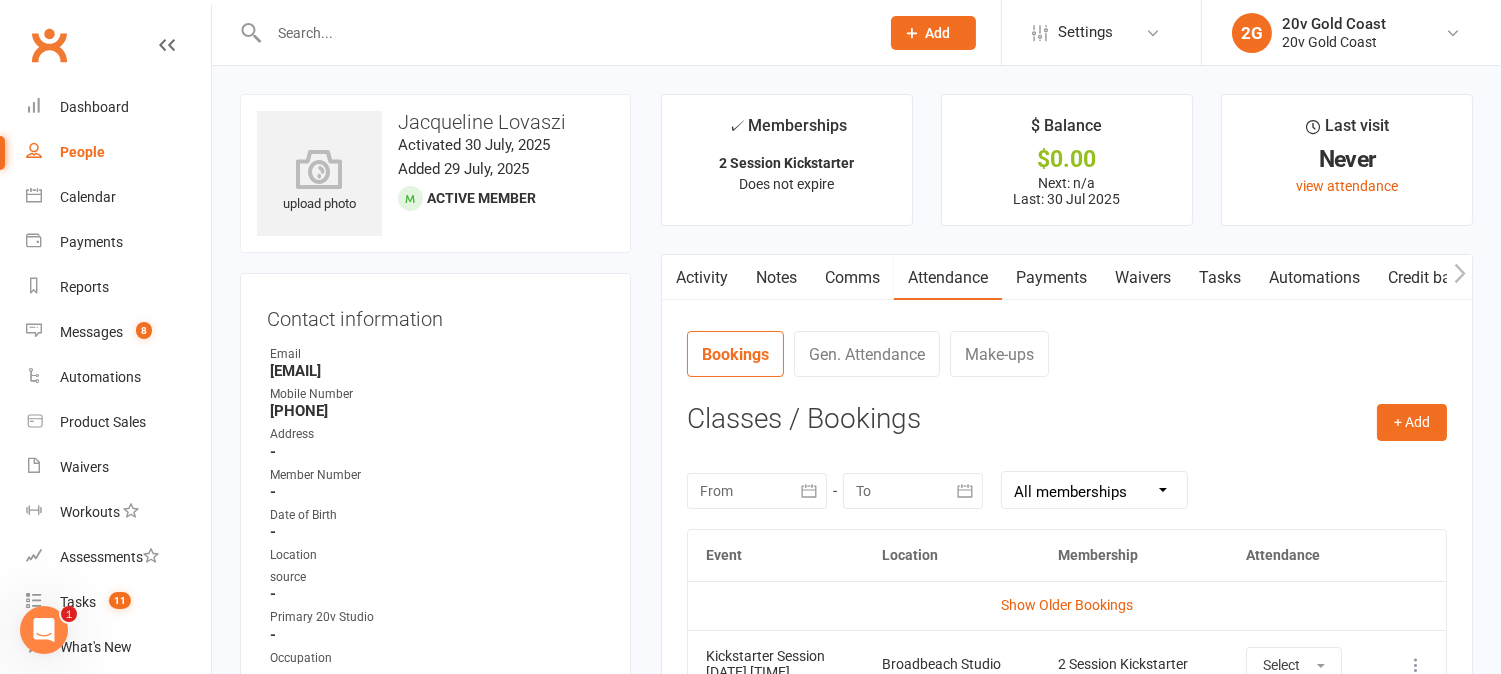 click on "Activity" at bounding box center [702, 278] 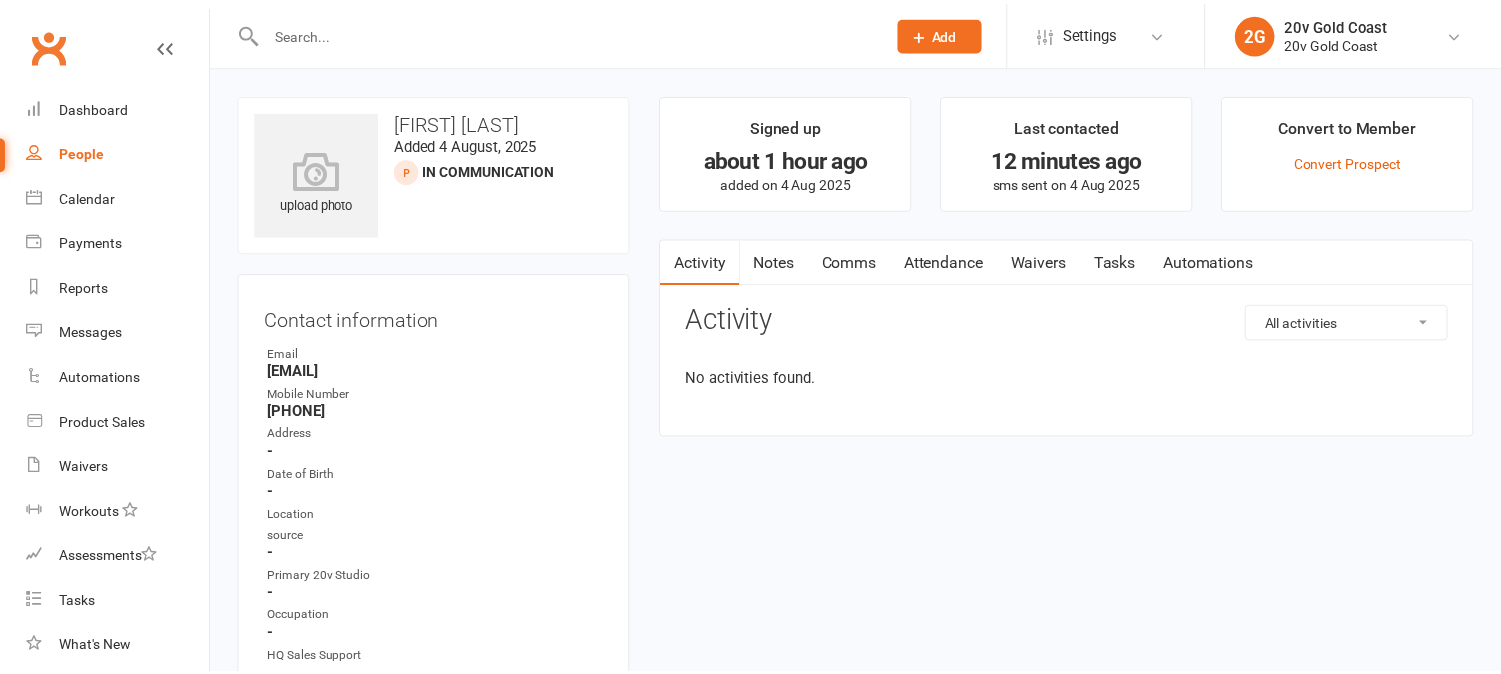 scroll, scrollTop: 0, scrollLeft: 0, axis: both 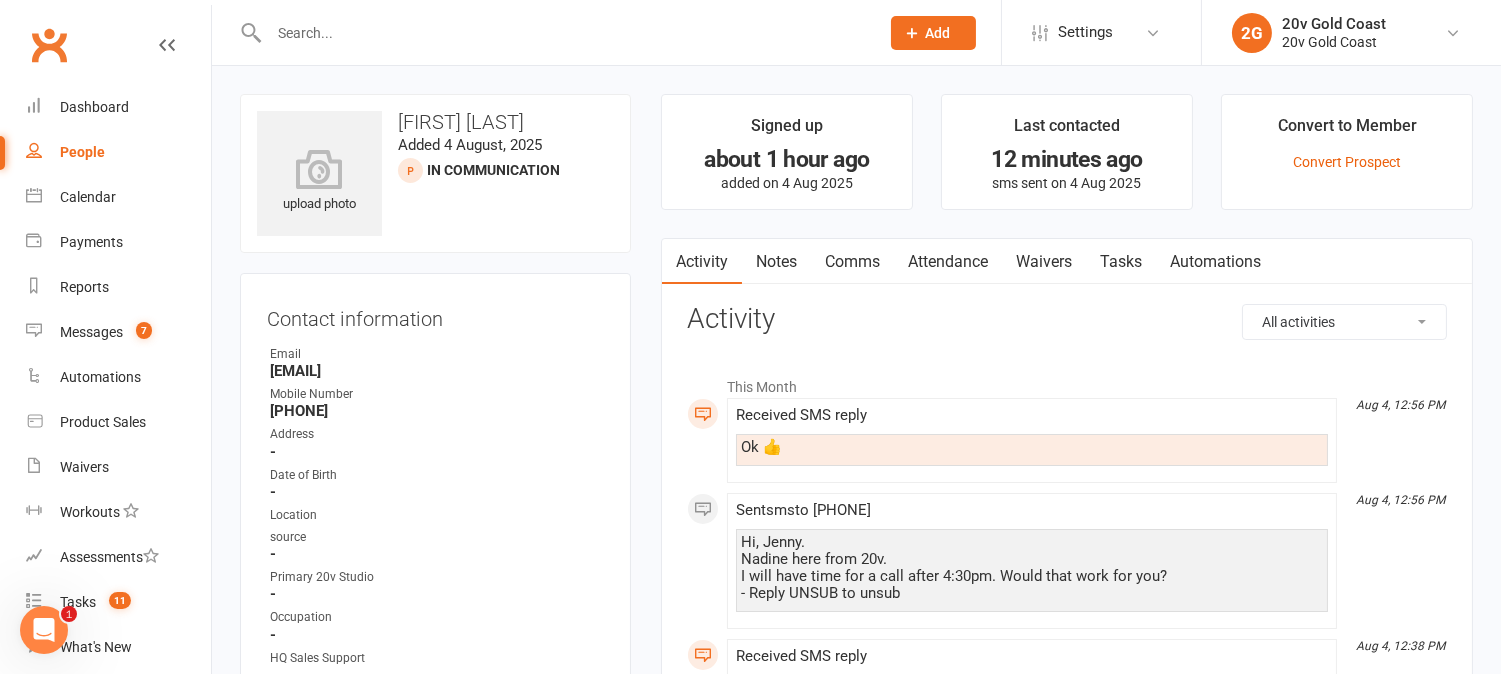 click on "Comms" at bounding box center [852, 262] 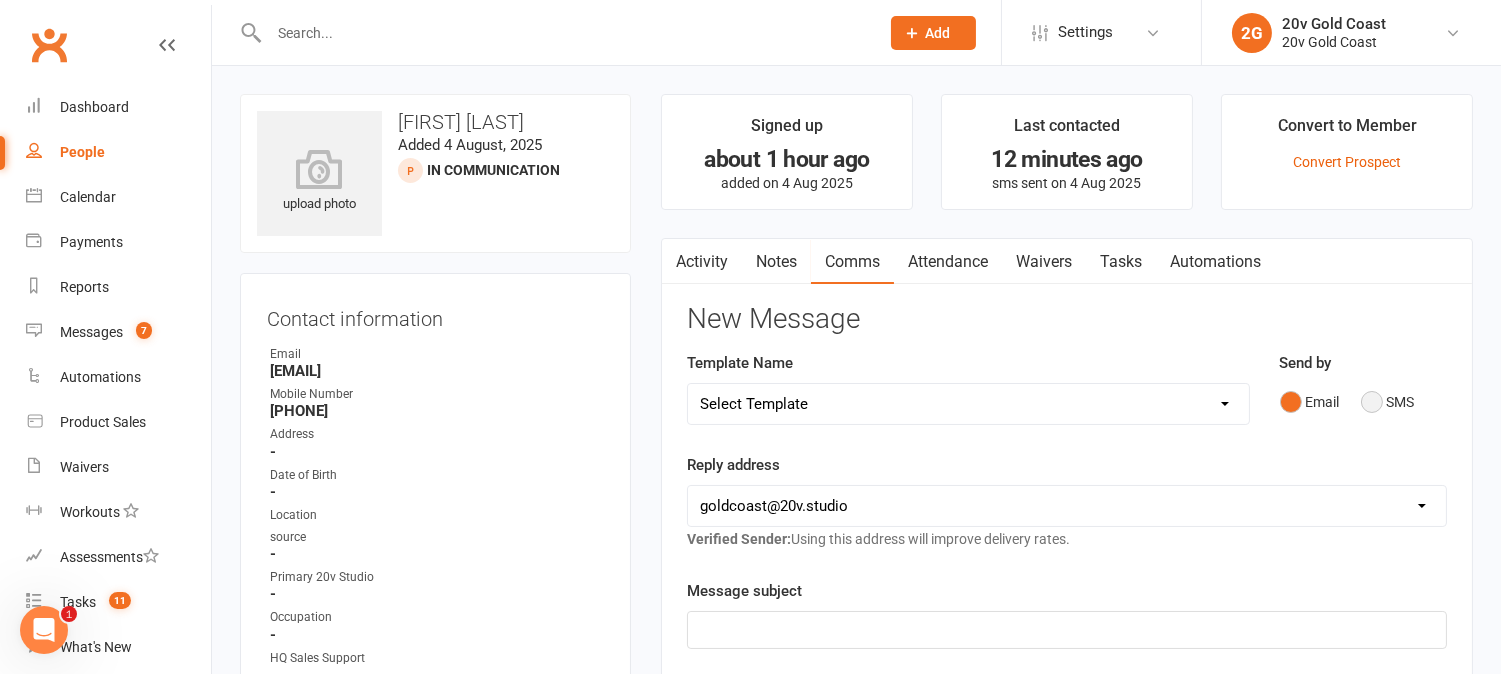 click on "SMS" at bounding box center [1388, 402] 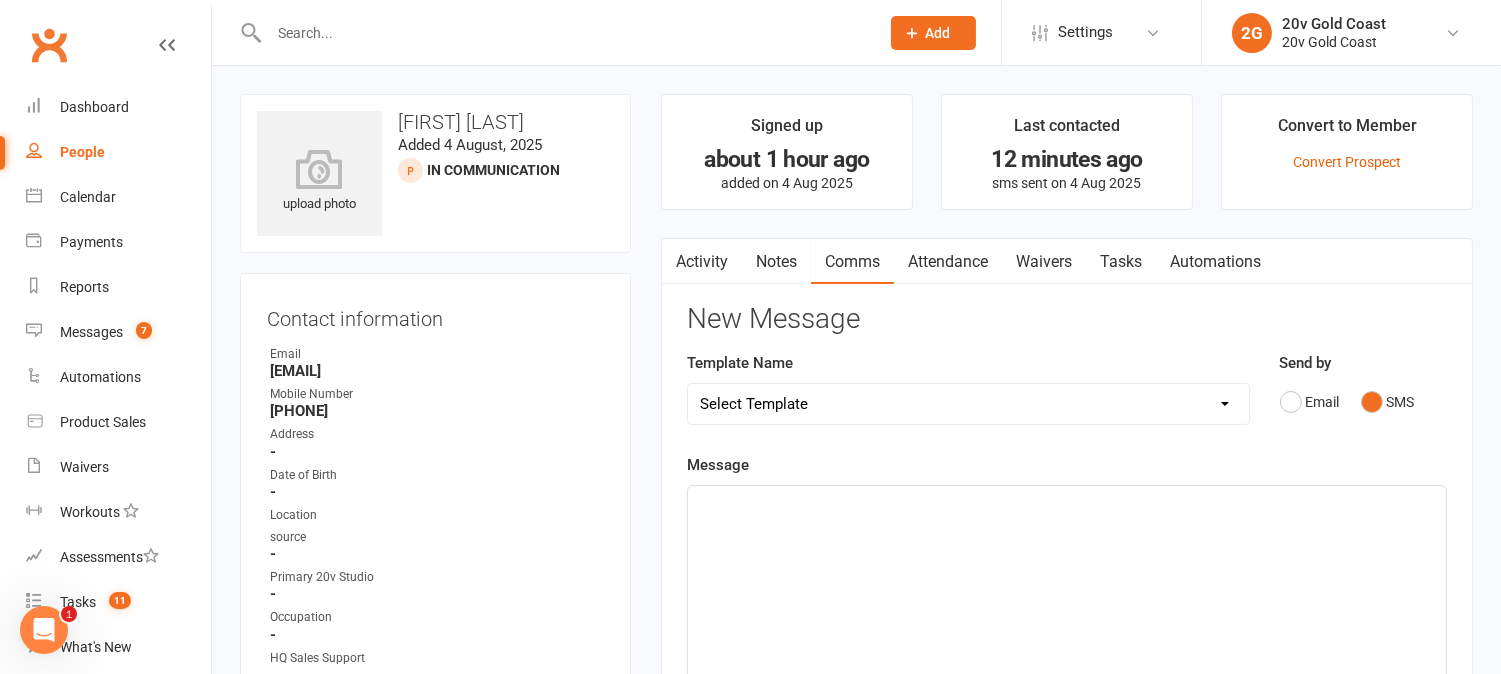 click on "﻿" 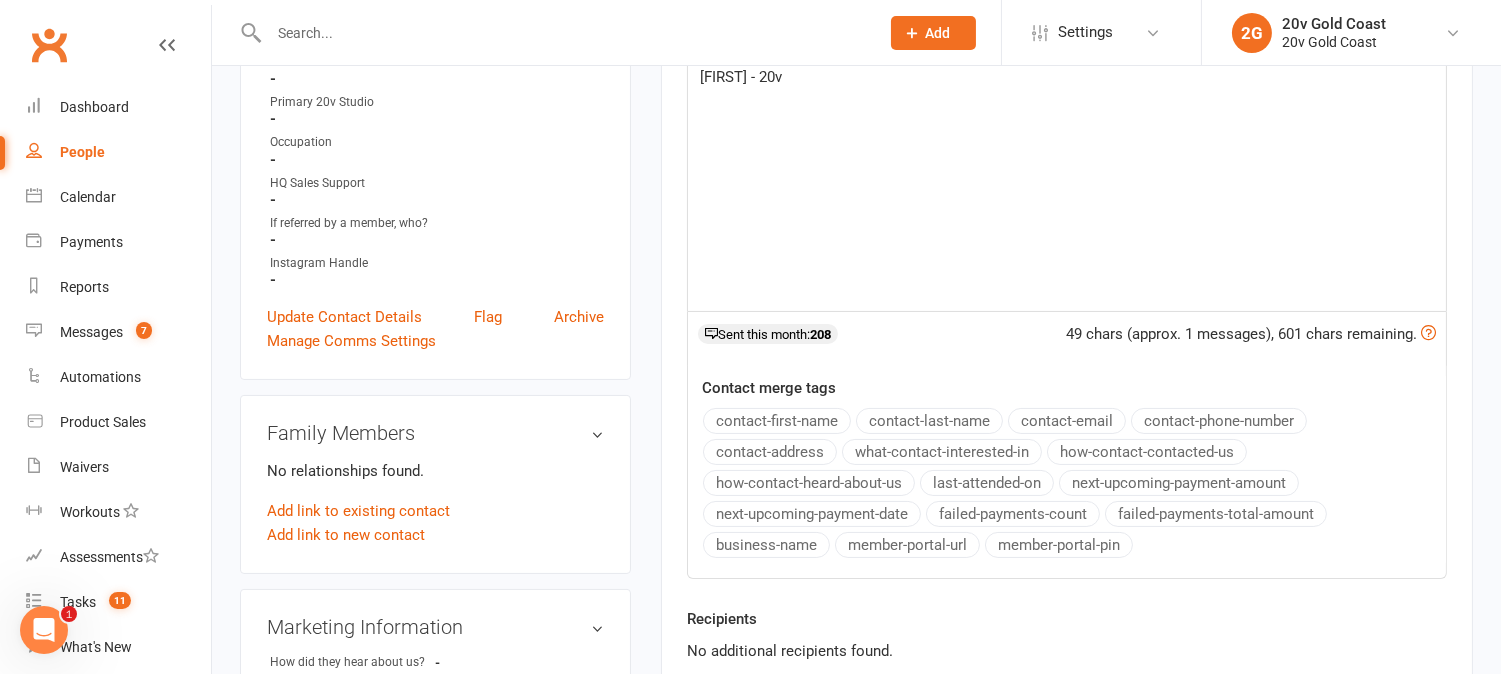 scroll, scrollTop: 555, scrollLeft: 0, axis: vertical 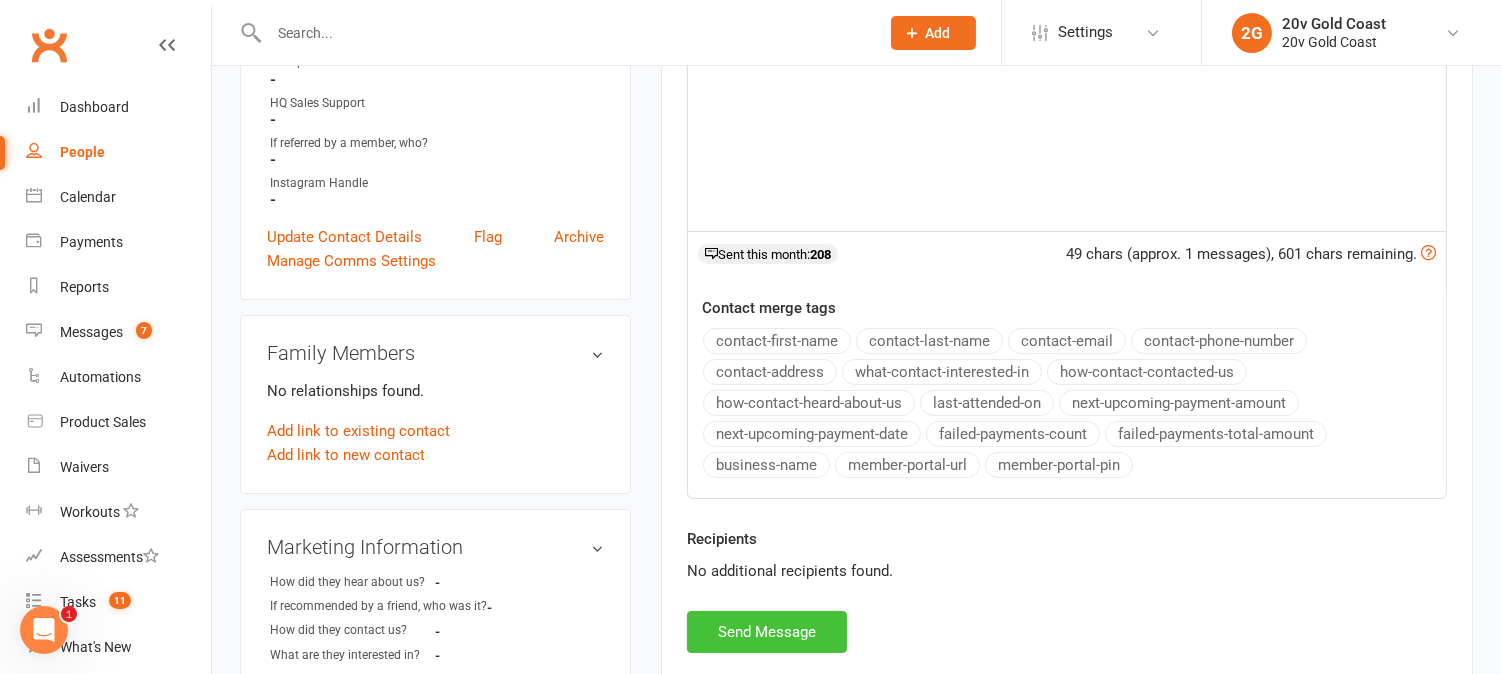 click on "Send Message" at bounding box center (767, 632) 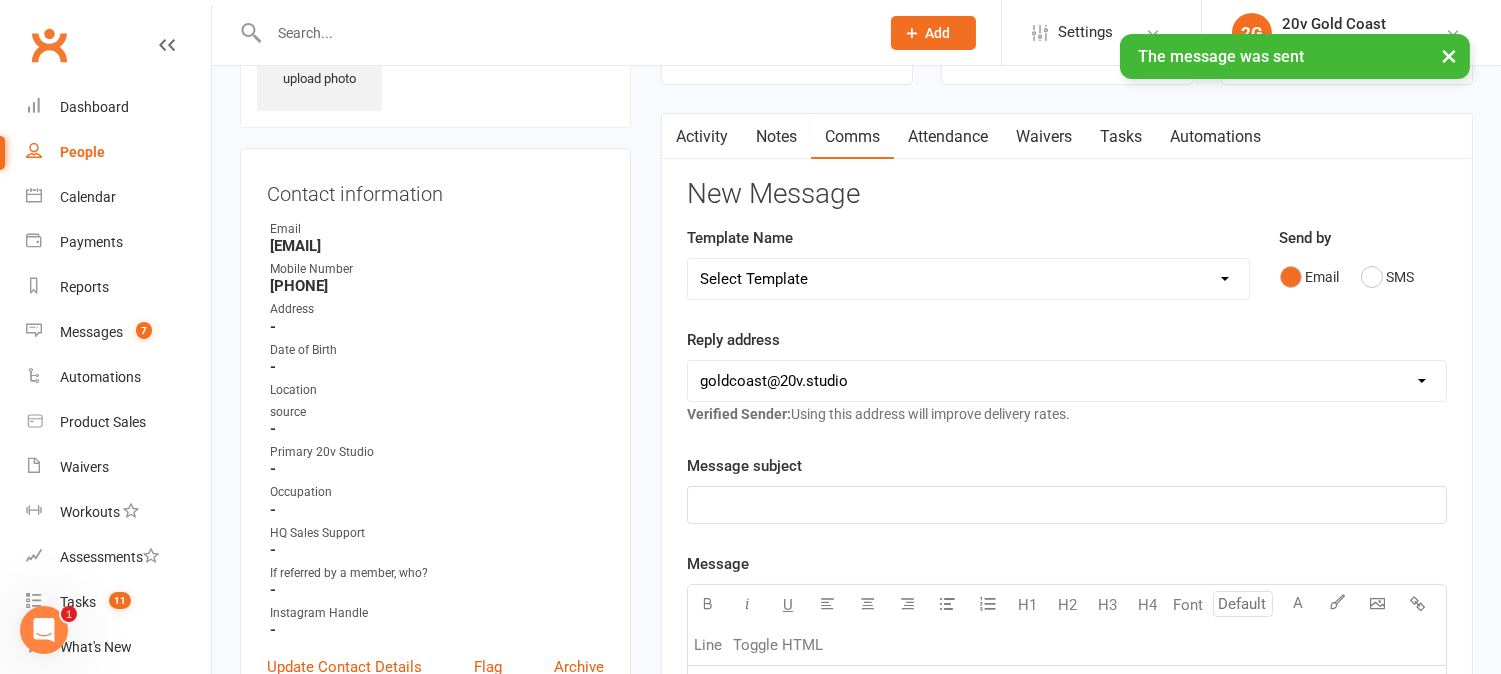 scroll, scrollTop: 0, scrollLeft: 0, axis: both 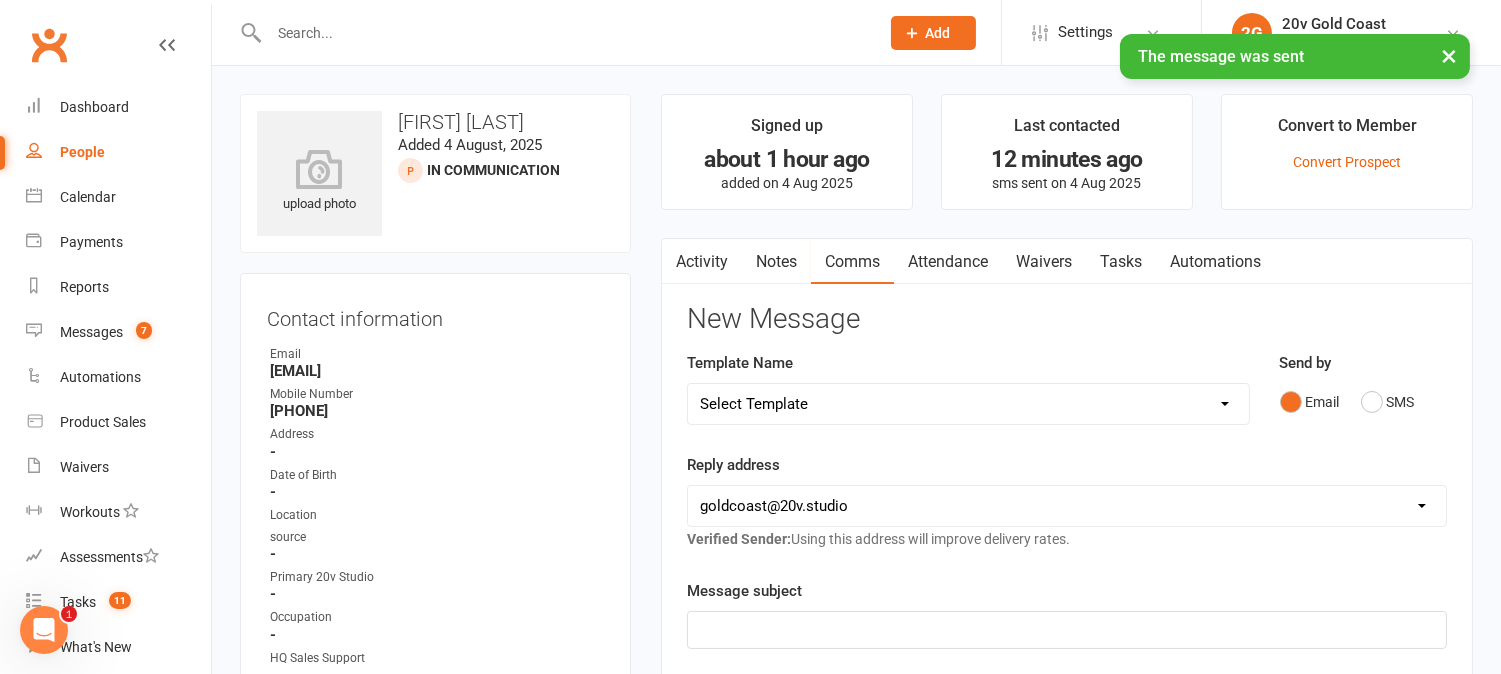 click on "Activity" at bounding box center (702, 262) 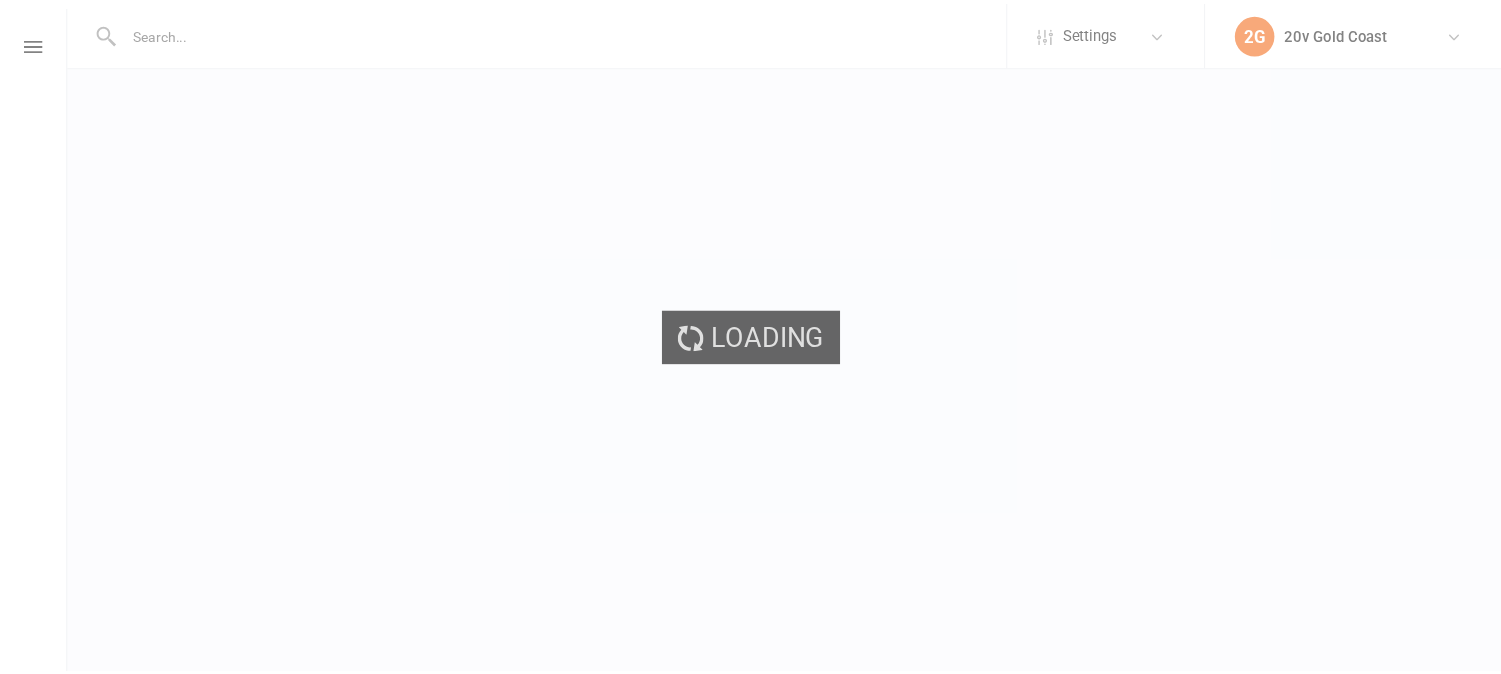 scroll, scrollTop: 0, scrollLeft: 0, axis: both 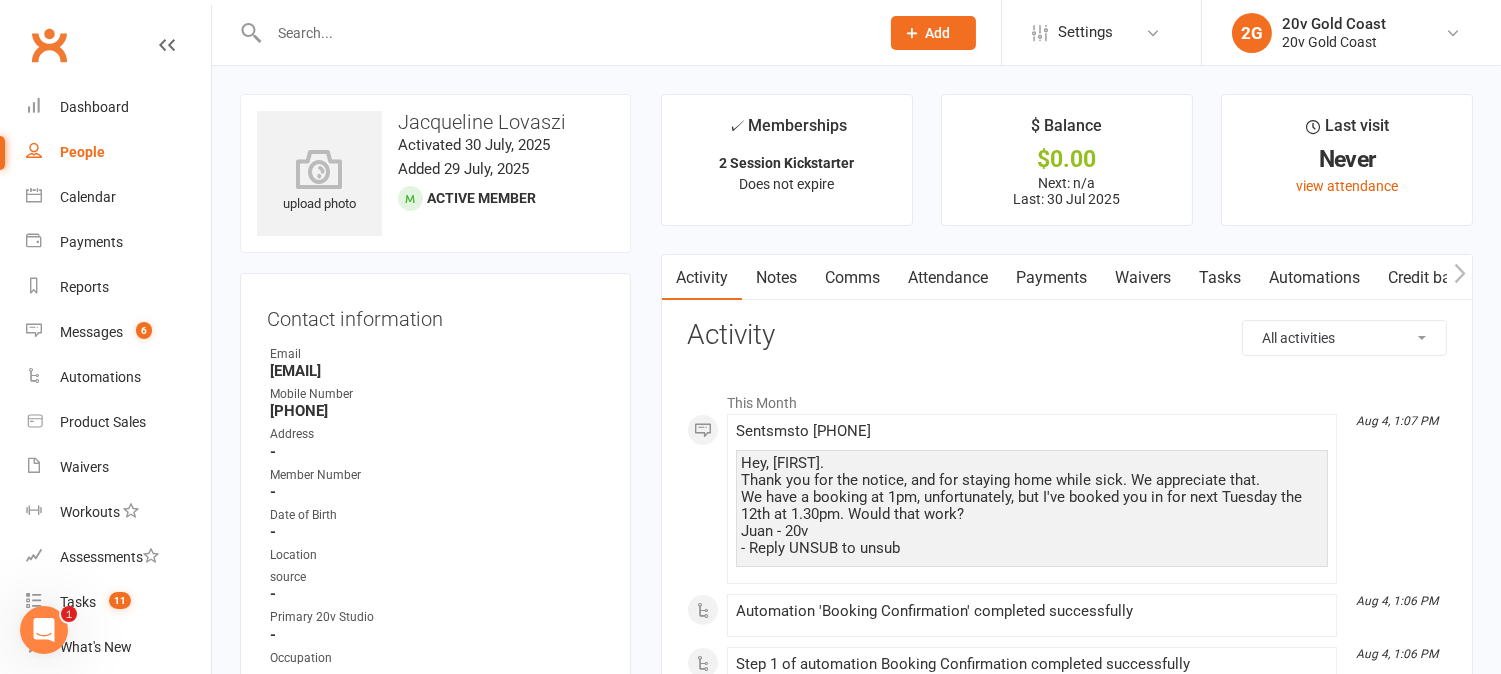 click on "Attendance" at bounding box center (948, 278) 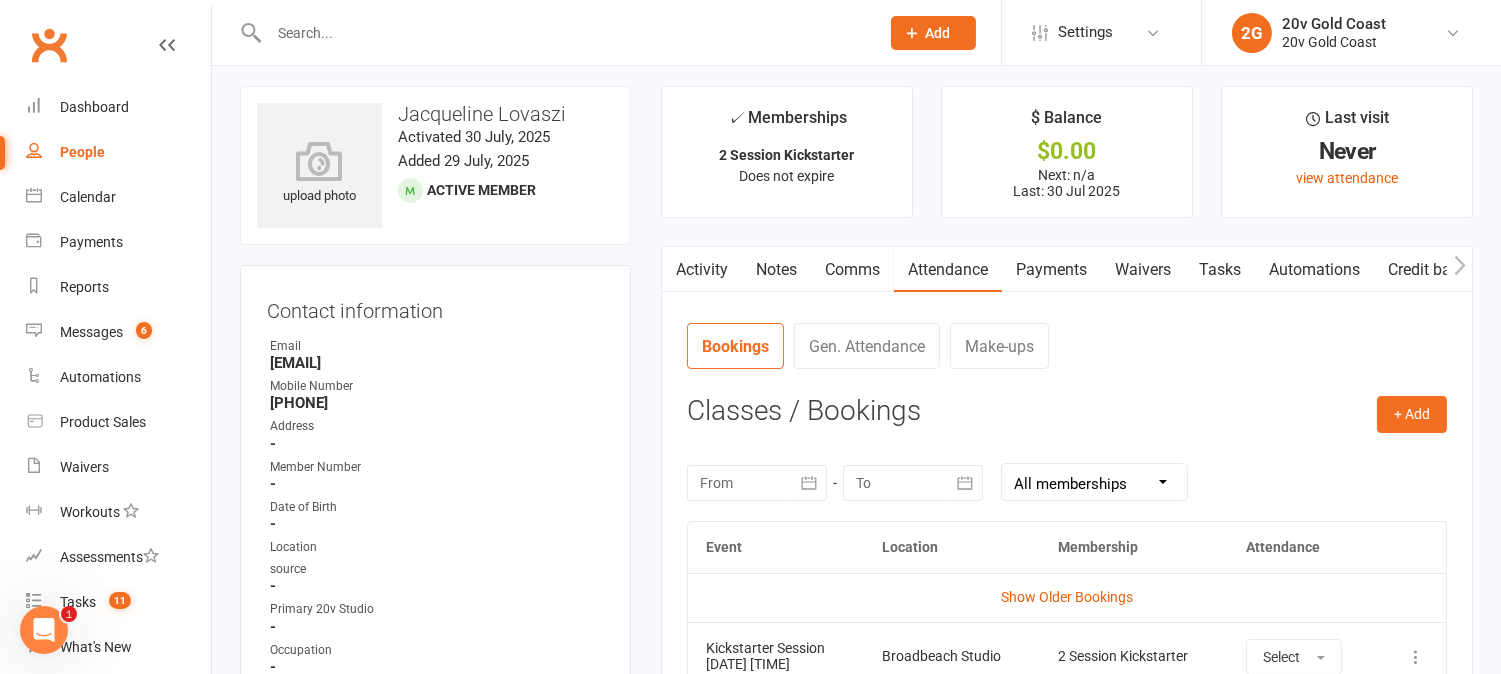 scroll, scrollTop: 0, scrollLeft: 0, axis: both 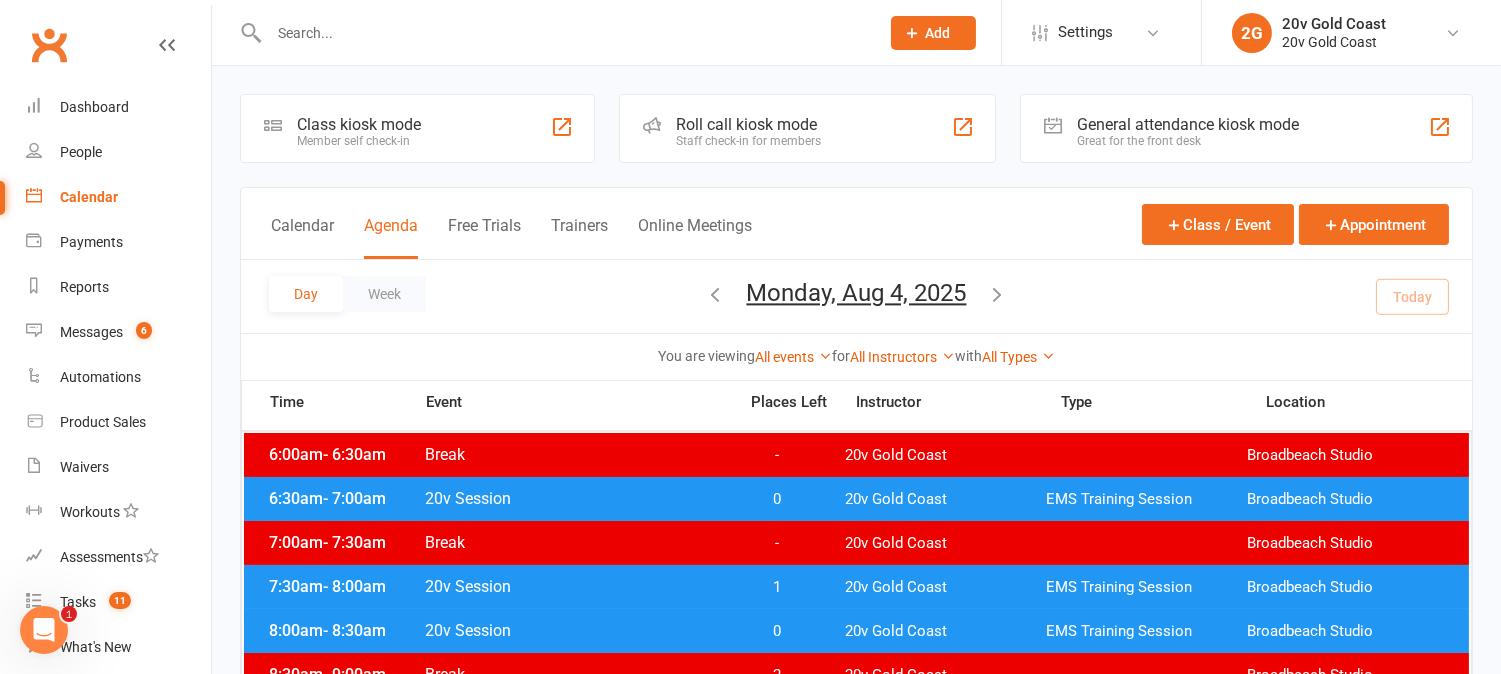 click on "0" at bounding box center (777, 499) 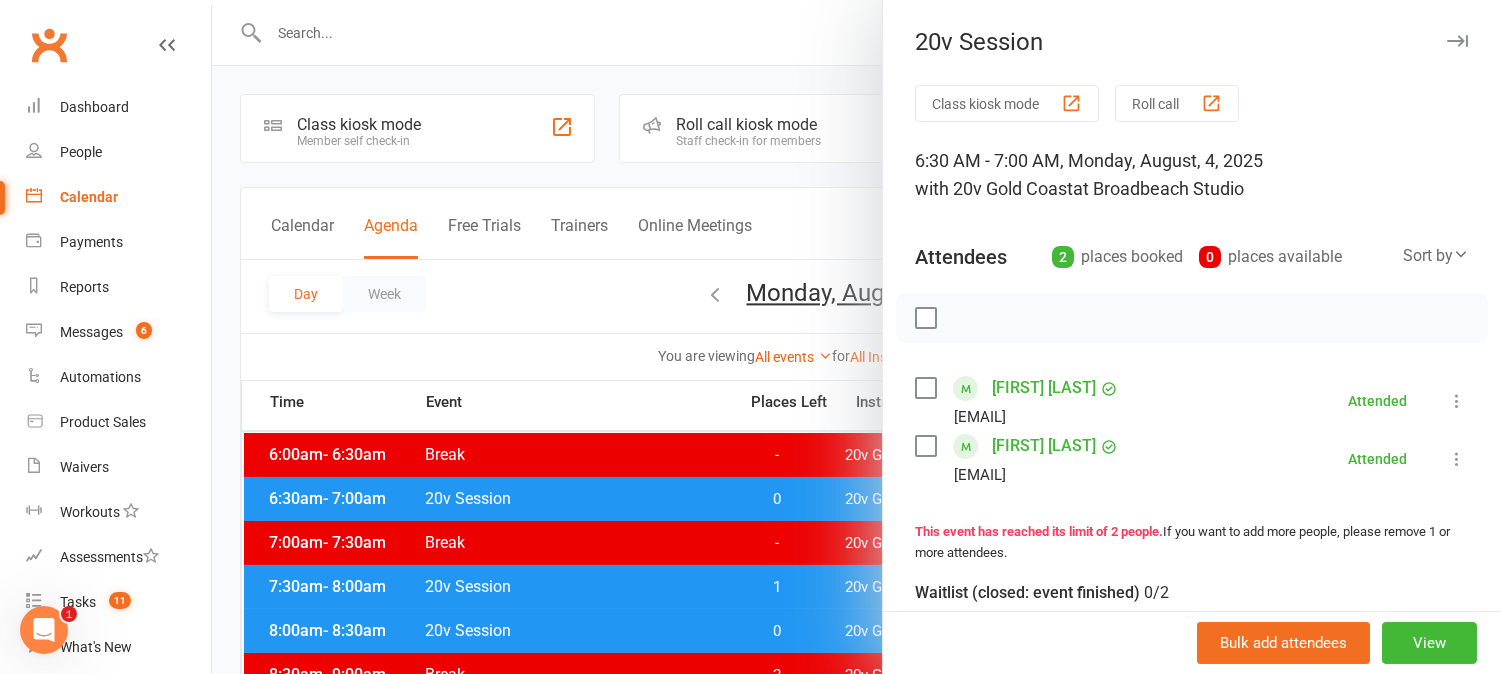 click at bounding box center (856, 337) 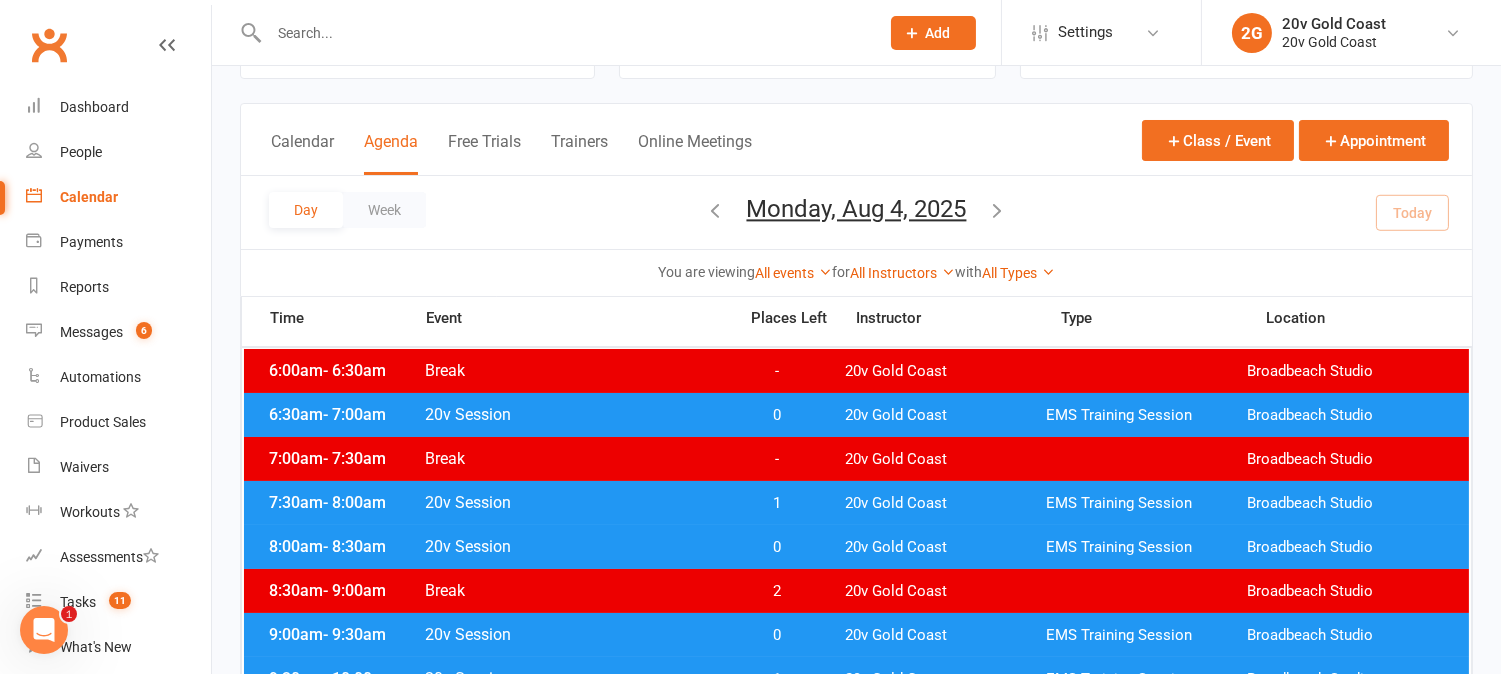 scroll, scrollTop: 111, scrollLeft: 0, axis: vertical 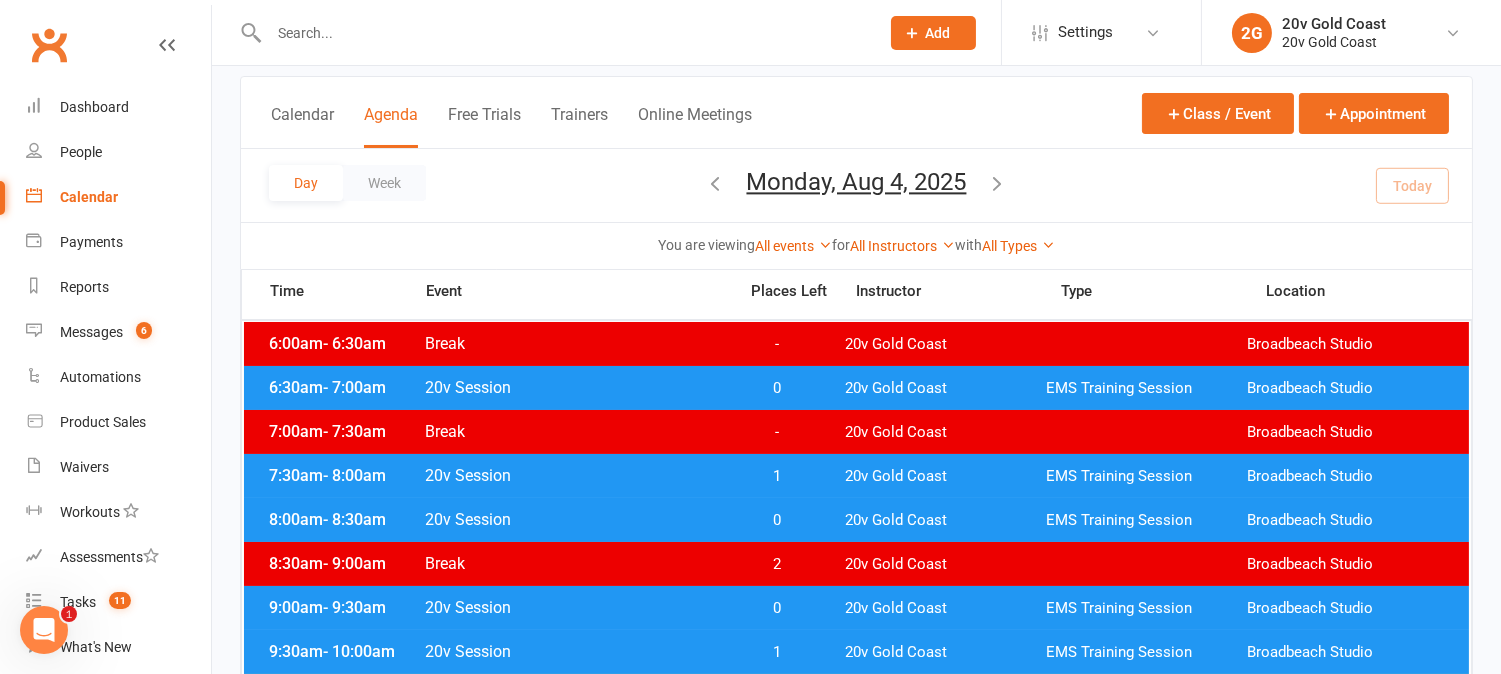 click on "1" at bounding box center [777, 476] 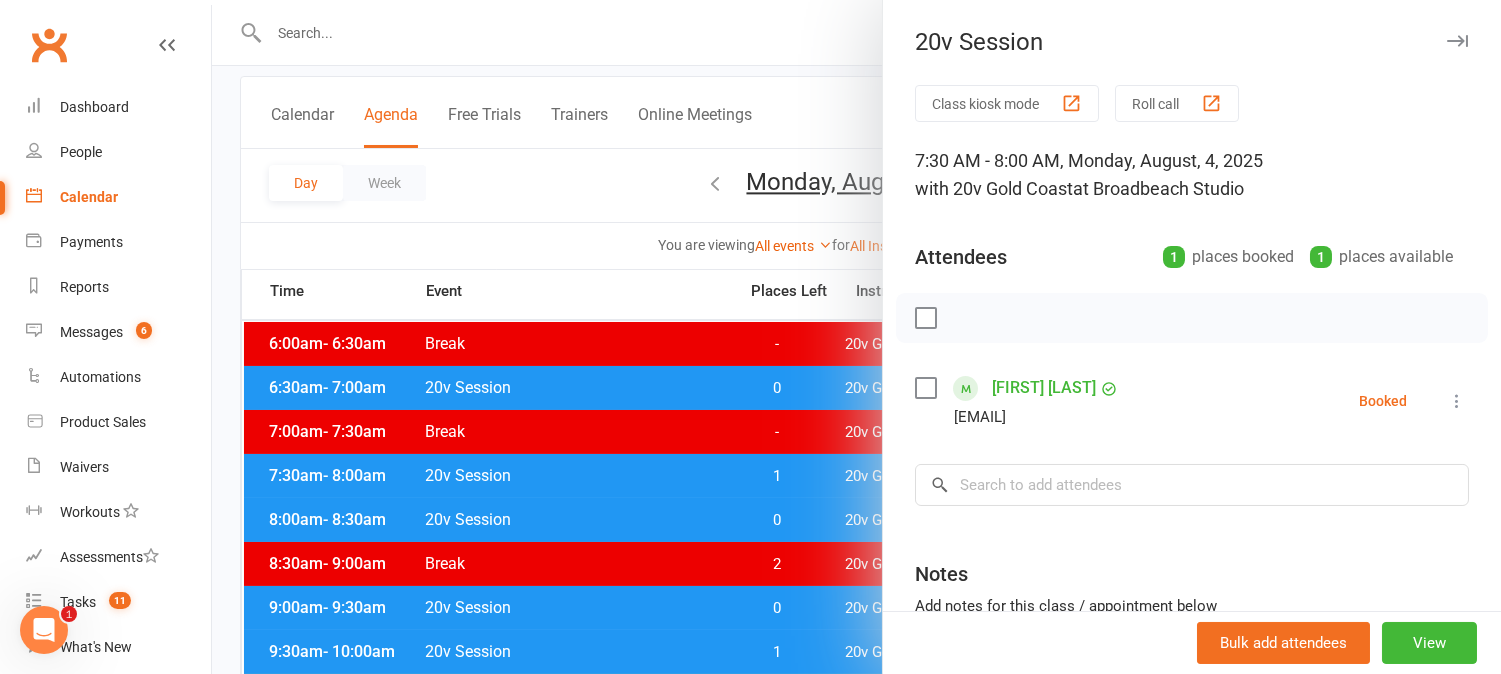 click at bounding box center [1457, 401] 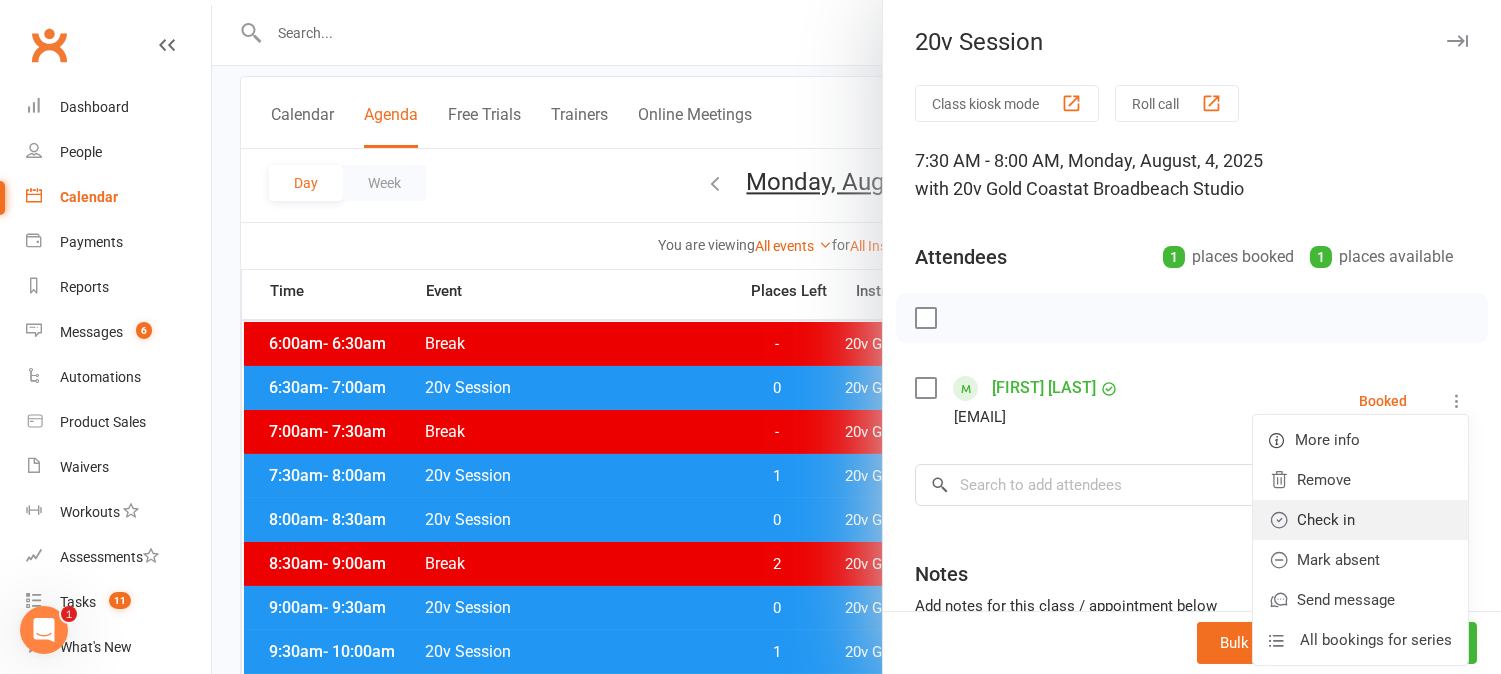 click on "Check in" at bounding box center [1360, 520] 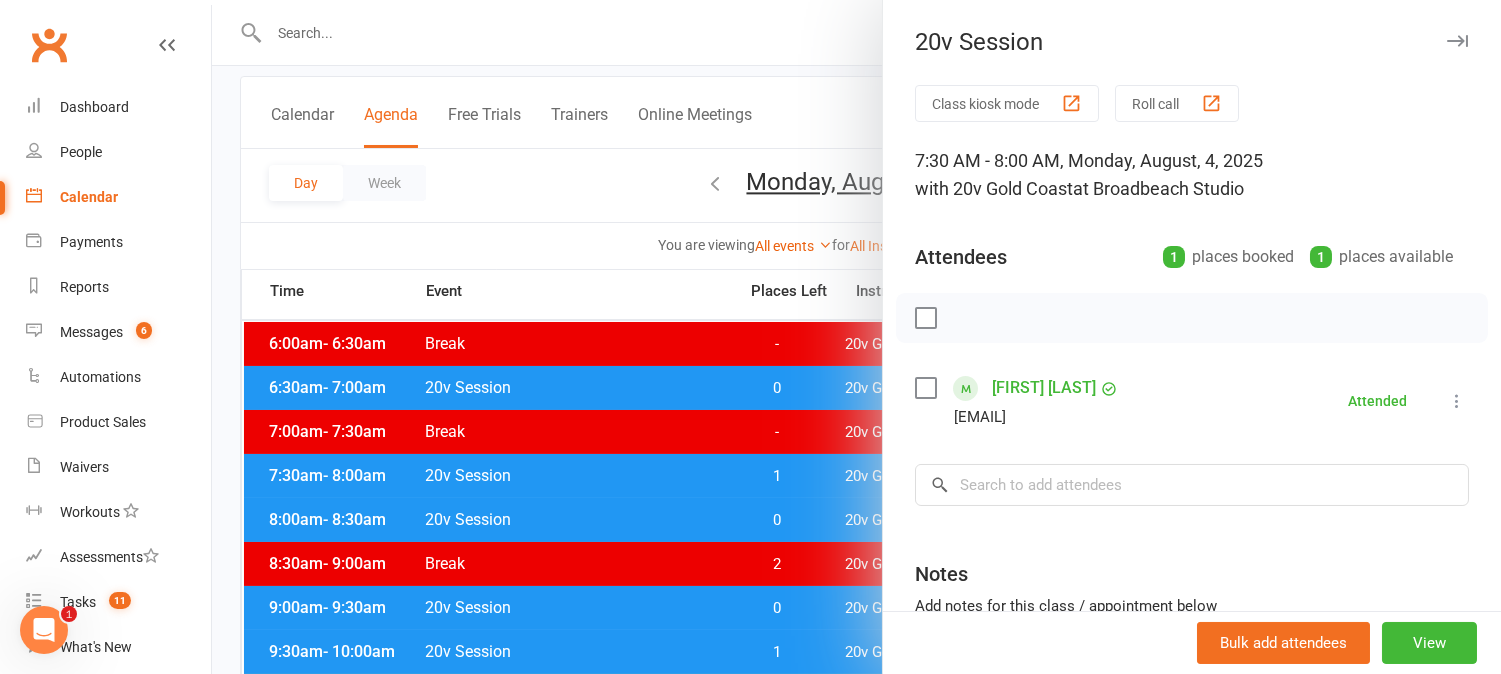 click at bounding box center (856, 337) 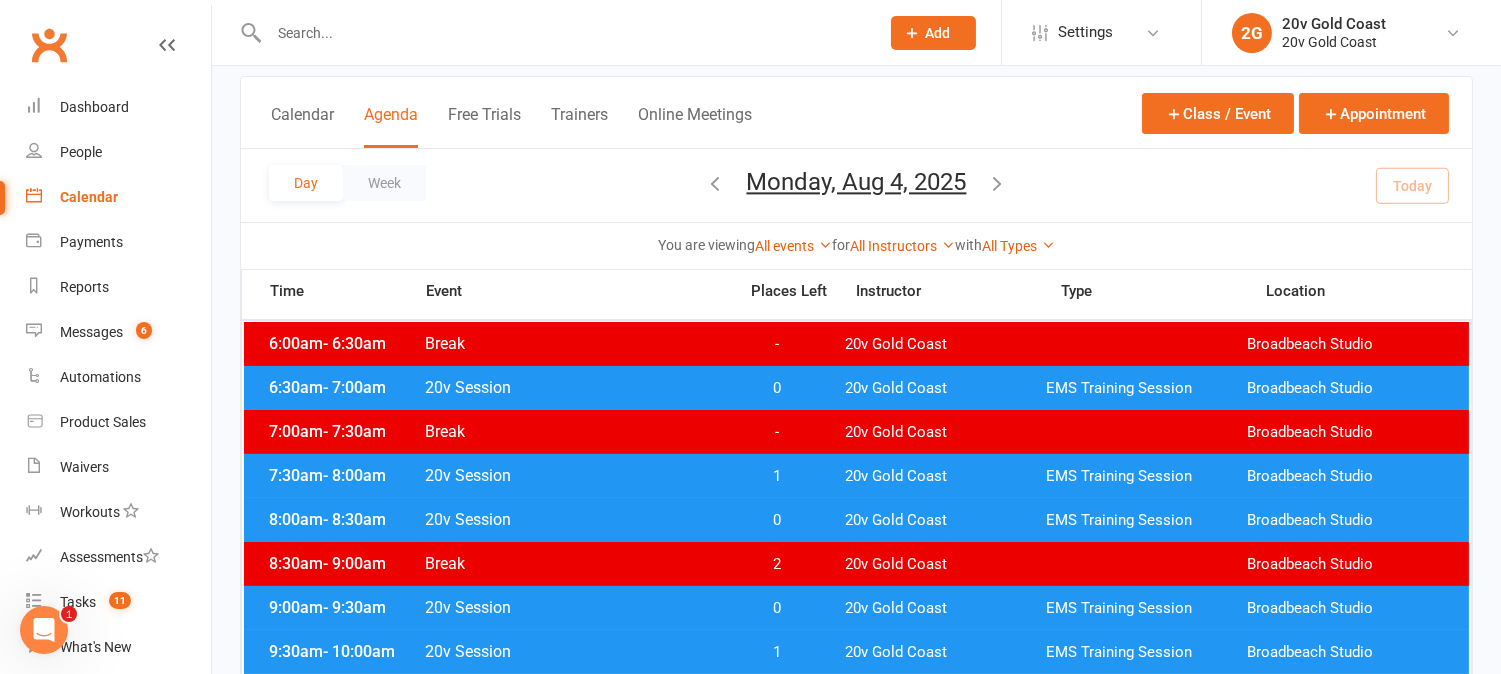 click on "0" at bounding box center (777, 520) 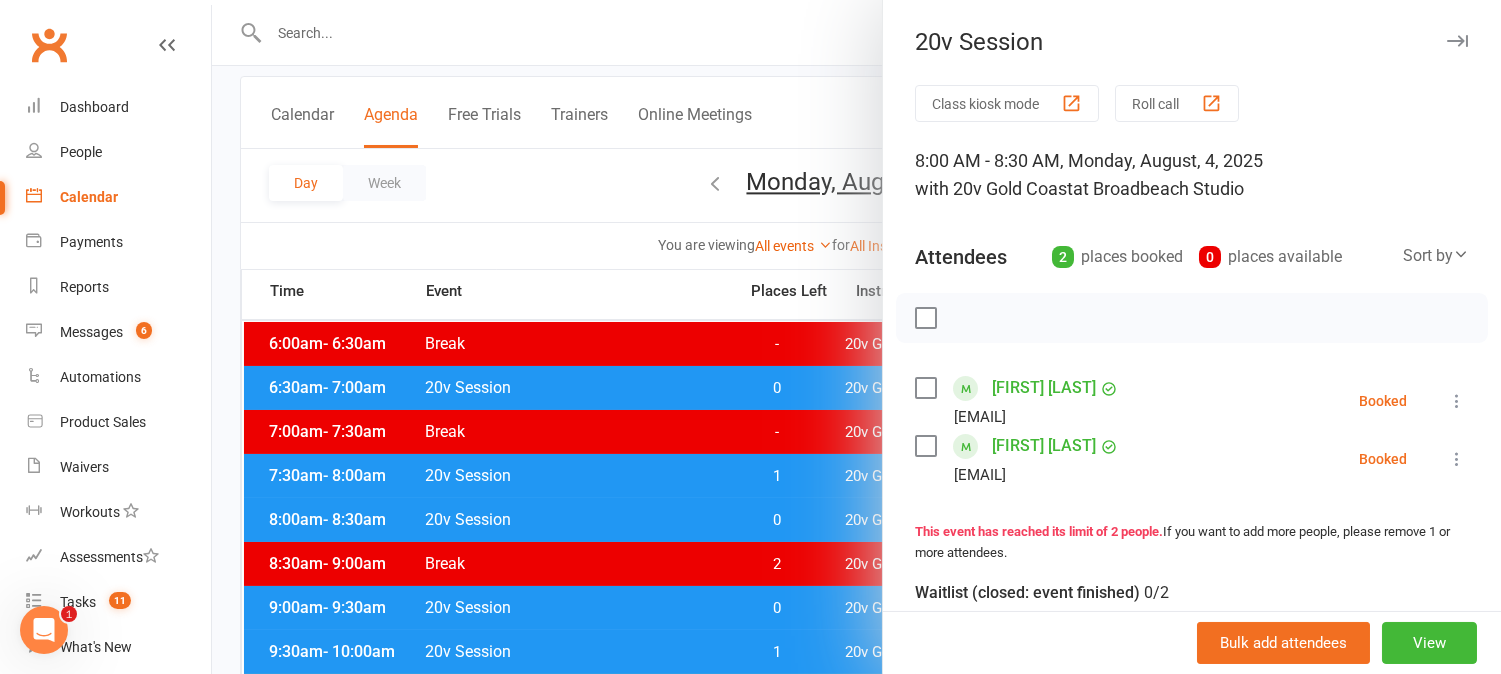 click at bounding box center (1457, 401) 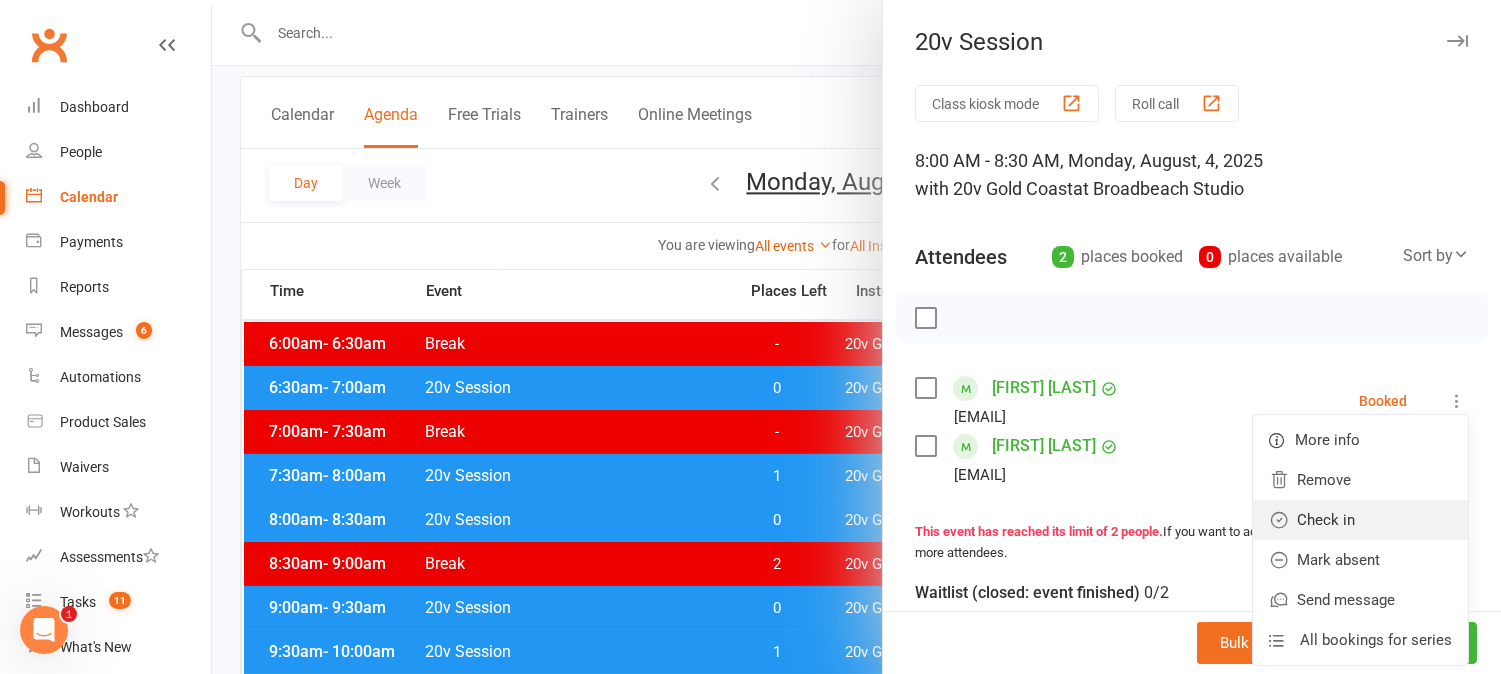 click on "Check in" at bounding box center (1360, 520) 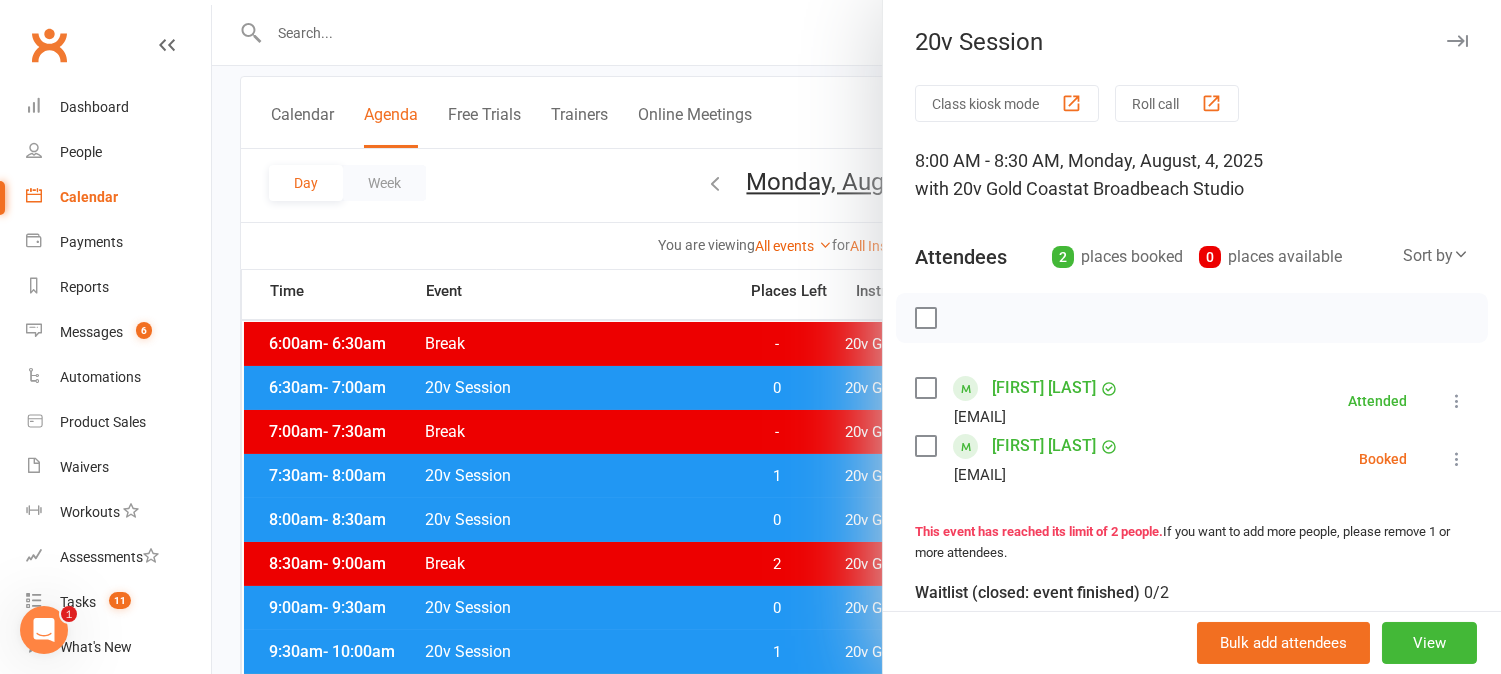 click at bounding box center [1457, 459] 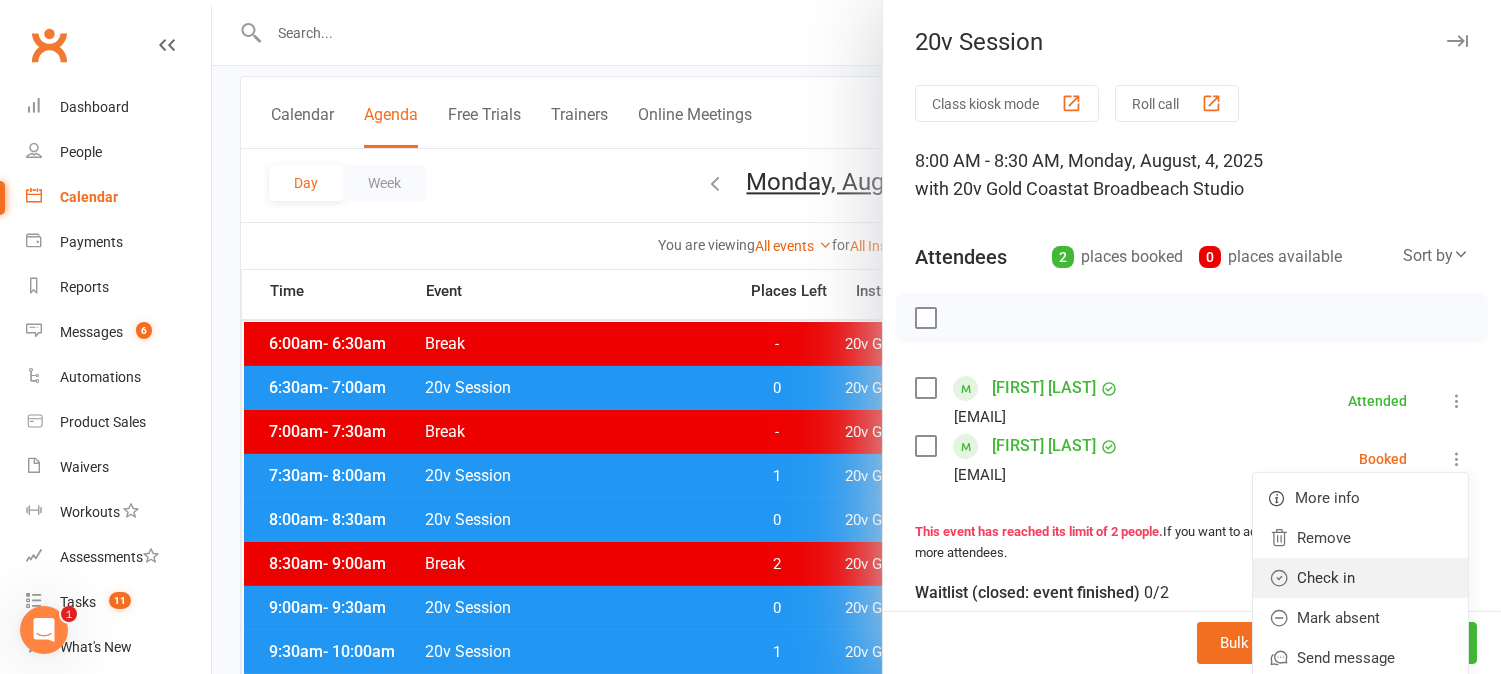 click on "Check in" at bounding box center (1360, 578) 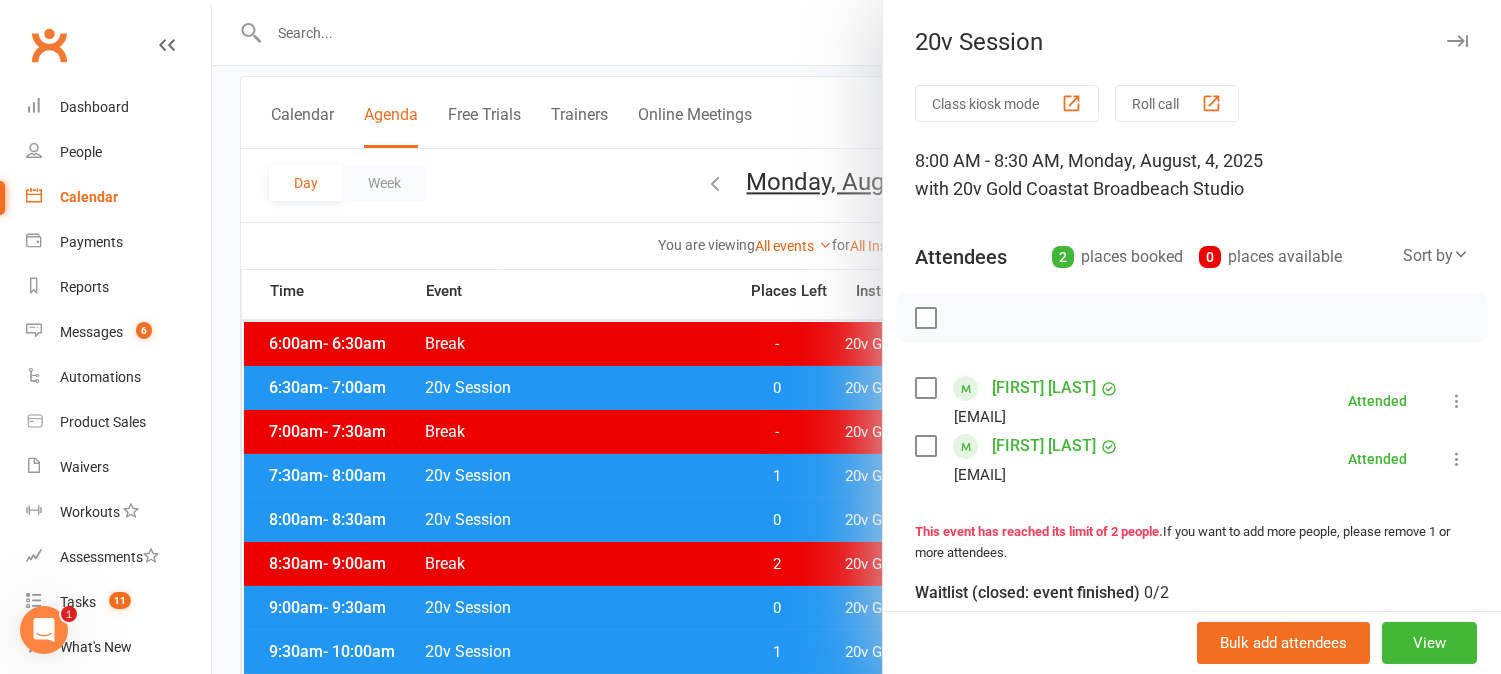 click at bounding box center (856, 337) 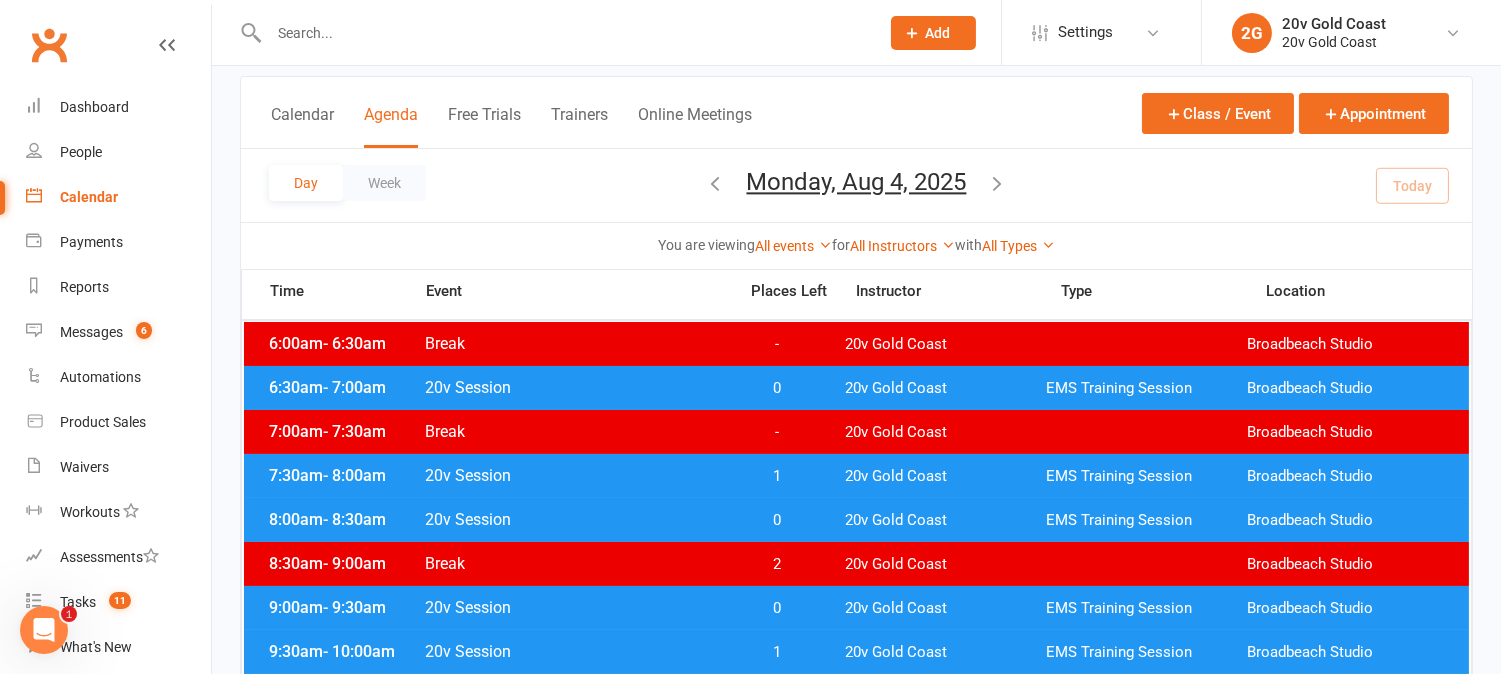 click on "0" at bounding box center (777, 520) 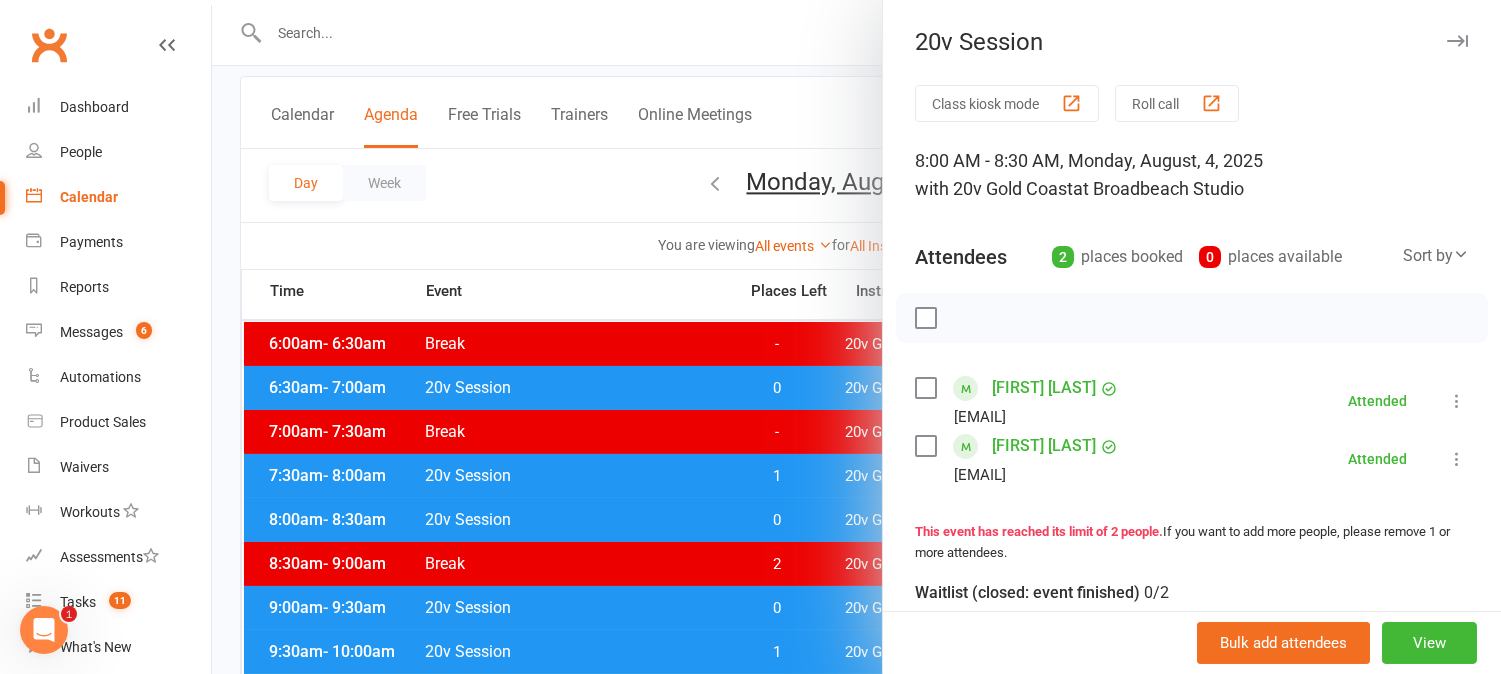 click at bounding box center [856, 337] 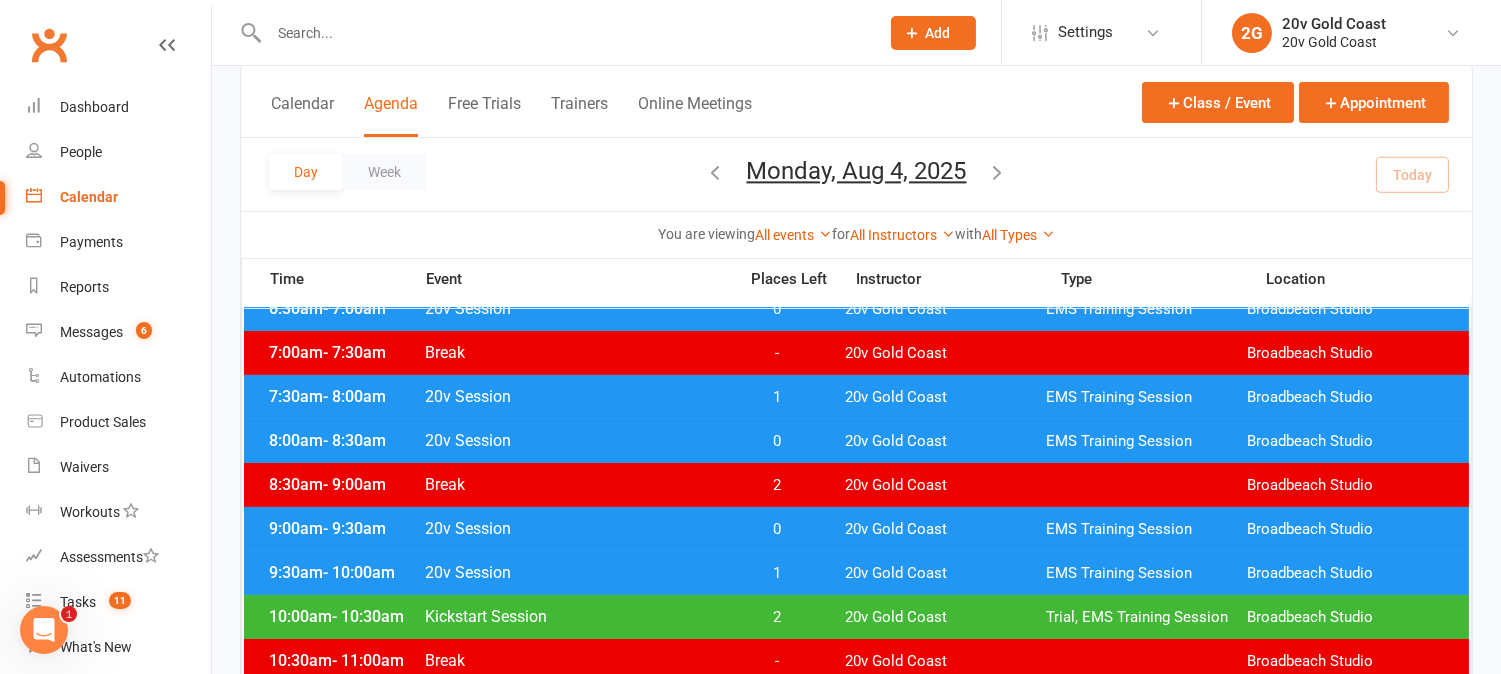 scroll, scrollTop: 222, scrollLeft: 0, axis: vertical 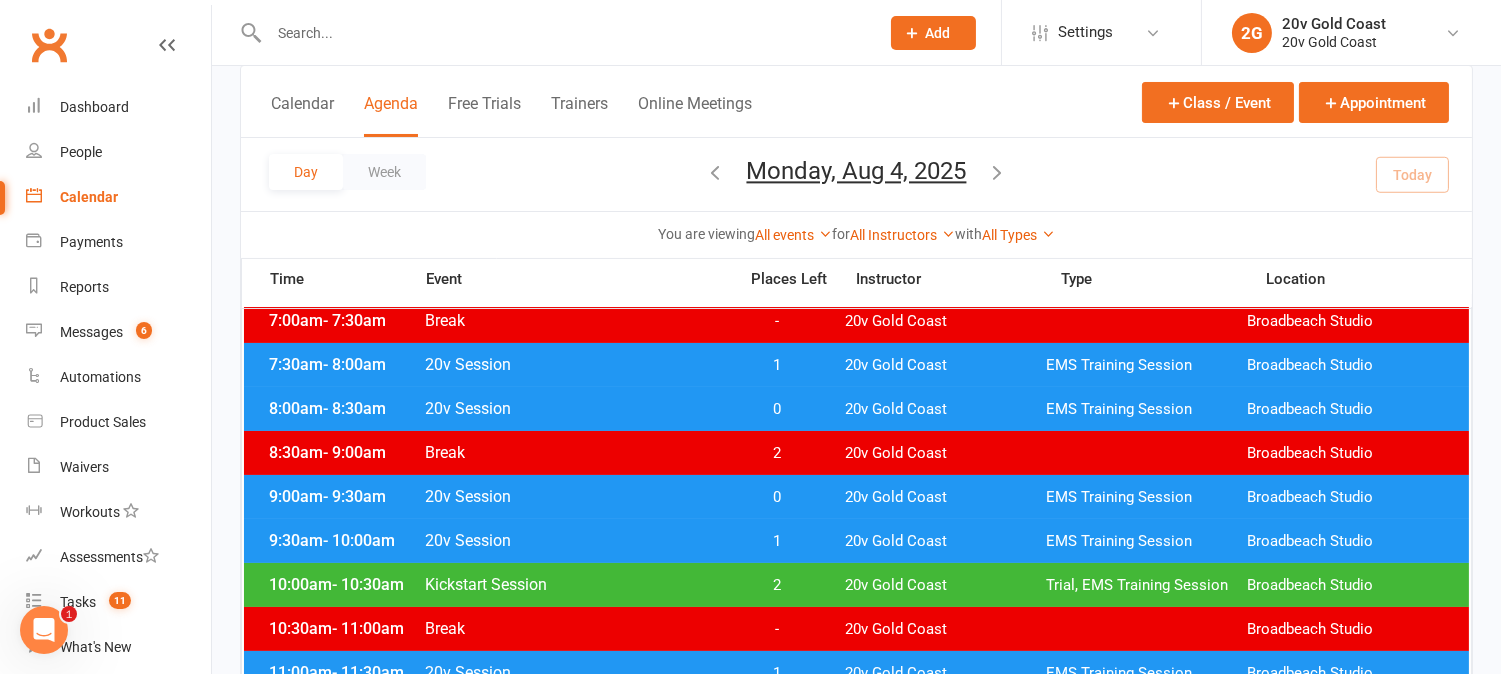 click on "0" at bounding box center [777, 497] 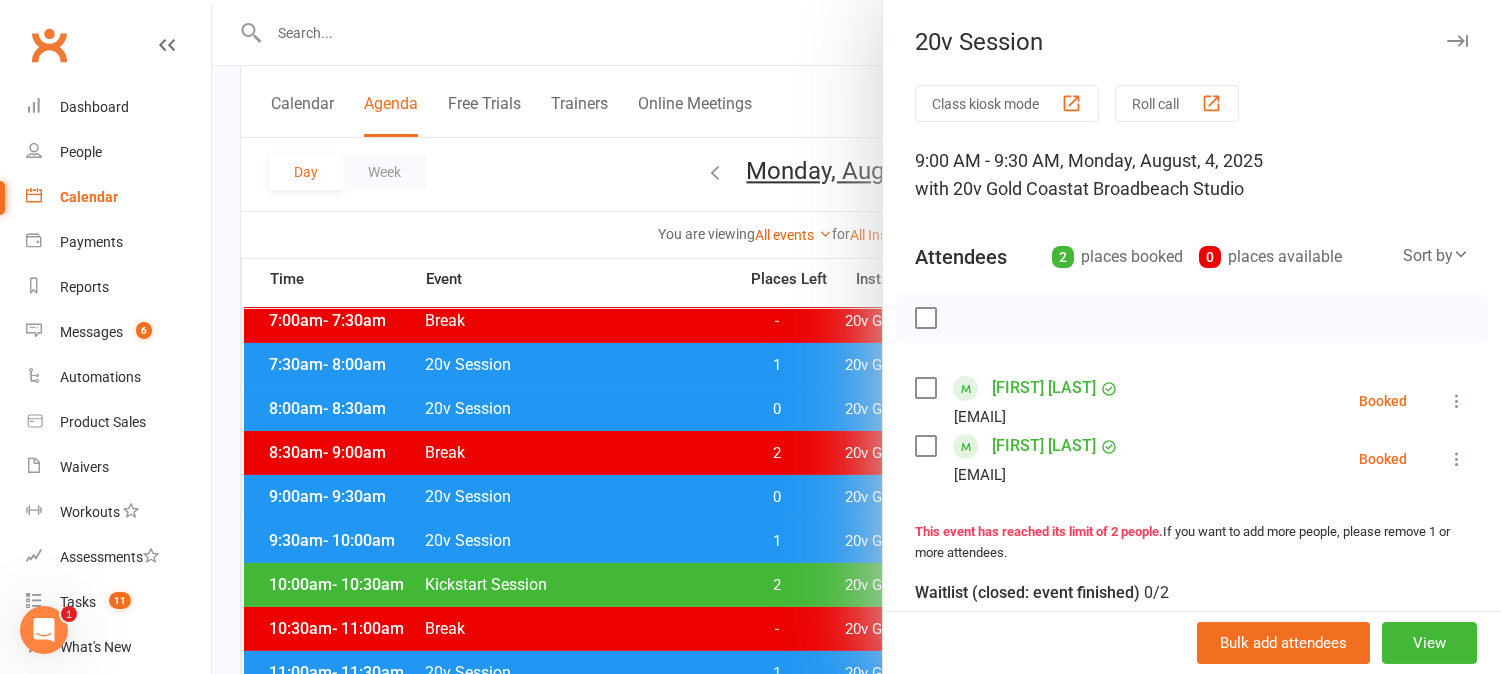 click at bounding box center [1457, 401] 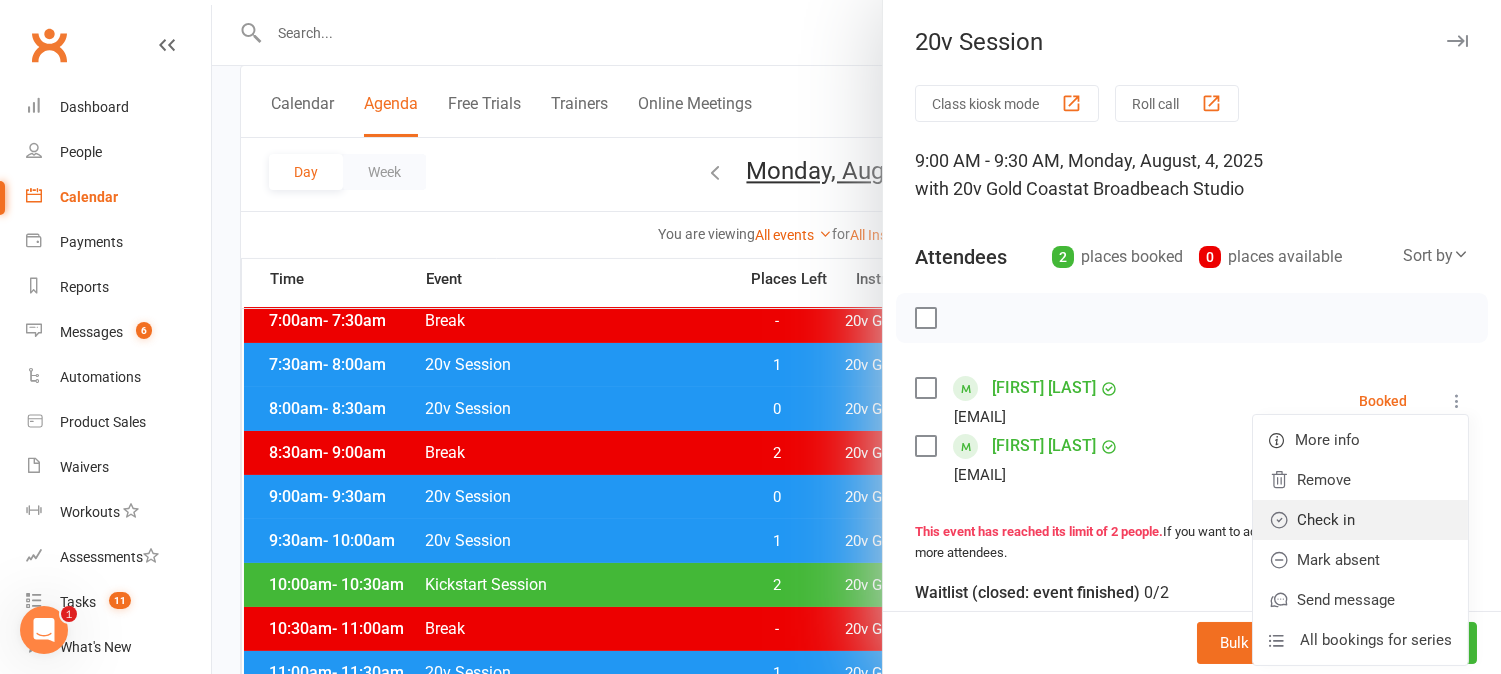 click on "Check in" at bounding box center [1360, 520] 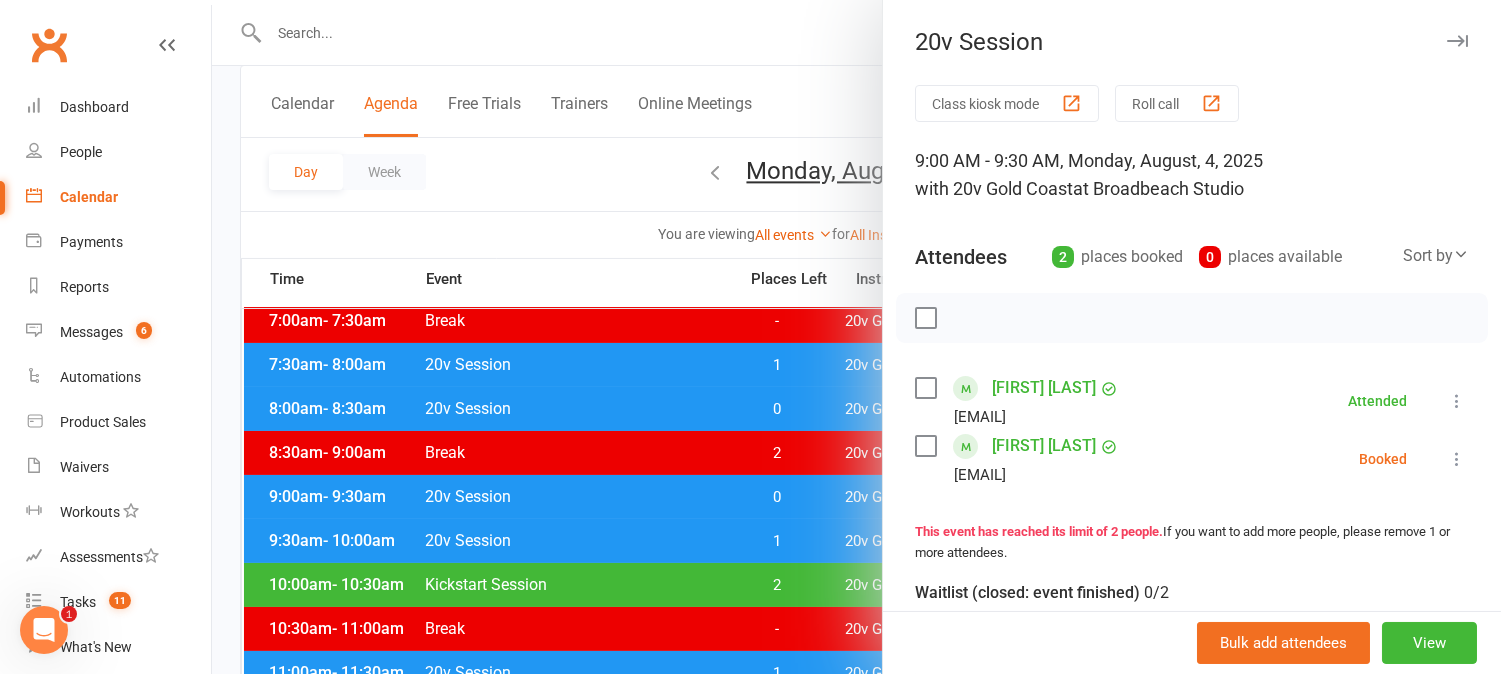 click at bounding box center (1457, 459) 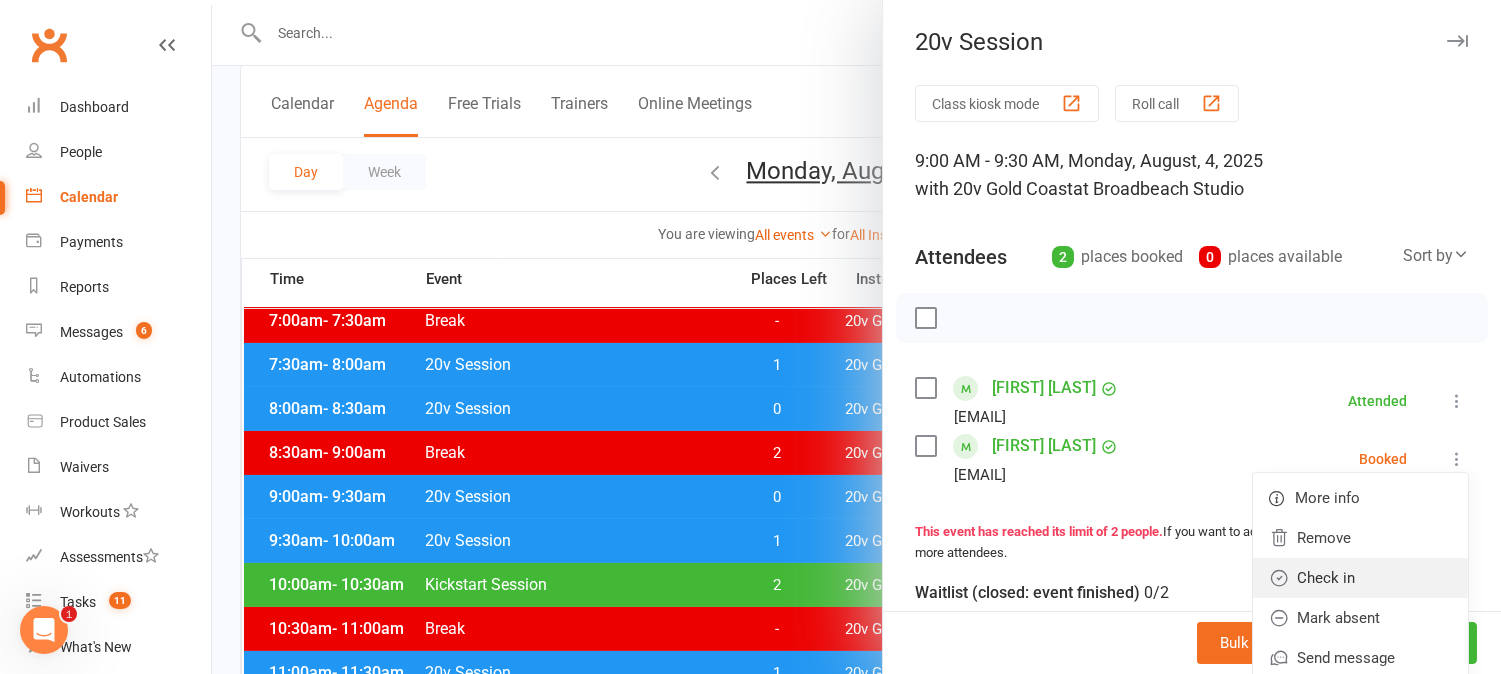 click on "Check in" at bounding box center [1360, 578] 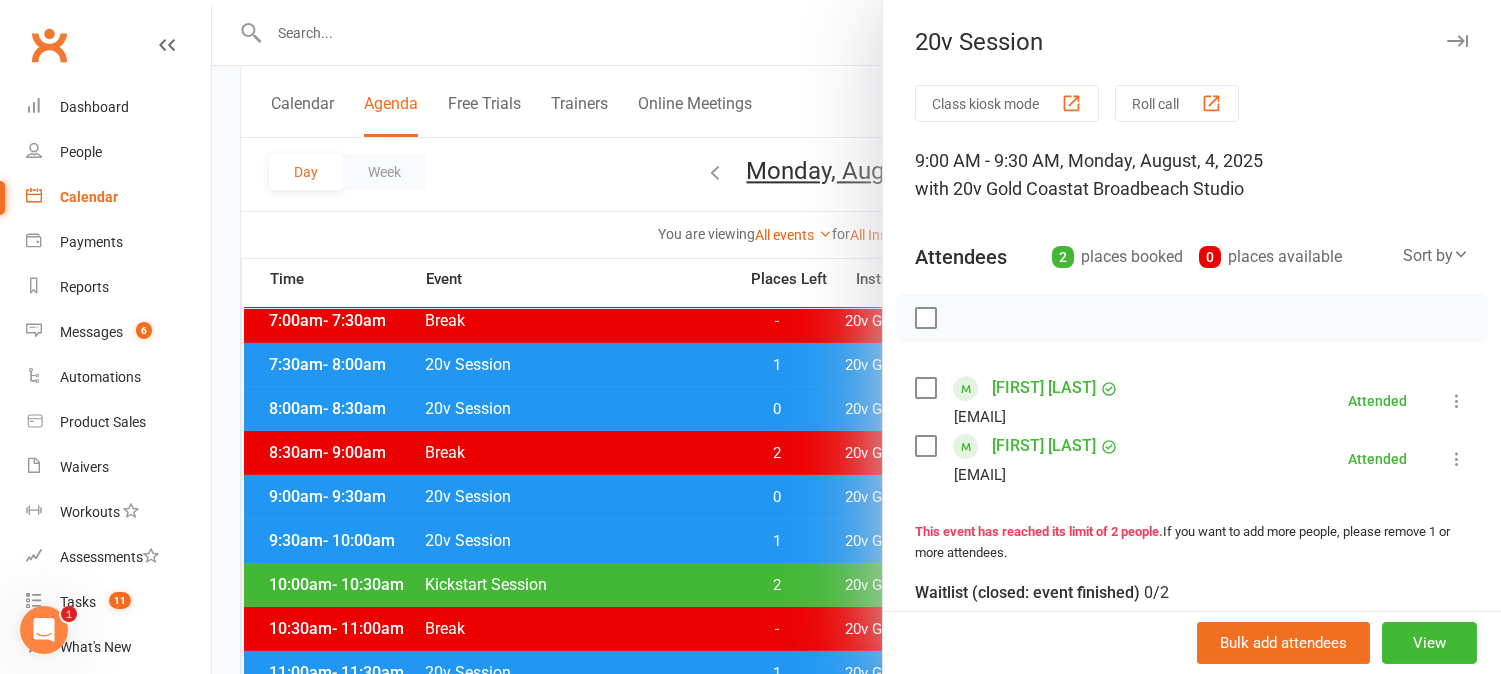 click at bounding box center [856, 337] 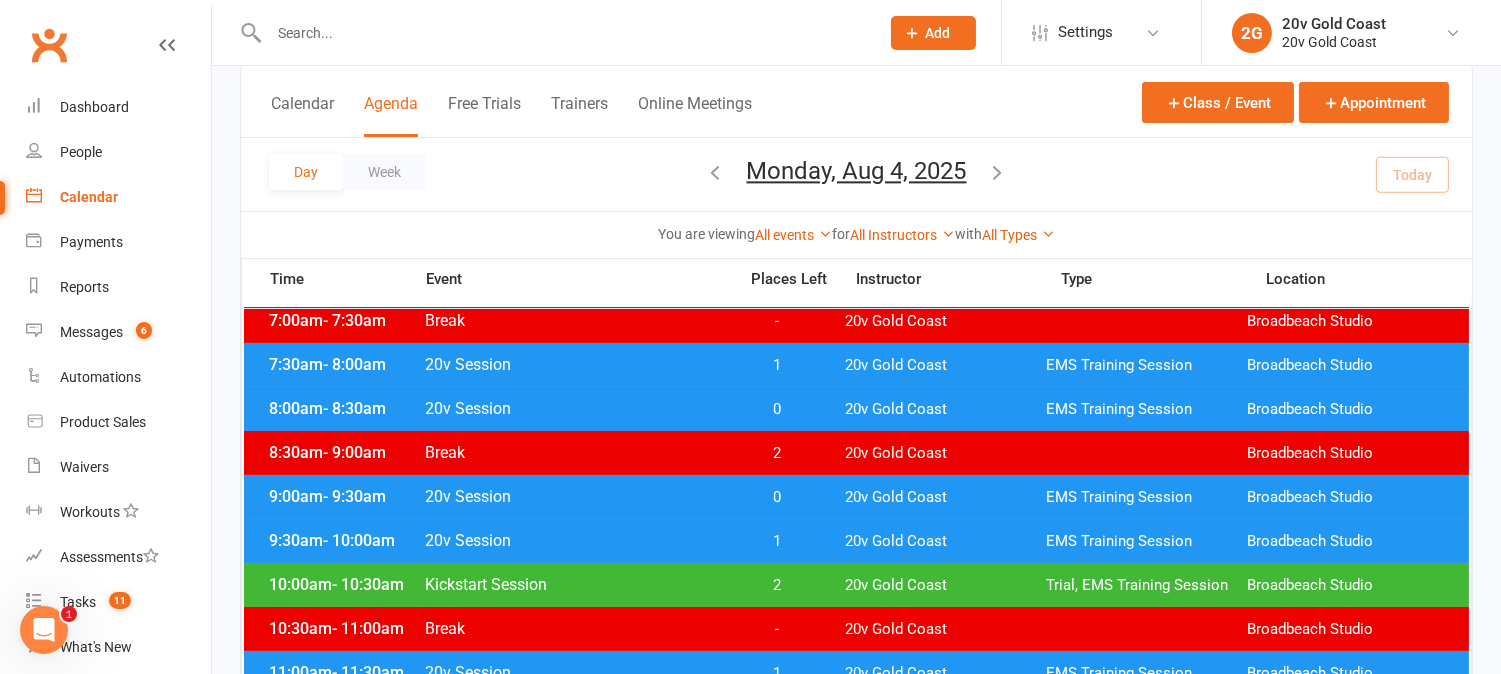click on "0" at bounding box center [777, 497] 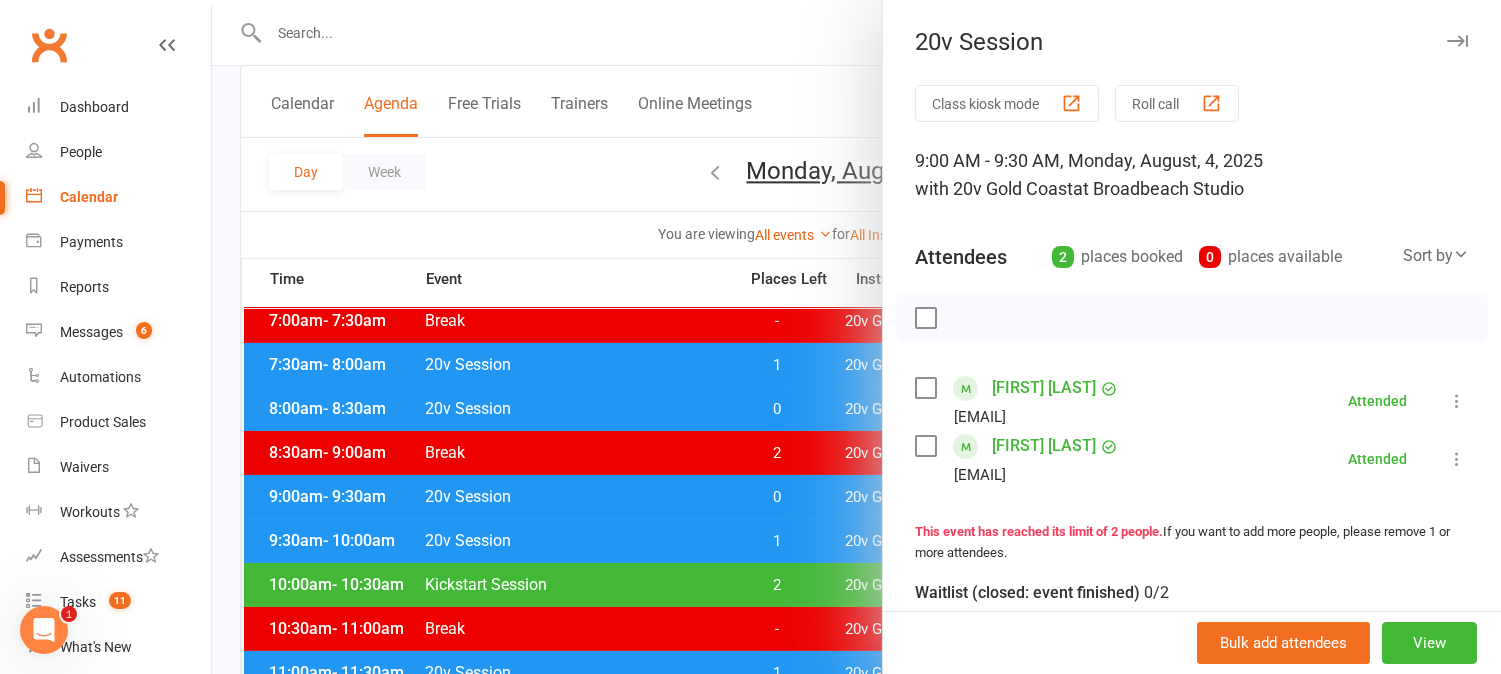 click at bounding box center (856, 337) 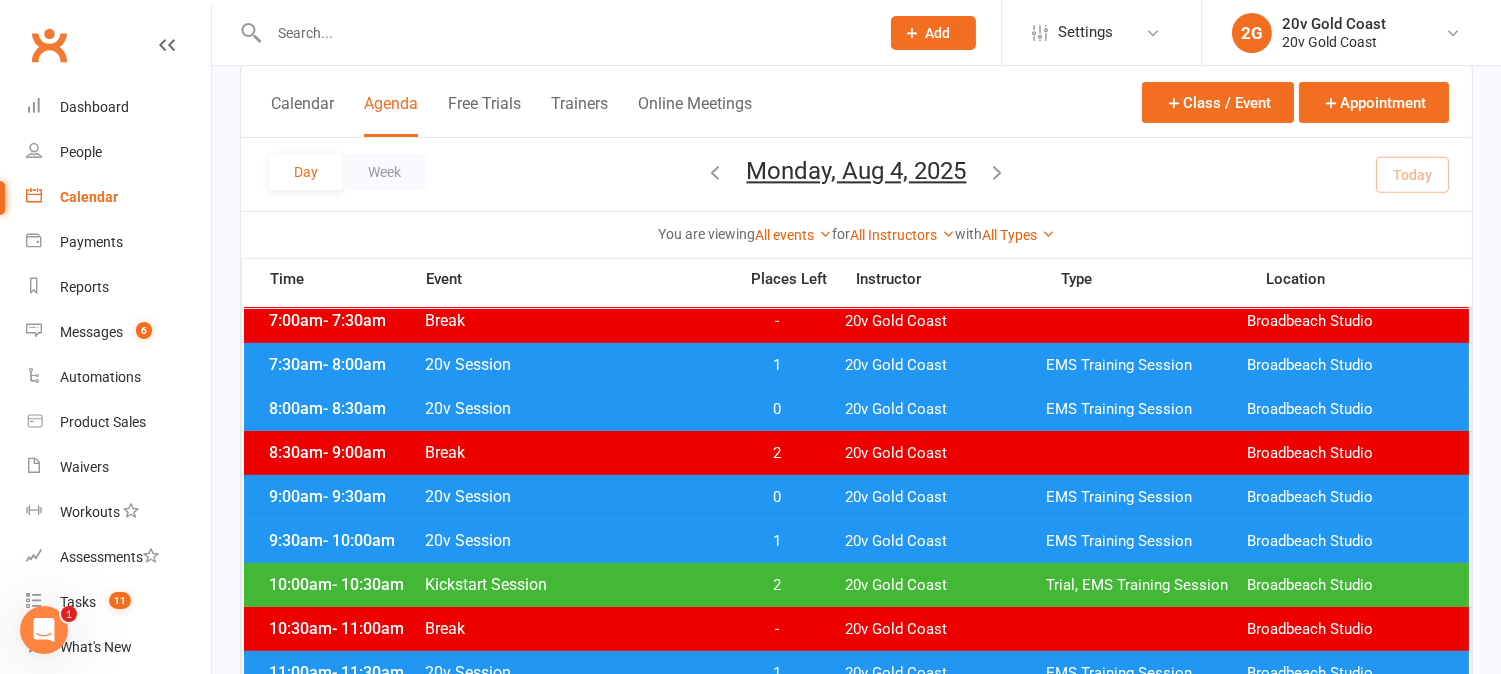 click on "0" at bounding box center (777, 497) 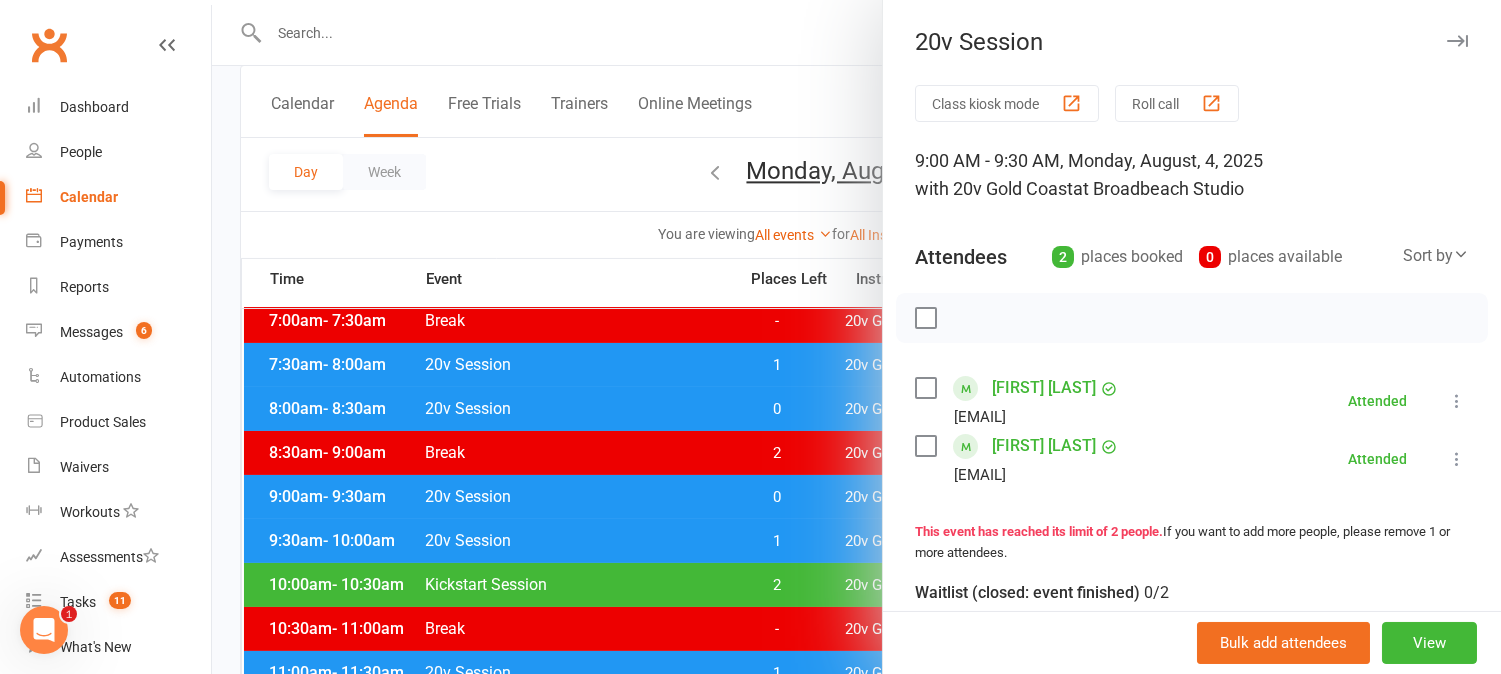 click at bounding box center [856, 337] 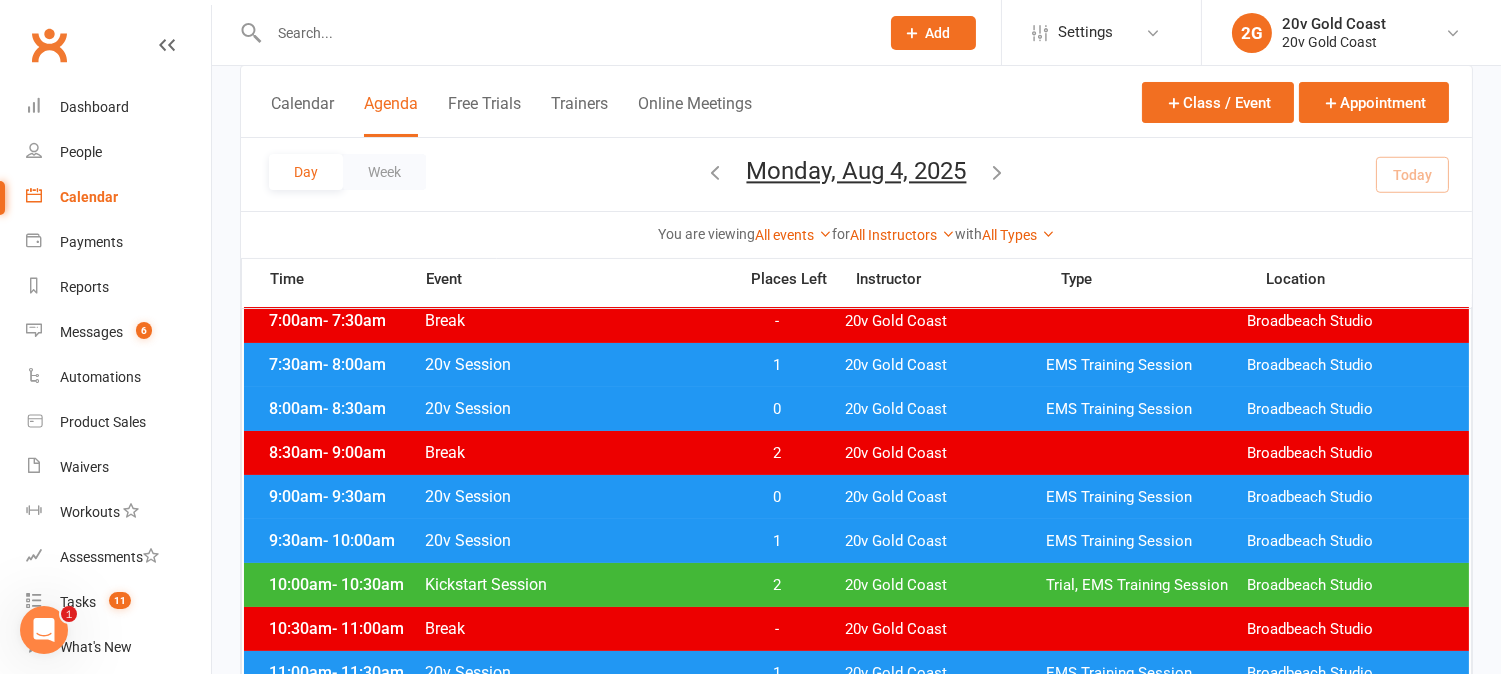 click on "1" at bounding box center [777, 541] 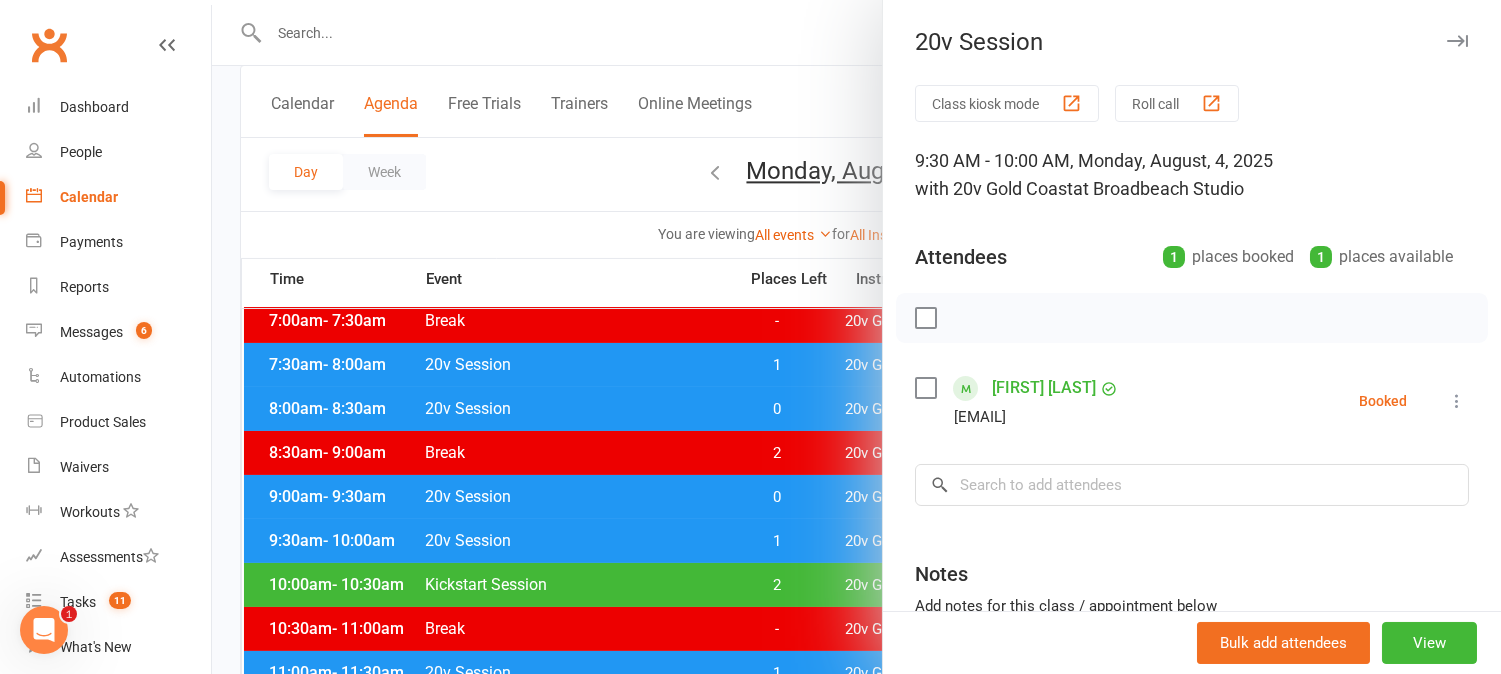 click at bounding box center [1457, 401] 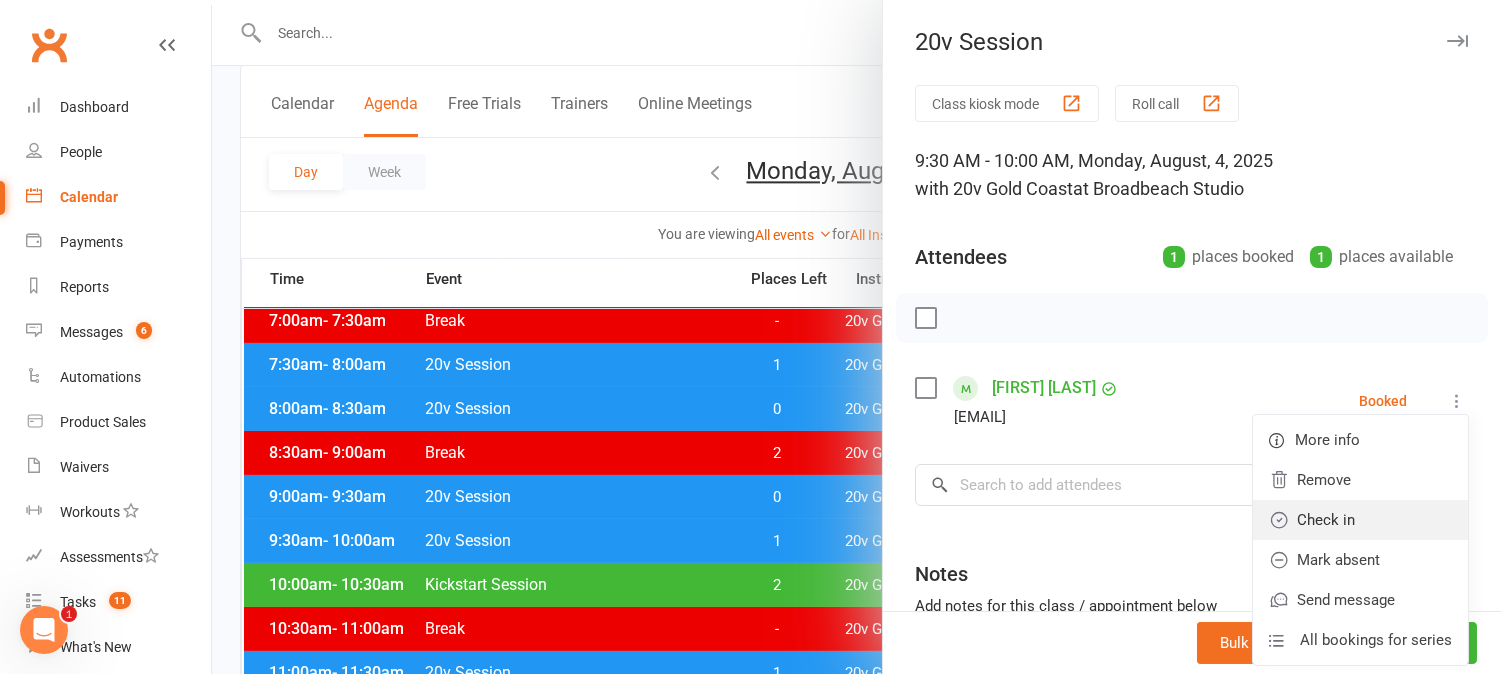click on "Check in" at bounding box center (1360, 520) 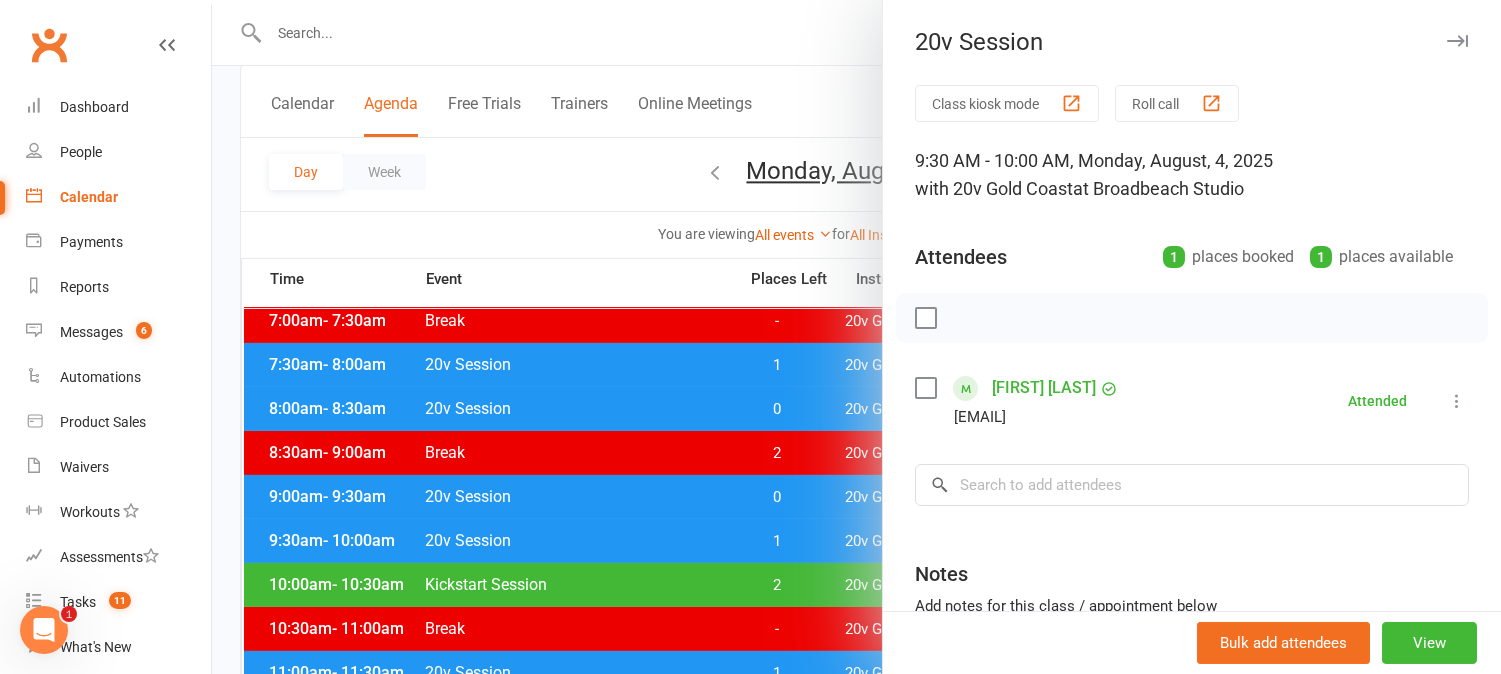 click at bounding box center [856, 337] 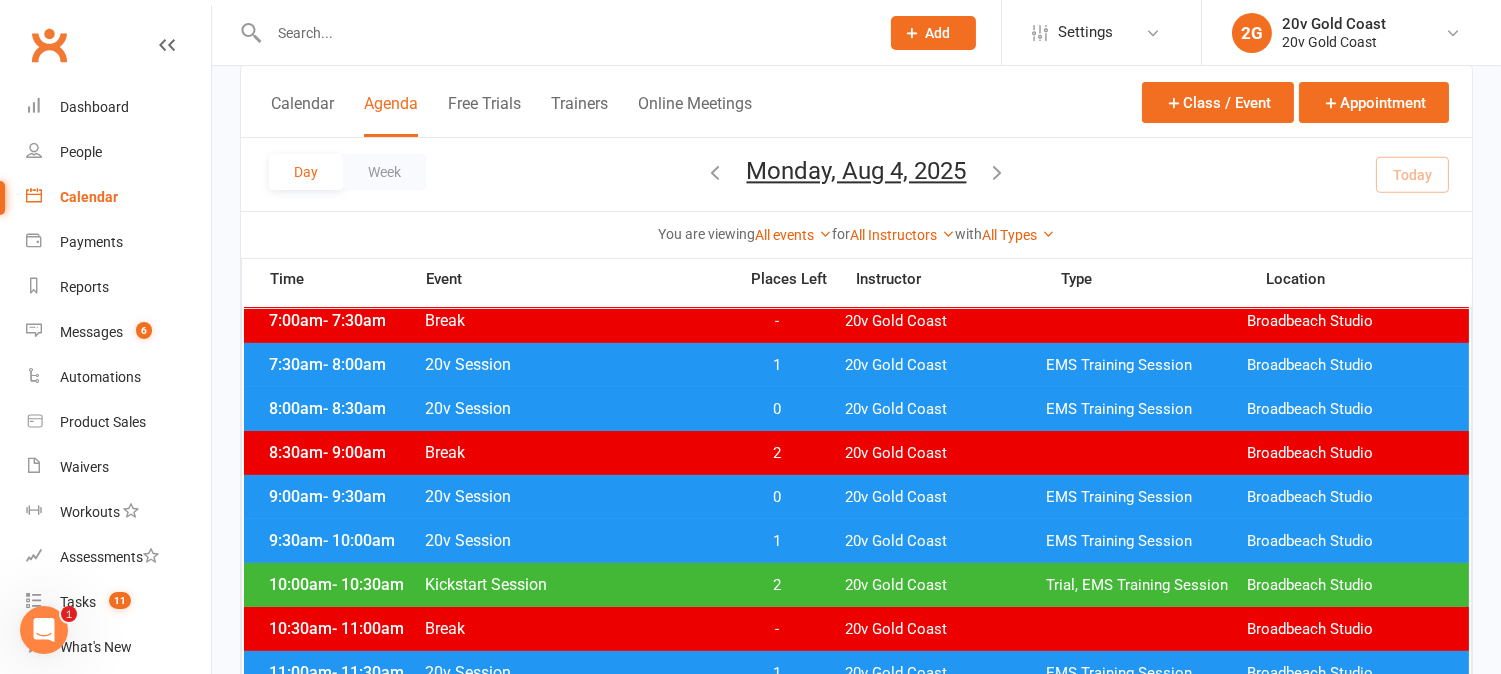 scroll, scrollTop: 333, scrollLeft: 0, axis: vertical 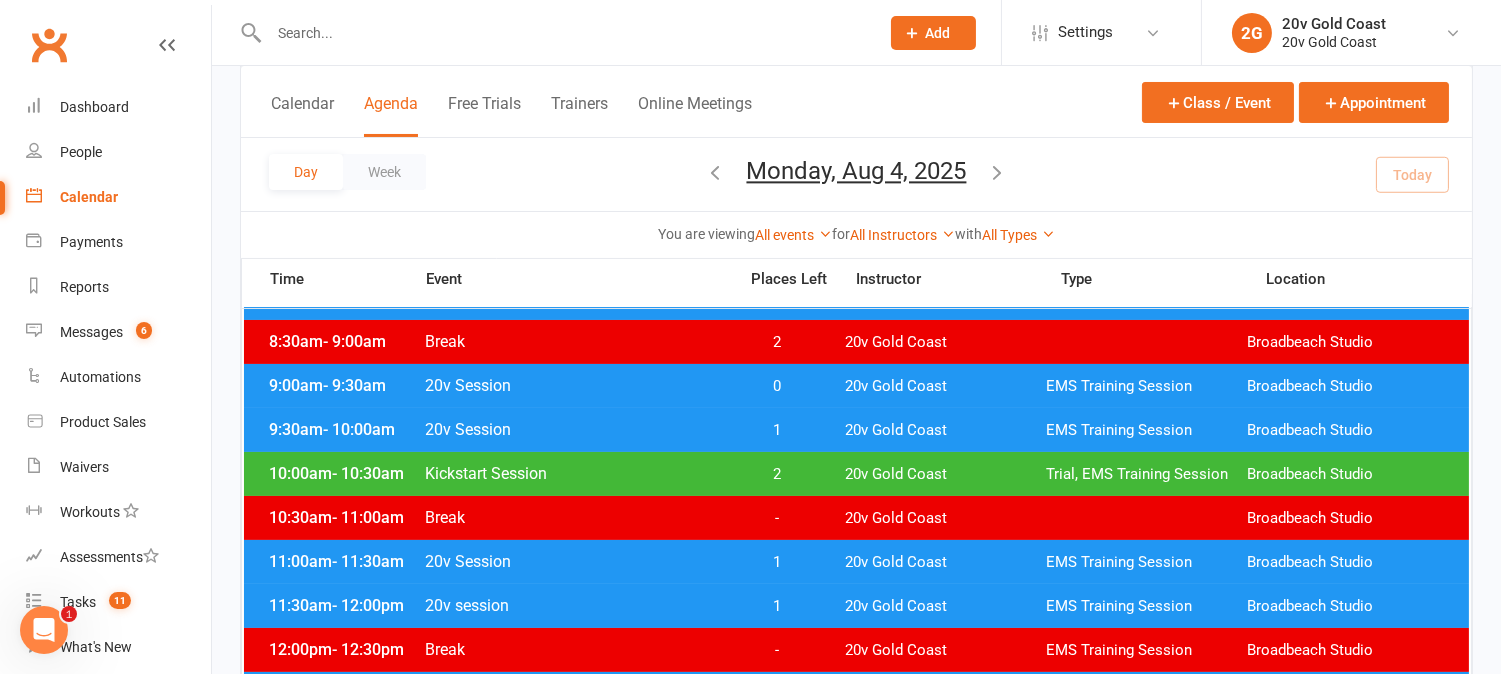 click on "1" at bounding box center [777, 562] 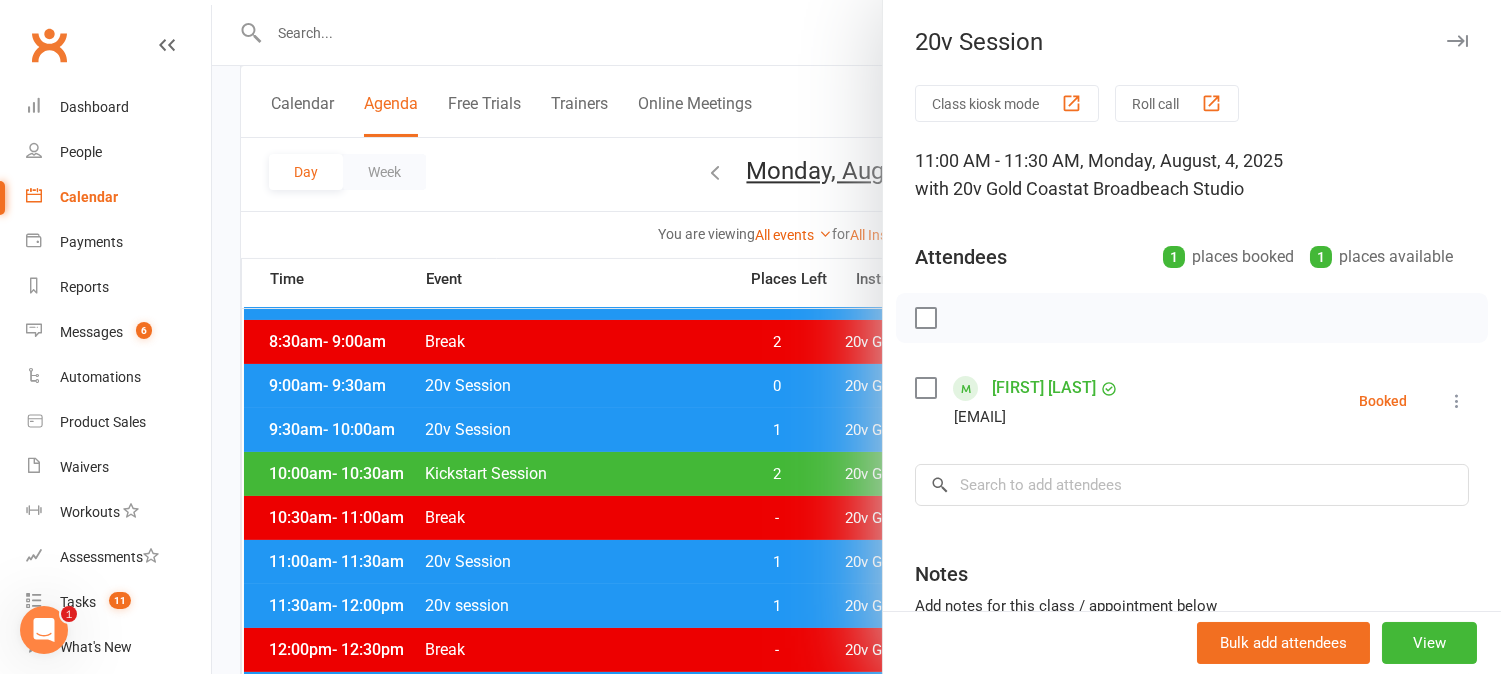 click at bounding box center [1457, 401] 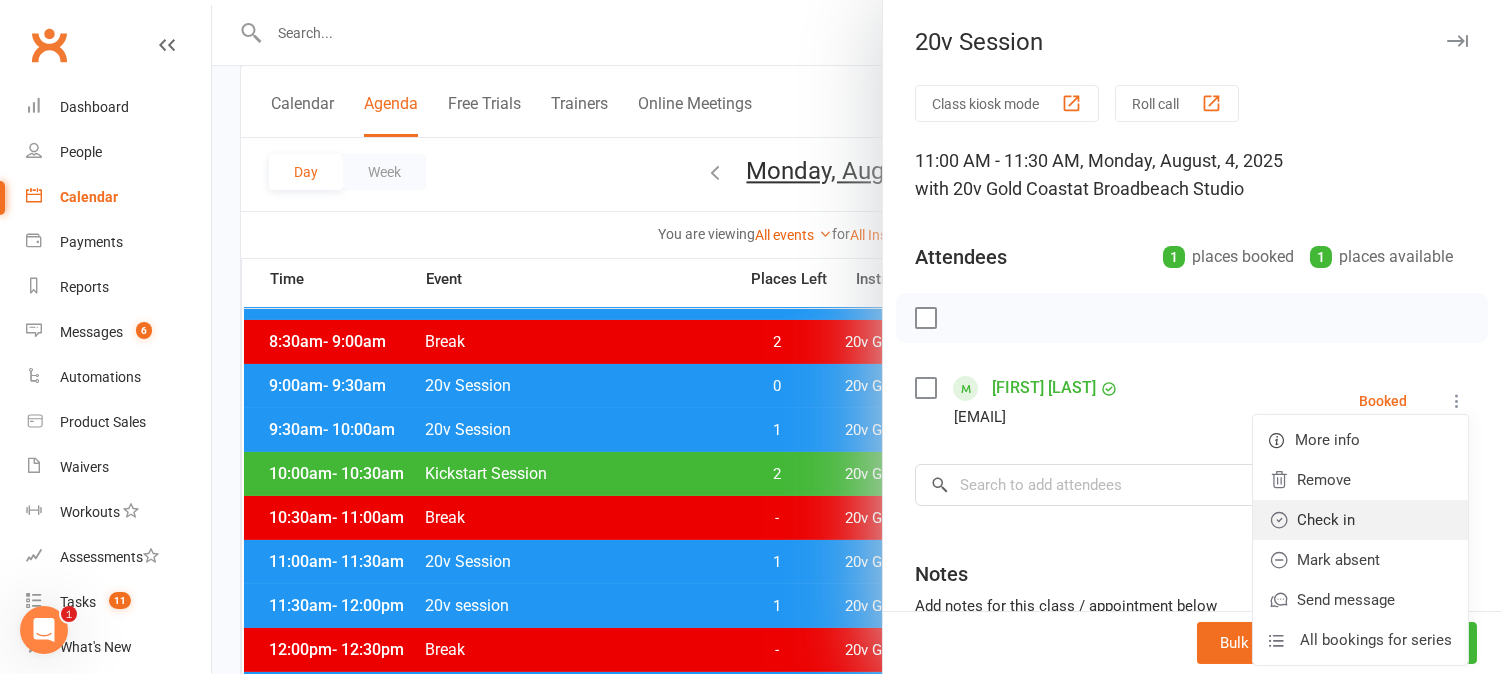 click on "Check in" at bounding box center [1360, 520] 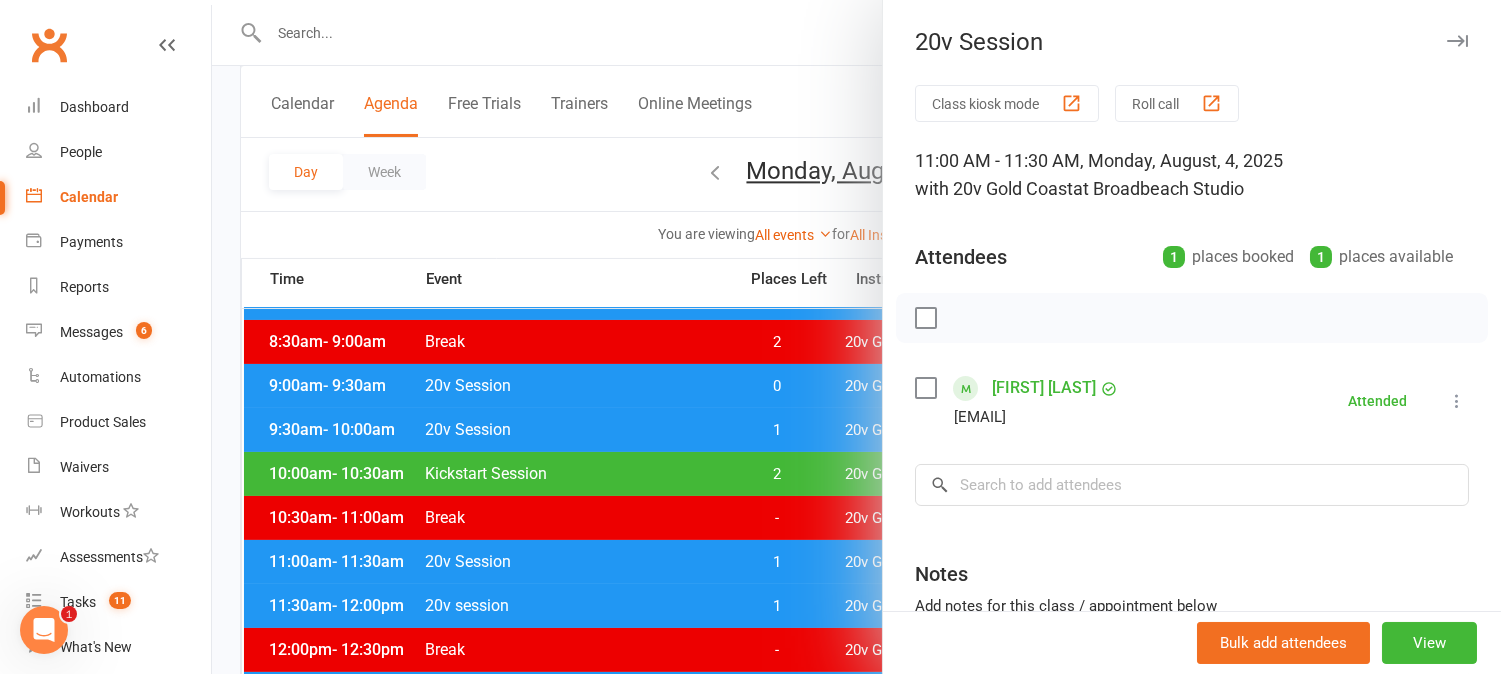 click at bounding box center [856, 337] 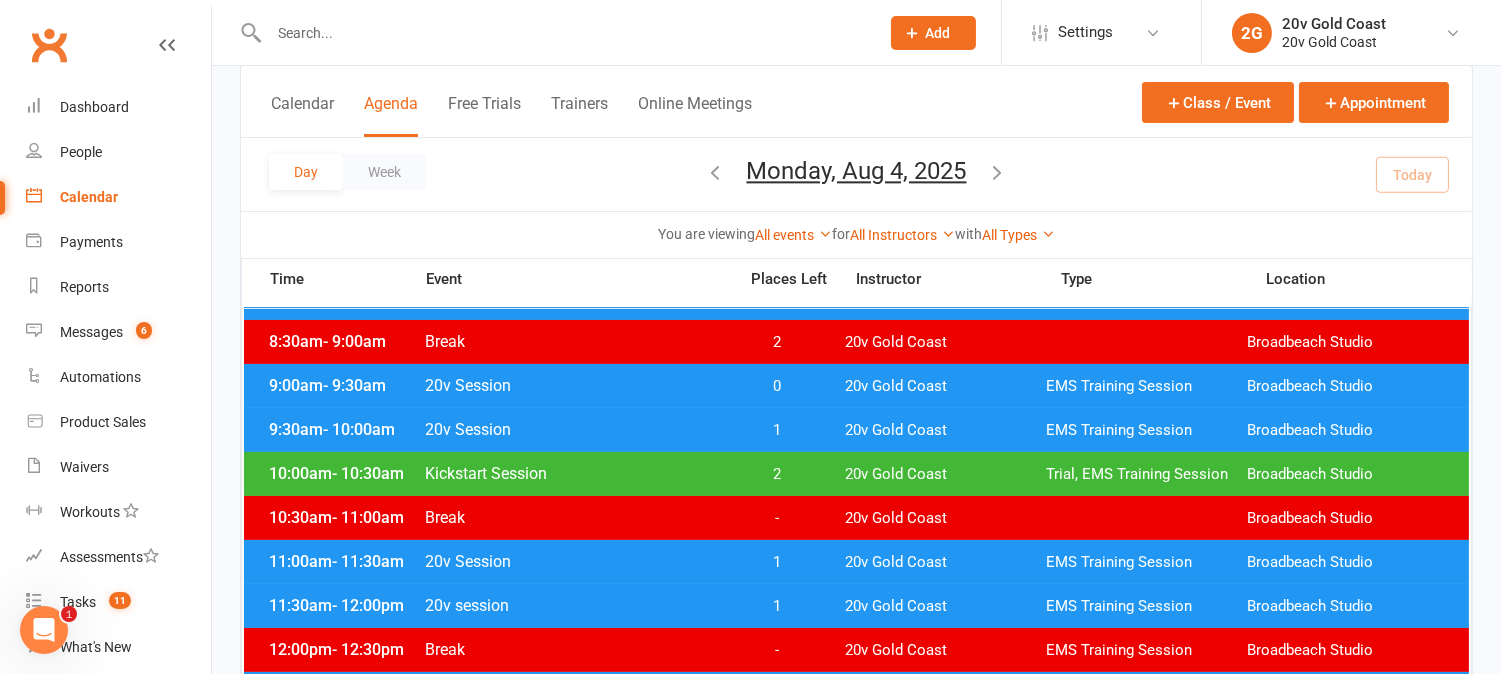 scroll, scrollTop: 444, scrollLeft: 0, axis: vertical 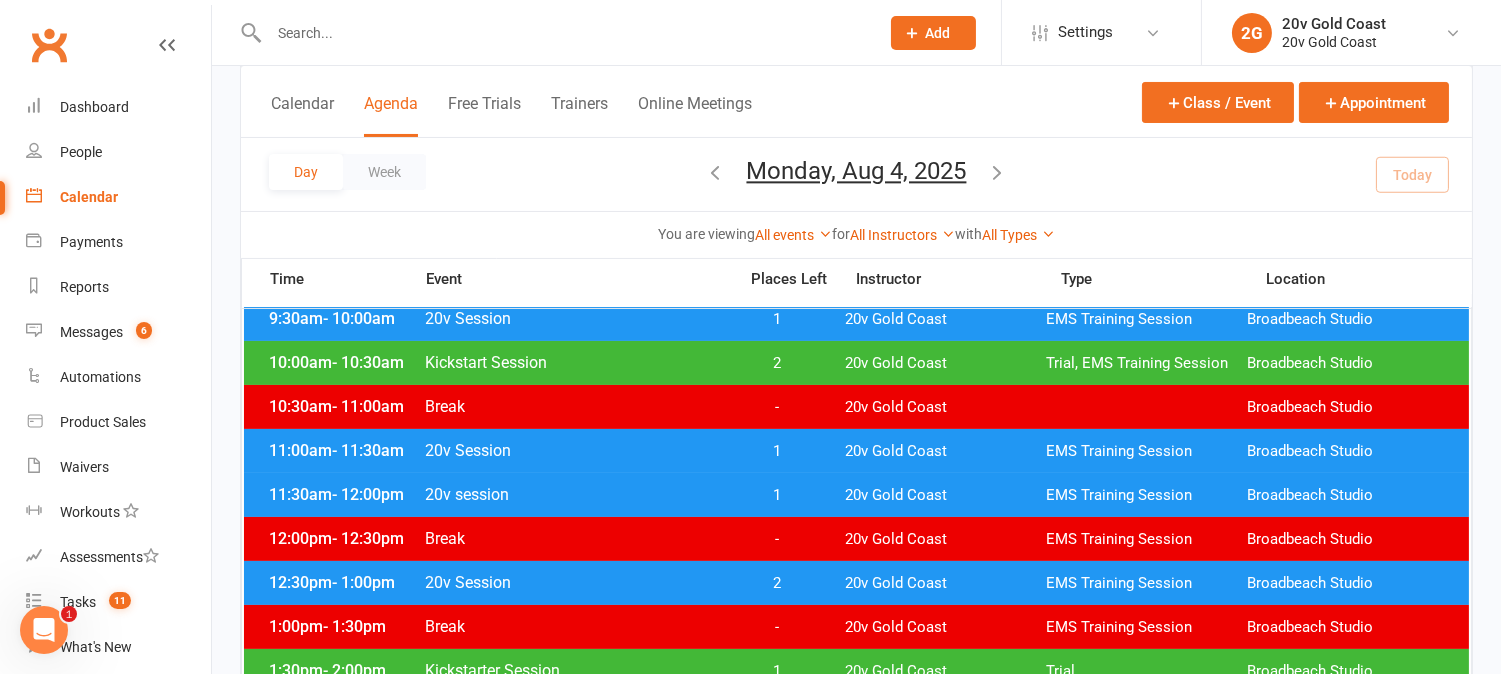 click on "11:00am  - 11:30am 20v Session 1 20v Gold Coast EMS Training Session Broadbeach Studio" at bounding box center (856, 451) 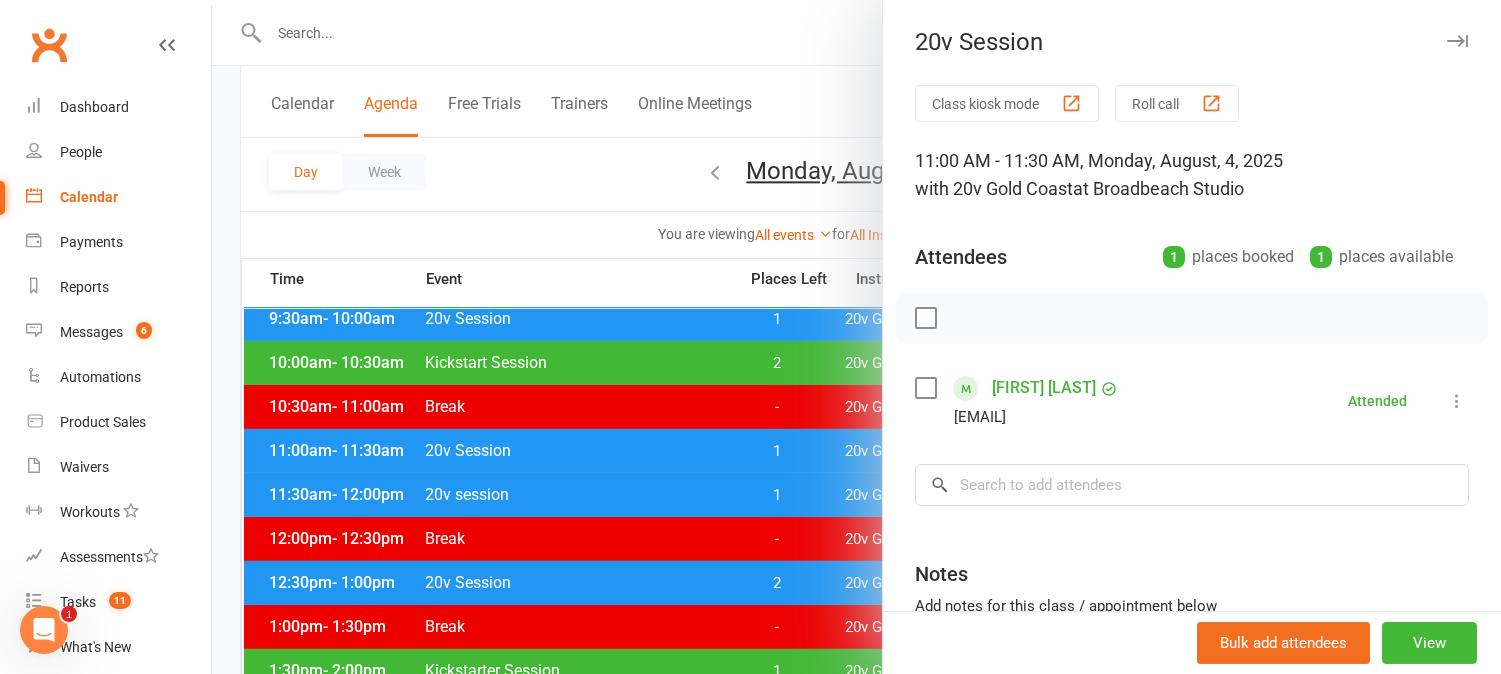 click at bounding box center [856, 337] 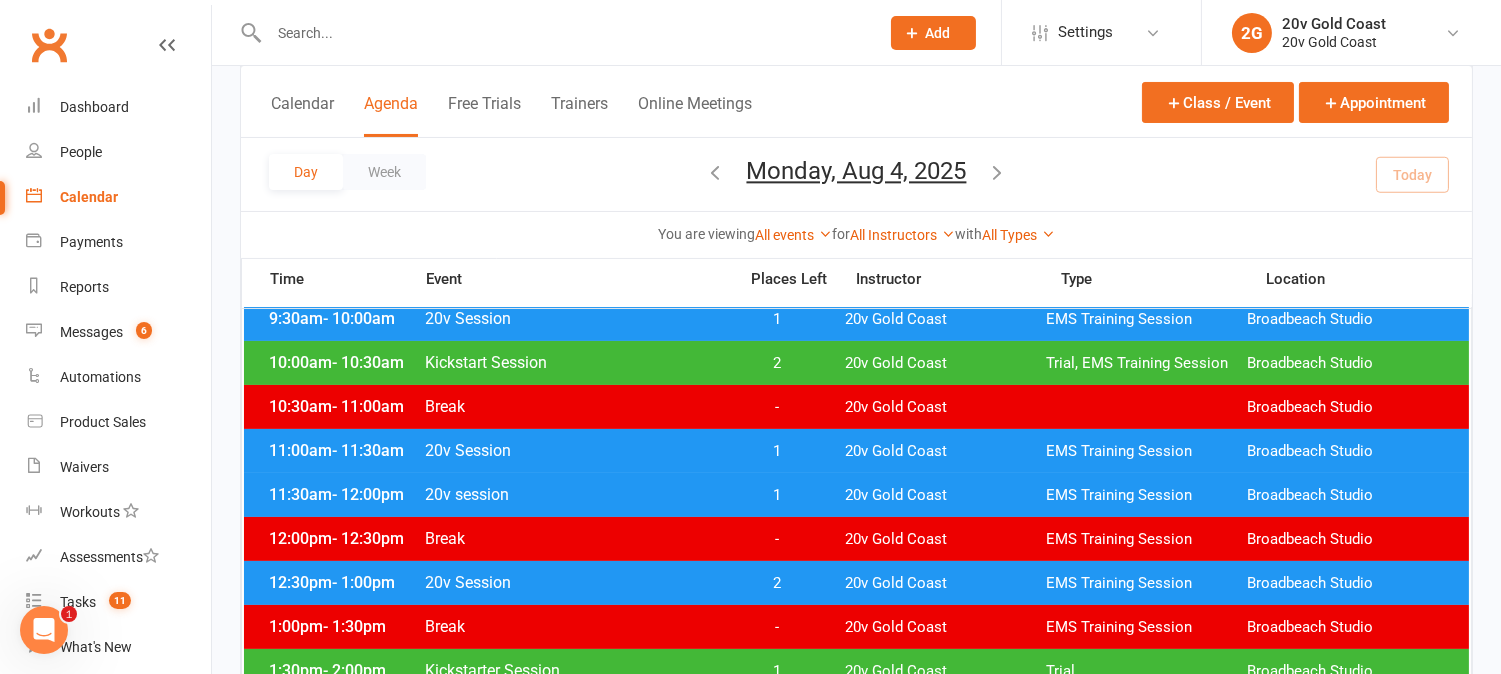 click on "1" at bounding box center [777, 495] 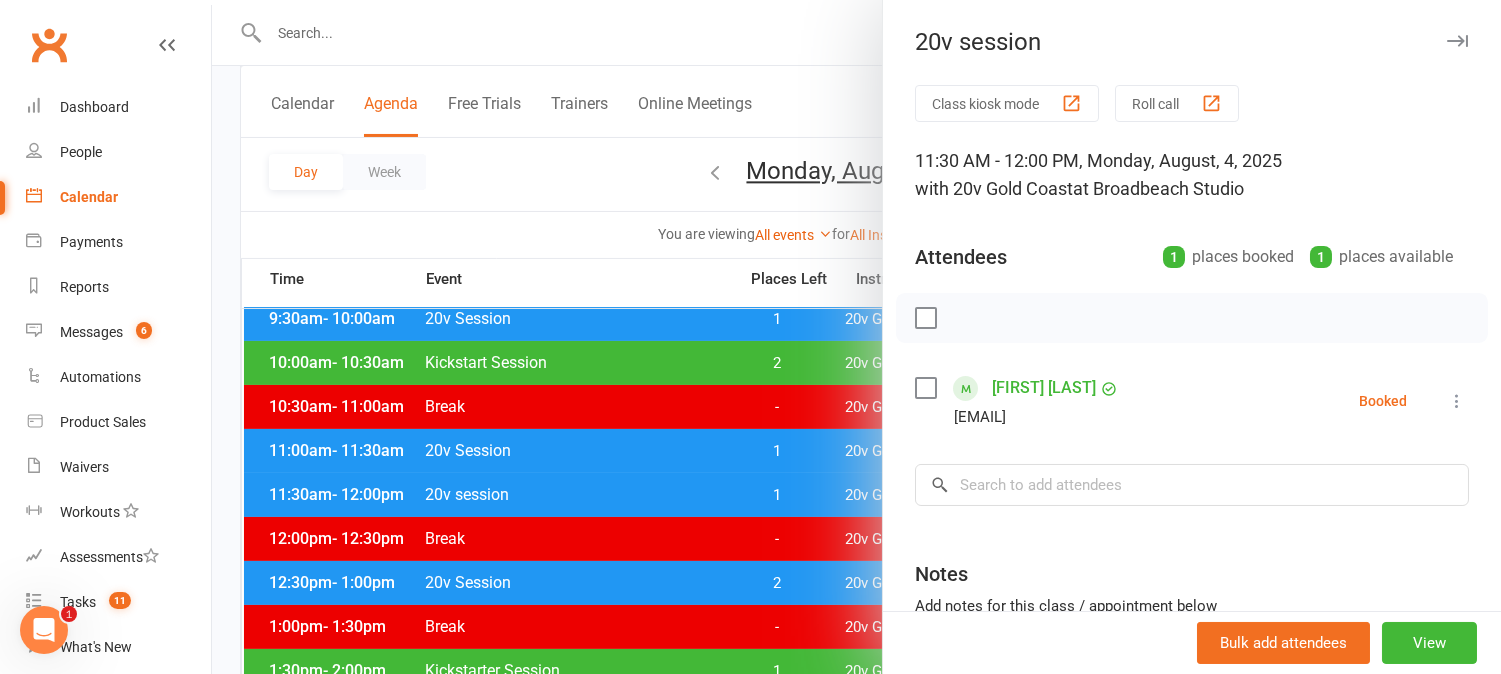 click at bounding box center (1457, 401) 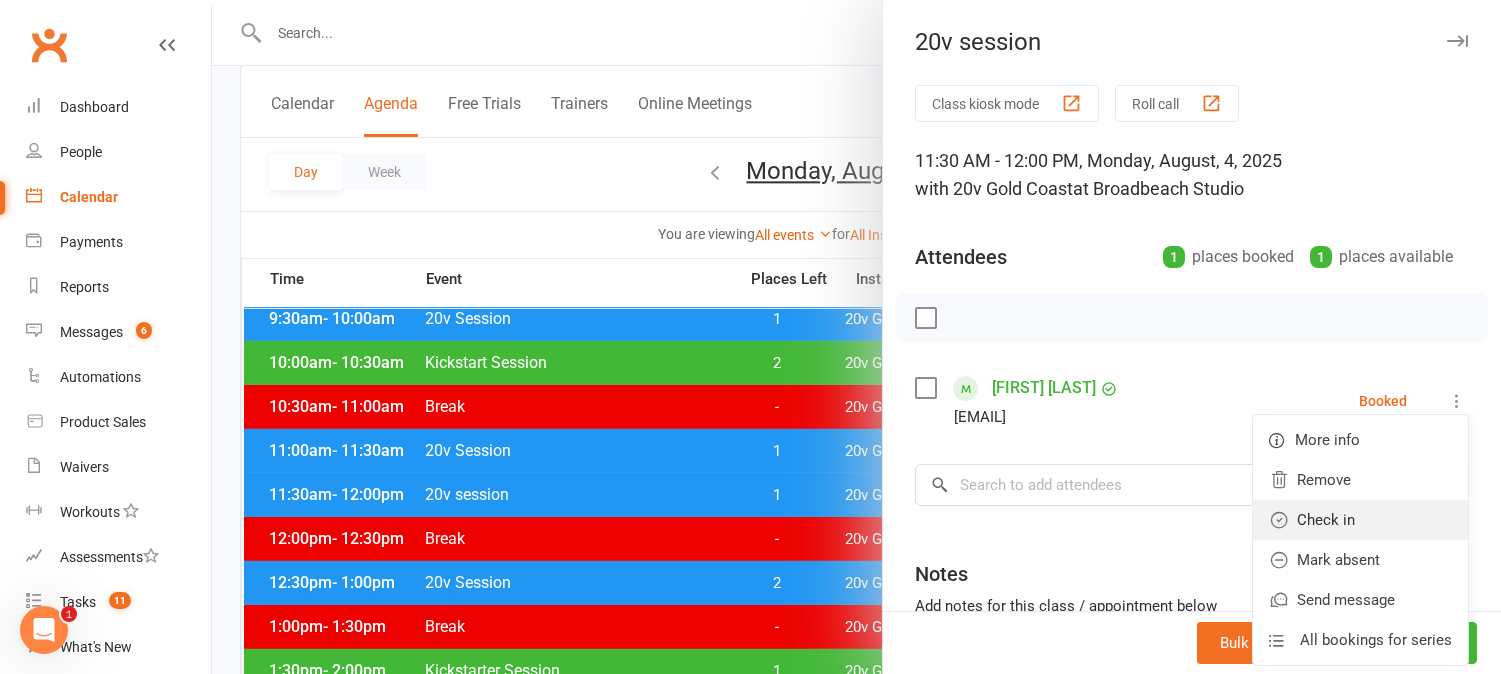 click on "Check in" at bounding box center [1360, 520] 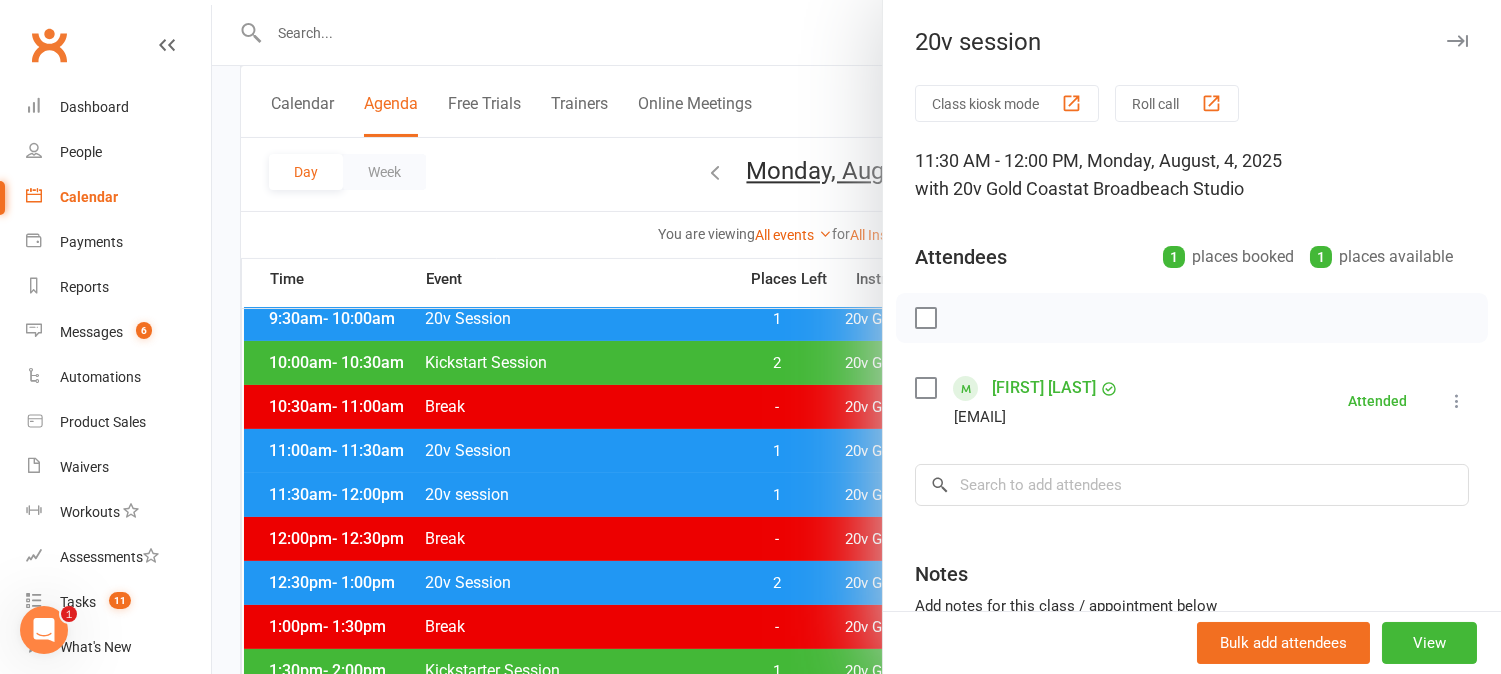 drag, startPoint x: 801, startPoint y: 472, endPoint x: 805, endPoint y: 506, distance: 34.234486 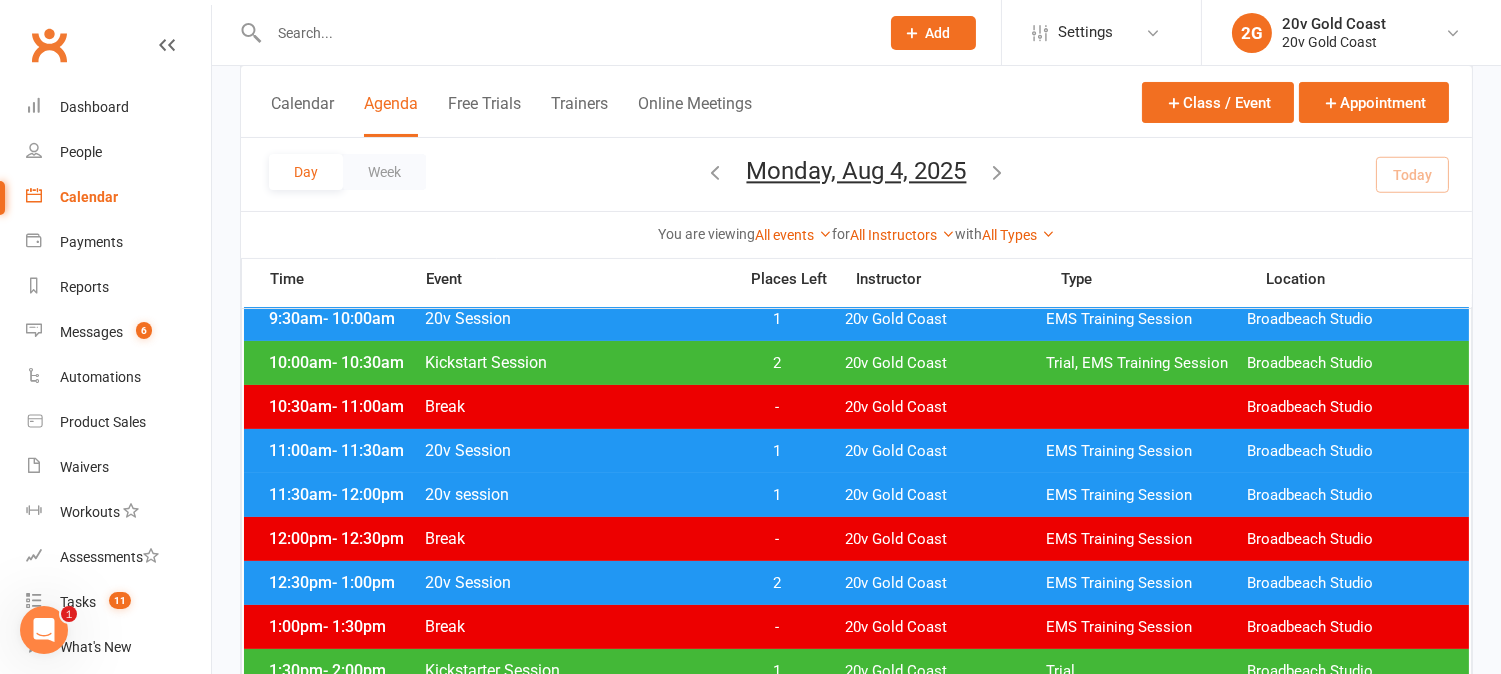 click on "1" at bounding box center [777, 495] 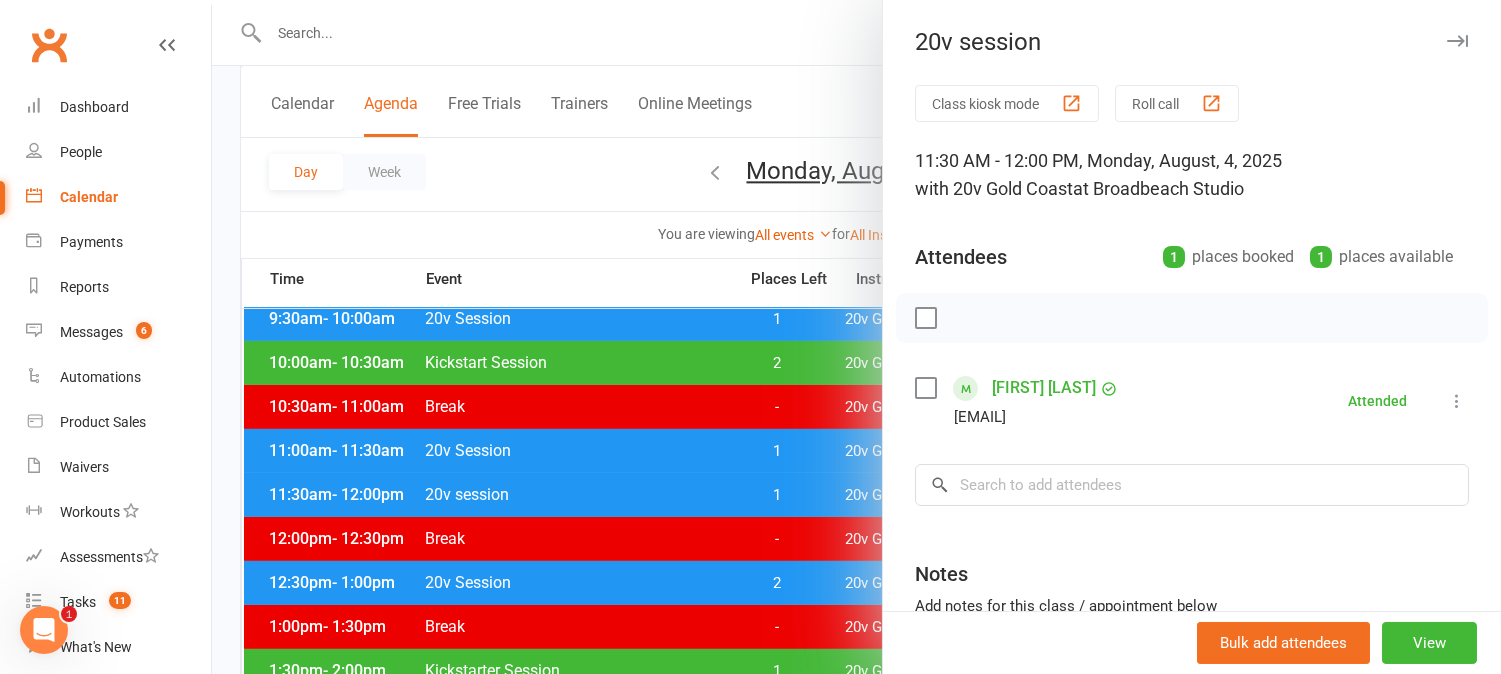 click at bounding box center (856, 337) 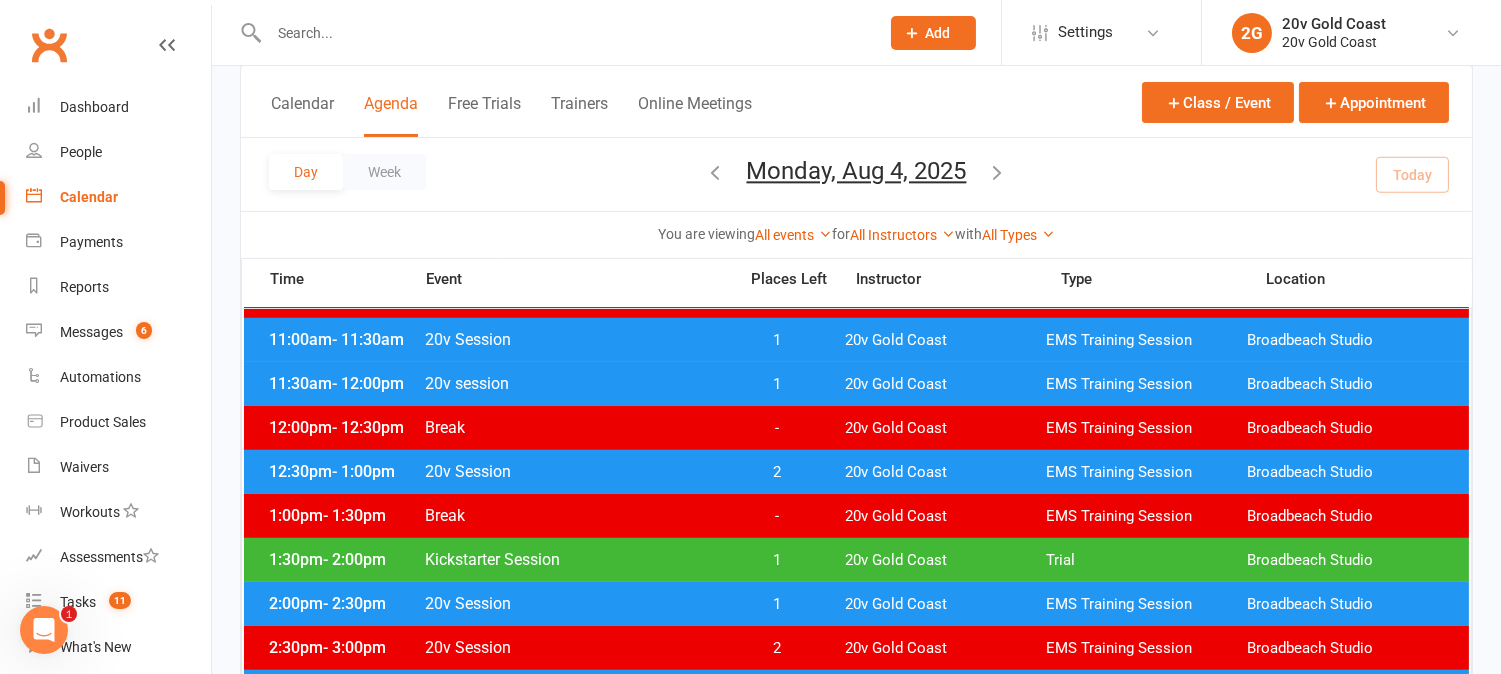 scroll, scrollTop: 666, scrollLeft: 0, axis: vertical 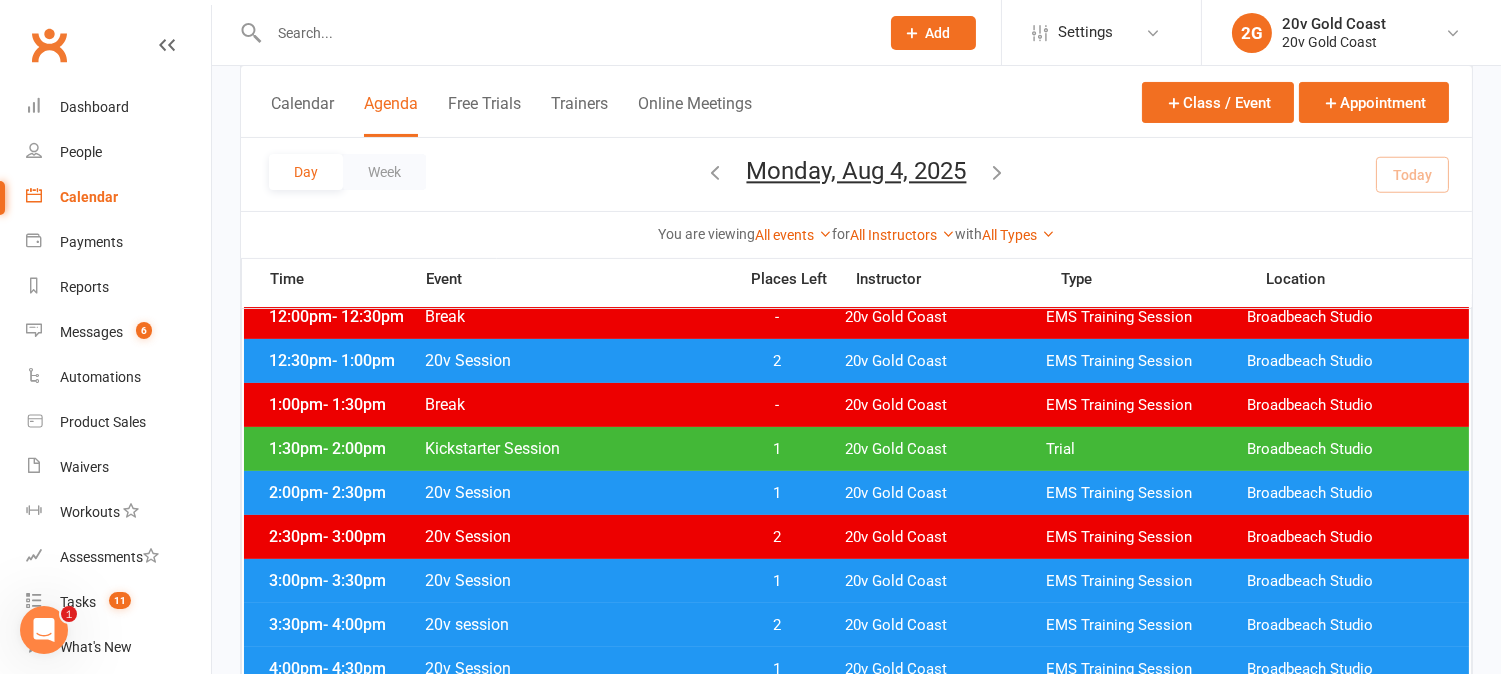 click on "1" at bounding box center [777, 449] 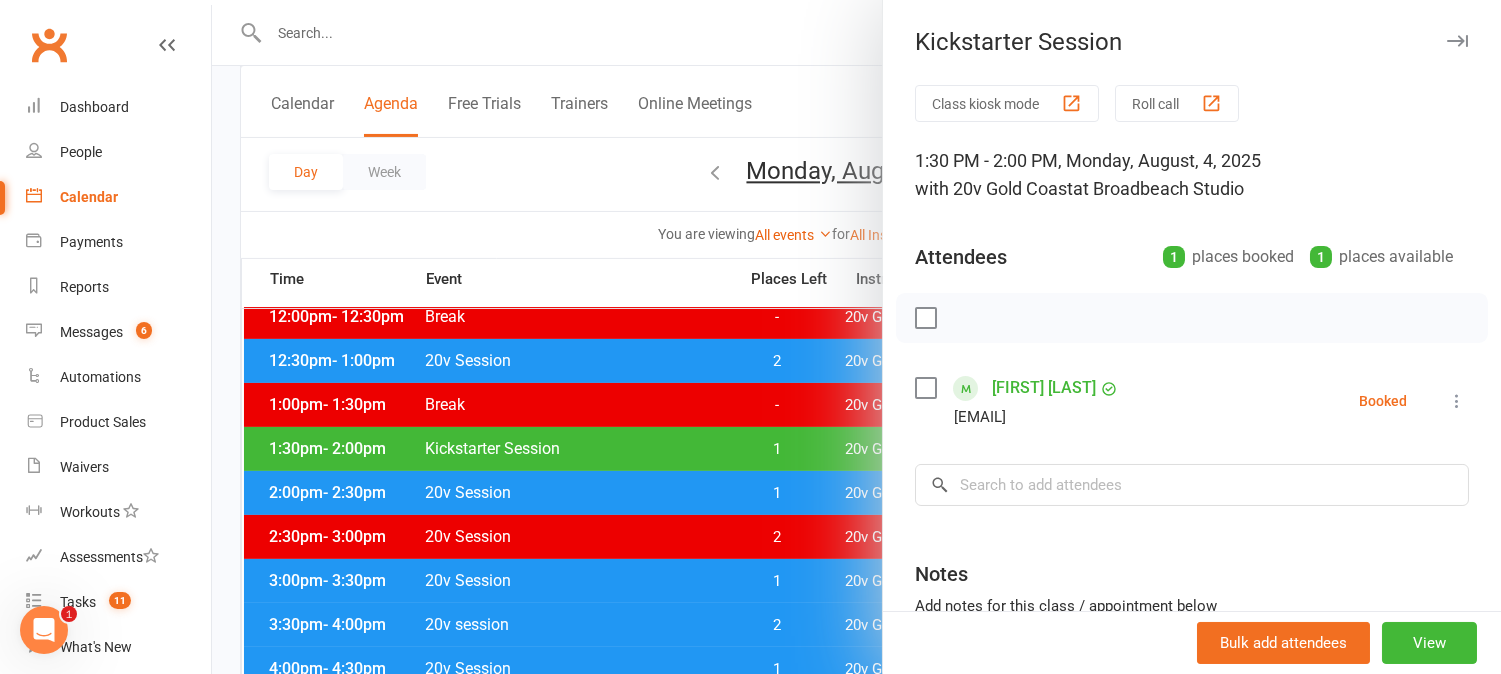click at bounding box center [856, 337] 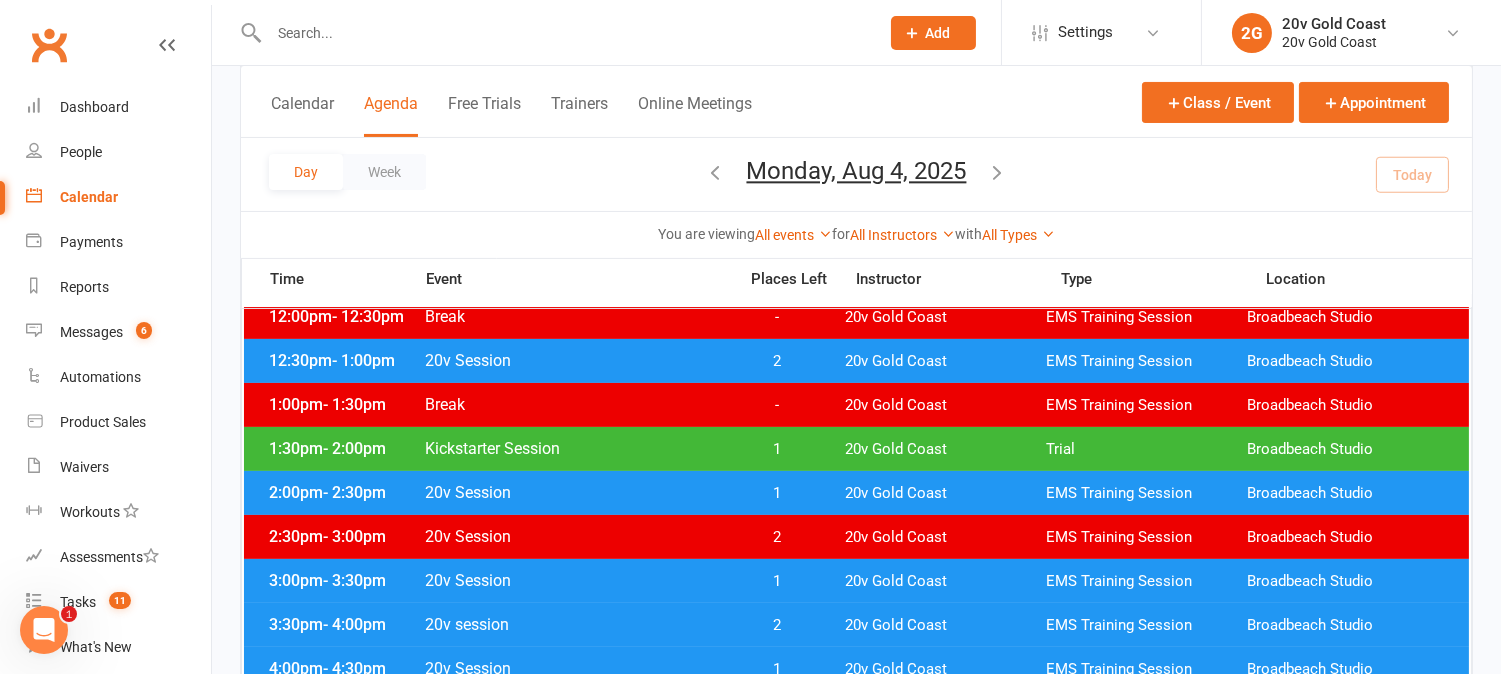click on "Monday, Aug 4, 2025" at bounding box center [857, 171] 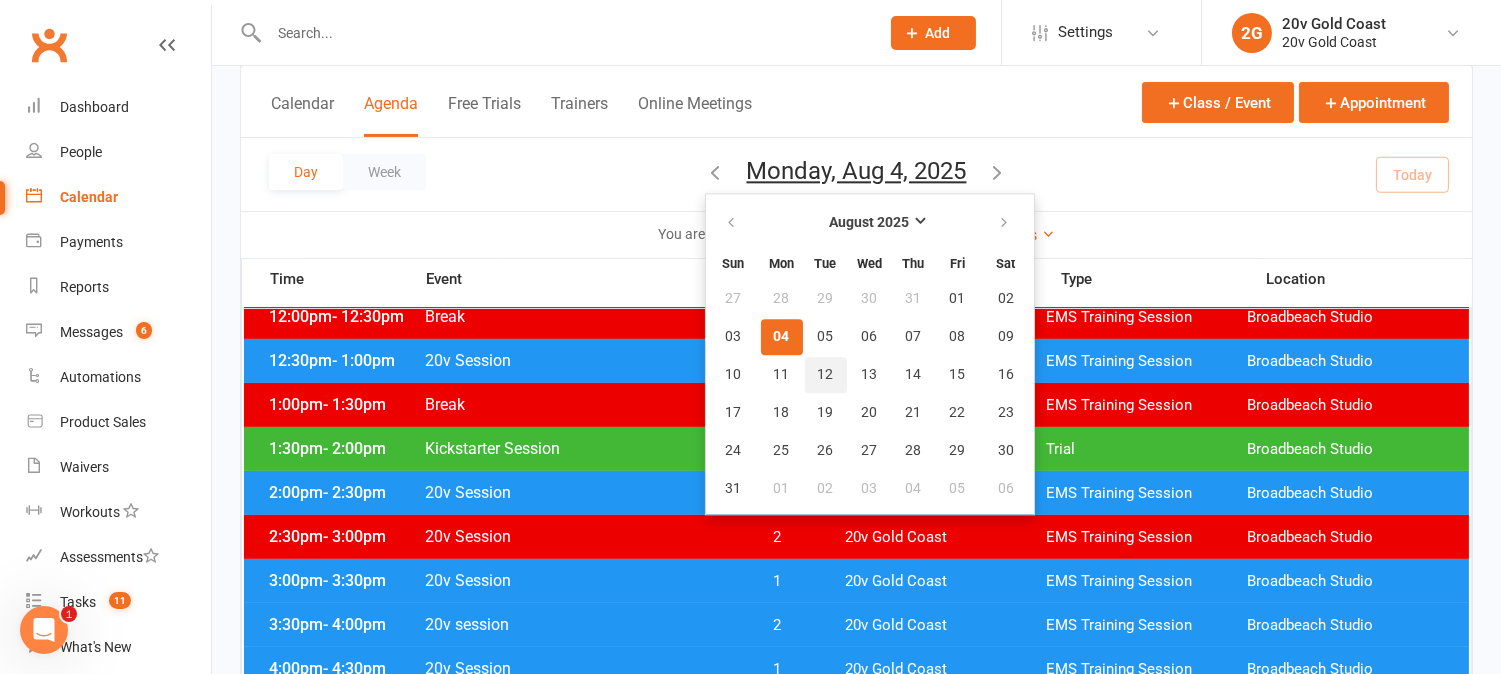 click on "12" at bounding box center [826, 375] 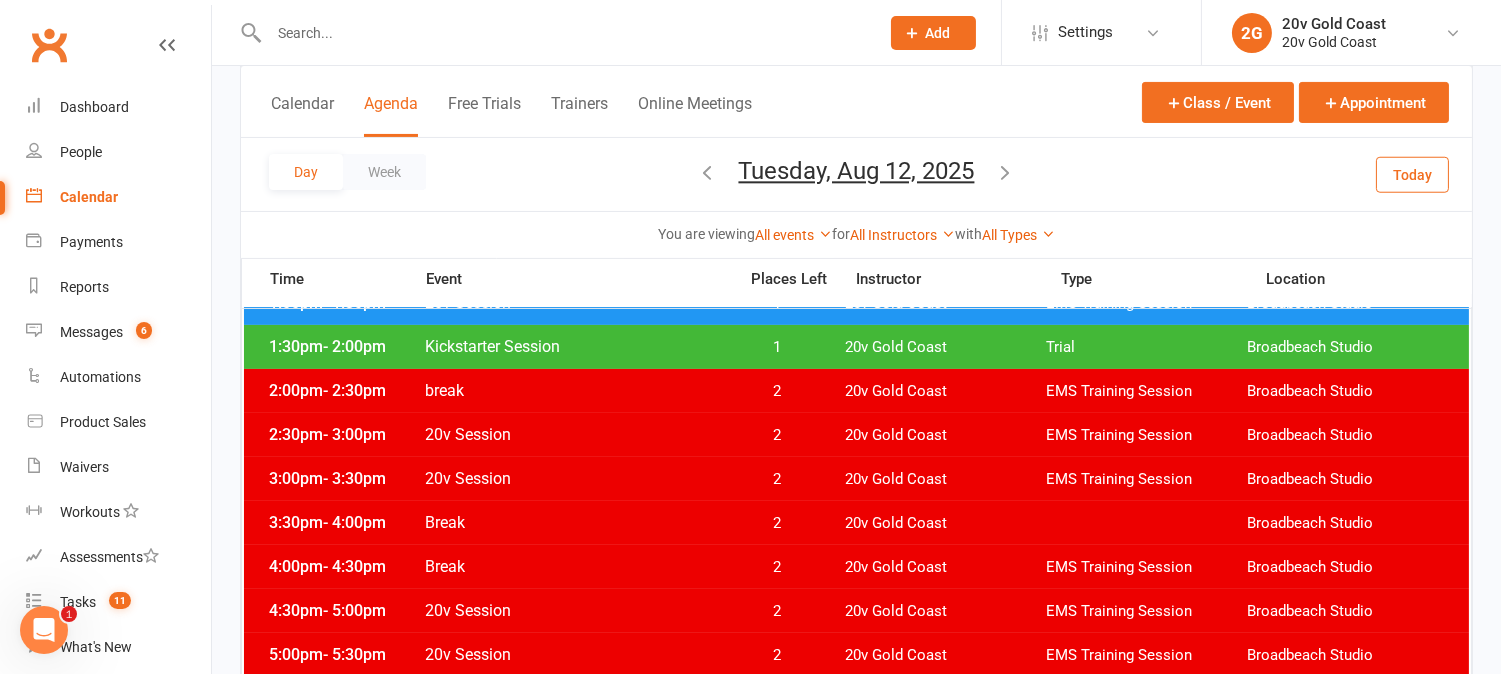 scroll, scrollTop: 666, scrollLeft: 0, axis: vertical 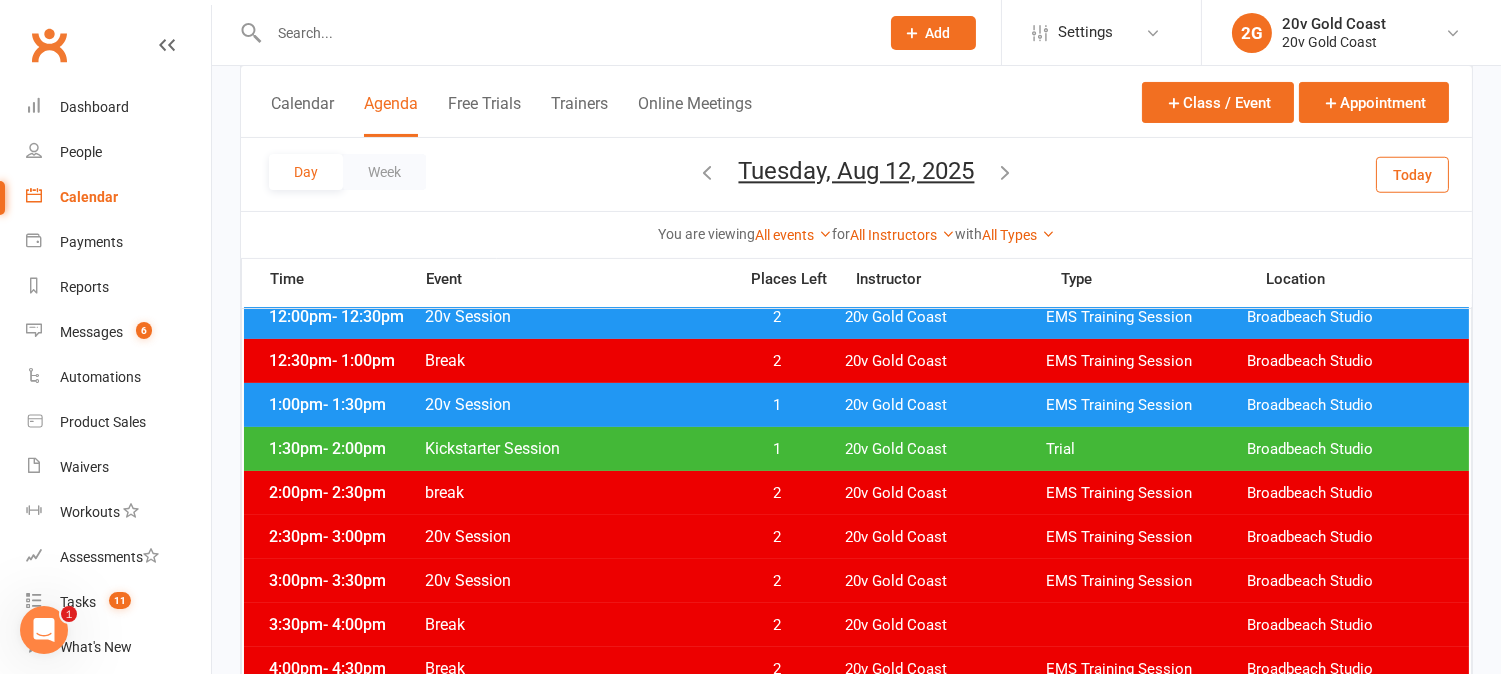click on "1" at bounding box center [777, 449] 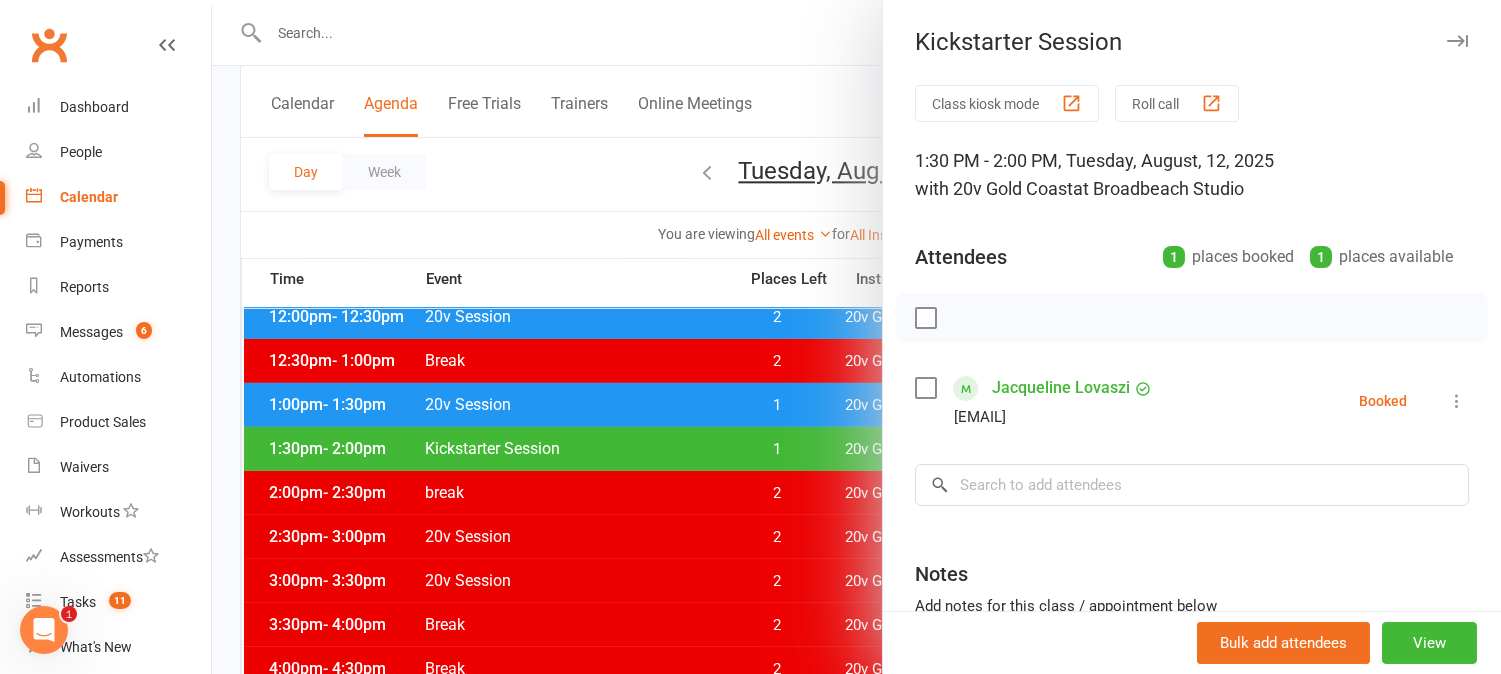click at bounding box center (856, 337) 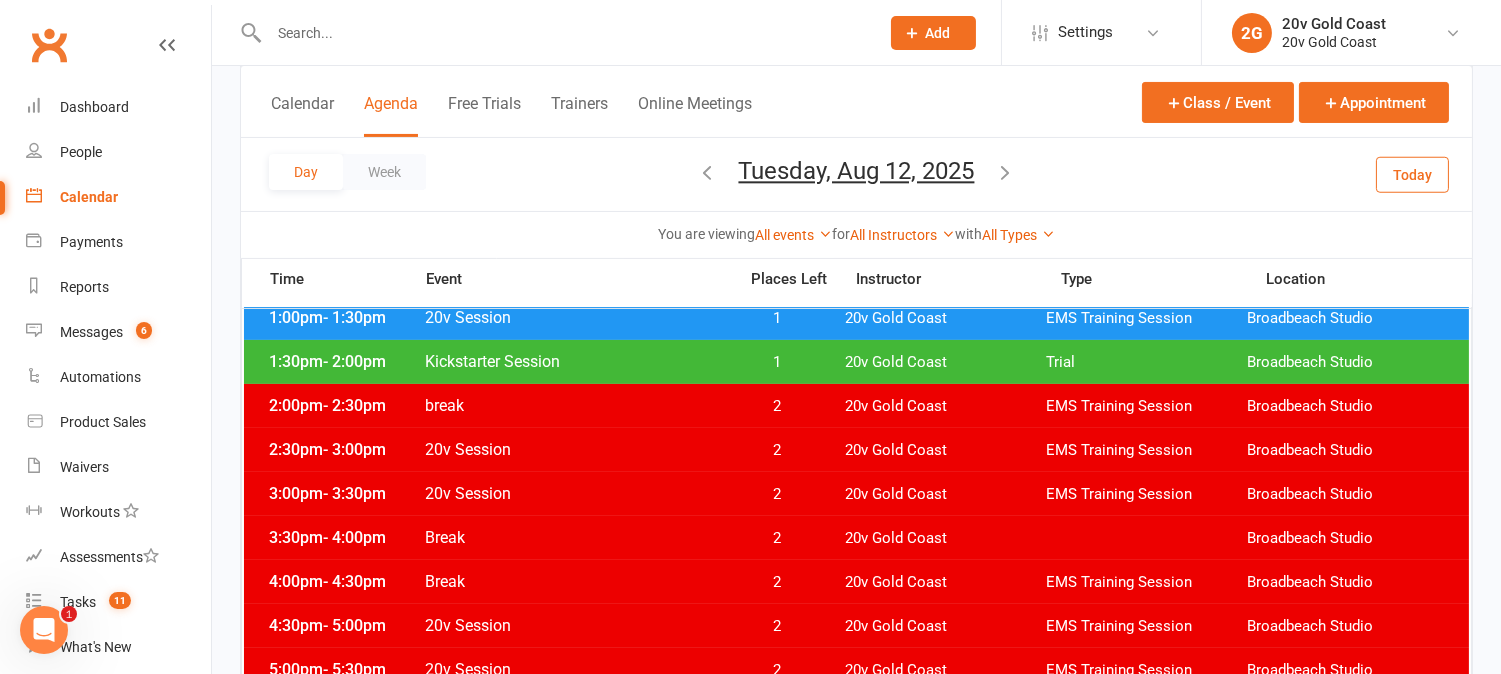 scroll, scrollTop: 777, scrollLeft: 0, axis: vertical 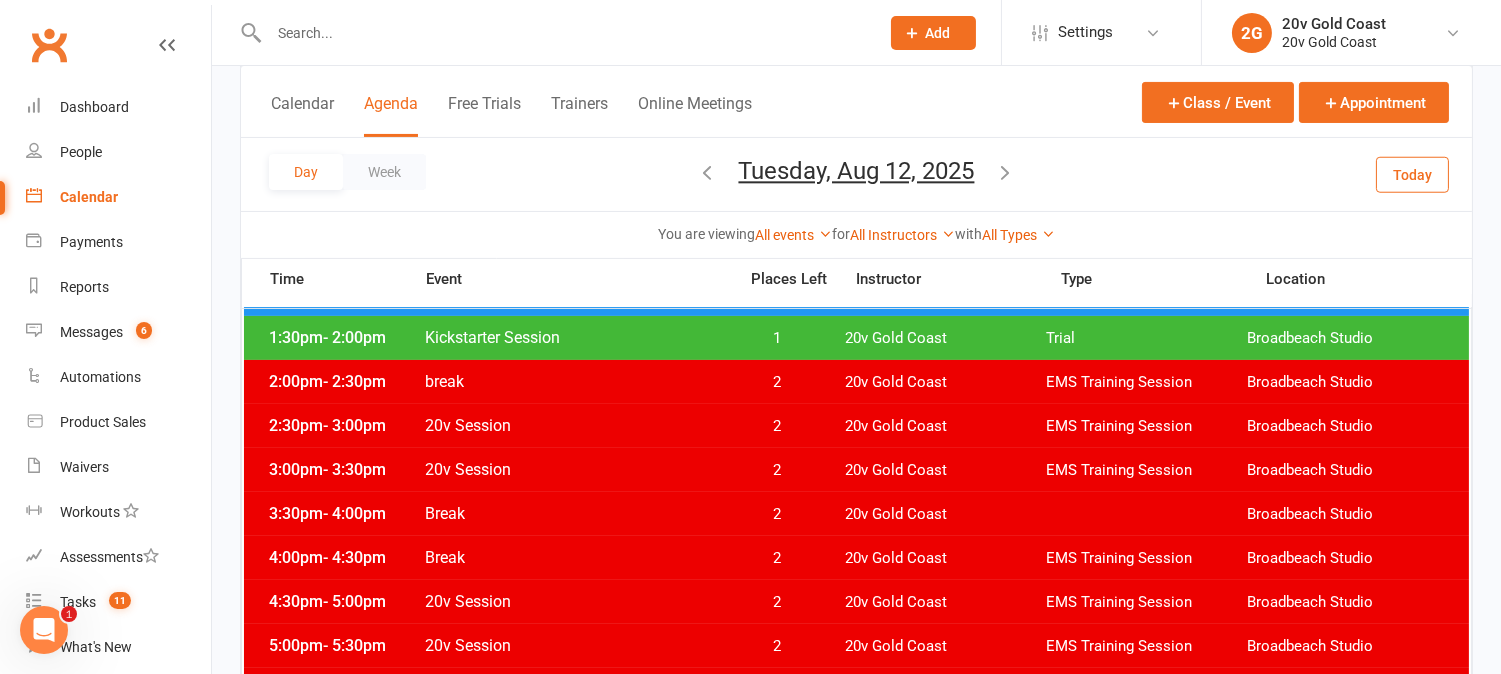 click on "Today" at bounding box center [1412, 174] 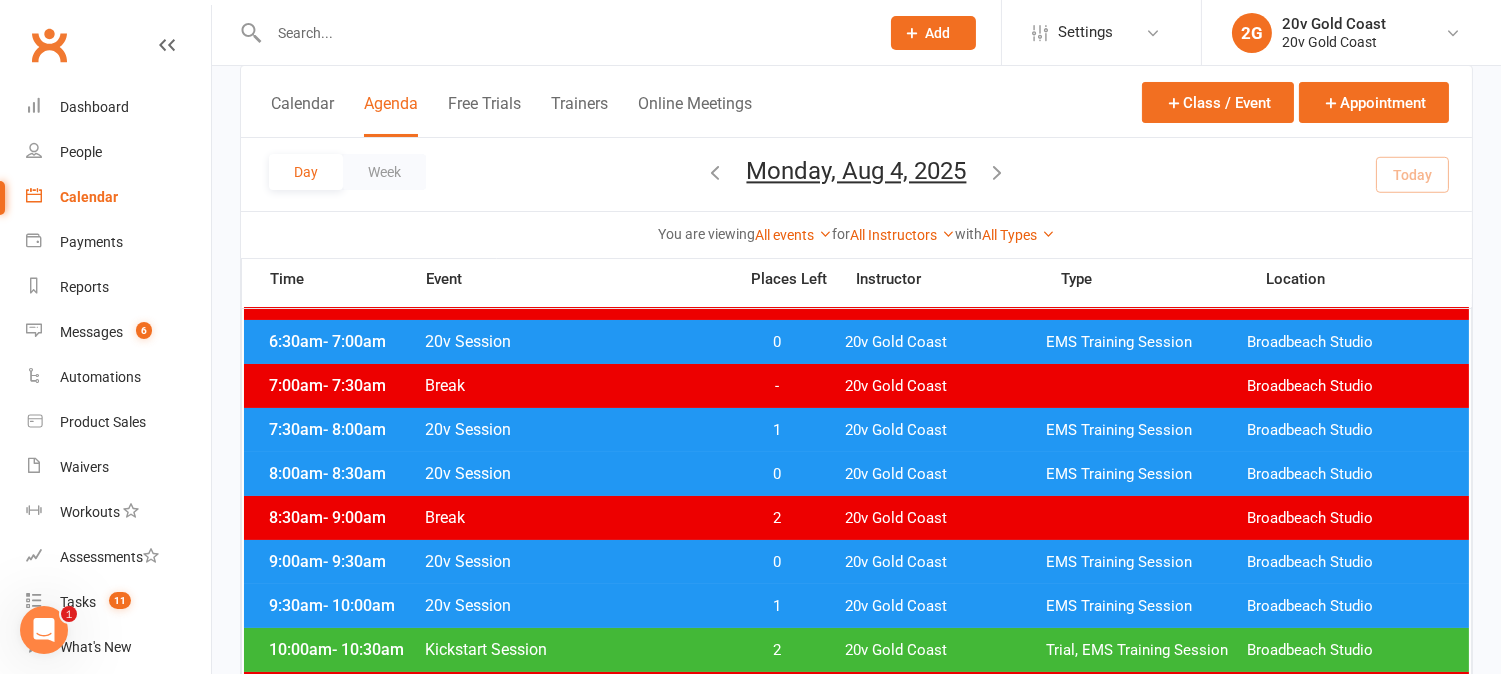 scroll, scrollTop: 0, scrollLeft: 0, axis: both 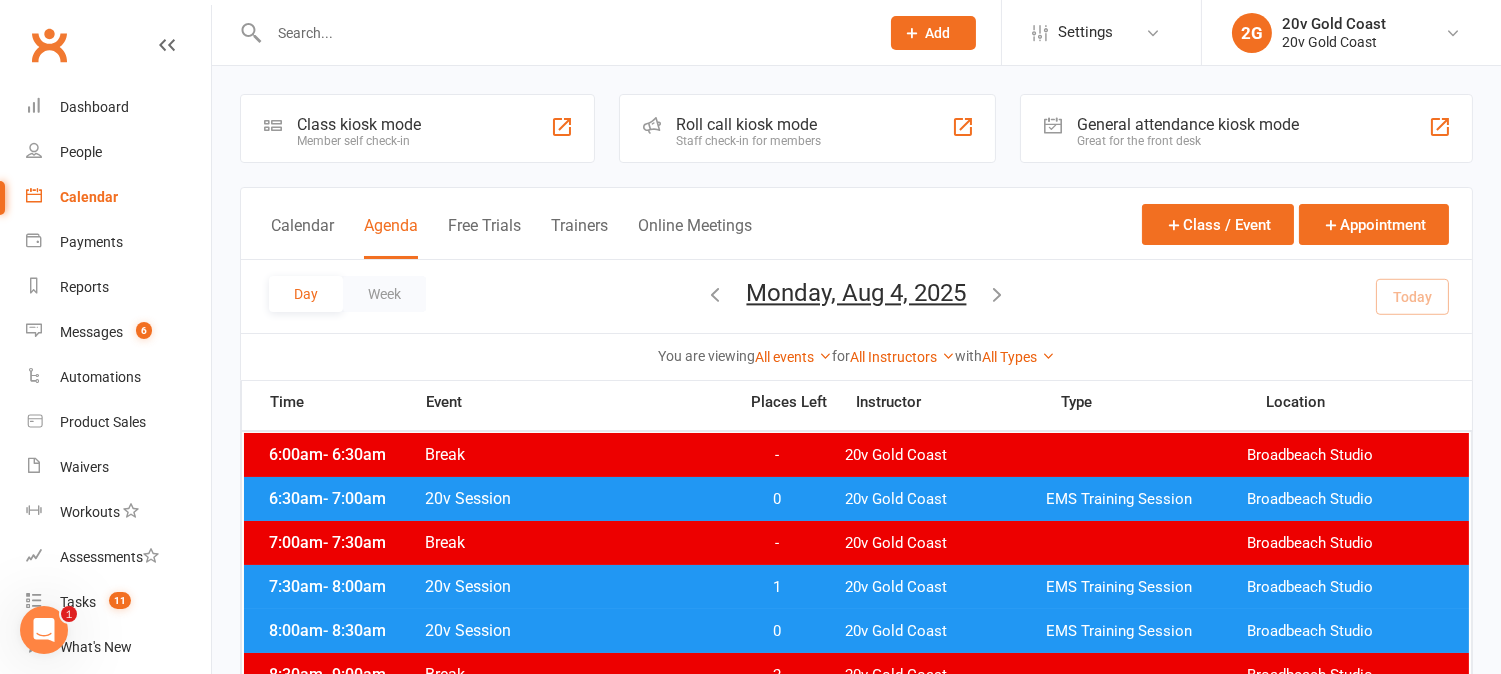 click on "0" at bounding box center (777, 499) 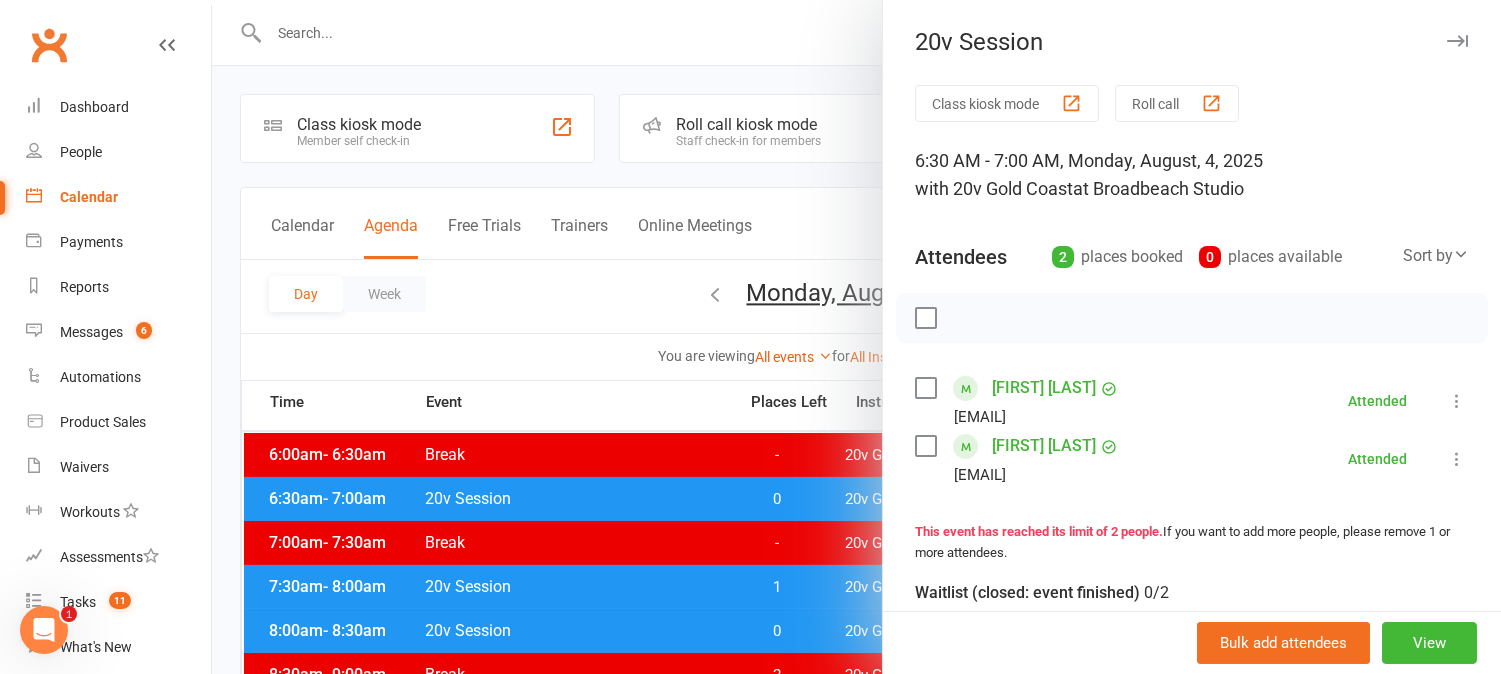 click at bounding box center [856, 337] 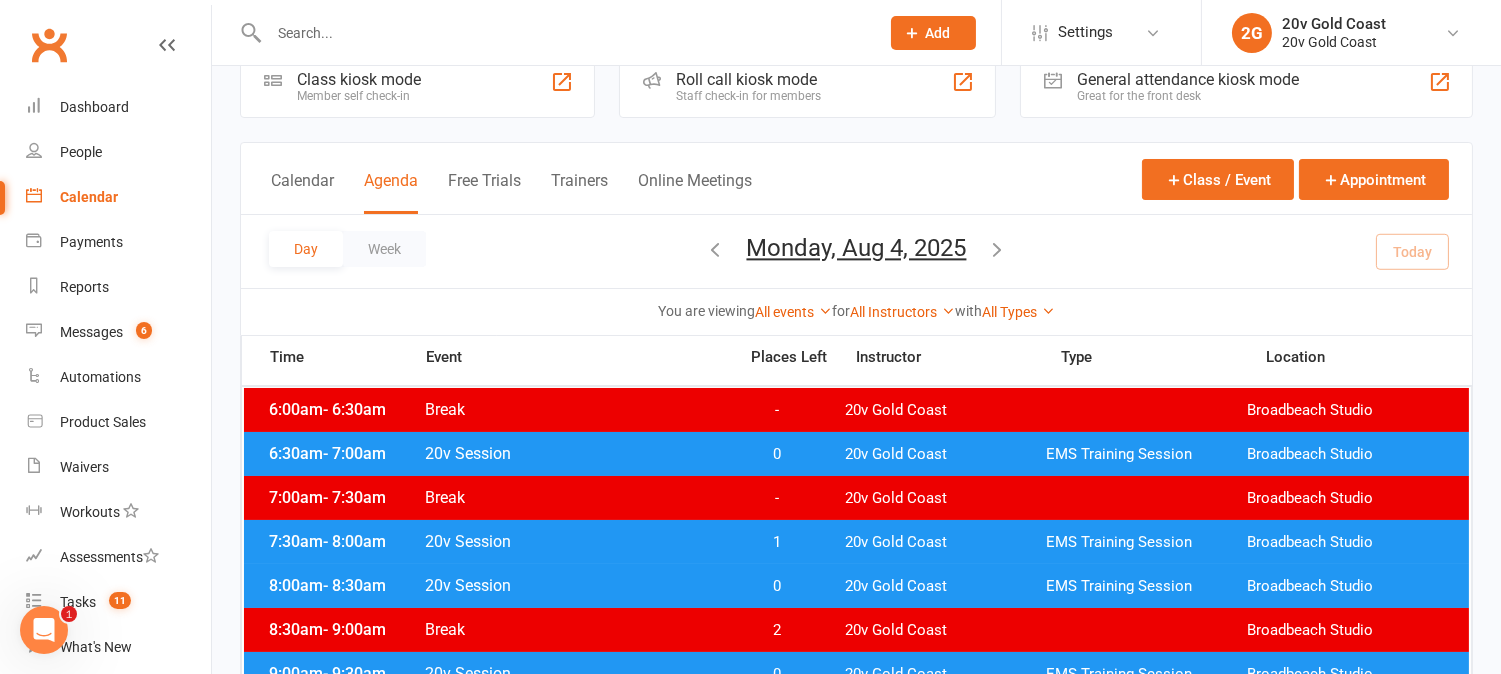 scroll, scrollTop: 111, scrollLeft: 0, axis: vertical 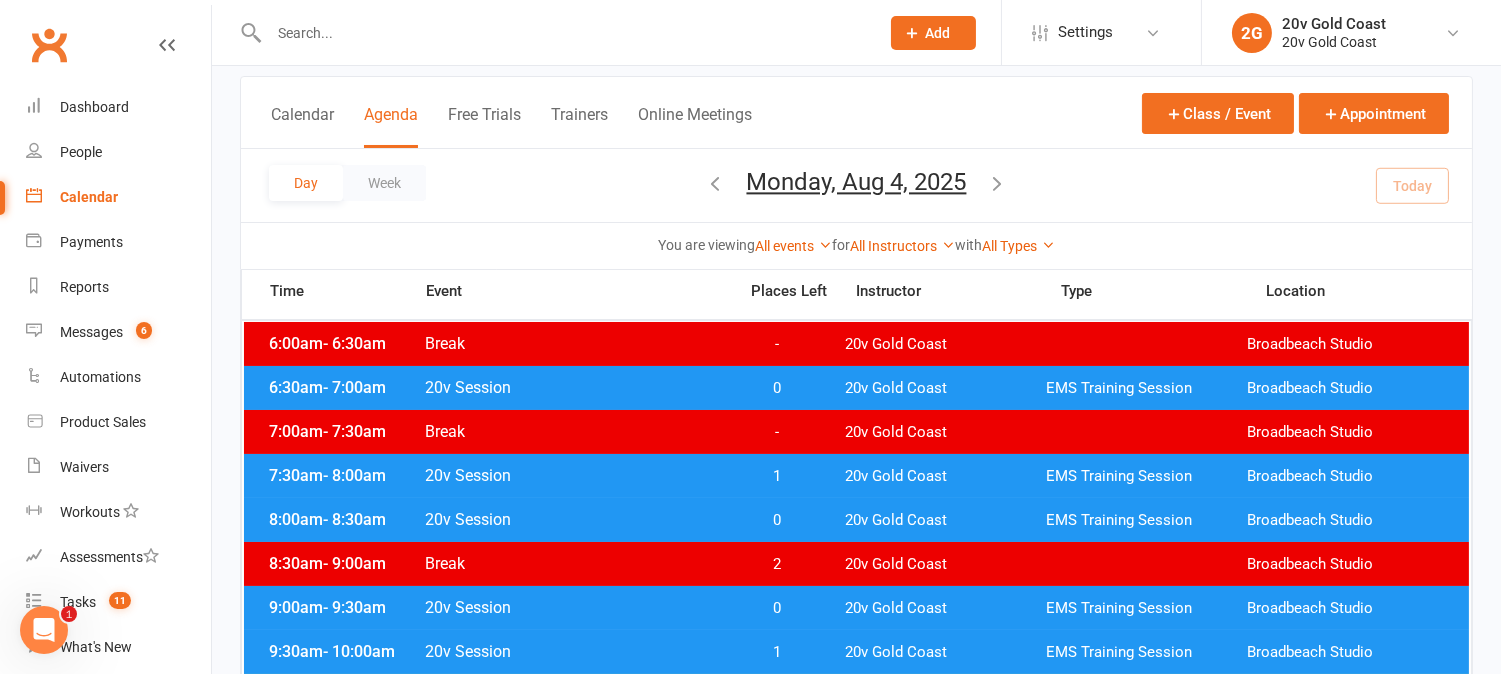 click on "1" at bounding box center [777, 476] 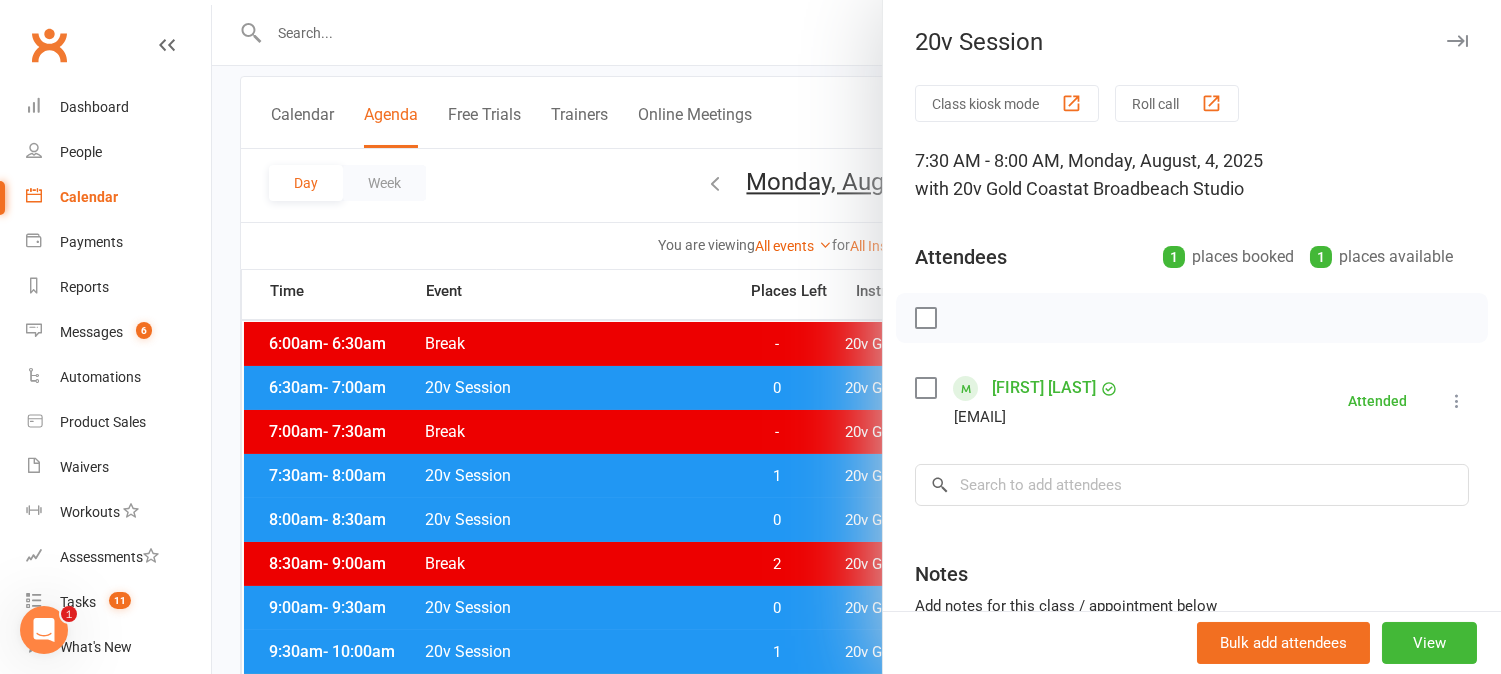 click at bounding box center (856, 337) 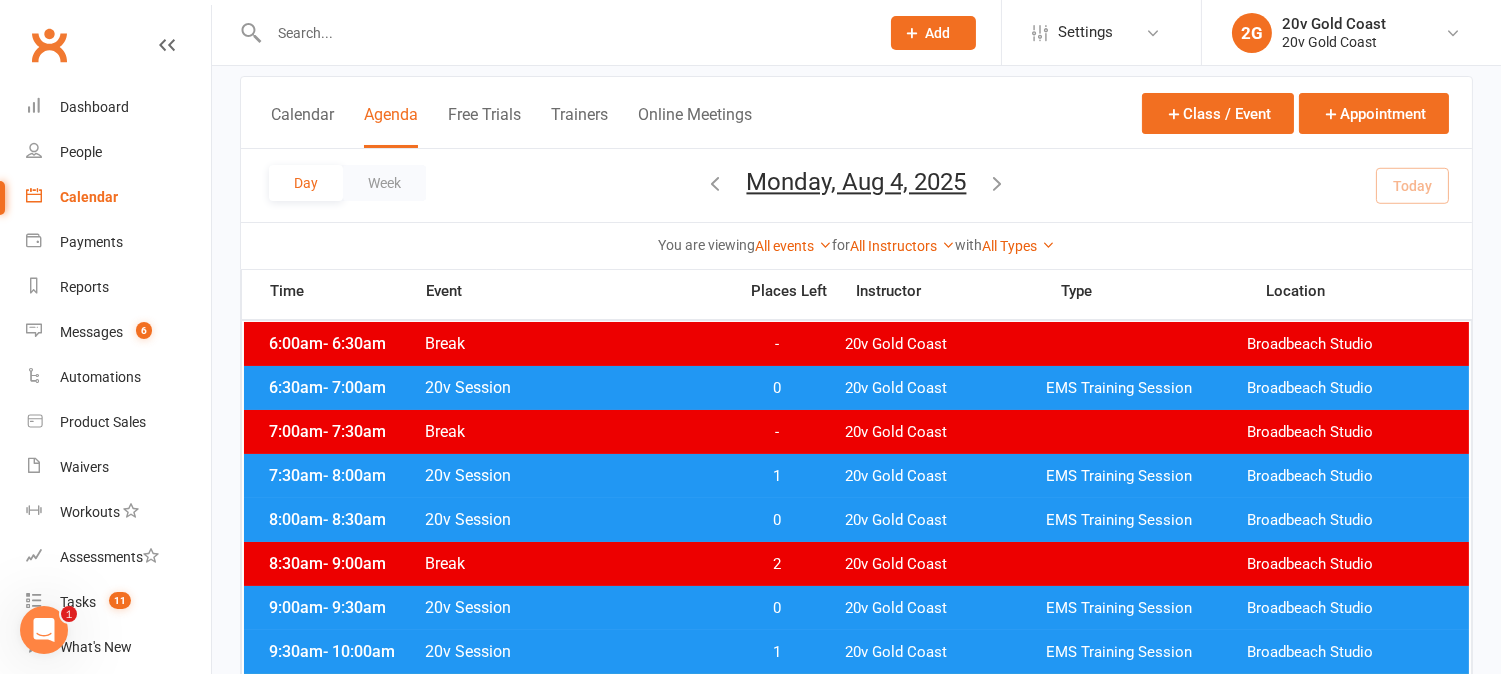 scroll, scrollTop: 222, scrollLeft: 0, axis: vertical 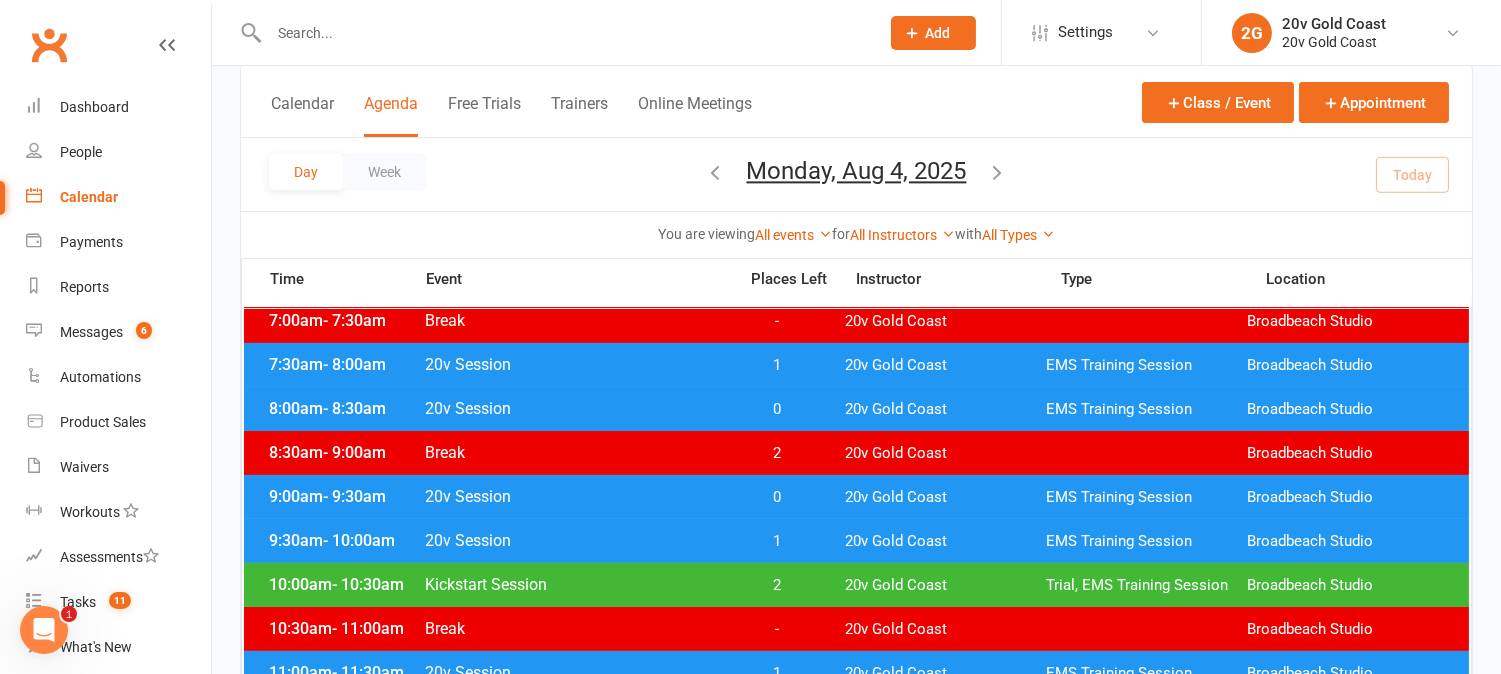 click on "8:00am  - 8:30am 20v Session 0 20v Gold Coast EMS Training Session Broadbeach Studio" at bounding box center (856, 409) 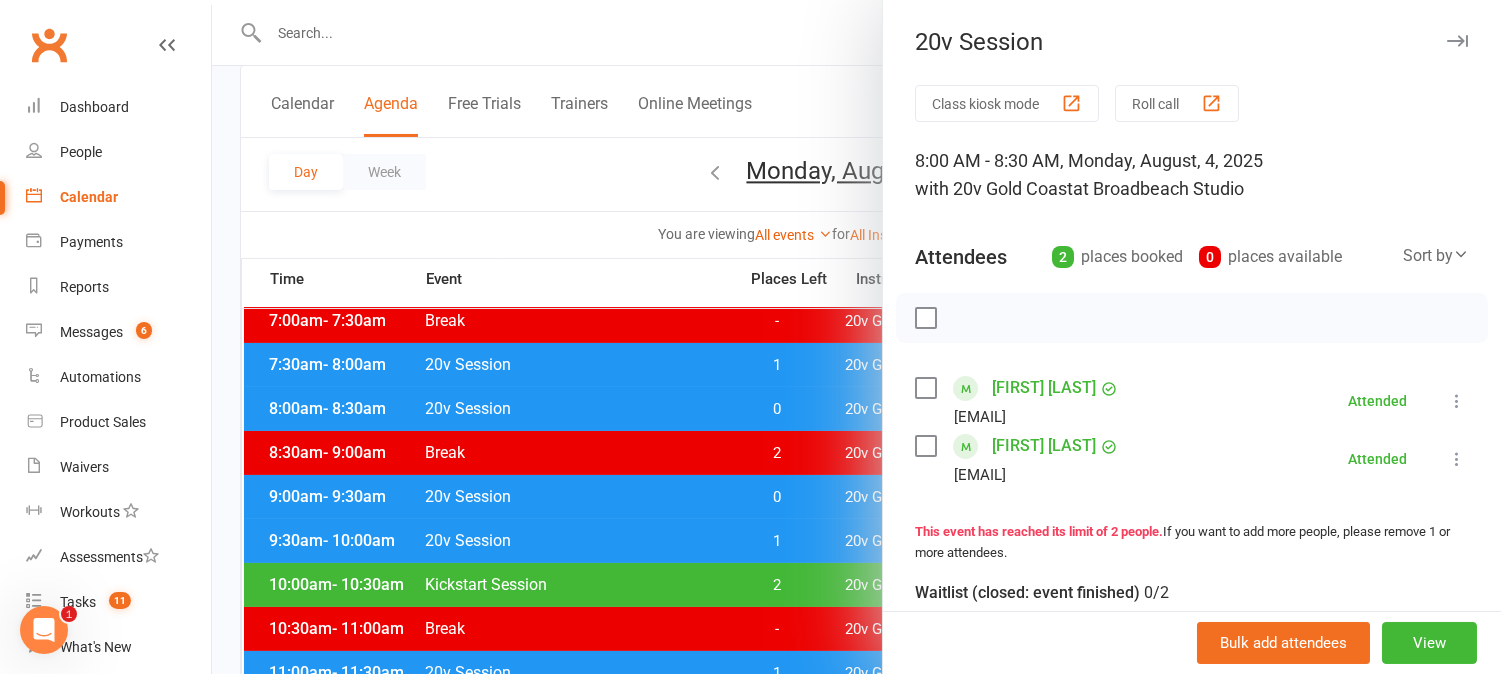 click at bounding box center (856, 337) 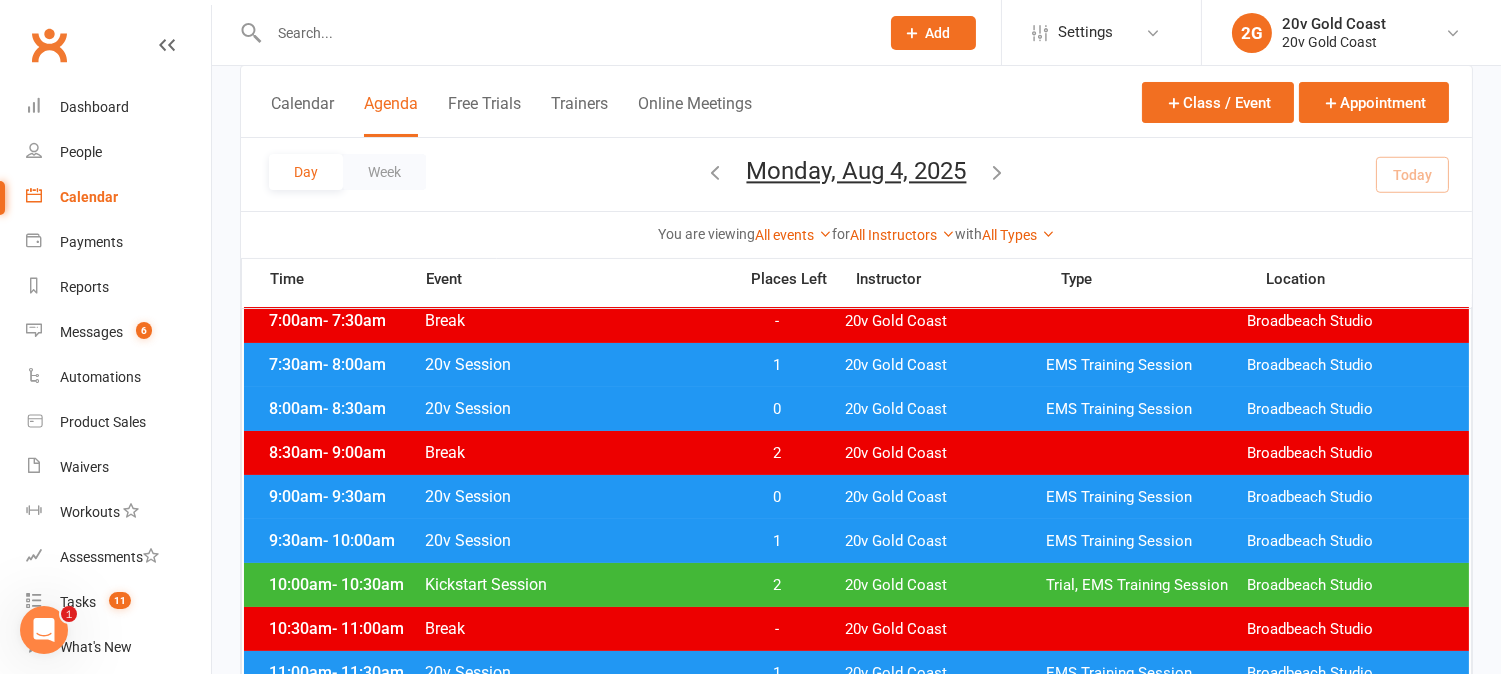 click on "8:30am  - 9:00am Break 2 20v Gold Coast Broadbeach Studio" at bounding box center (856, 453) 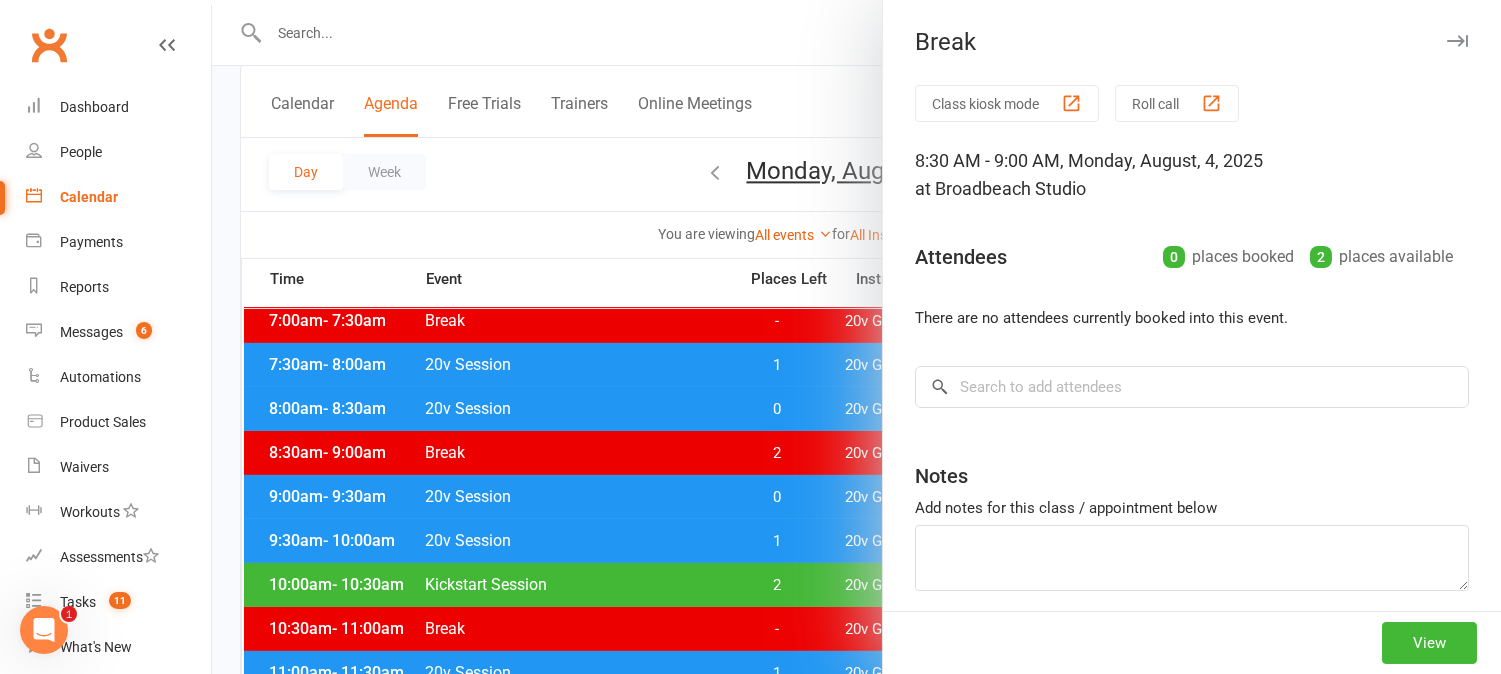 click at bounding box center (856, 337) 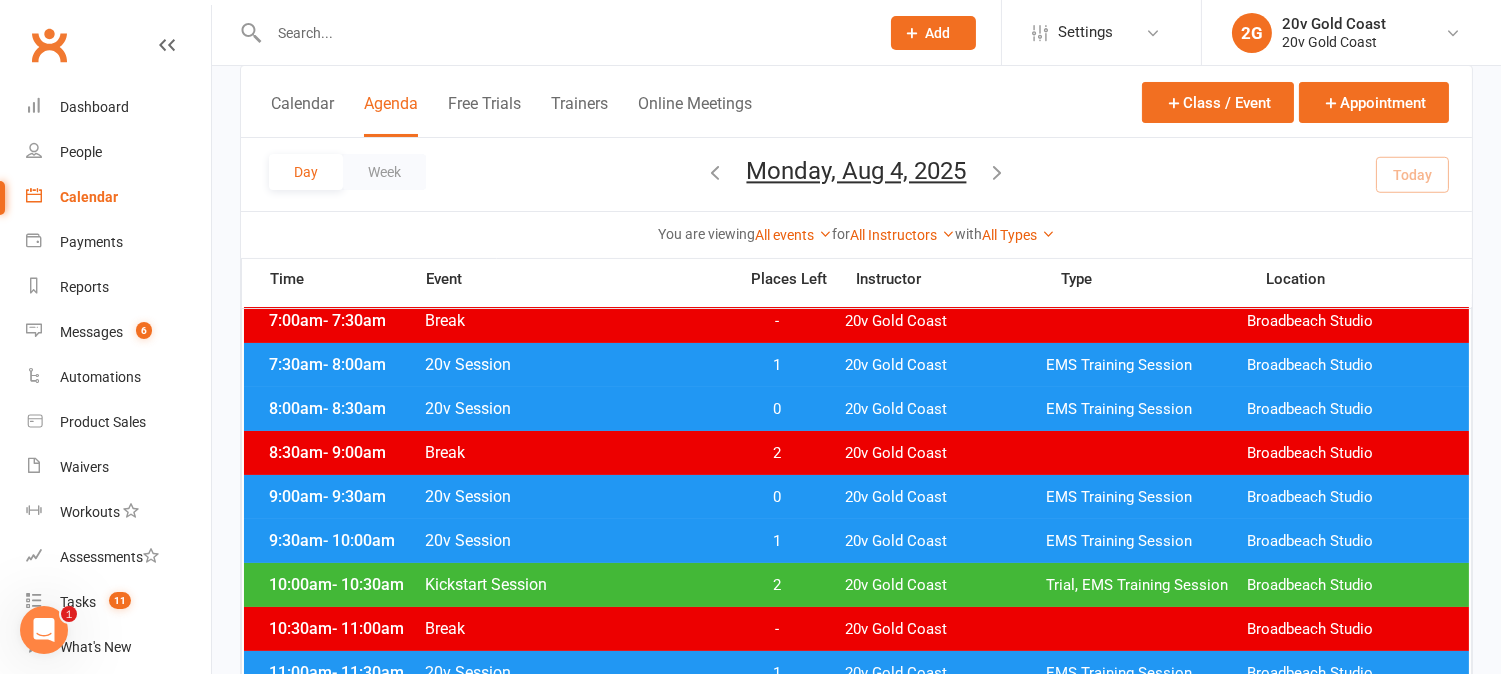 click on "0" at bounding box center [777, 497] 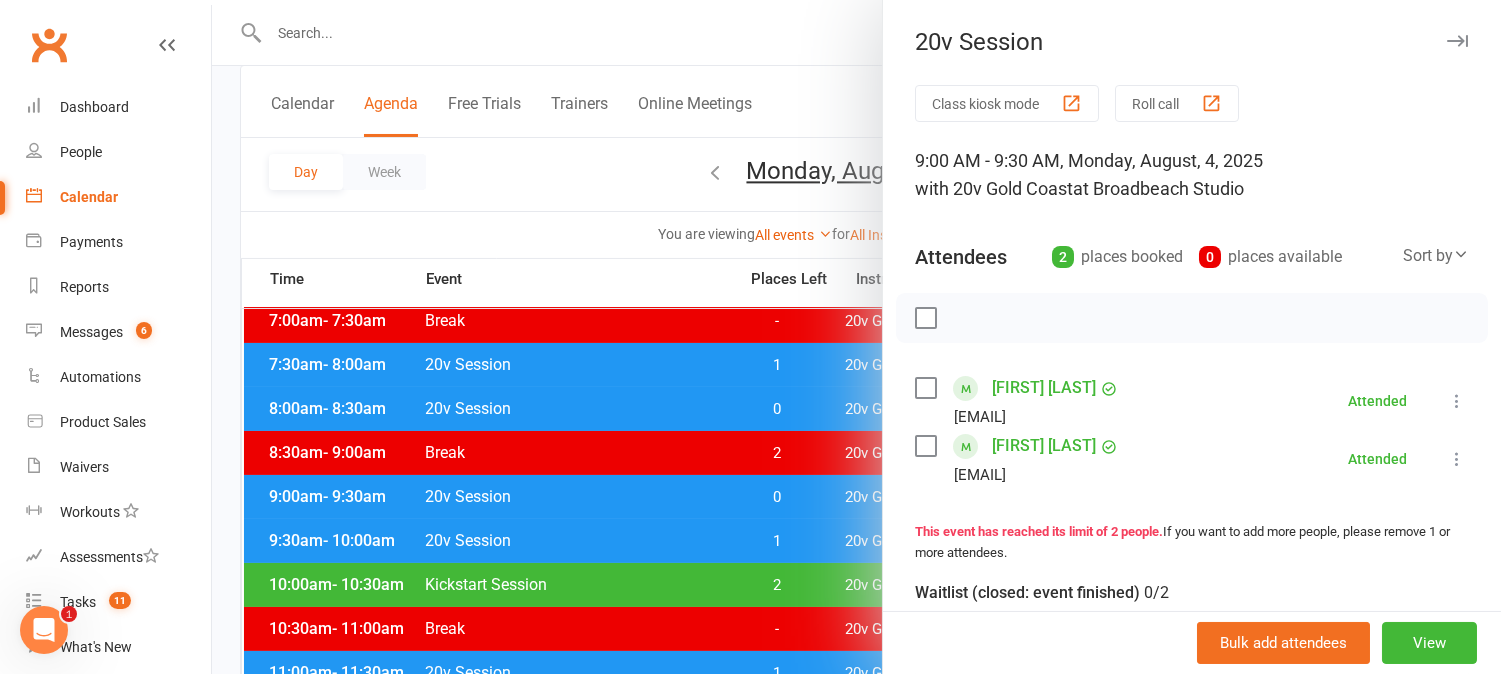 click at bounding box center (856, 337) 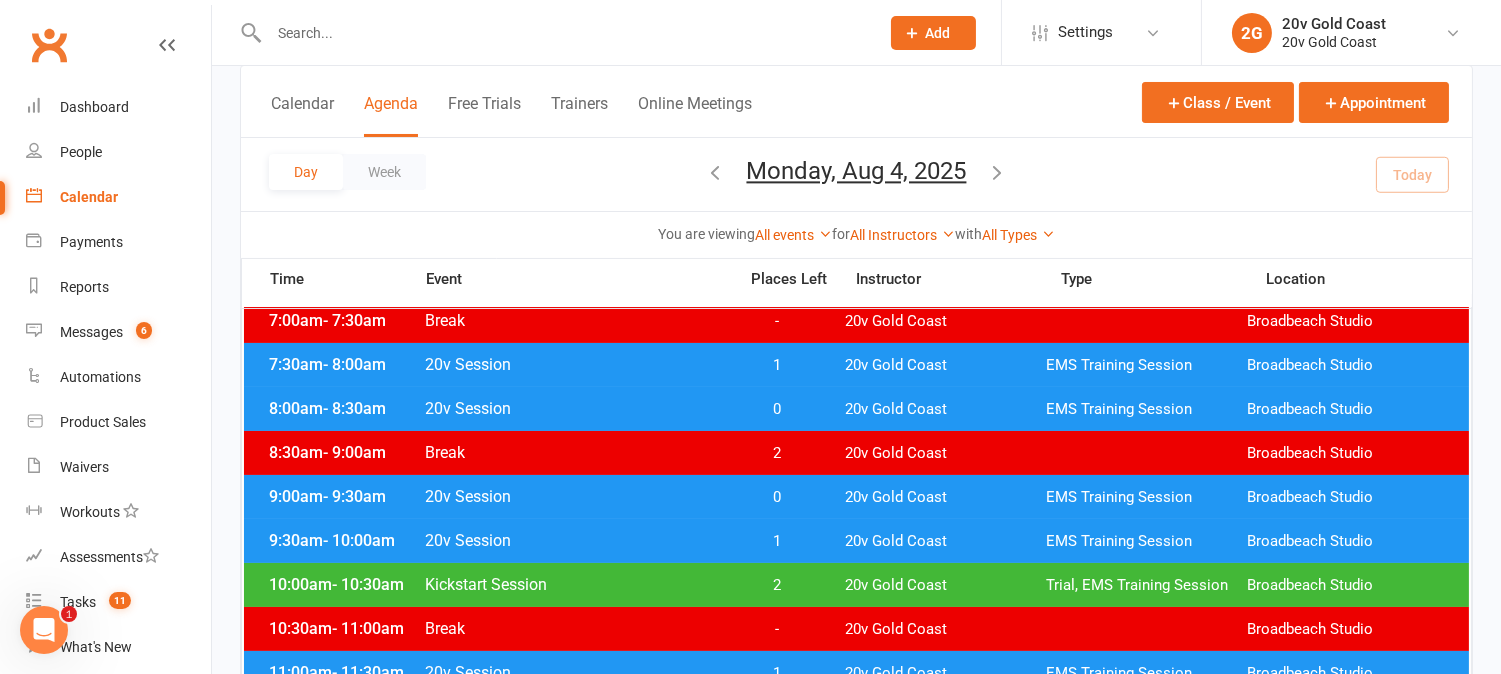 click on "1" at bounding box center [777, 541] 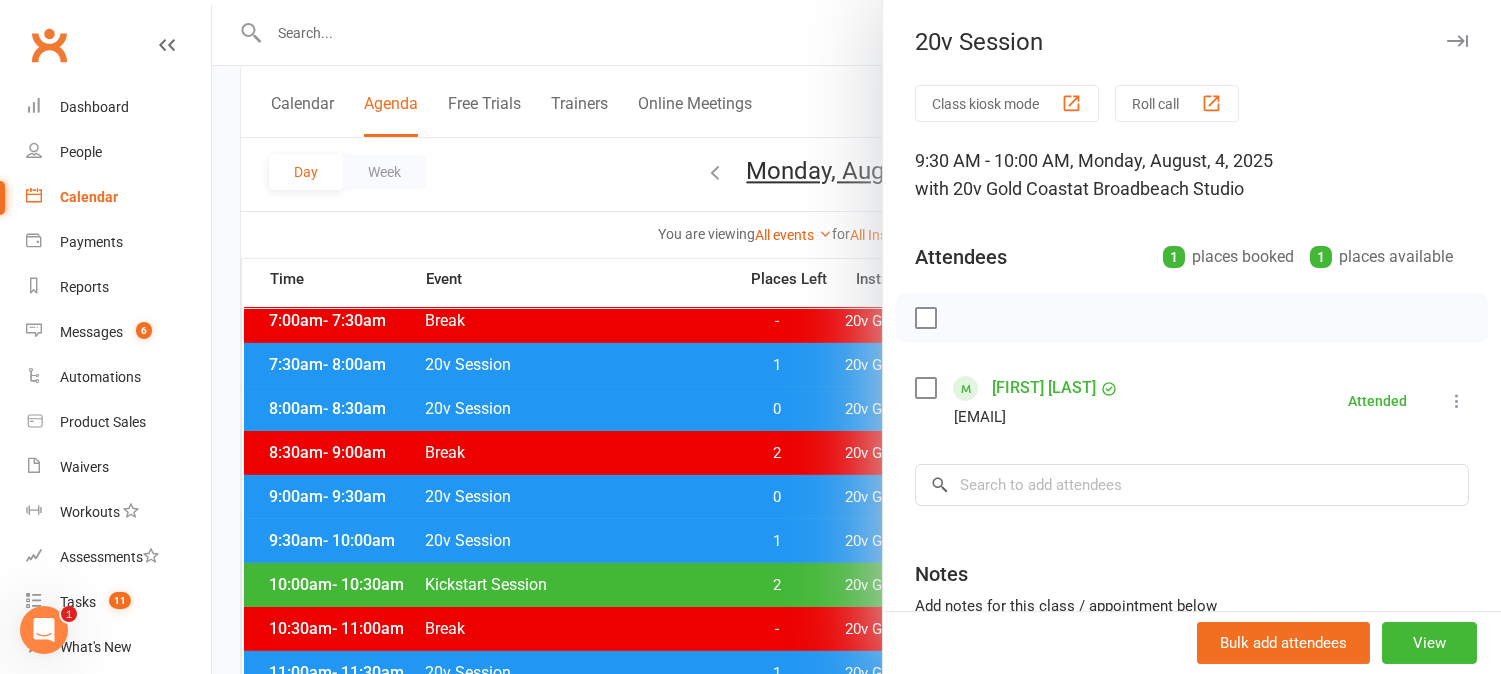 click at bounding box center (856, 337) 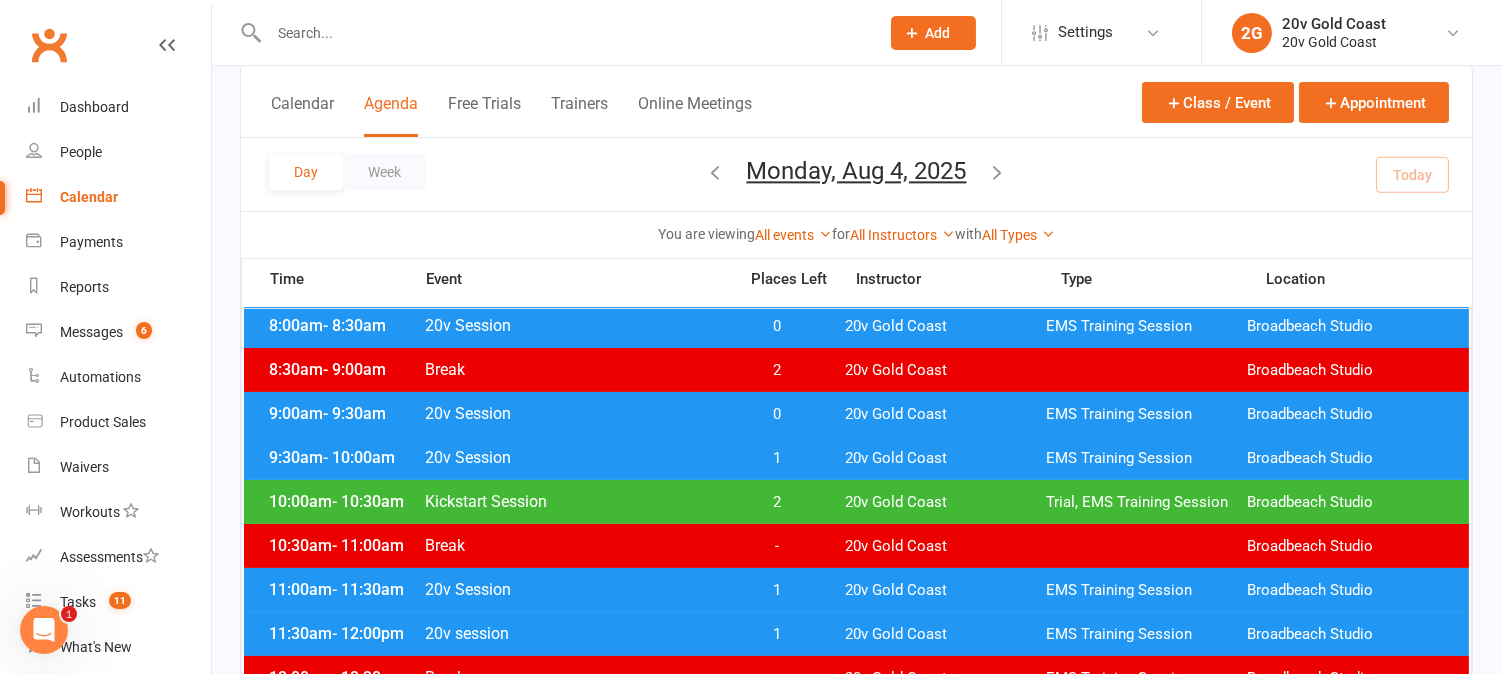 scroll, scrollTop: 333, scrollLeft: 0, axis: vertical 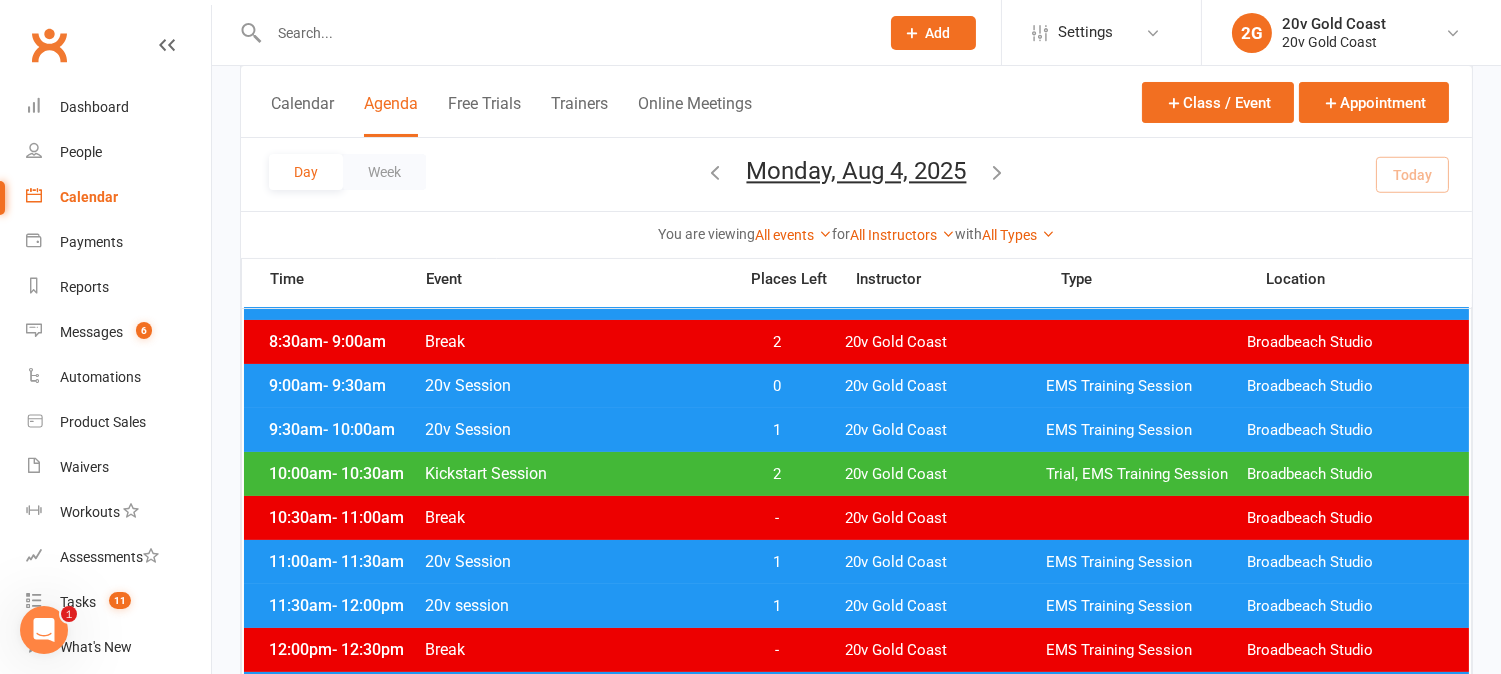 click on "1" at bounding box center [777, 562] 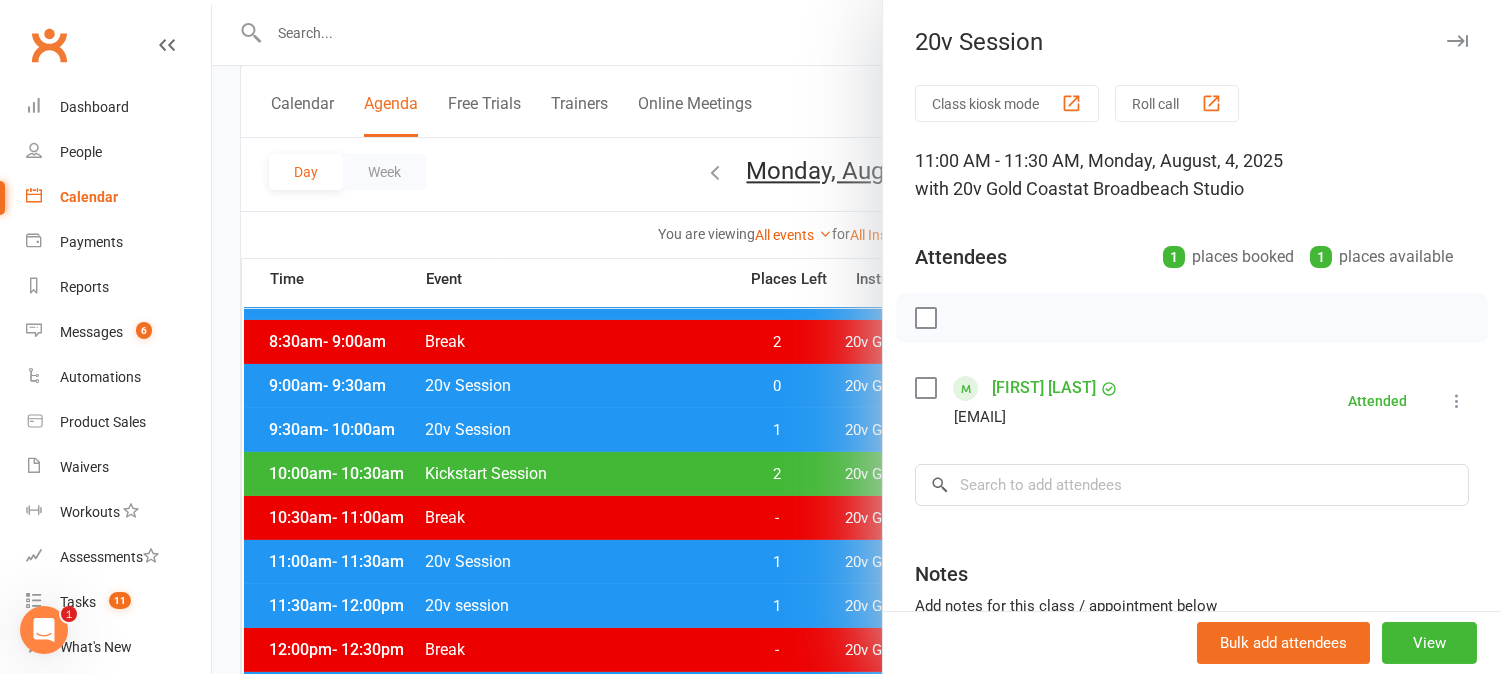 click at bounding box center (856, 337) 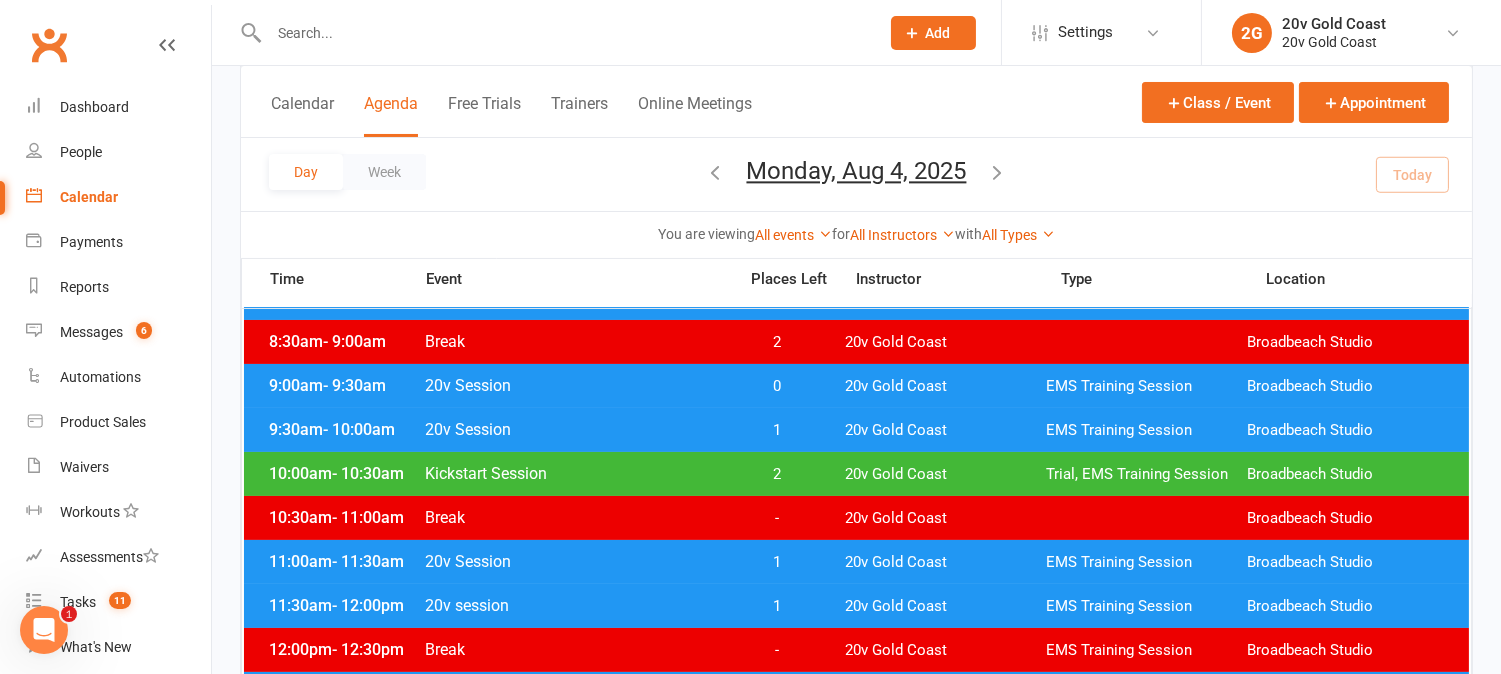 scroll, scrollTop: 444, scrollLeft: 0, axis: vertical 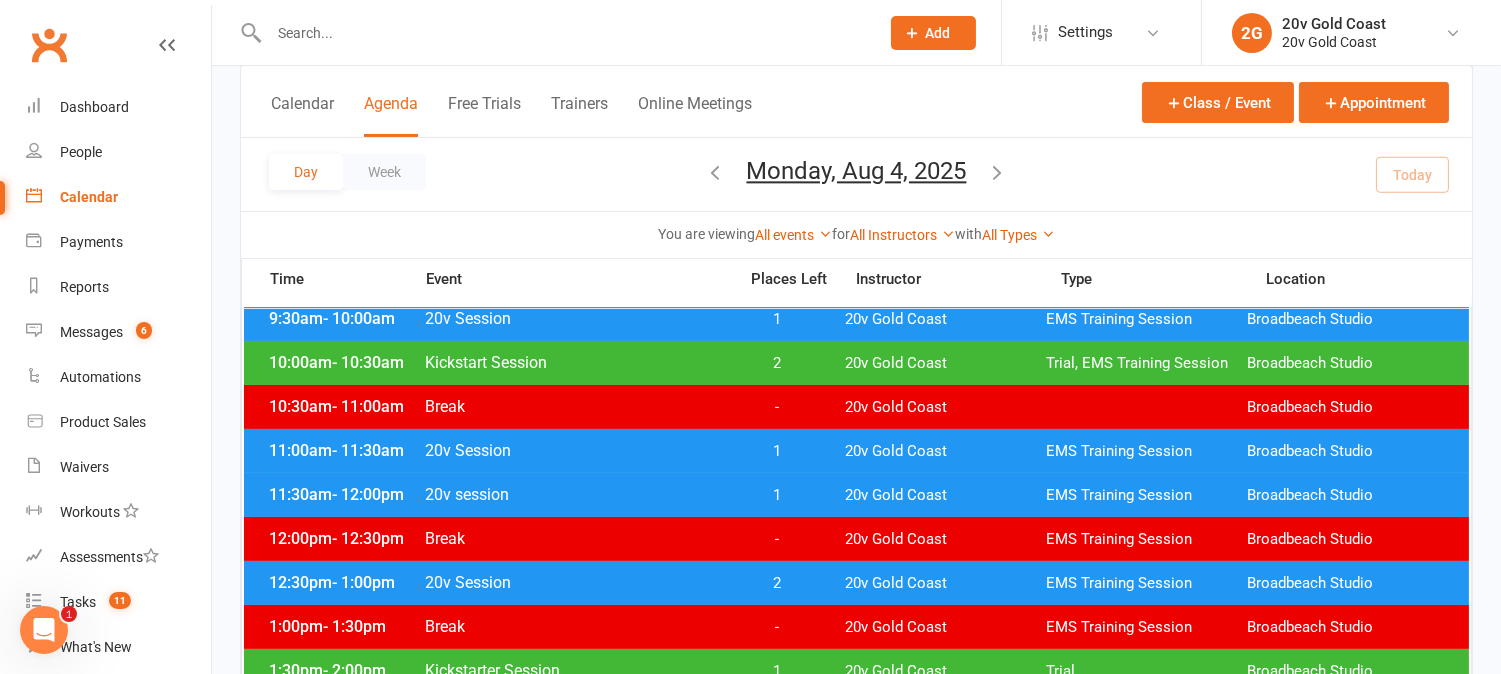 click on "1" at bounding box center [777, 495] 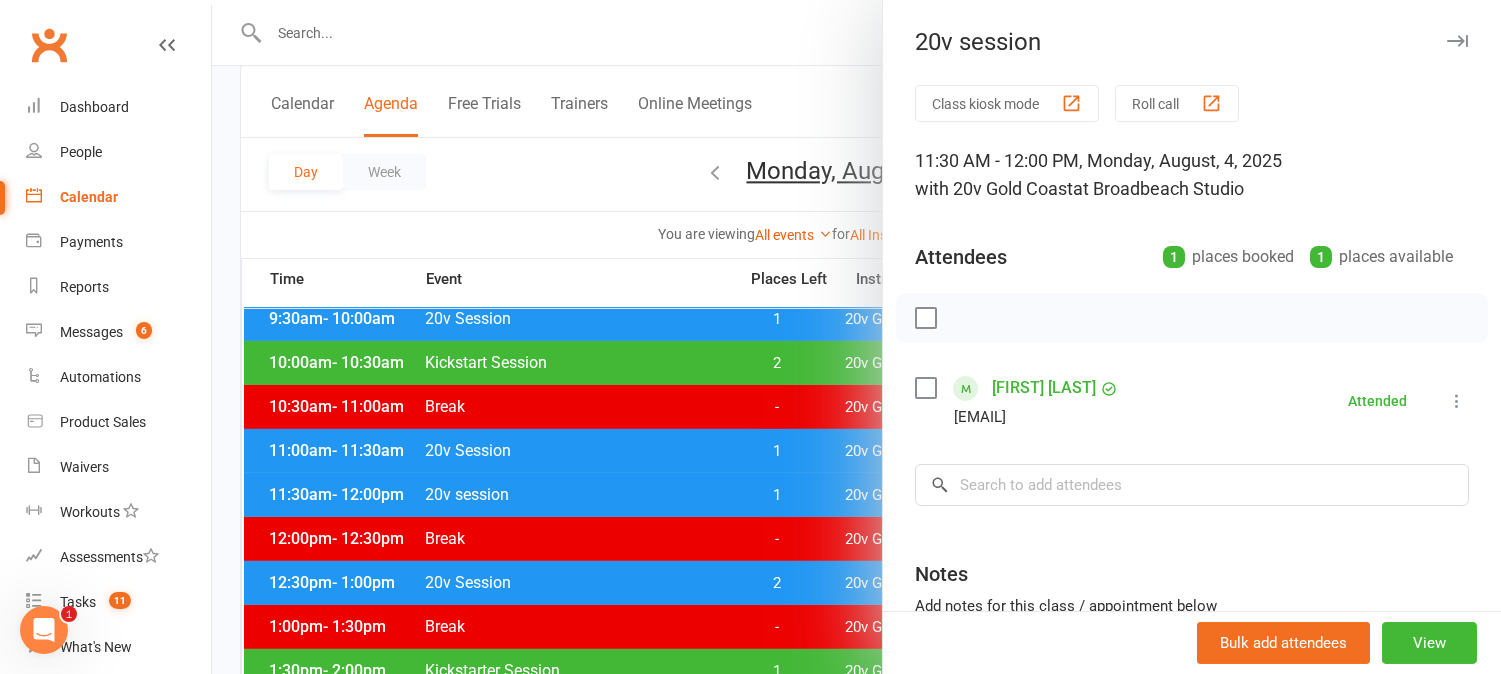 click at bounding box center (856, 337) 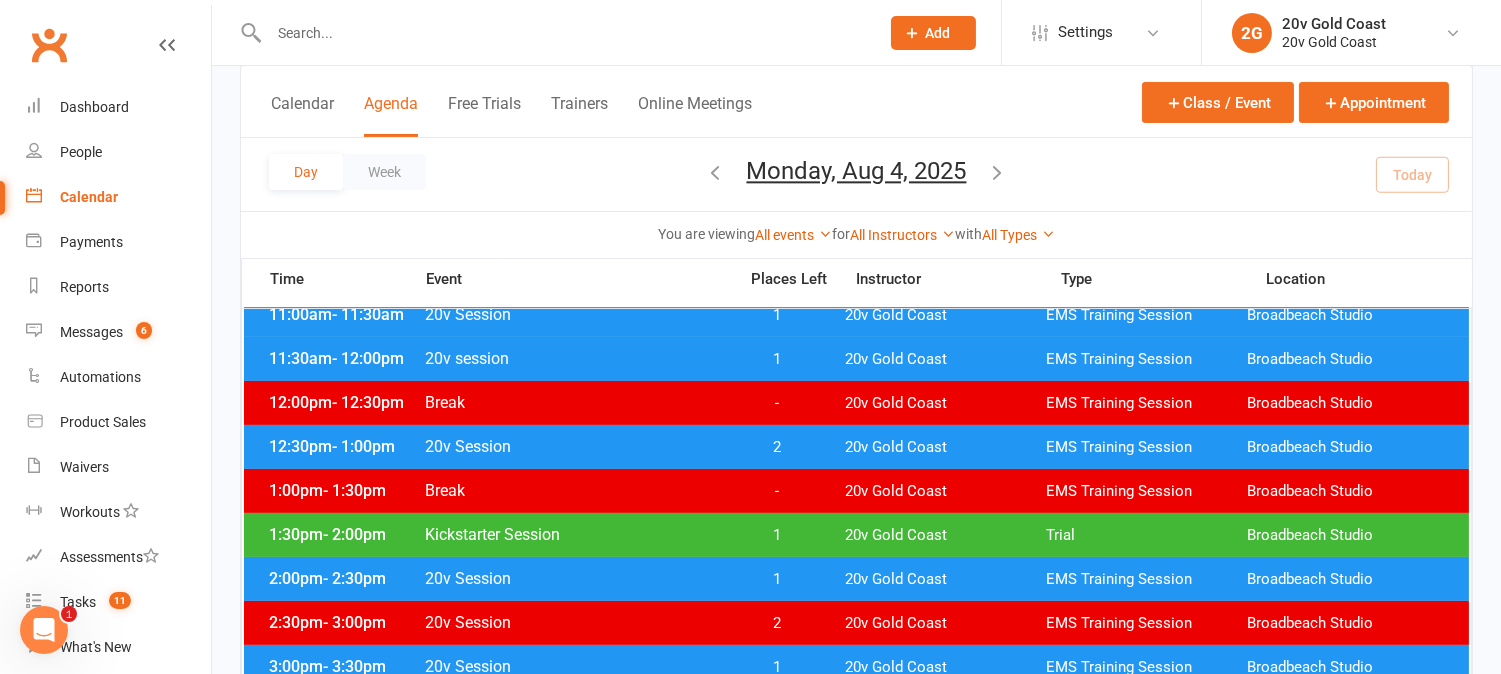 scroll, scrollTop: 666, scrollLeft: 0, axis: vertical 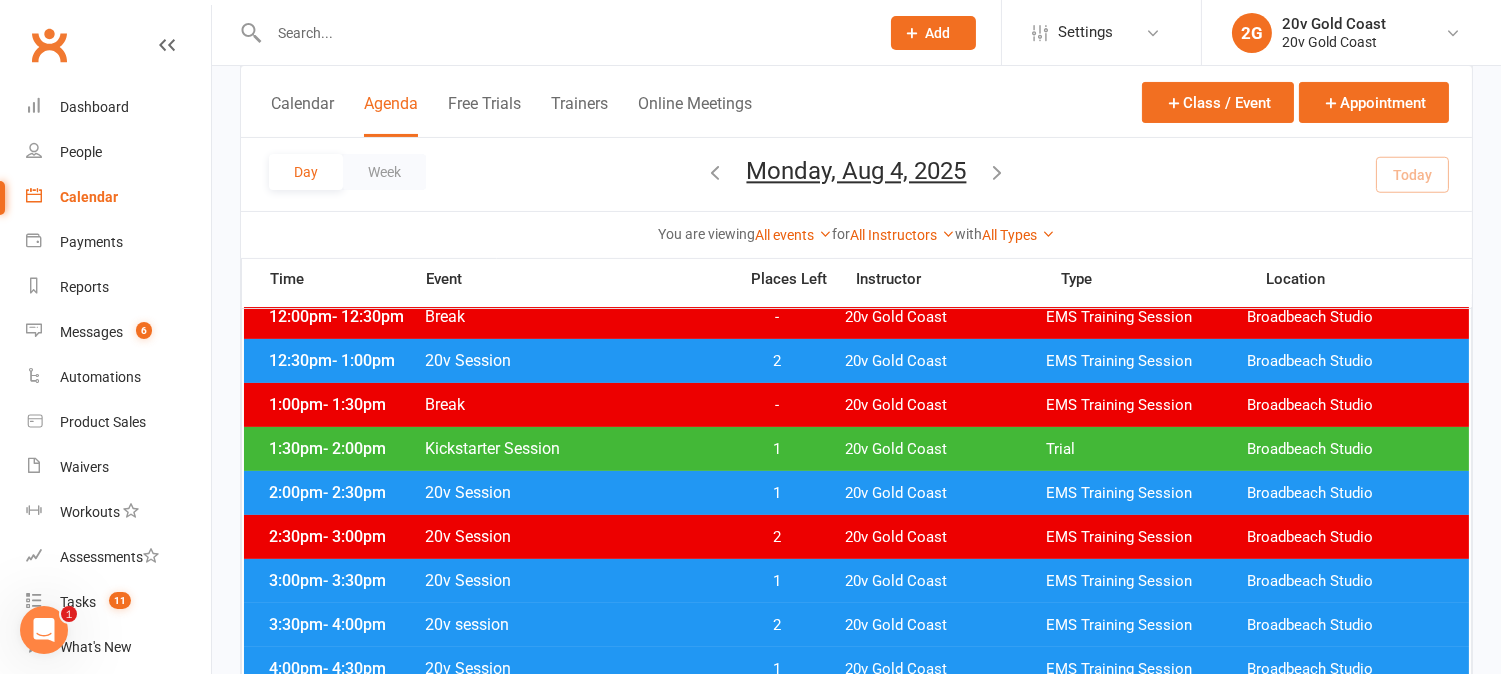 click on "1" at bounding box center [777, 493] 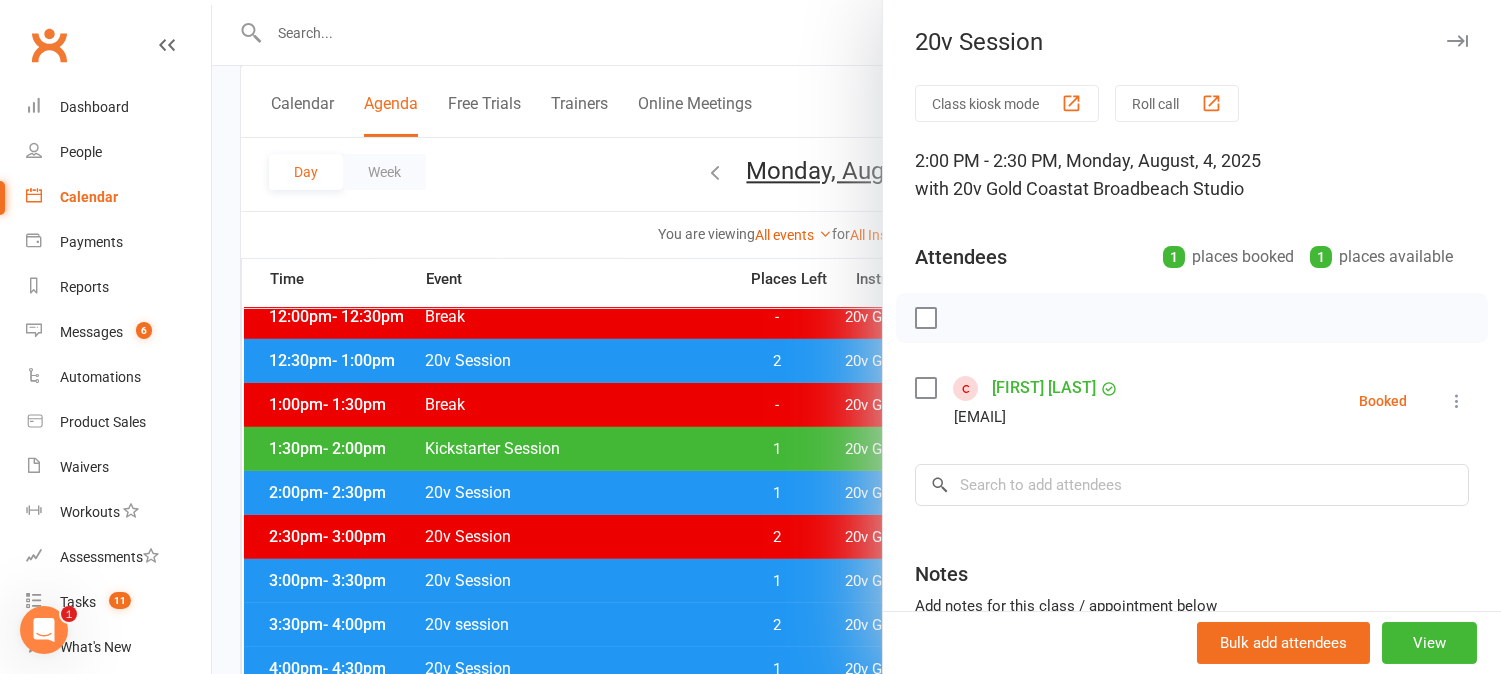 click at bounding box center [856, 337] 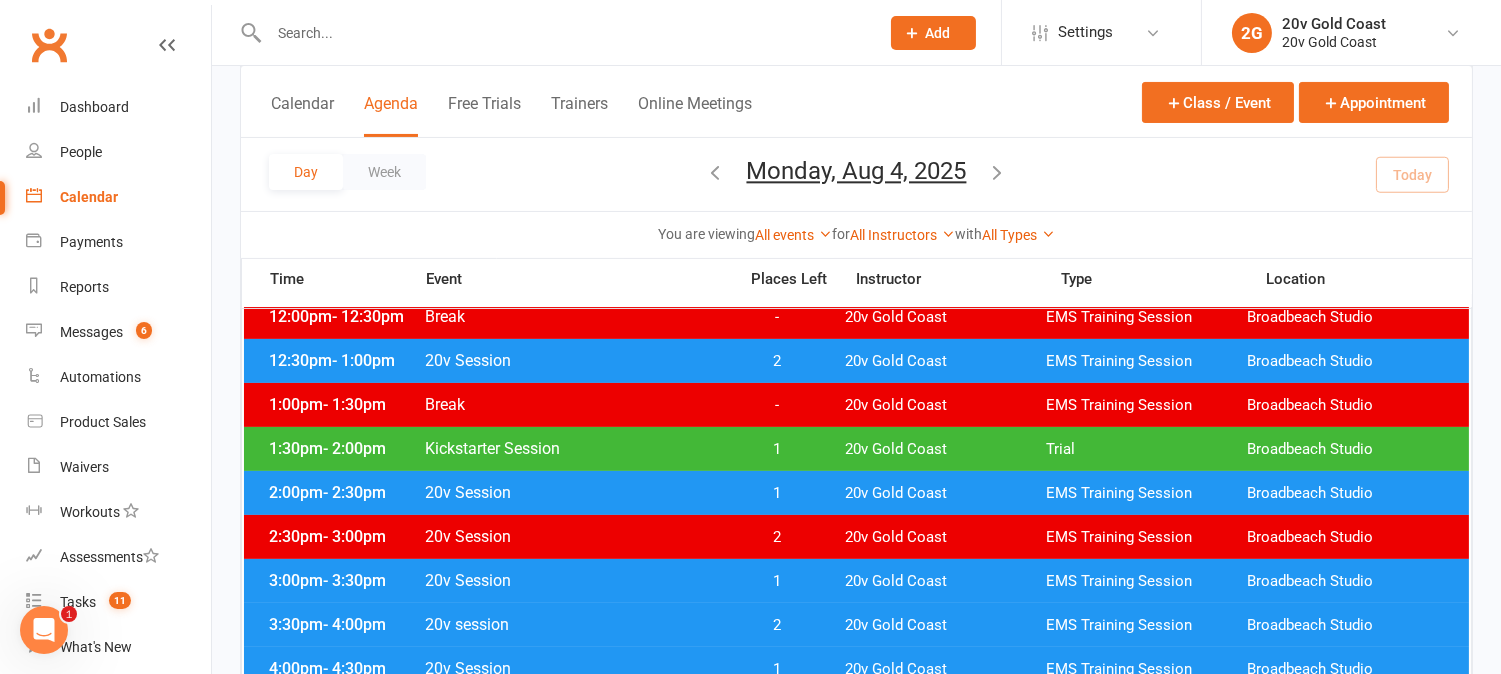 click on "1" at bounding box center (777, 493) 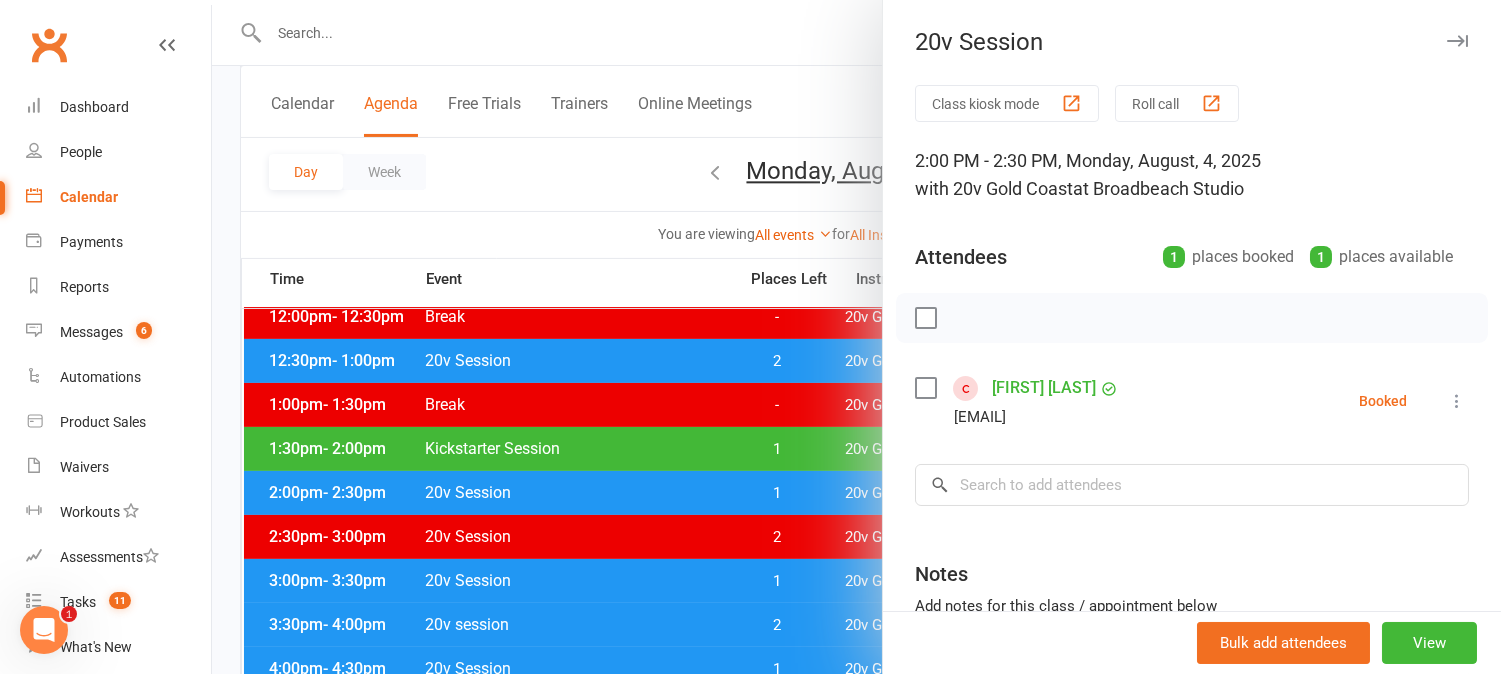 click at bounding box center (856, 337) 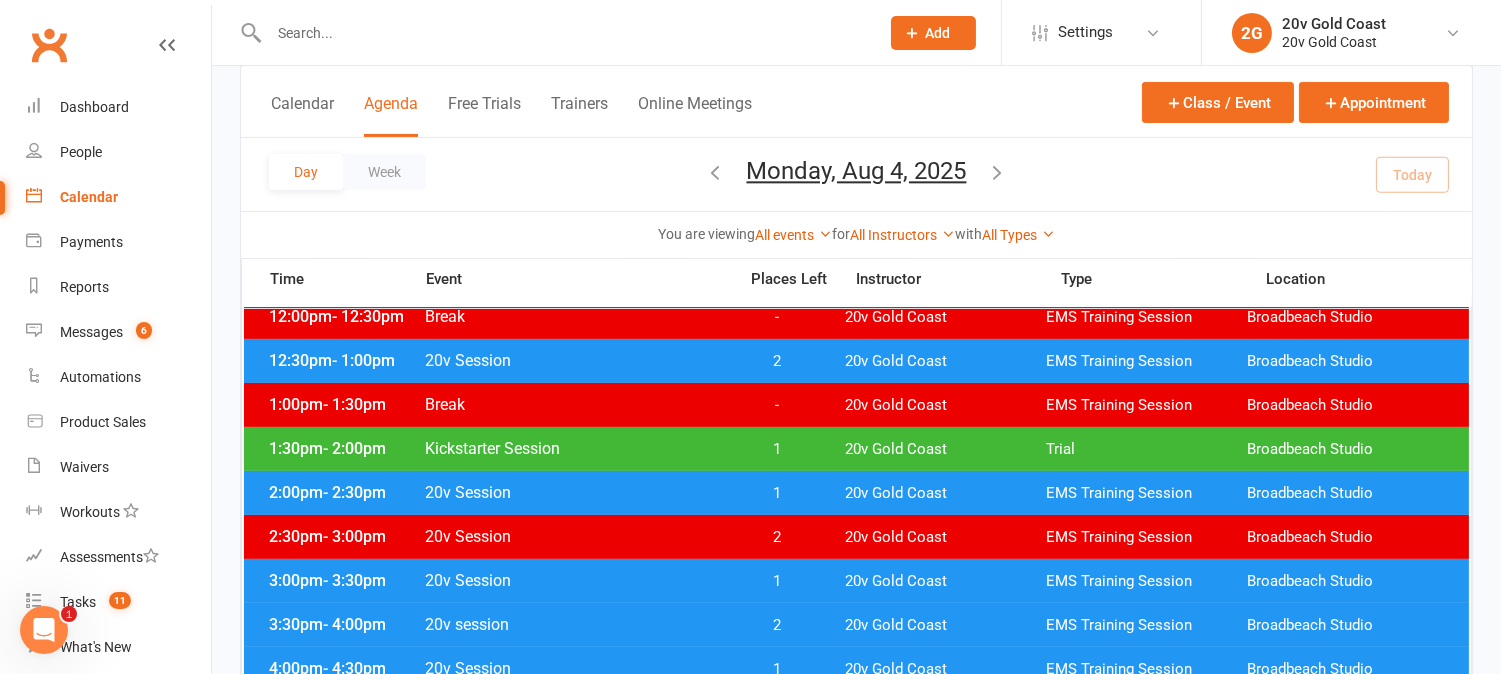 click on "1" at bounding box center (777, 493) 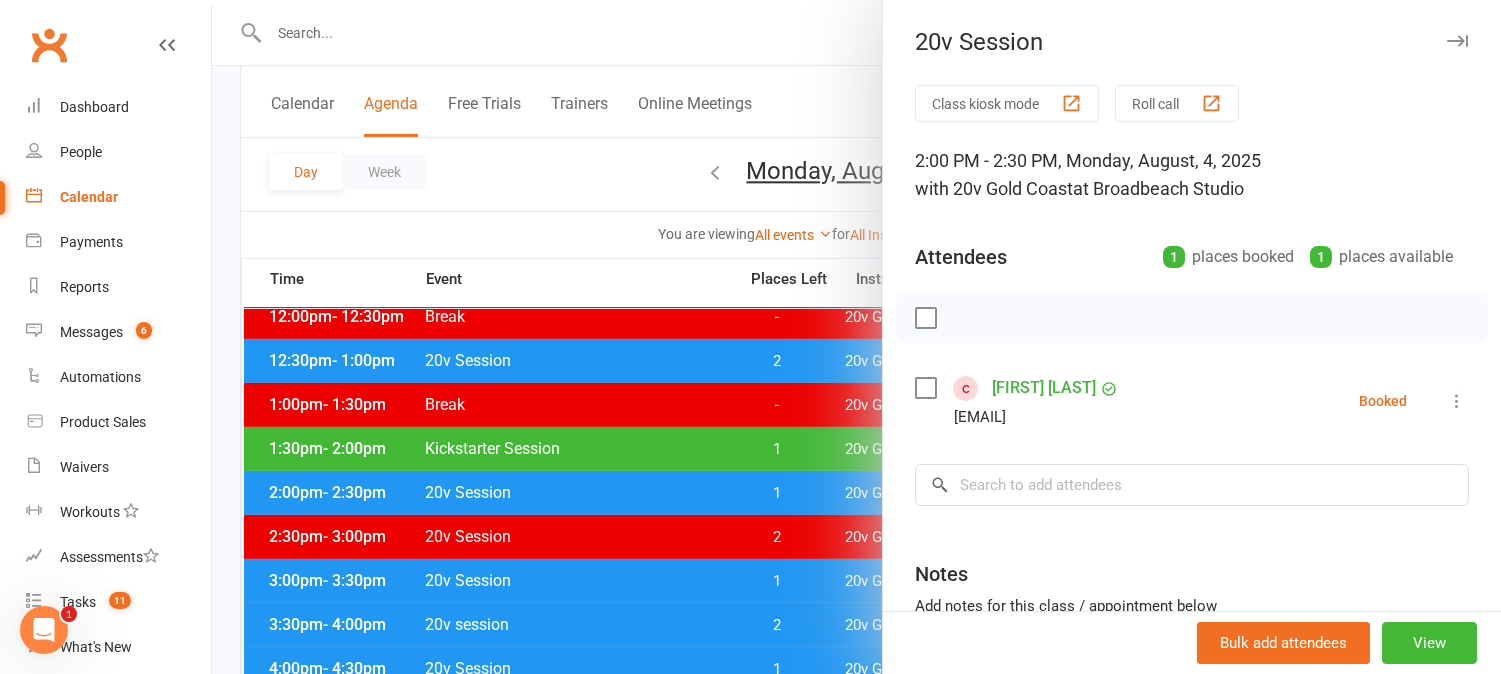 click at bounding box center (856, 337) 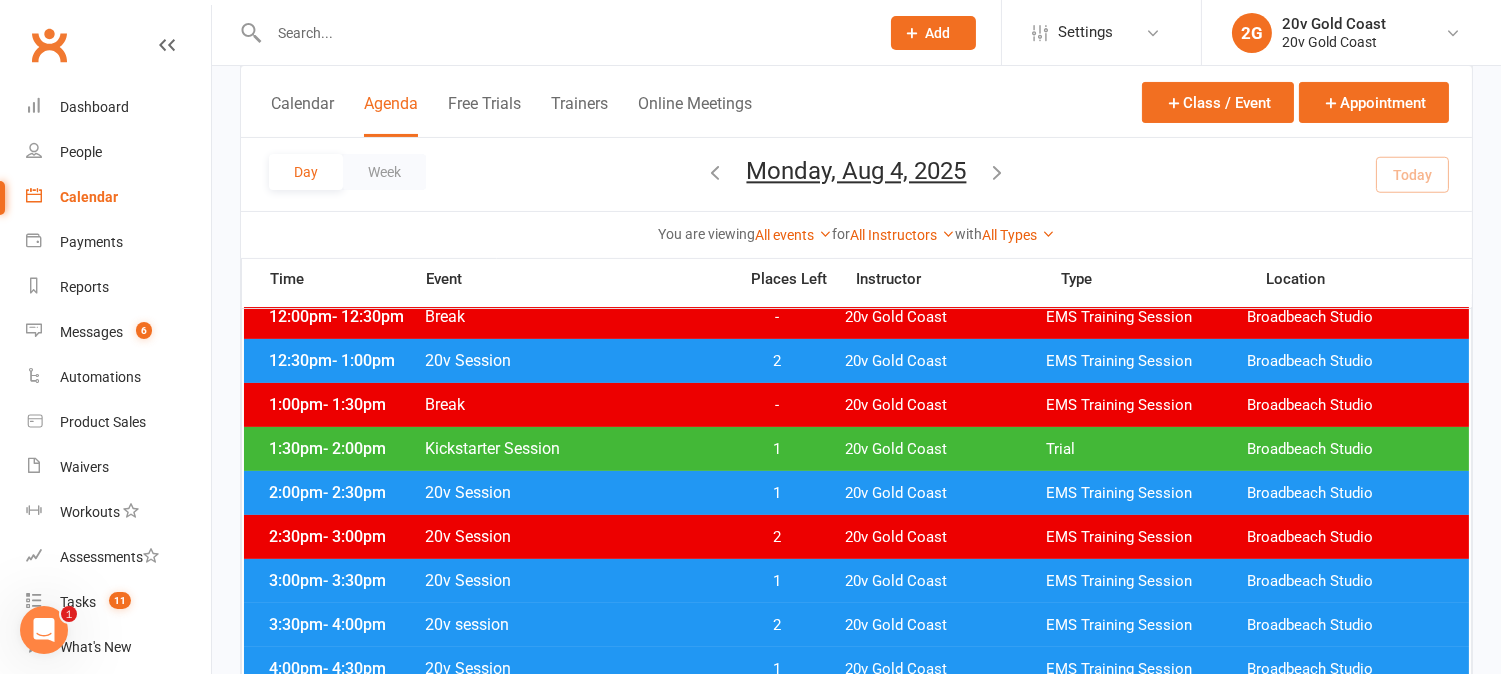 click on "1" at bounding box center (777, 493) 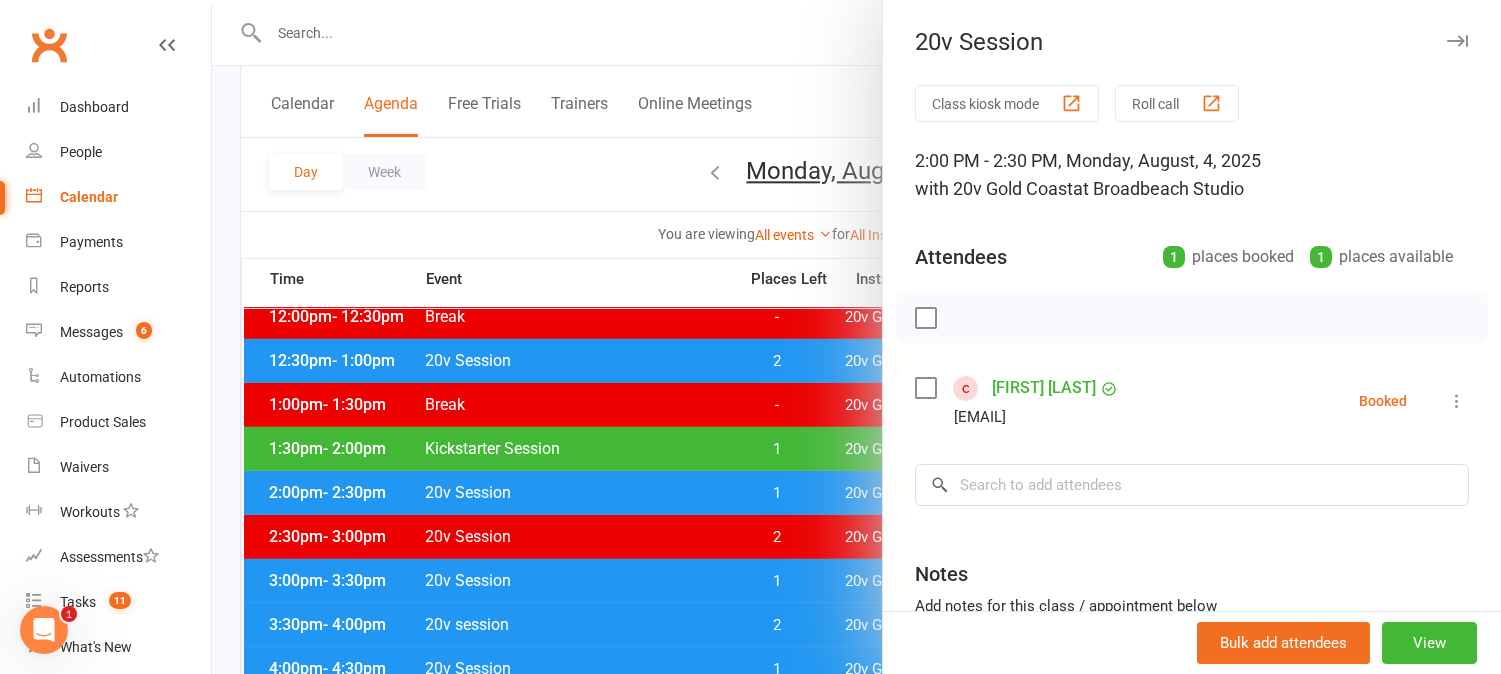 click at bounding box center (856, 337) 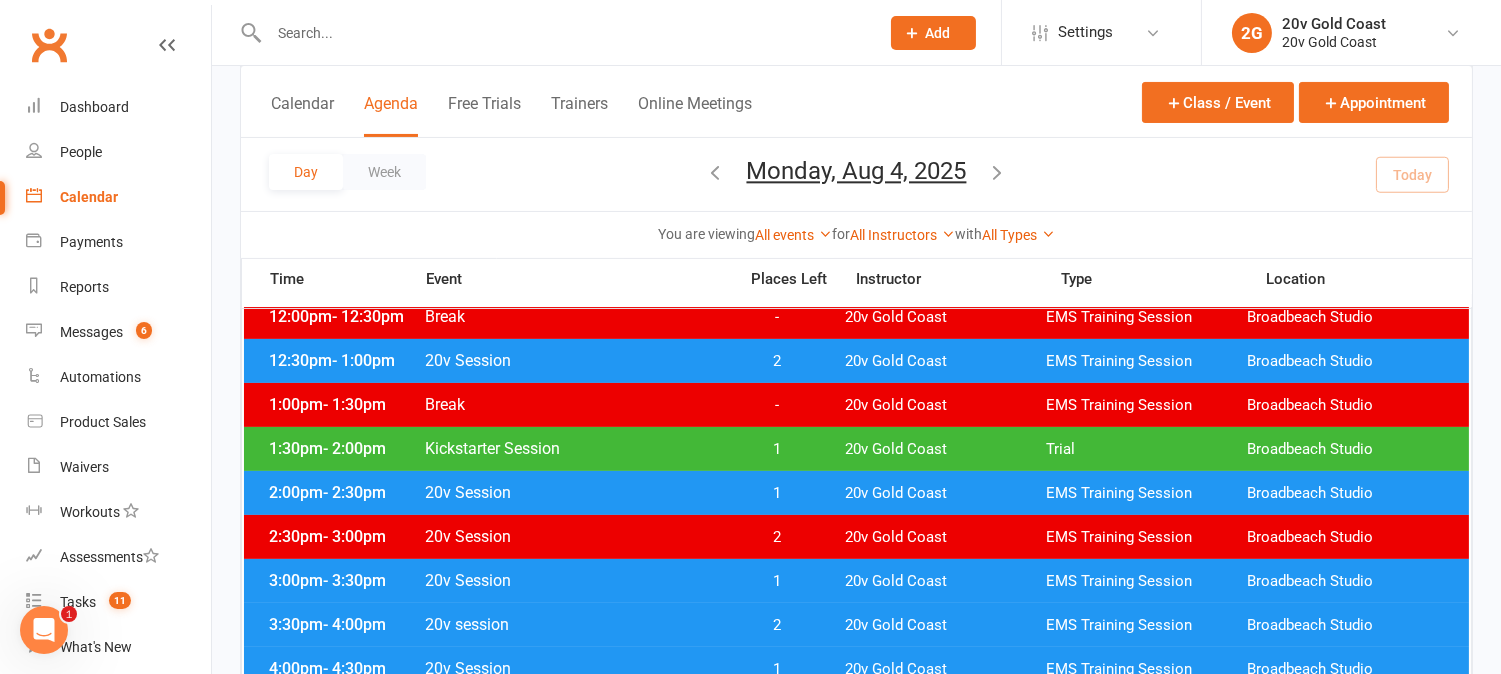 click on "1" at bounding box center [777, 449] 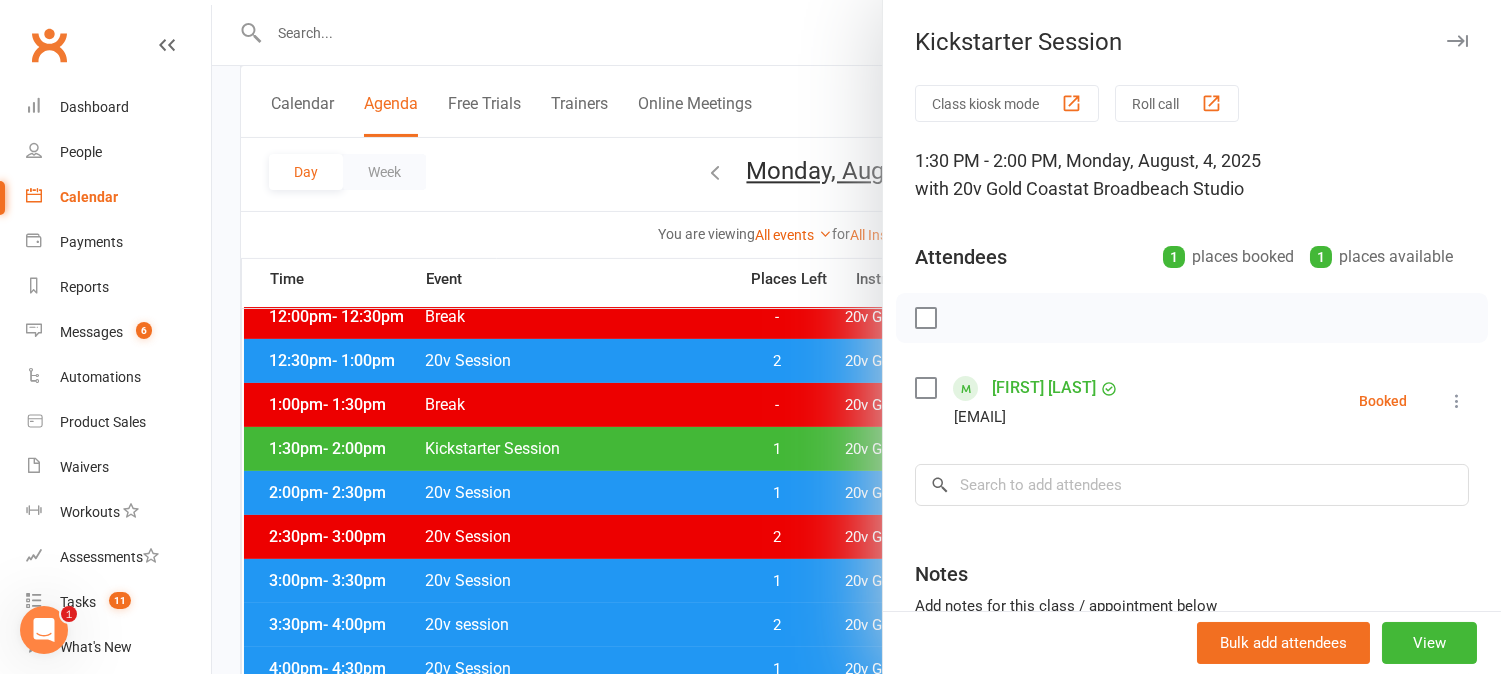 click at bounding box center (1457, 401) 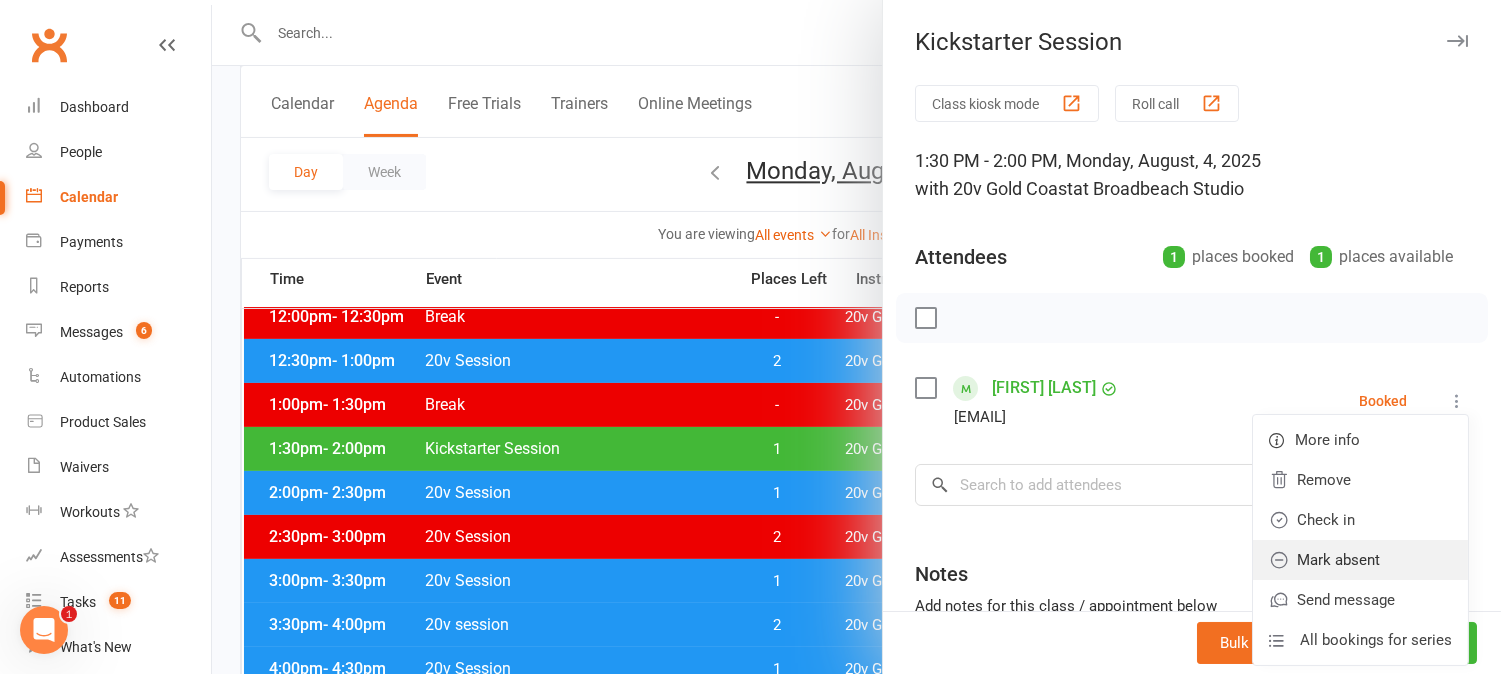 click on "Mark absent" at bounding box center (1360, 560) 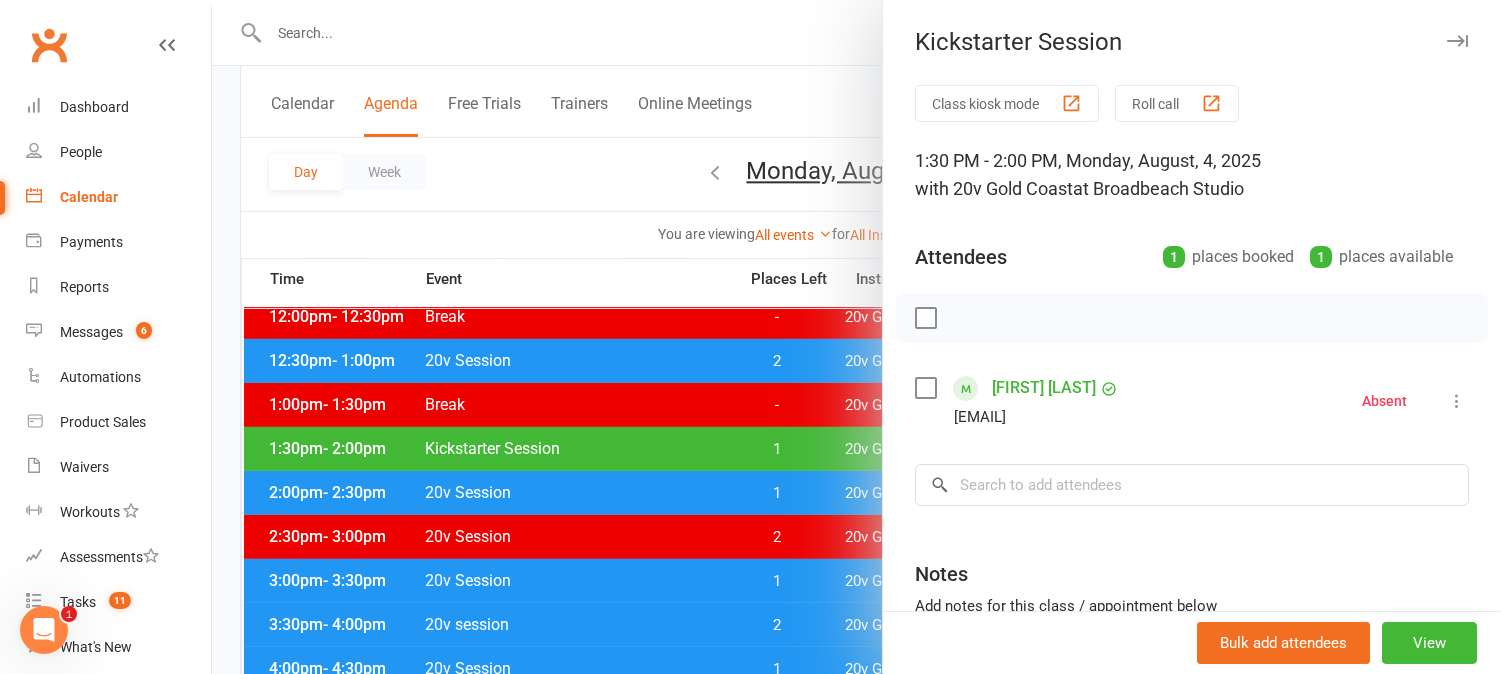 drag, startPoint x: 704, startPoint y: 461, endPoint x: 712, endPoint y: 475, distance: 16.124516 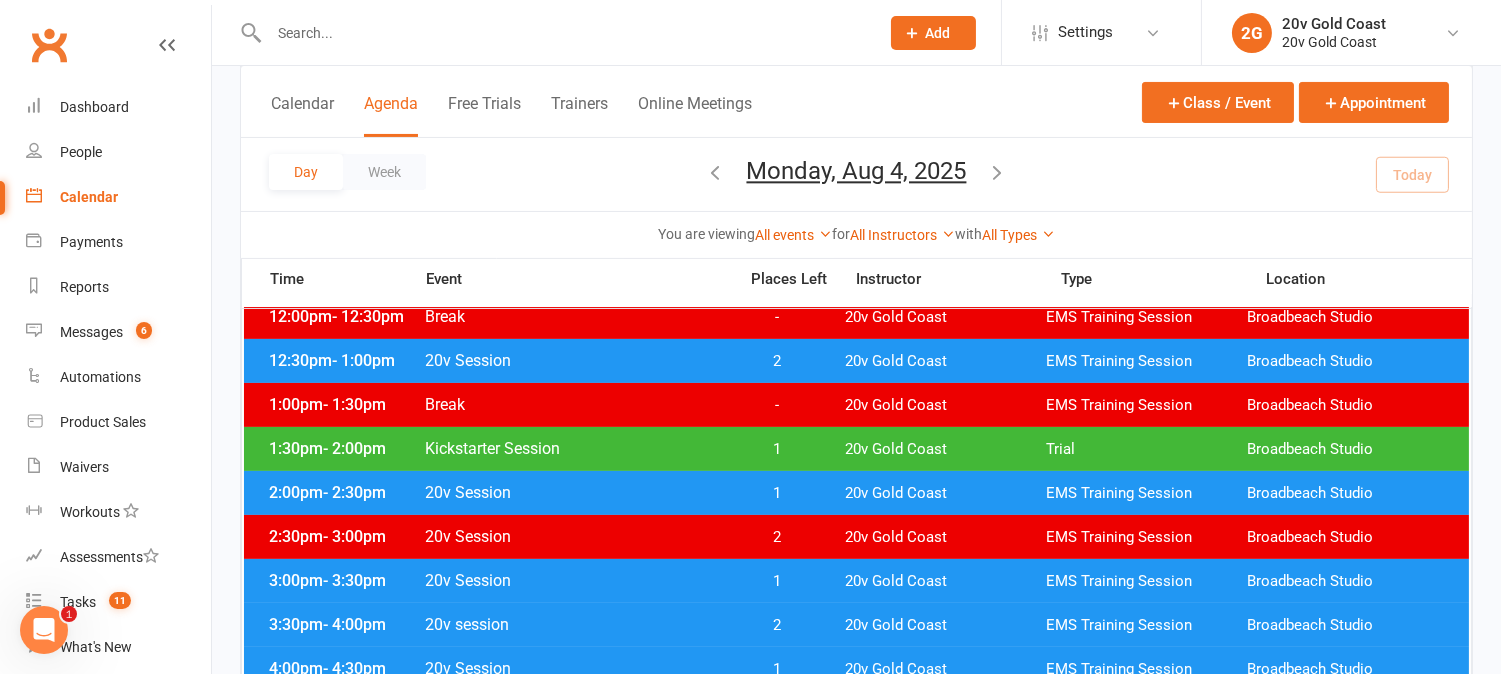 click on "1" at bounding box center [777, 493] 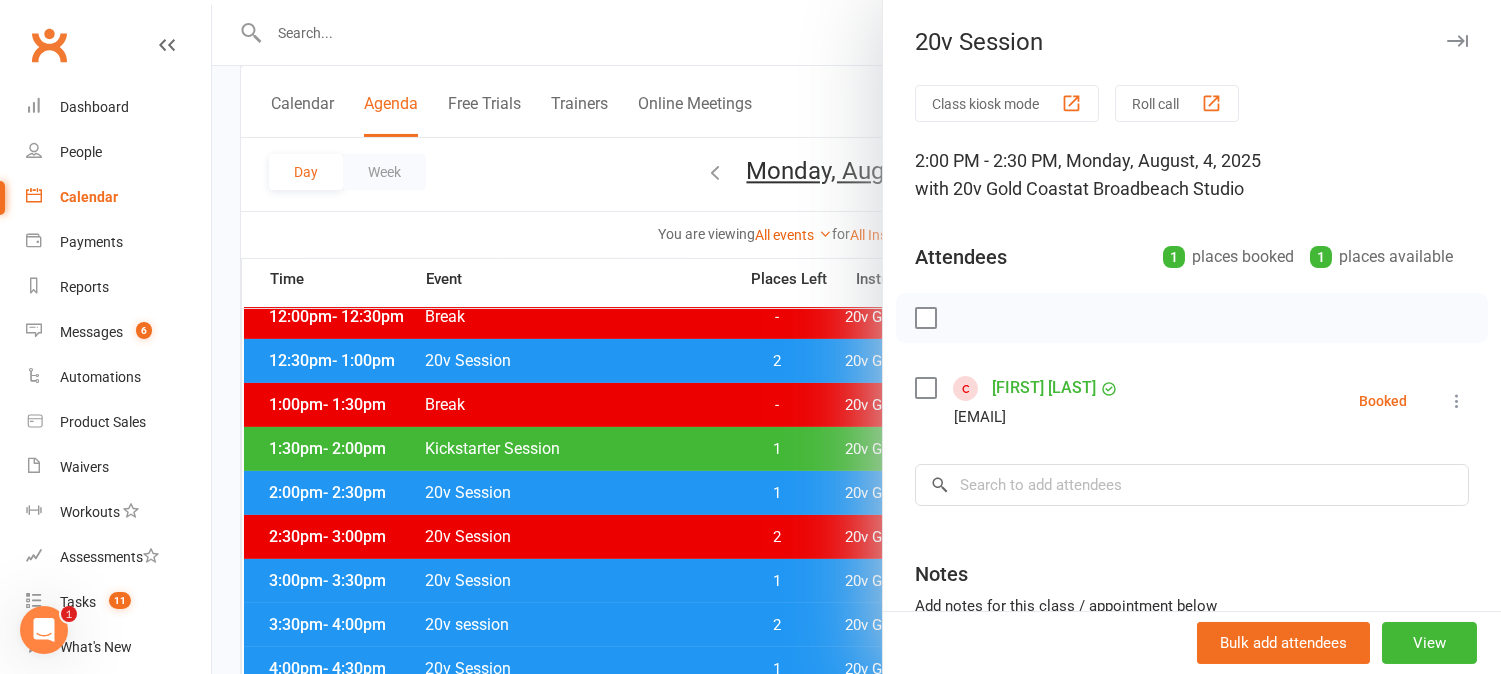 click at bounding box center (856, 337) 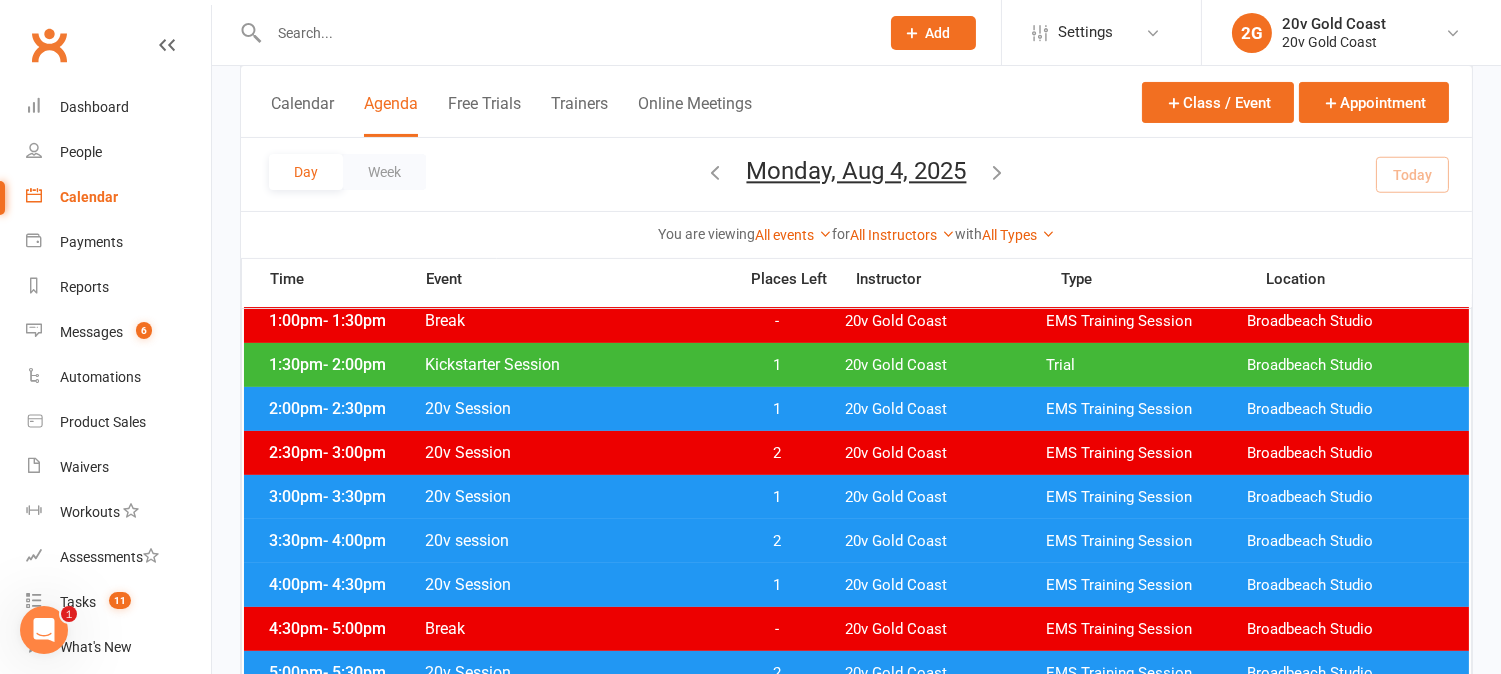 scroll, scrollTop: 777, scrollLeft: 0, axis: vertical 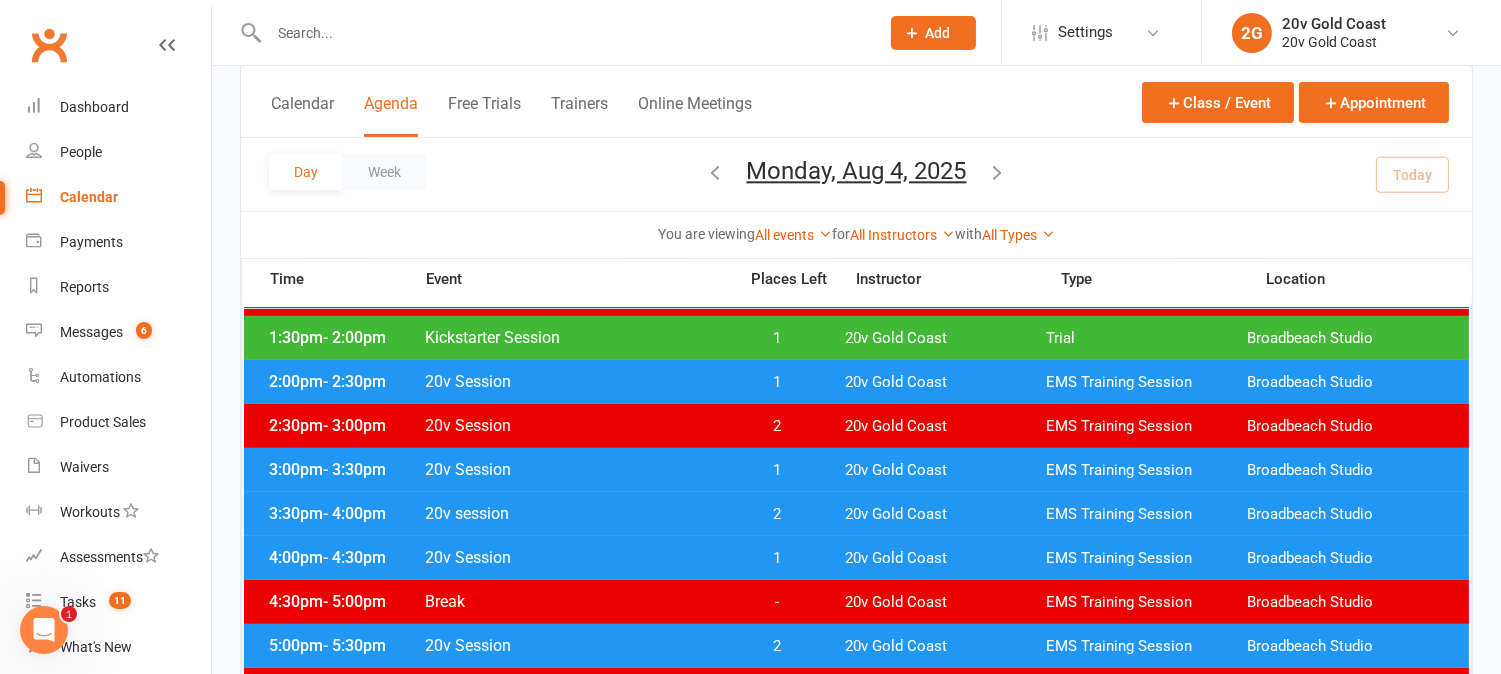 click on "1" at bounding box center [777, 470] 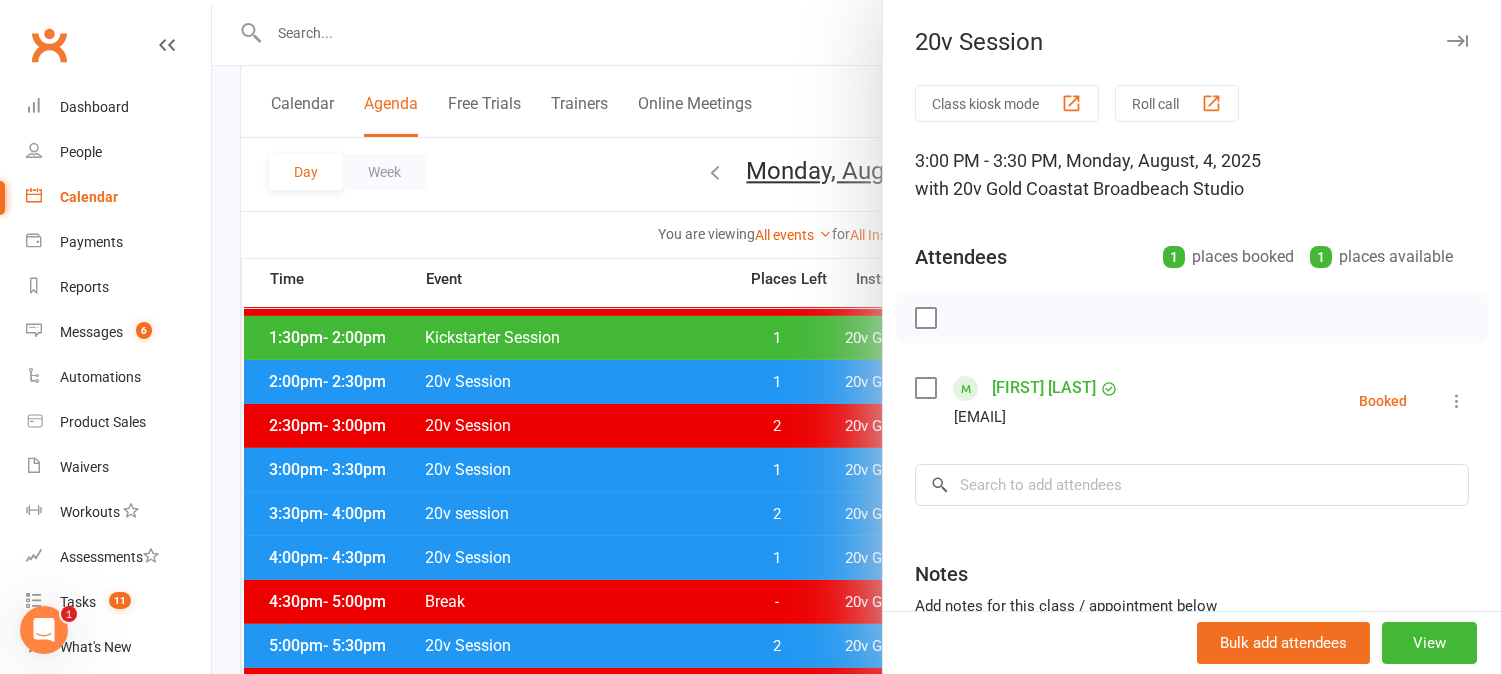 click at bounding box center [856, 337] 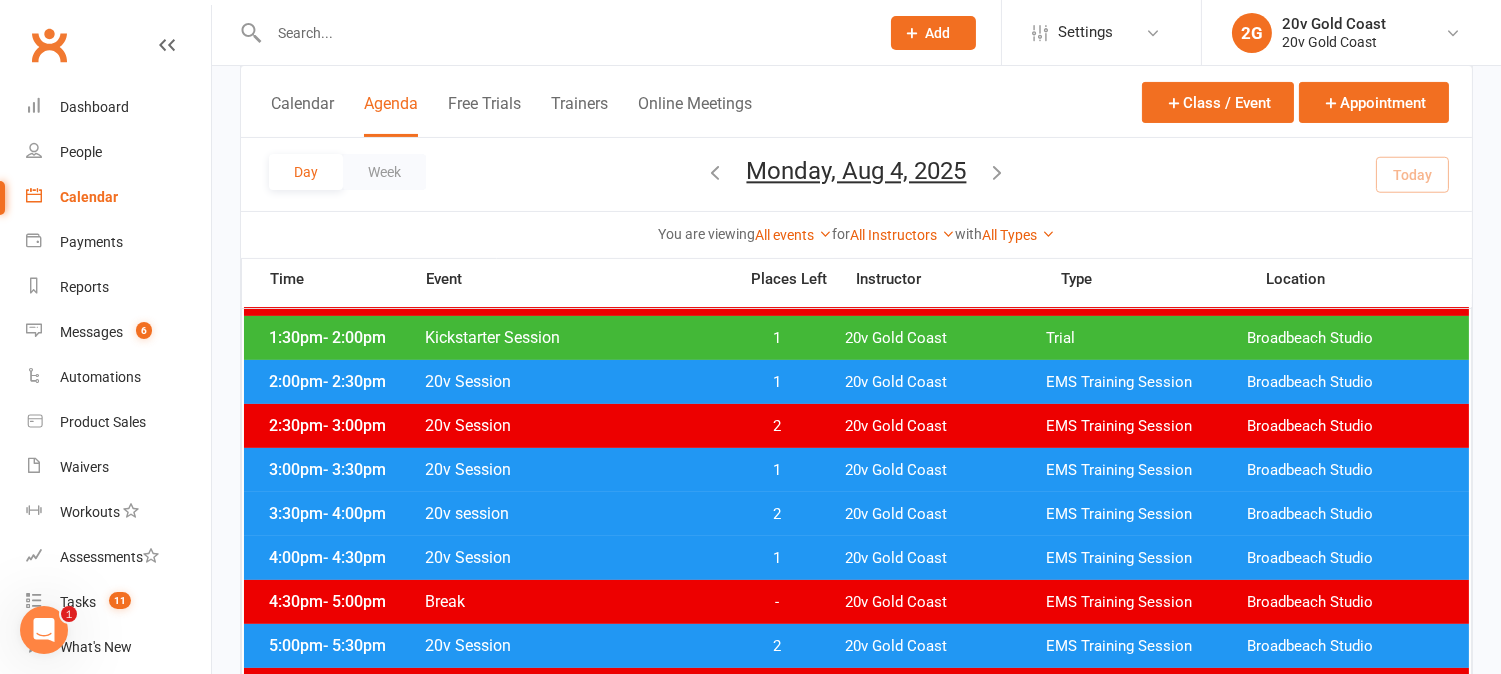 click on "1" at bounding box center [777, 558] 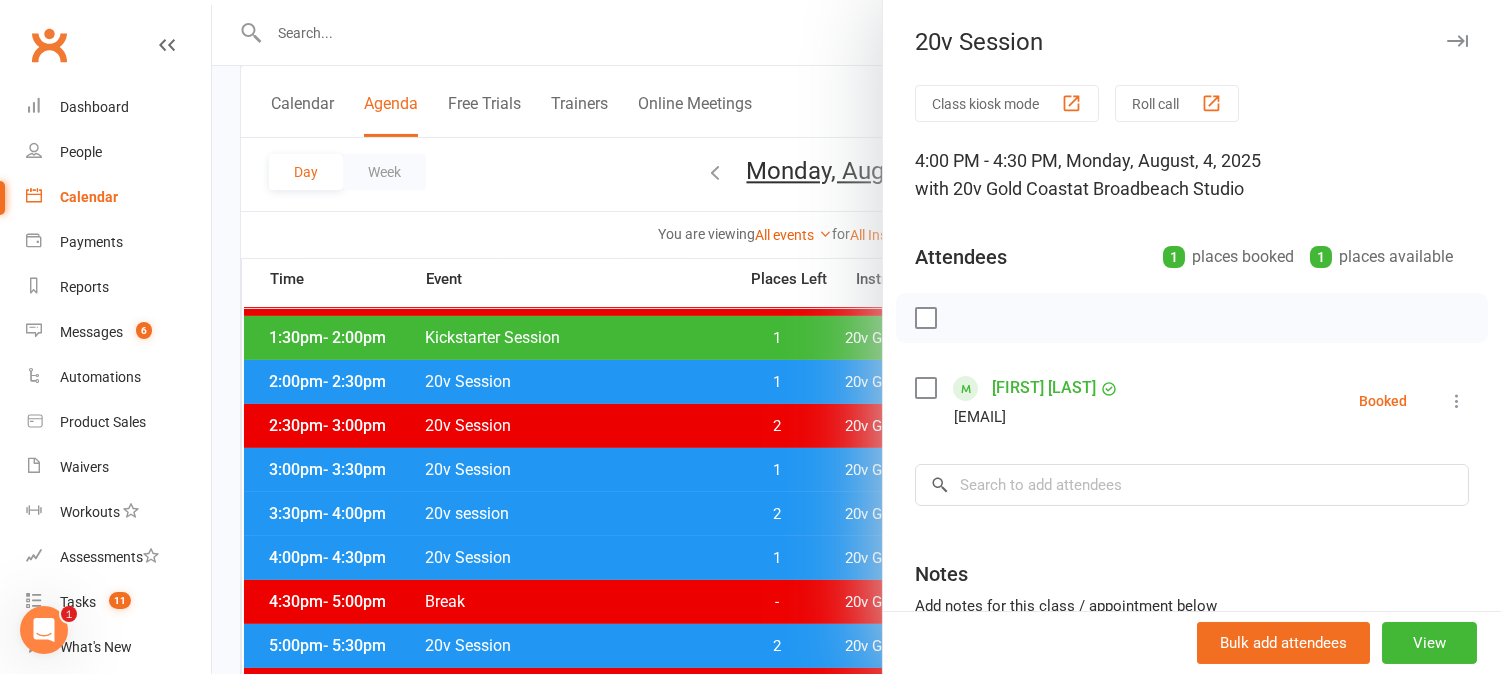 click at bounding box center [856, 337] 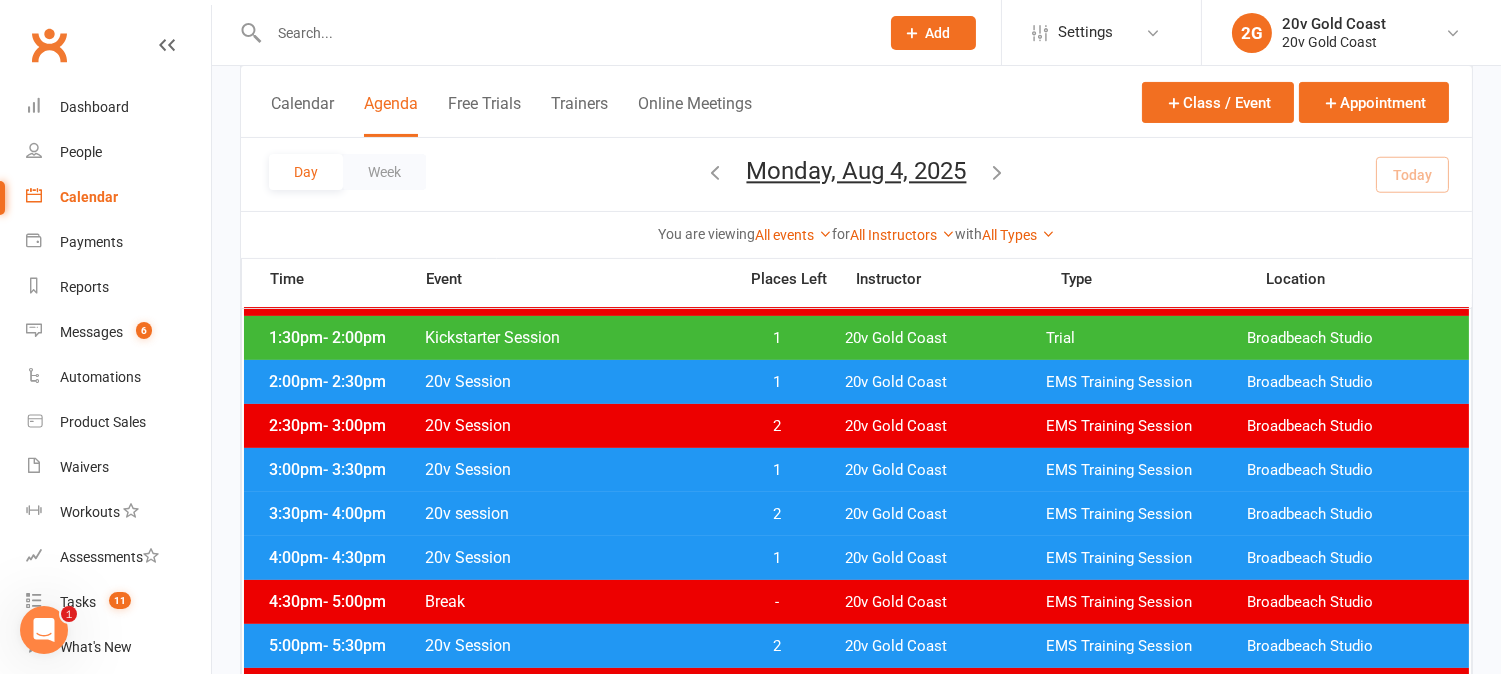 click on "1" at bounding box center (777, 558) 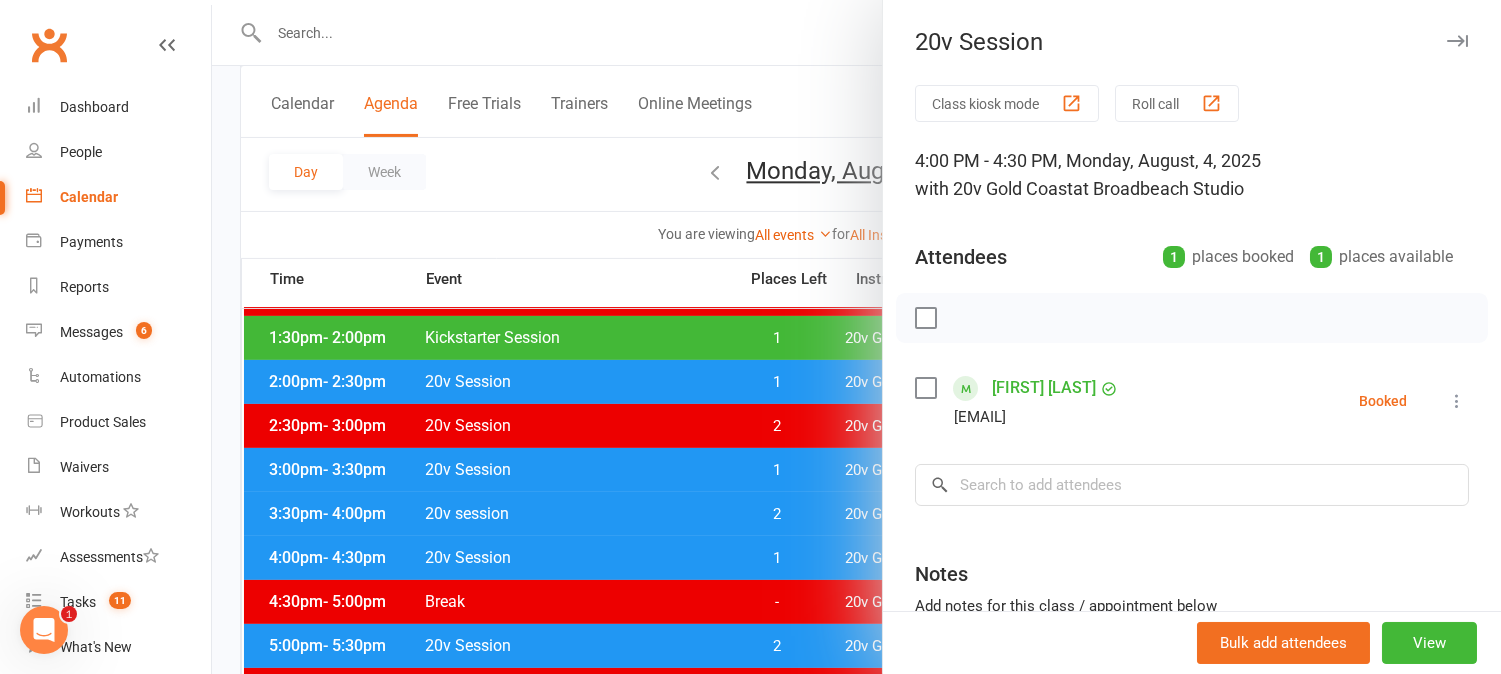 click at bounding box center [856, 337] 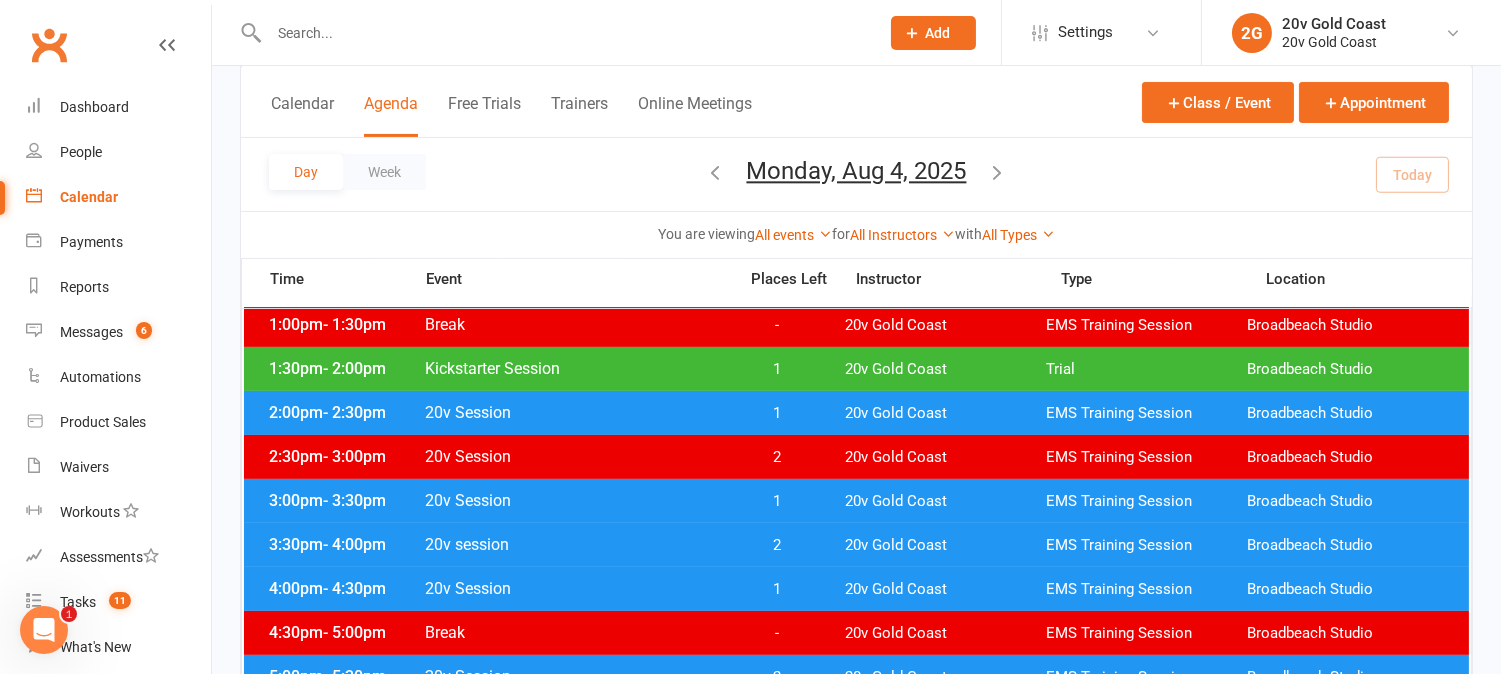 scroll, scrollTop: 777, scrollLeft: 0, axis: vertical 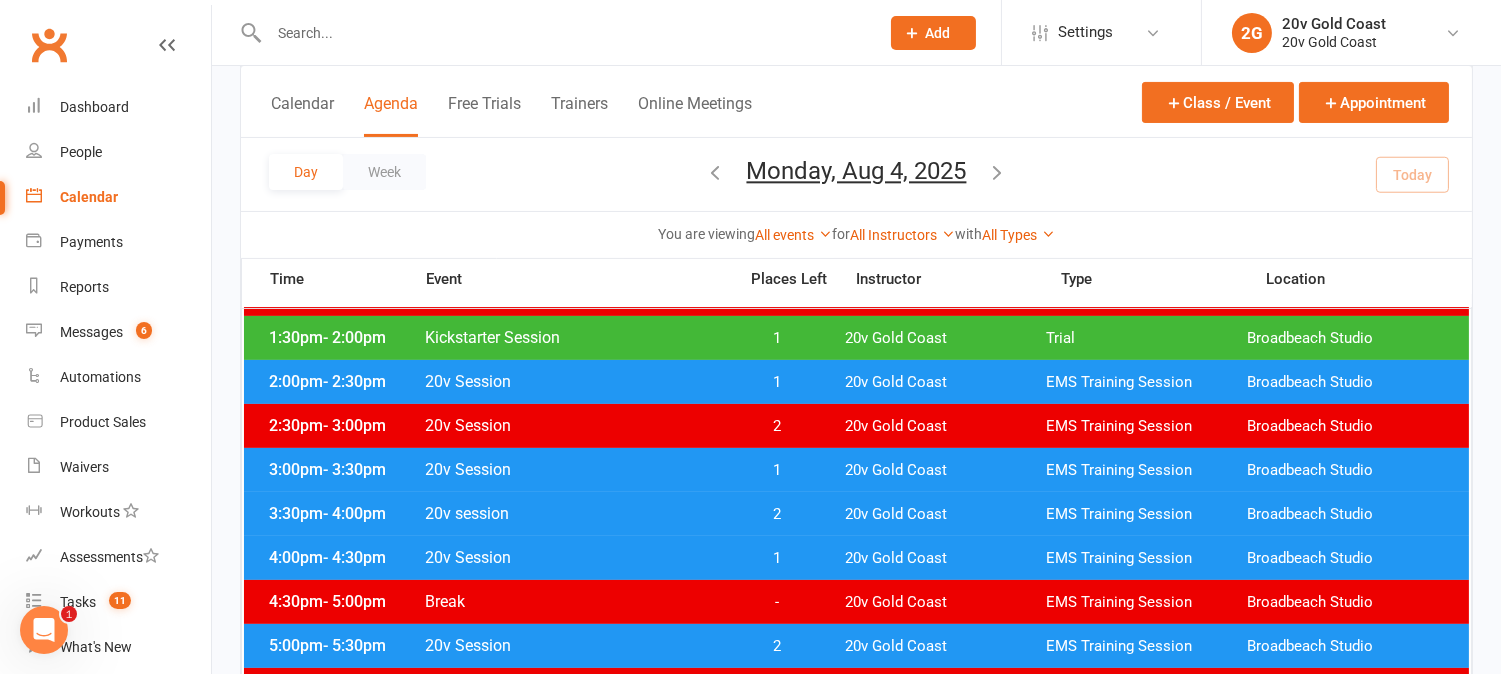 click at bounding box center [998, 172] 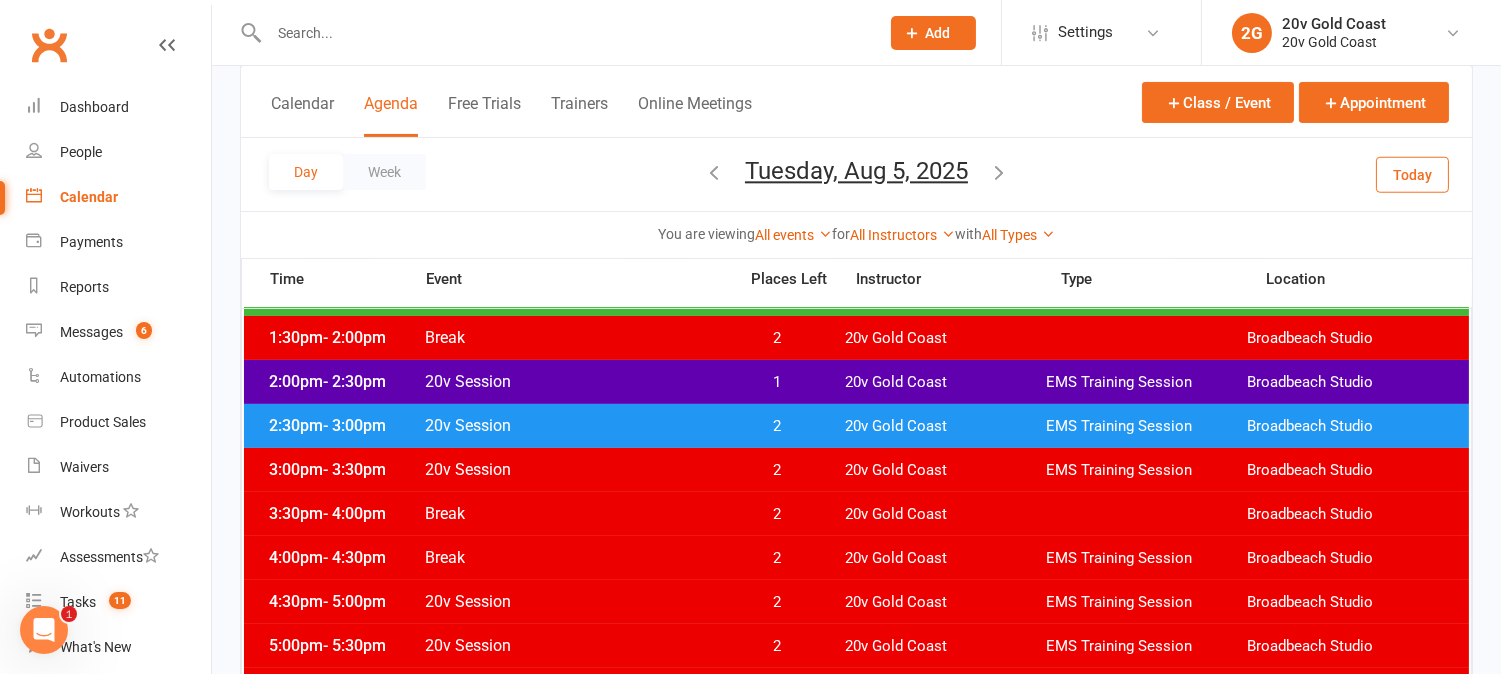 click on "Today" at bounding box center (1412, 174) 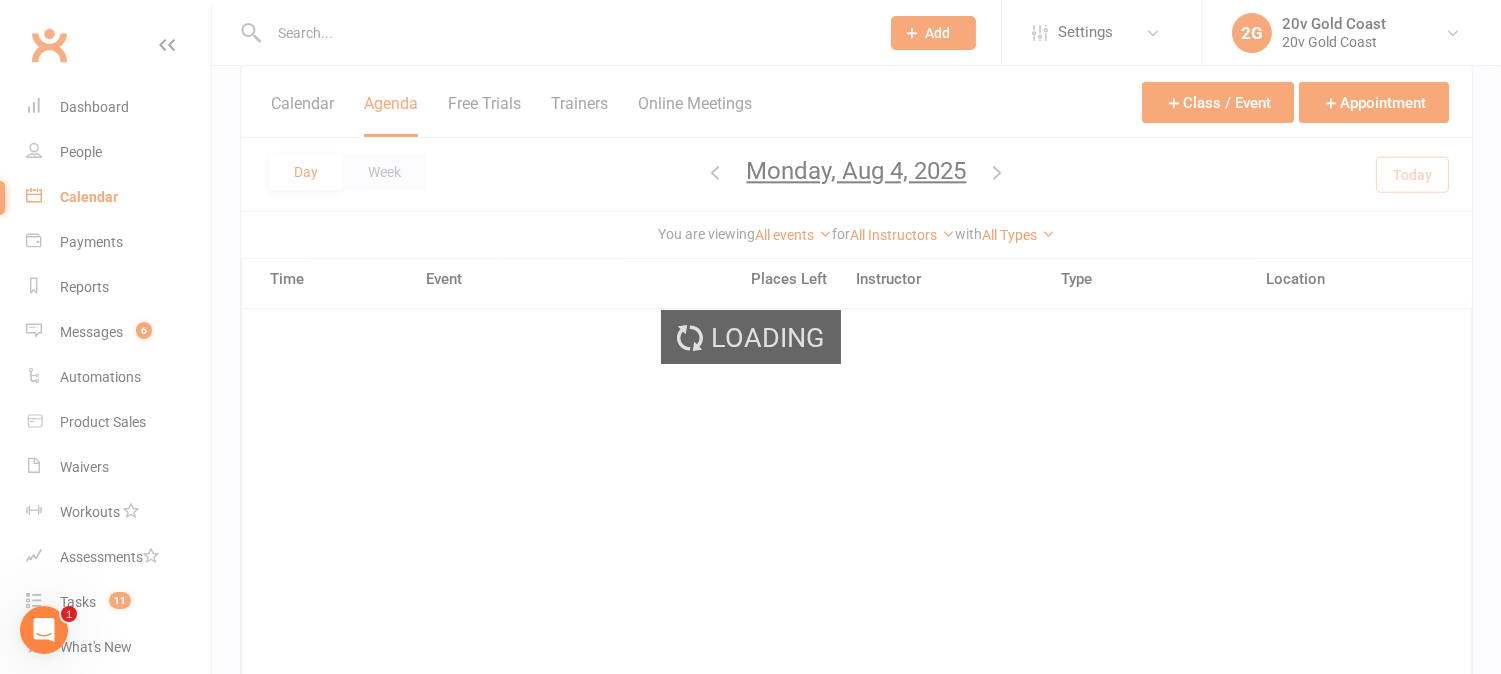 click on "Loading" at bounding box center [750, 337] 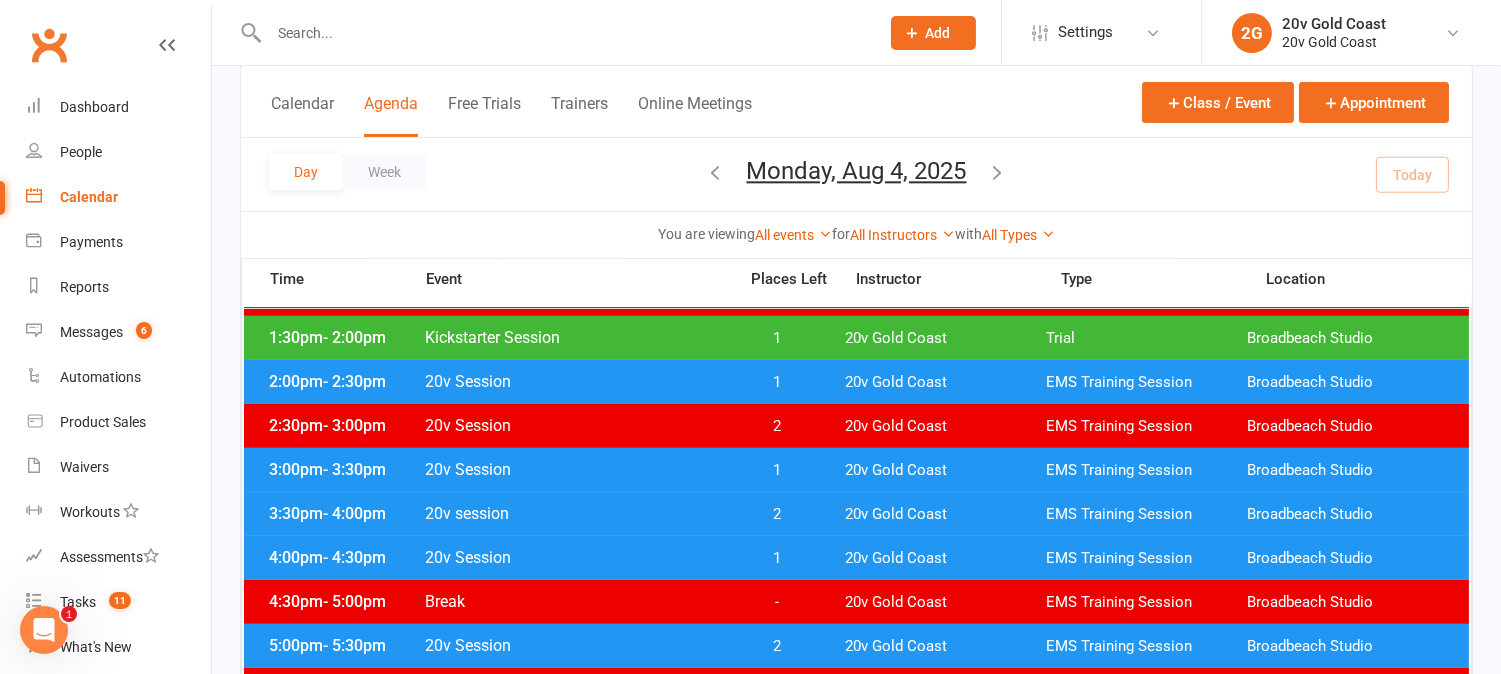click at bounding box center (998, 172) 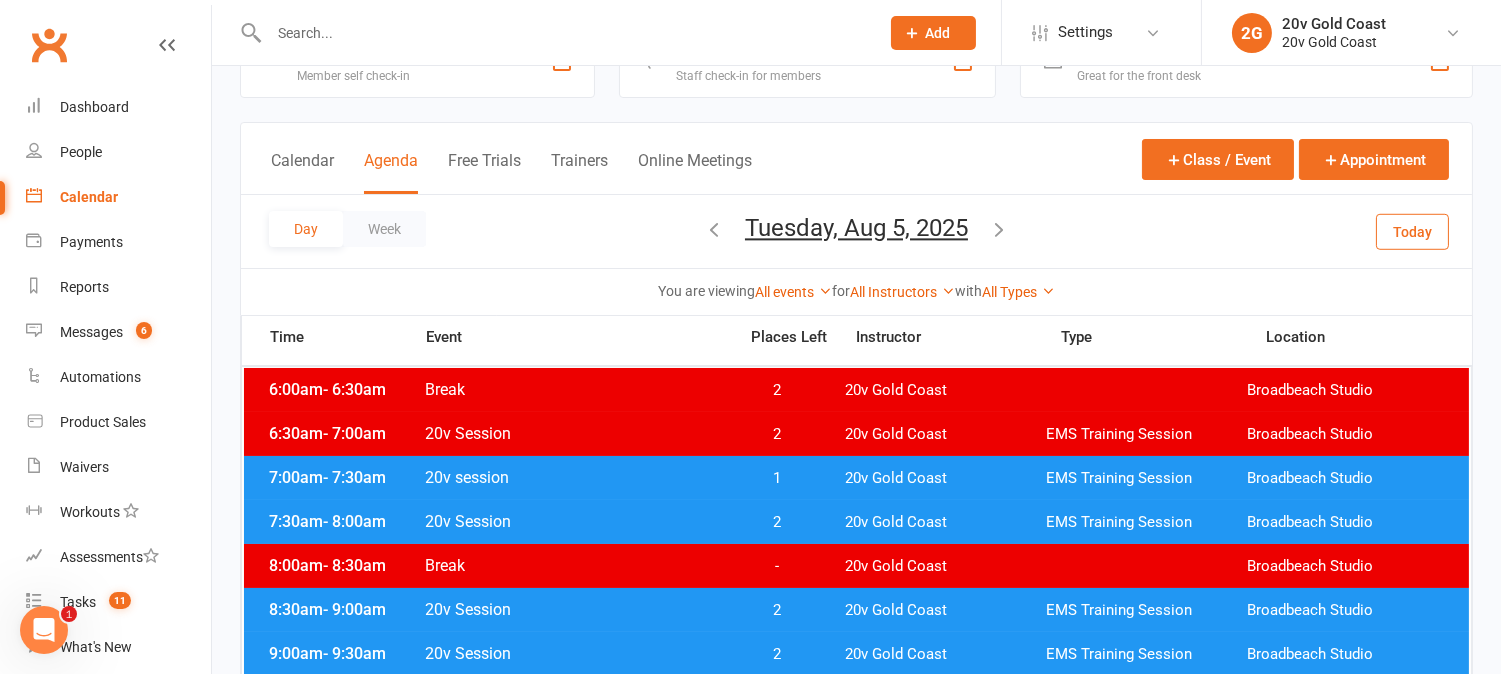 scroll, scrollTop: 111, scrollLeft: 0, axis: vertical 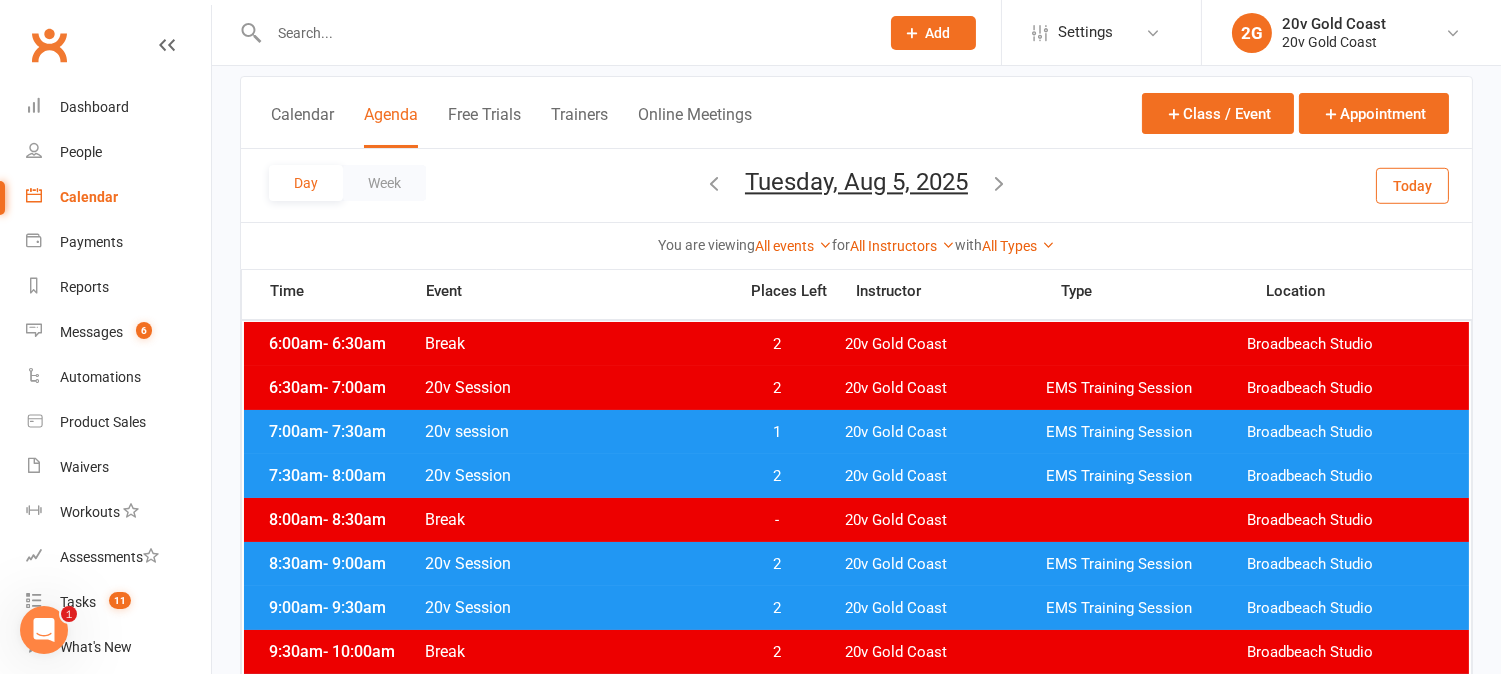 click on "1" at bounding box center (777, 432) 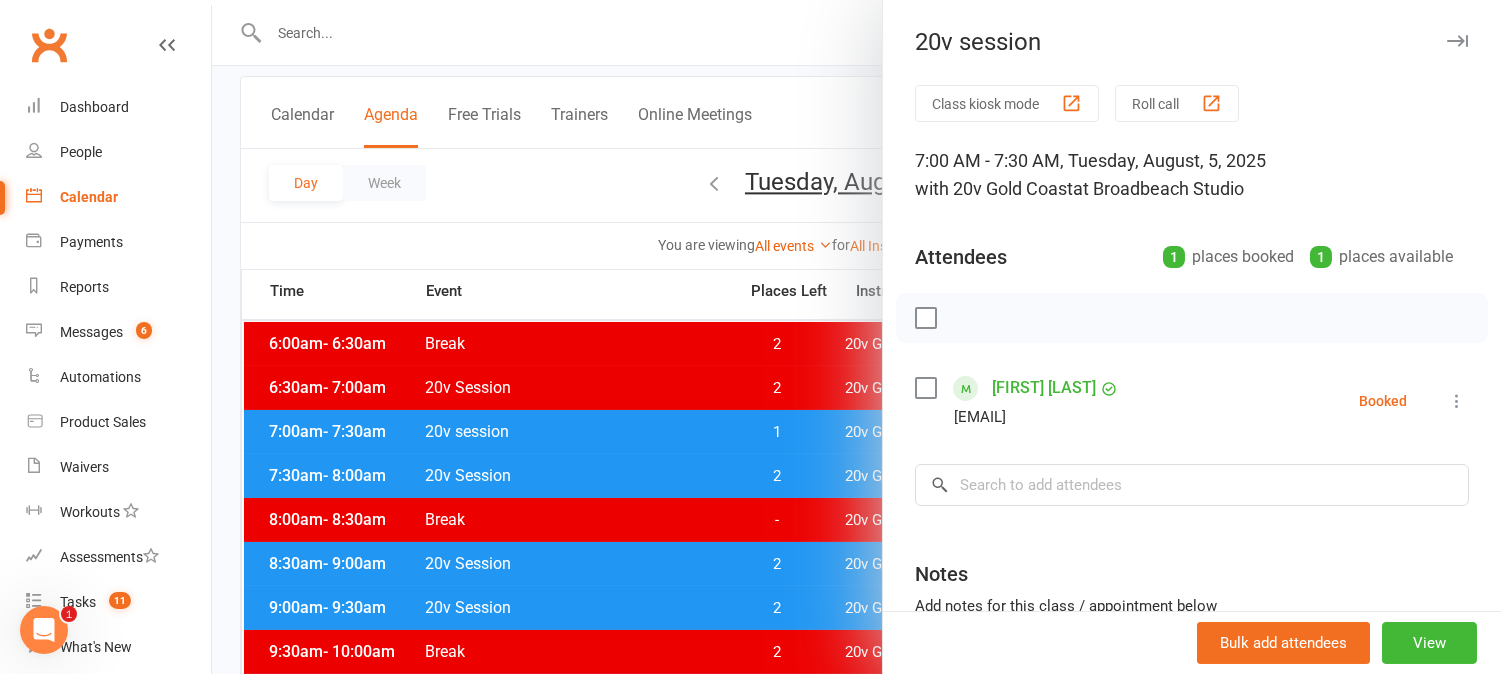 click at bounding box center (856, 337) 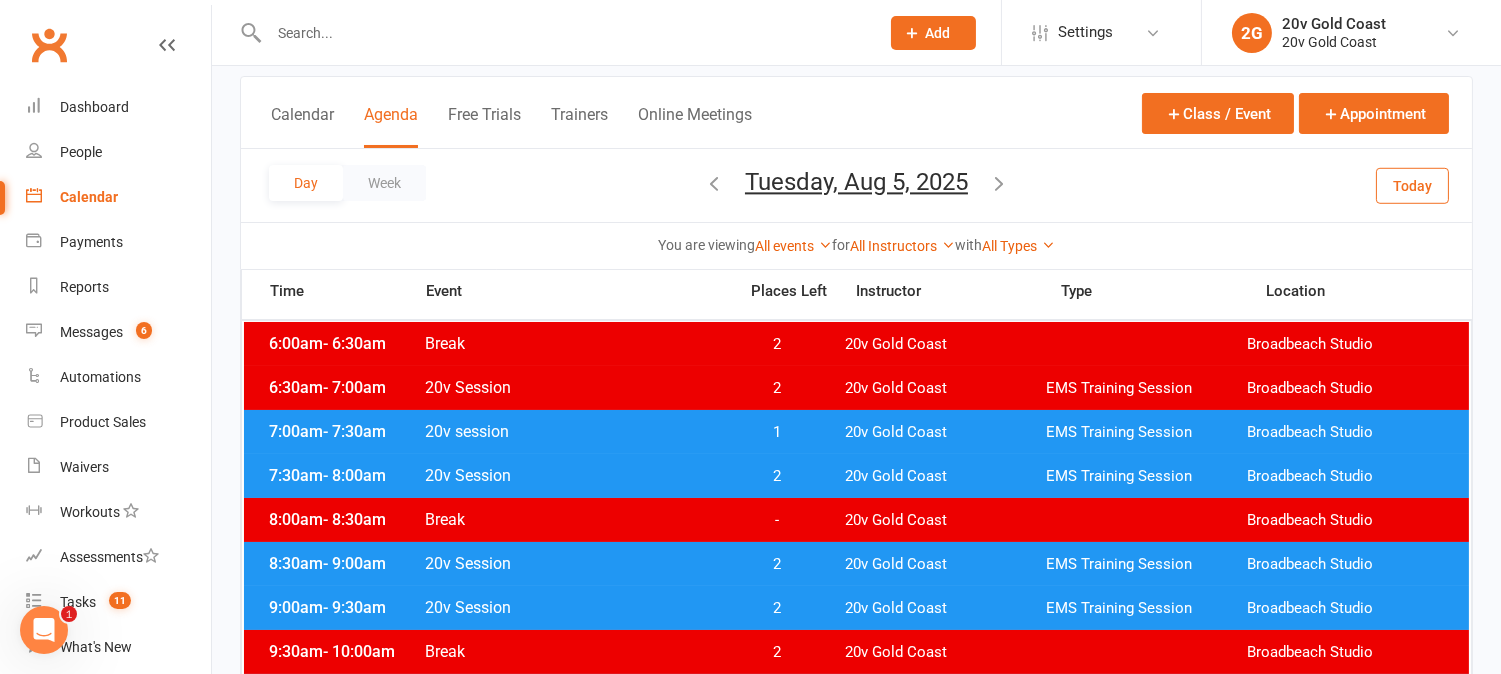 click on "1" at bounding box center (777, 432) 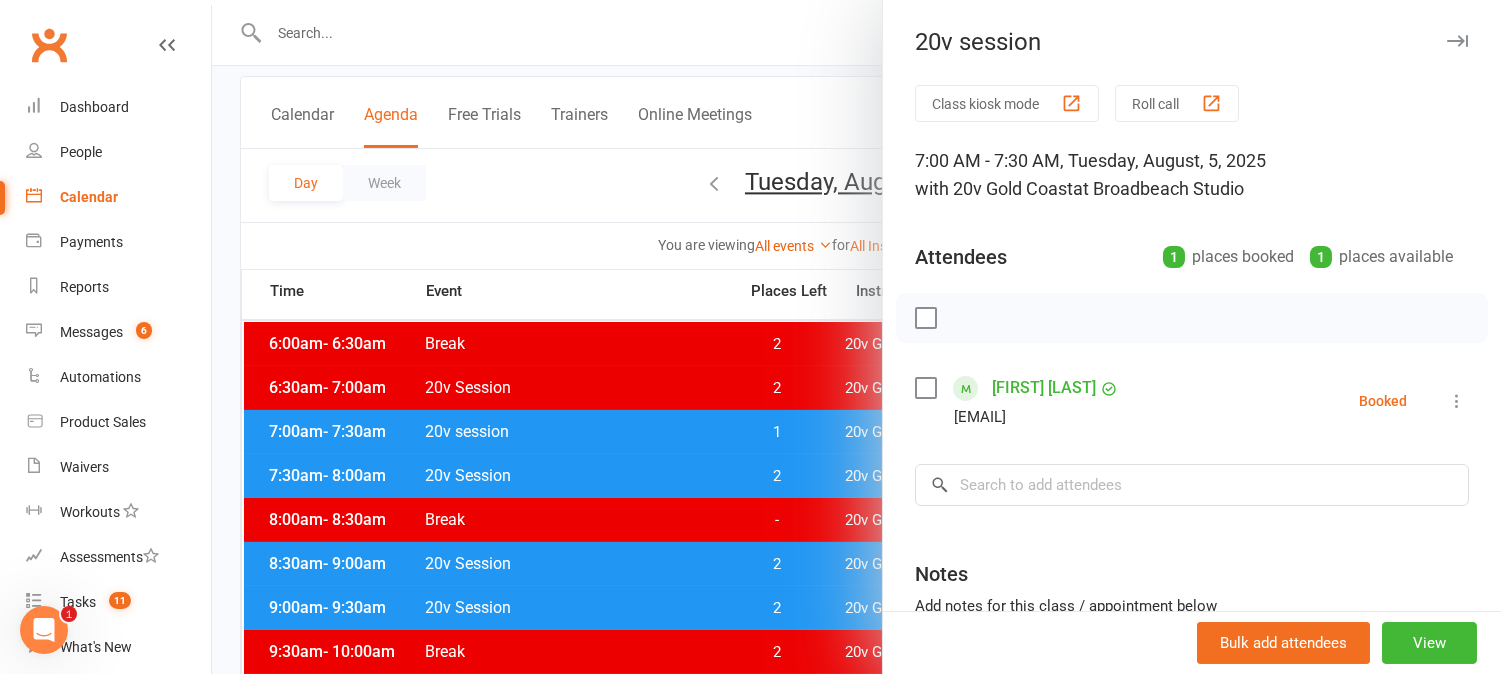 click at bounding box center (856, 337) 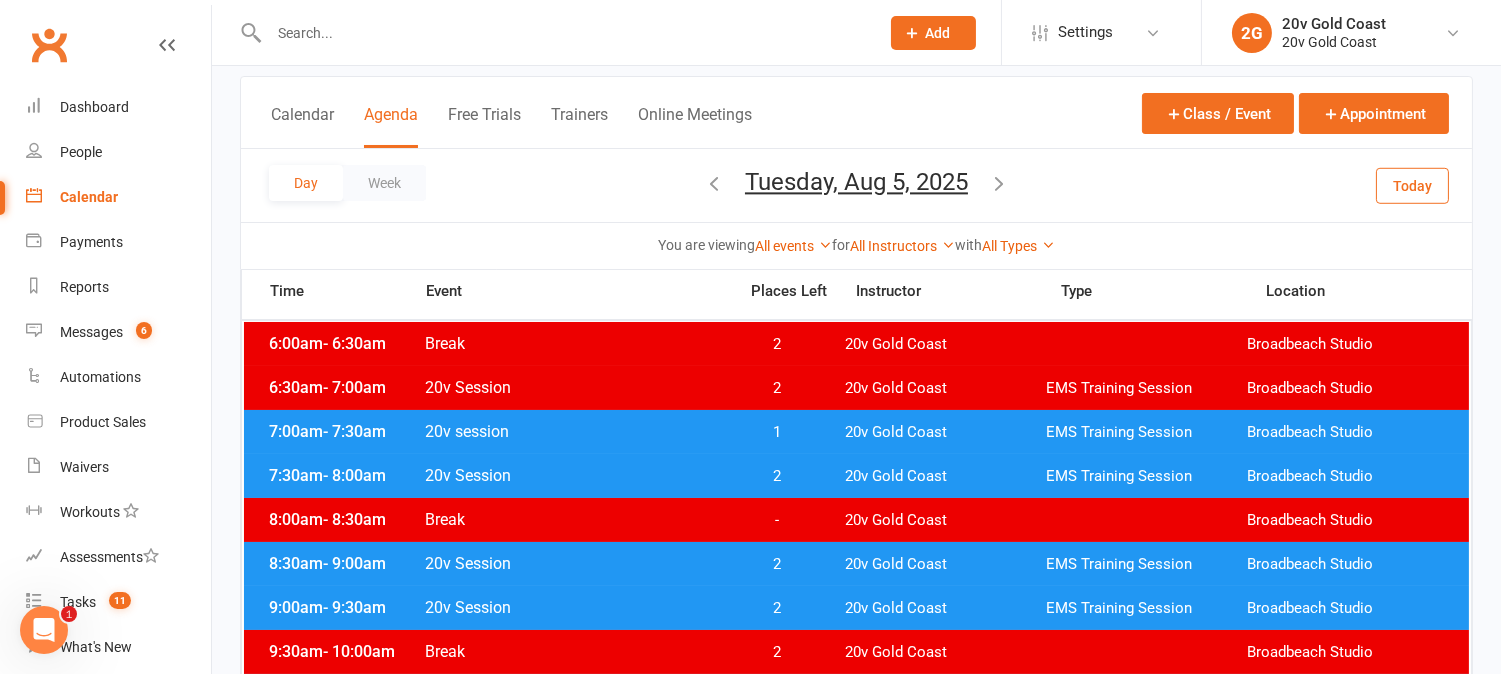scroll, scrollTop: 222, scrollLeft: 0, axis: vertical 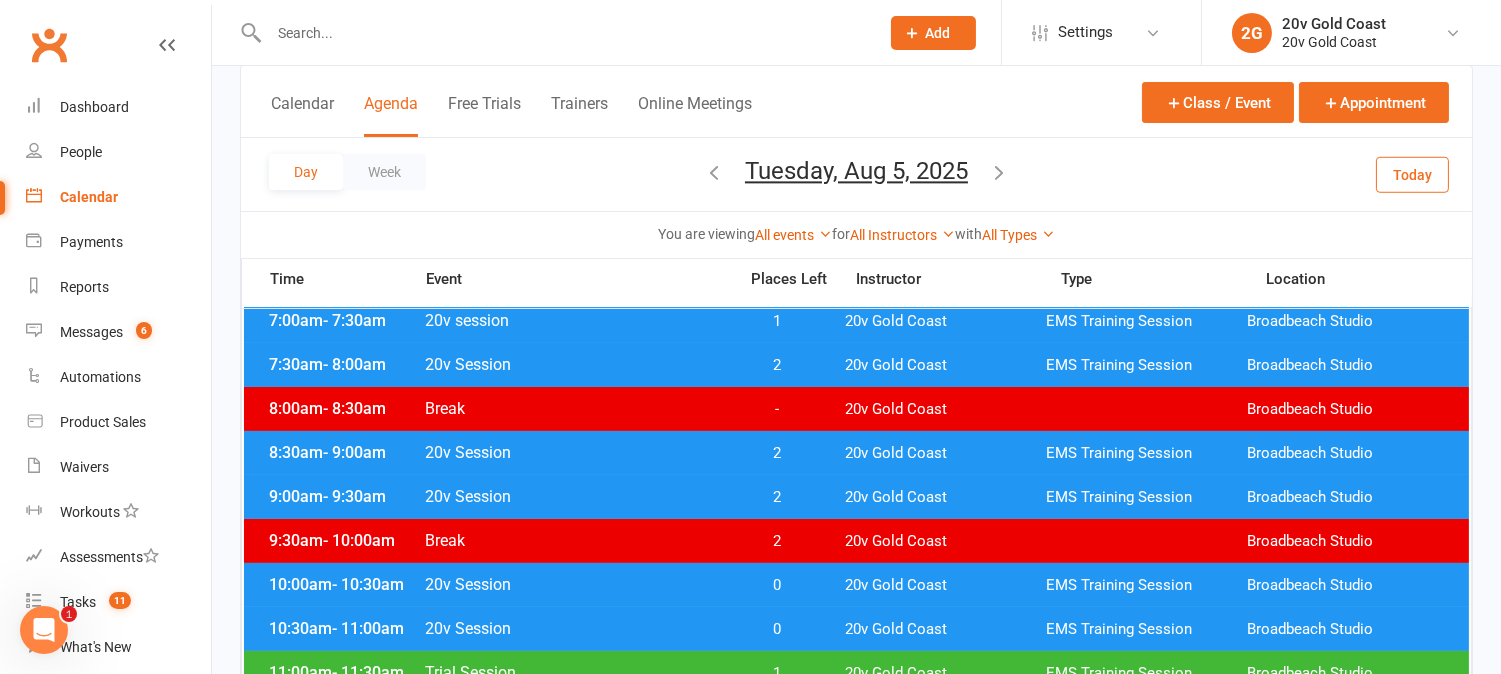 click on "0" at bounding box center [777, 585] 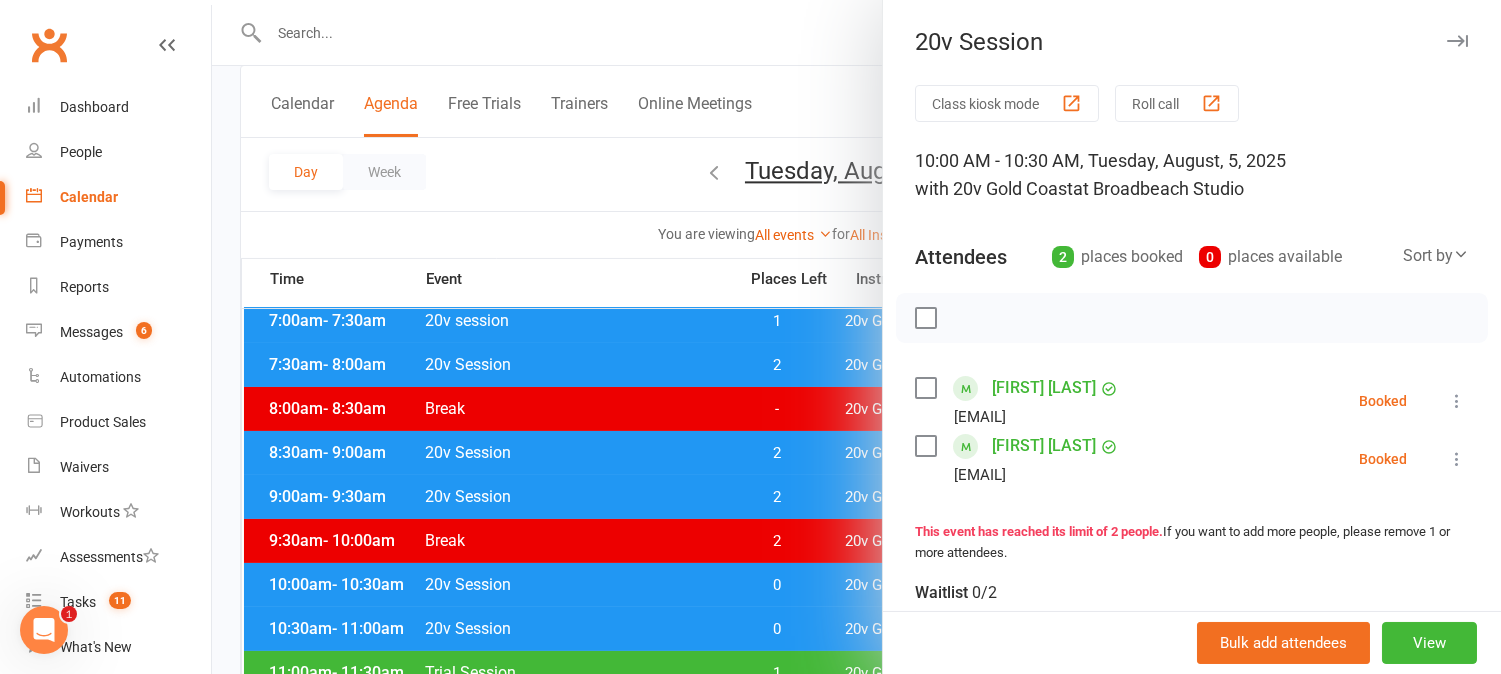 click at bounding box center (856, 337) 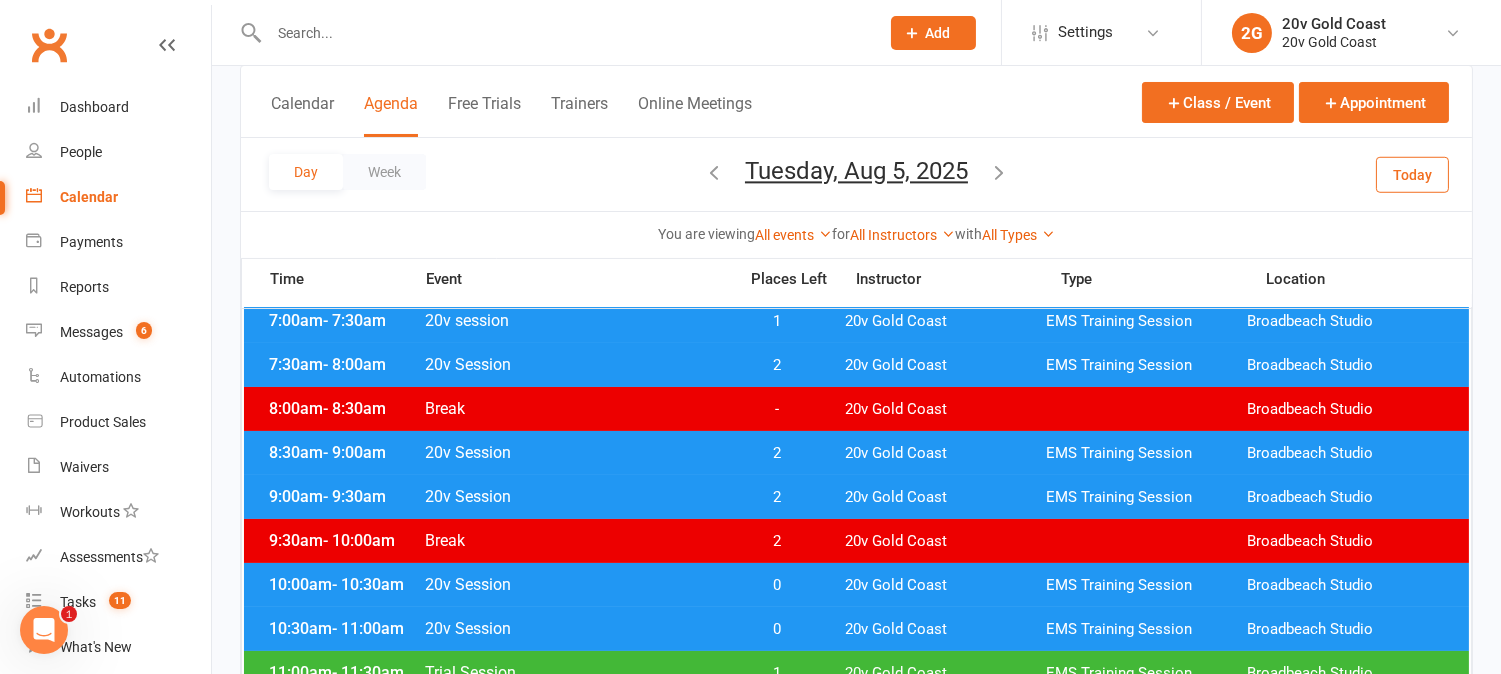click on "0" at bounding box center [777, 585] 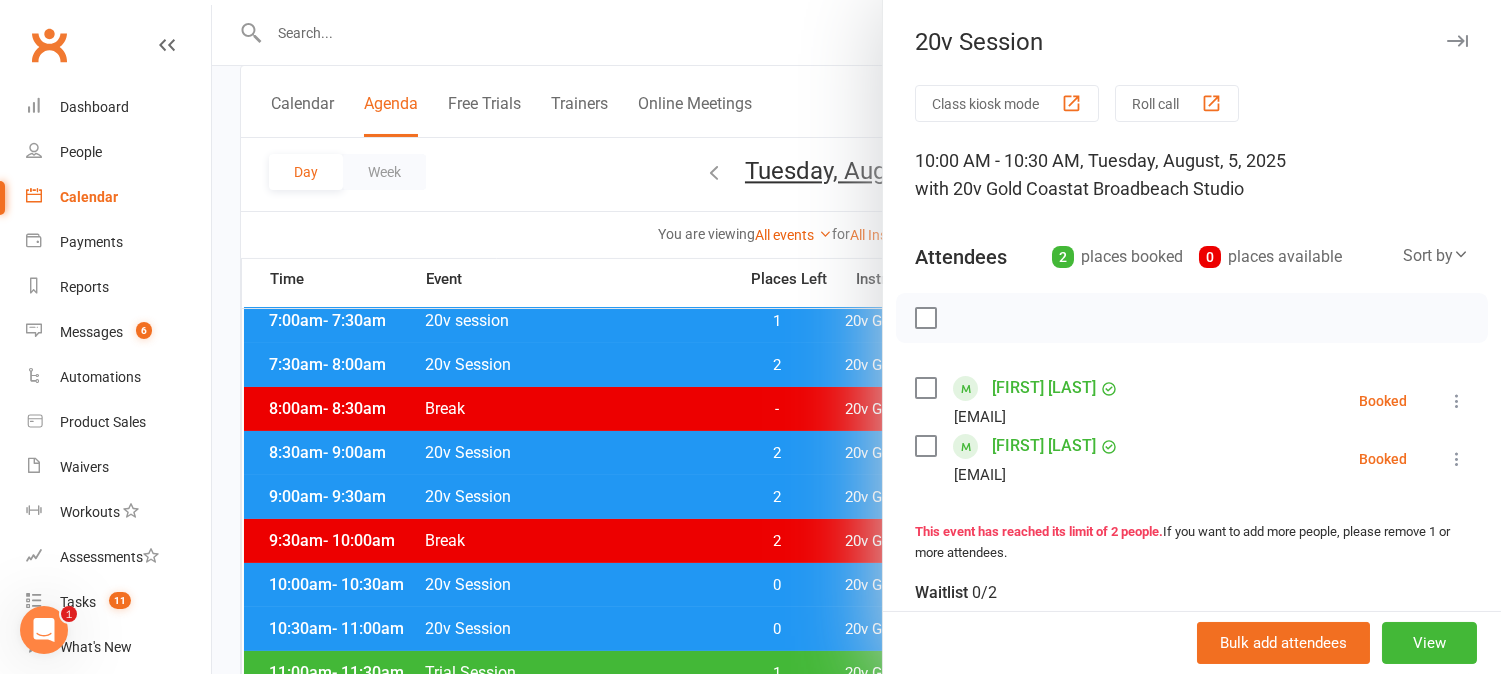 click at bounding box center (856, 337) 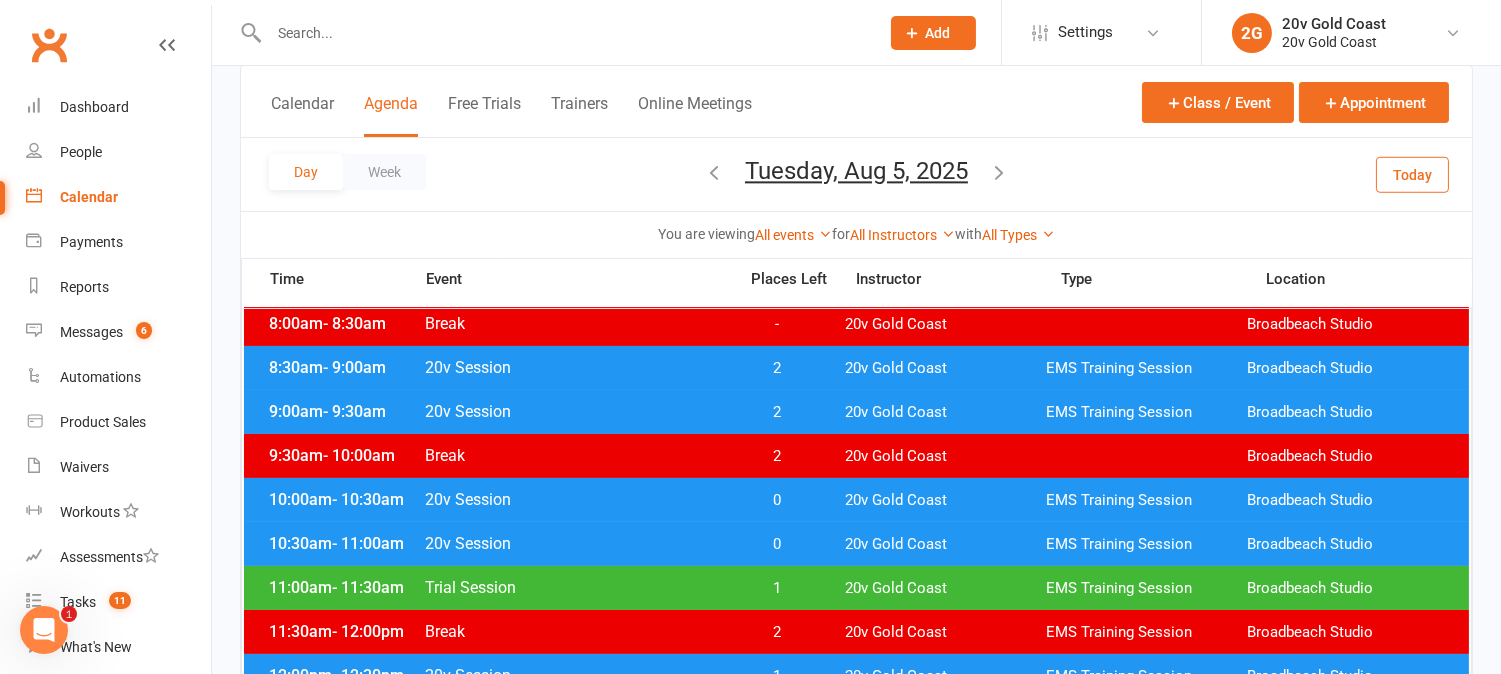 scroll, scrollTop: 333, scrollLeft: 0, axis: vertical 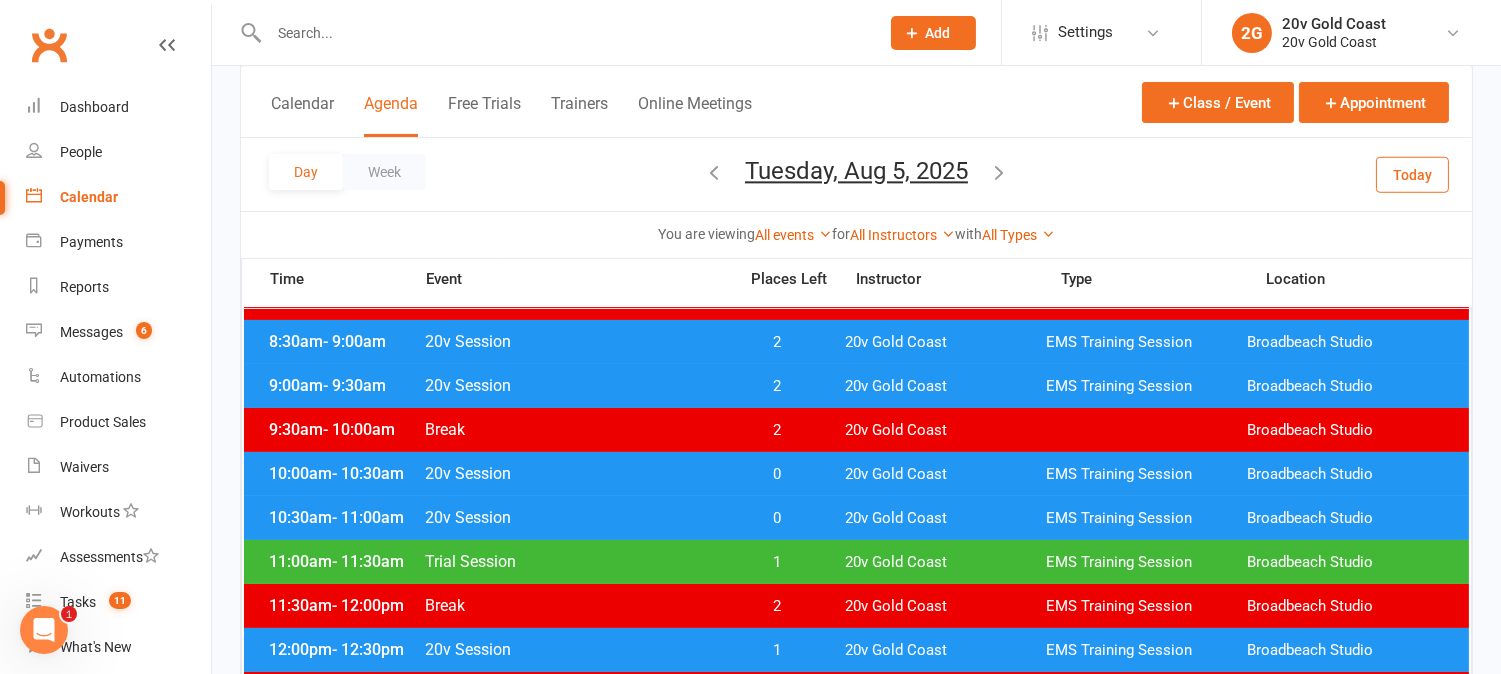 click on "0" at bounding box center [777, 518] 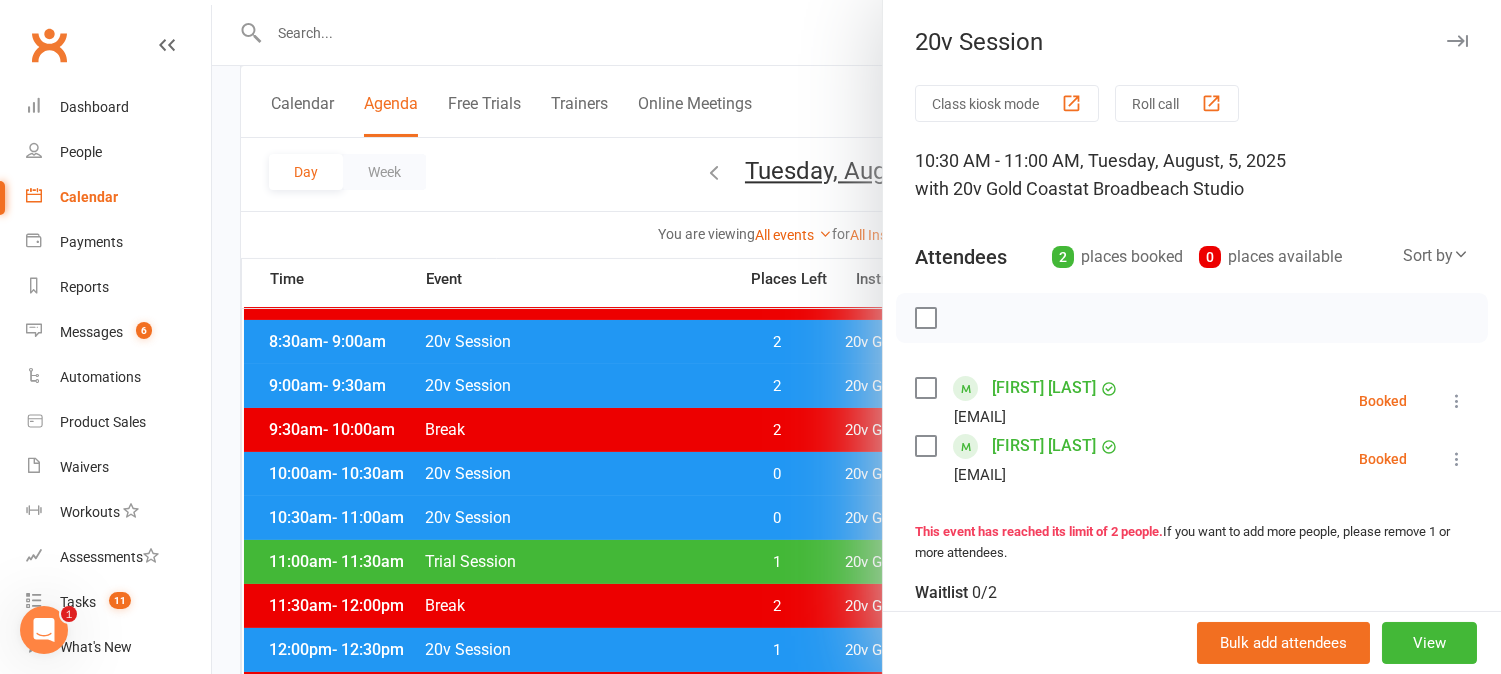 click at bounding box center (856, 337) 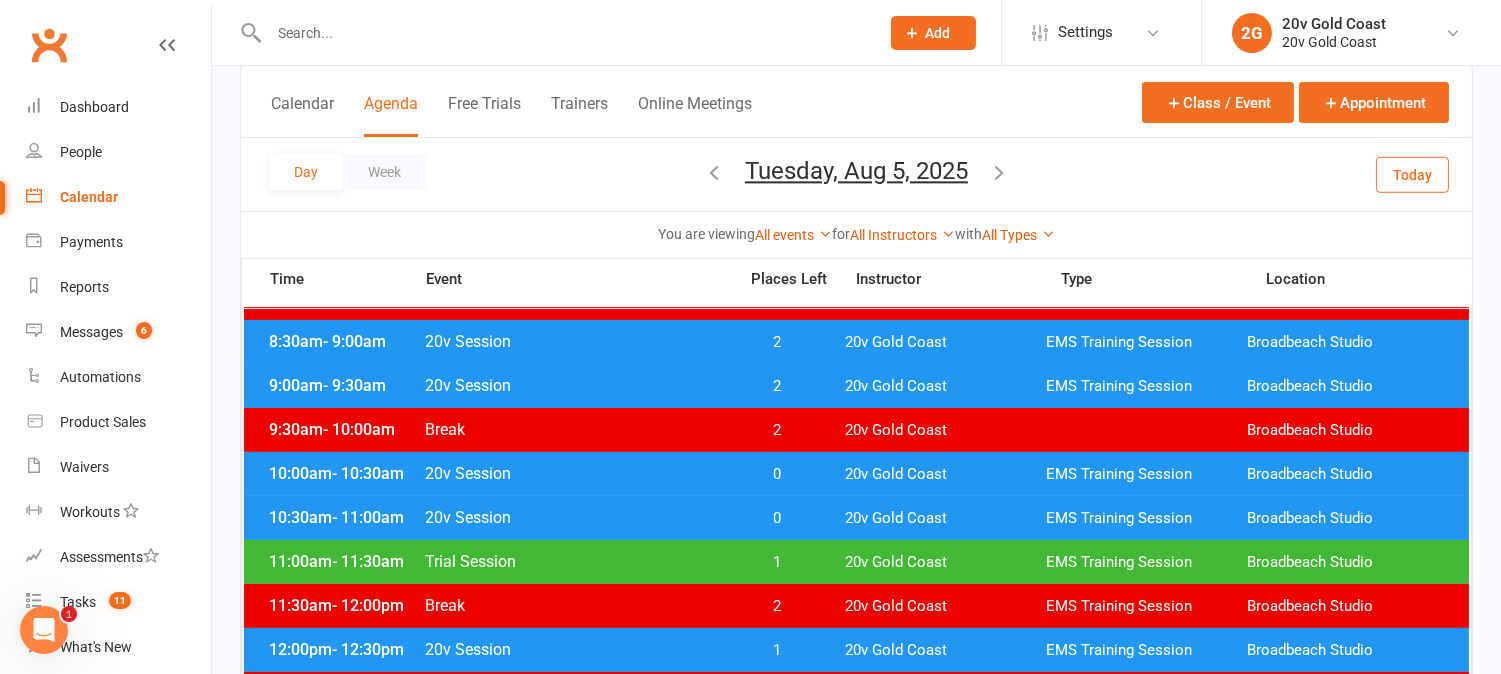 click on "0" at bounding box center (777, 518) 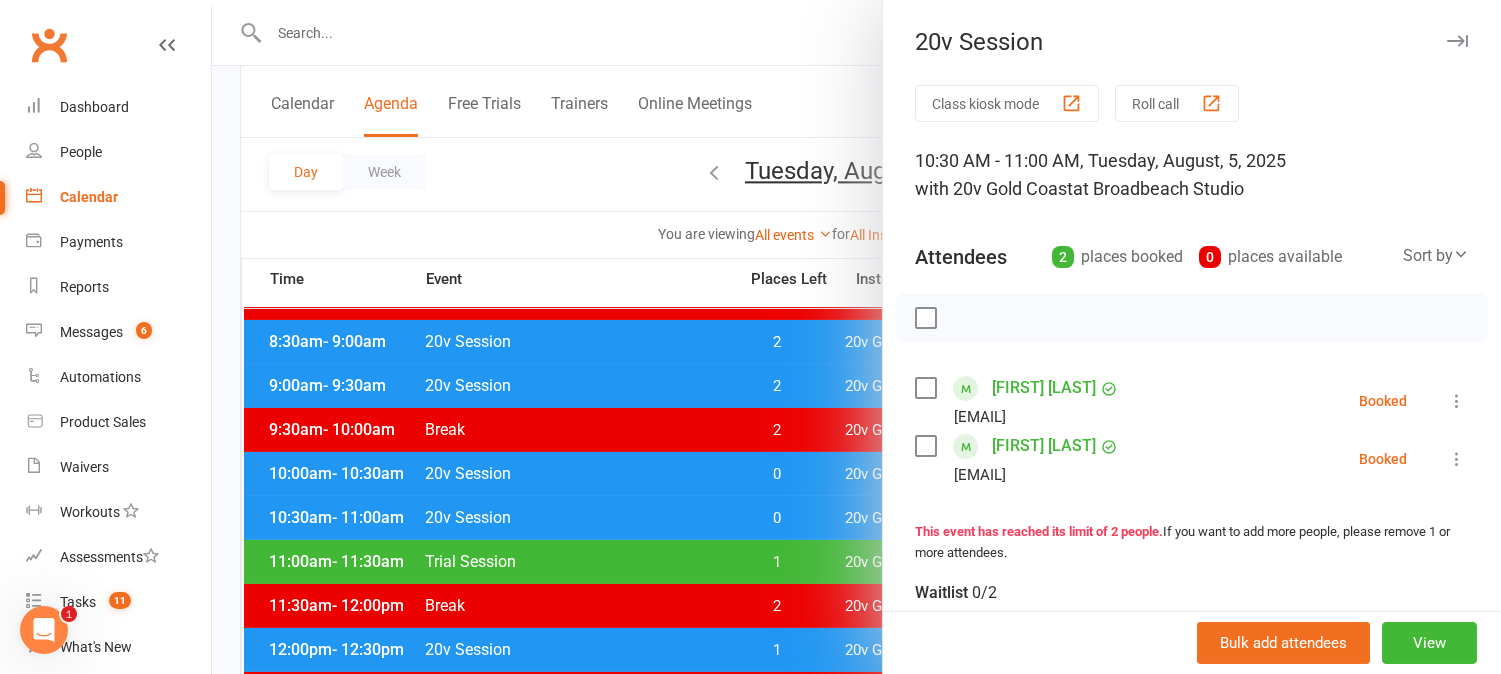 click at bounding box center (856, 337) 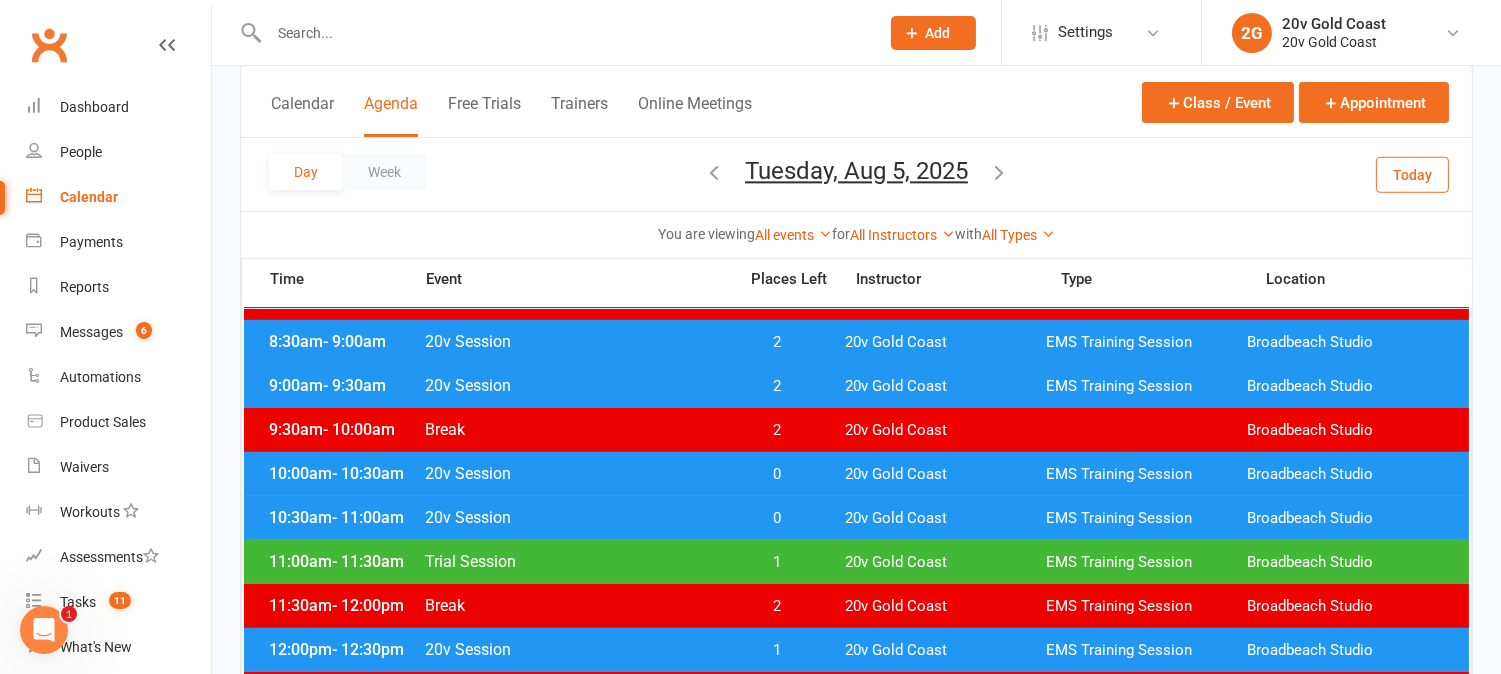 click on "1" at bounding box center (777, 562) 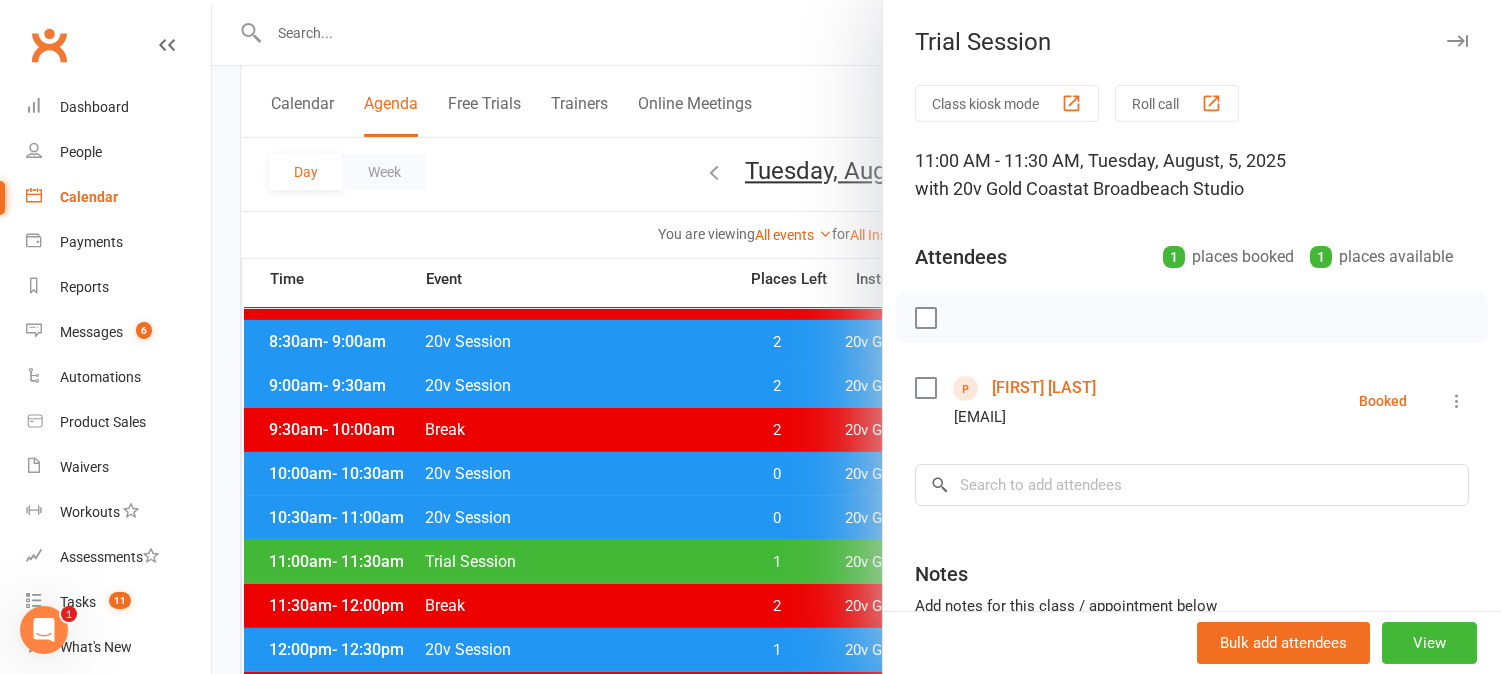 click at bounding box center (856, 337) 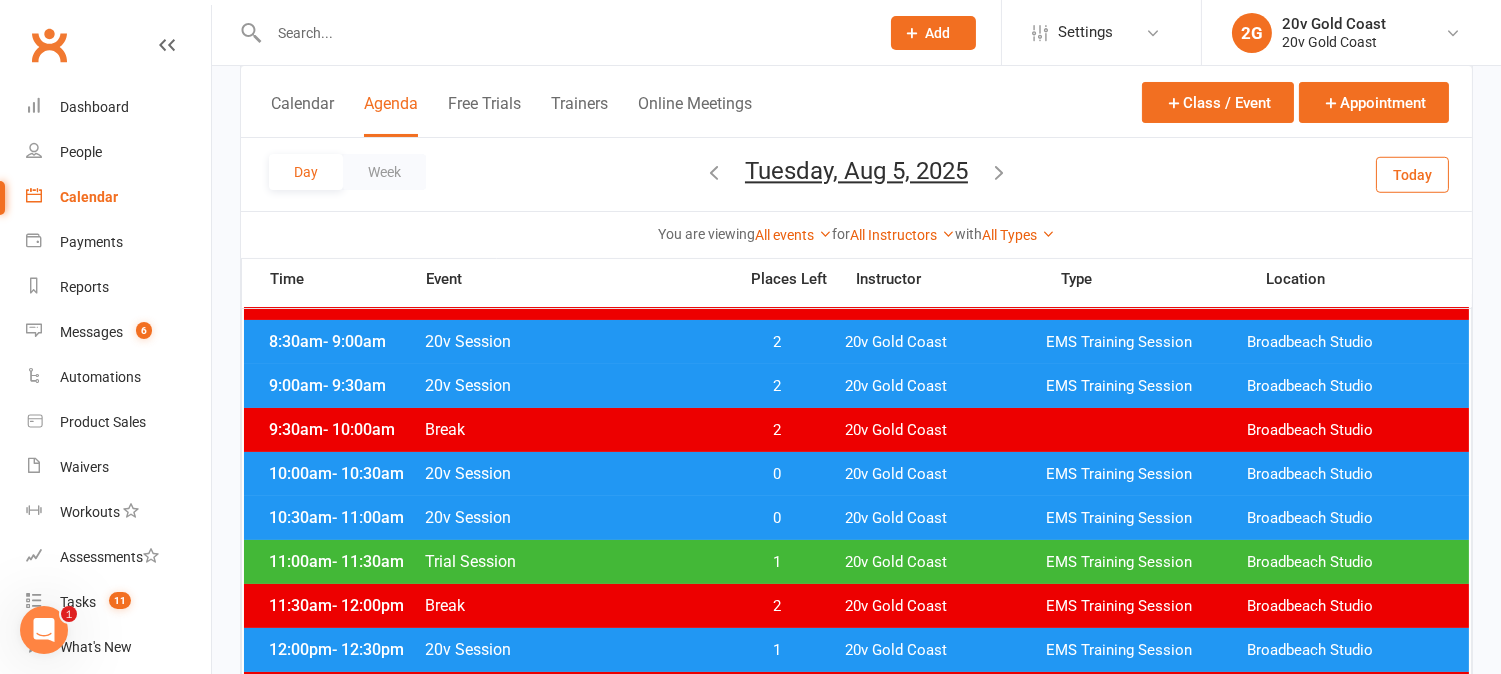click on "1" at bounding box center (777, 562) 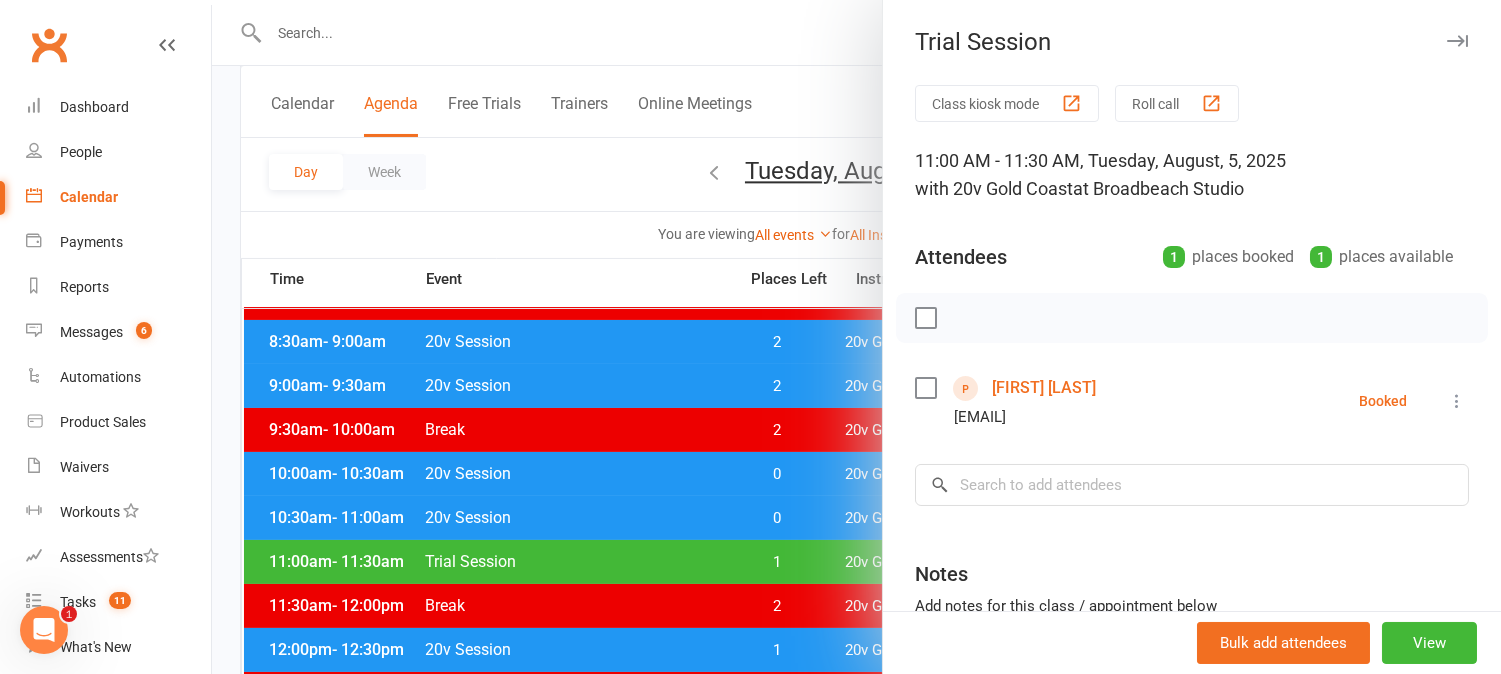 click at bounding box center (856, 337) 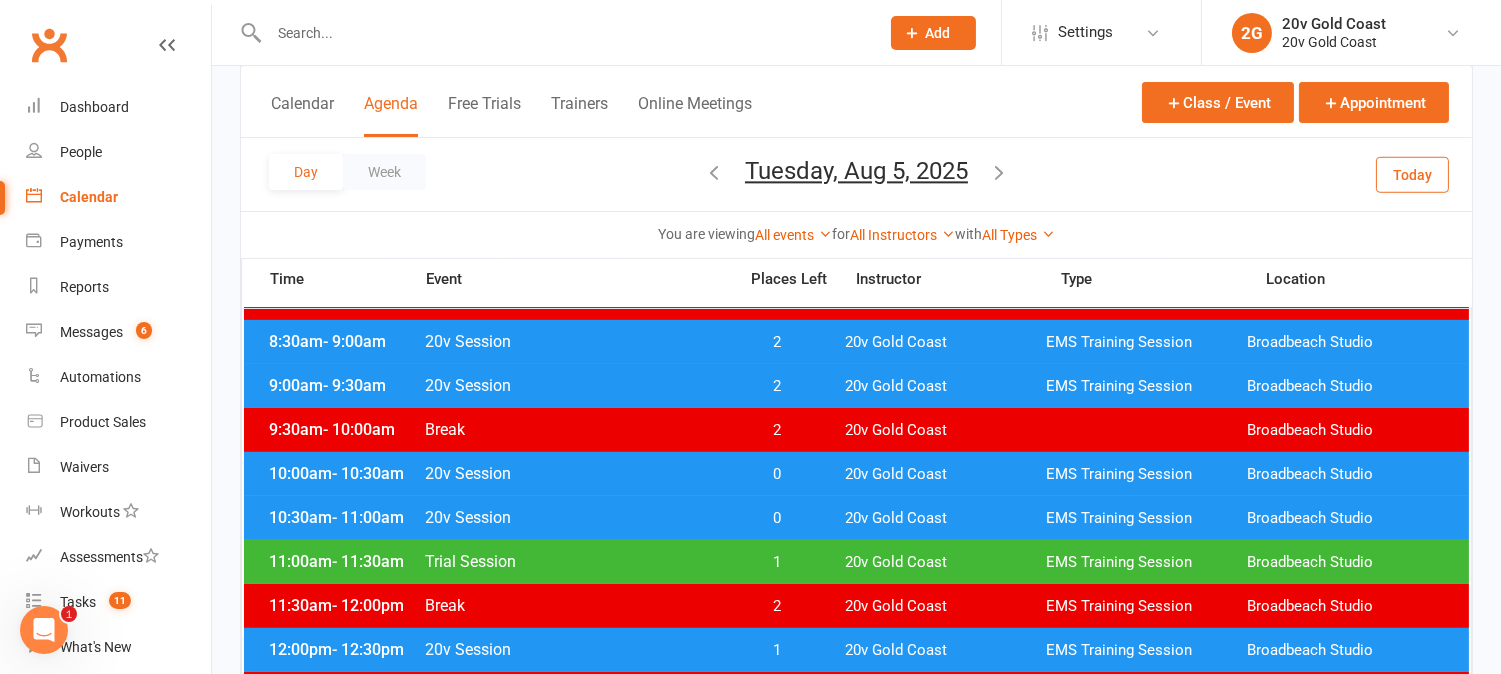 scroll, scrollTop: 444, scrollLeft: 0, axis: vertical 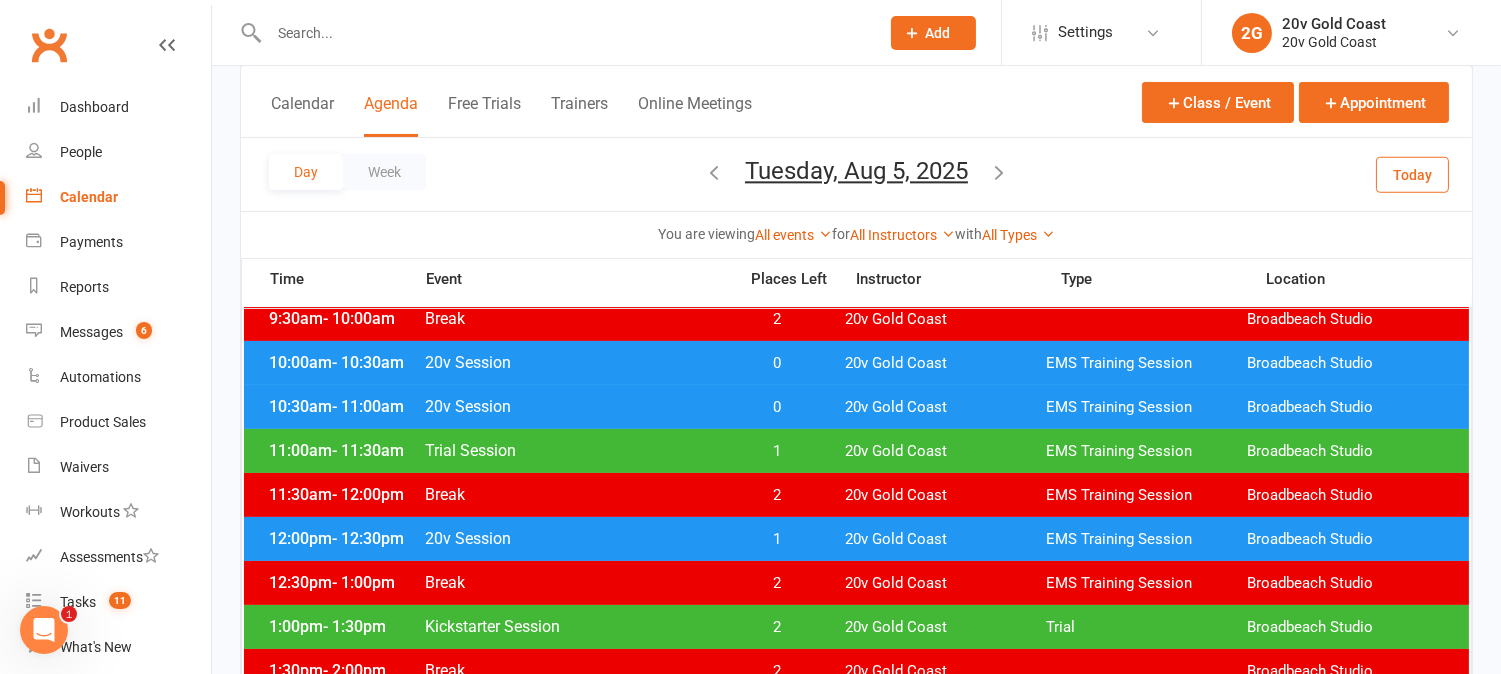 click on "1" at bounding box center [777, 539] 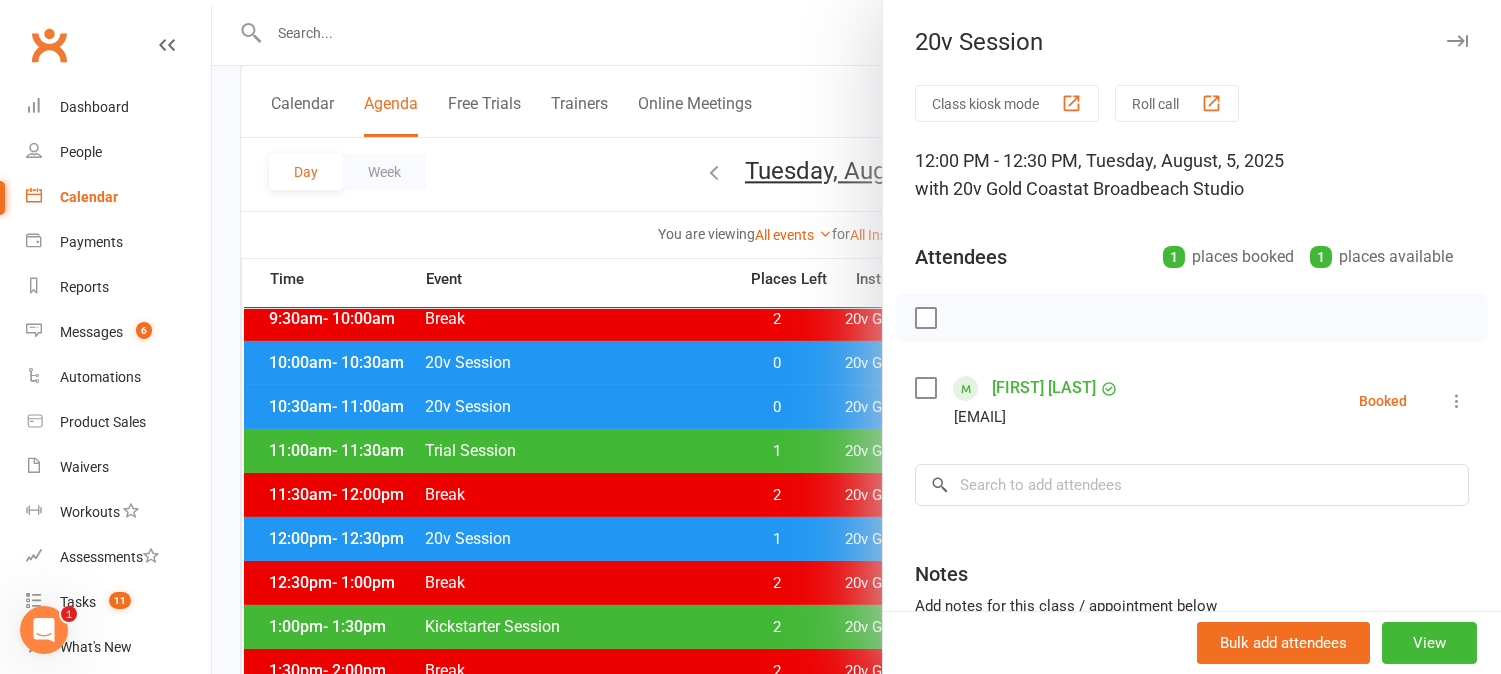 click at bounding box center [856, 337] 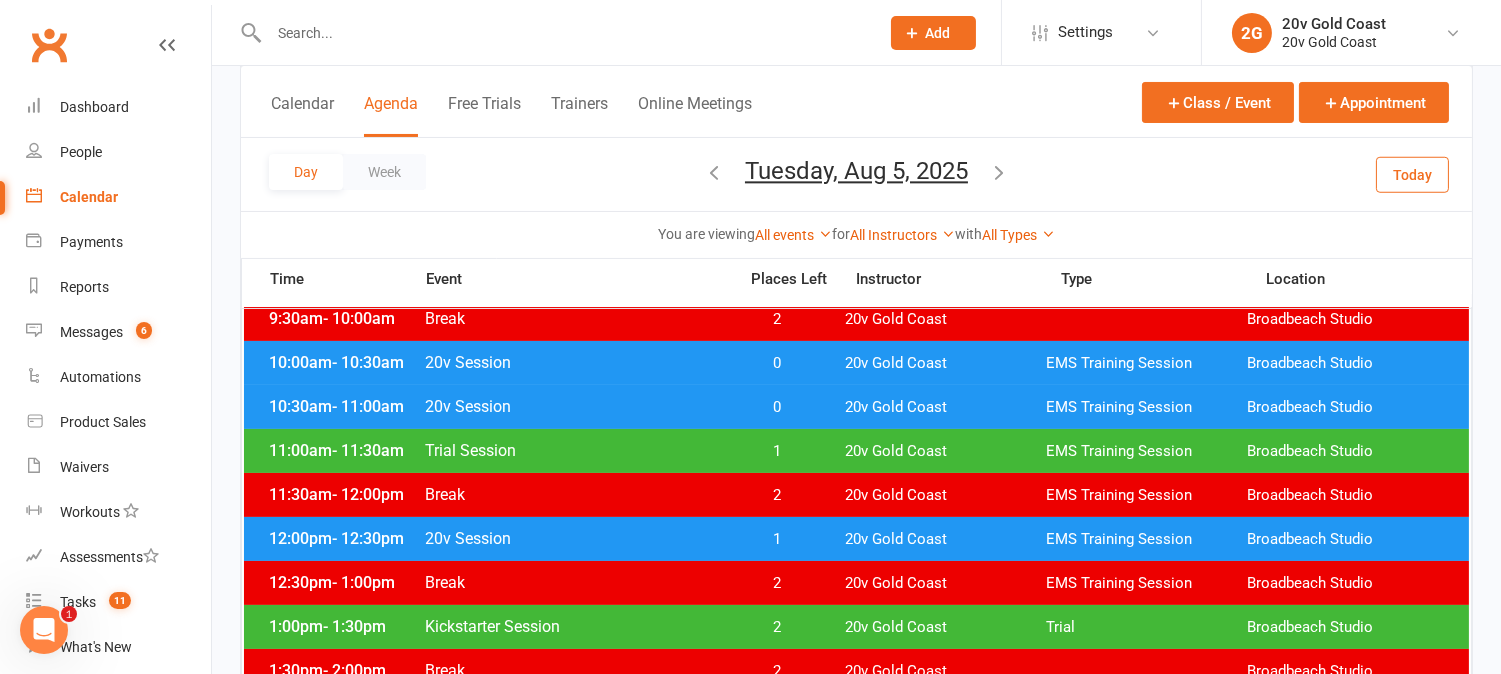 click on "1" at bounding box center (777, 539) 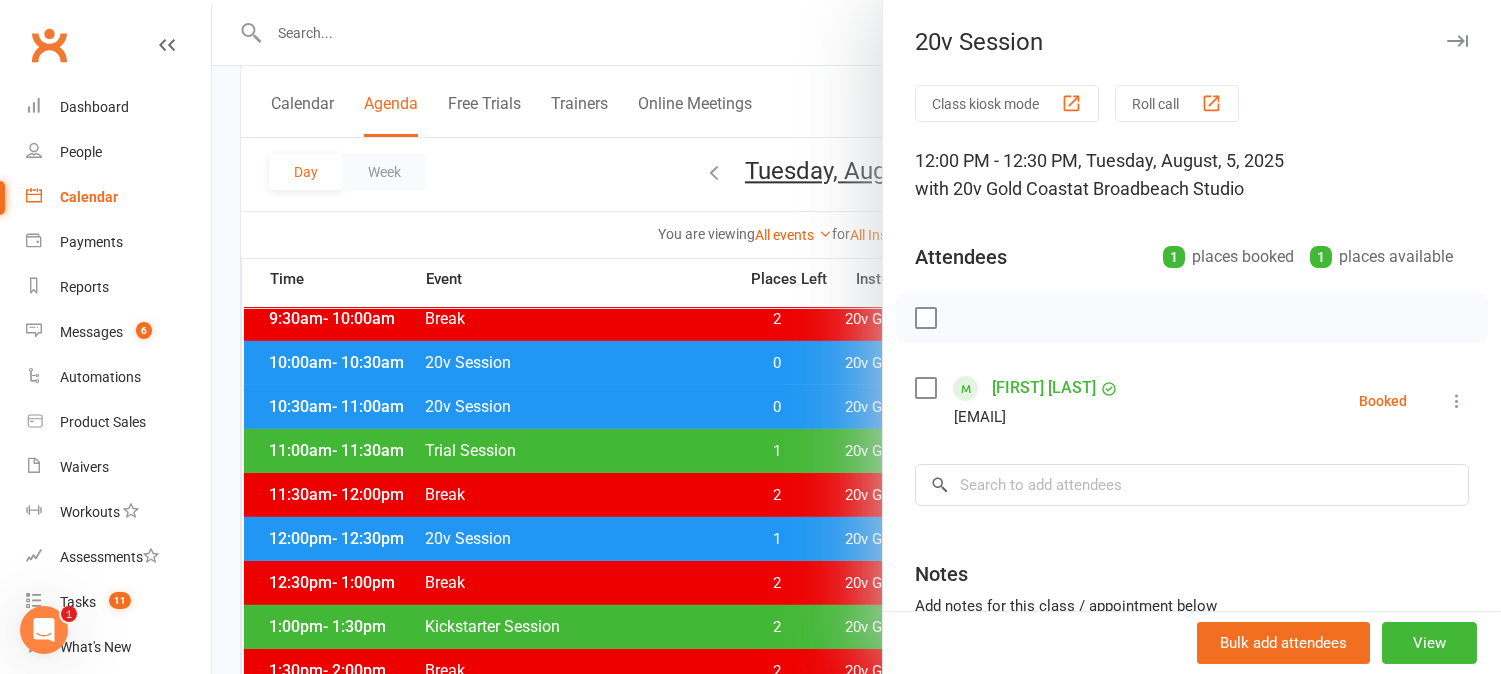 click at bounding box center (856, 337) 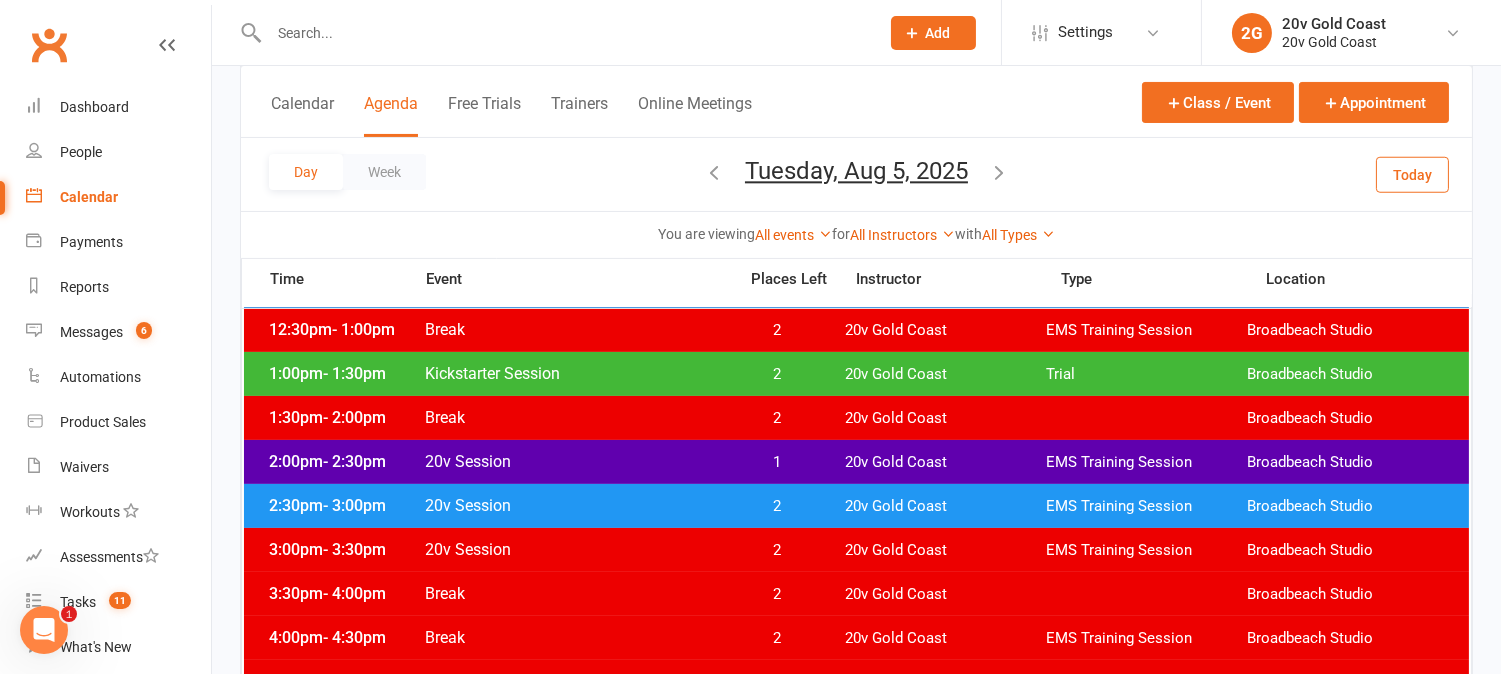 scroll, scrollTop: 666, scrollLeft: 0, axis: vertical 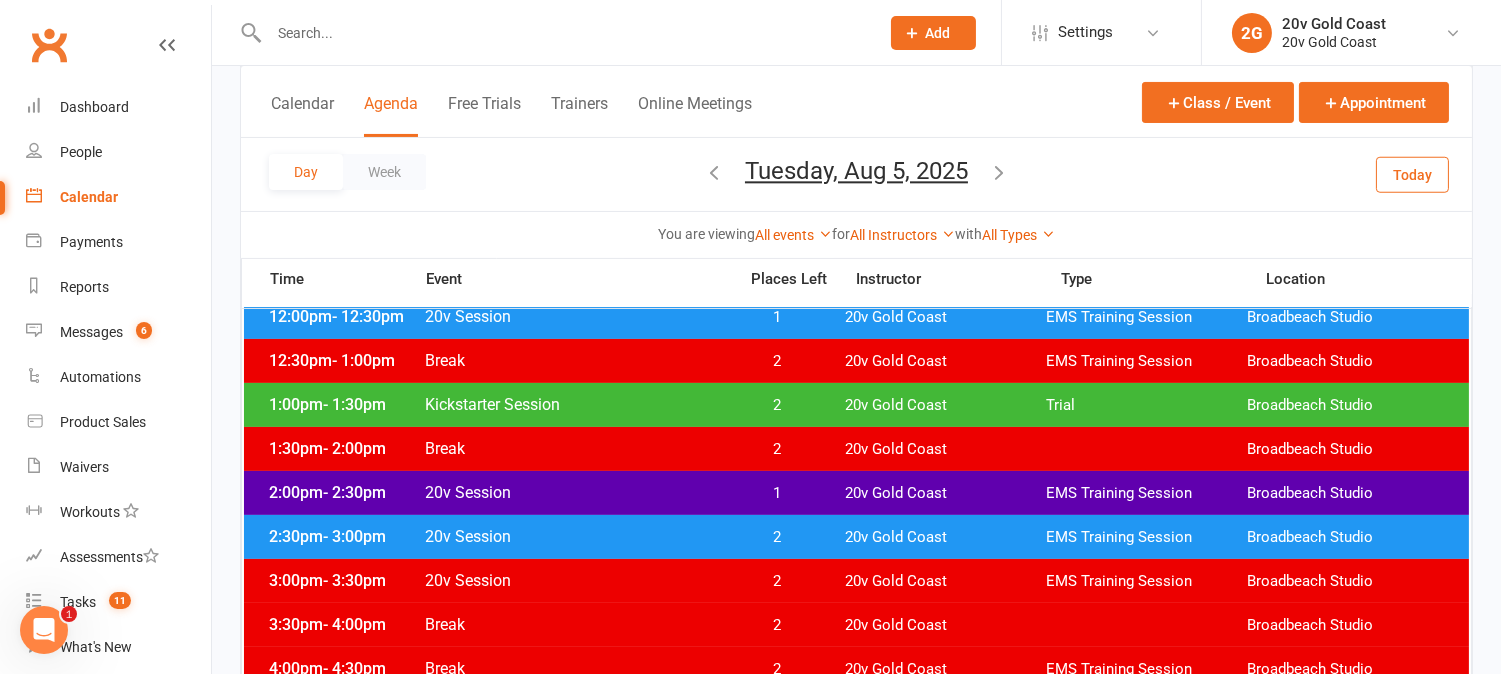 click on "1" at bounding box center (777, 493) 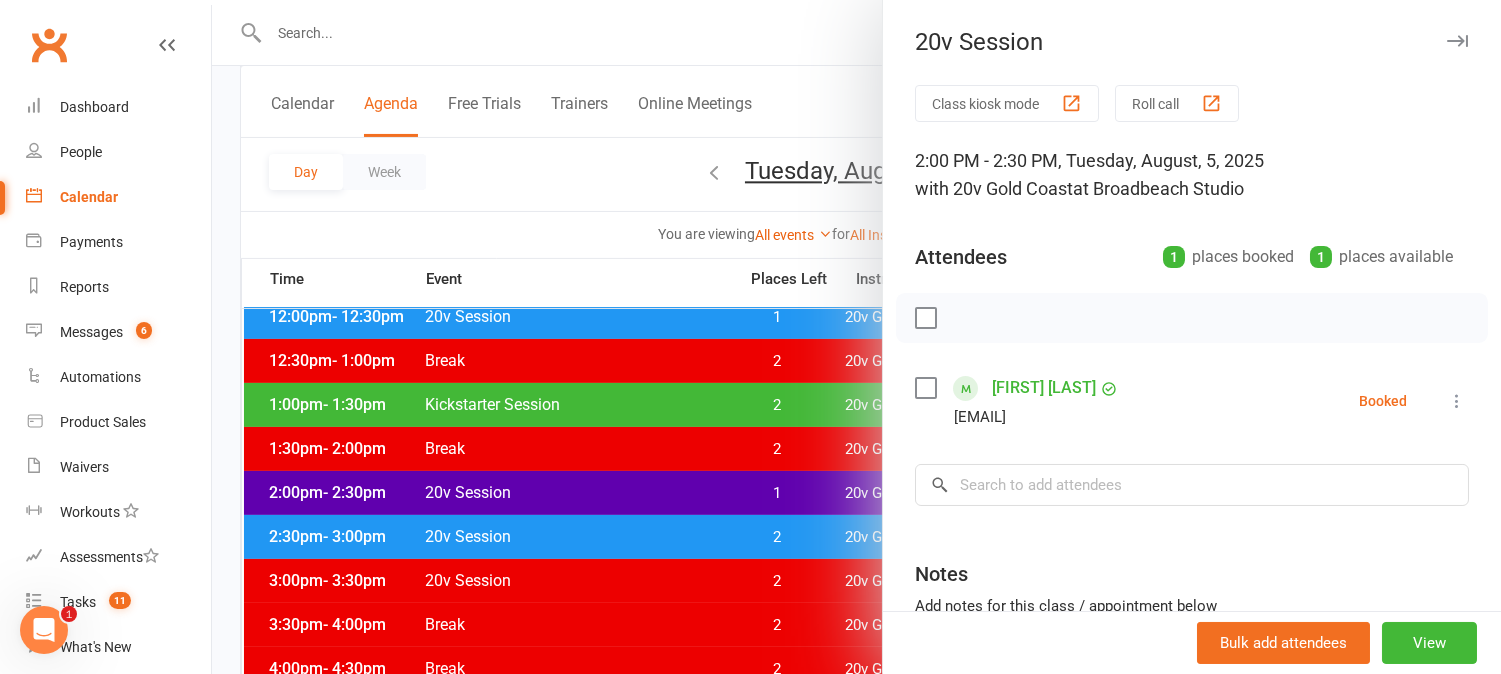 click at bounding box center [856, 337] 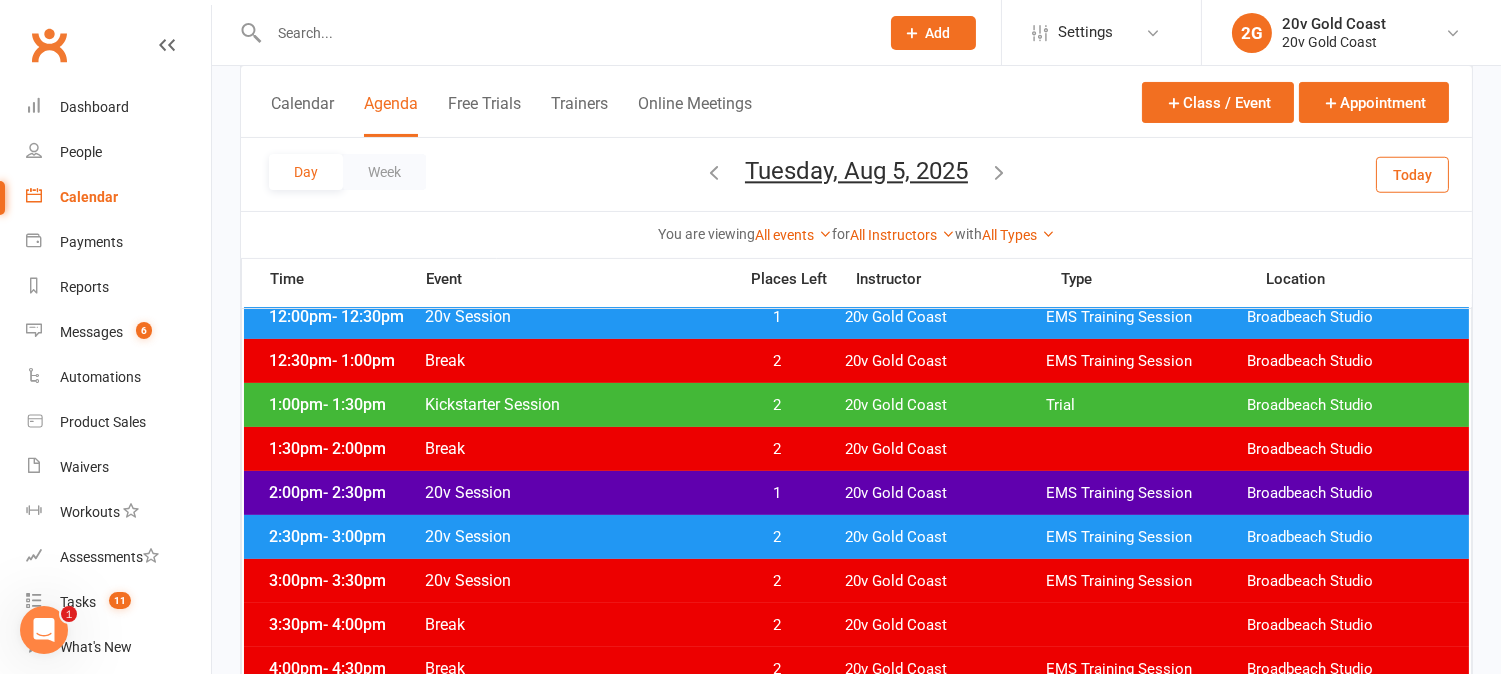 click on "1" at bounding box center [777, 493] 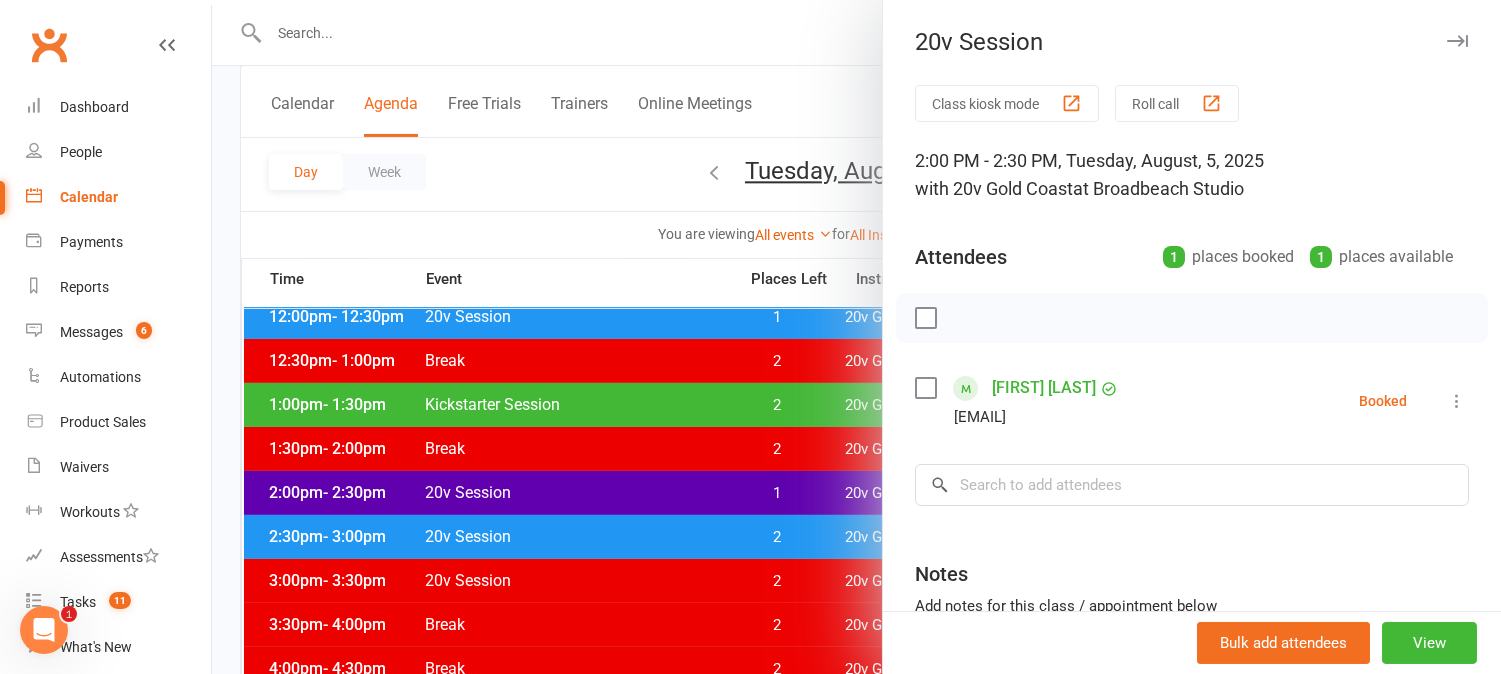 click at bounding box center (856, 337) 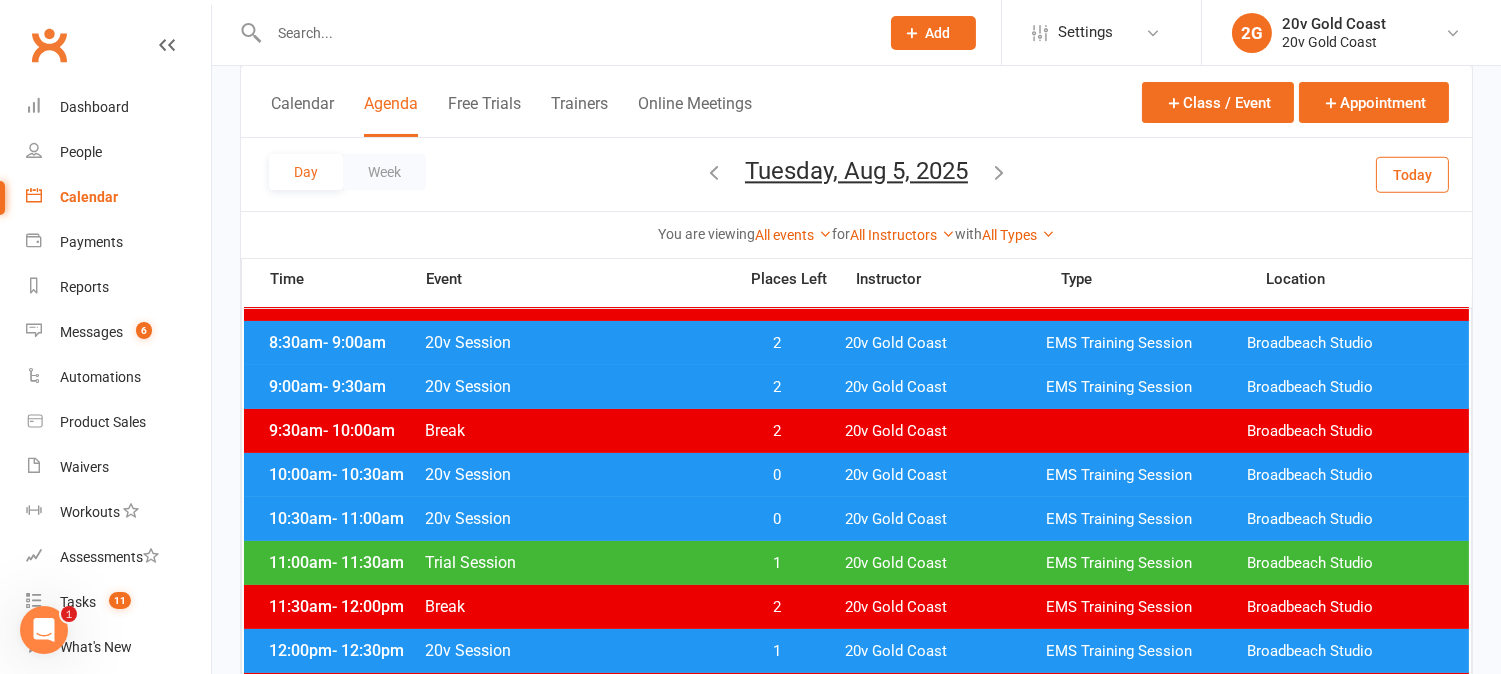 scroll, scrollTop: 0, scrollLeft: 0, axis: both 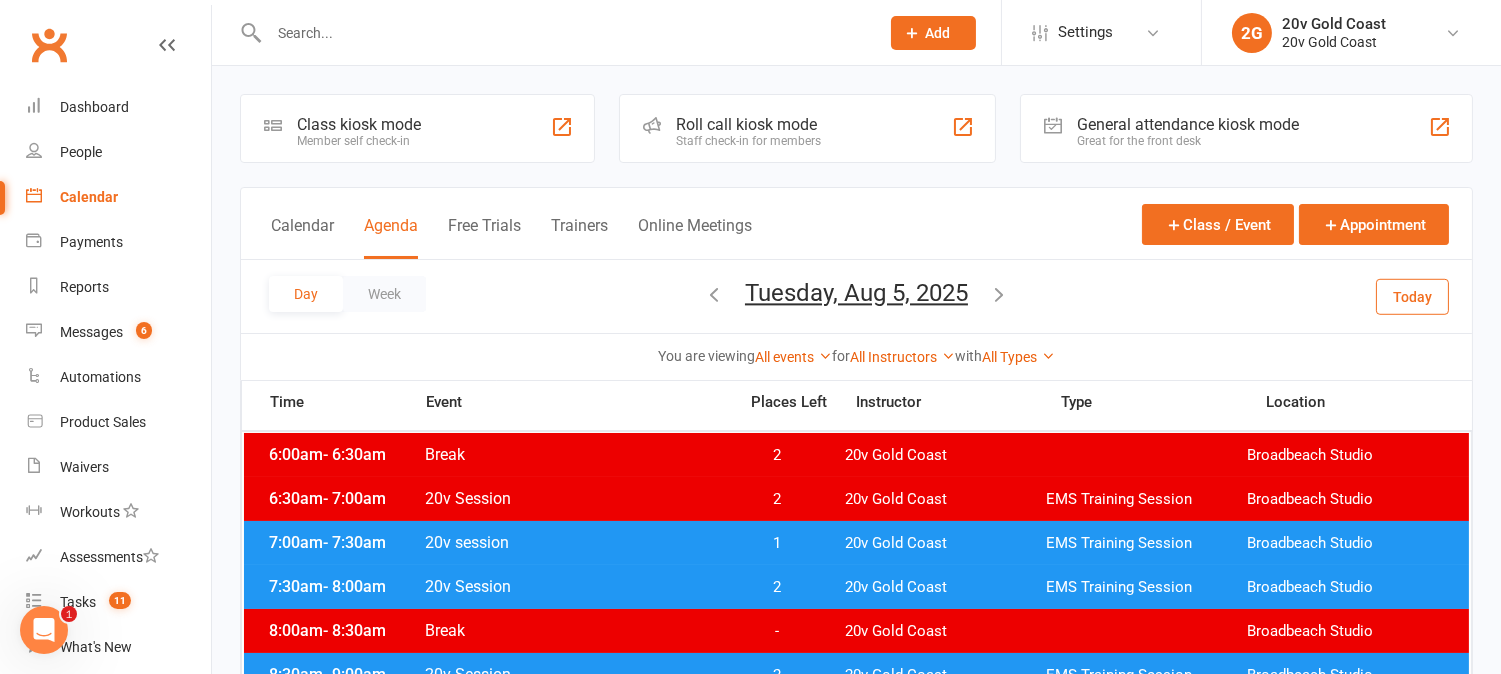 click on "Today" at bounding box center (1412, 296) 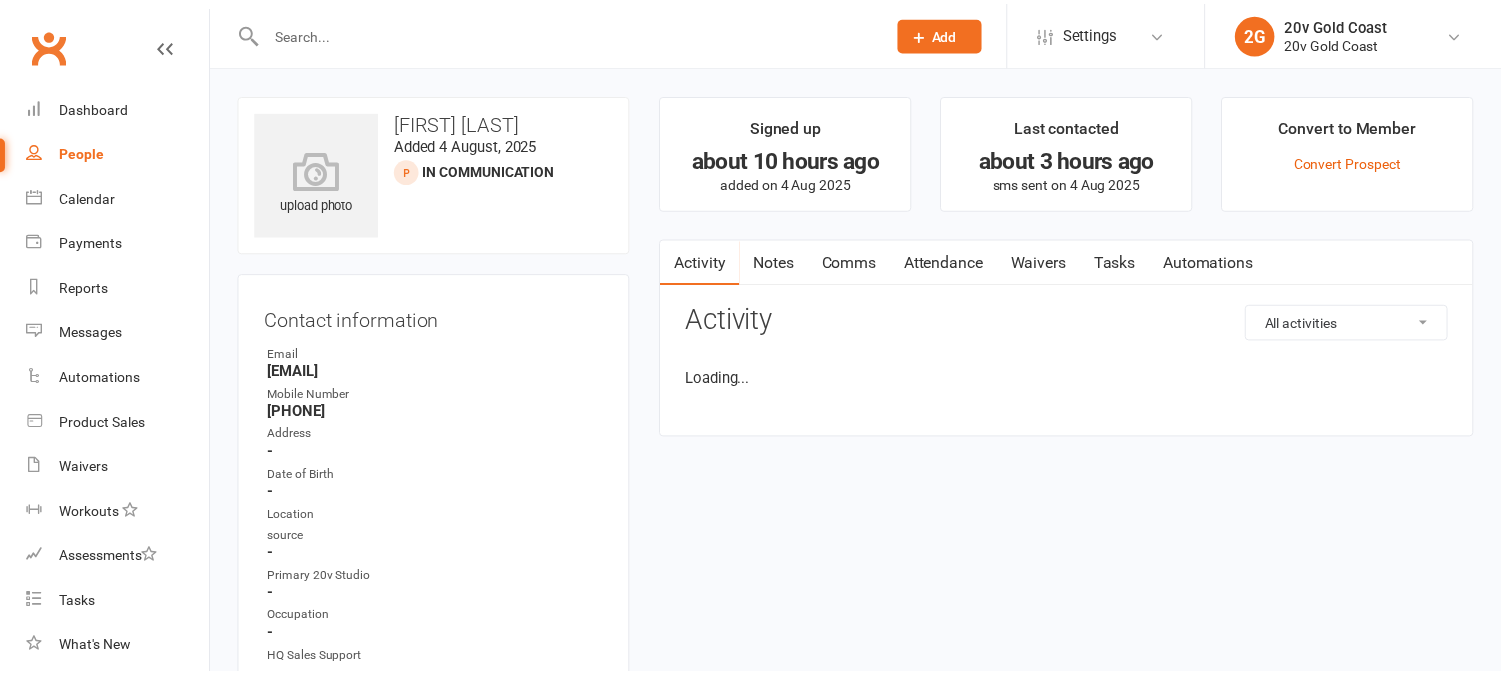 scroll, scrollTop: 0, scrollLeft: 0, axis: both 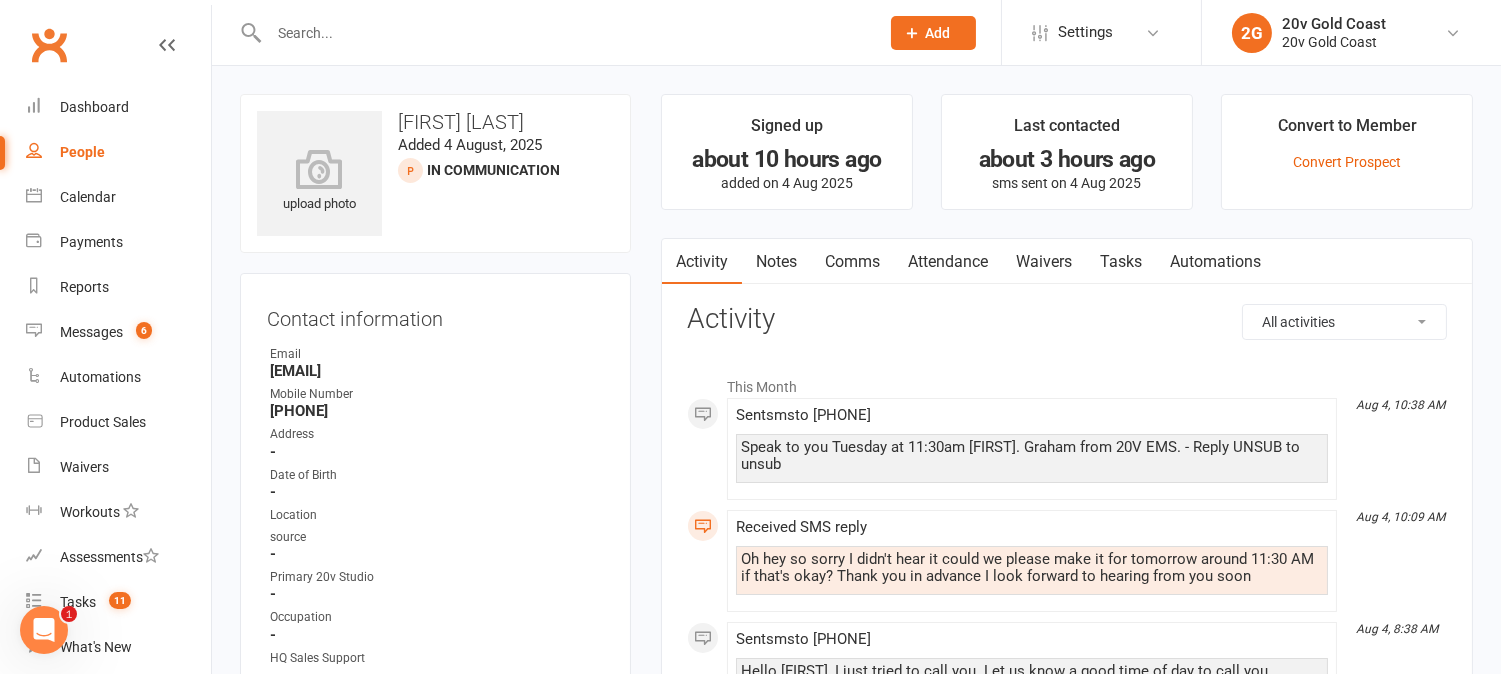 click on "Tasks" at bounding box center (1121, 262) 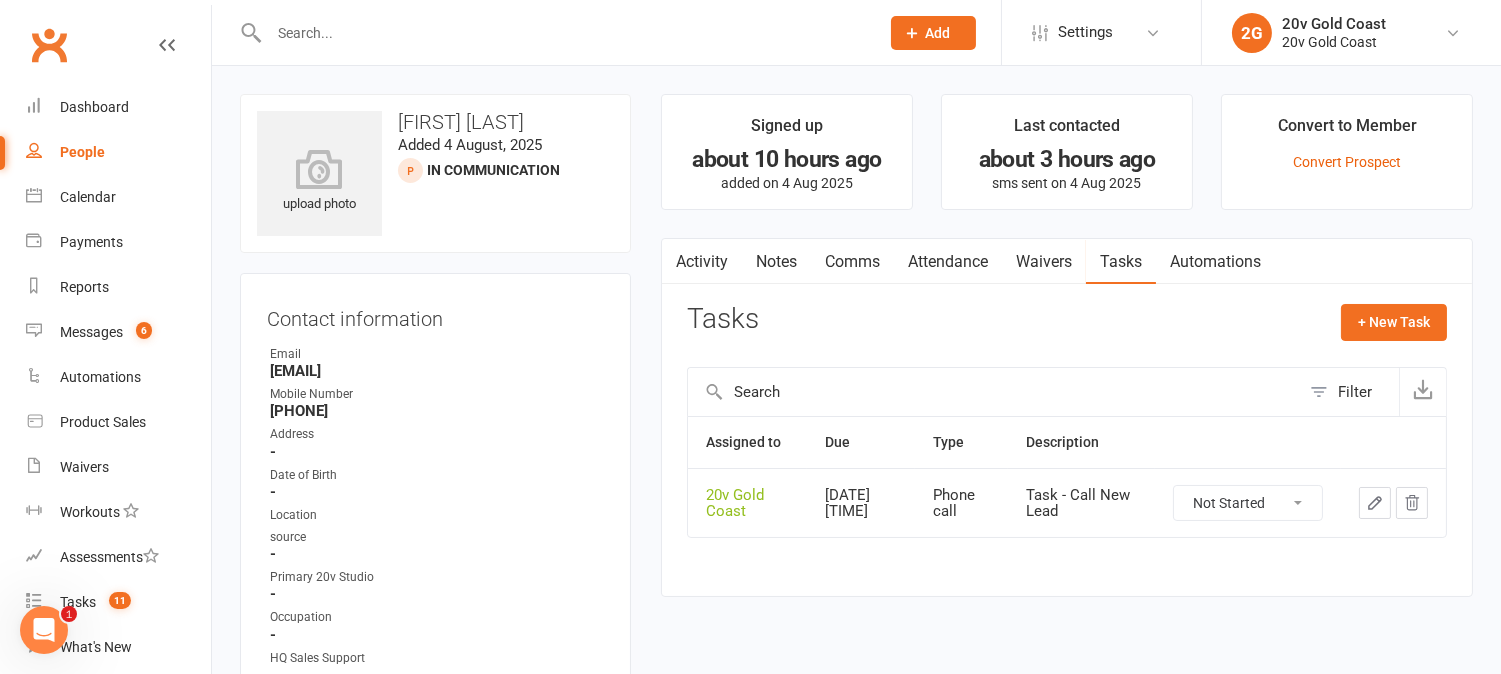 click 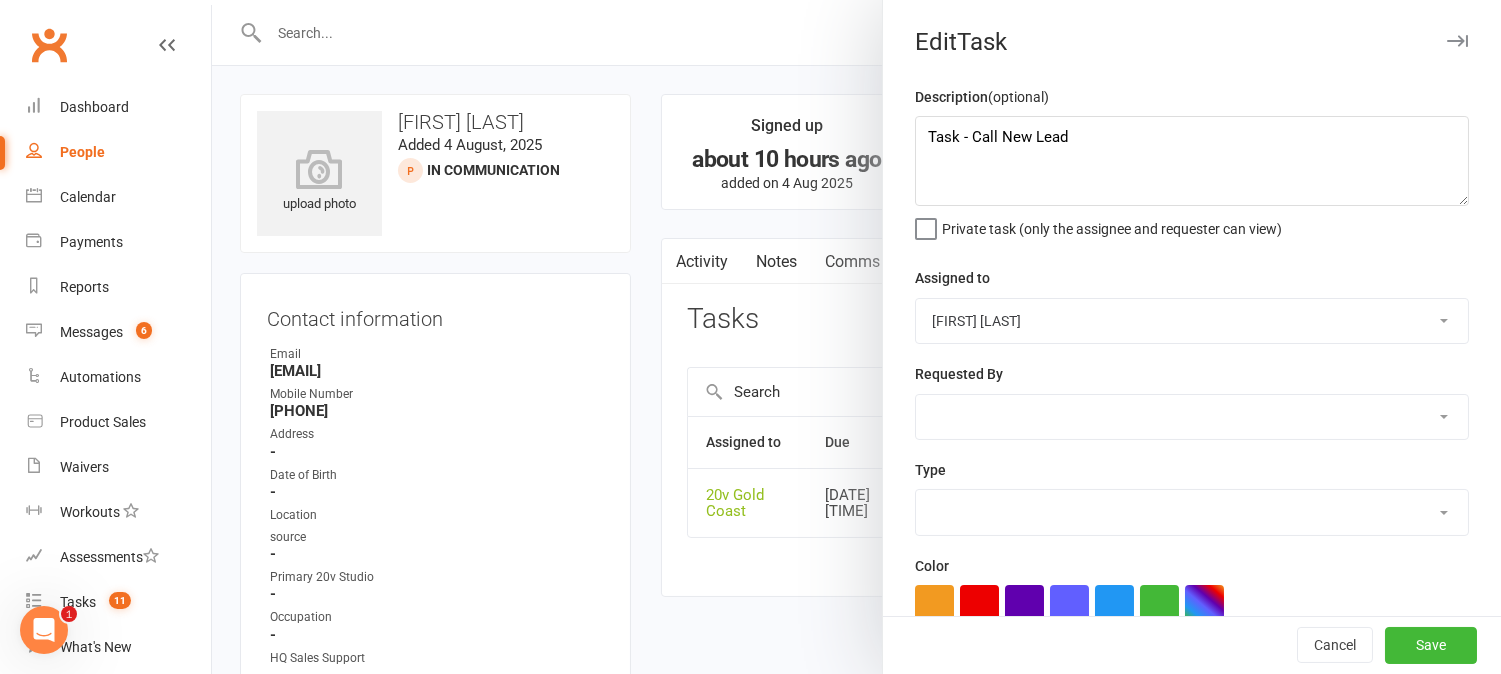 type on "Task - Call New Lead" 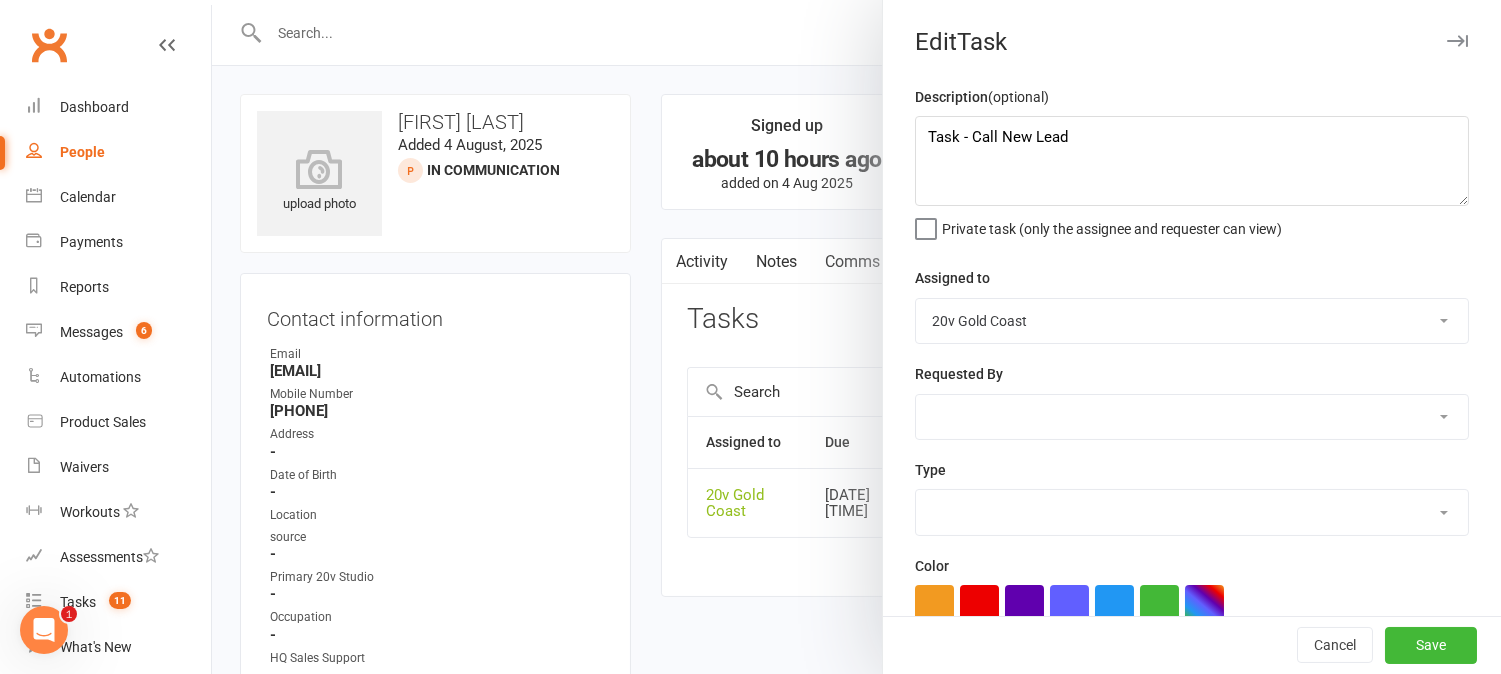 select on "22375" 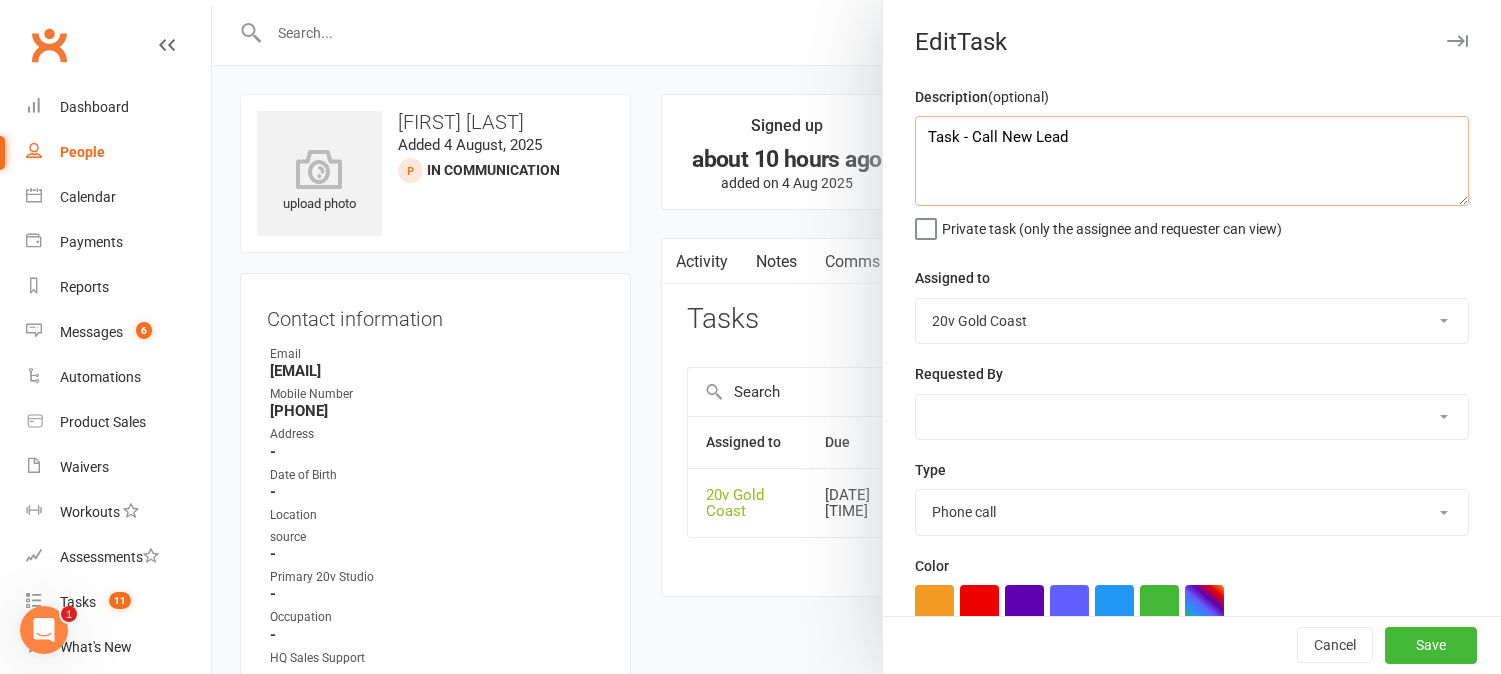 click on "Task - Call New Lead" at bounding box center (1192, 161) 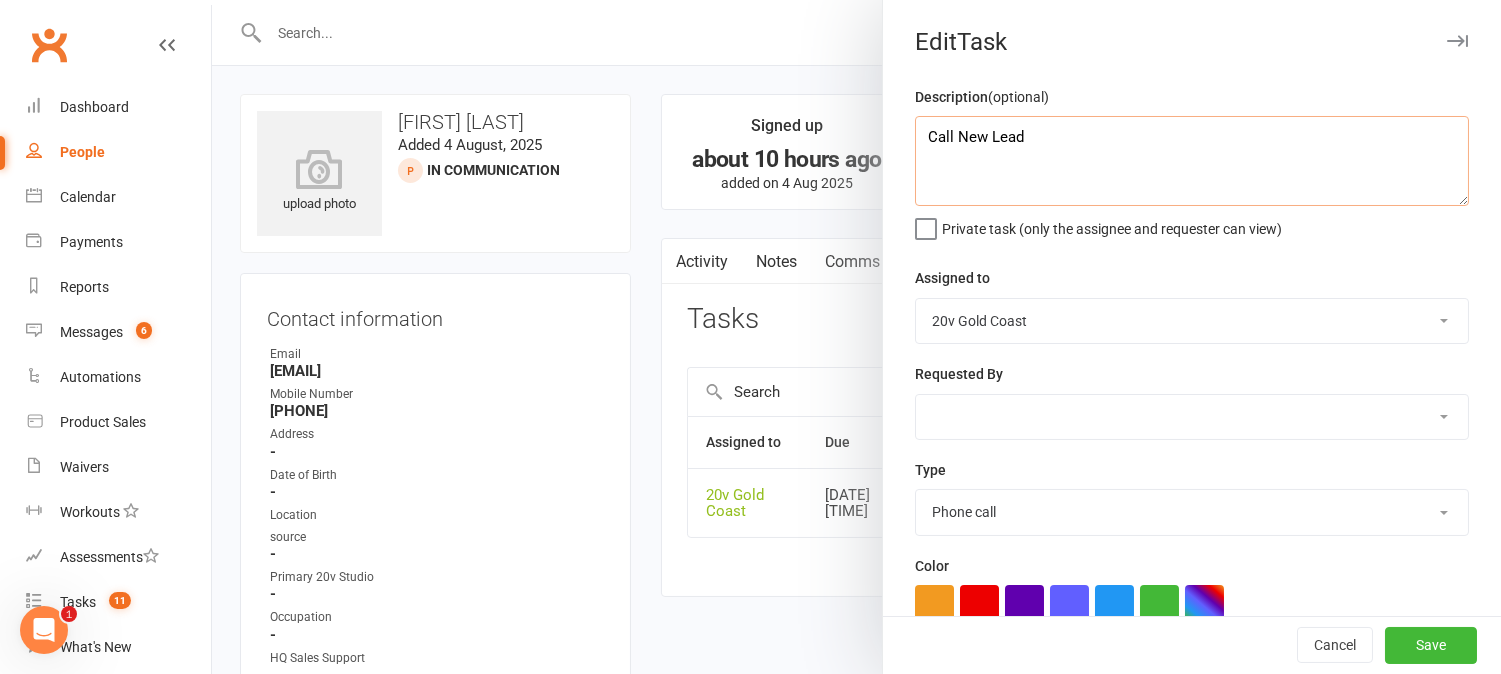 click on "Call New Lead" at bounding box center (1192, 161) 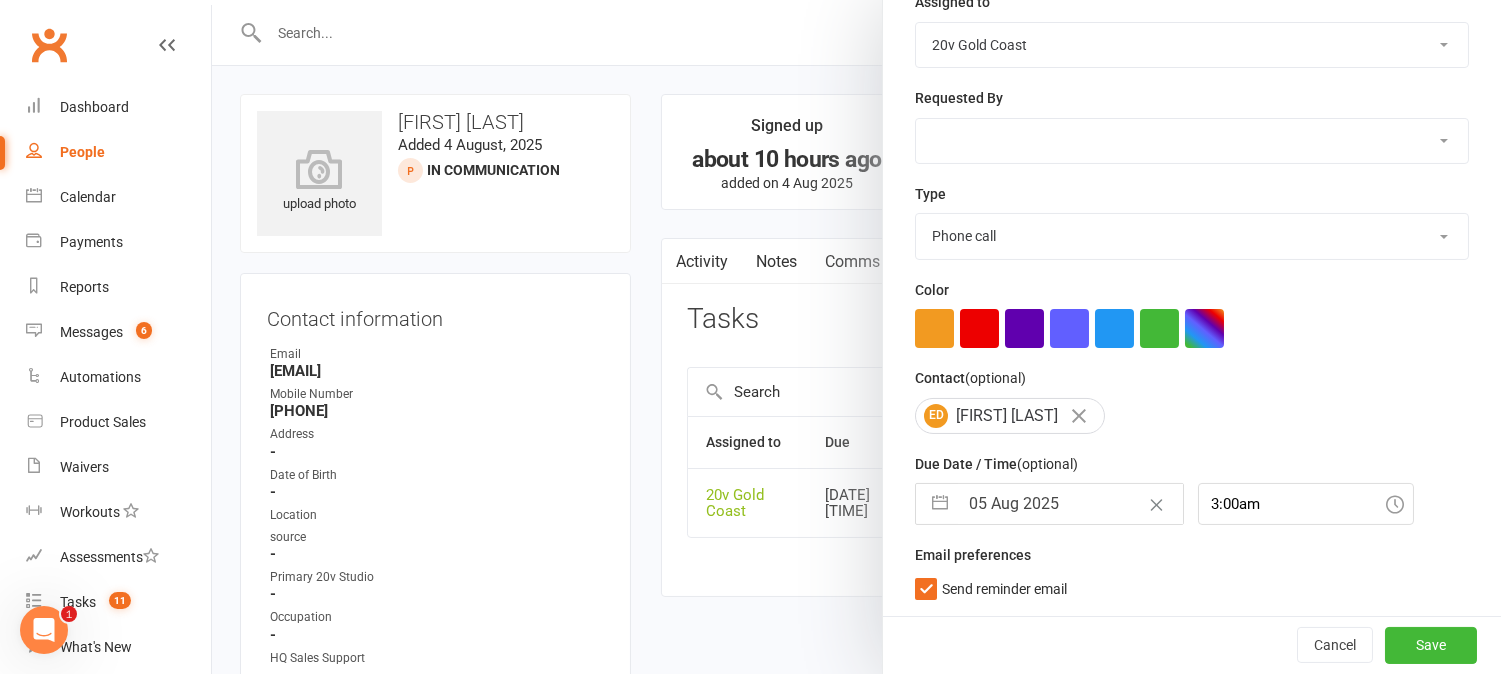 type on "Call New Lead" 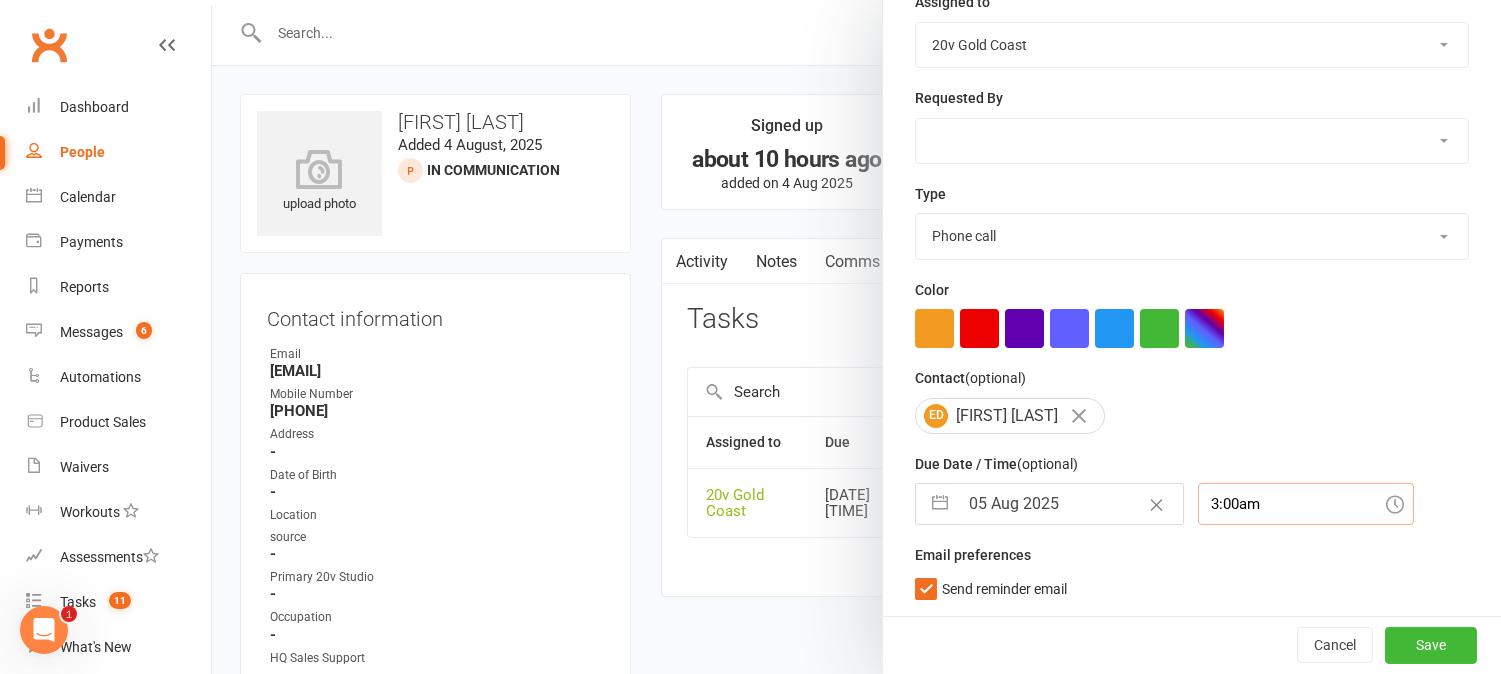 click on "3:00am" at bounding box center (1306, 504) 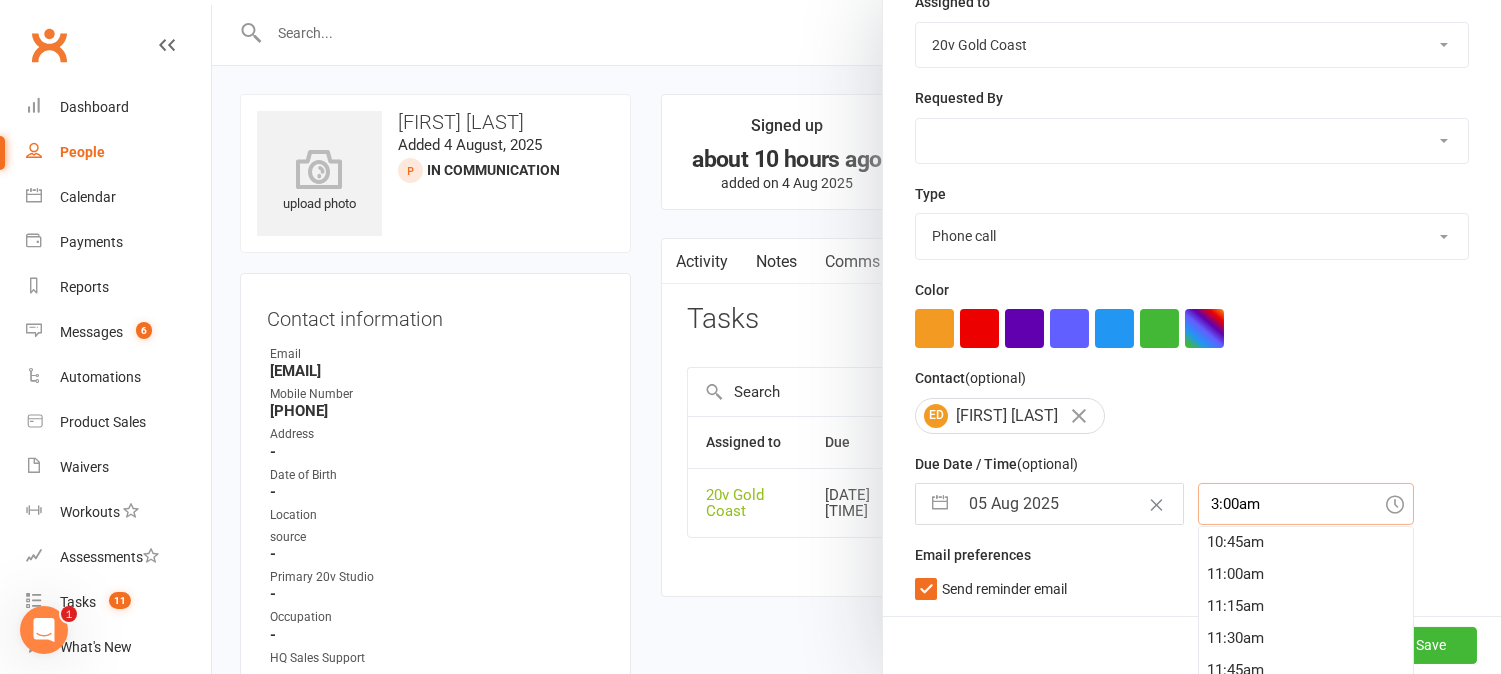 scroll, scrollTop: 1463, scrollLeft: 0, axis: vertical 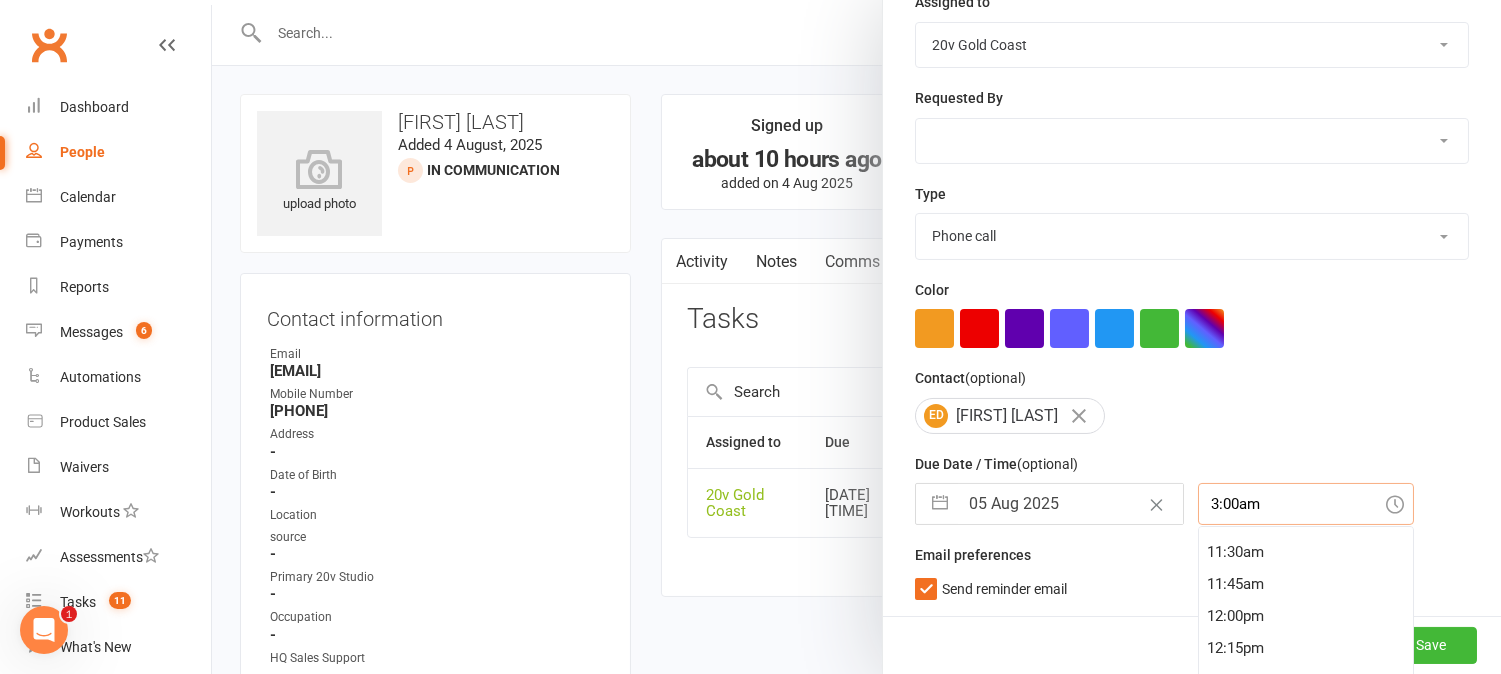 drag, startPoint x: 1224, startPoint y: 556, endPoint x: 1197, endPoint y: 550, distance: 27.658634 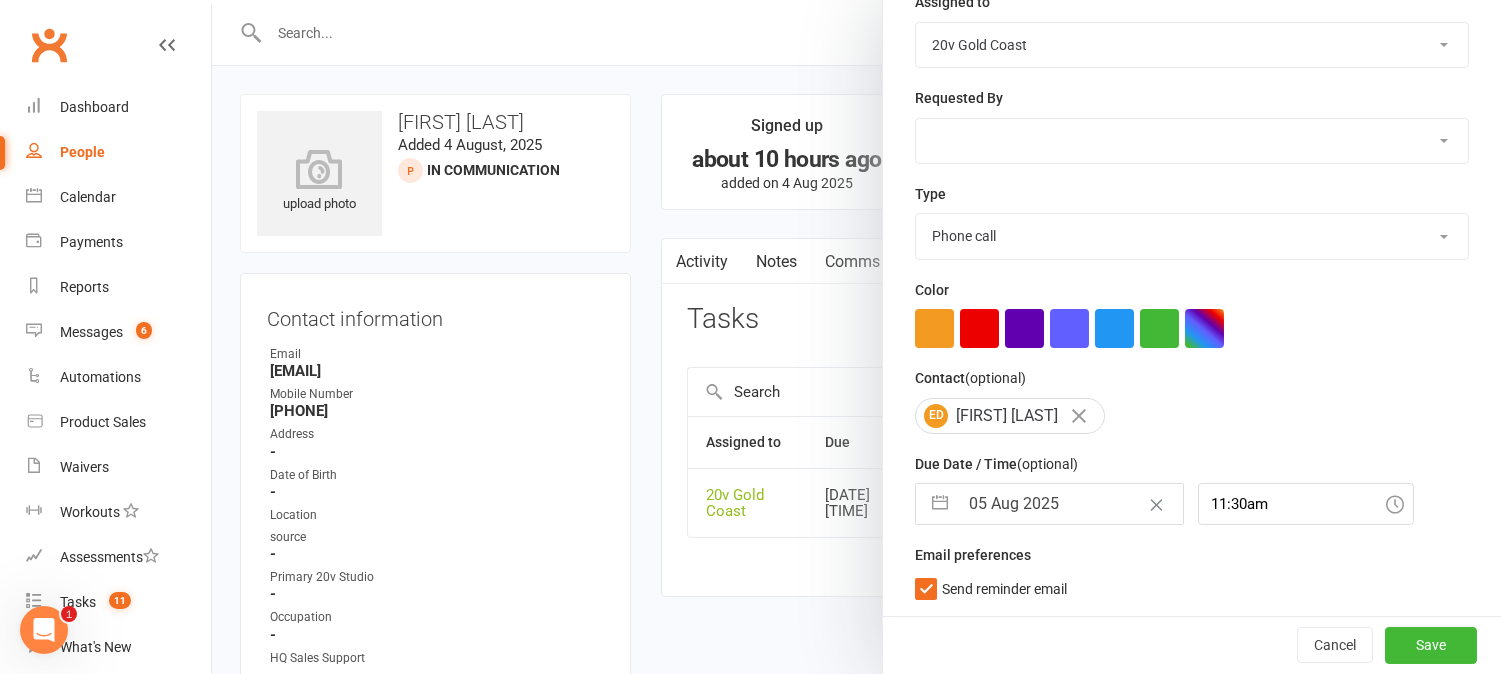 click on "05 Aug 2025" at bounding box center (1070, 504) 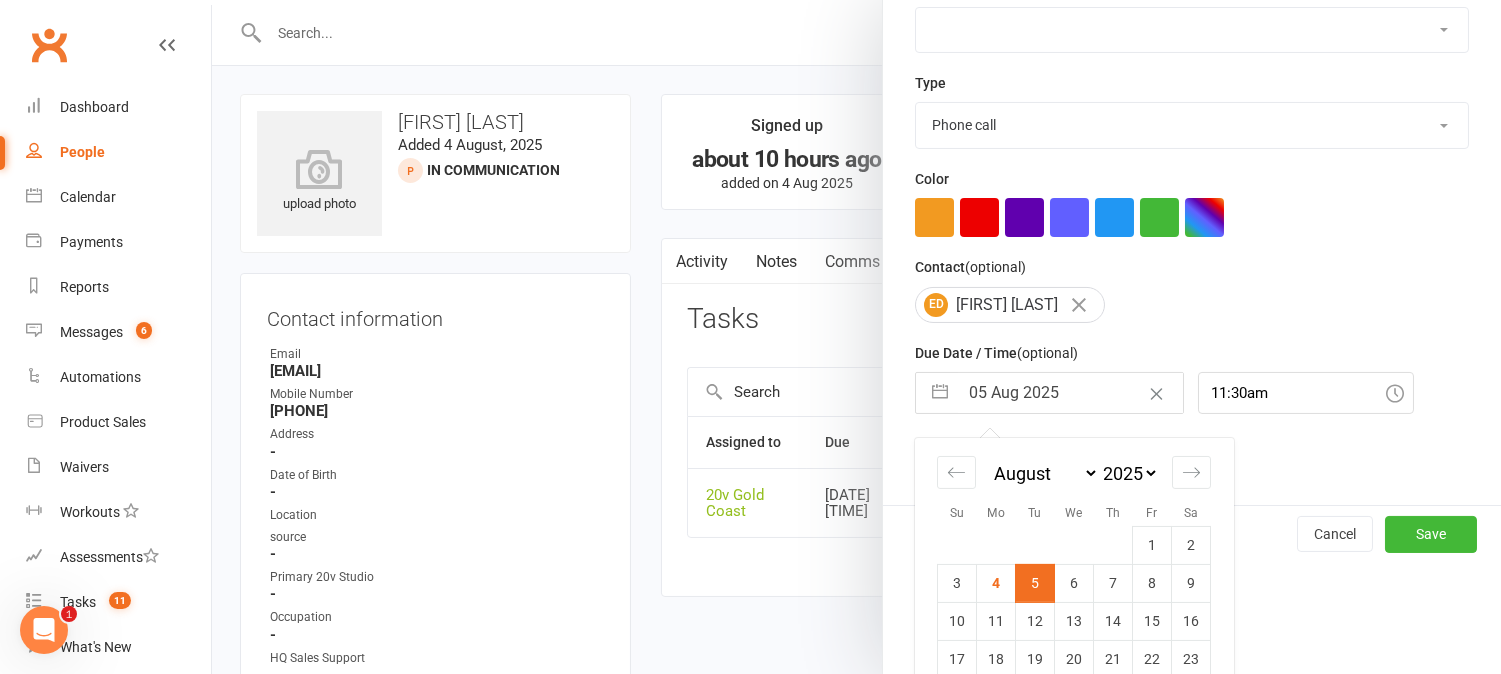 click on "5" at bounding box center [1035, 583] 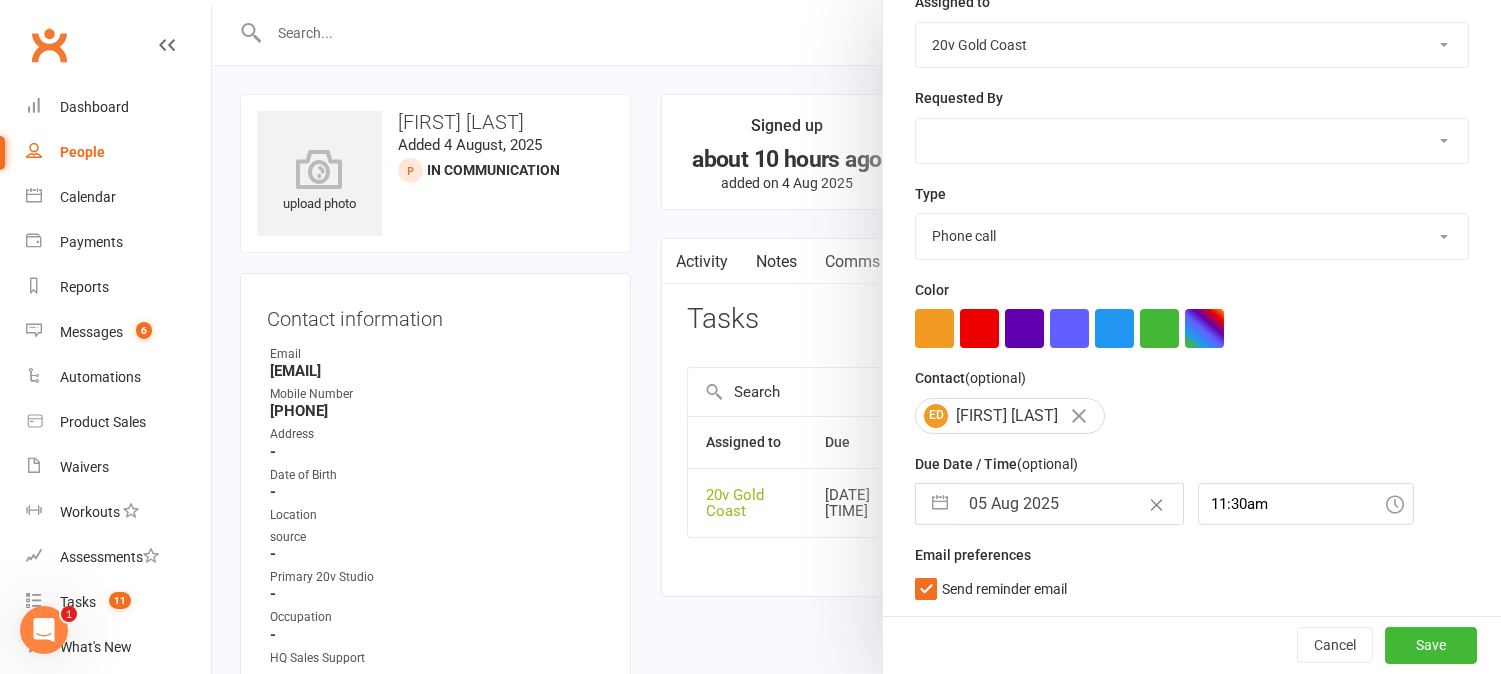 scroll, scrollTop: 276, scrollLeft: 0, axis: vertical 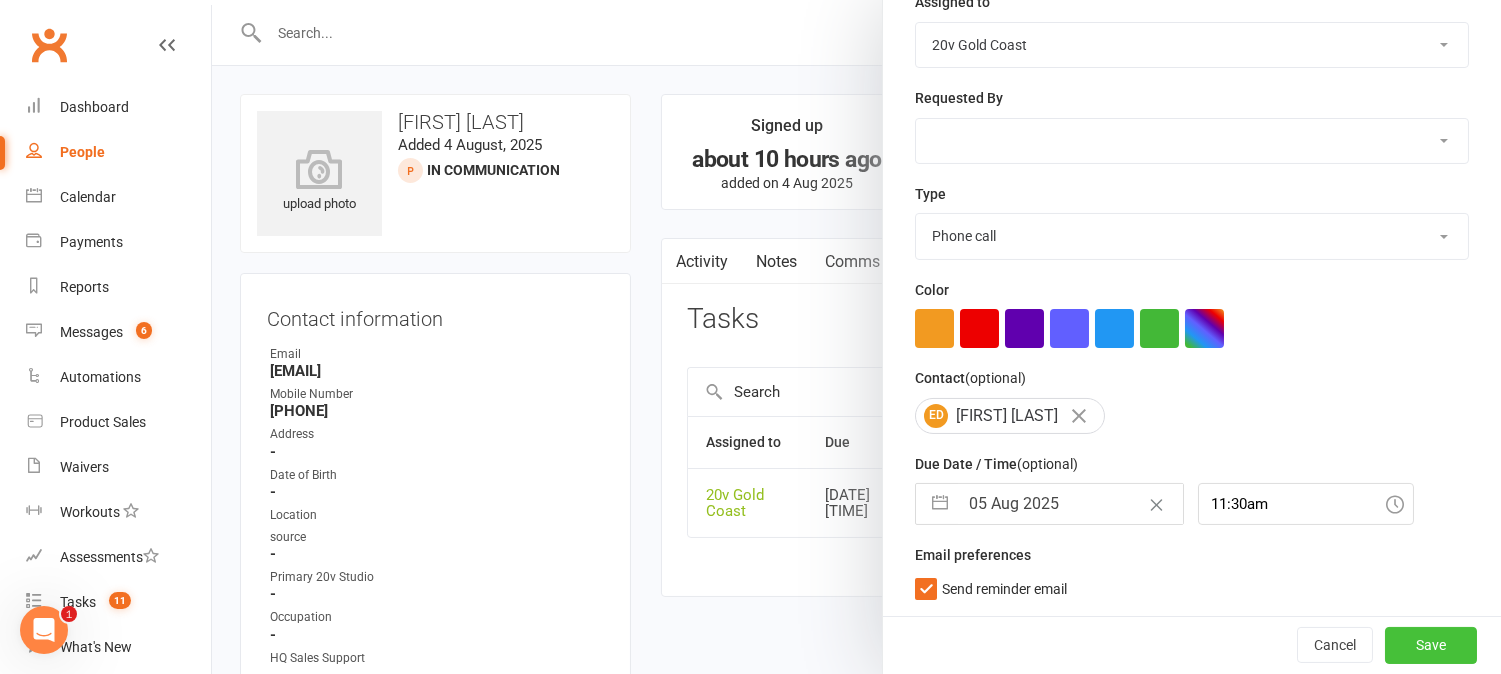 click on "Save" at bounding box center (1431, 645) 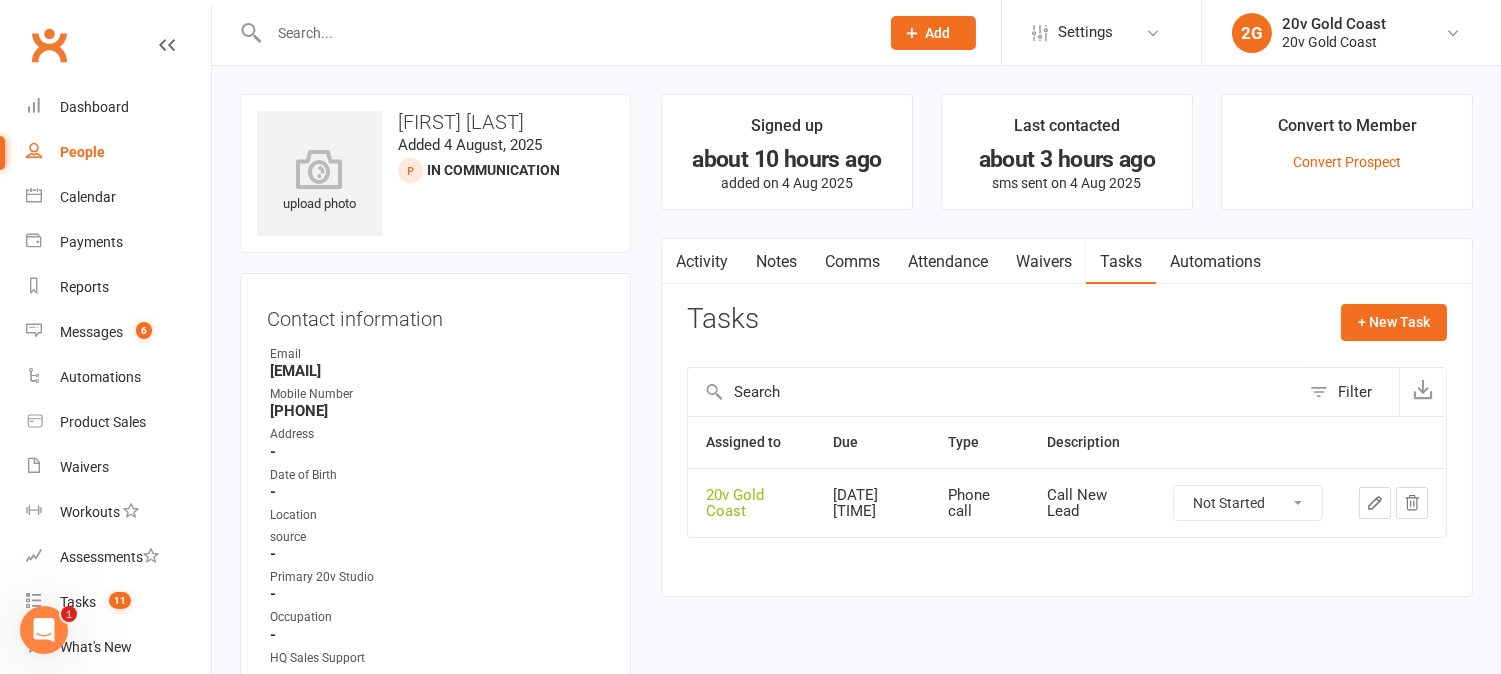 click on "Activity" at bounding box center (702, 262) 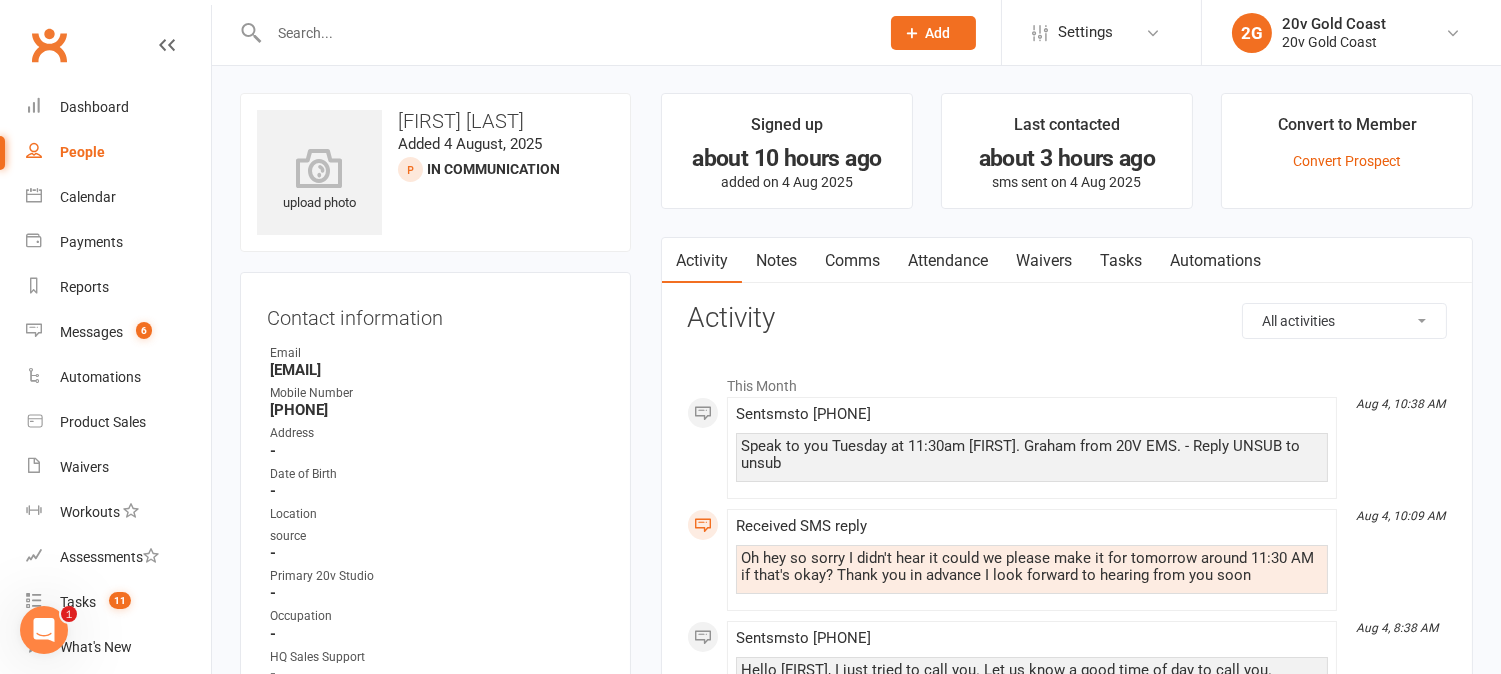scroll, scrollTop: 0, scrollLeft: 0, axis: both 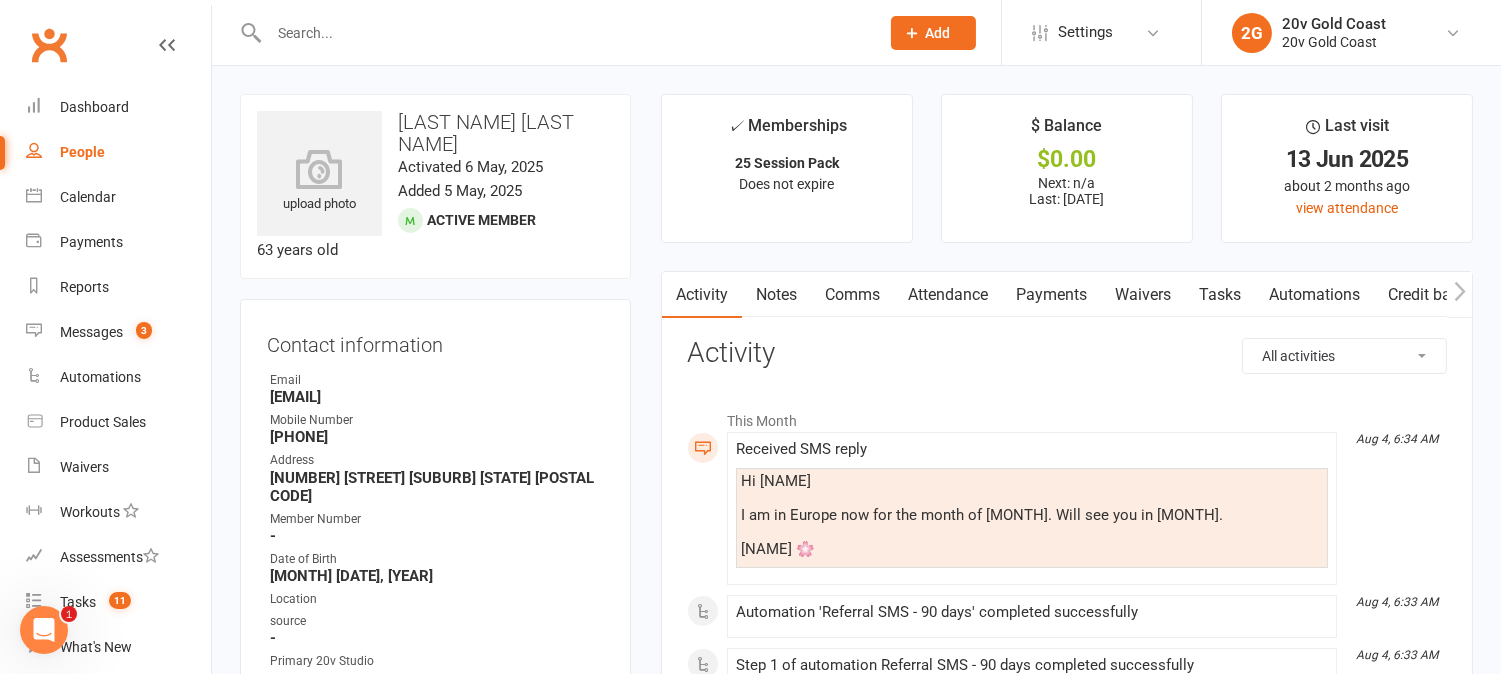 click on "Comms" at bounding box center (852, 295) 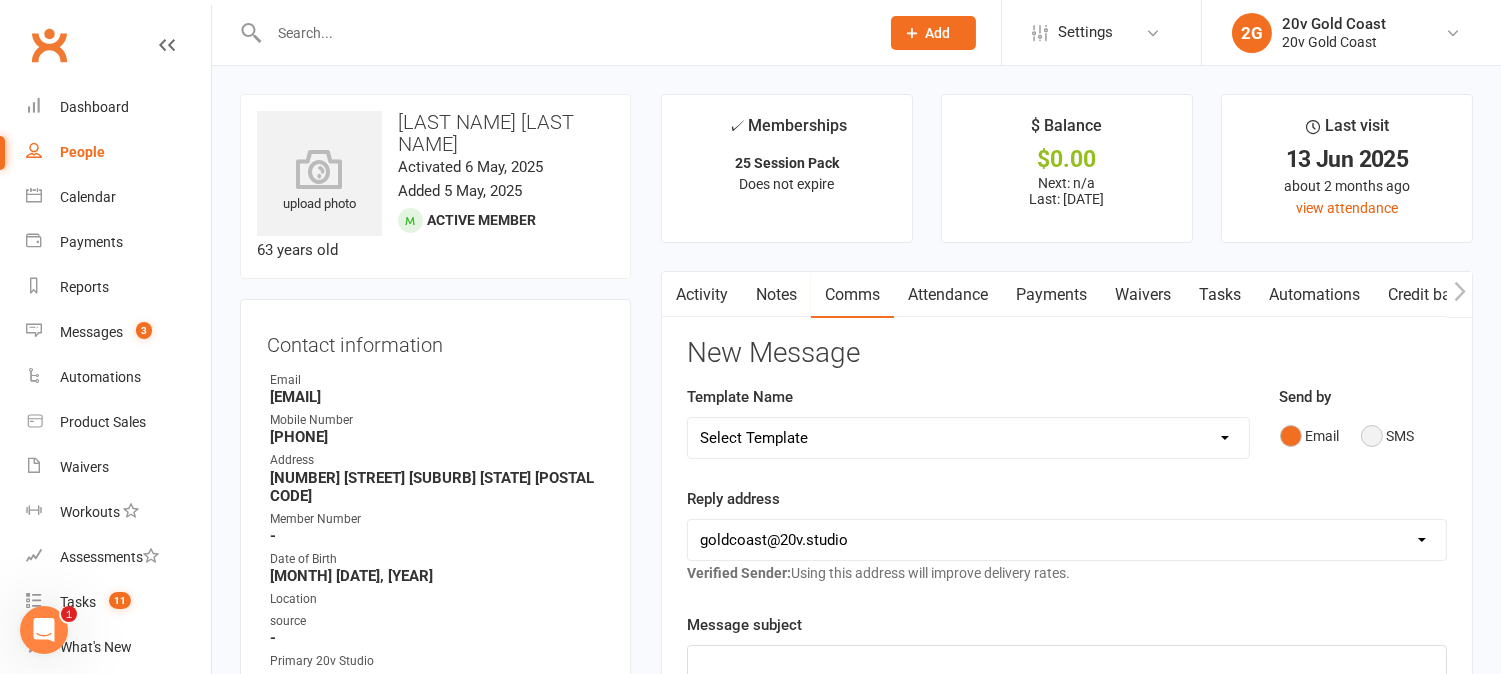 click on "SMS" at bounding box center [1388, 436] 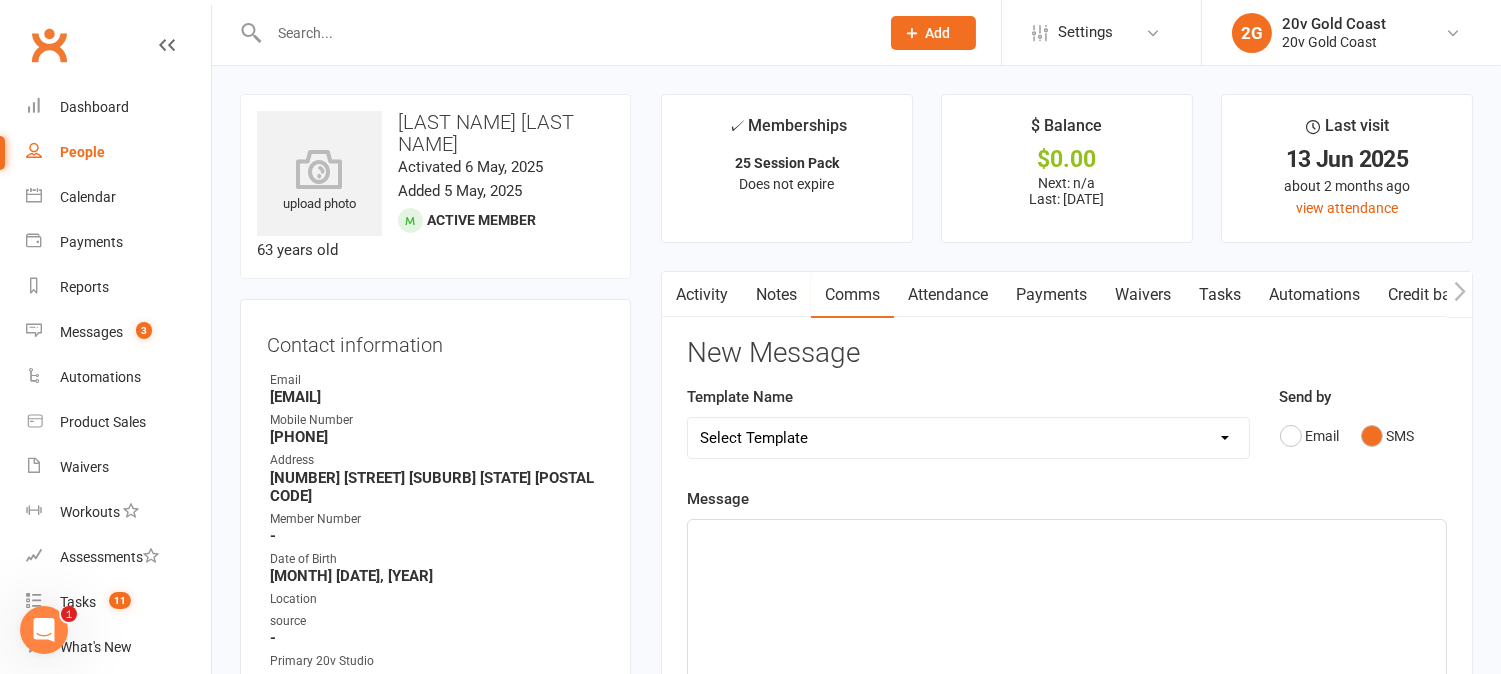 click on "﻿" 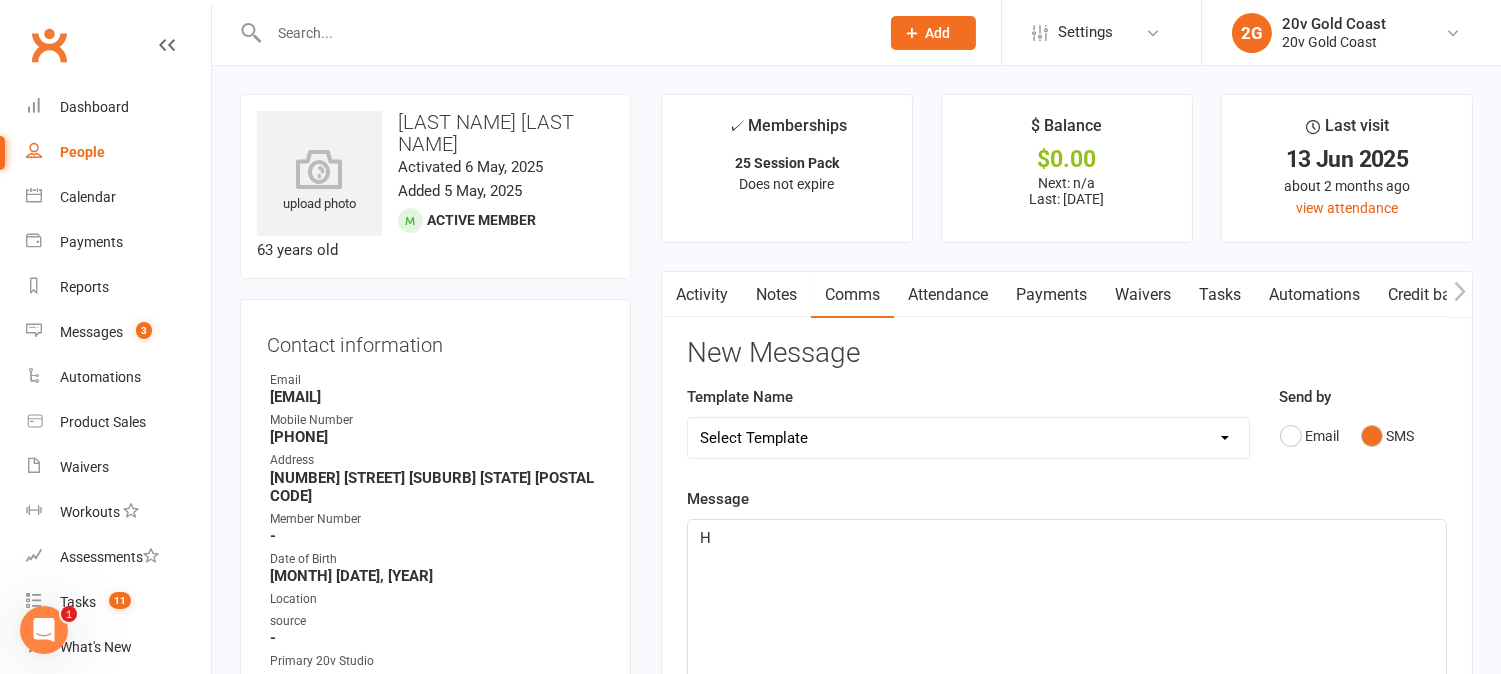 type 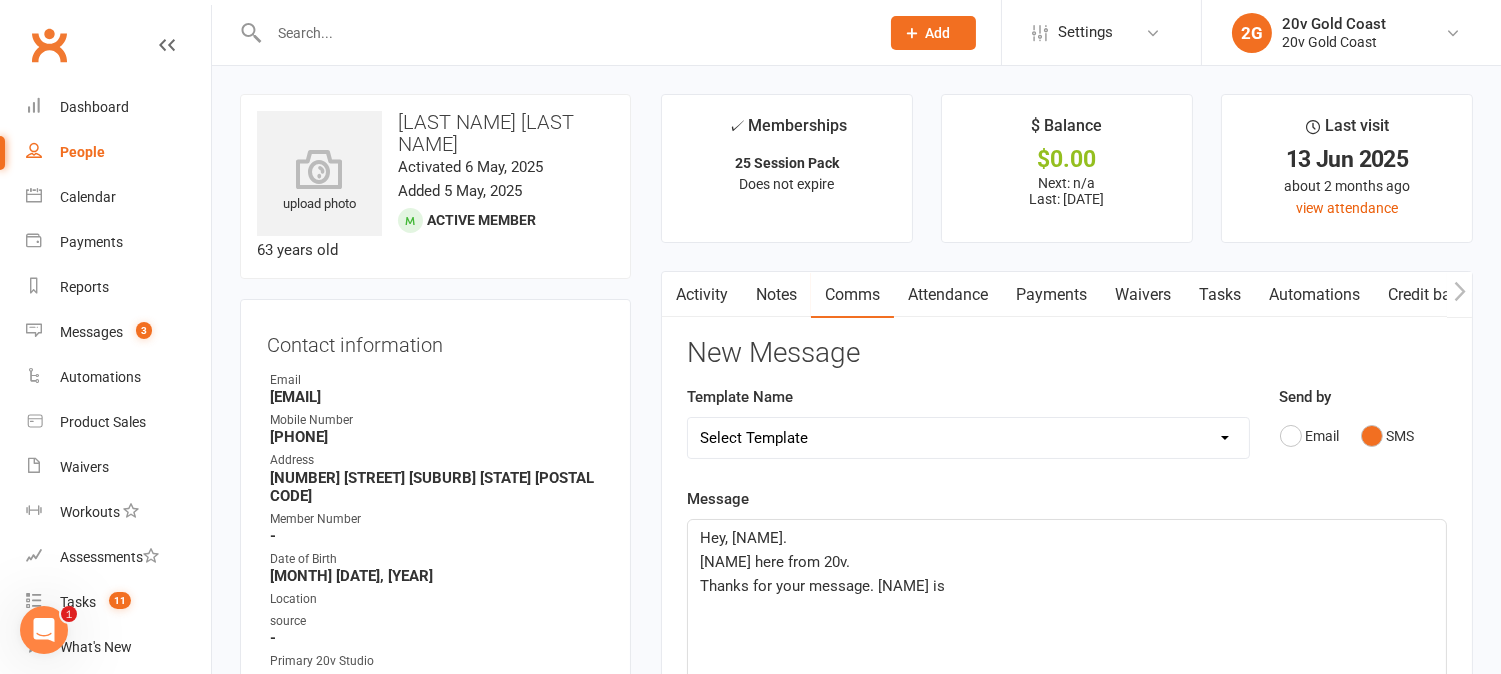 click on "Thanks for your message. [NAME] is" 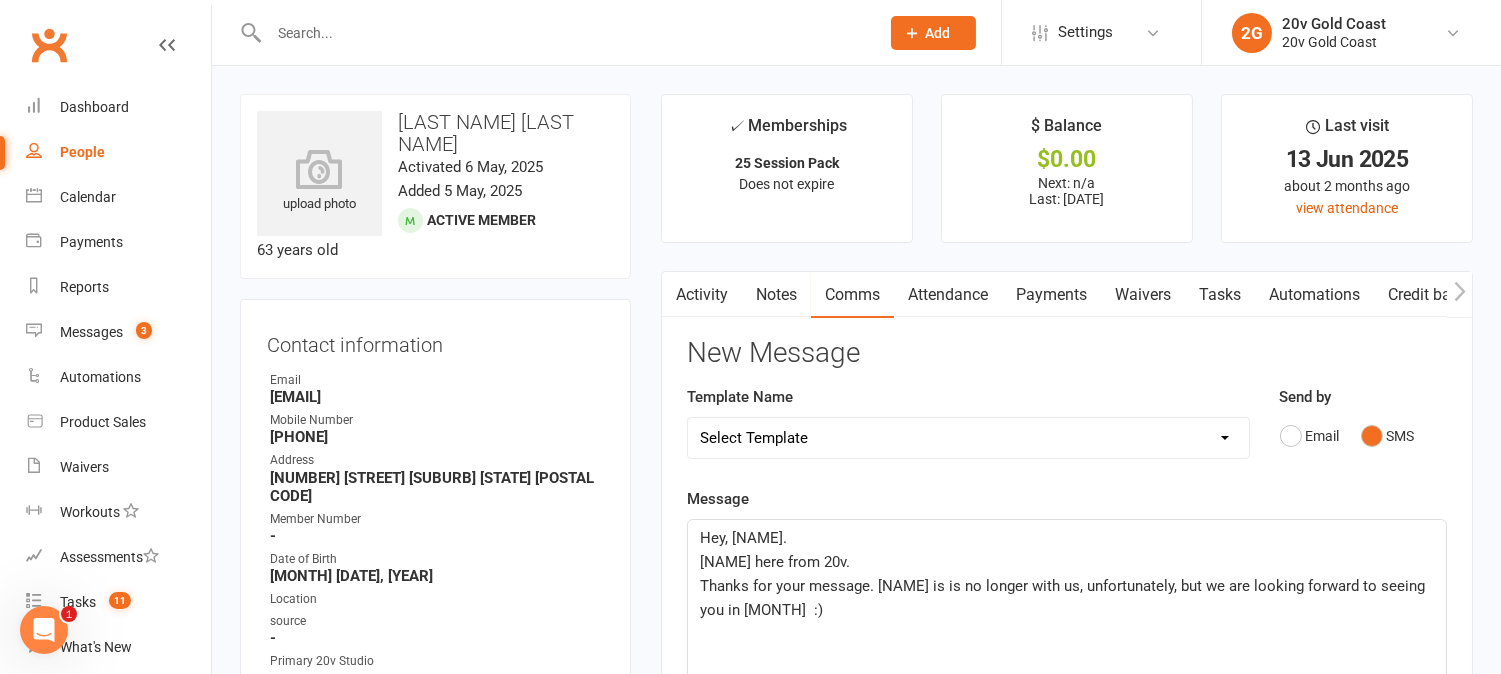 click on "Thanks for your message. [NAME] is is no longer with us, unfortunately, but we are looking forward to seeing you in [MONTH]  :)" 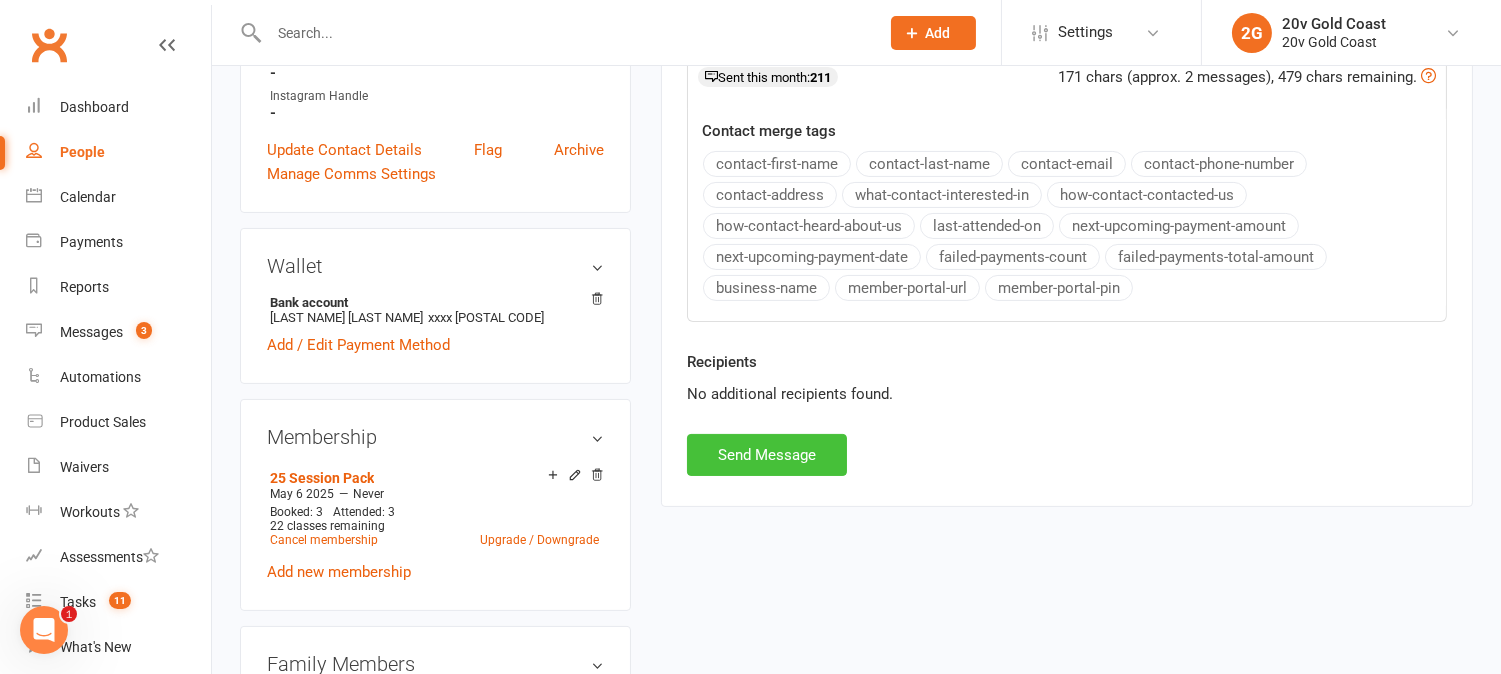scroll, scrollTop: 777, scrollLeft: 0, axis: vertical 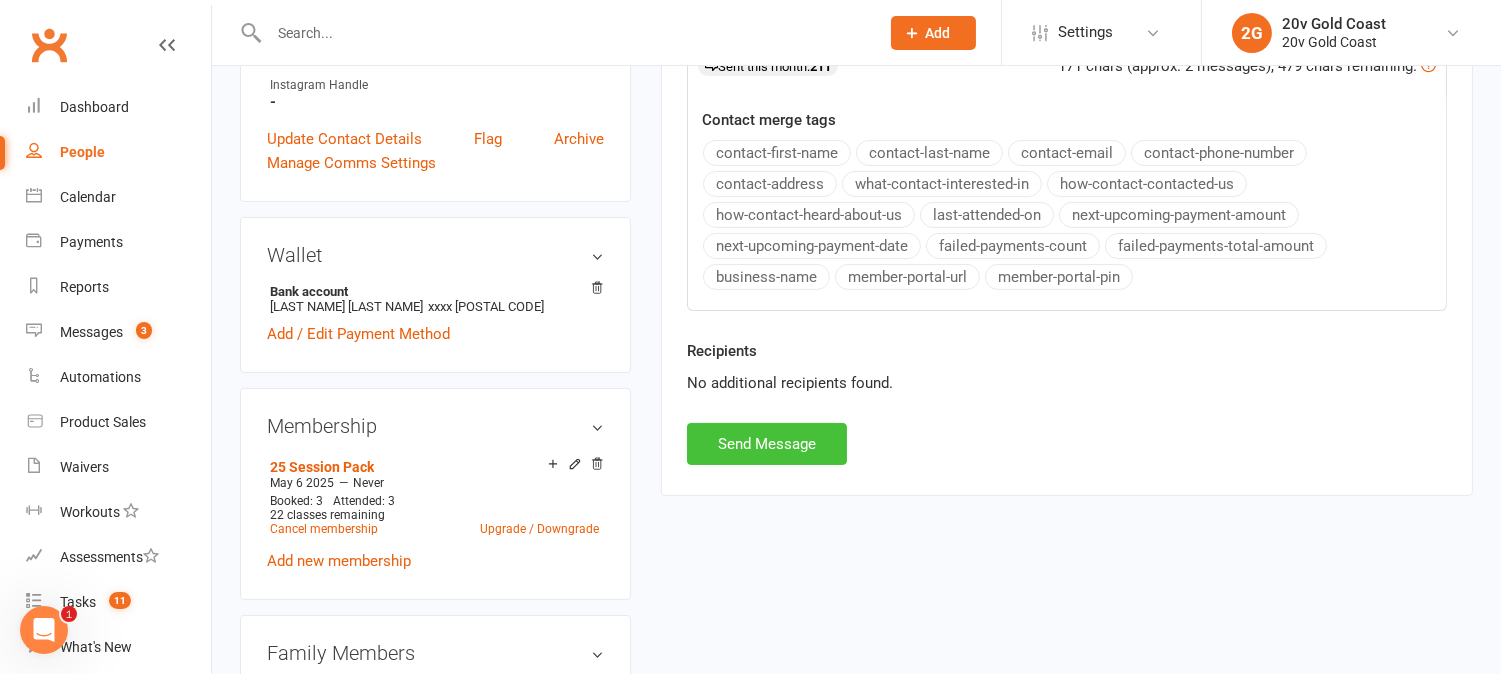click on "Send Message" at bounding box center [767, 444] 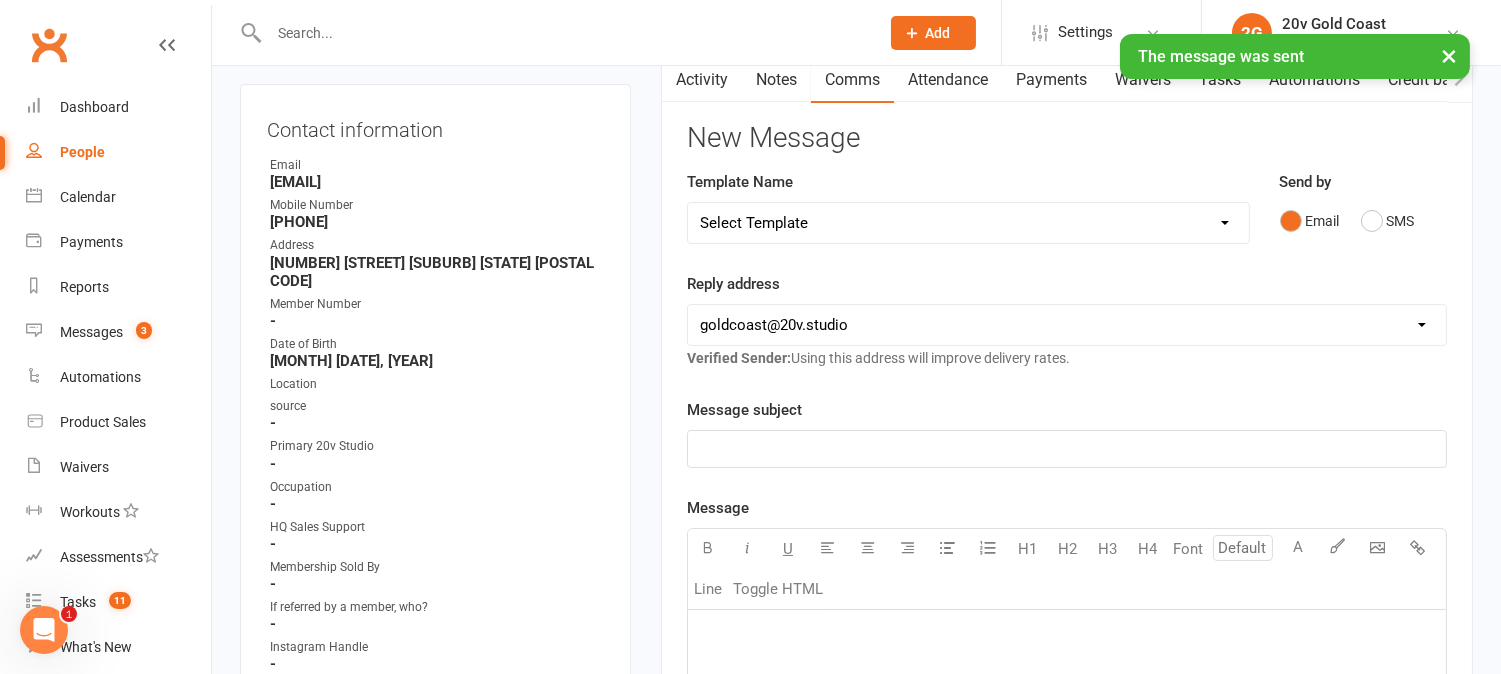 scroll, scrollTop: 0, scrollLeft: 0, axis: both 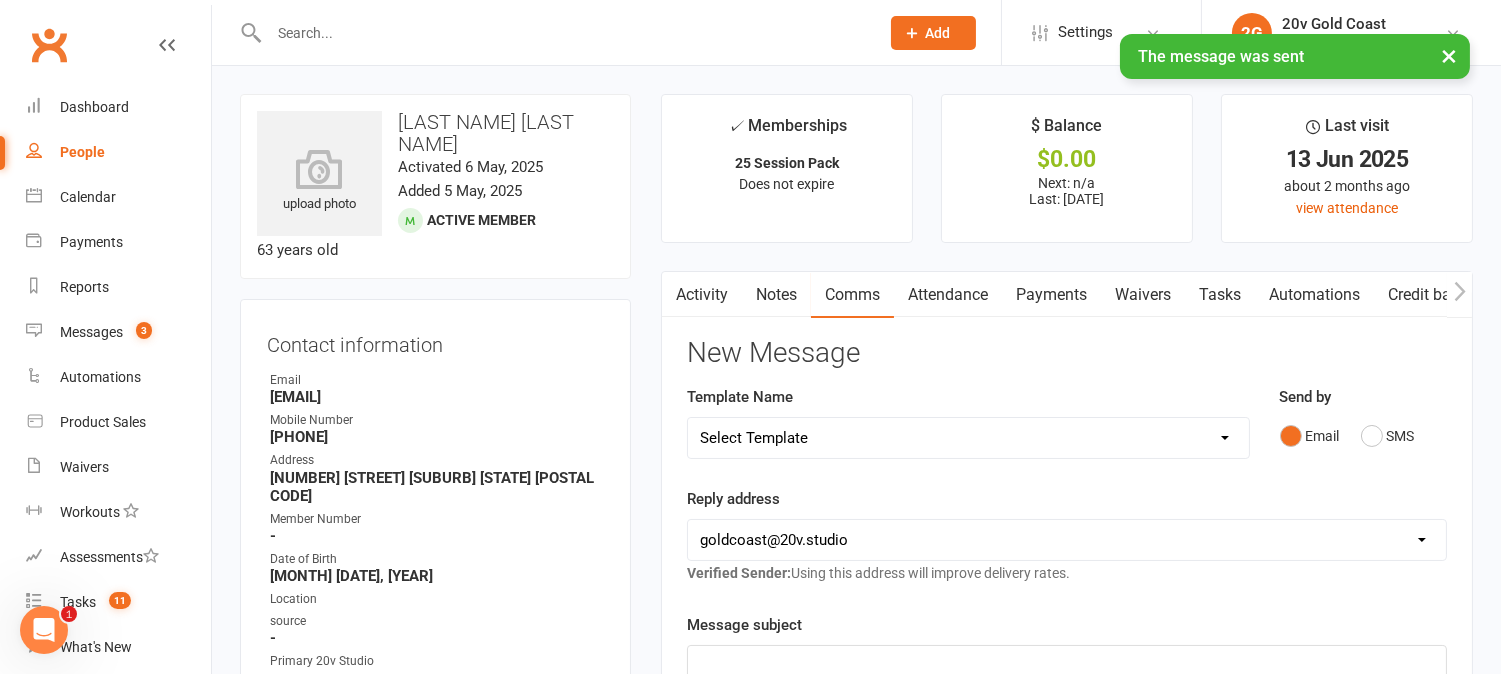 click on "Activity" at bounding box center [702, 295] 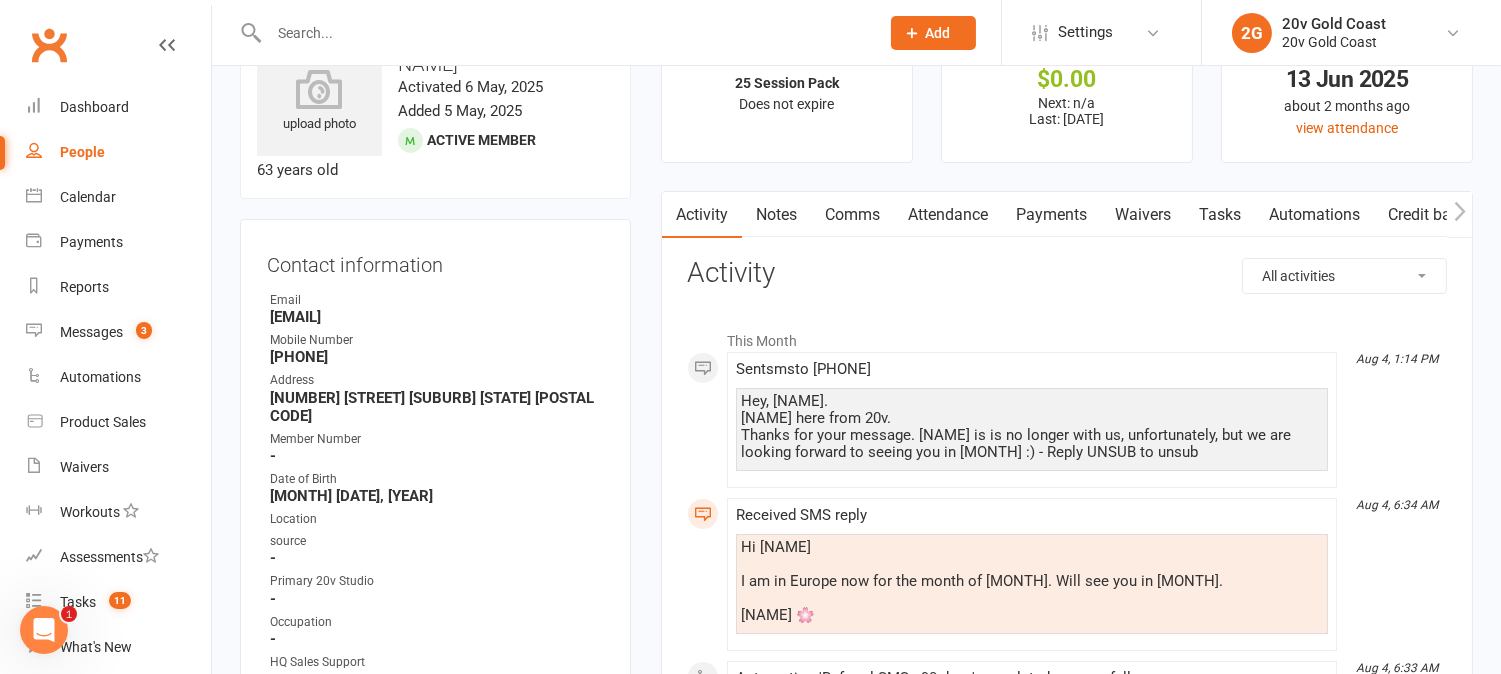 scroll, scrollTop: 111, scrollLeft: 0, axis: vertical 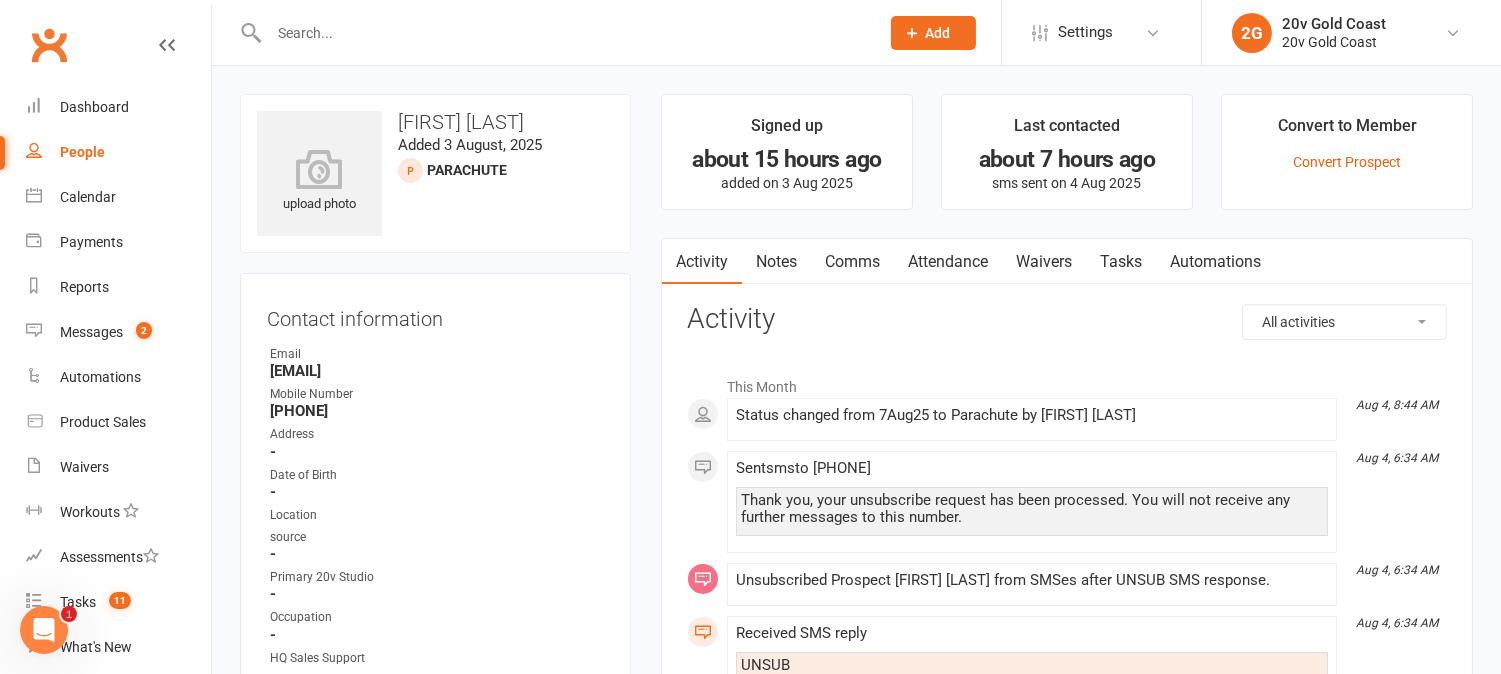 click on "Tasks" at bounding box center (1121, 262) 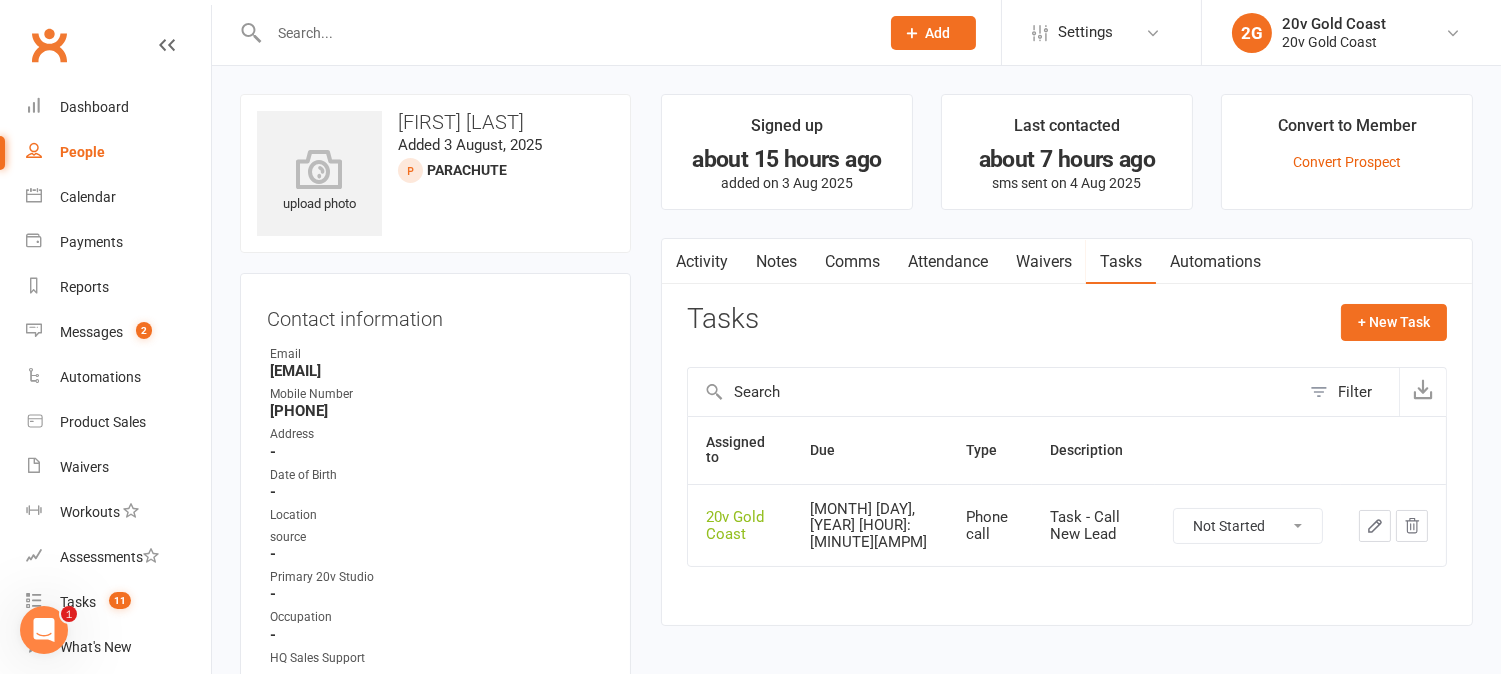 click on "Not Started In Progress Waiting Complete" at bounding box center (1248, 526) 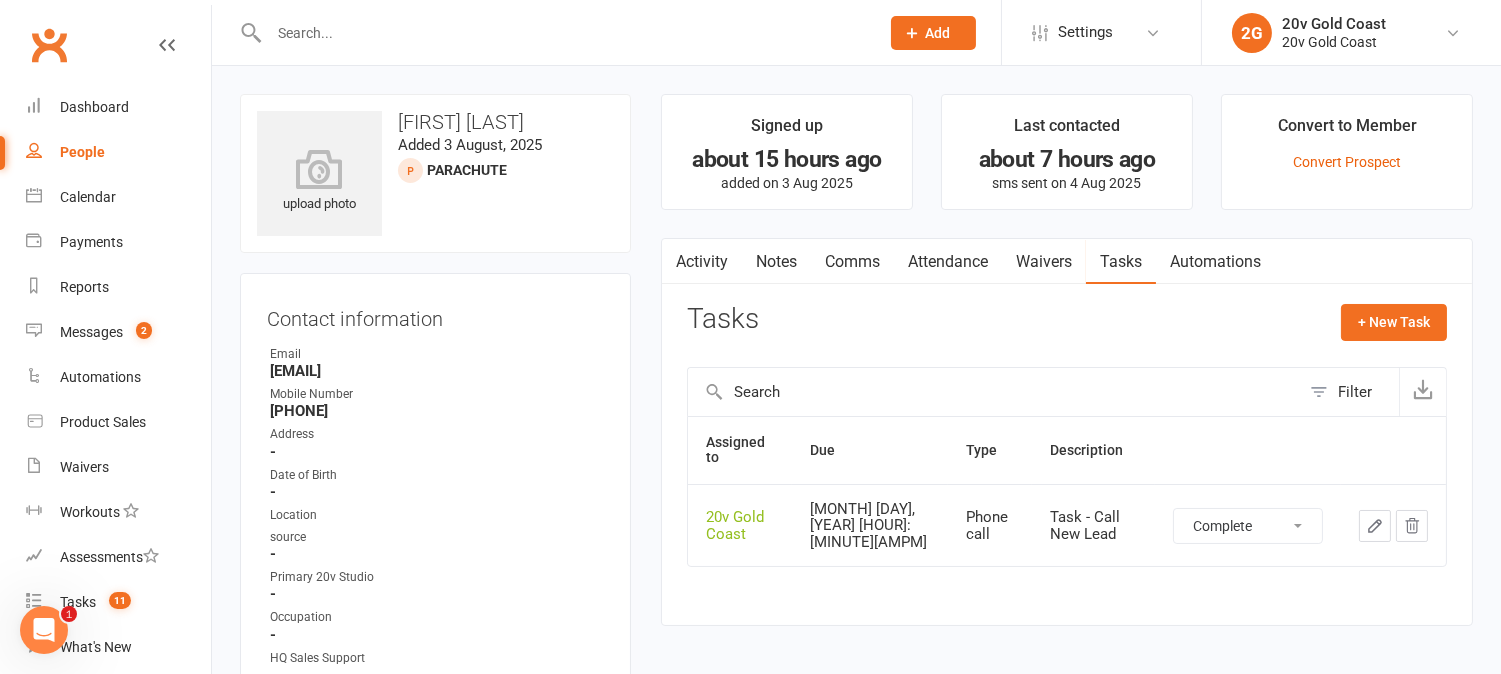 click on "Not Started In Progress Waiting Complete" at bounding box center [1248, 526] 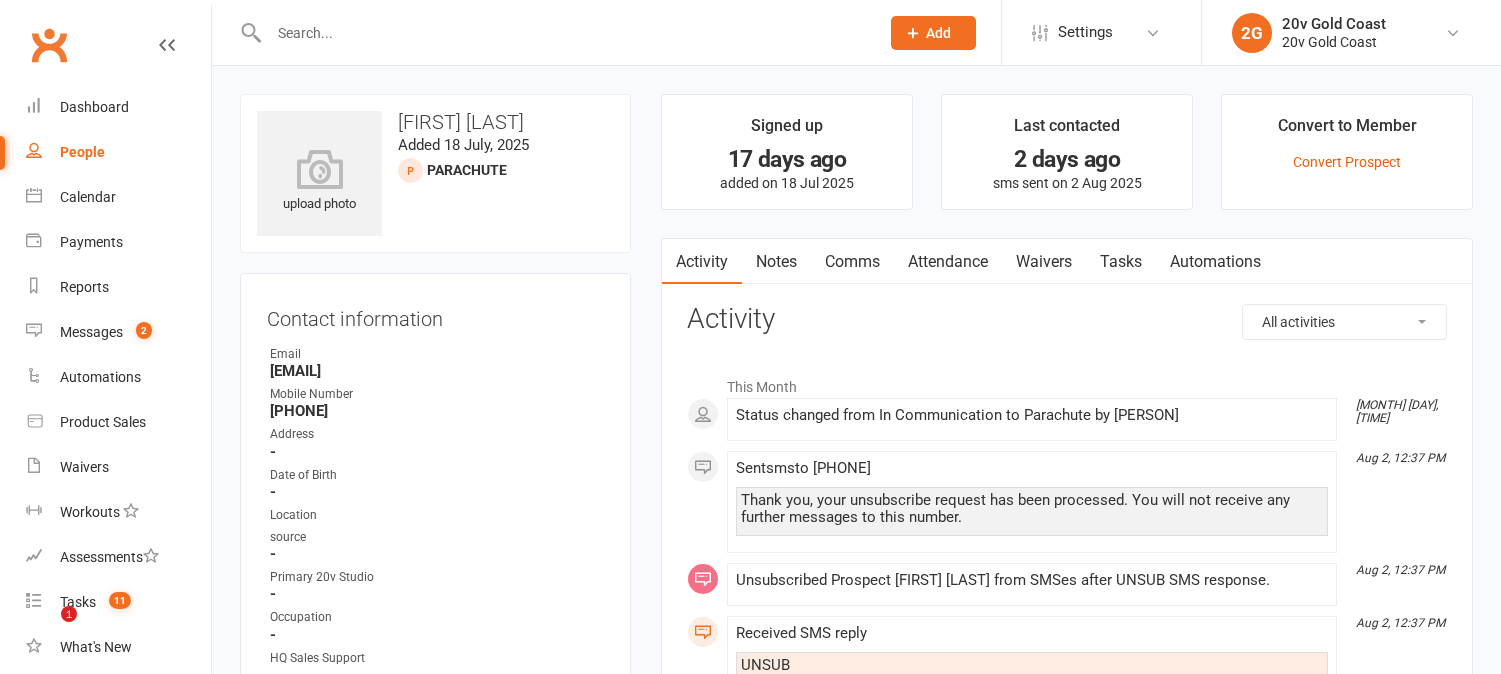 scroll, scrollTop: 0, scrollLeft: 0, axis: both 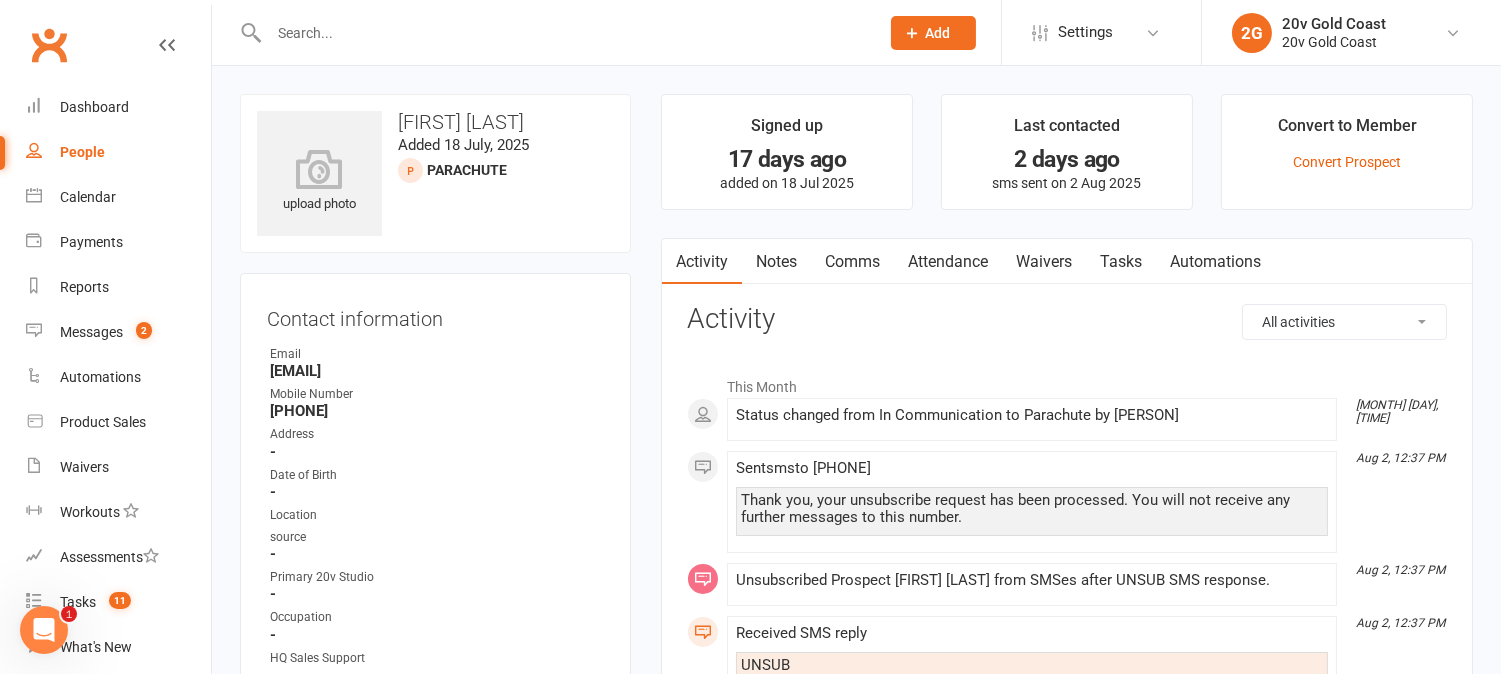 click on "Tasks" at bounding box center (1121, 262) 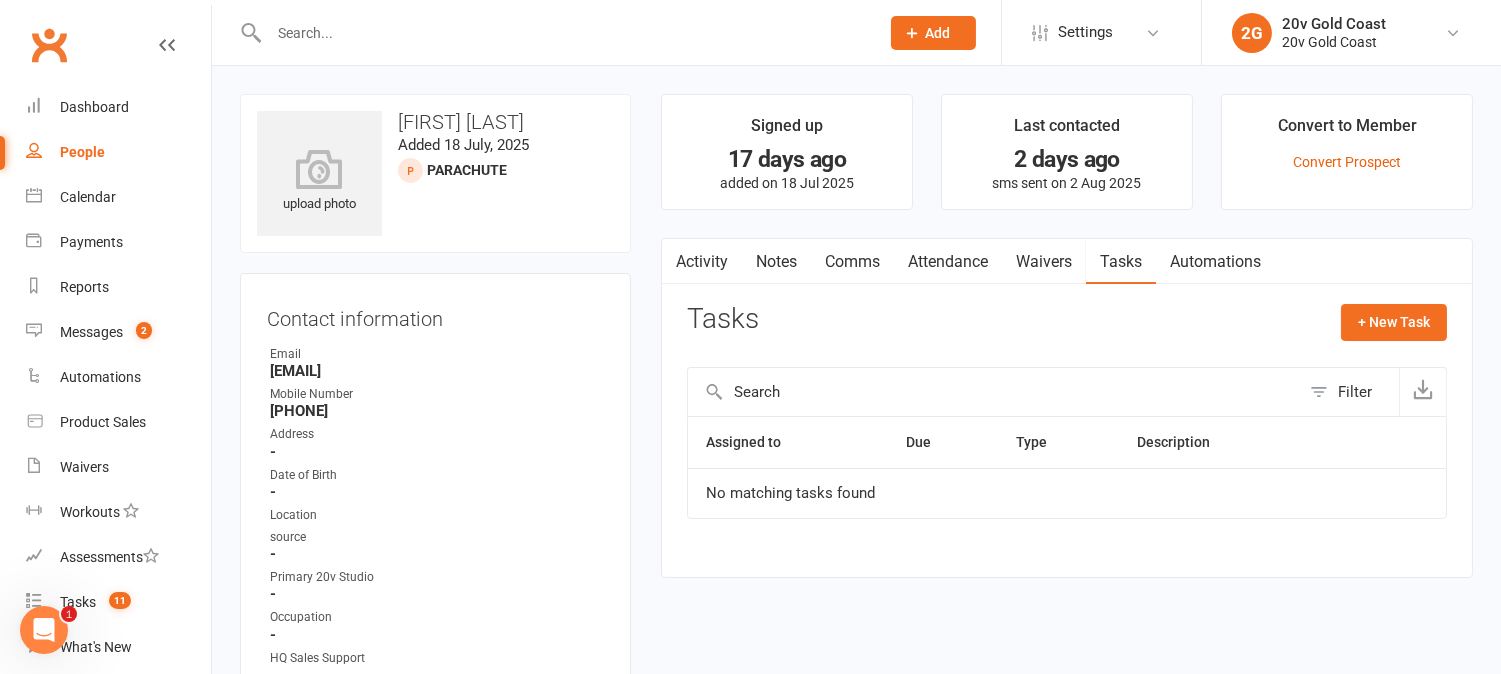 click on "Activity" at bounding box center (702, 262) 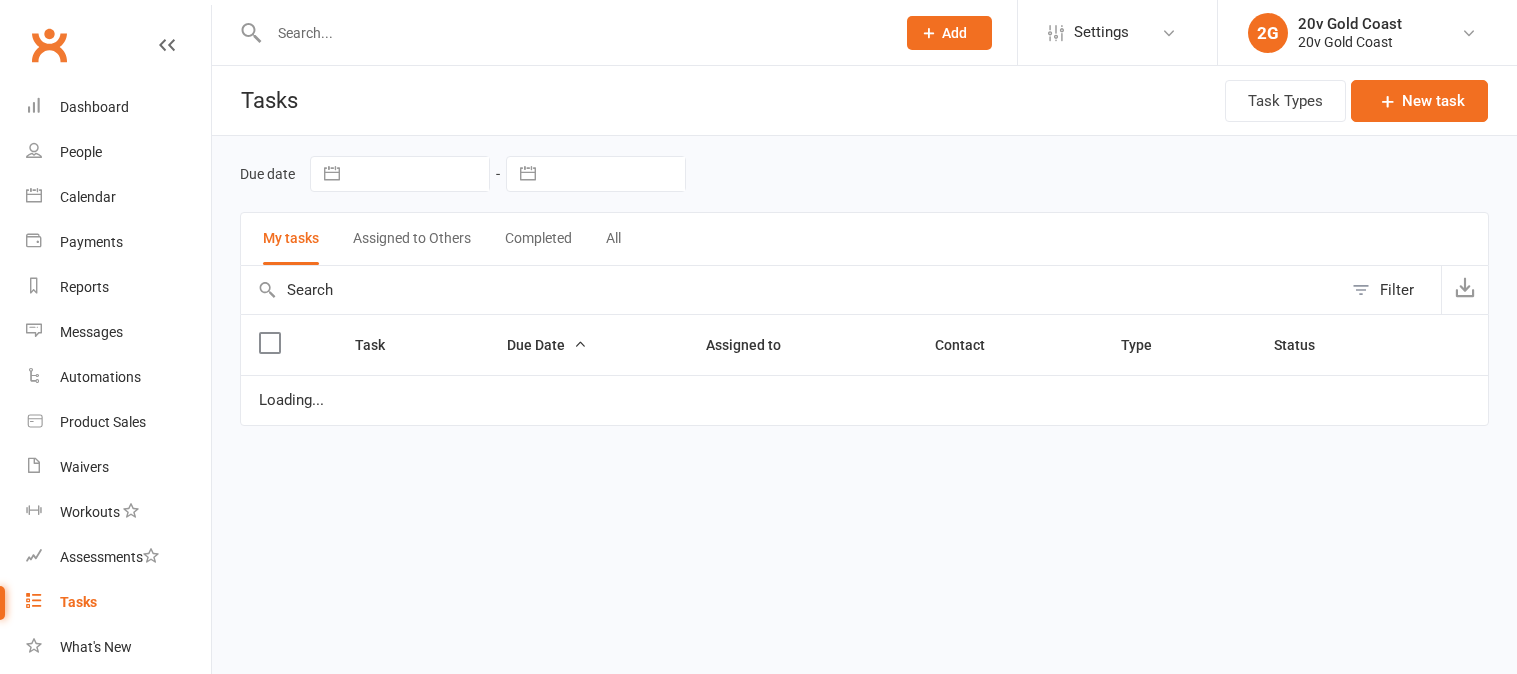 scroll, scrollTop: 0, scrollLeft: 0, axis: both 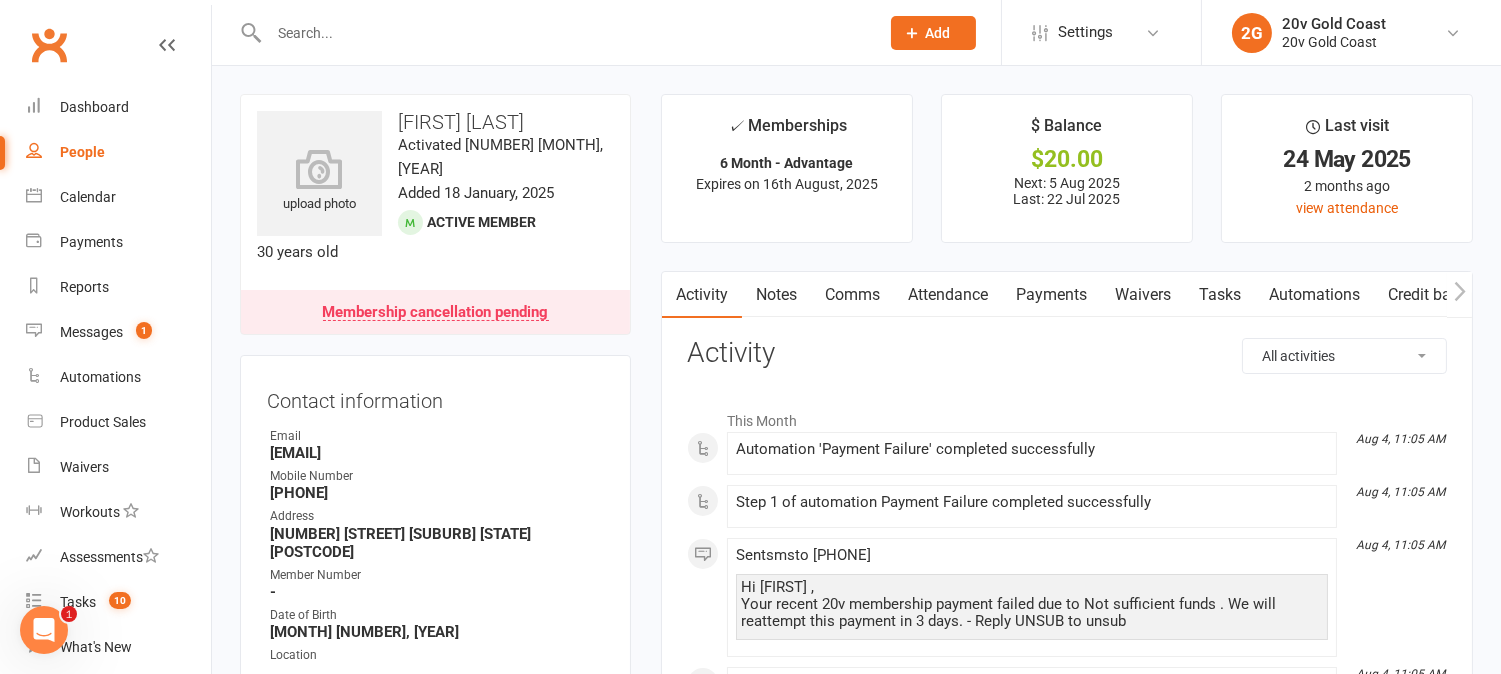 click on "Payments" at bounding box center (1051, 295) 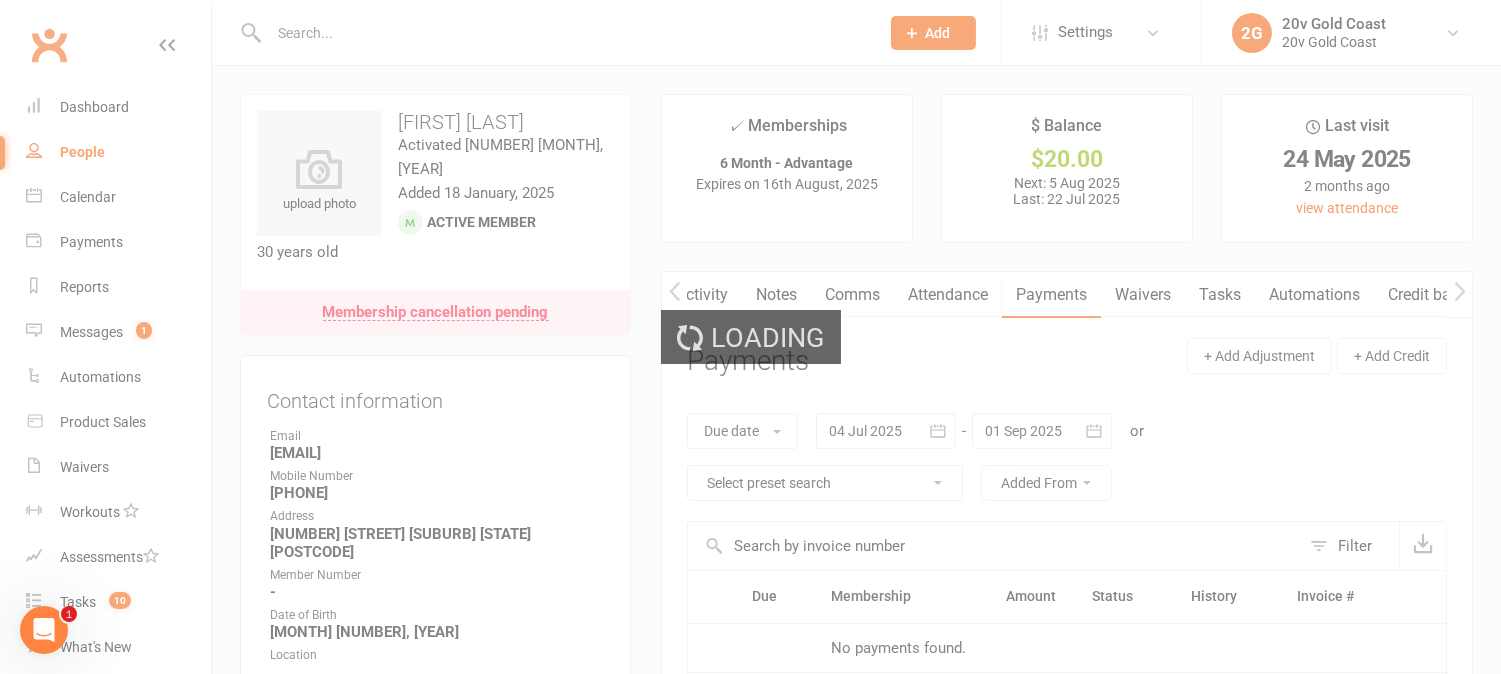 scroll, scrollTop: 0, scrollLeft: 2, axis: horizontal 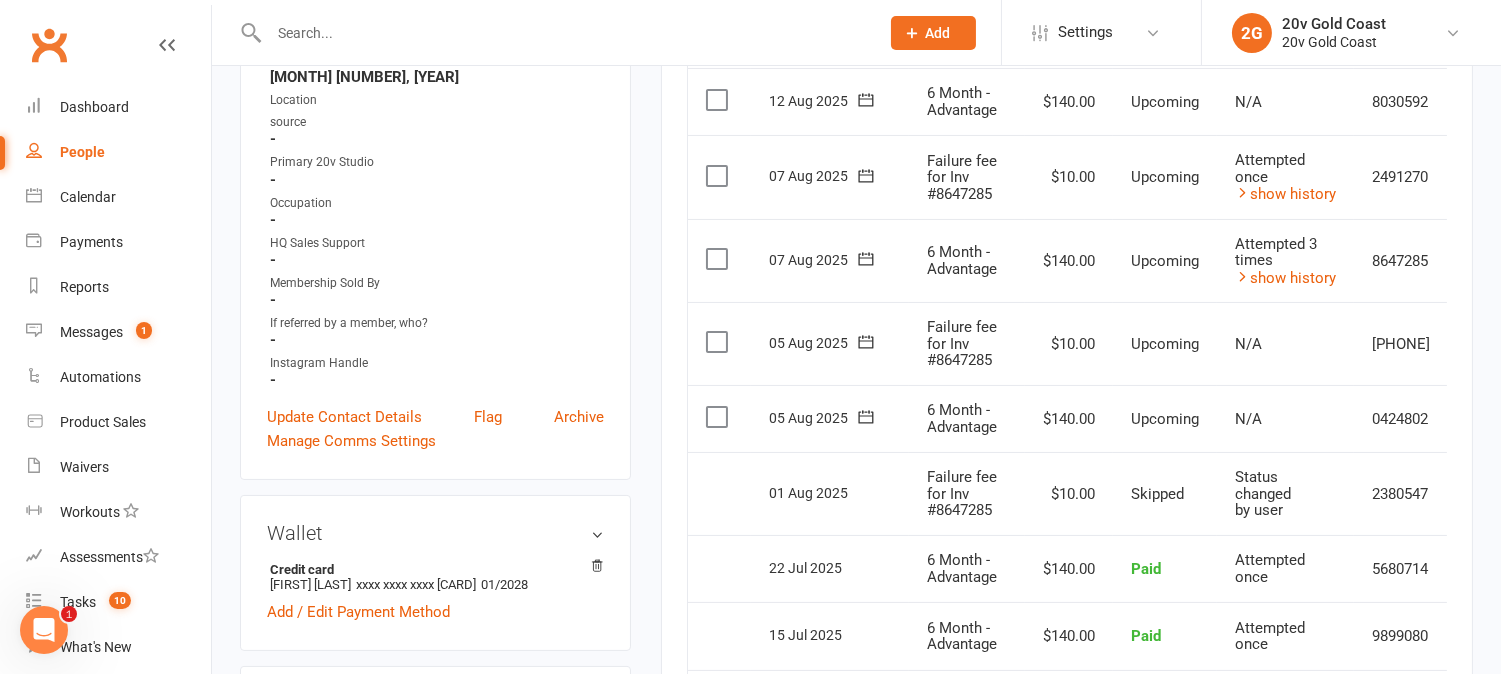 click at bounding box center (719, 342) 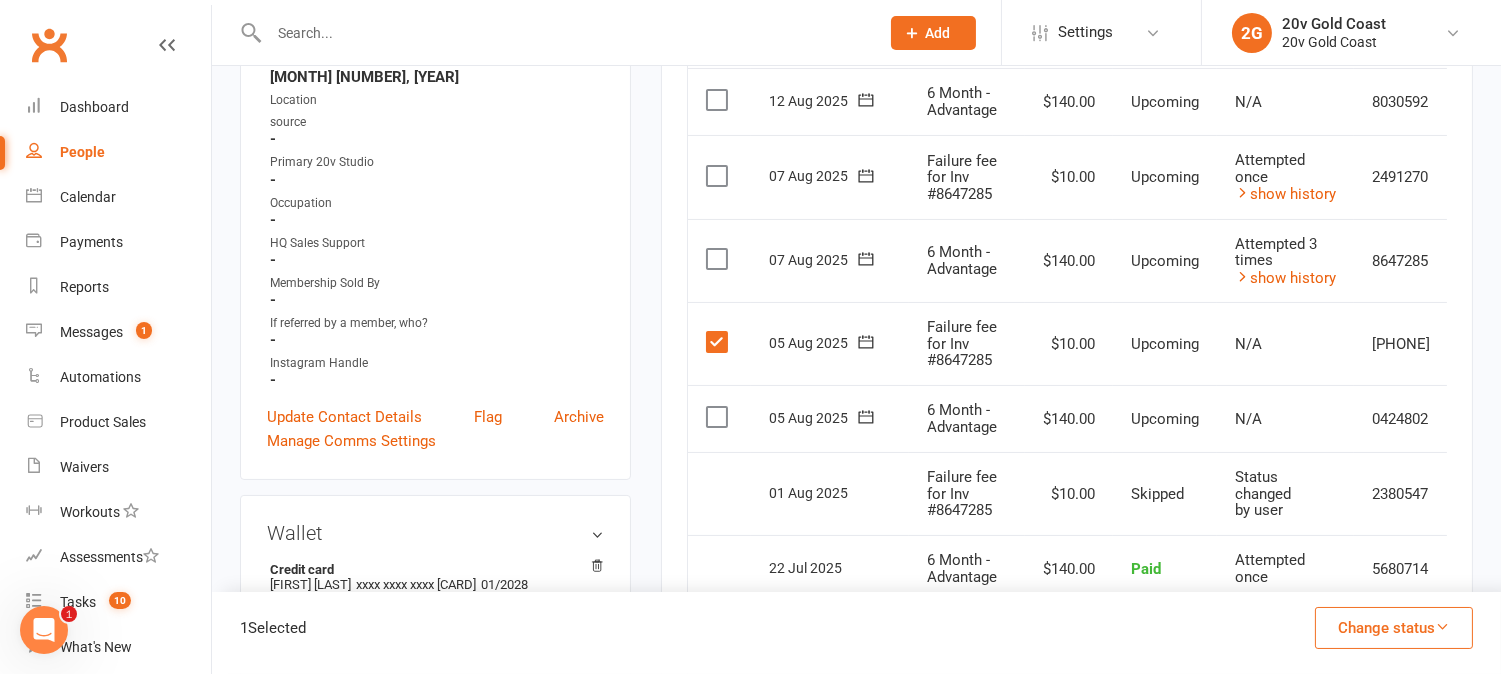 click on "Change status" at bounding box center (1394, 628) 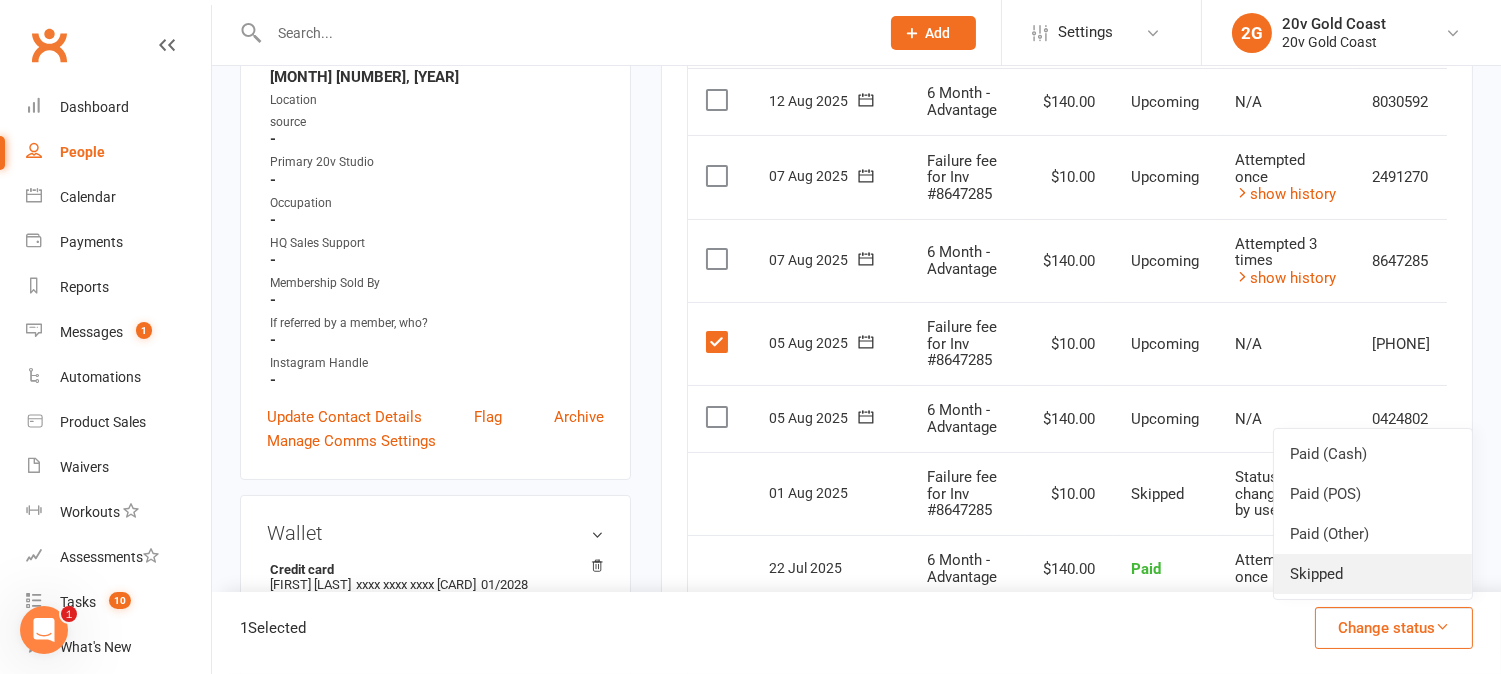 click on "Skipped" at bounding box center (1373, 574) 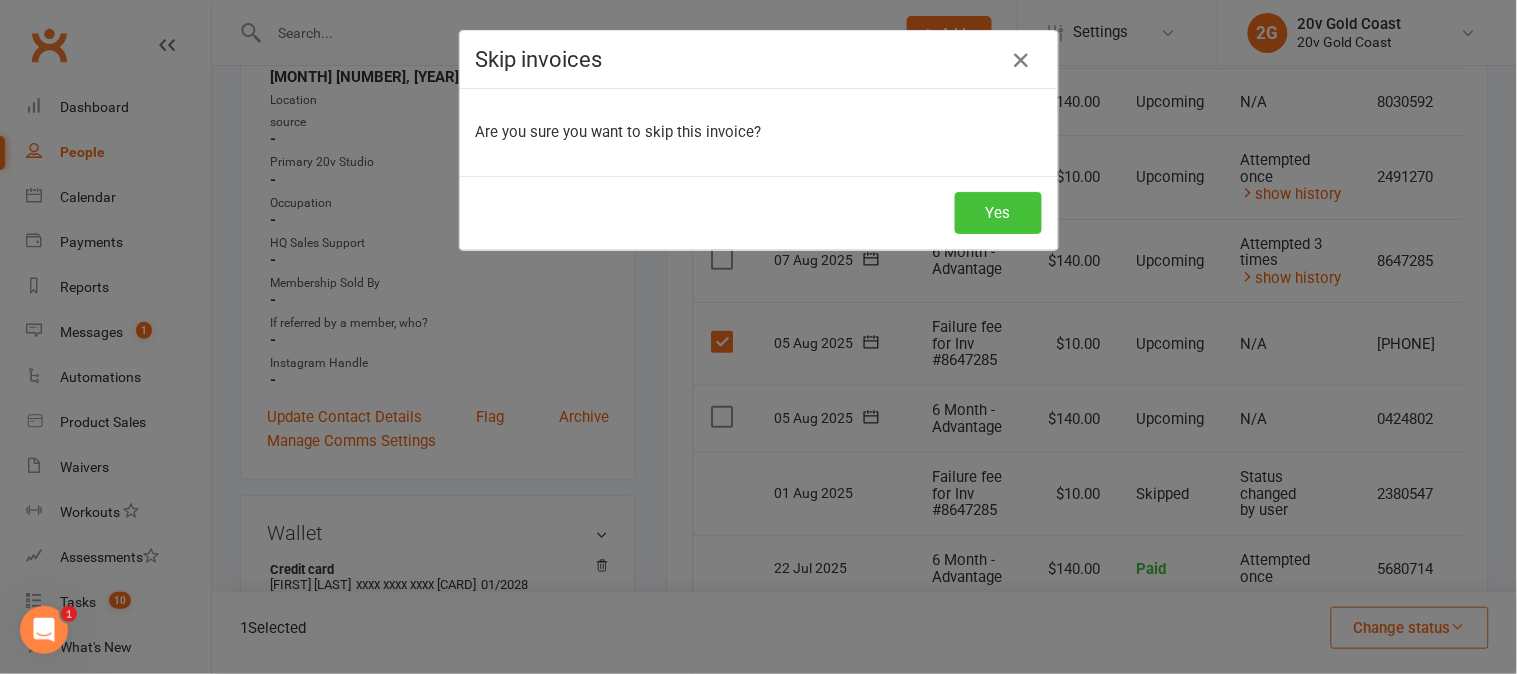 click on "Yes" at bounding box center (998, 213) 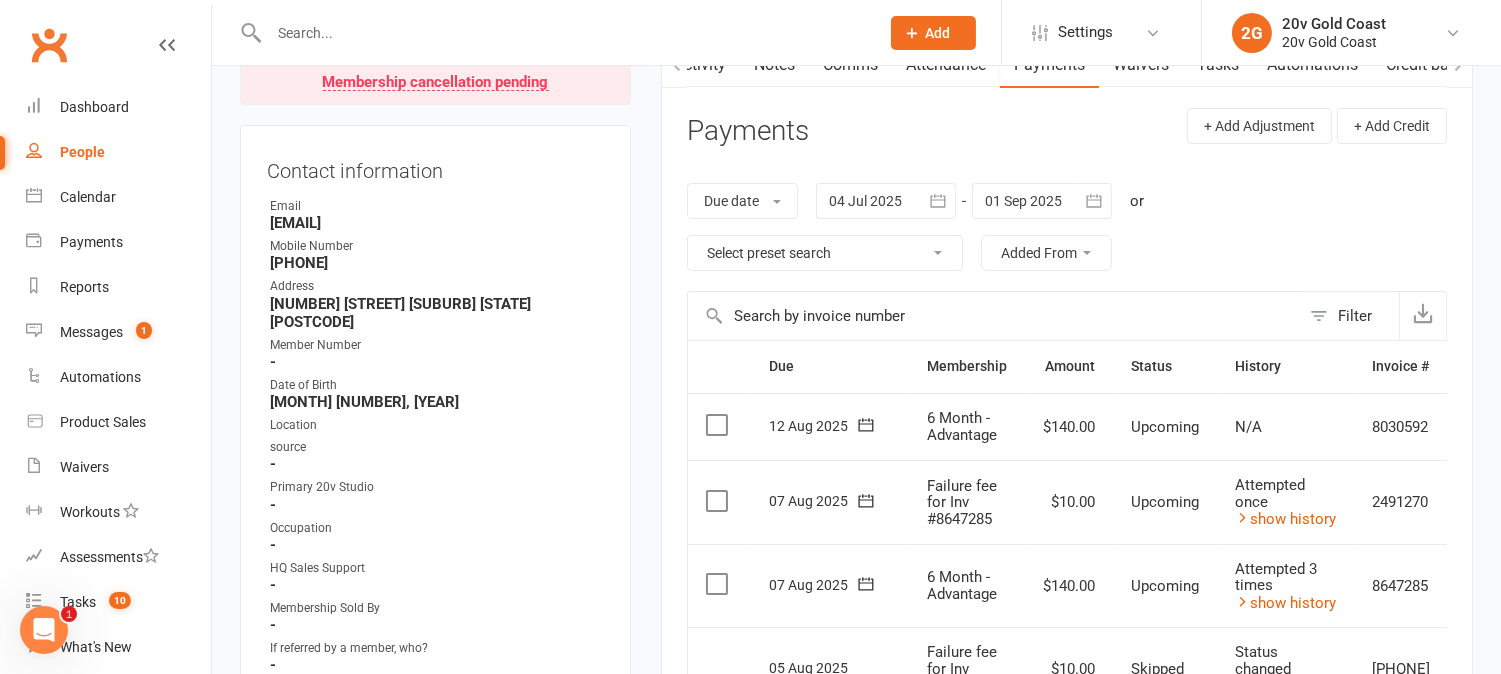 scroll, scrollTop: 444, scrollLeft: 0, axis: vertical 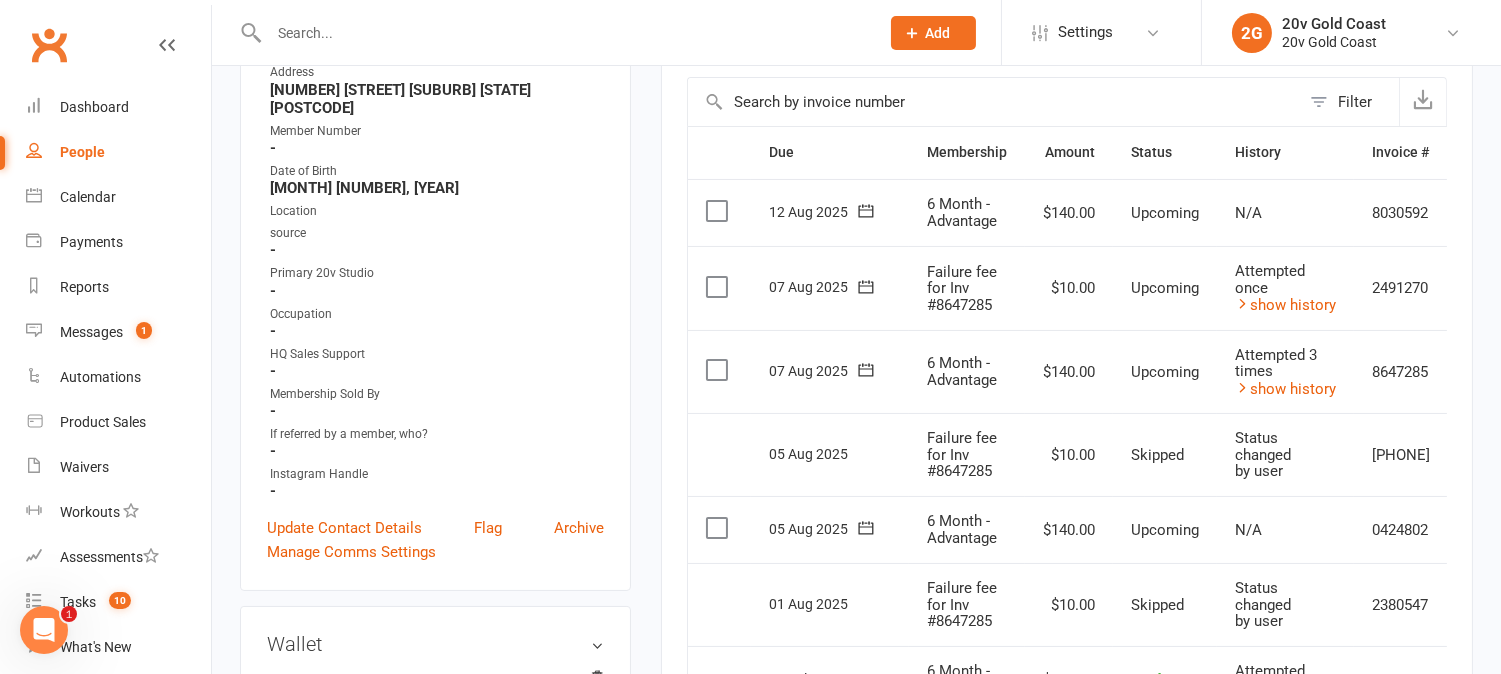 drag, startPoint x: 717, startPoint y: 274, endPoint x: 715, endPoint y: 285, distance: 11.18034 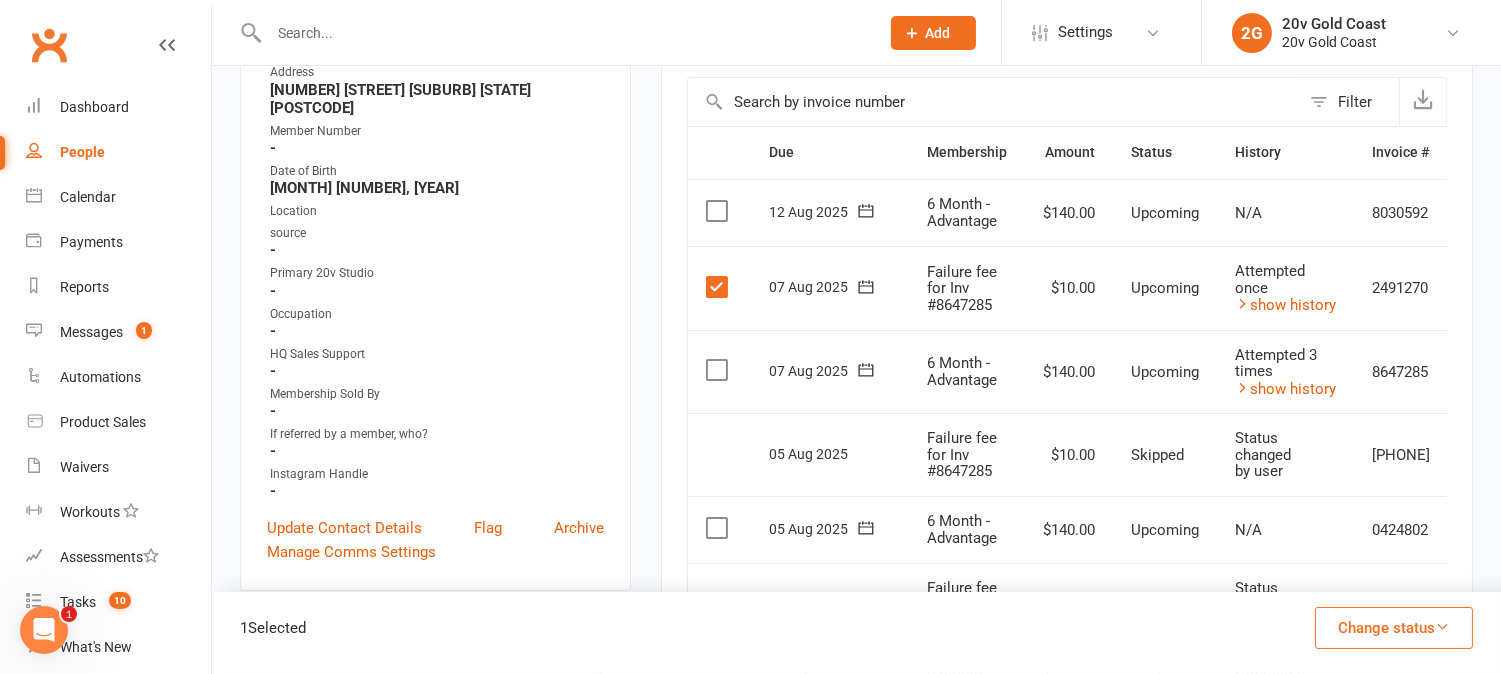 click on "Change status" at bounding box center (1394, 628) 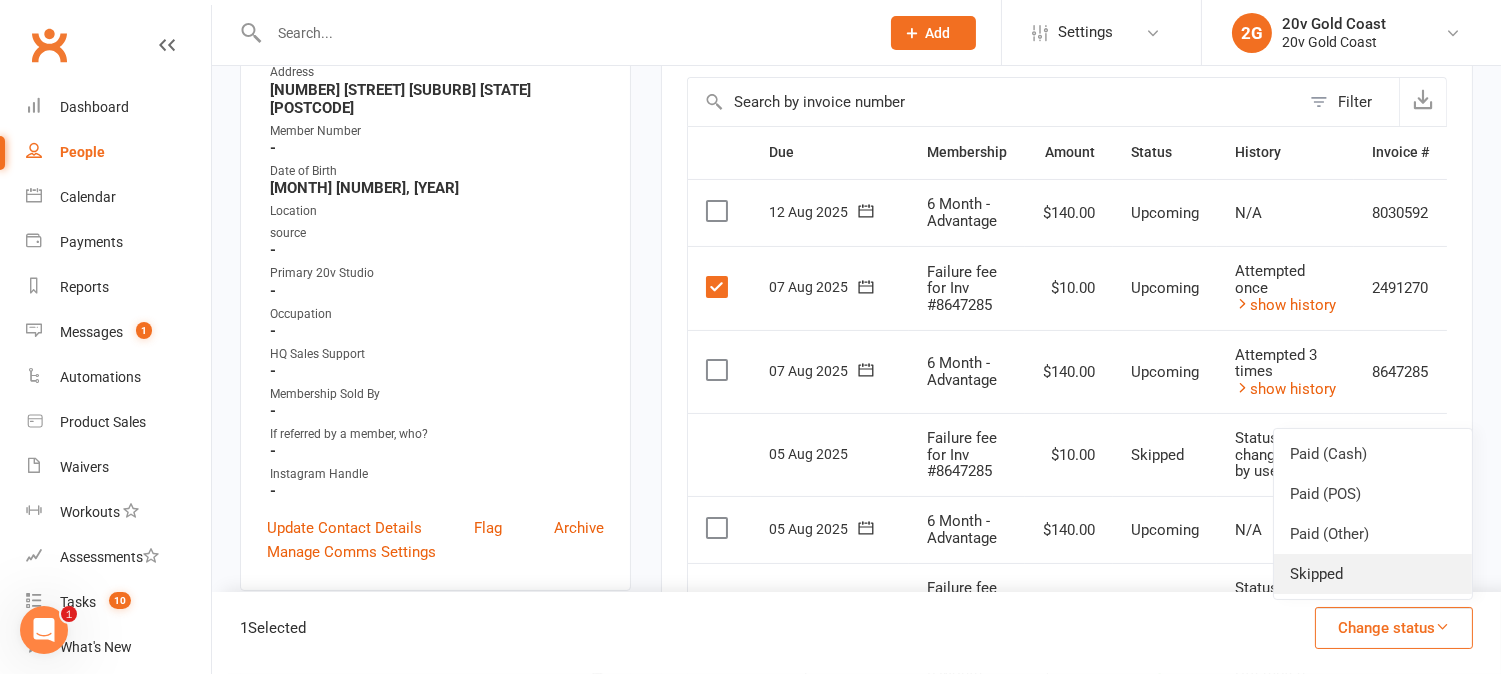 click on "Skipped" at bounding box center [1373, 574] 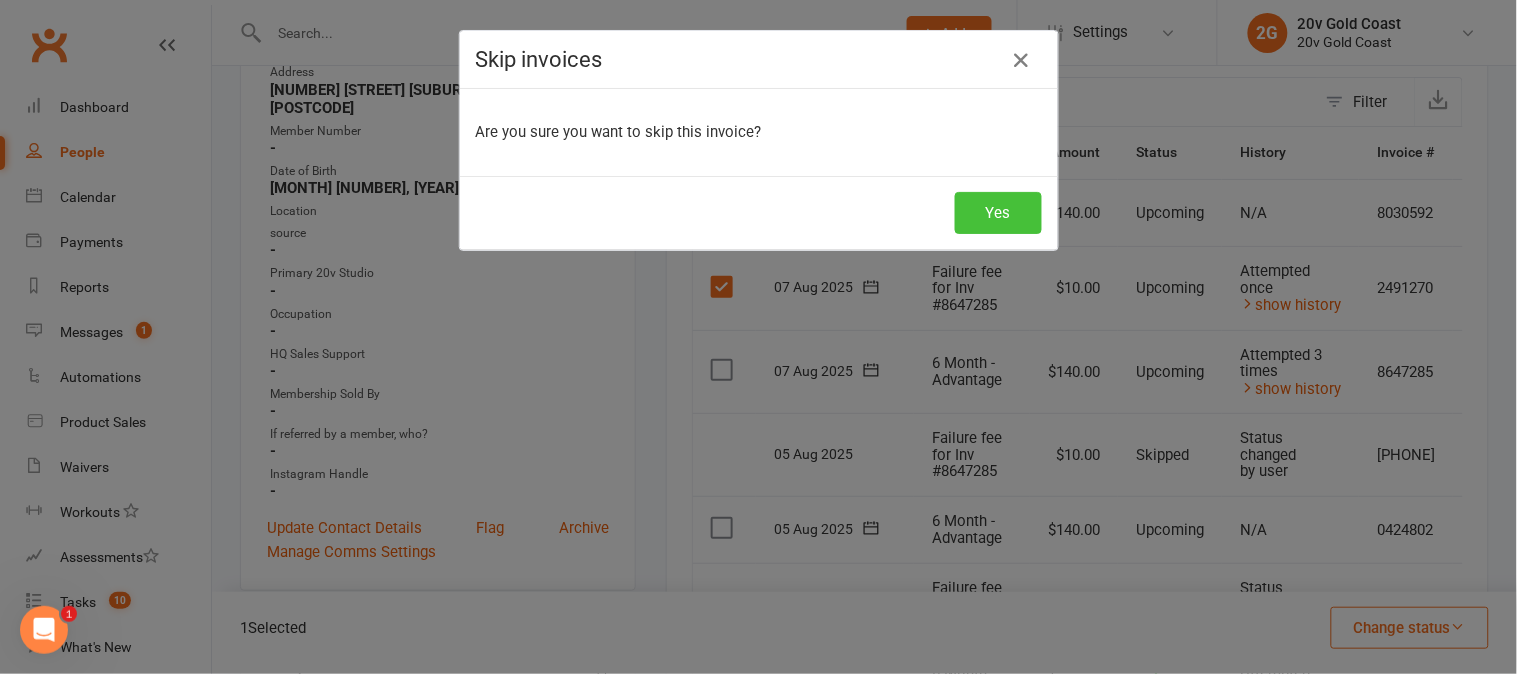 click on "Yes" at bounding box center [998, 213] 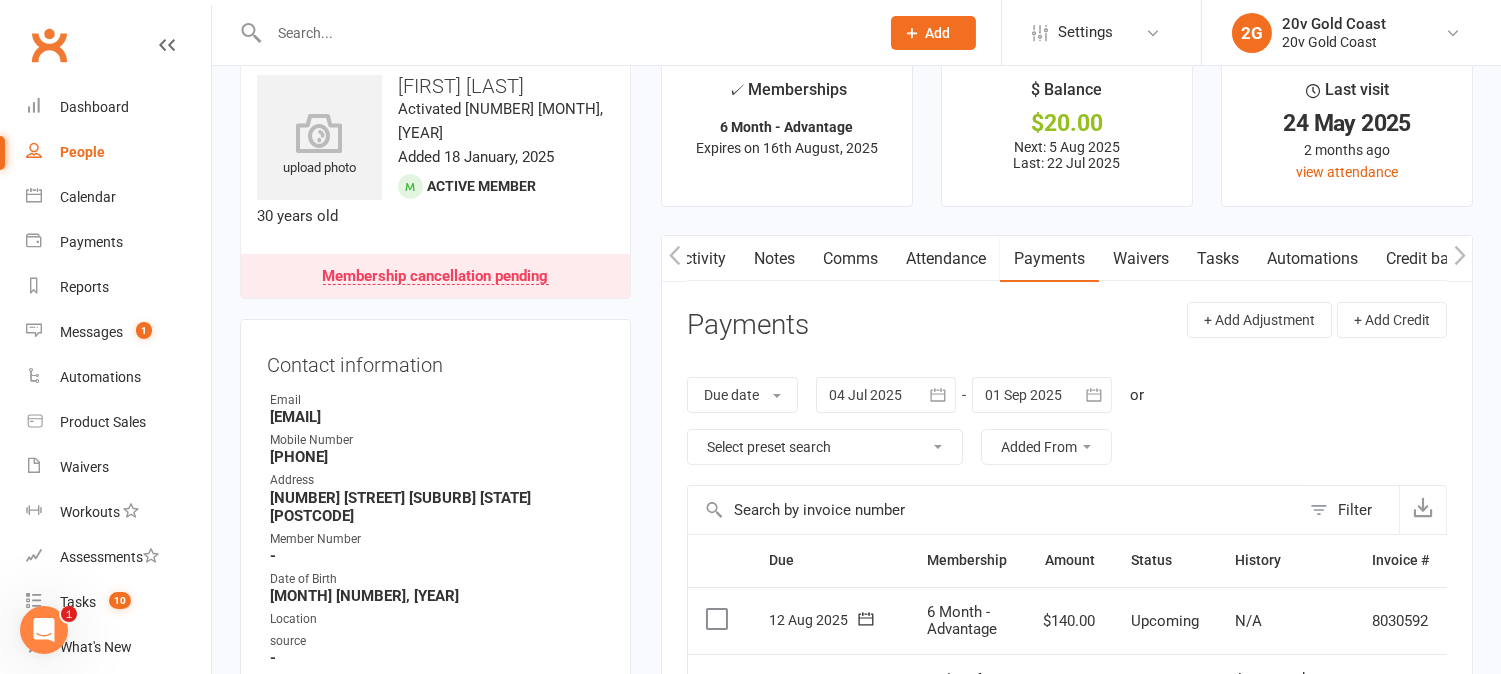 scroll, scrollTop: 0, scrollLeft: 0, axis: both 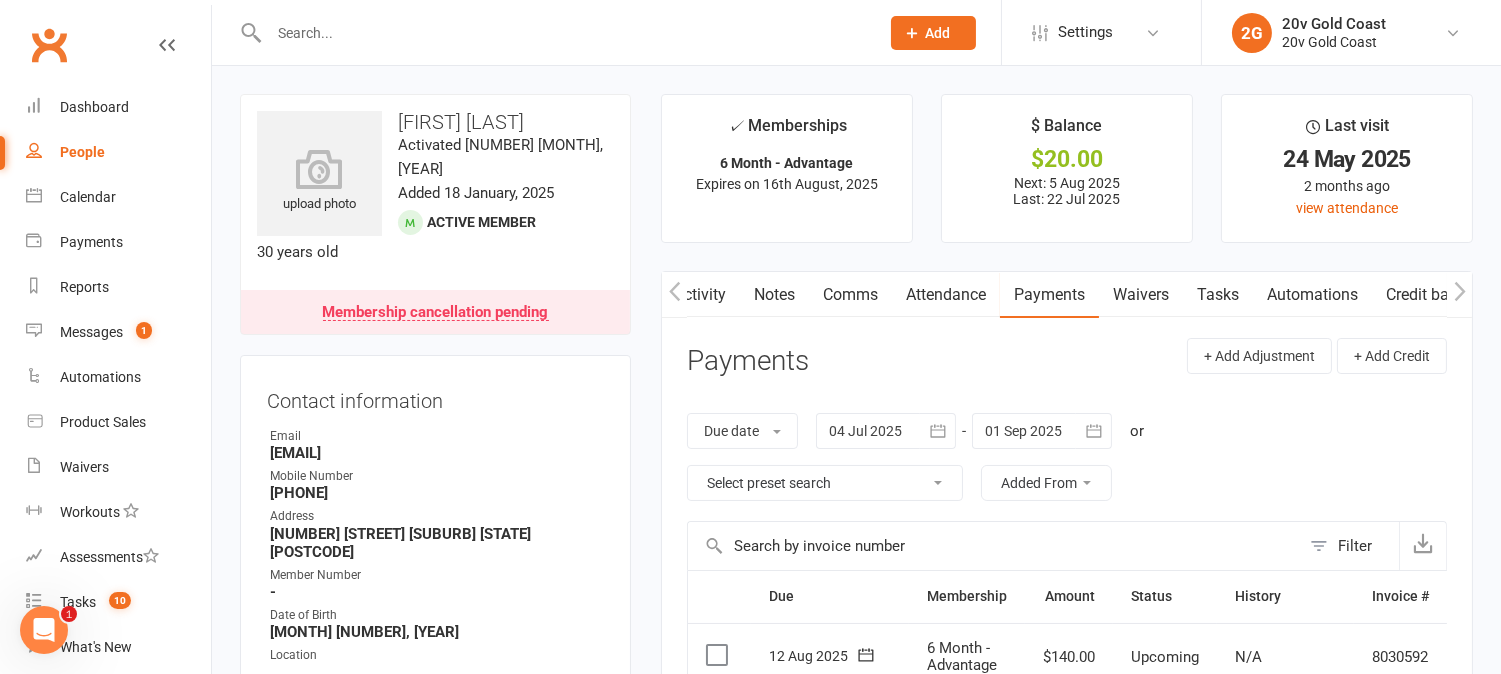 click on "Activity" at bounding box center [700, 295] 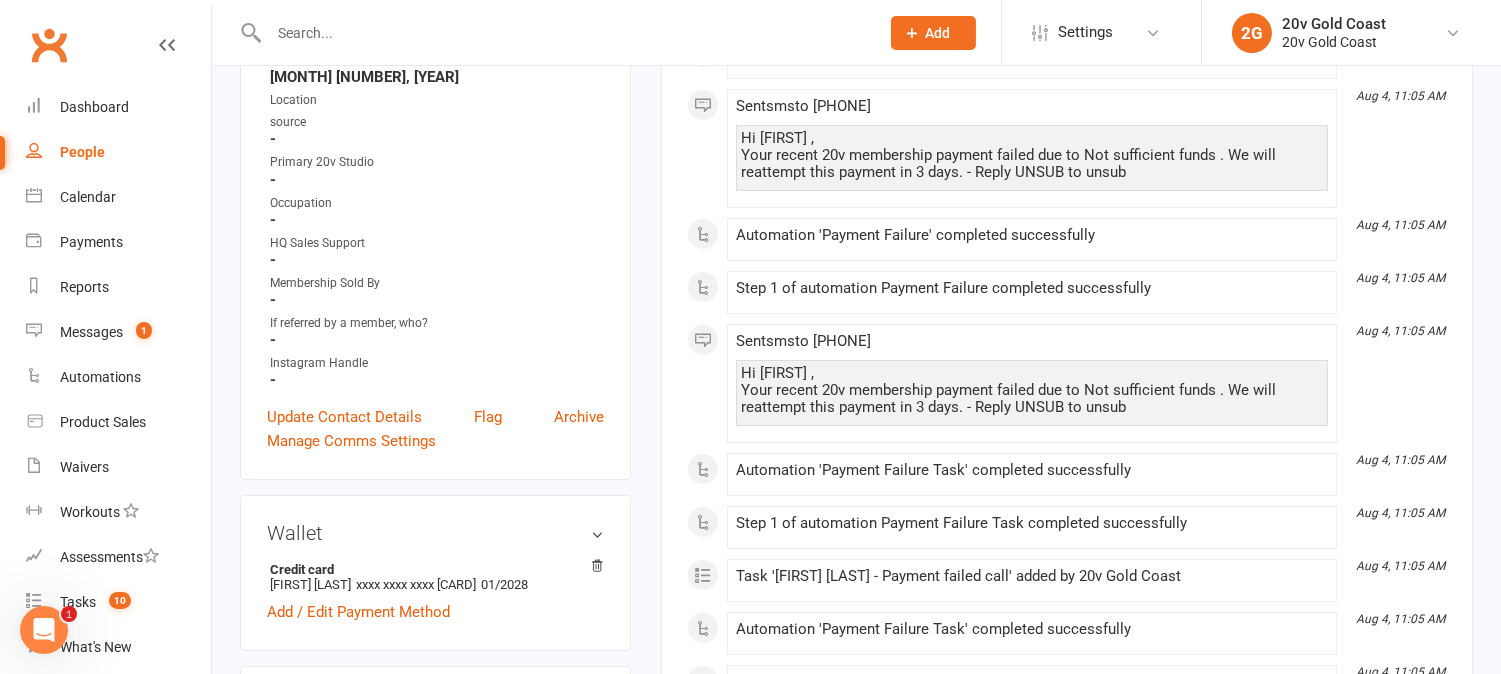scroll, scrollTop: 0, scrollLeft: 0, axis: both 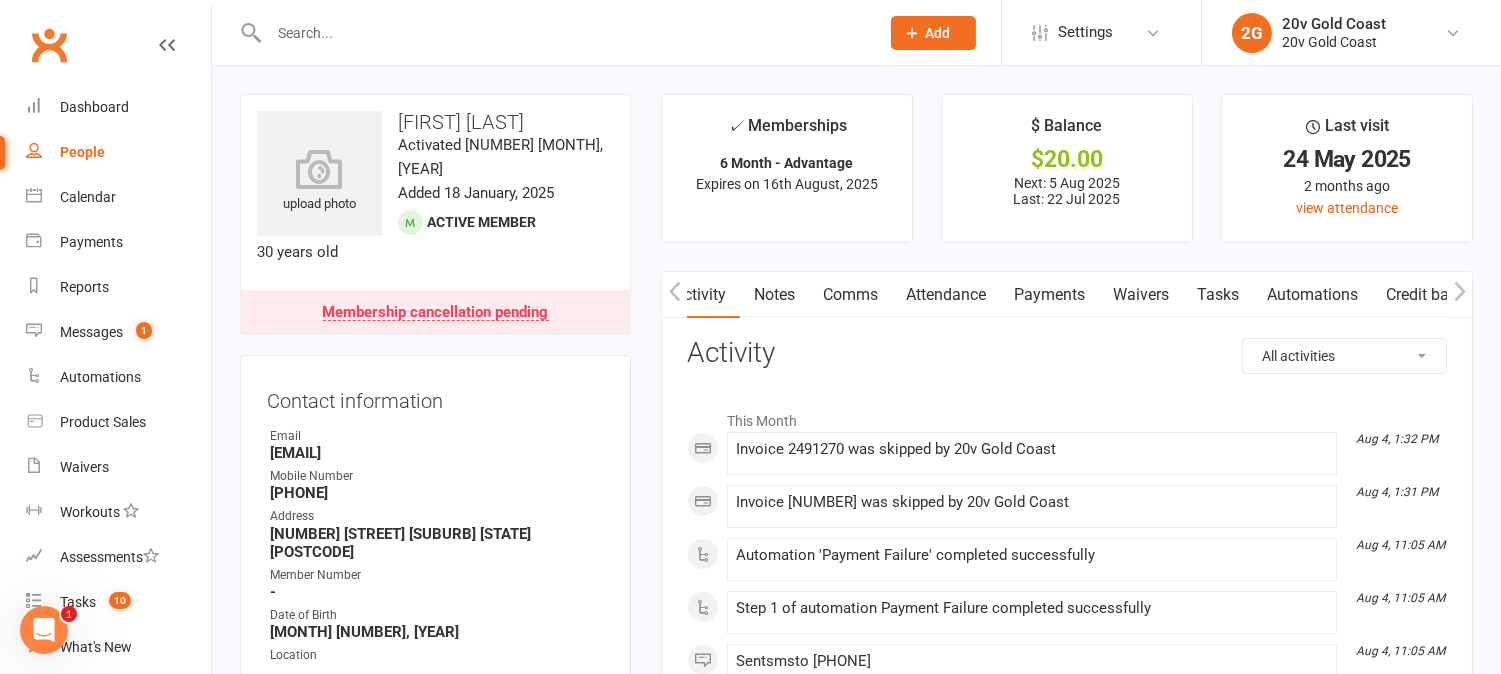 click on "Tasks" at bounding box center [1218, 295] 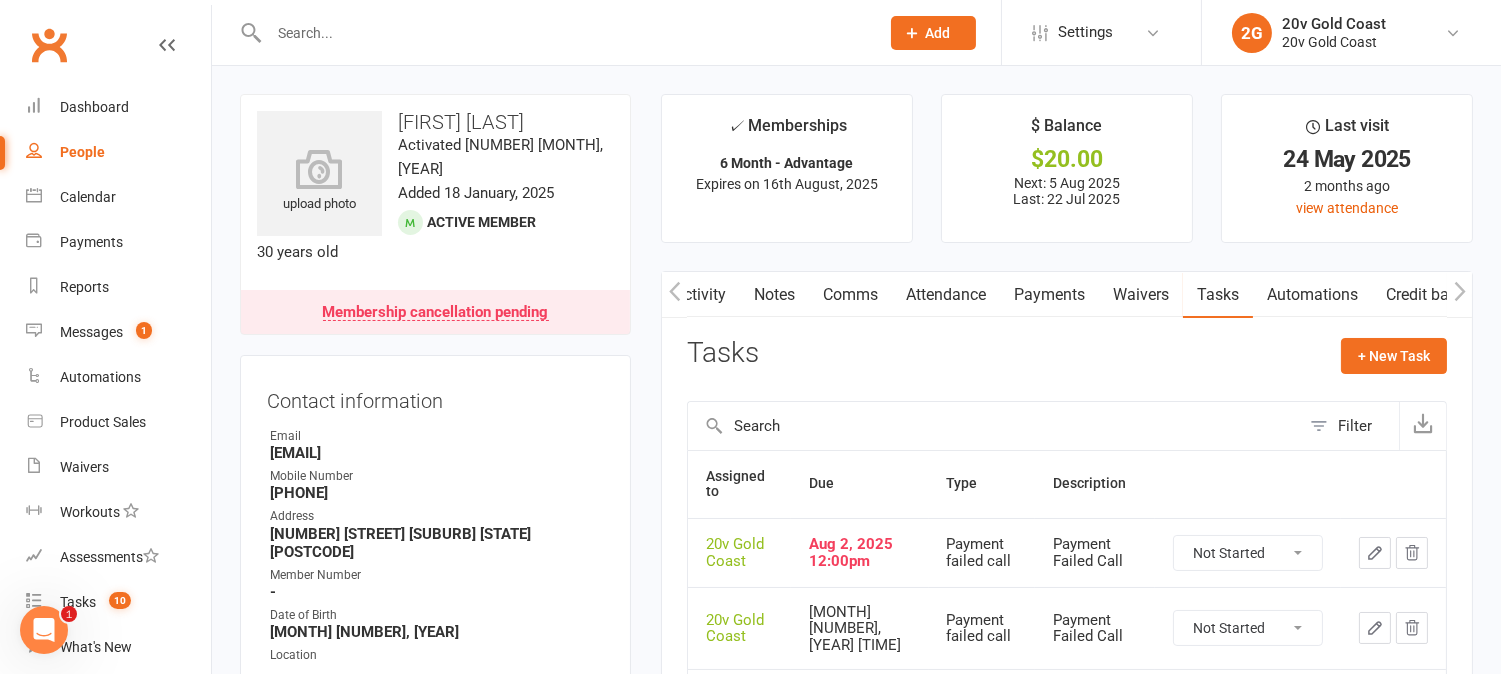 scroll, scrollTop: 222, scrollLeft: 0, axis: vertical 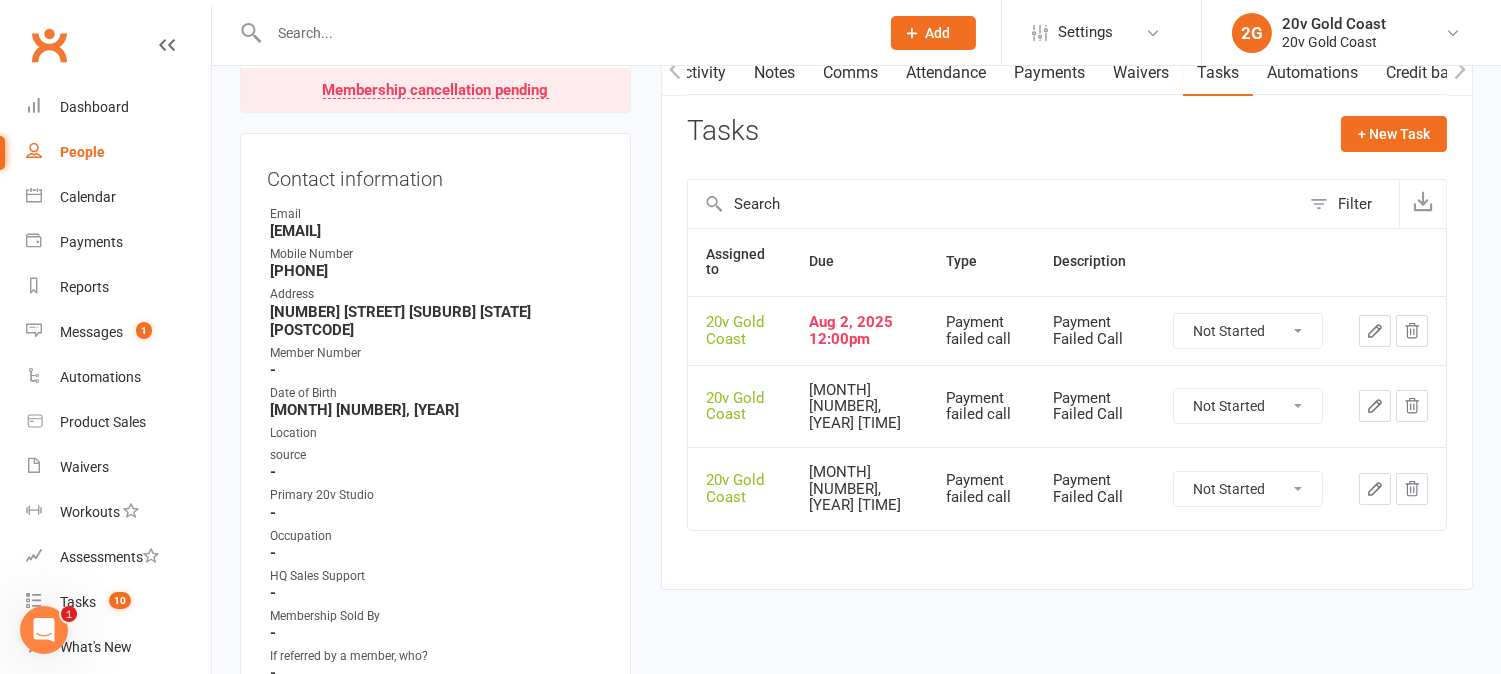 click on "Not Started In Progress Waiting Complete" 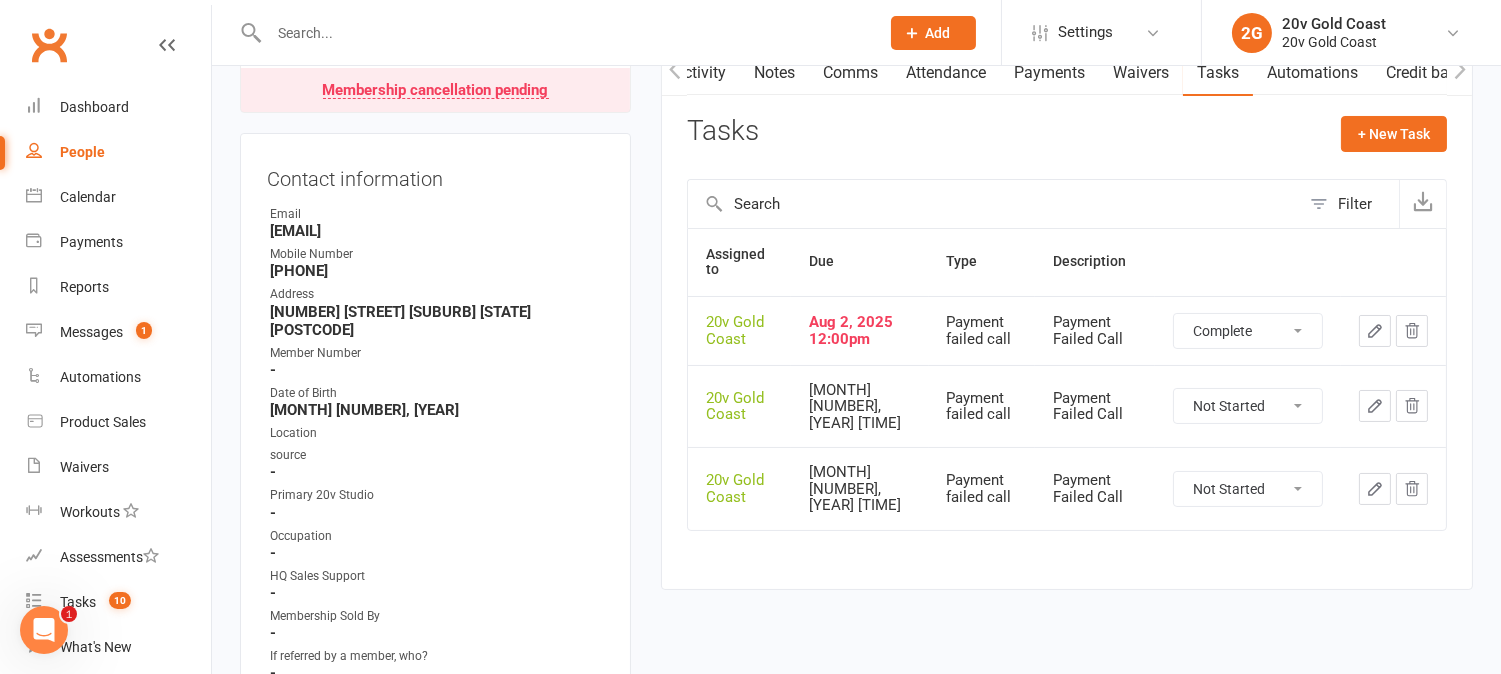 click on "Not Started In Progress Waiting Complete" 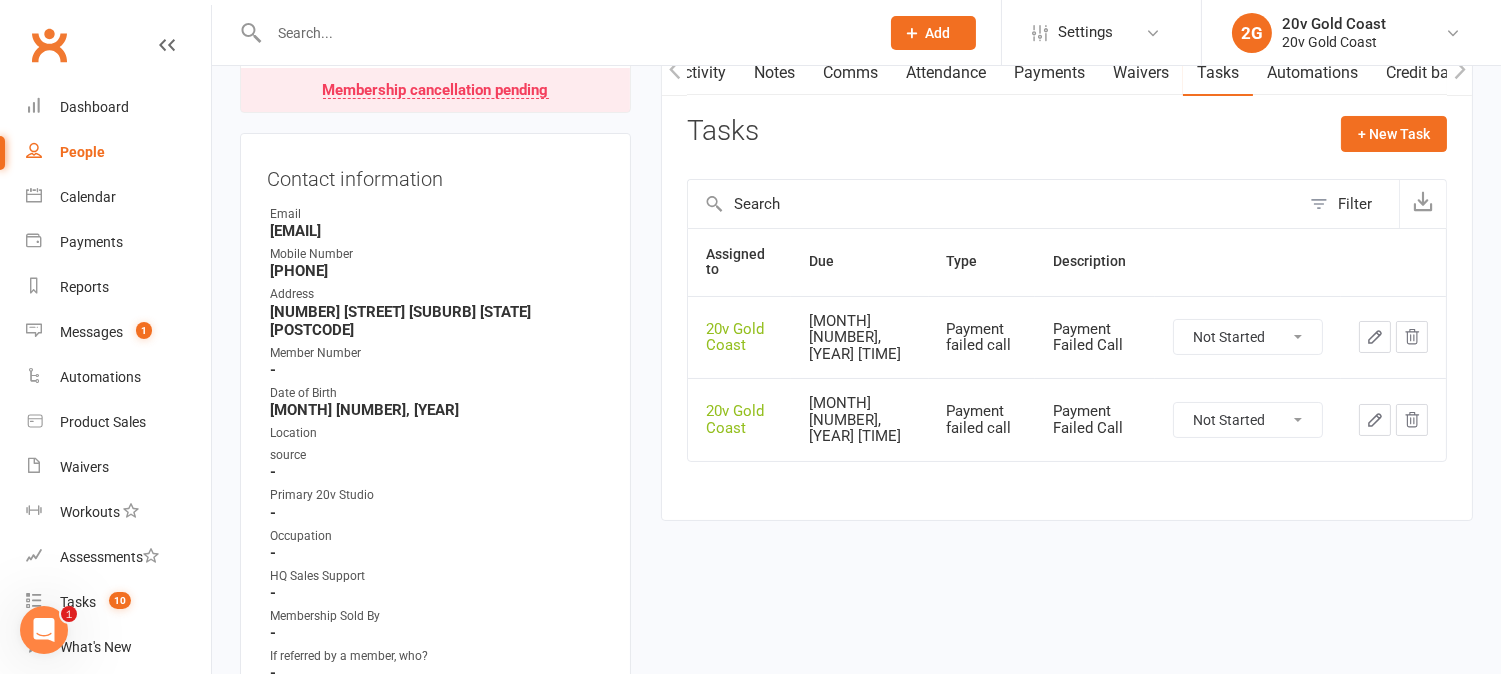 drag, startPoint x: 1293, startPoint y: 333, endPoint x: 1294, endPoint y: 344, distance: 11.045361 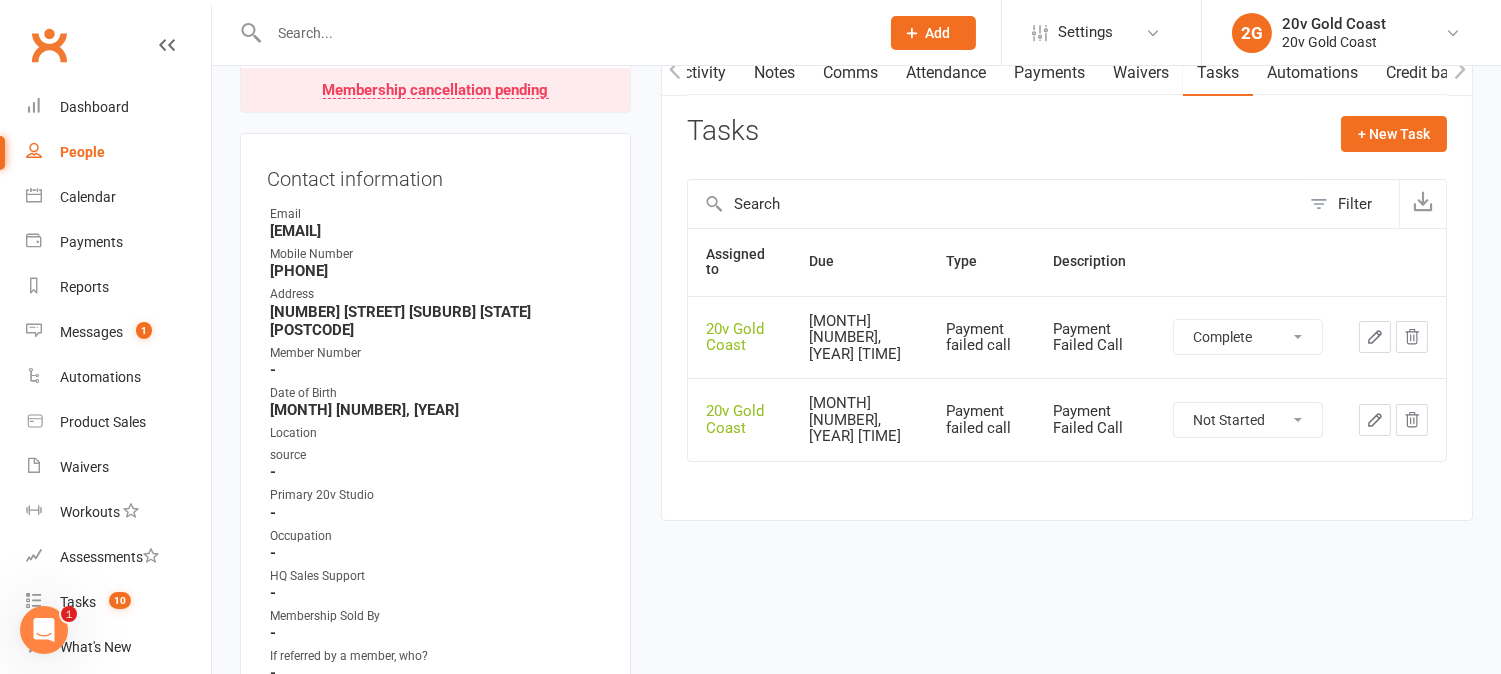 click on "Not Started In Progress Waiting Complete" 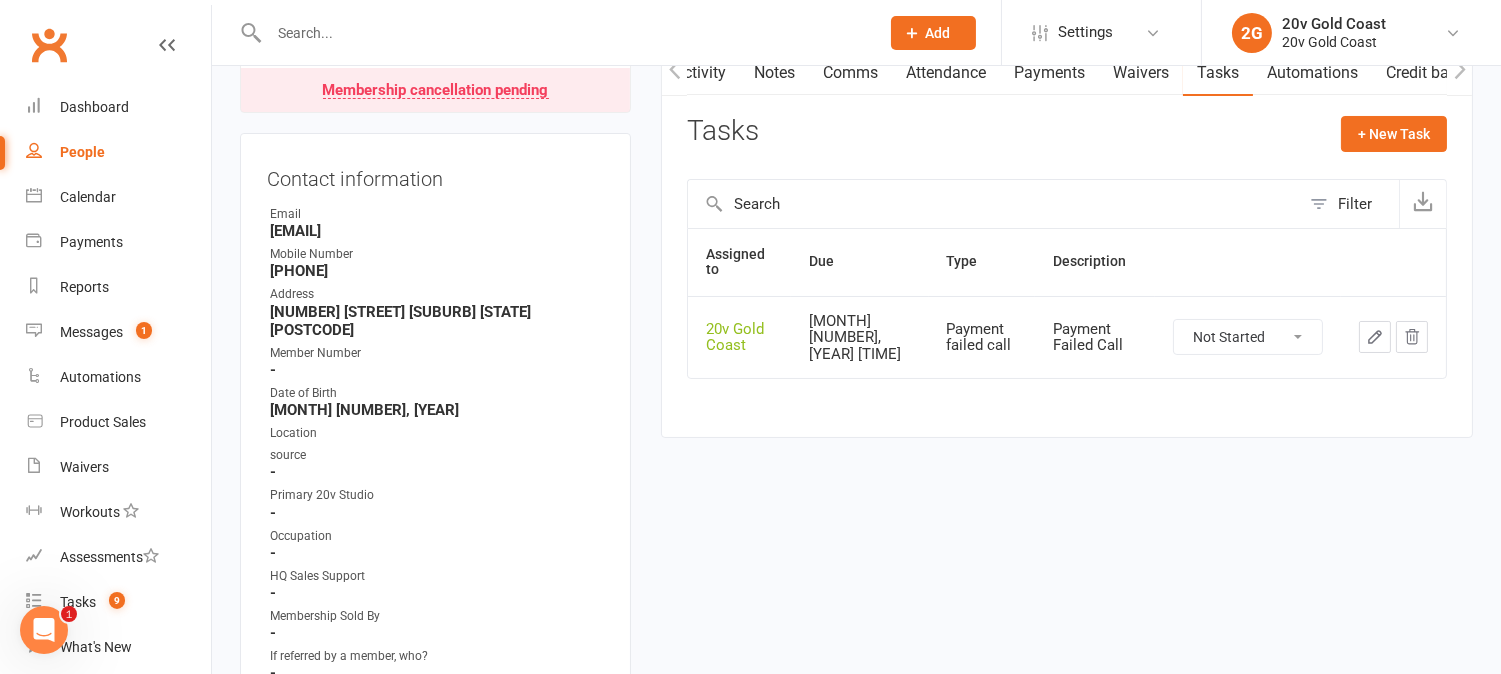 drag, startPoint x: 1277, startPoint y: 327, endPoint x: 1276, endPoint y: 343, distance: 16.03122 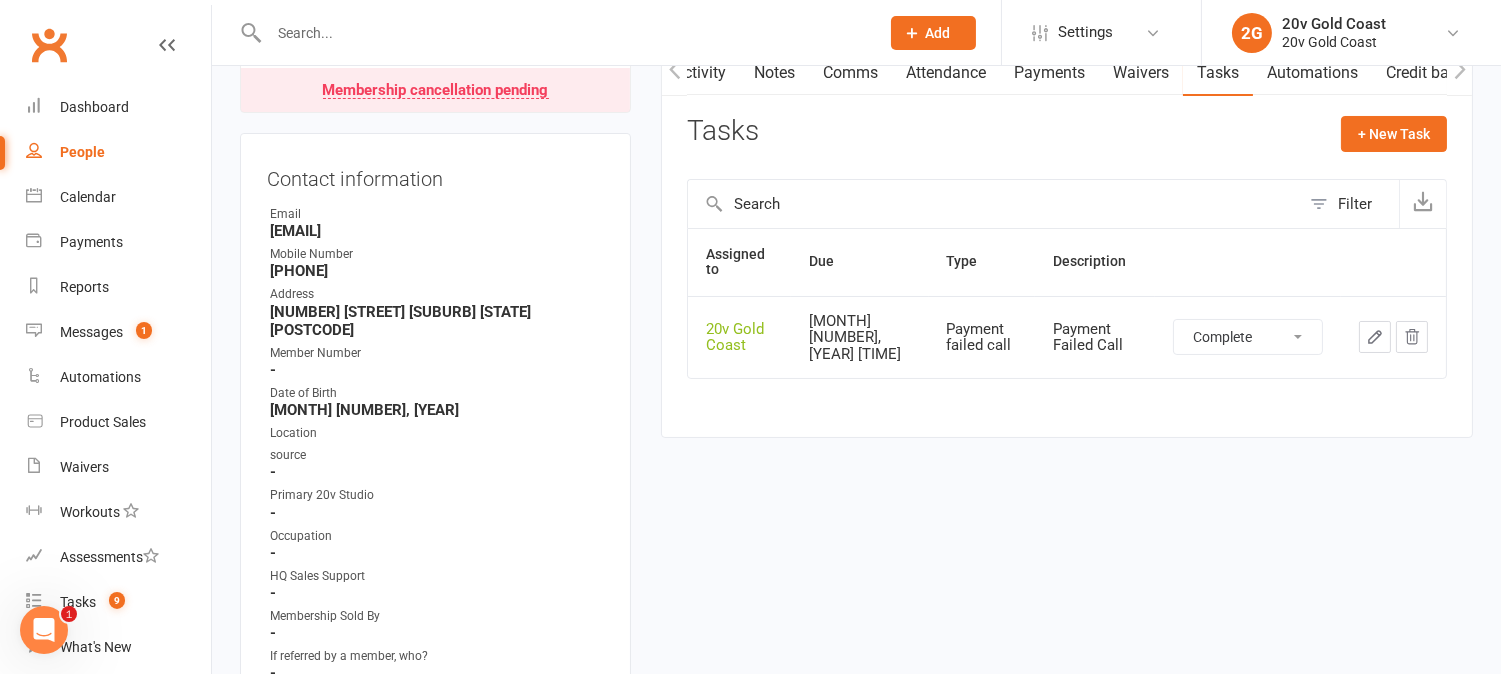 click on "Not Started In Progress Waiting Complete" 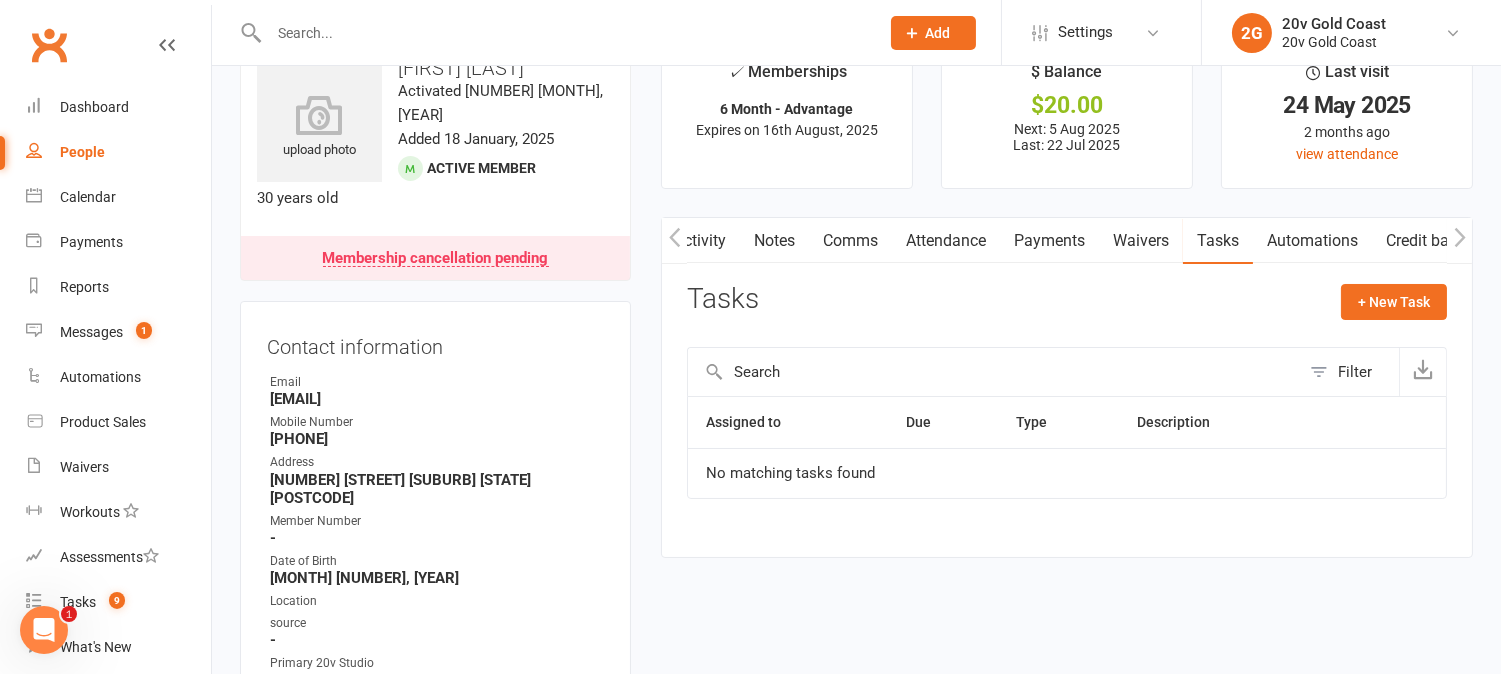 scroll, scrollTop: 0, scrollLeft: 0, axis: both 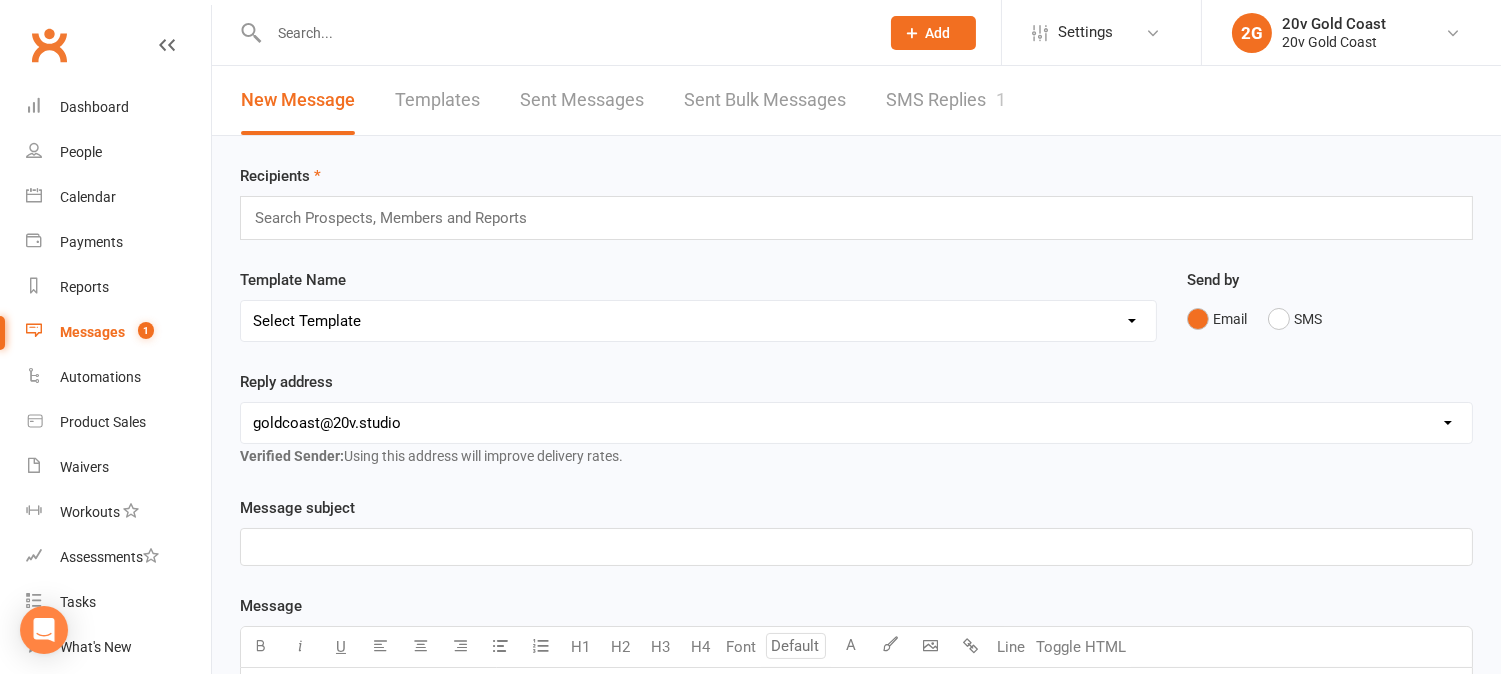 click on "SMS Replies  1" at bounding box center [946, 100] 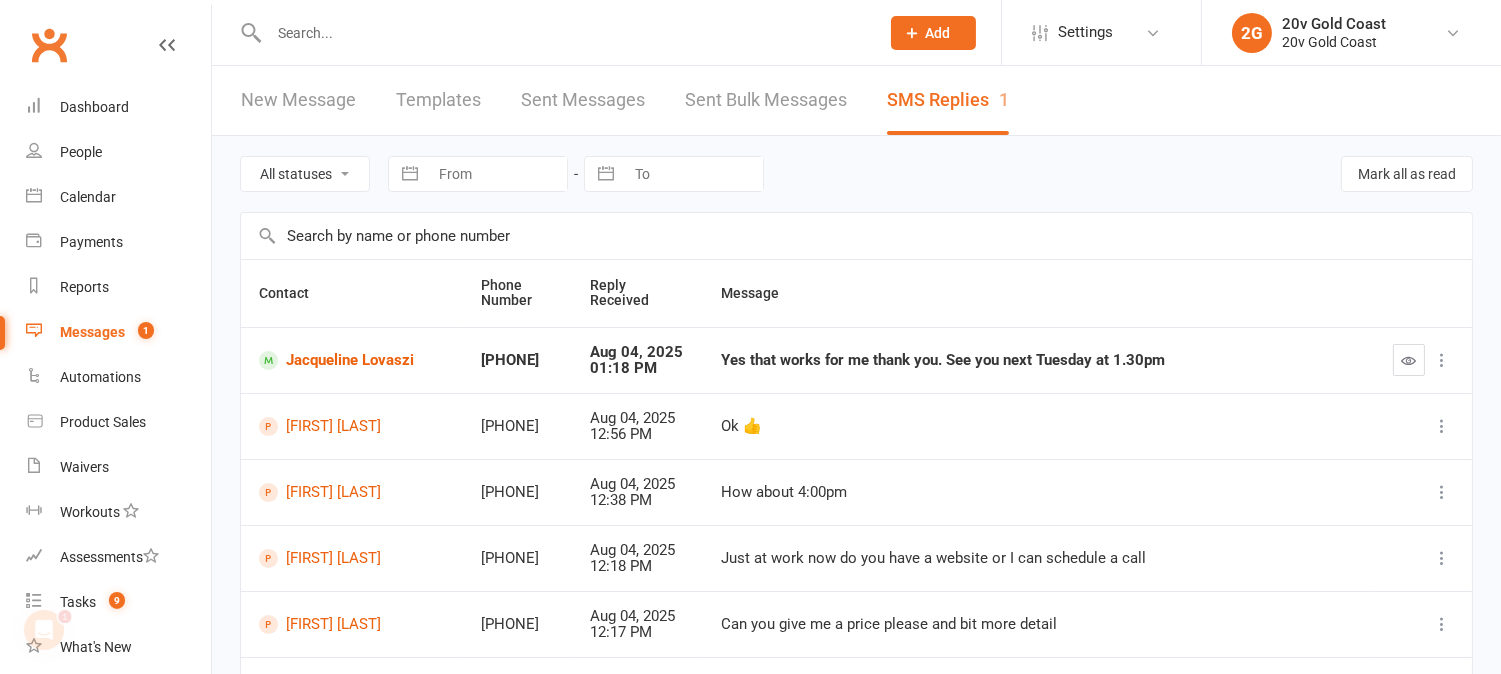scroll, scrollTop: 0, scrollLeft: 0, axis: both 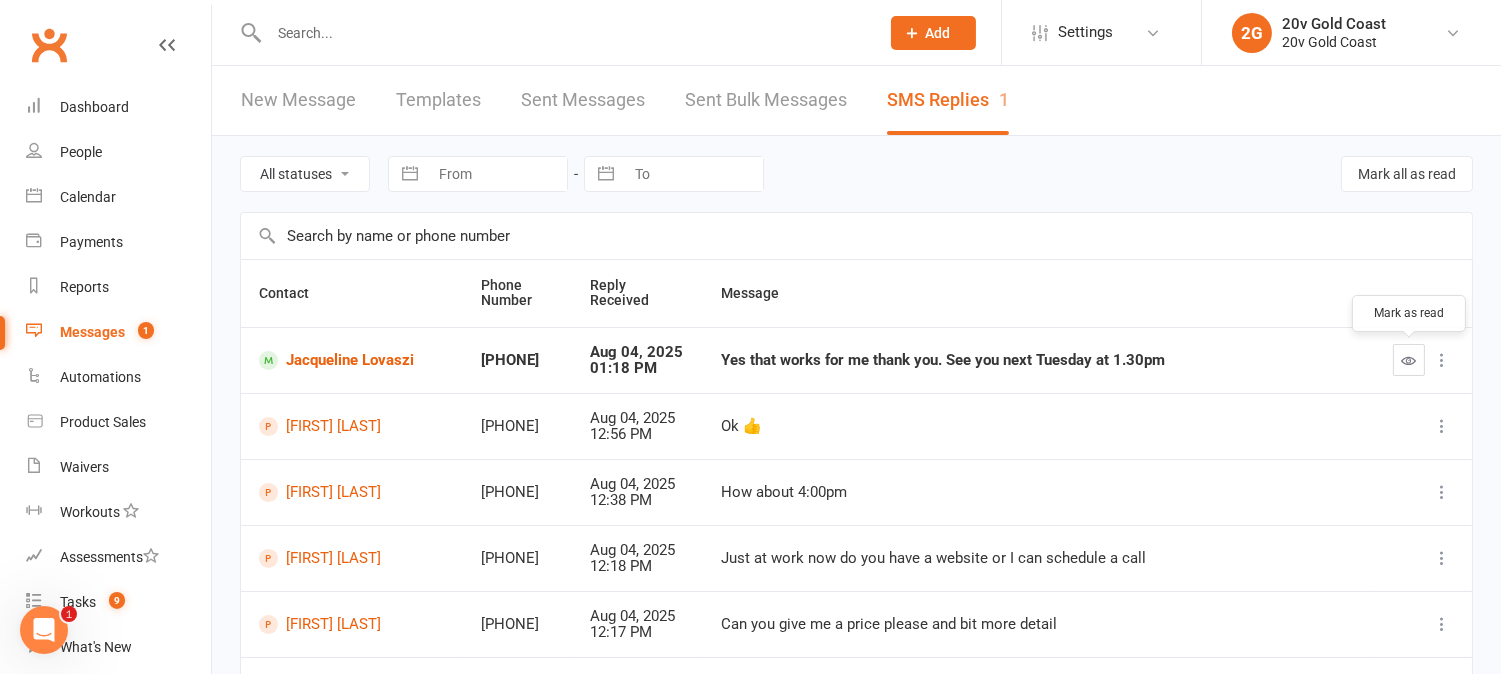 drag, startPoint x: 1400, startPoint y: 367, endPoint x: 831, endPoint y: 67, distance: 643.24255 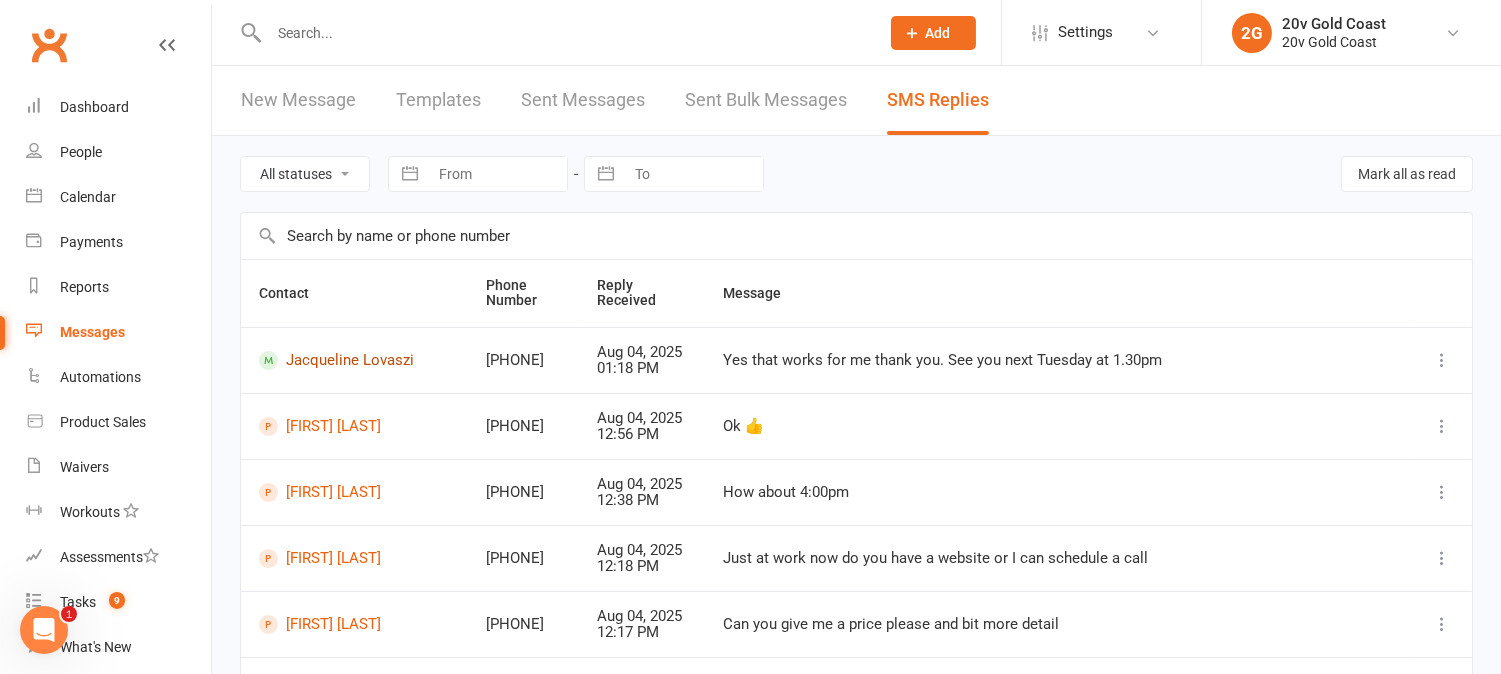 drag, startPoint x: 384, startPoint y: 367, endPoint x: 425, endPoint y: 347, distance: 45.617977 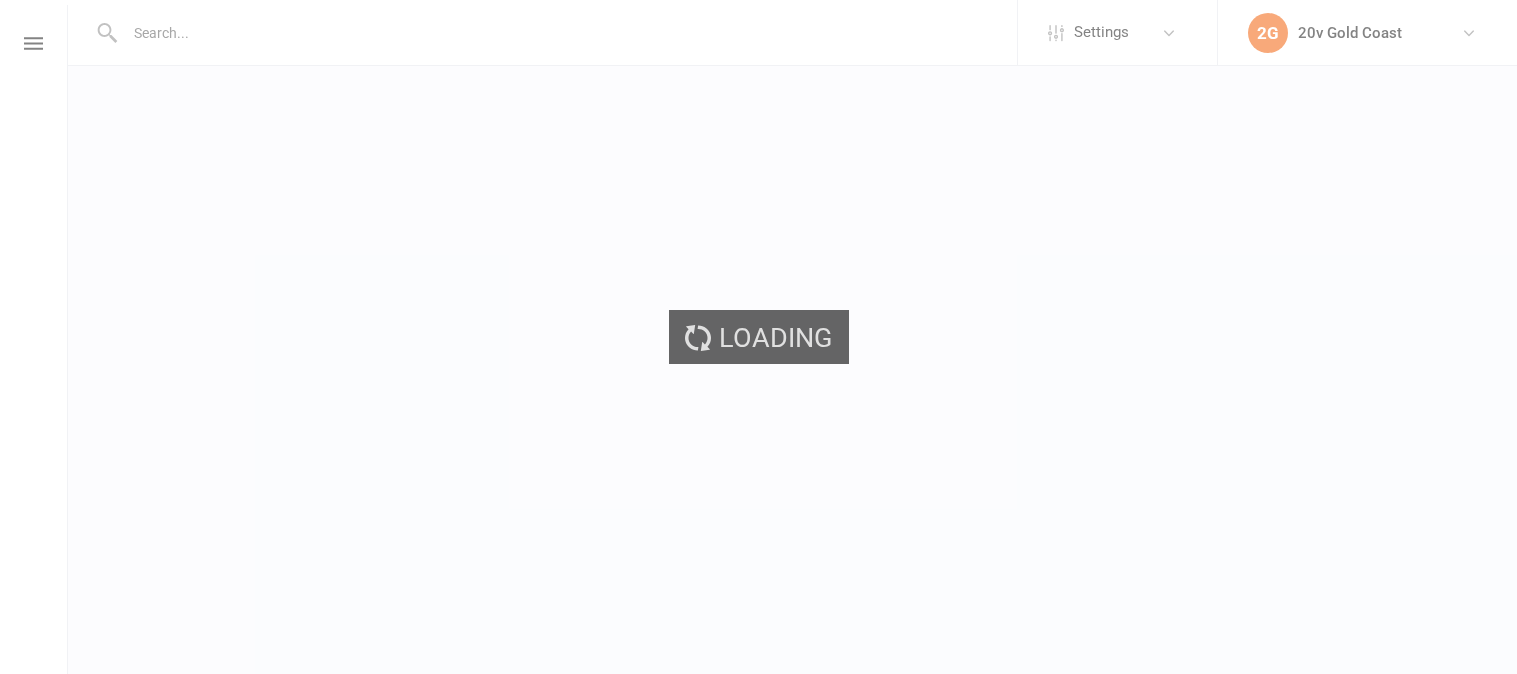 scroll, scrollTop: 0, scrollLeft: 0, axis: both 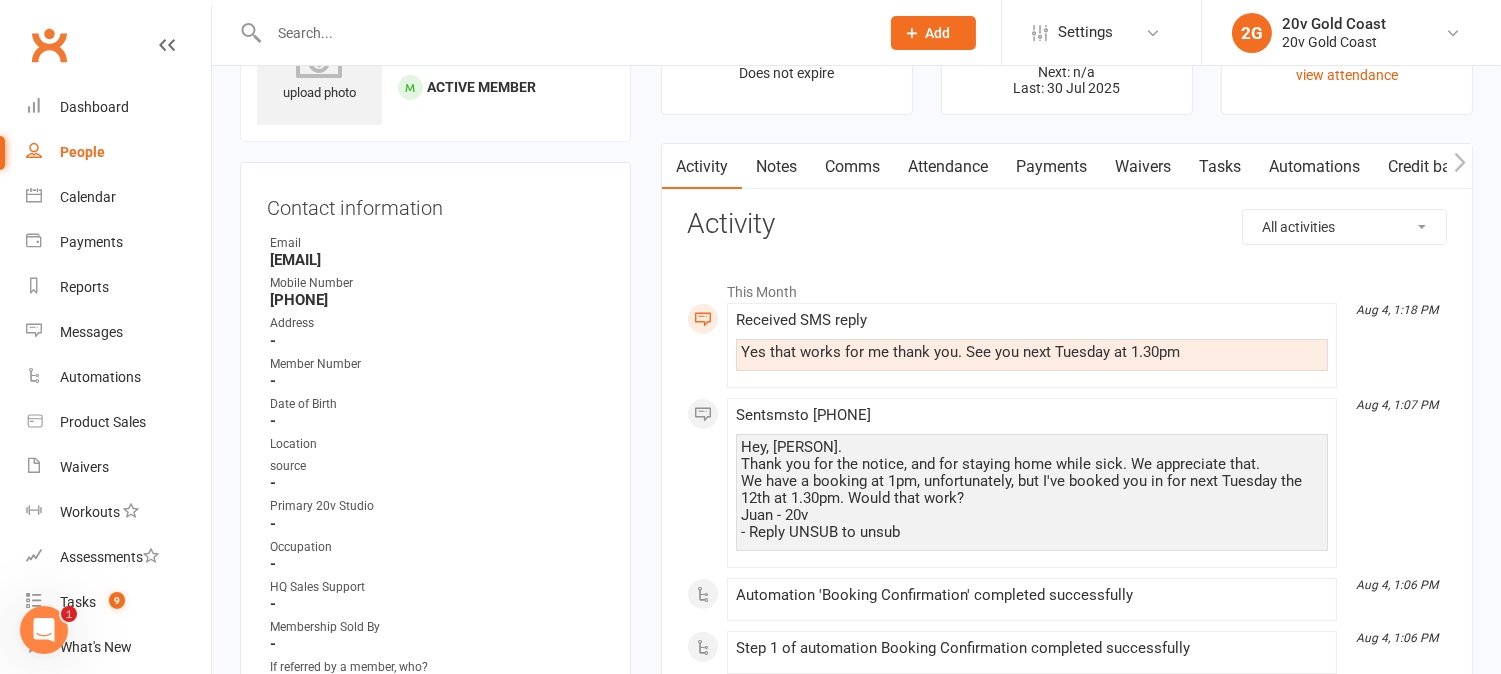 click on "Attendance" at bounding box center (948, 167) 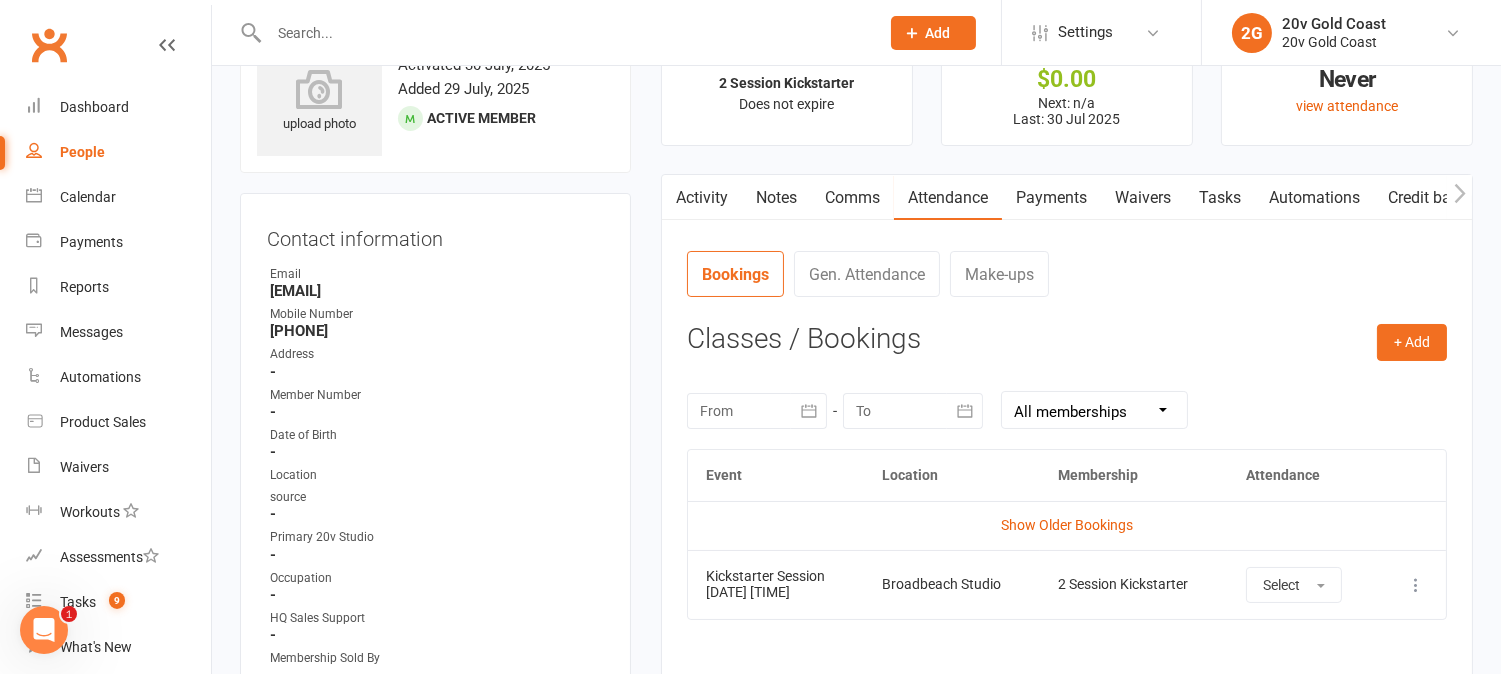 scroll, scrollTop: 111, scrollLeft: 0, axis: vertical 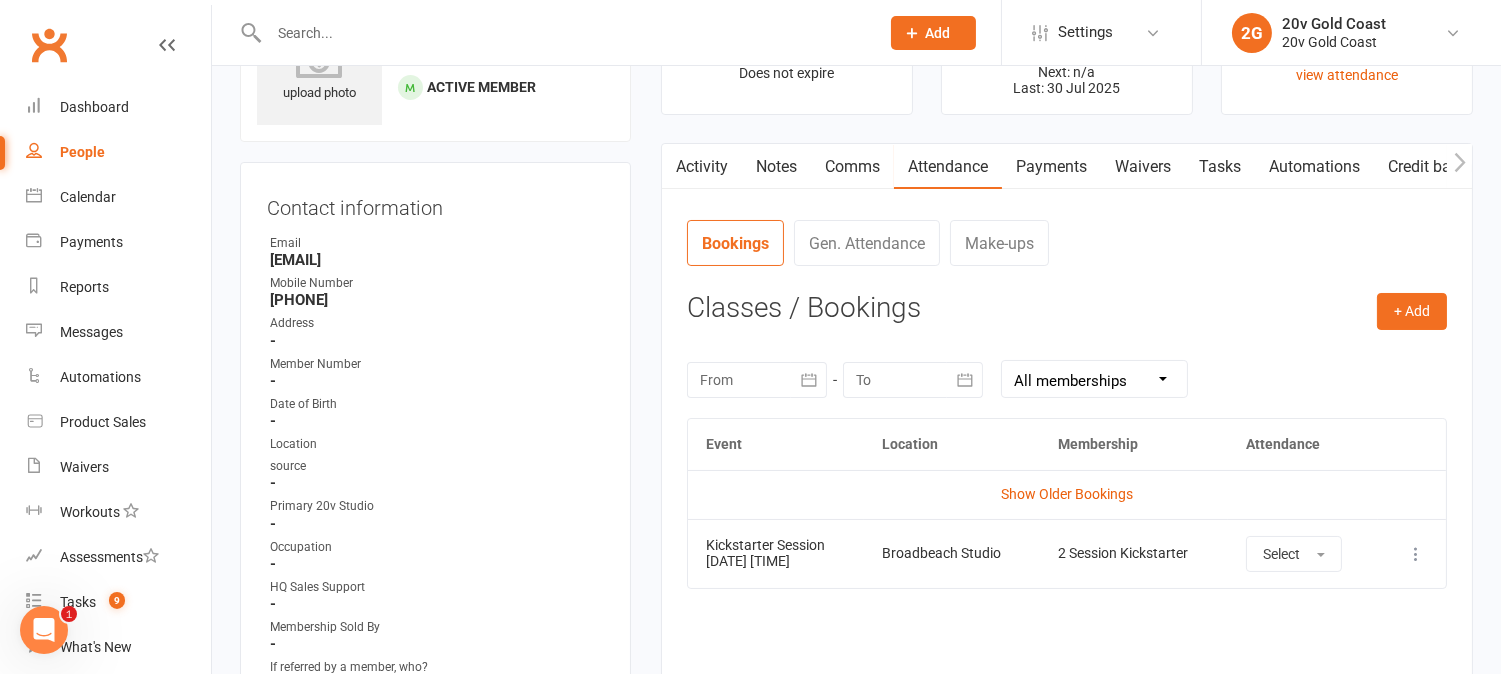 click on "Activity" at bounding box center (702, 167) 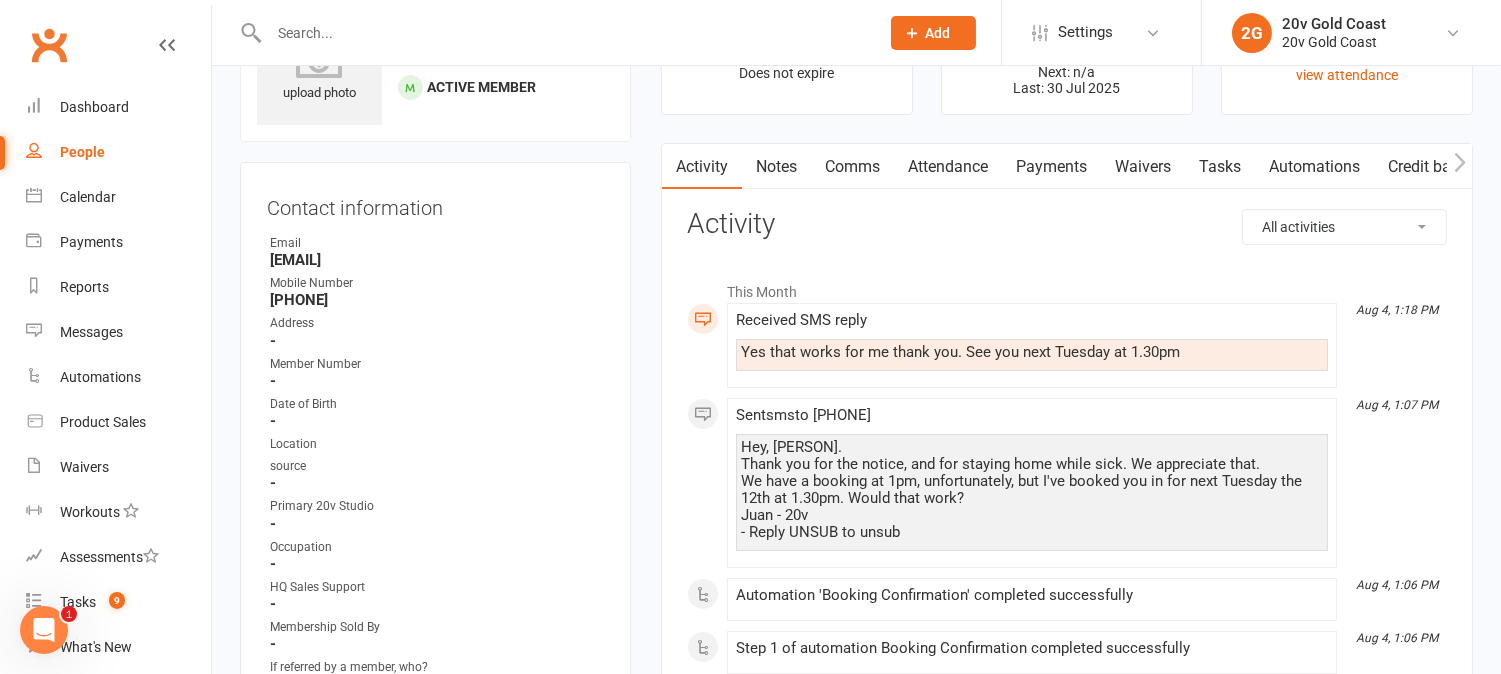 click on "Attendance" at bounding box center (948, 167) 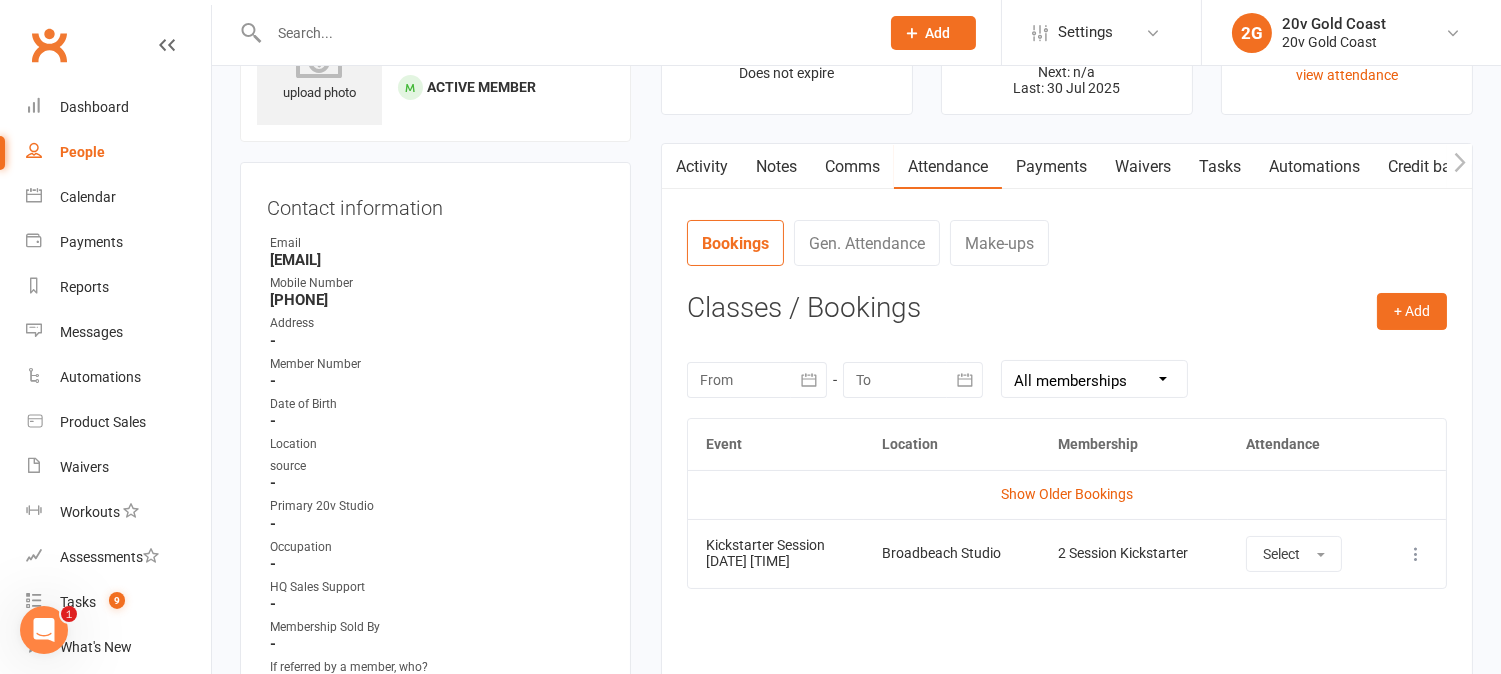 click on "Activity Notes Comms Attendance Payments Waivers Tasks Automations Credit balance
Attendance Number of visits past 12 months Jan Month Sep Aug  0 Export CSV Total visits since joining:  0 Last seen:  Never Bookings Gen. Attendance Make-ups + Add Book Event Add Appointment Book a Friend Classes / Bookings
August 2025
Sun Mon Tue Wed Thu Fri Sat
31
27
28
29
30
31
01
02
32
03
04
05
06
07
08
09
33
10
11
12
13
14
15
16
34
17
18" at bounding box center (1067, 445) 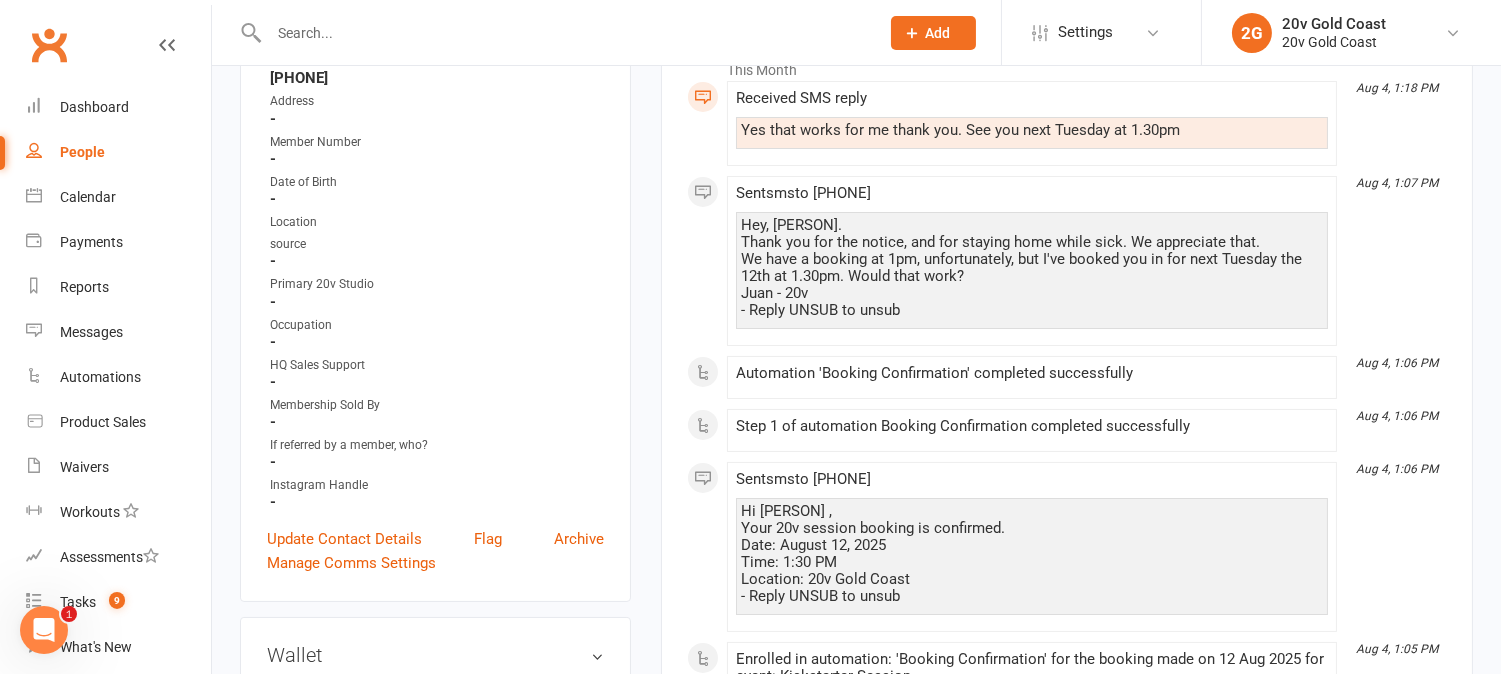 scroll, scrollTop: 0, scrollLeft: 0, axis: both 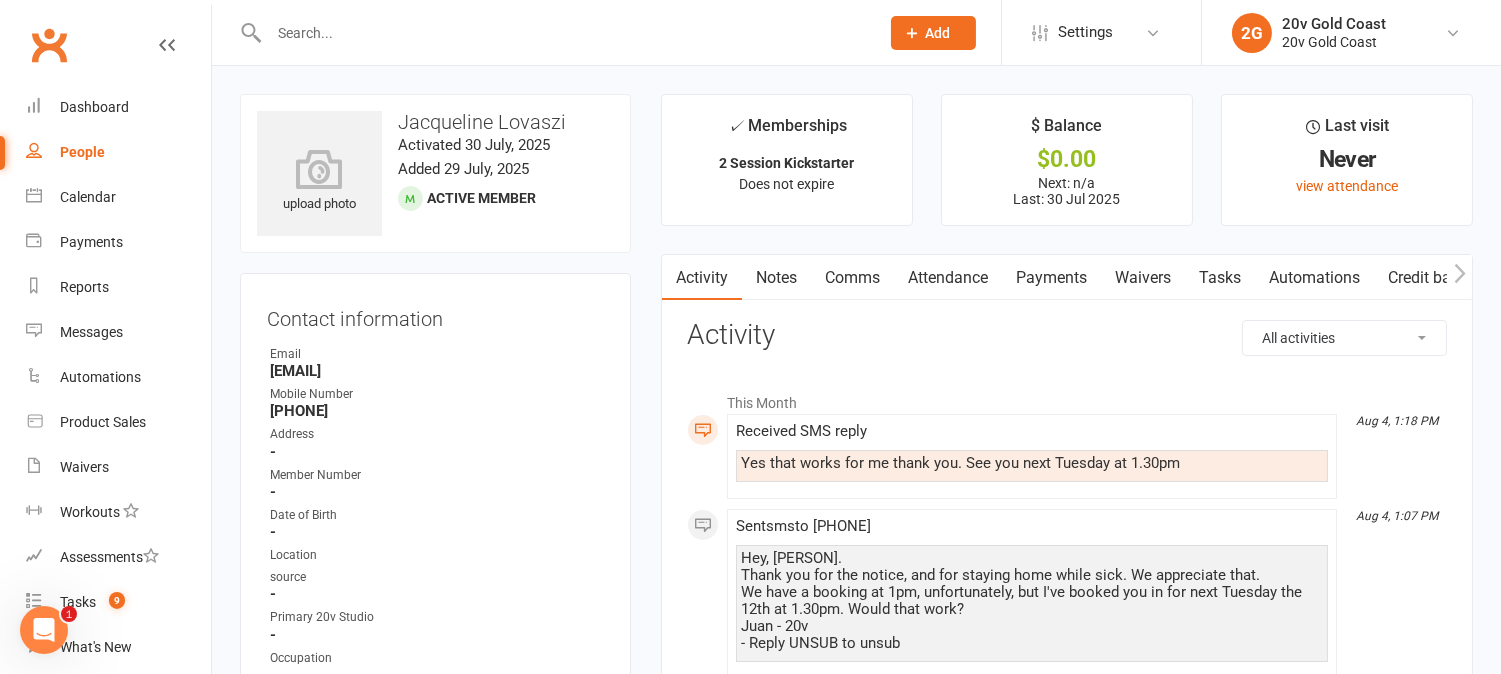 click on "Comms" at bounding box center (852, 278) 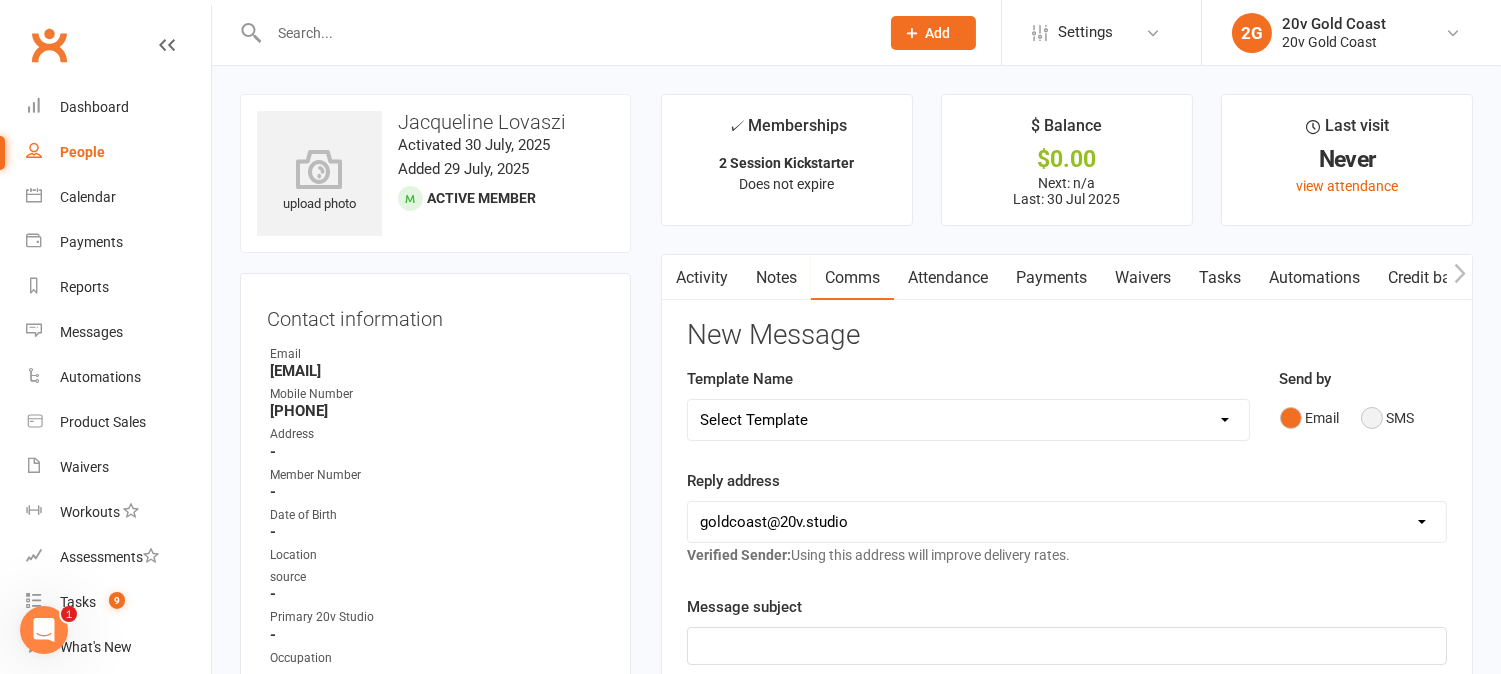 click on "SMS" at bounding box center (1388, 418) 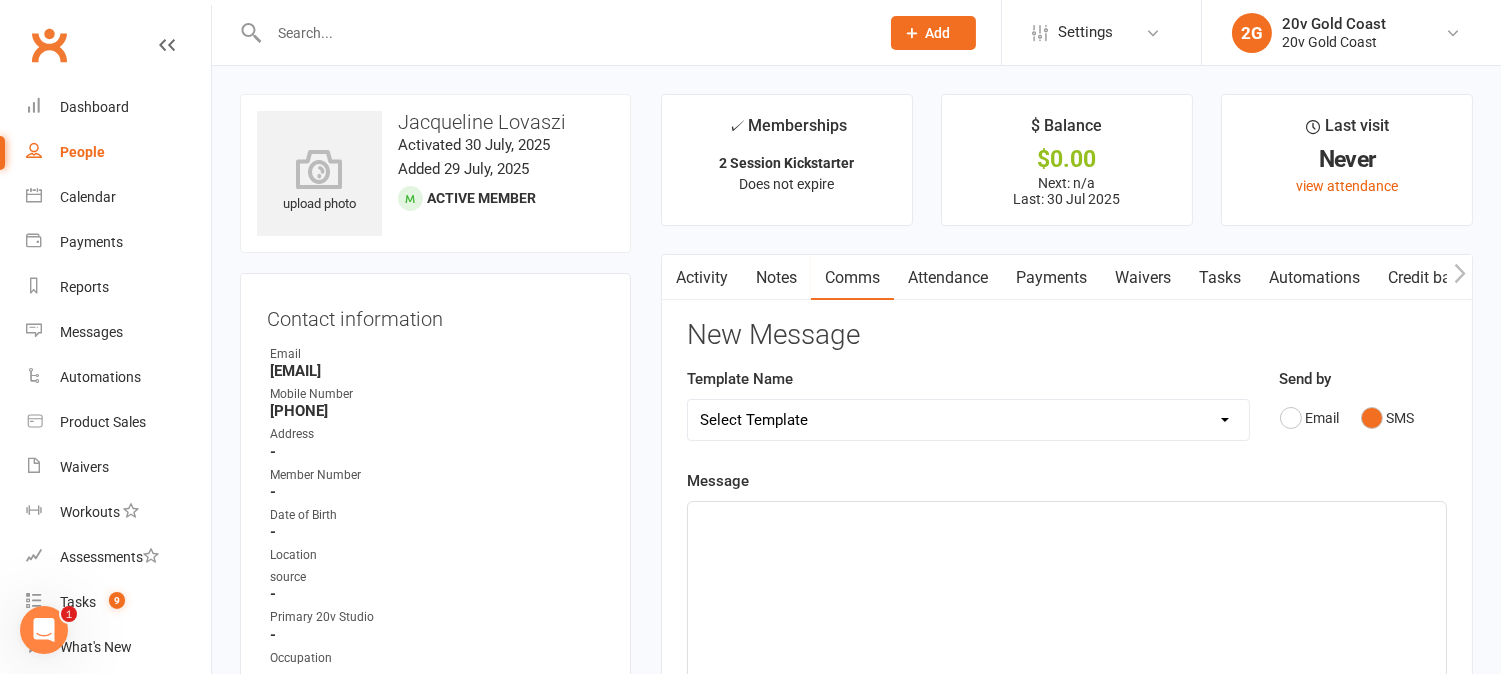 click on "﻿" 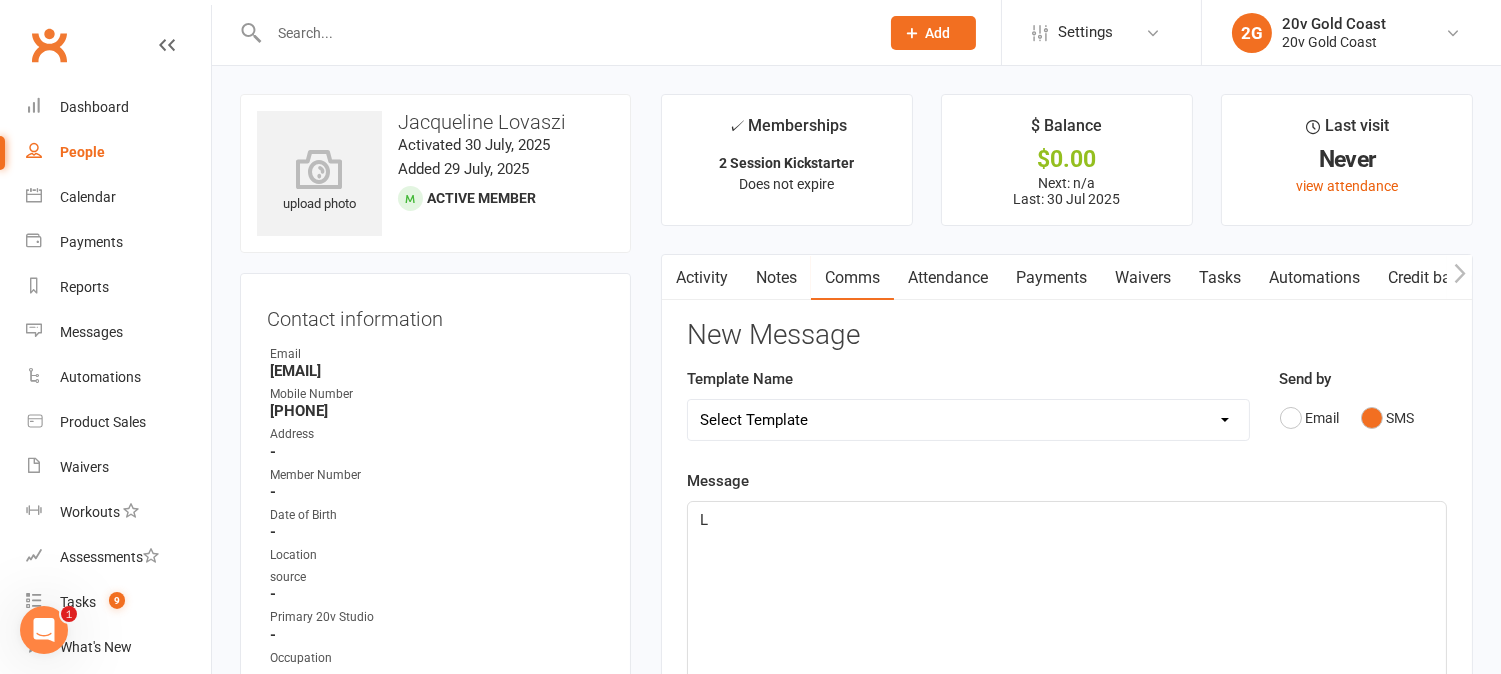 type 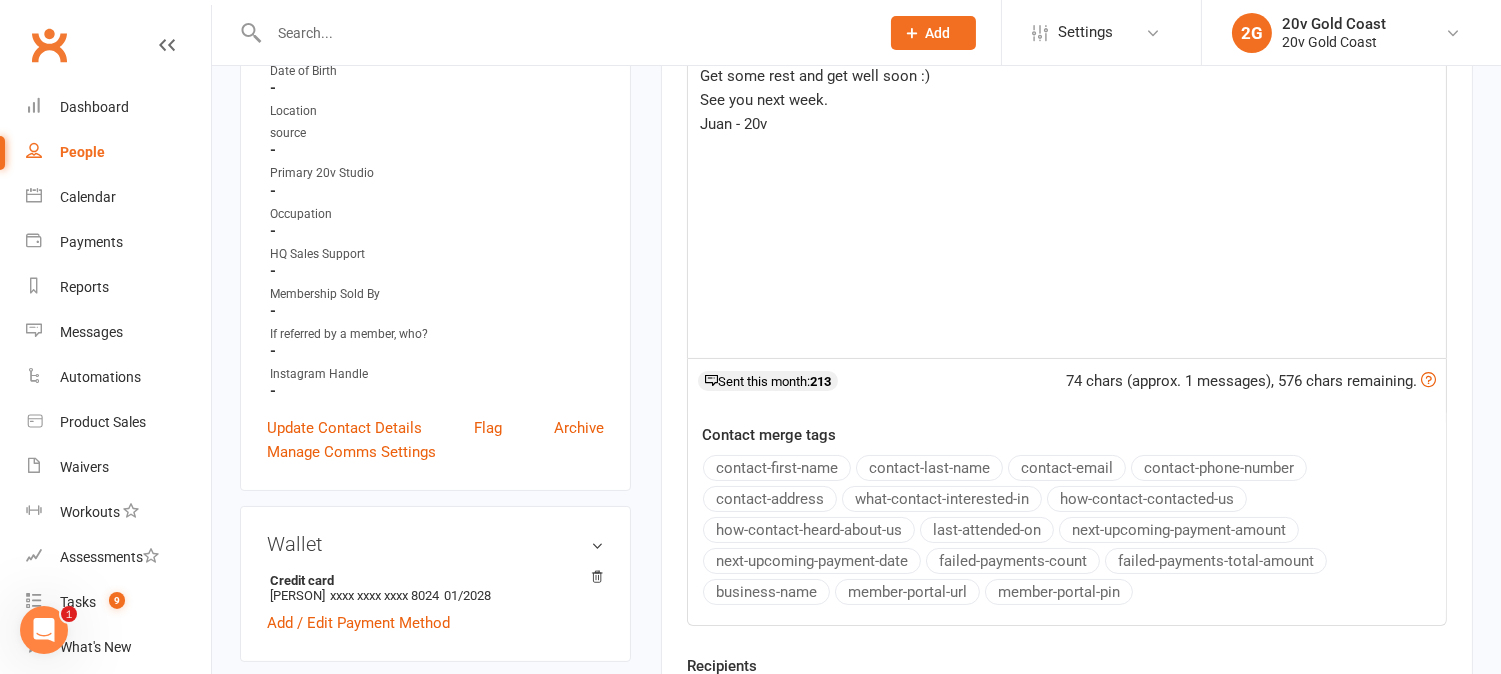 scroll, scrollTop: 666, scrollLeft: 0, axis: vertical 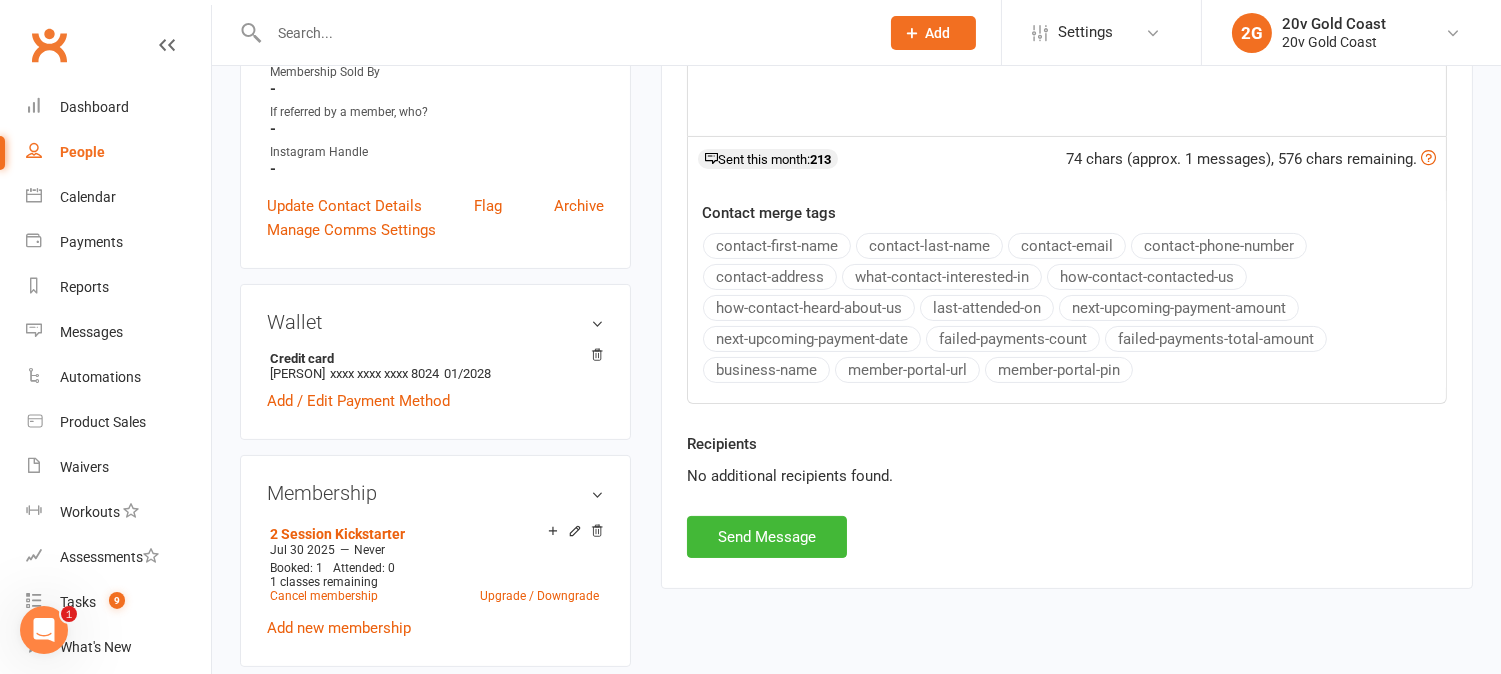 click on "Recipients No additional recipients found." at bounding box center [1067, 474] 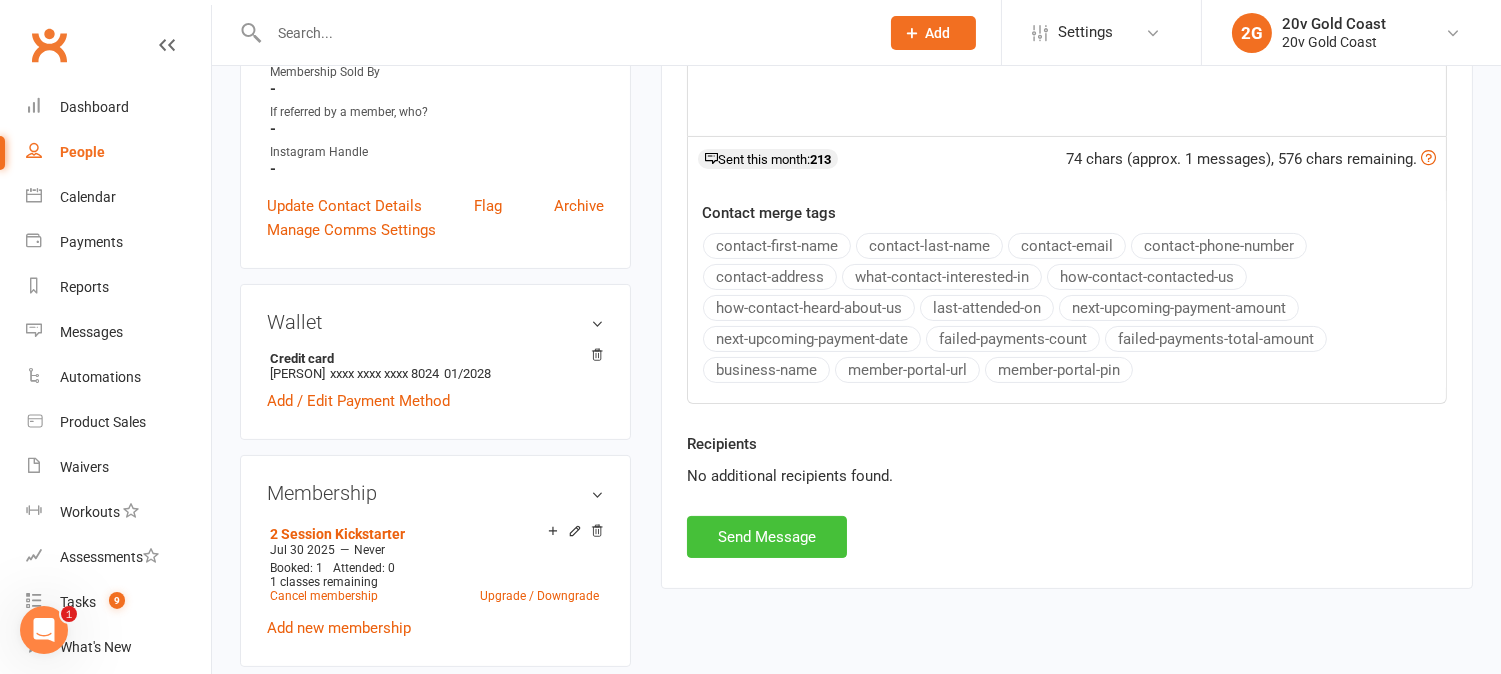 drag, startPoint x: 813, startPoint y: 526, endPoint x: 840, endPoint y: 552, distance: 37.48333 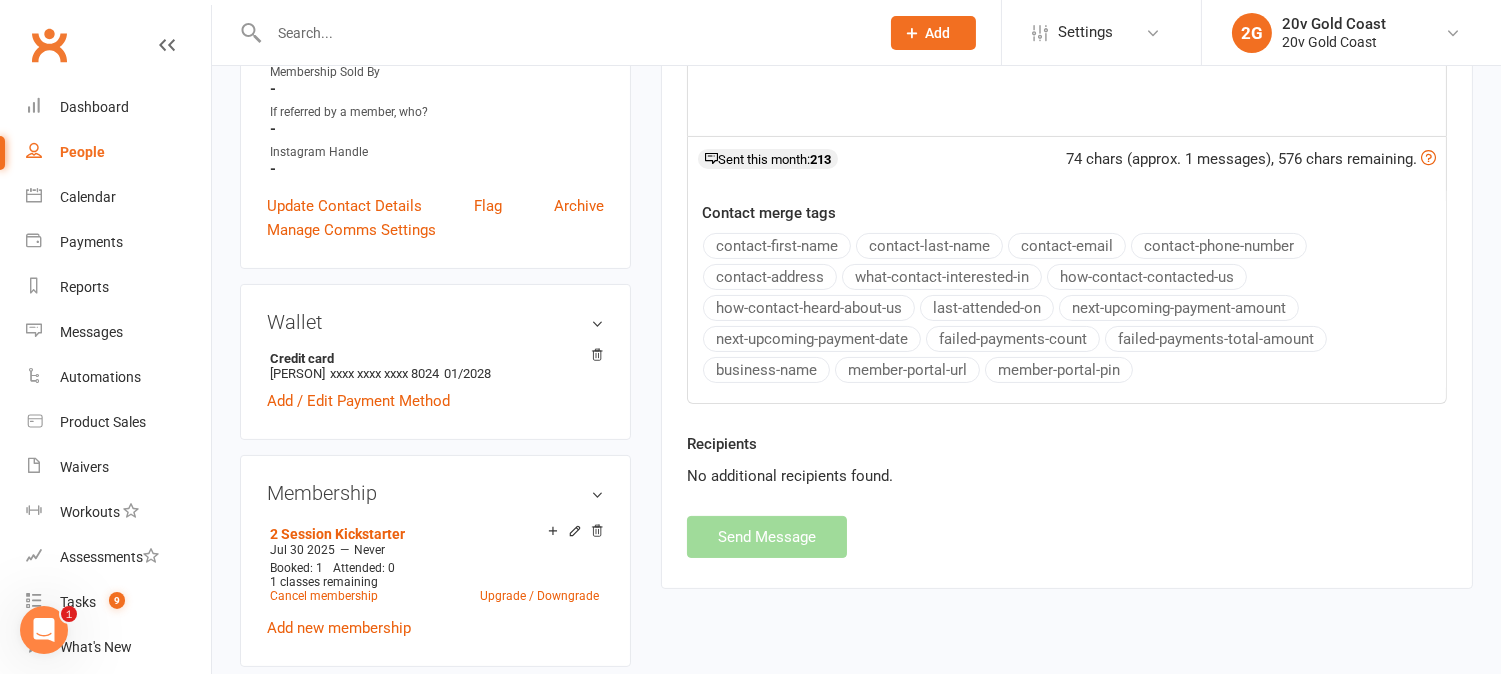 scroll, scrollTop: 0, scrollLeft: 0, axis: both 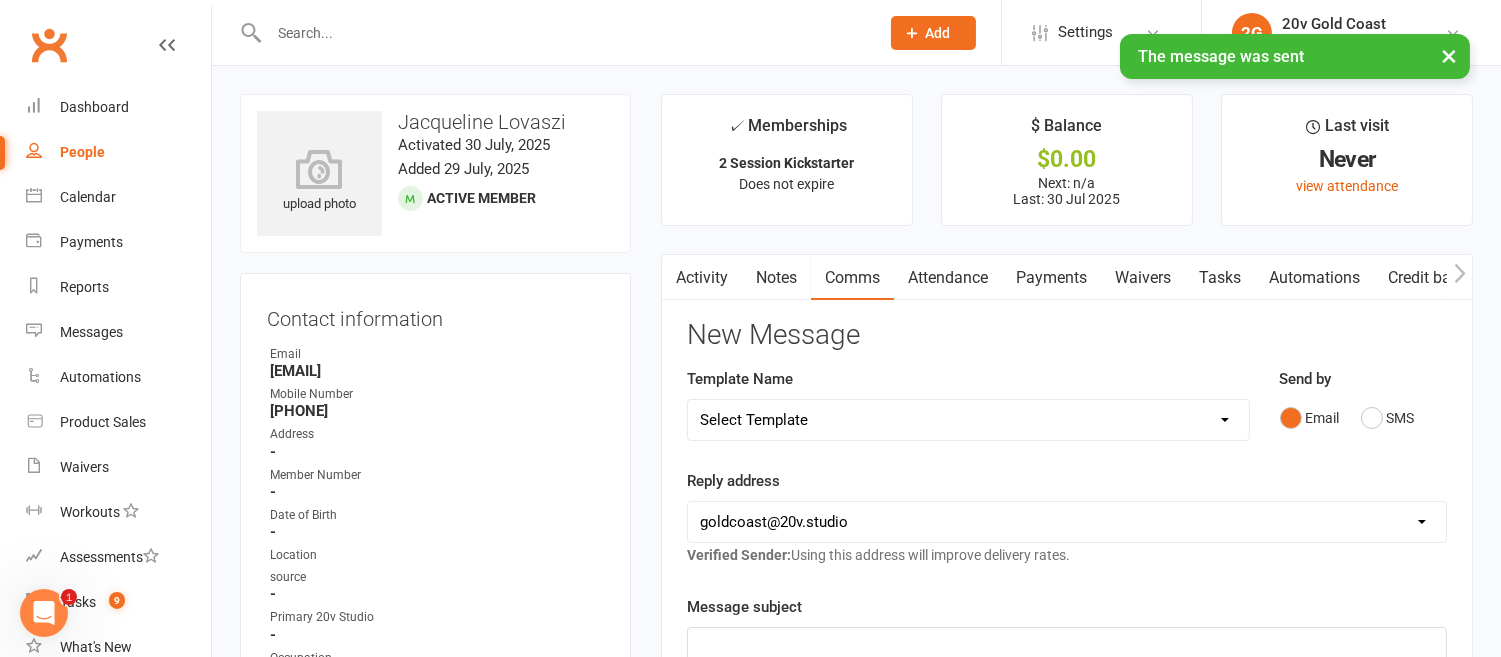 click on "Activity" at bounding box center [702, 278] 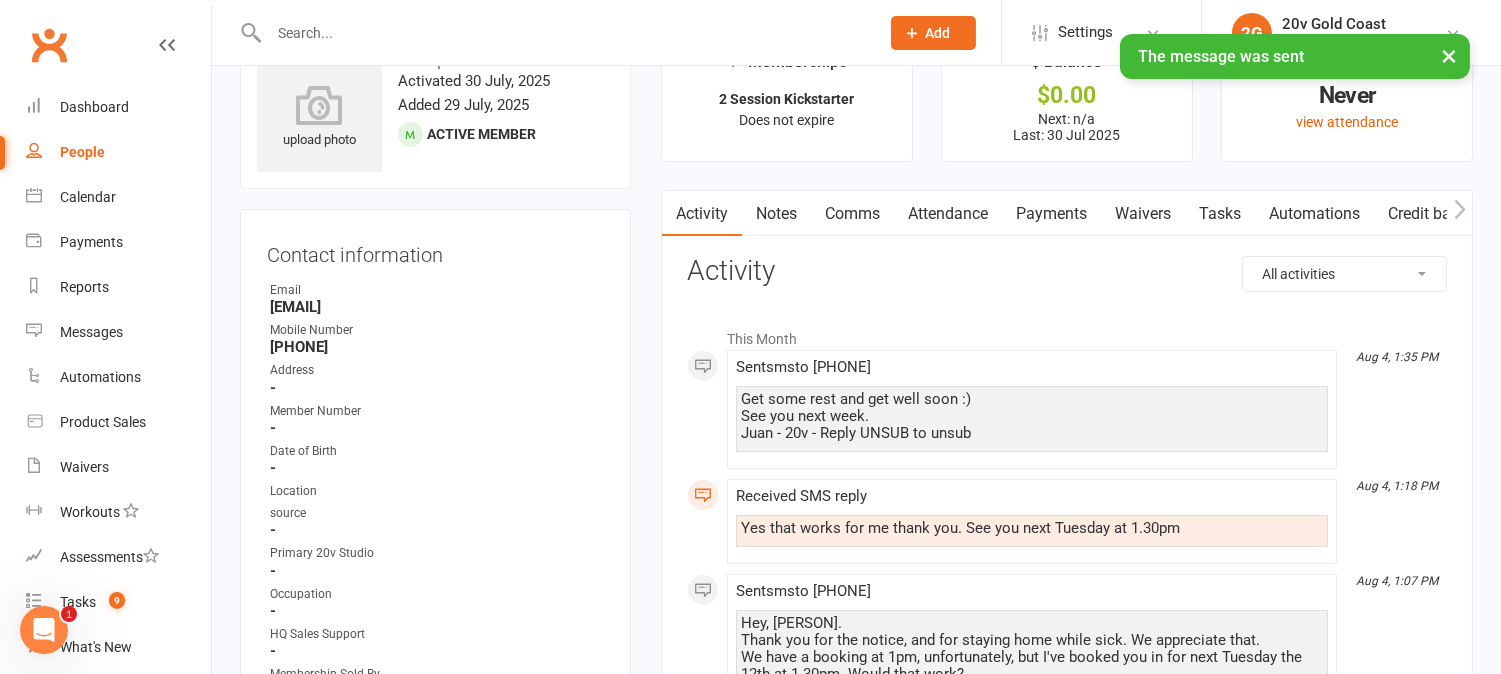 scroll, scrollTop: 111, scrollLeft: 0, axis: vertical 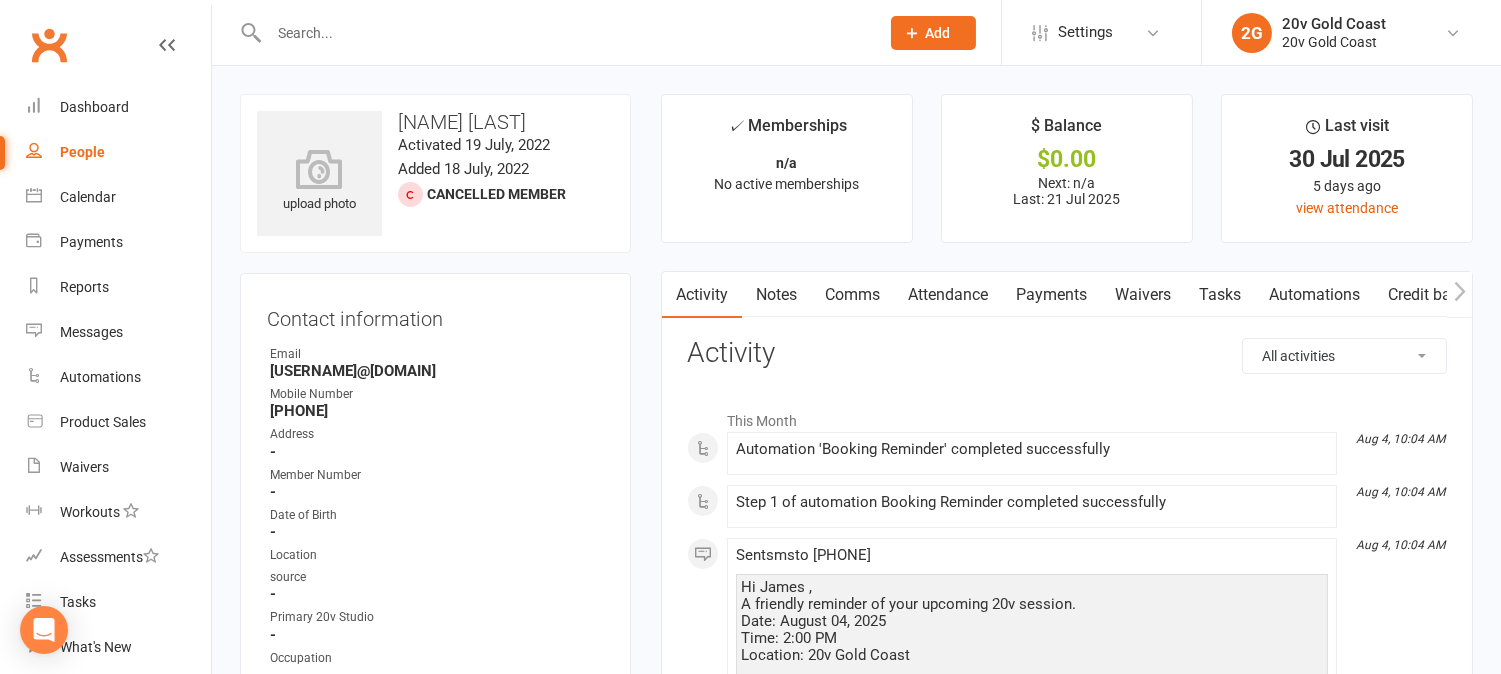 click on "Payments" at bounding box center [1051, 295] 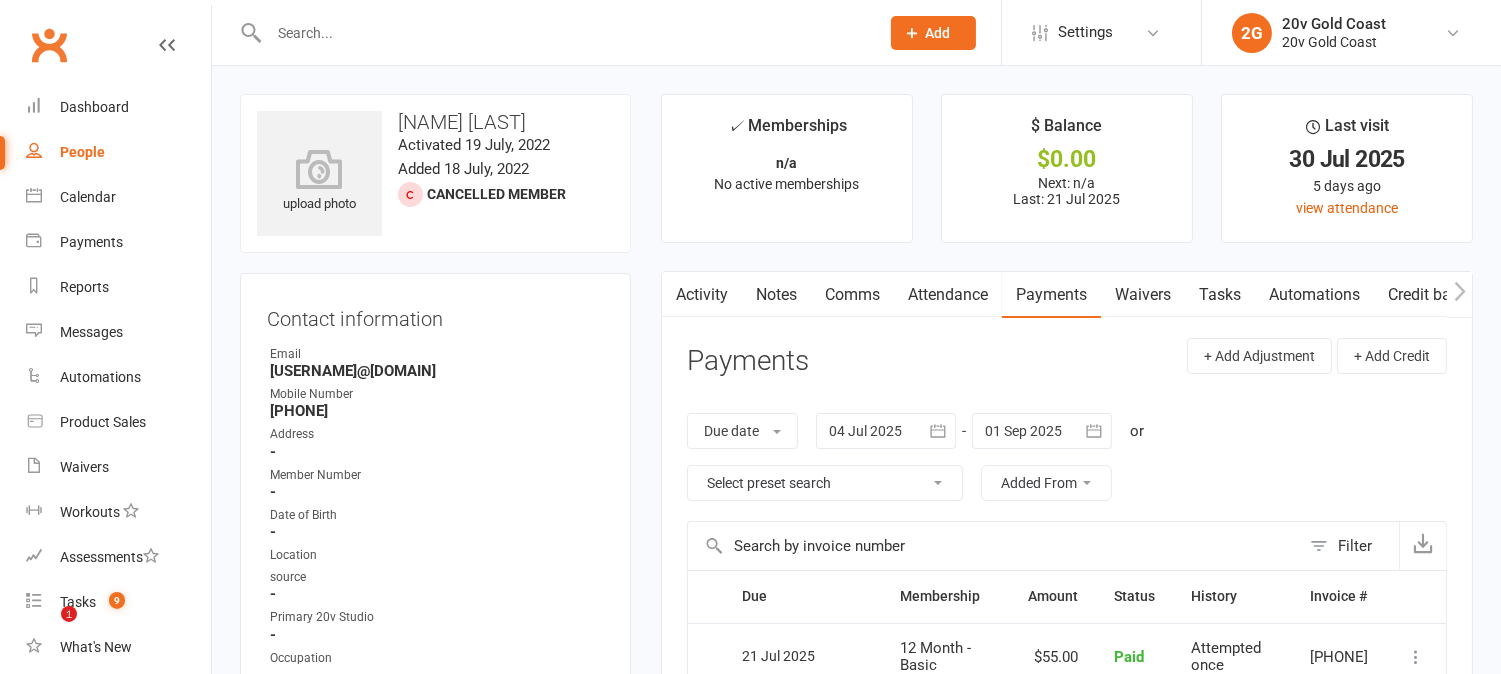 scroll, scrollTop: 228, scrollLeft: 0, axis: vertical 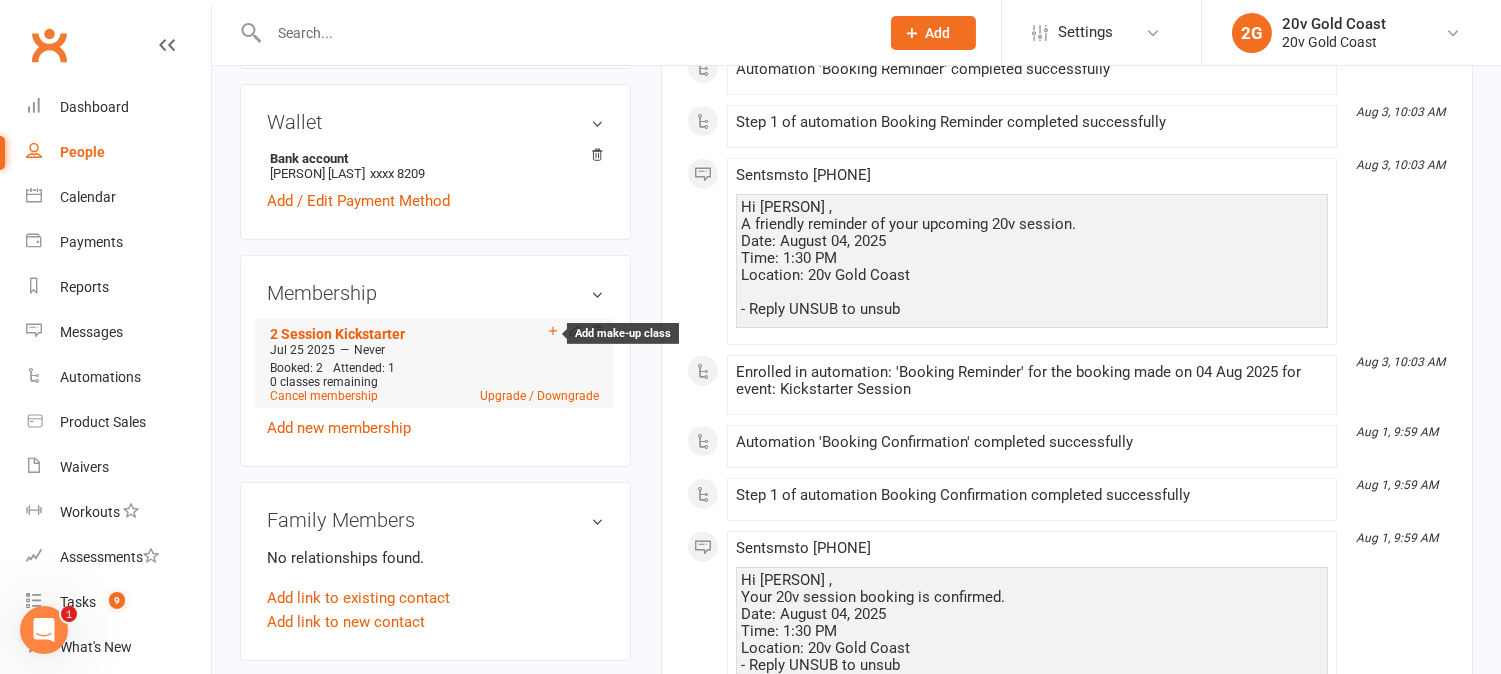 click 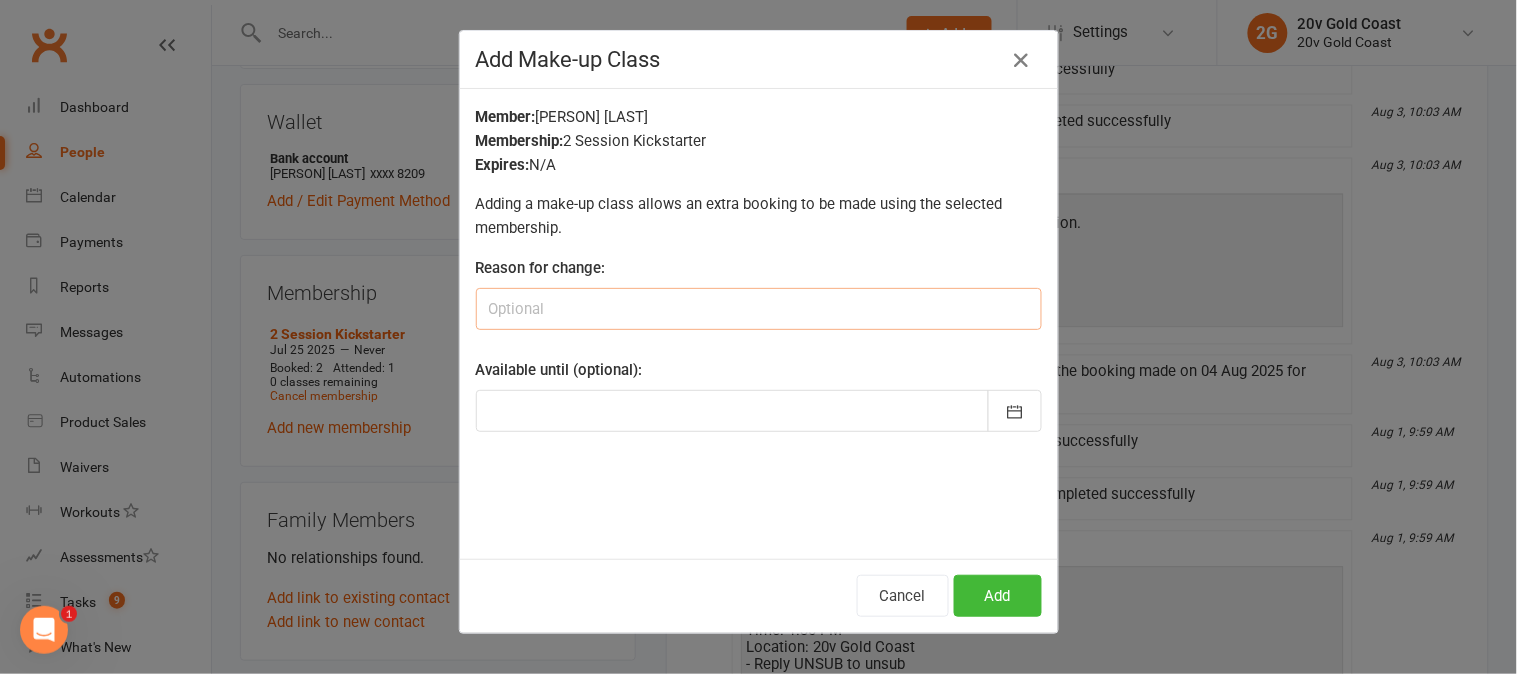 click at bounding box center [759, 309] 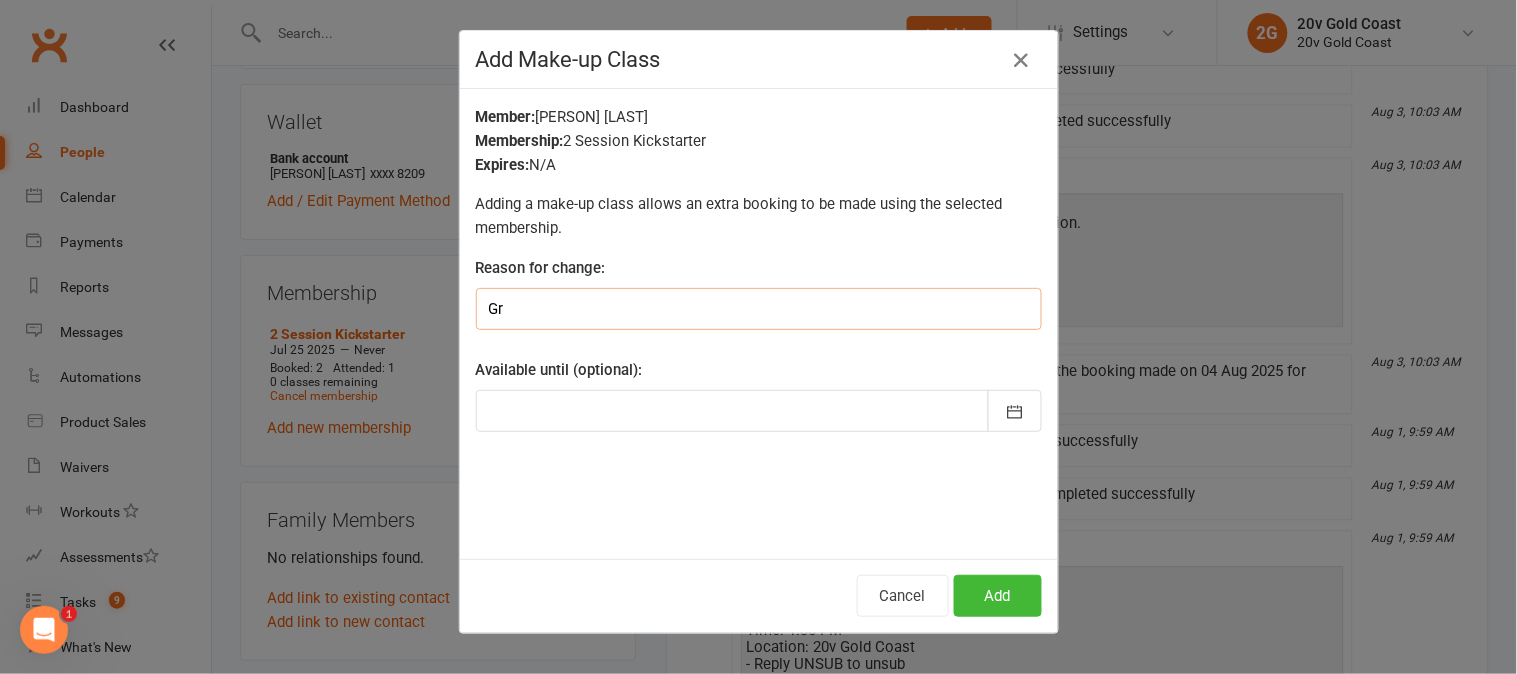 type on "G" 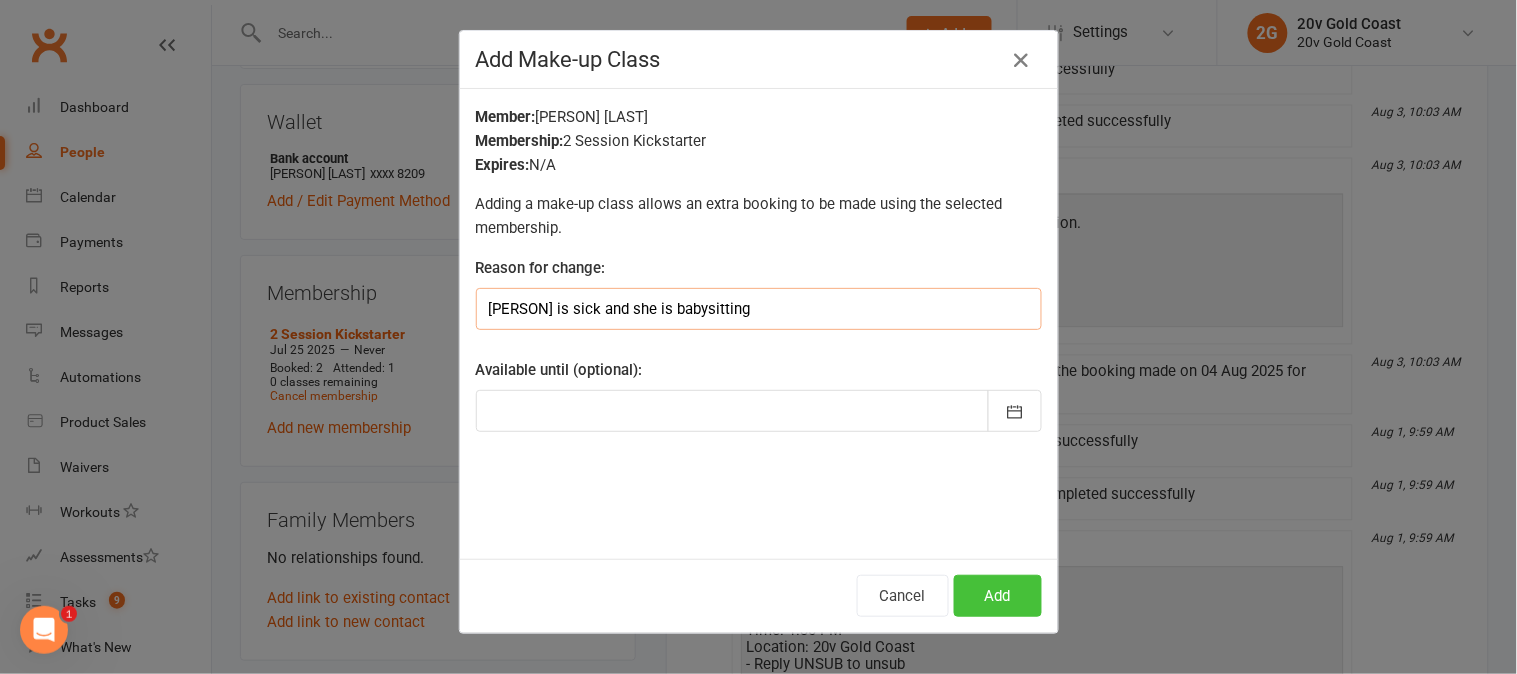 type on "[PERSON] is sick and she is babysitting" 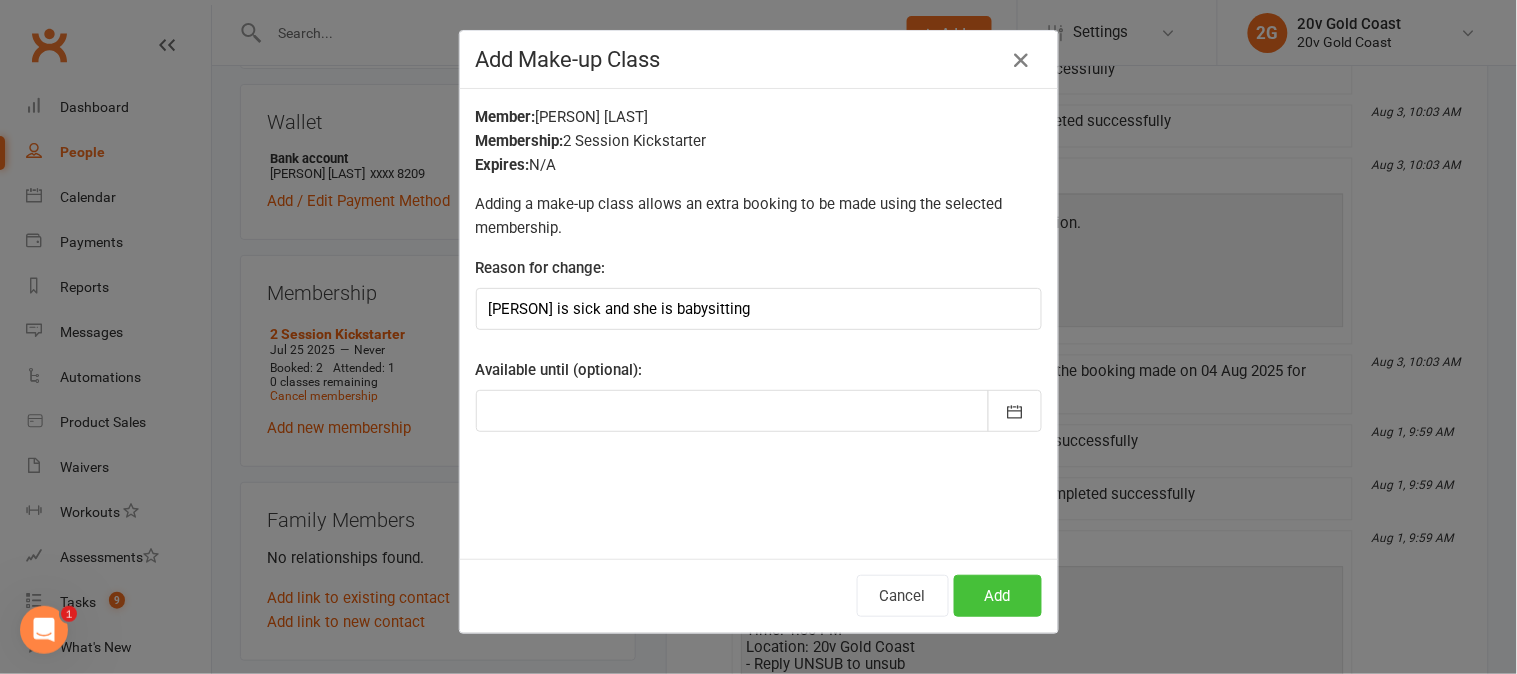 click on "Add" at bounding box center (998, 596) 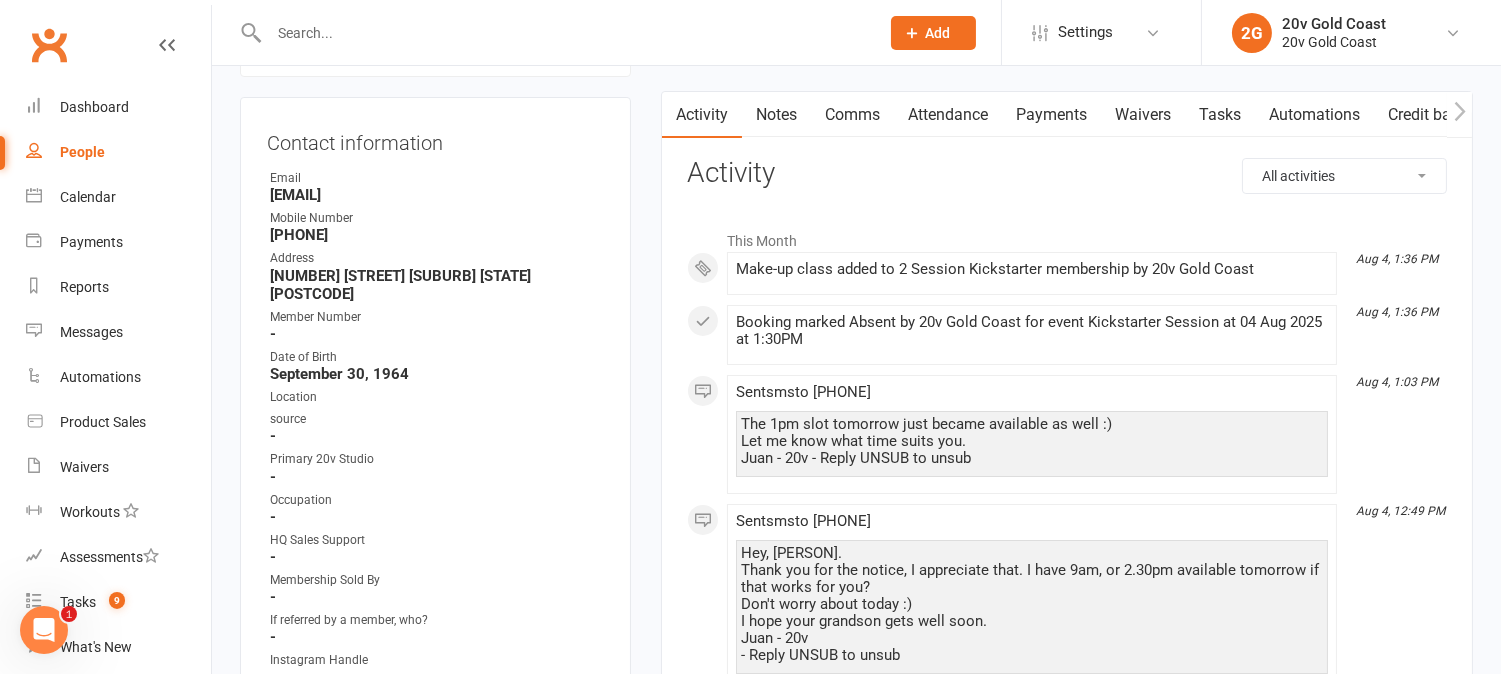 scroll, scrollTop: 0, scrollLeft: 0, axis: both 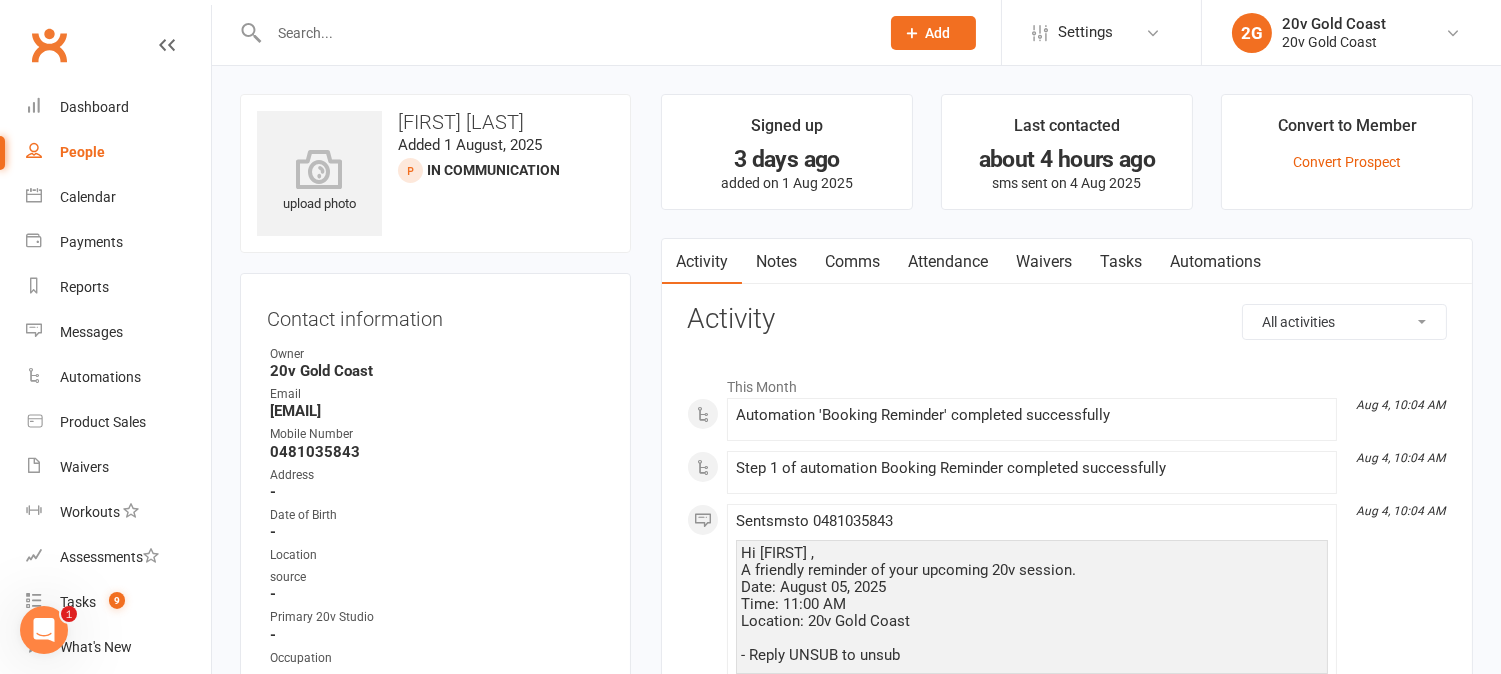 click on "Tasks" at bounding box center [1121, 262] 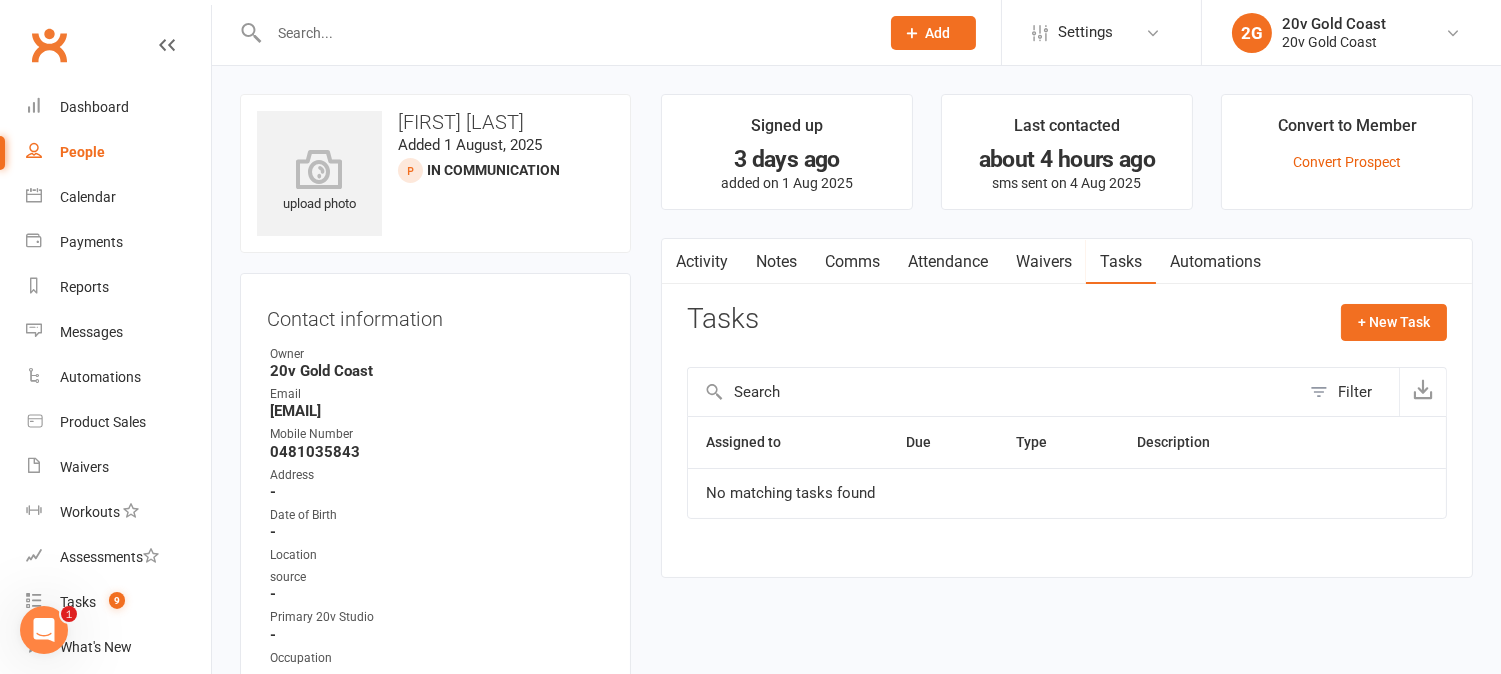 click on "Comms" at bounding box center (852, 262) 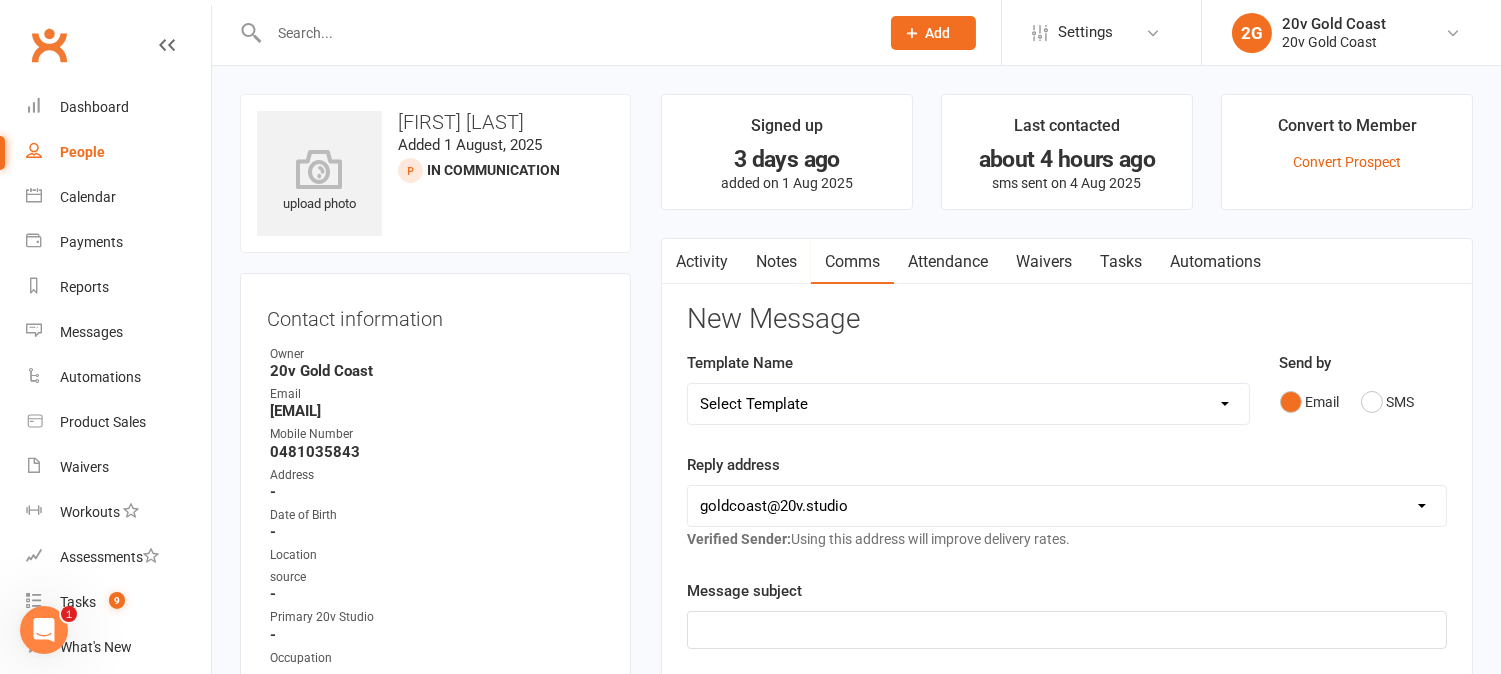 click on "Attendance" at bounding box center [948, 262] 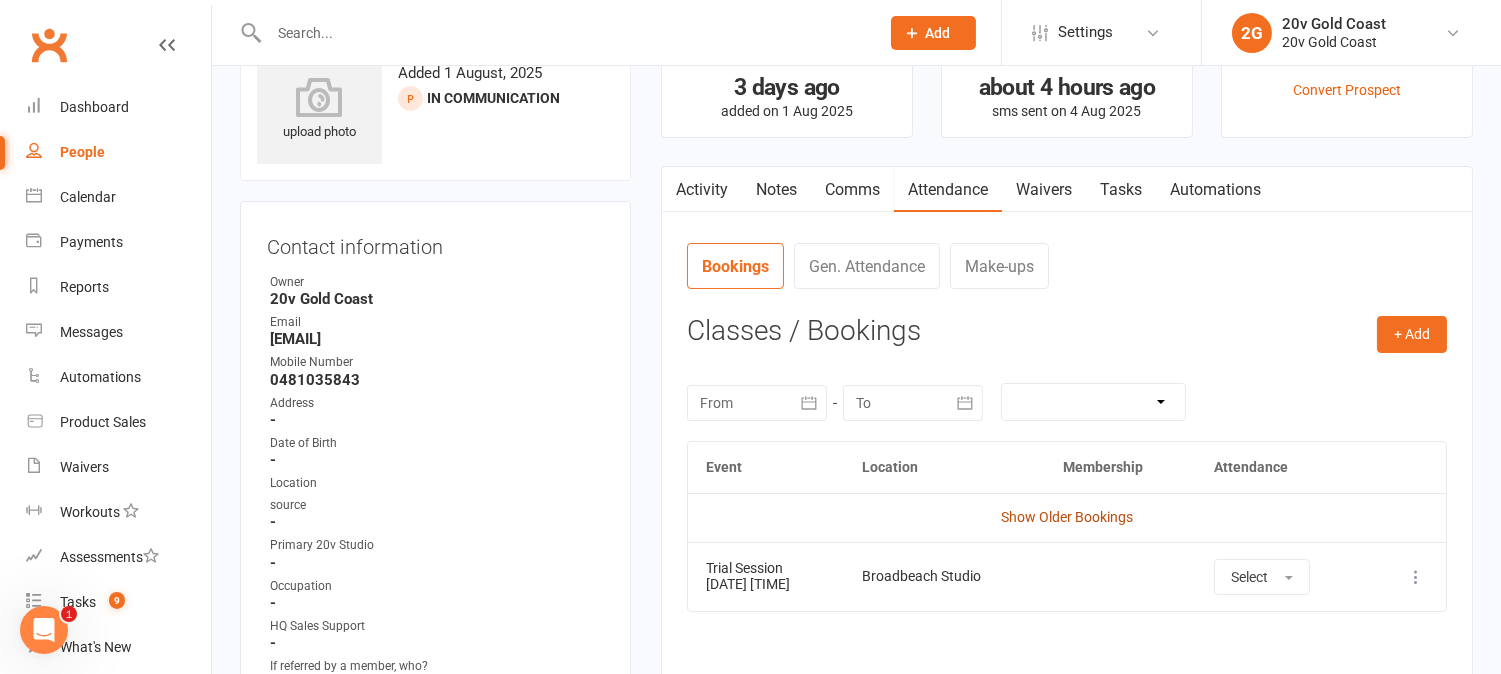scroll, scrollTop: 0, scrollLeft: 0, axis: both 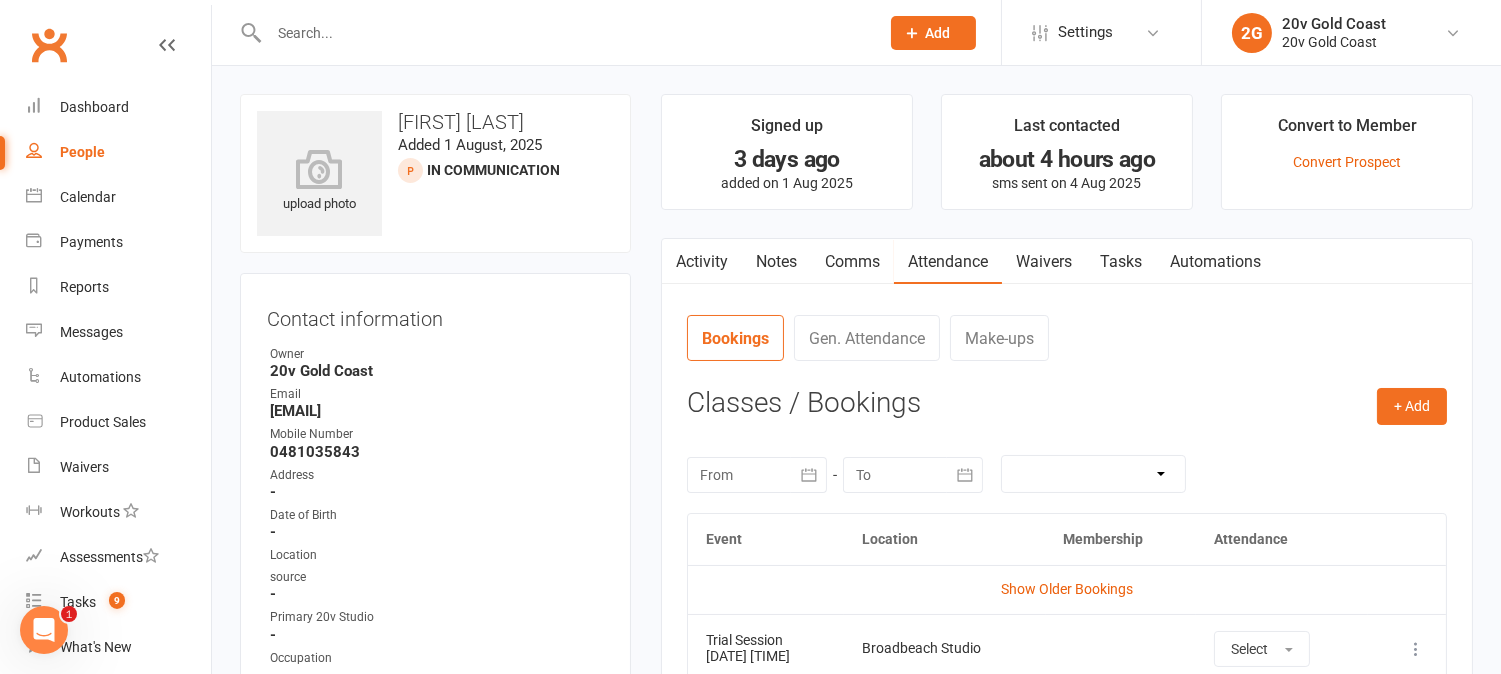 click on "Activity" at bounding box center (702, 262) 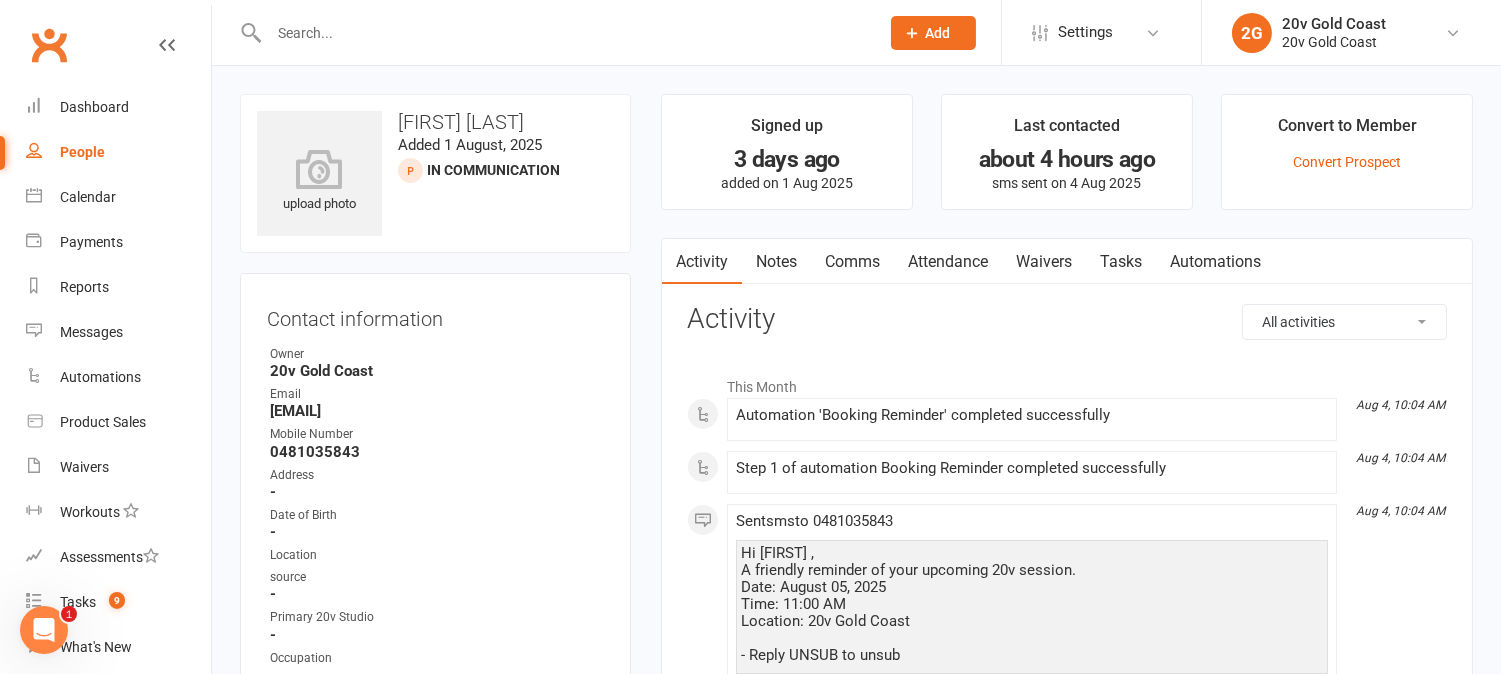 click on "Comms" at bounding box center (852, 262) 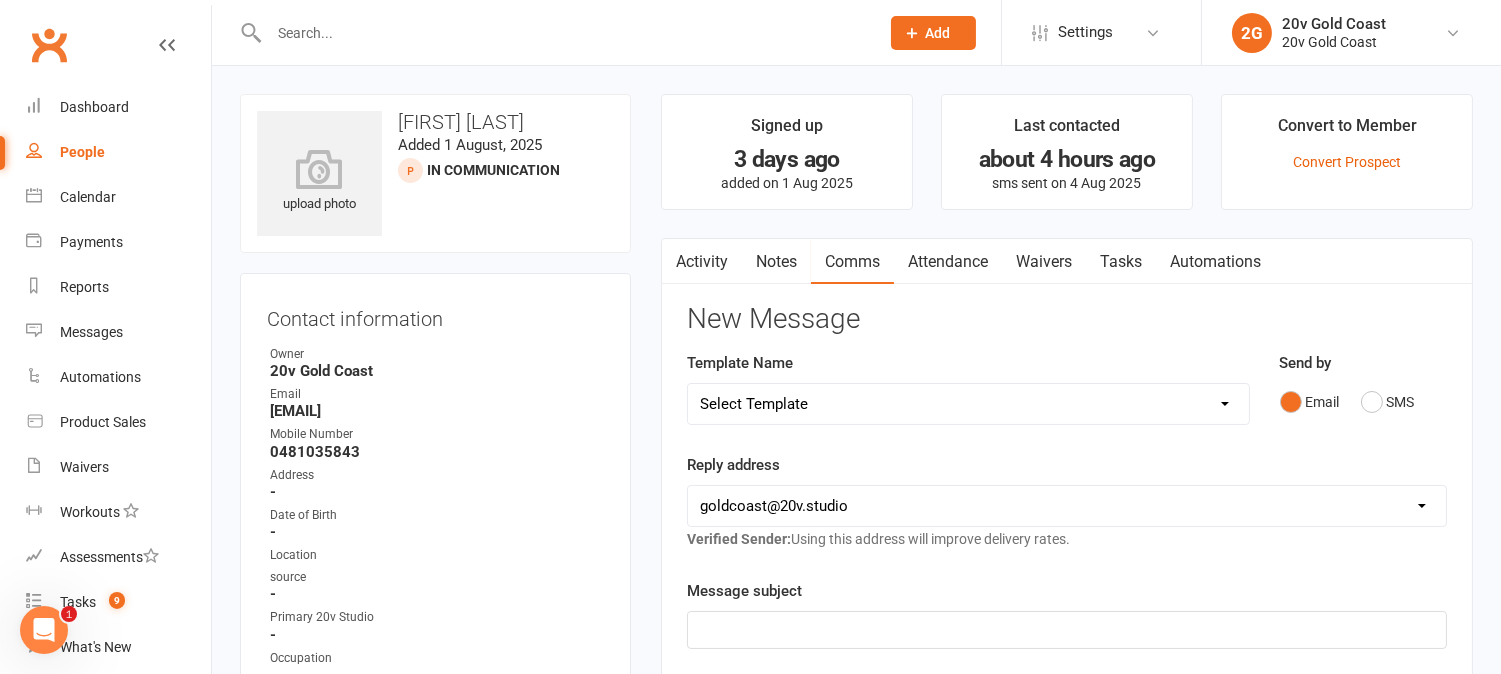 click on "Email SMS" at bounding box center (1364, 402) 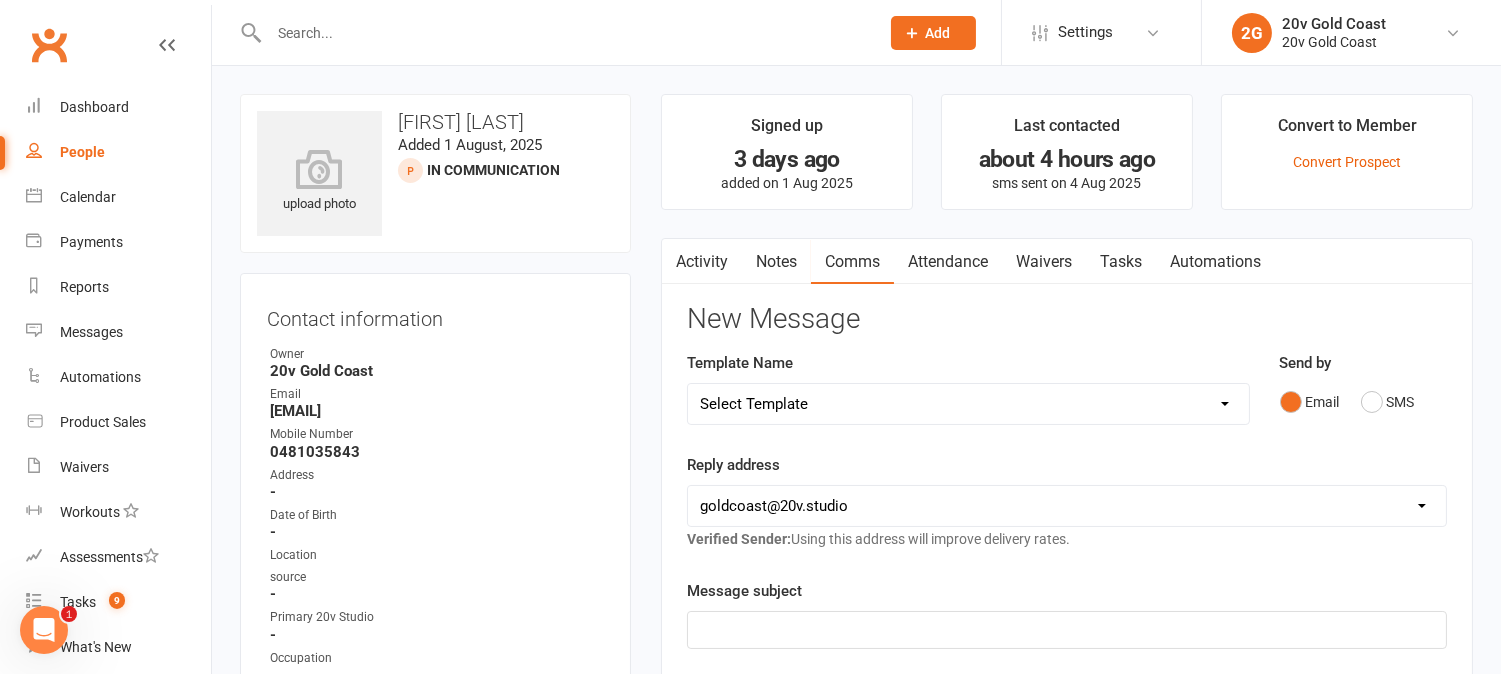 click on "Attendance" at bounding box center (948, 262) 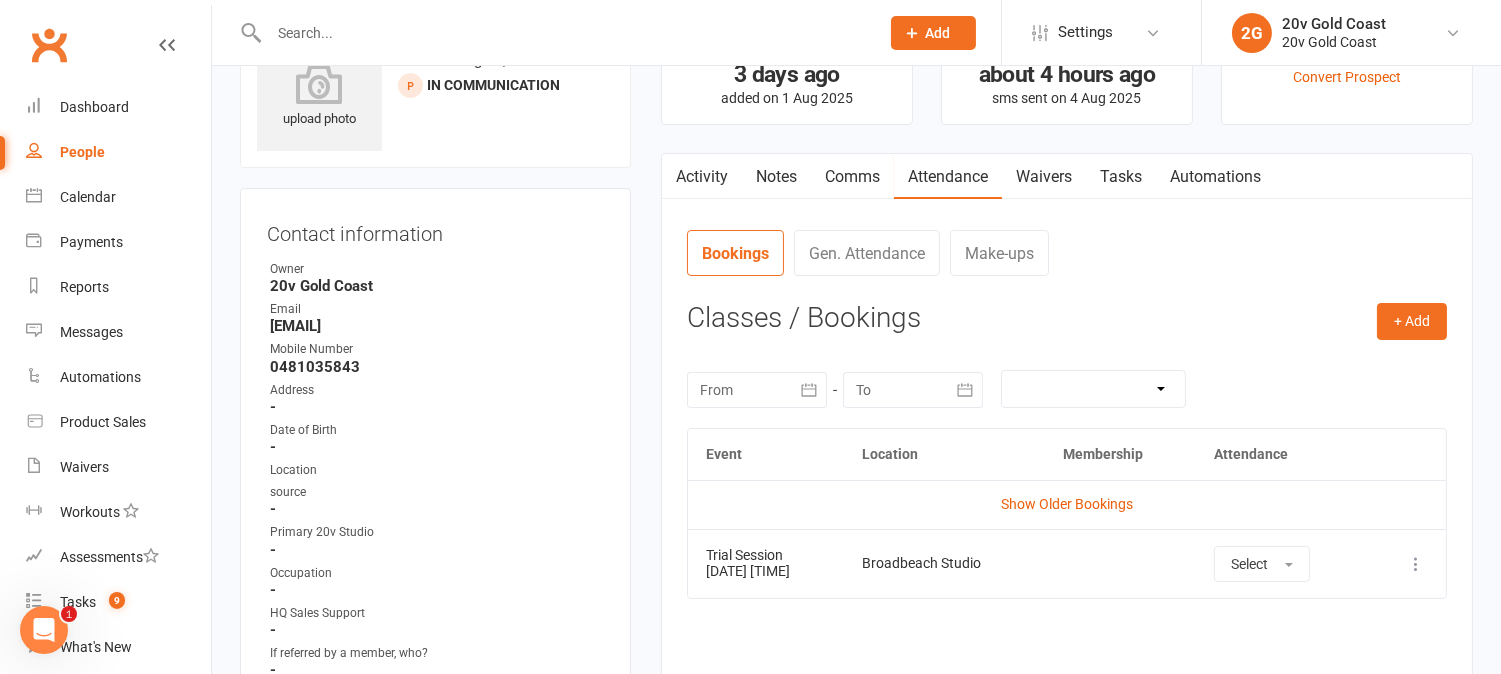 scroll, scrollTop: 111, scrollLeft: 0, axis: vertical 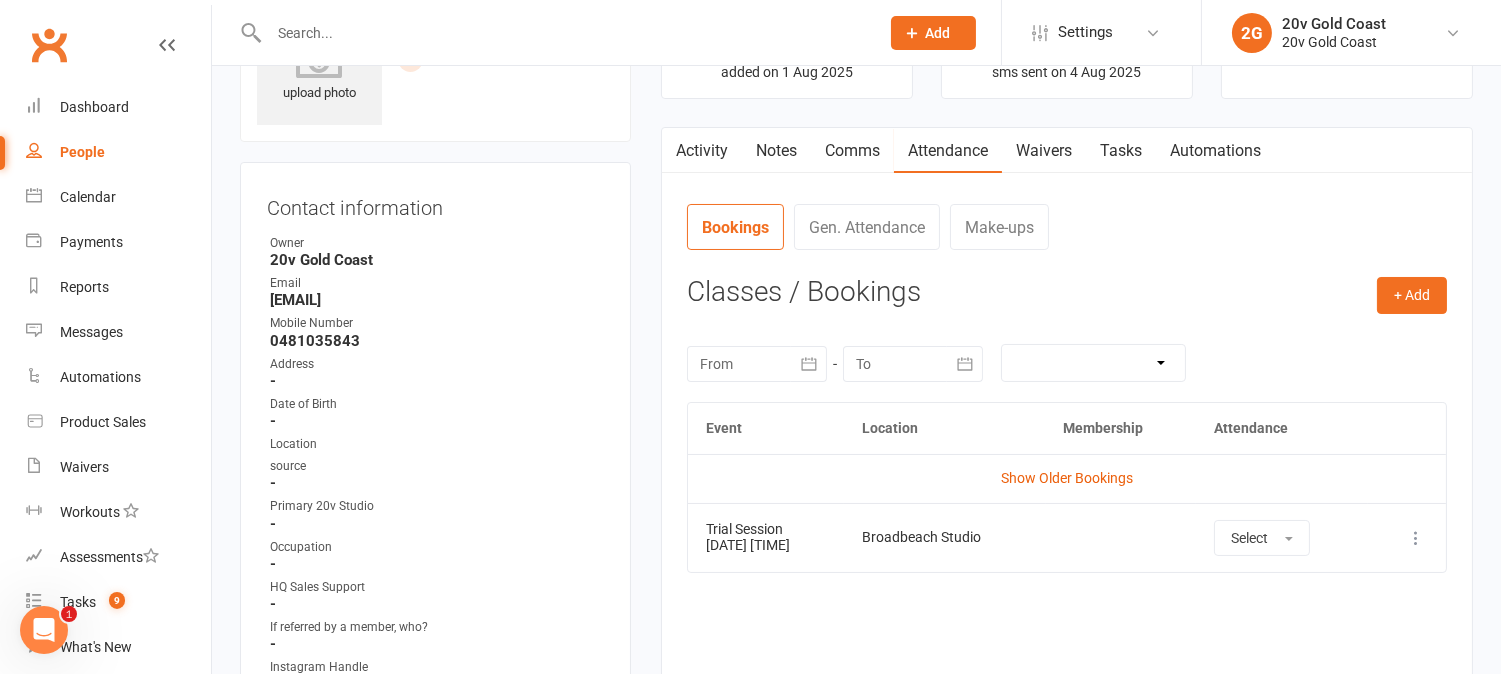 drag, startPoint x: 862, startPoint y: 140, endPoint x: 894, endPoint y: 183, distance: 53.600372 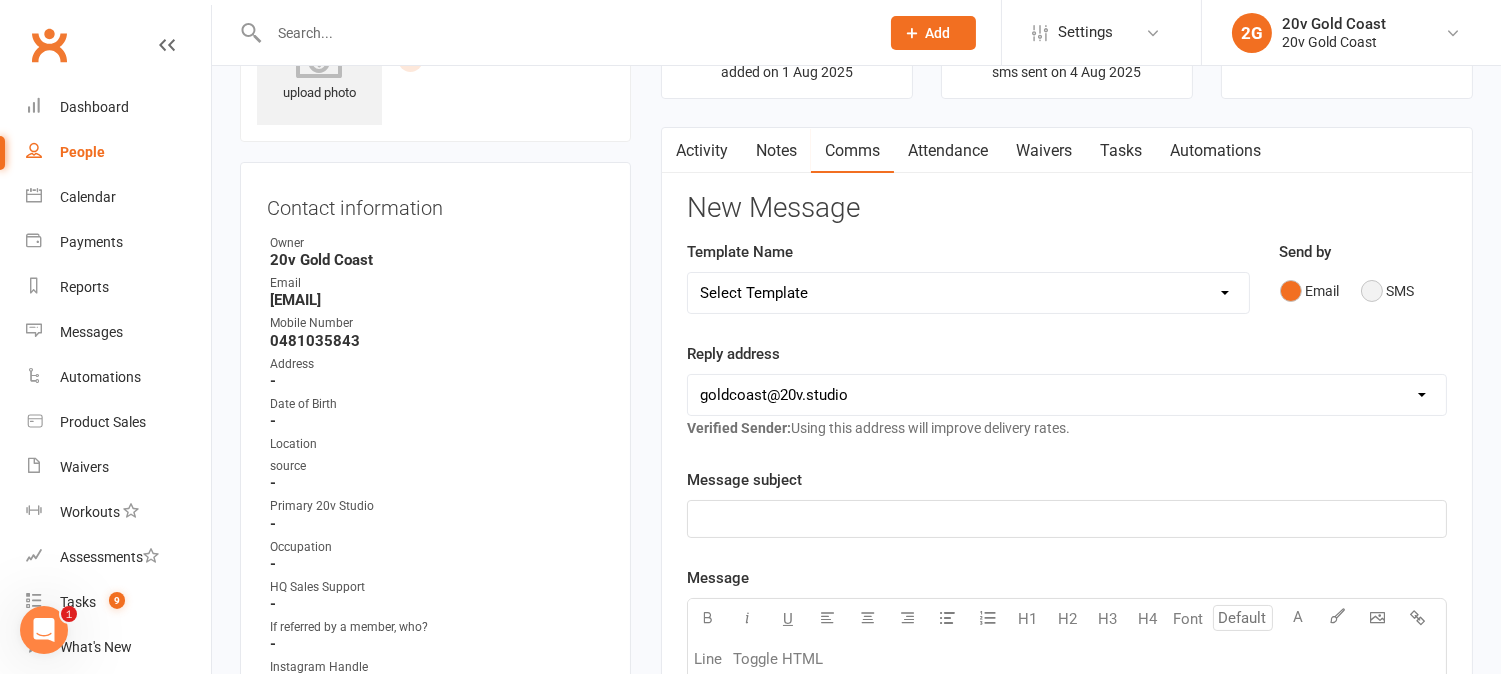 click on "SMS" at bounding box center [1388, 291] 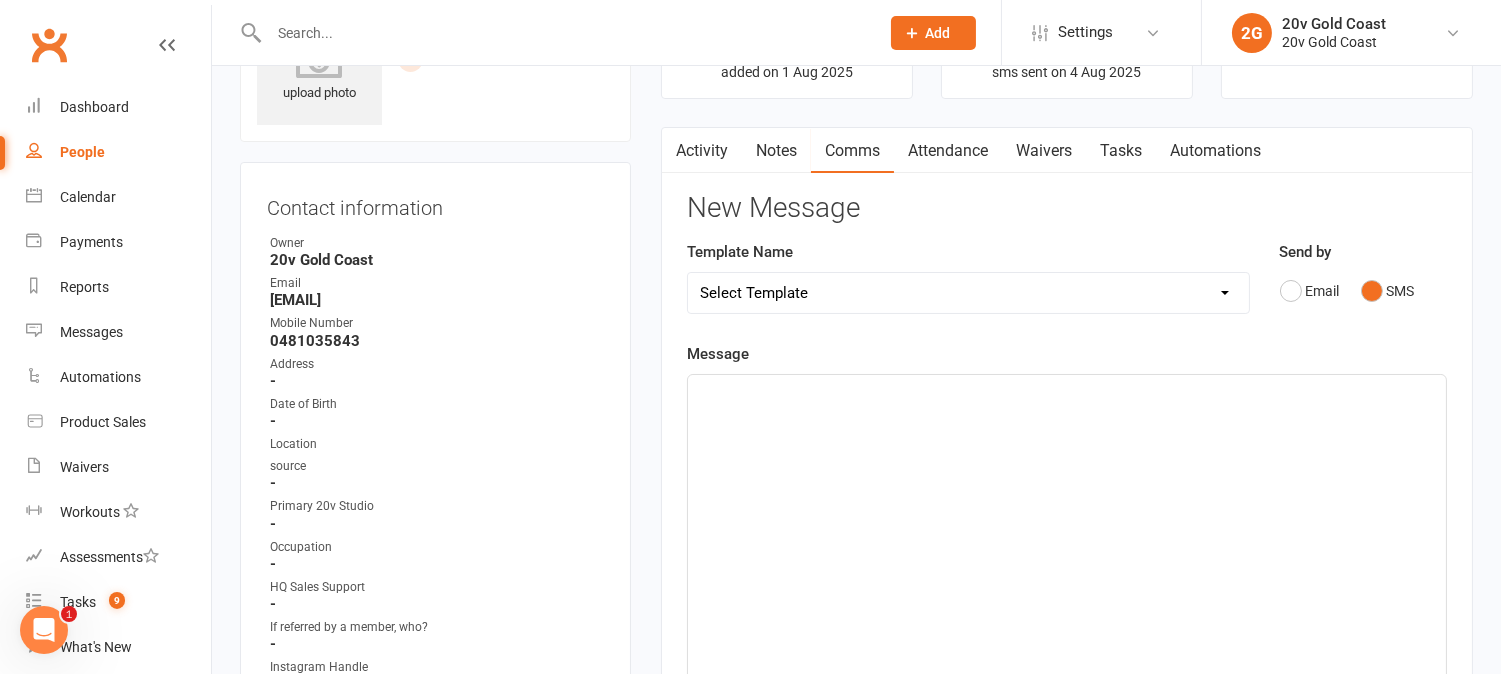 click on "Select Template [Email] 20v Referral Bonus [Email] Medical Clearance - MS  [SMS] Black Friday Special [Email] EMAIL 1 - Invitation for a Free Trial  [Email] EMAIL 2 - Follow-Up Reminder  [Email] EMAIL 3 - Final Follow-Up [SMS] First call message- Team [SMS] First call text message- personal [SMS] Follow up after trial [SMS] Last SMS [SMS] Ready for Trial [SMS] Trial booking, EMS benefits  [SMS] Trial Booking - Follow Up [SMS] Trial Booking, link  [SMS] Trial Confirmation" at bounding box center (968, 293) 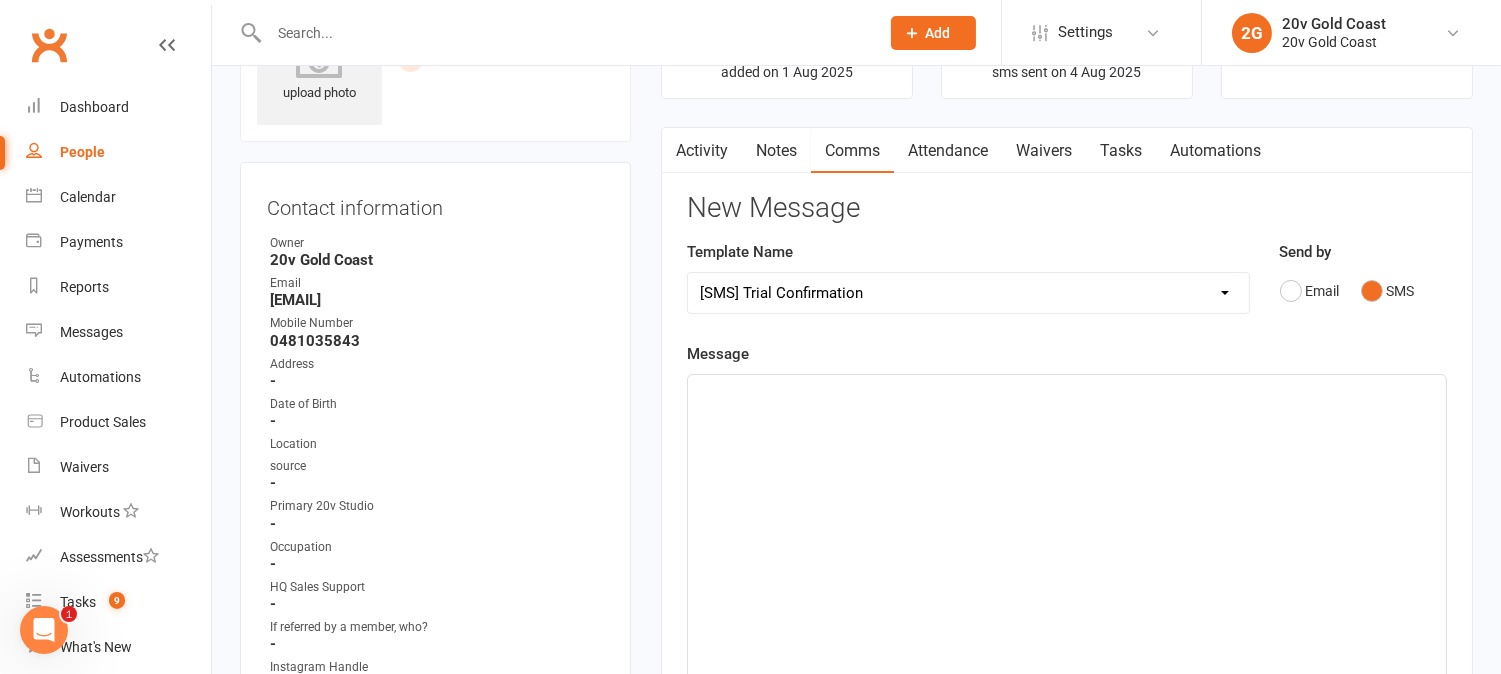 click on "Select Template [Email] 20v Referral Bonus [Email] Medical Clearance - MS  [SMS] Black Friday Special [Email] EMAIL 1 - Invitation for a Free Trial  [Email] EMAIL 2 - Follow-Up Reminder  [Email] EMAIL 3 - Final Follow-Up [SMS] First call message- Team [SMS] First call text message- personal [SMS] Follow up after trial [SMS] Last SMS [SMS] Ready for Trial [SMS] Trial booking, EMS benefits  [SMS] Trial Booking - Follow Up [SMS] Trial Booking, link  [SMS] Trial Confirmation" at bounding box center (968, 293) 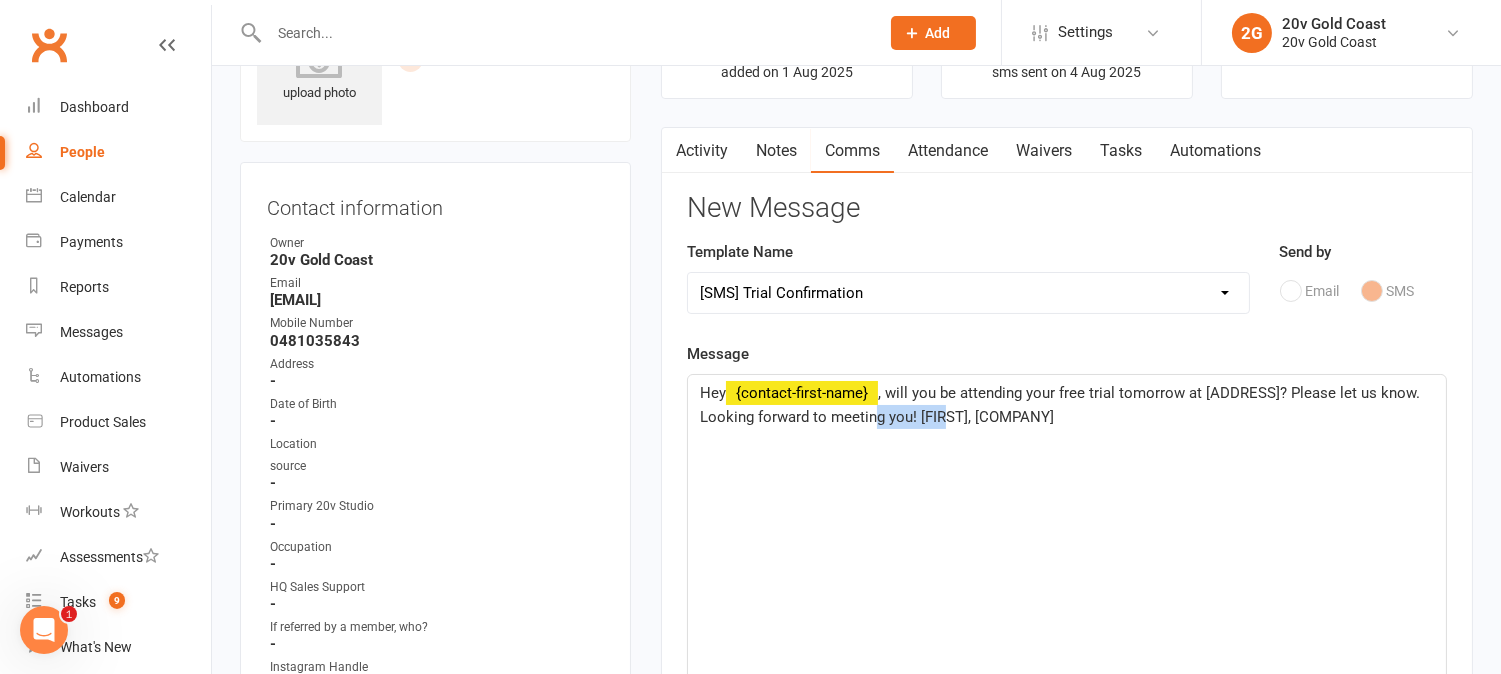drag, startPoint x: 871, startPoint y: 415, endPoint x: 952, endPoint y: 433, distance: 82.9759 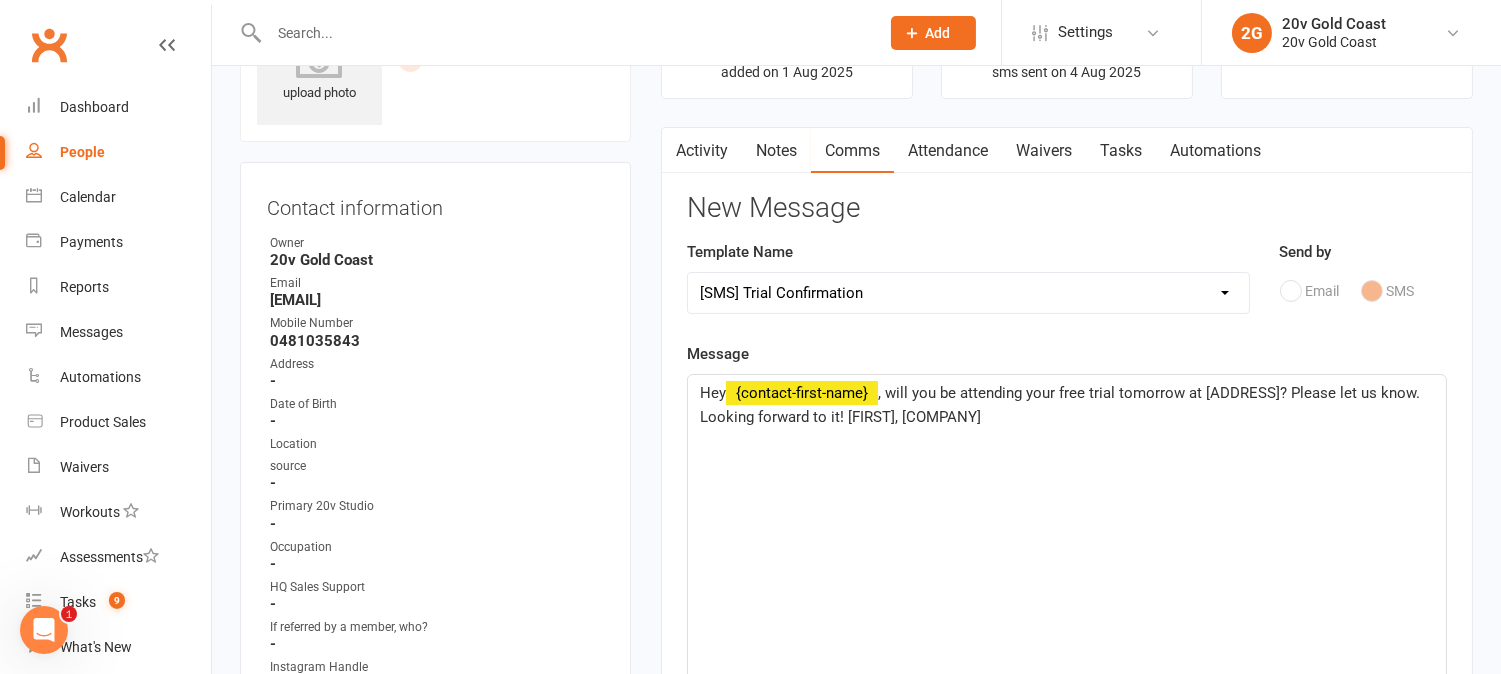 drag, startPoint x: 1187, startPoint y: 394, endPoint x: 1213, endPoint y: 430, distance: 44.407207 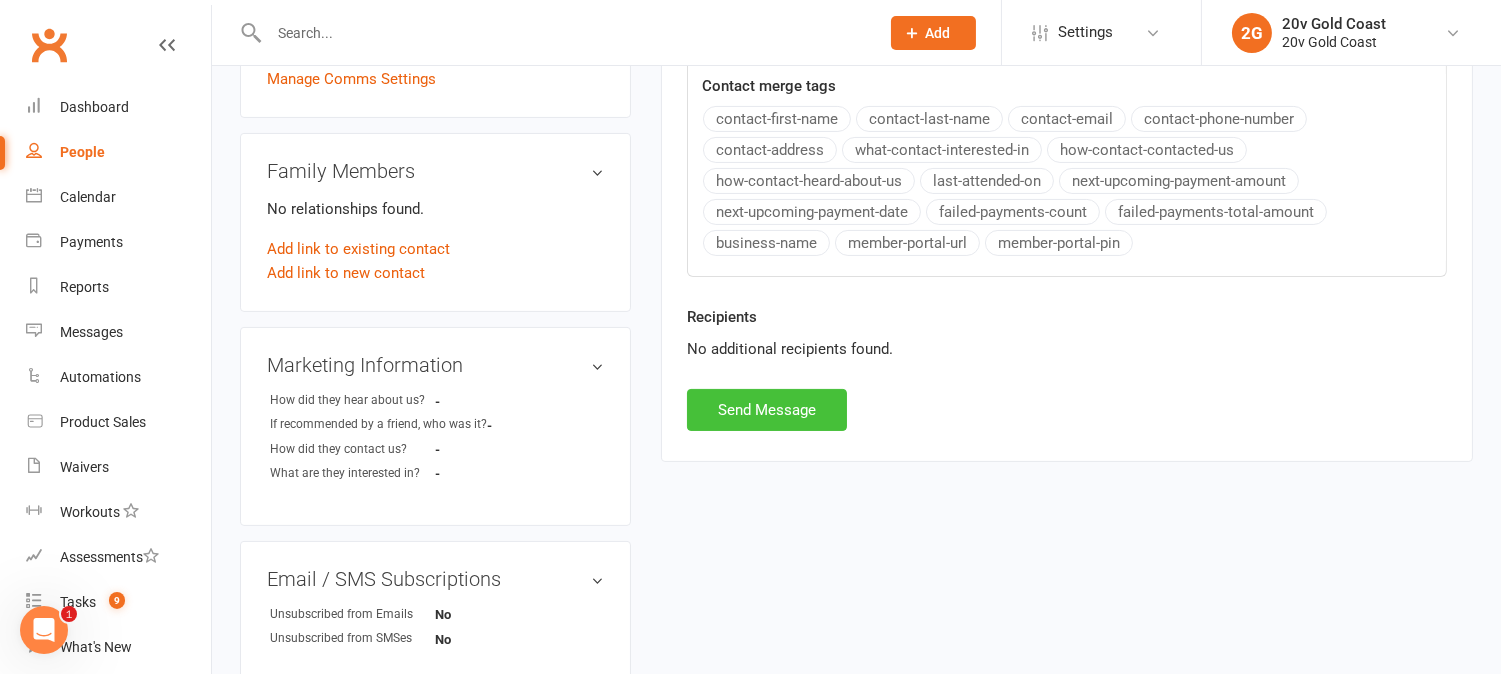 click on "Send Message" at bounding box center [767, 410] 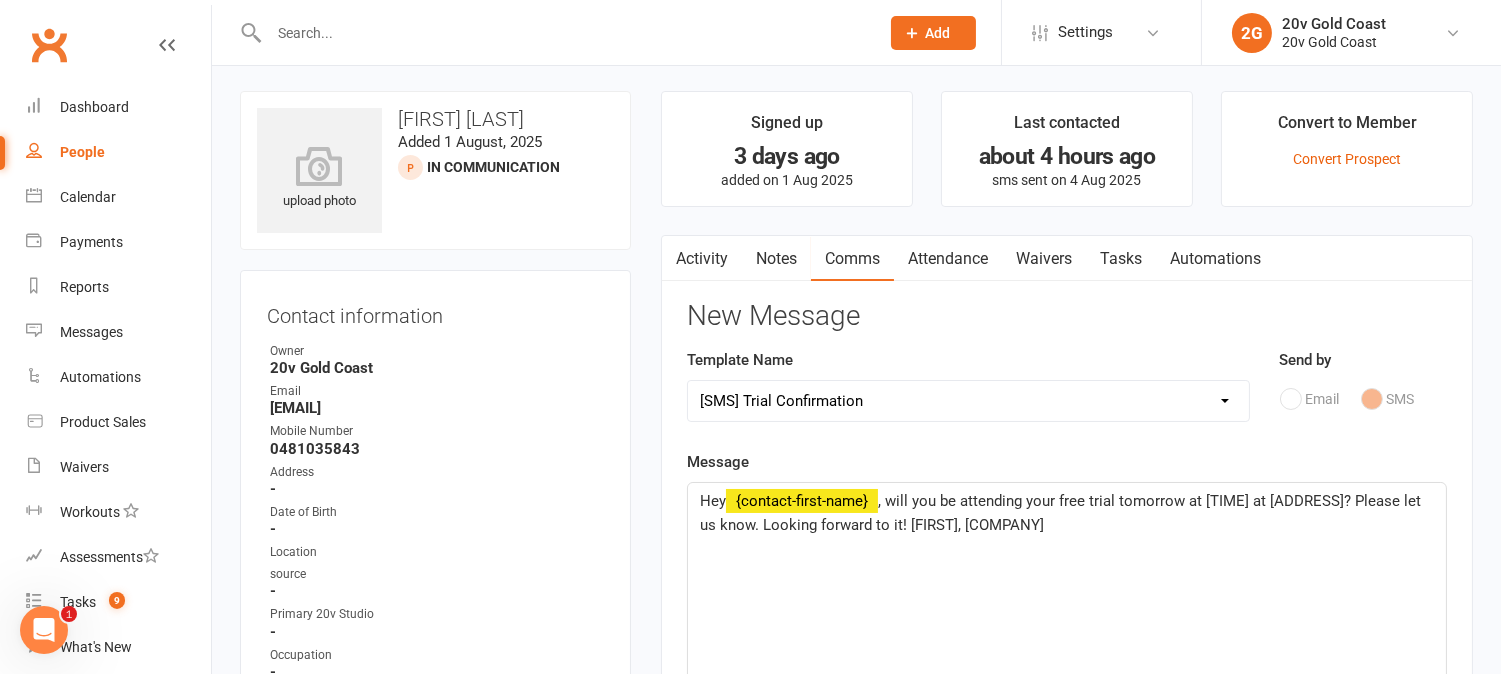 scroll, scrollTop: 0, scrollLeft: 0, axis: both 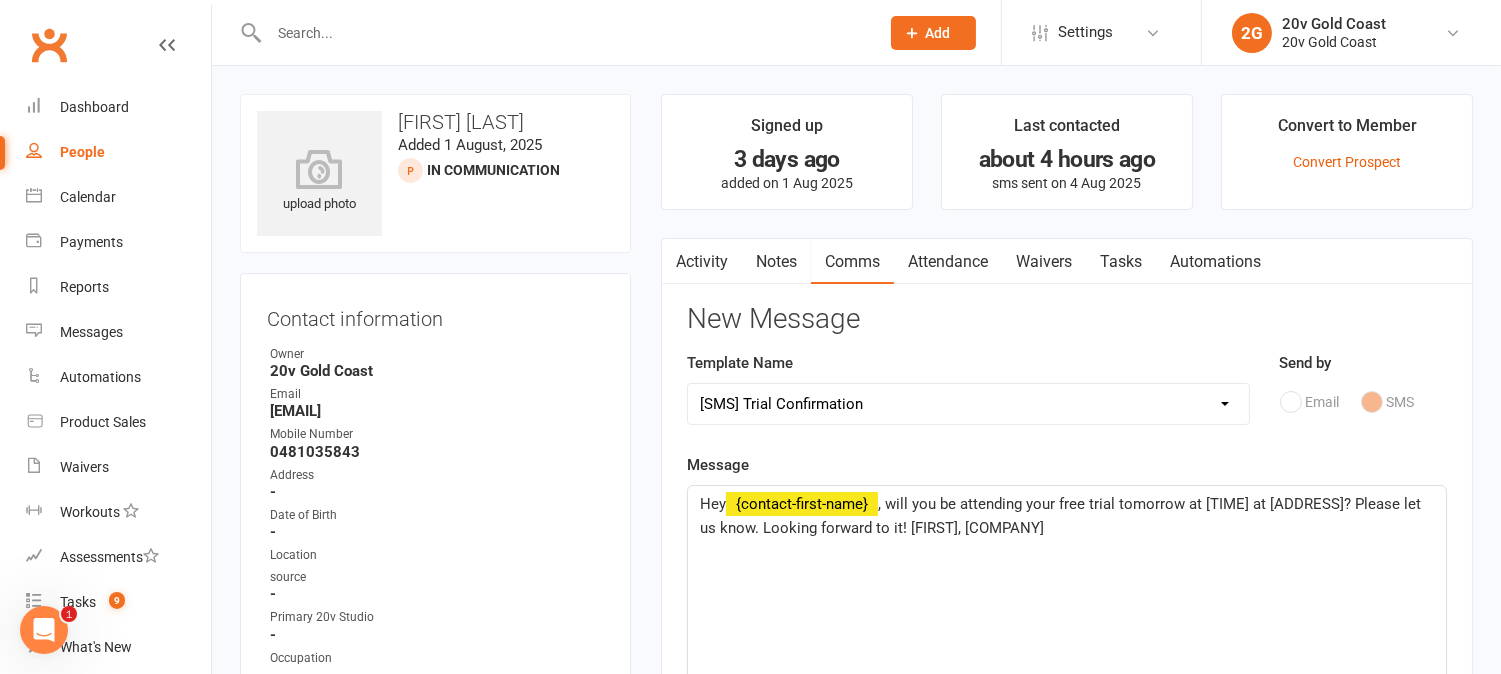 select 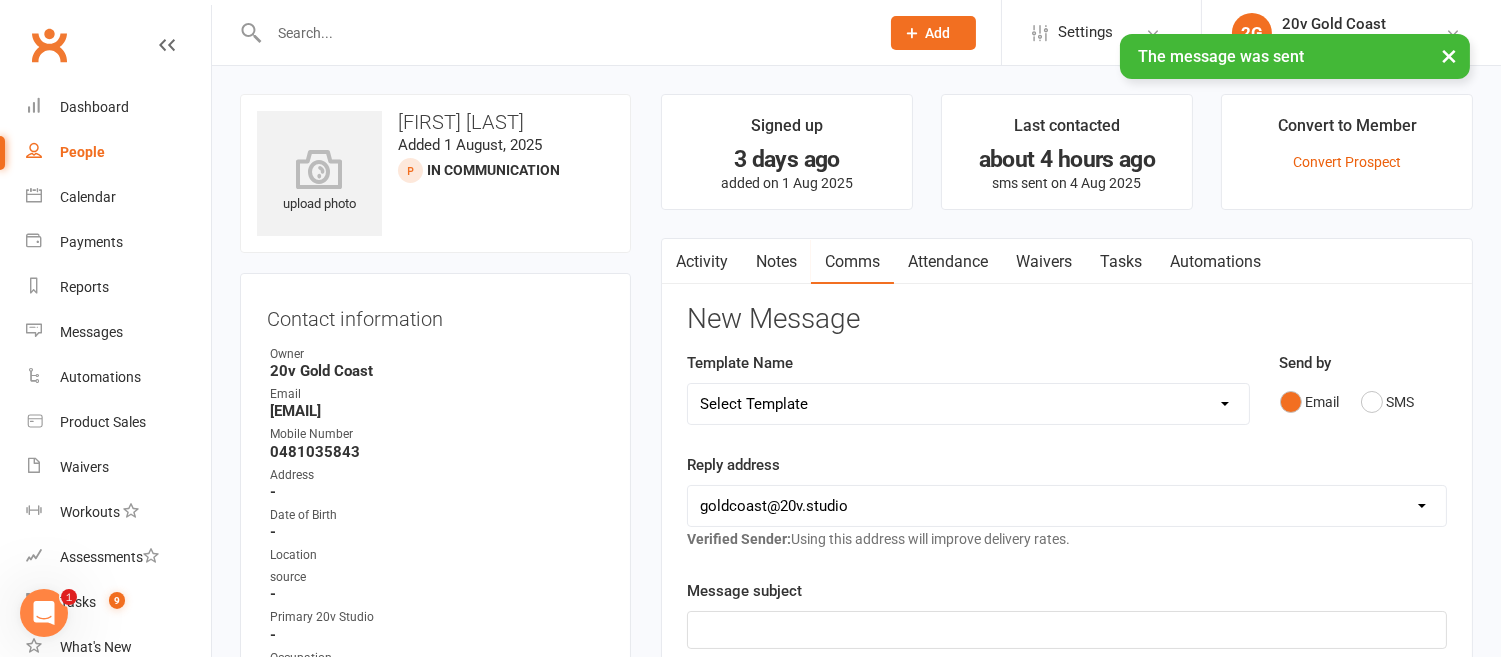 click on "Activity" at bounding box center [702, 262] 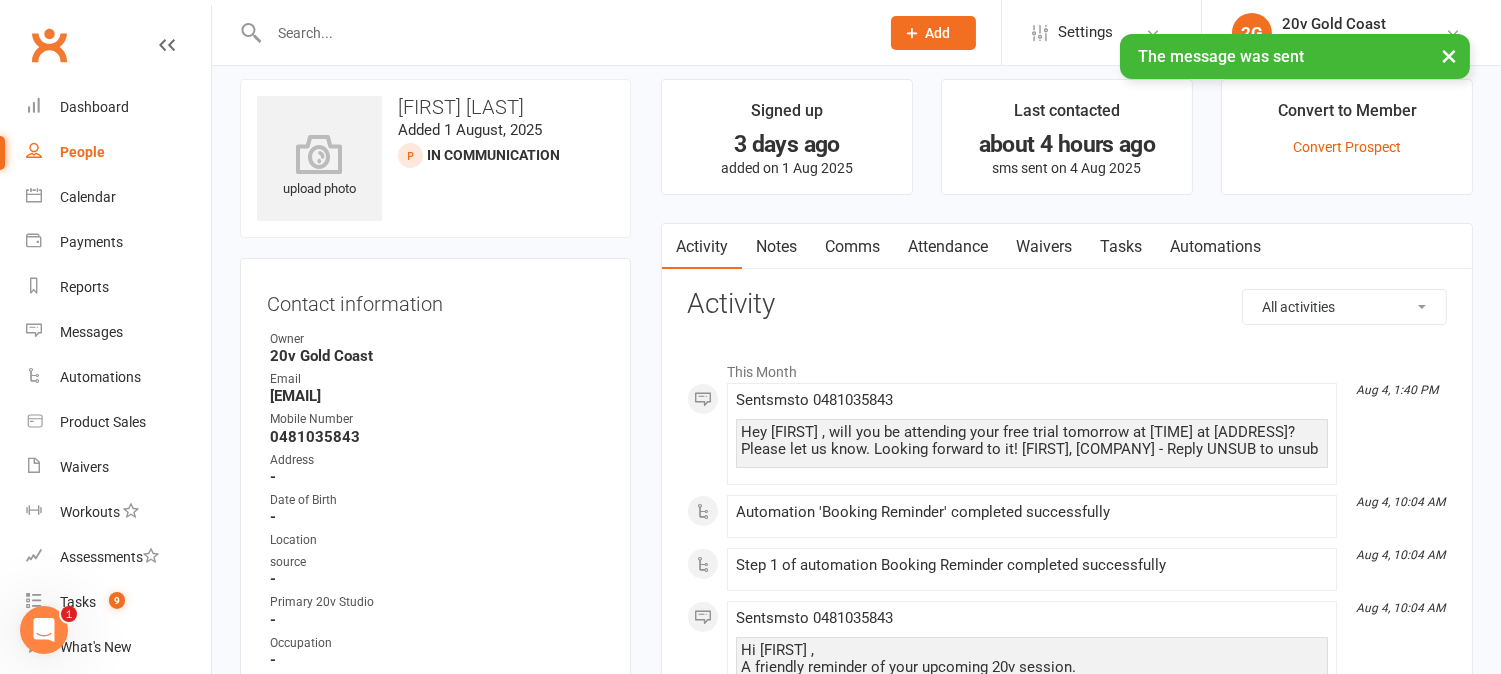 scroll, scrollTop: 0, scrollLeft: 0, axis: both 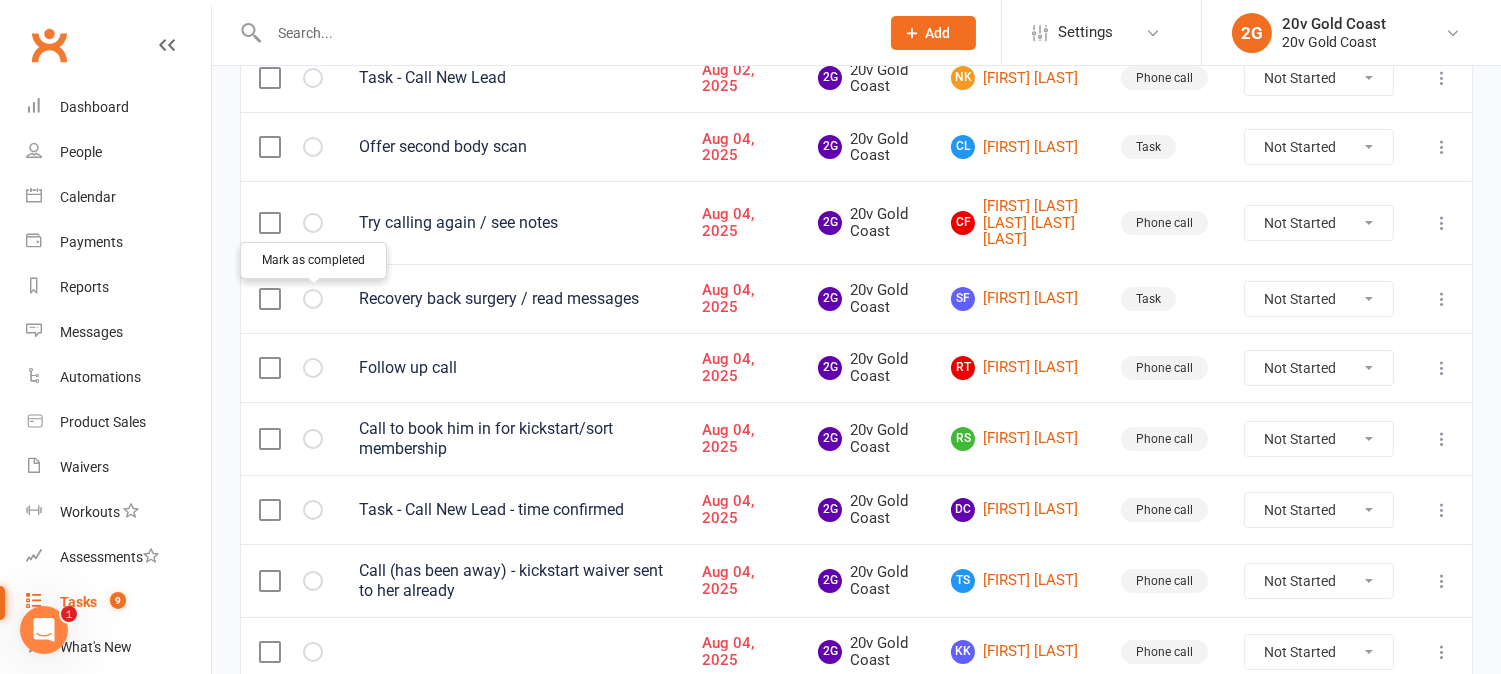 click at bounding box center [0, 0] 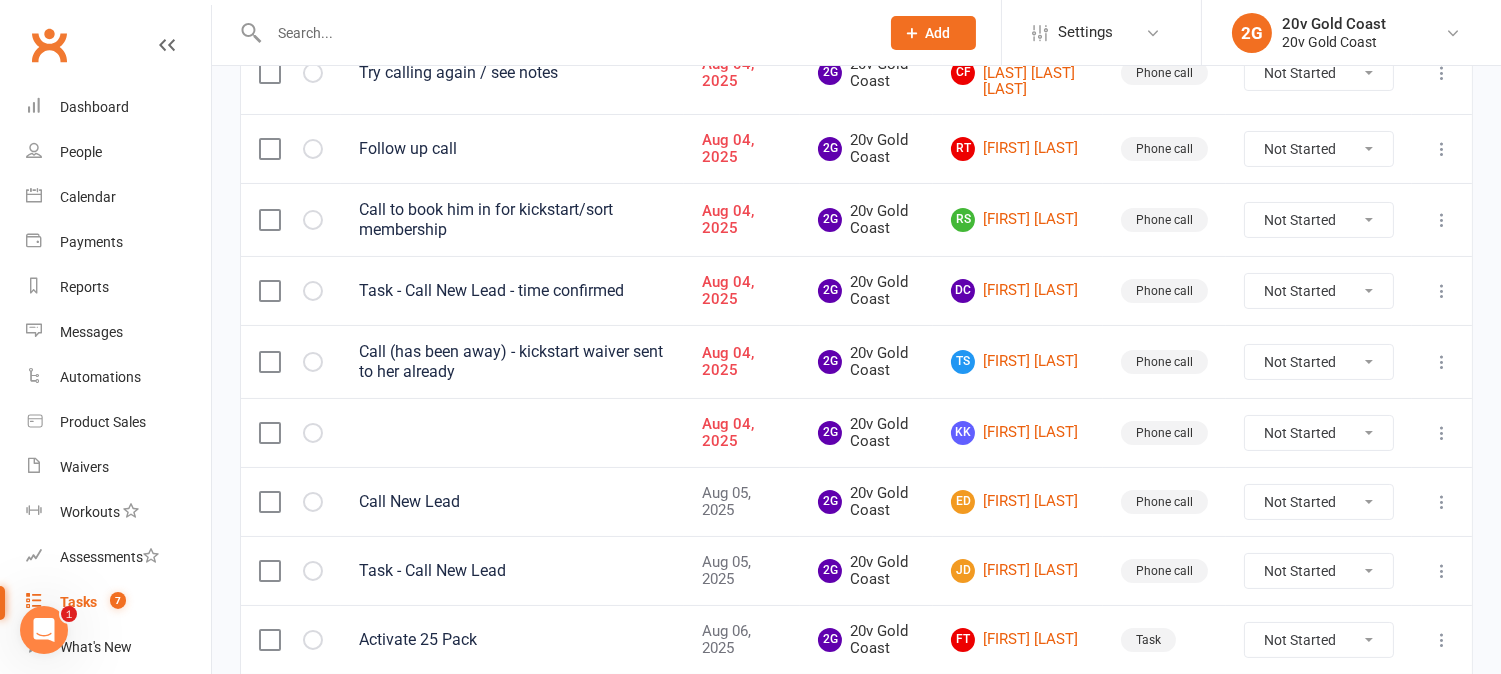 scroll, scrollTop: 444, scrollLeft: 0, axis: vertical 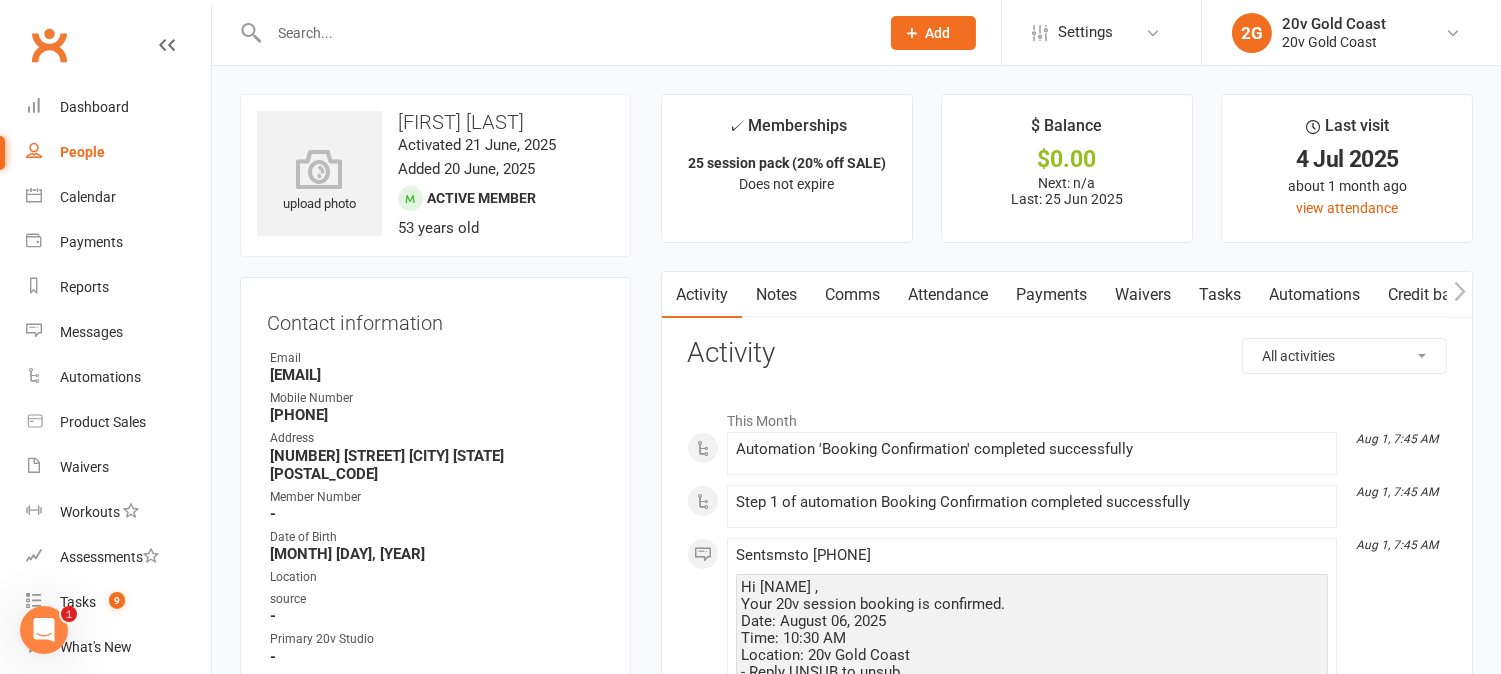 click on "Attendance" at bounding box center [948, 295] 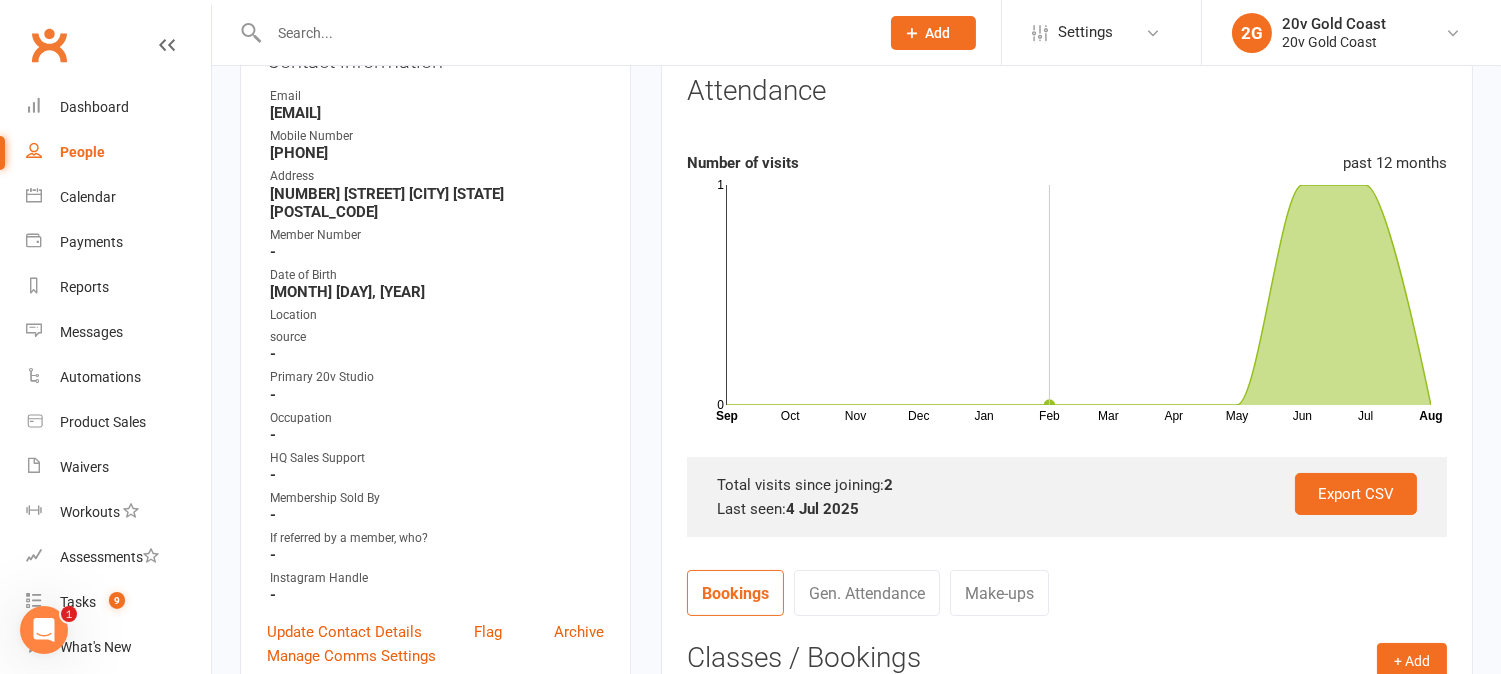 scroll, scrollTop: 0, scrollLeft: 0, axis: both 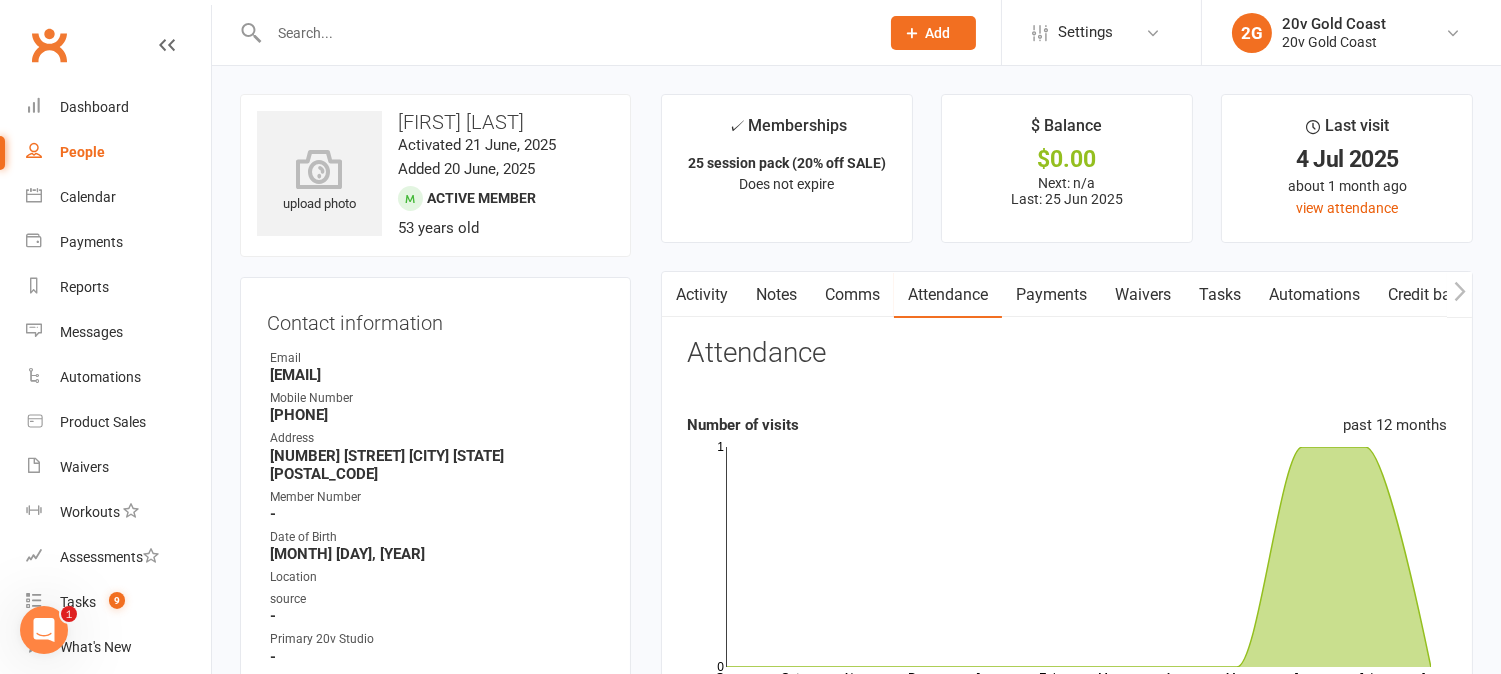 click on "Activity" at bounding box center [702, 295] 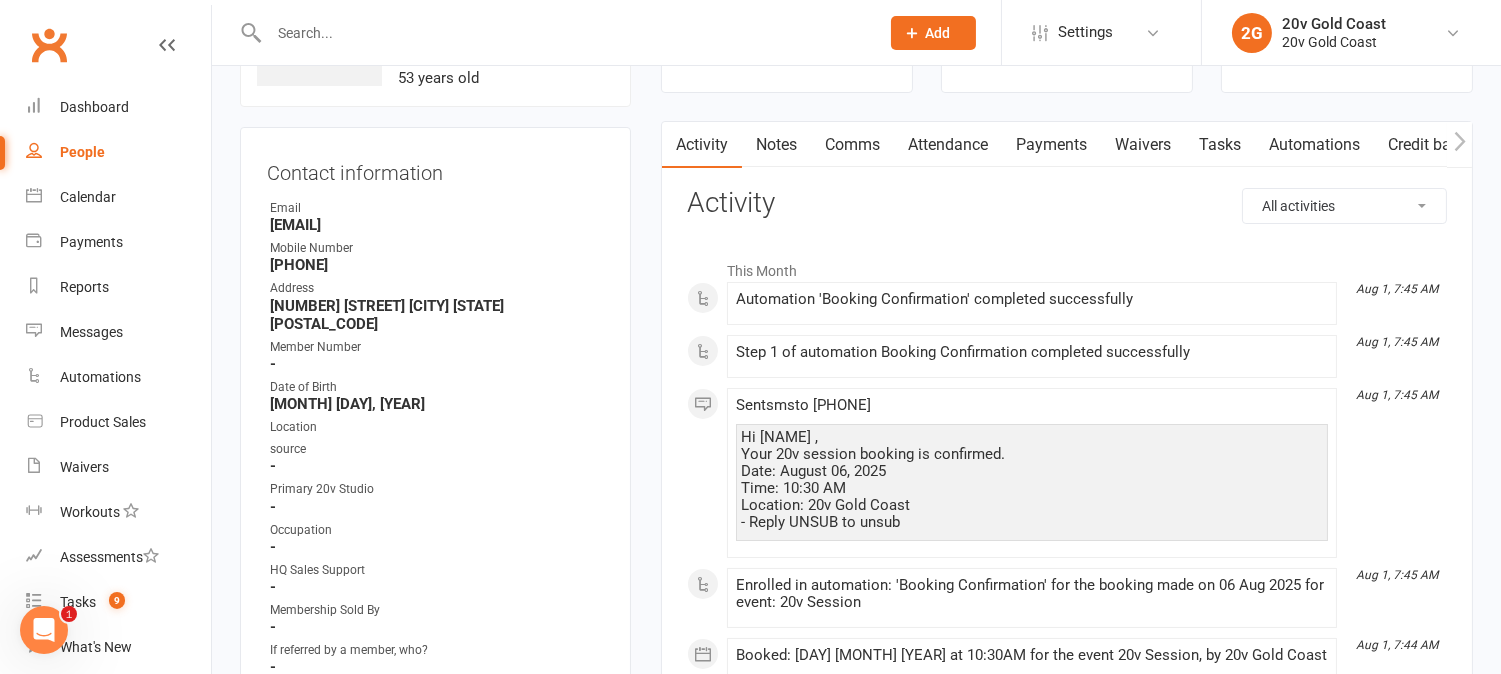 scroll, scrollTop: 0, scrollLeft: 0, axis: both 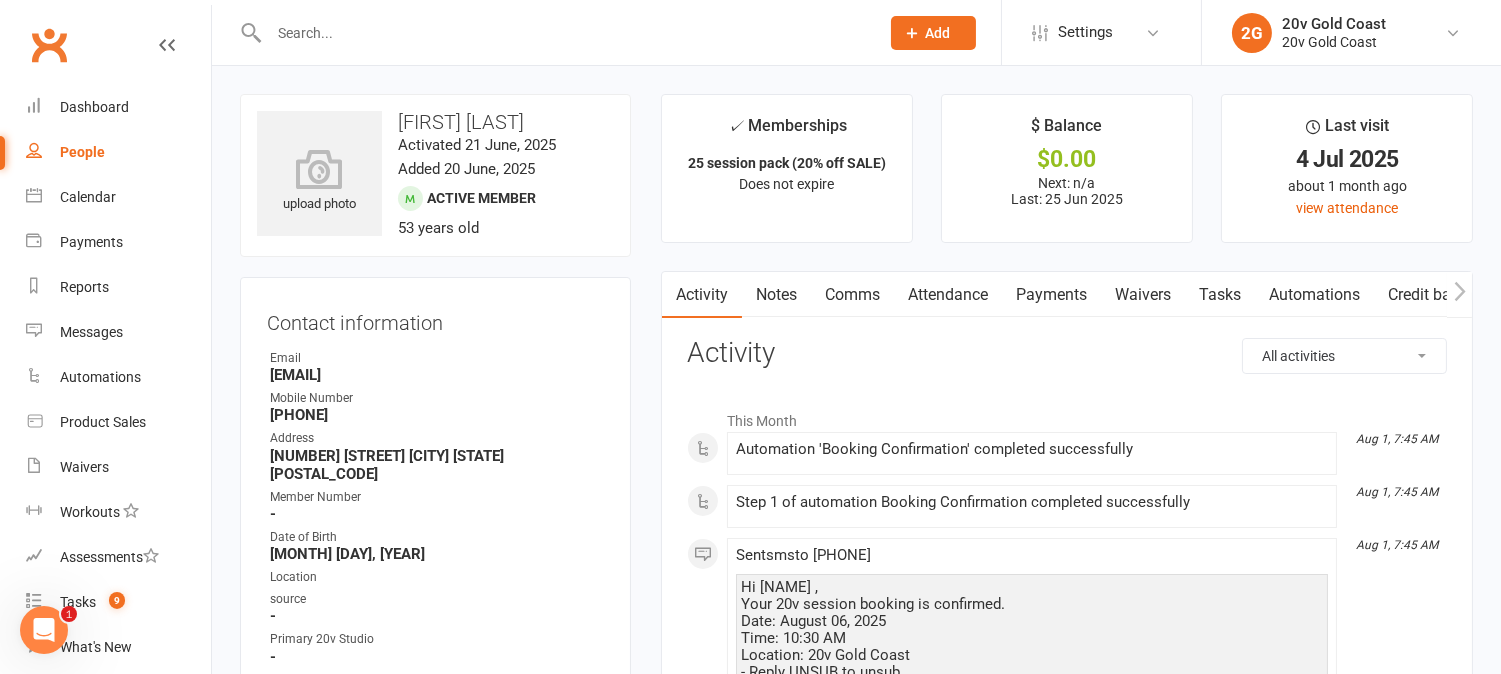 click on "Tasks" at bounding box center (1220, 295) 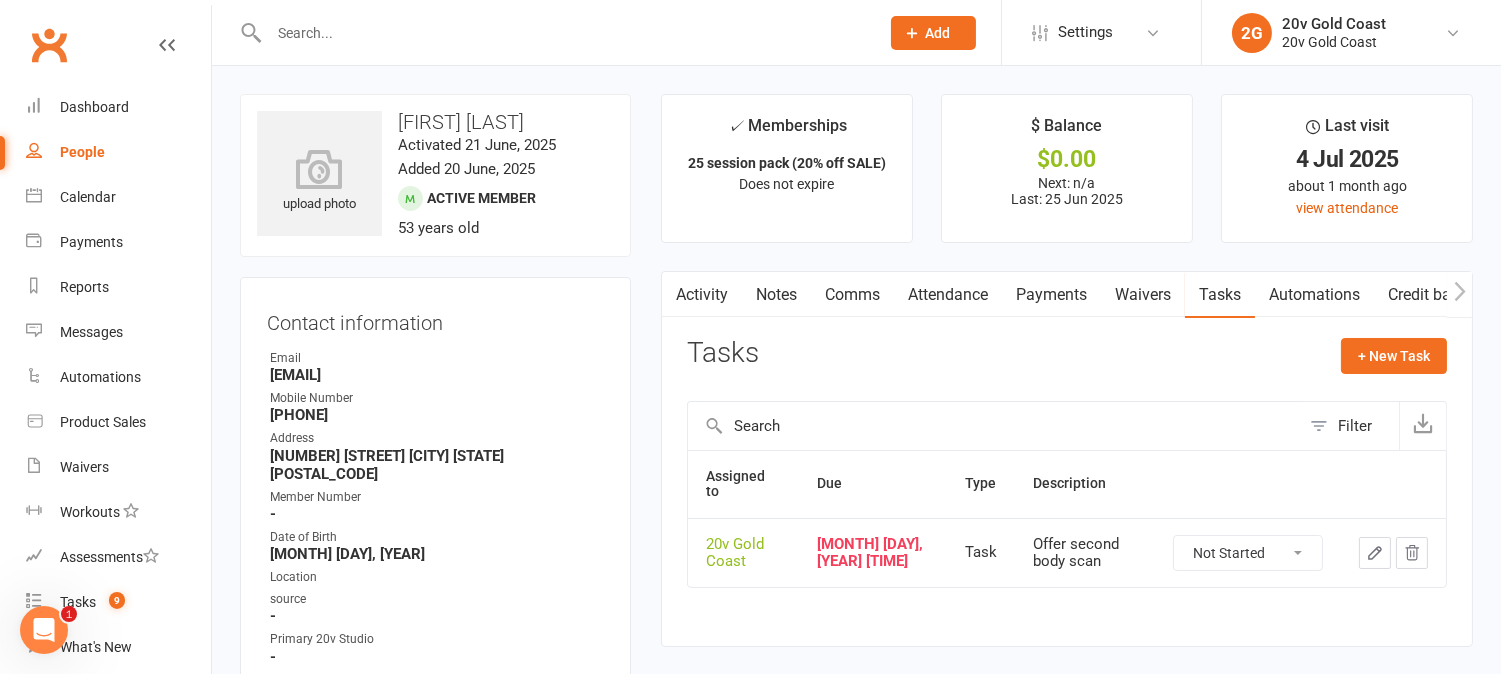 click on "Not Started In Progress Waiting Complete" at bounding box center [1248, 553] 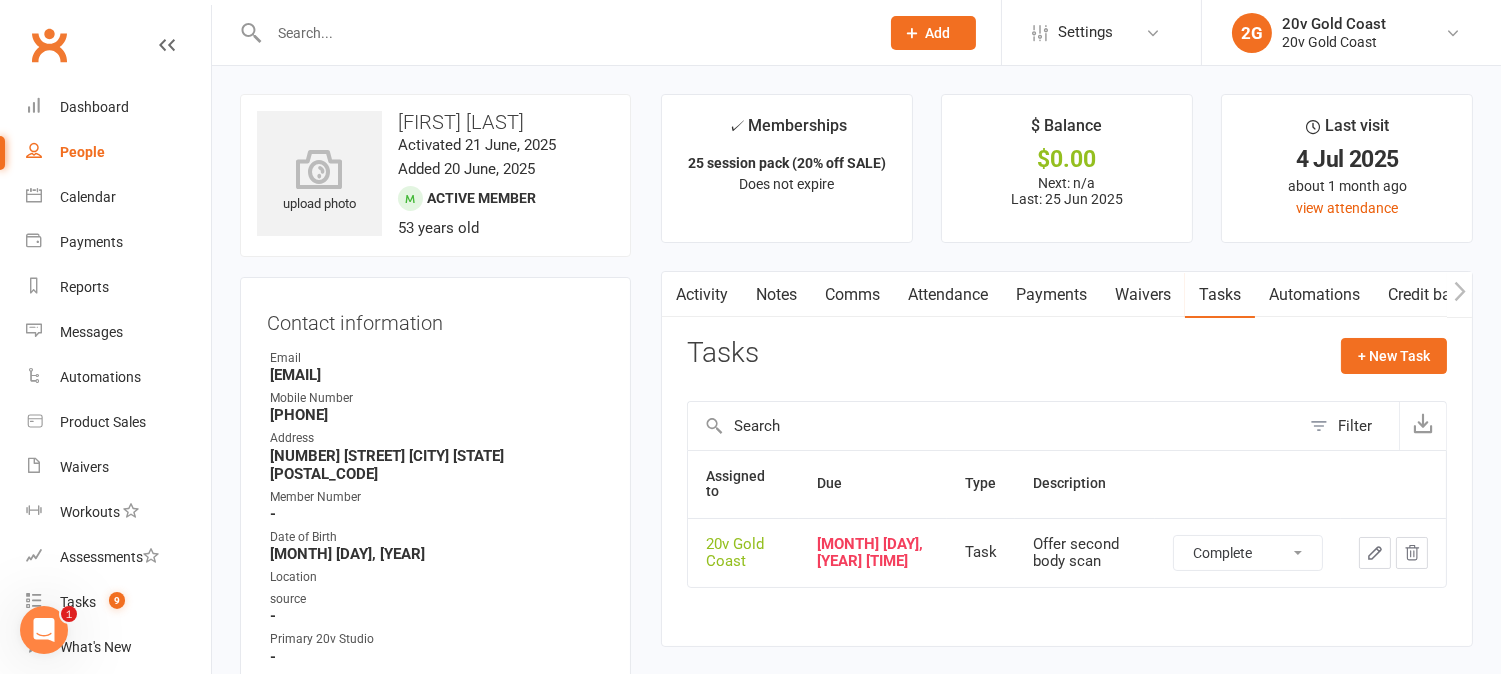click on "Not Started In Progress Waiting Complete" at bounding box center [1248, 553] 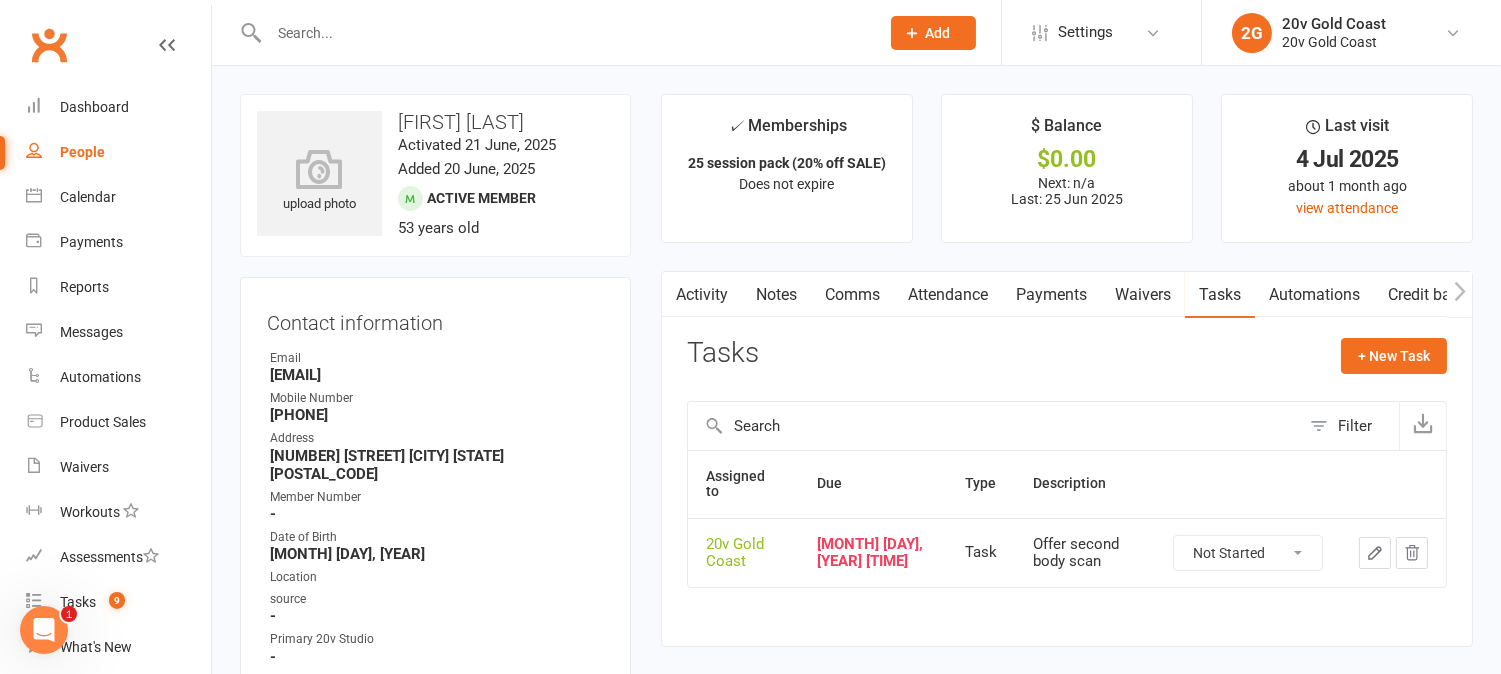 click on "Not Started In Progress Waiting Complete" at bounding box center (1248, 553) 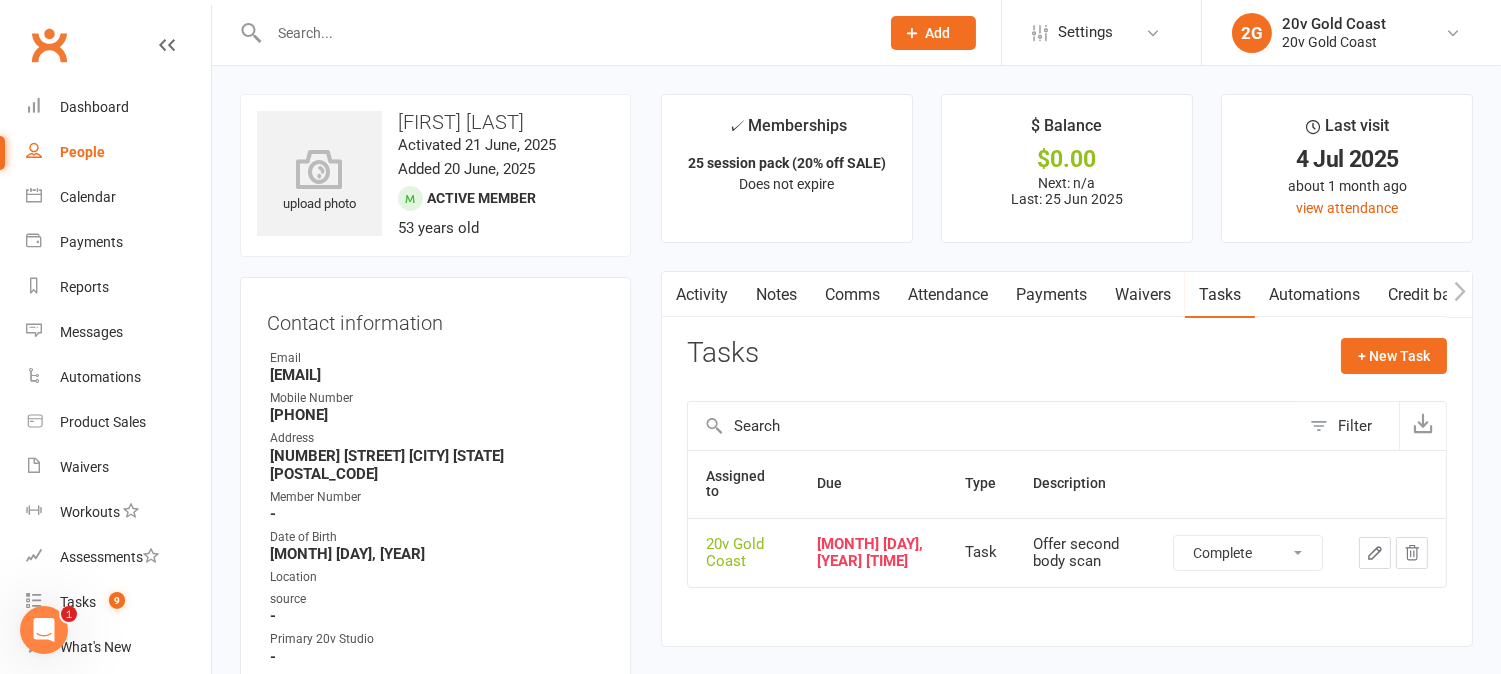 click on "Not Started In Progress Waiting Complete" at bounding box center (1248, 553) 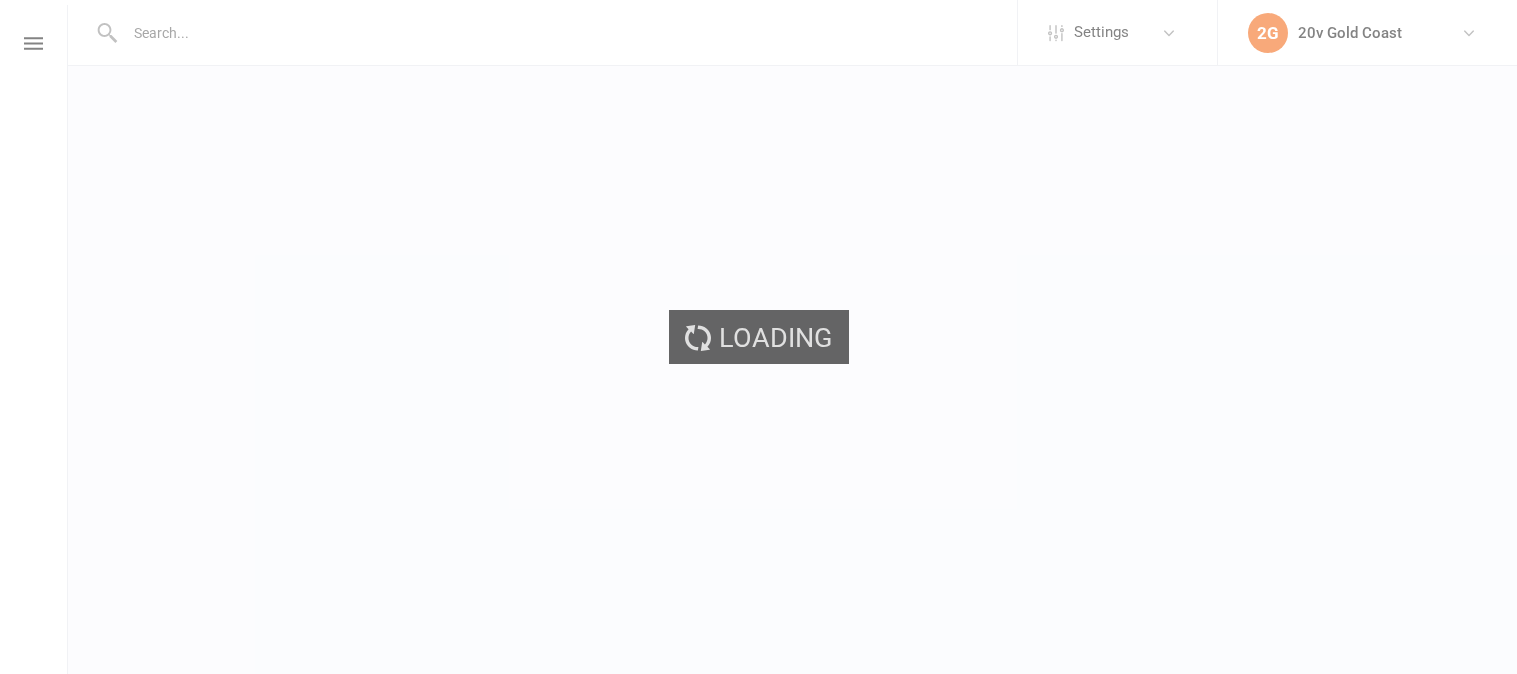 scroll, scrollTop: 0, scrollLeft: 0, axis: both 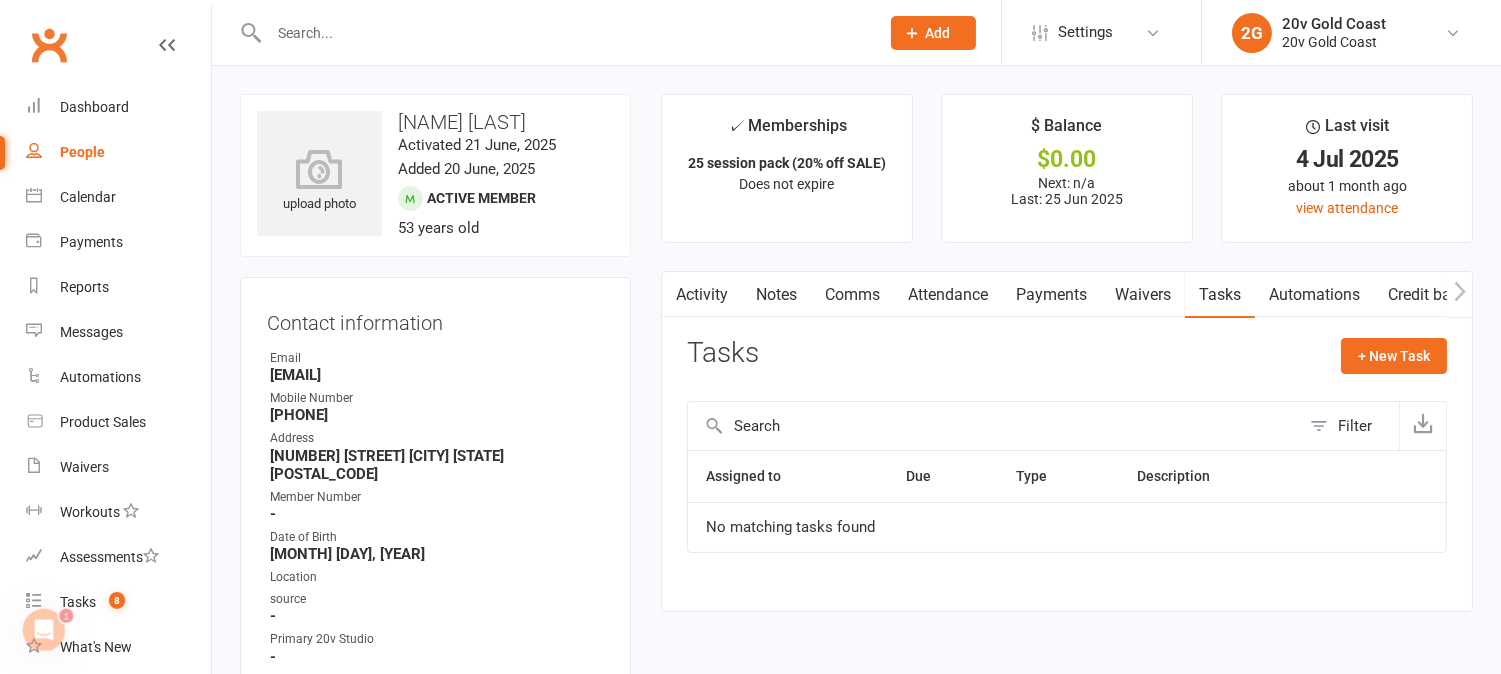 click on "Activity" at bounding box center (702, 295) 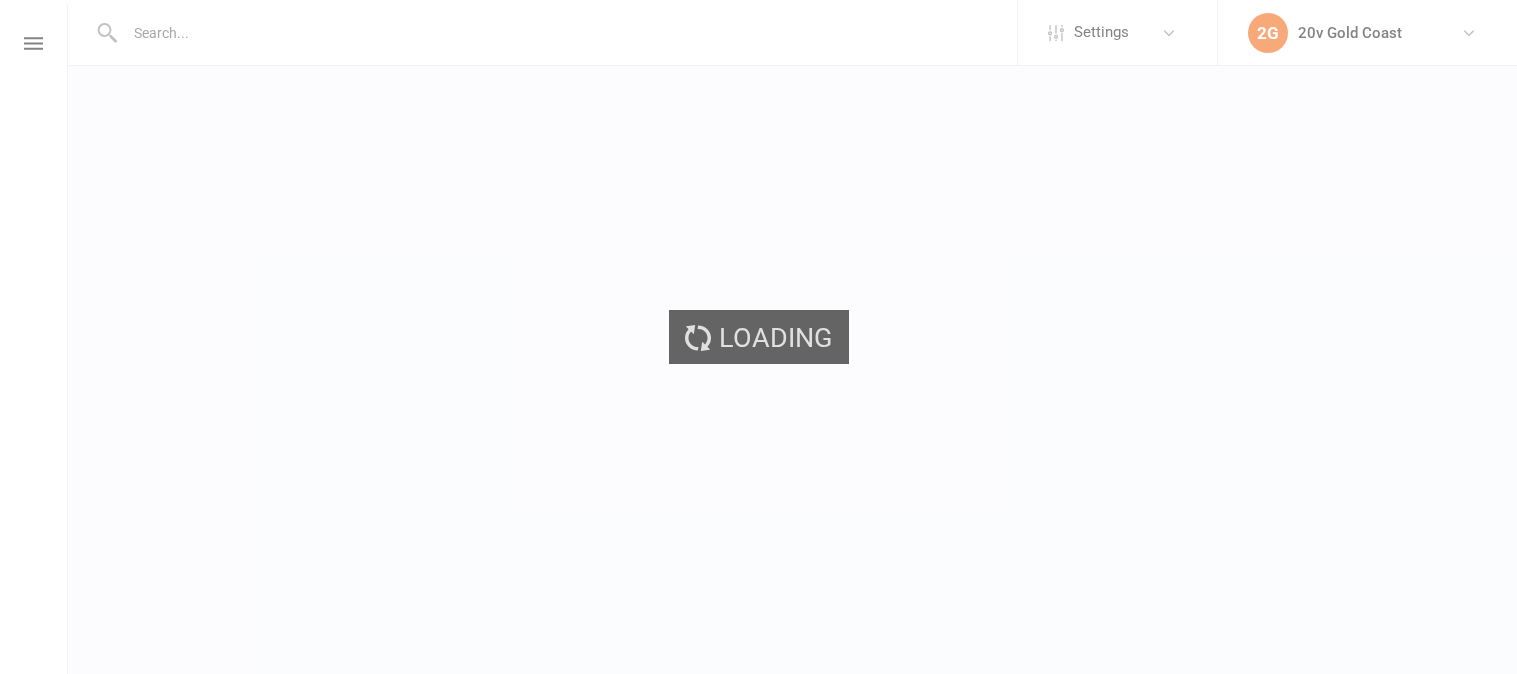 scroll, scrollTop: 0, scrollLeft: 0, axis: both 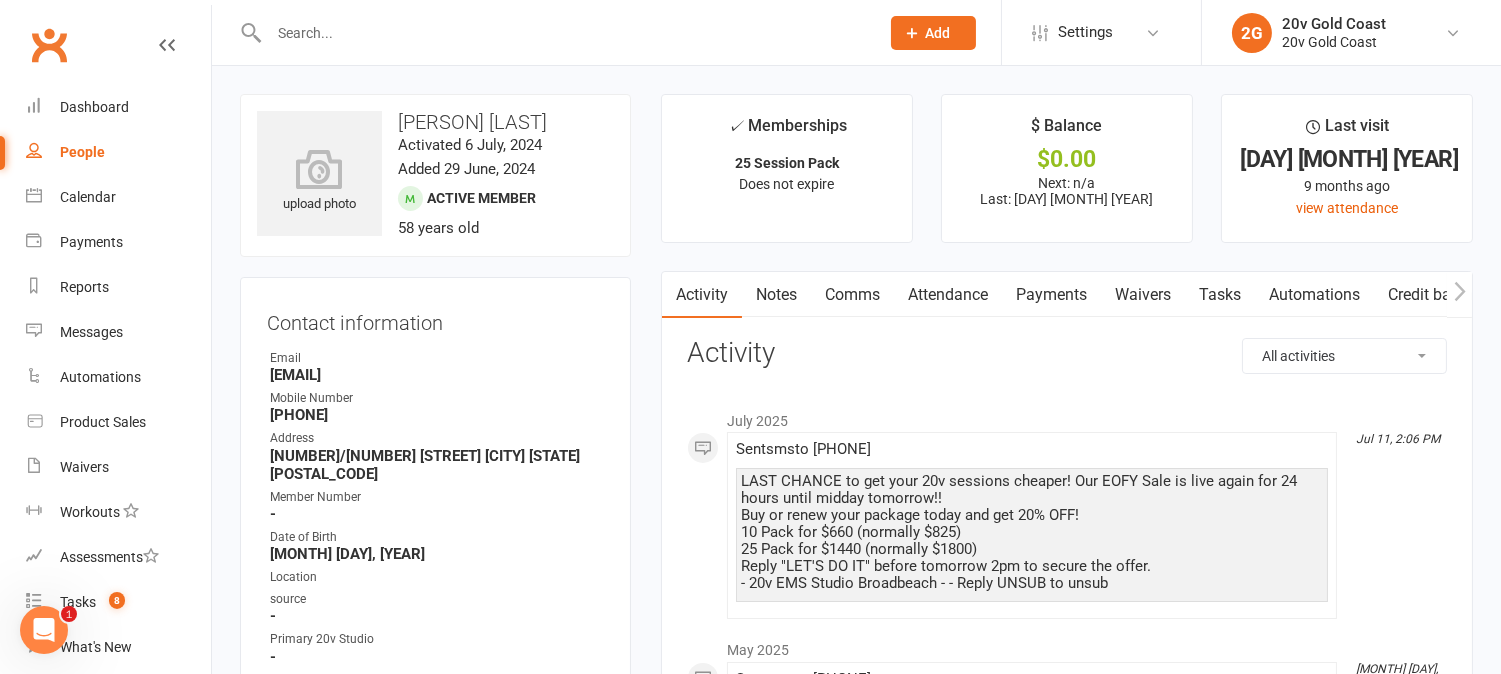 click on "Tasks" at bounding box center (1220, 295) 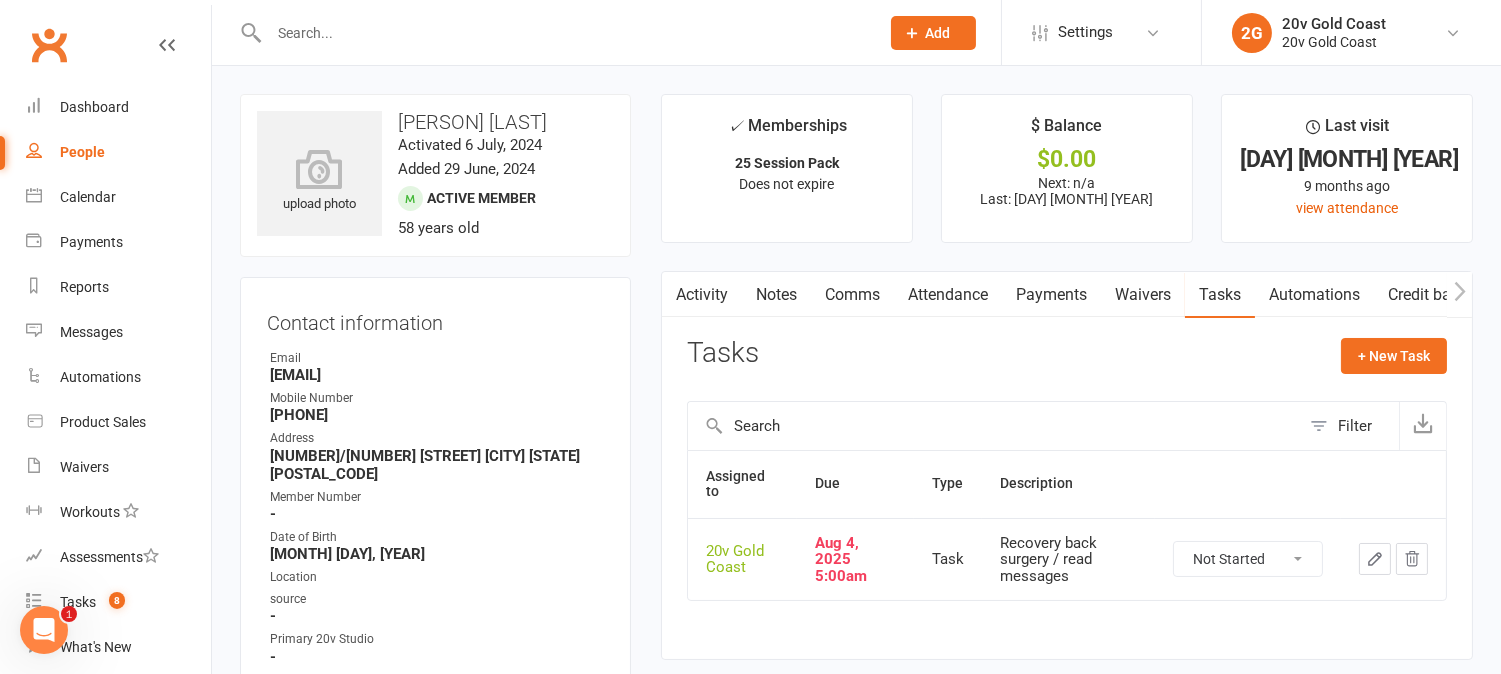 click on "Payments" at bounding box center [1051, 295] 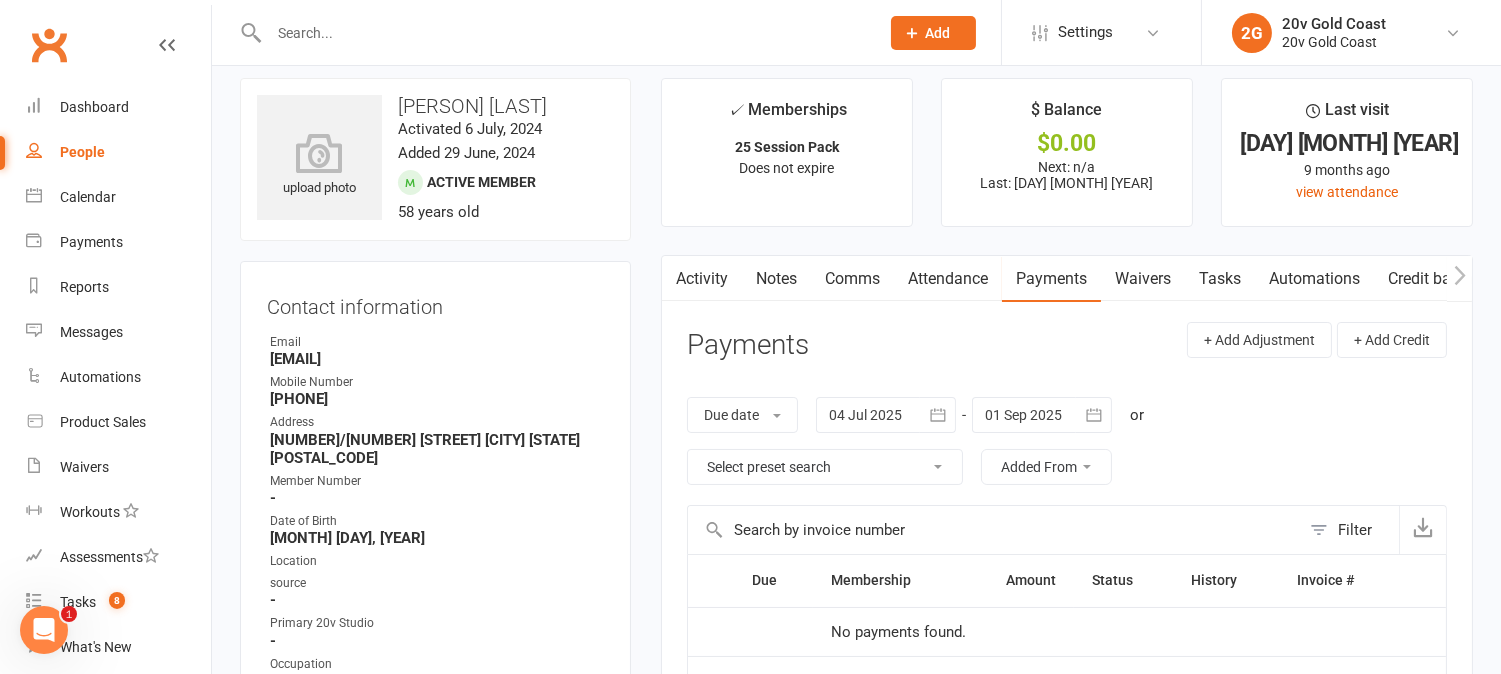 scroll, scrollTop: 0, scrollLeft: 0, axis: both 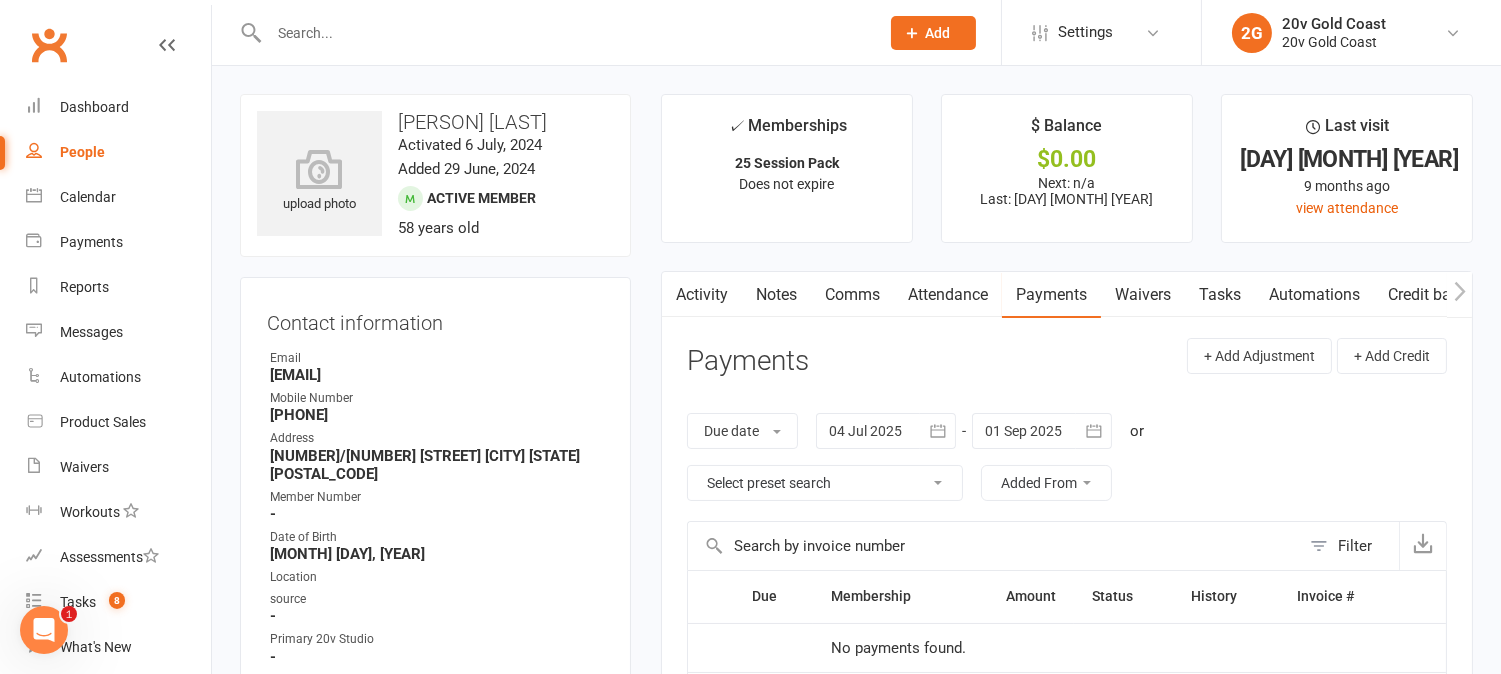click on "Tasks" at bounding box center (1220, 295) 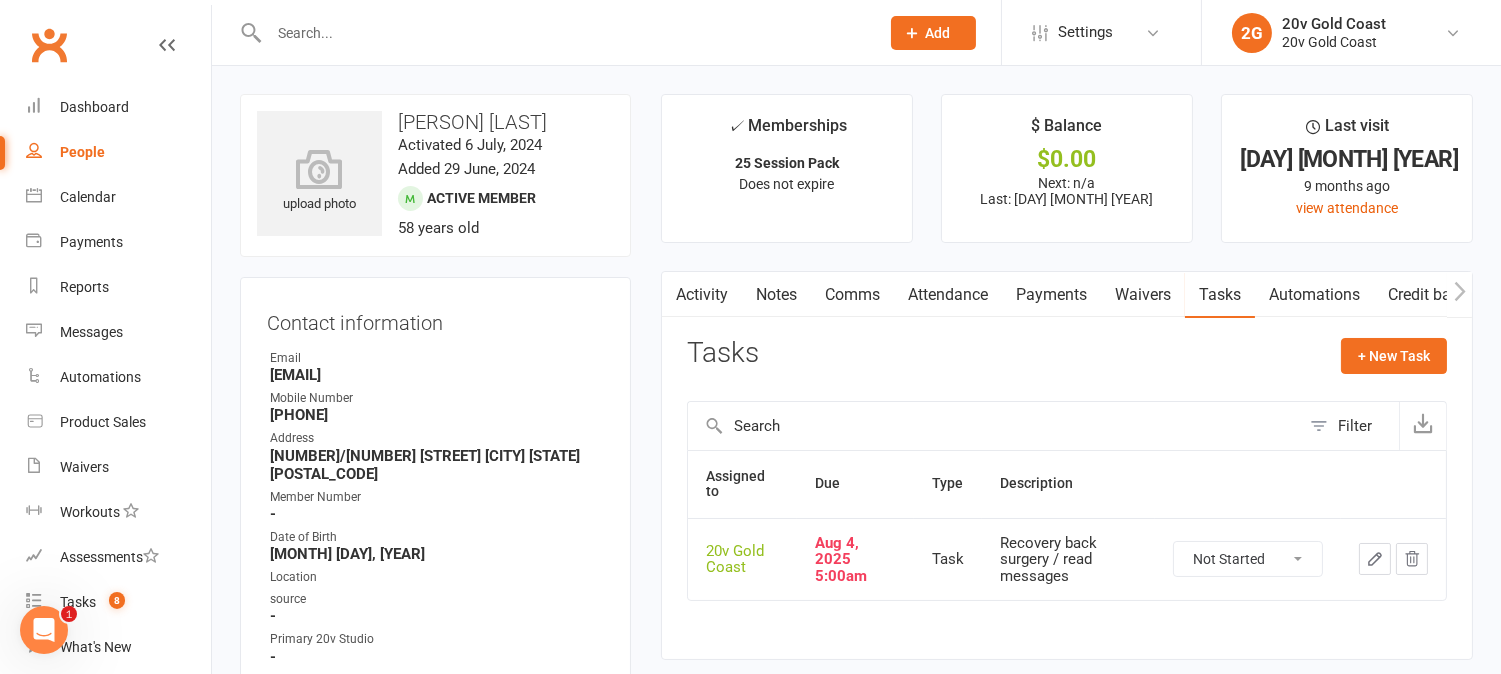 click 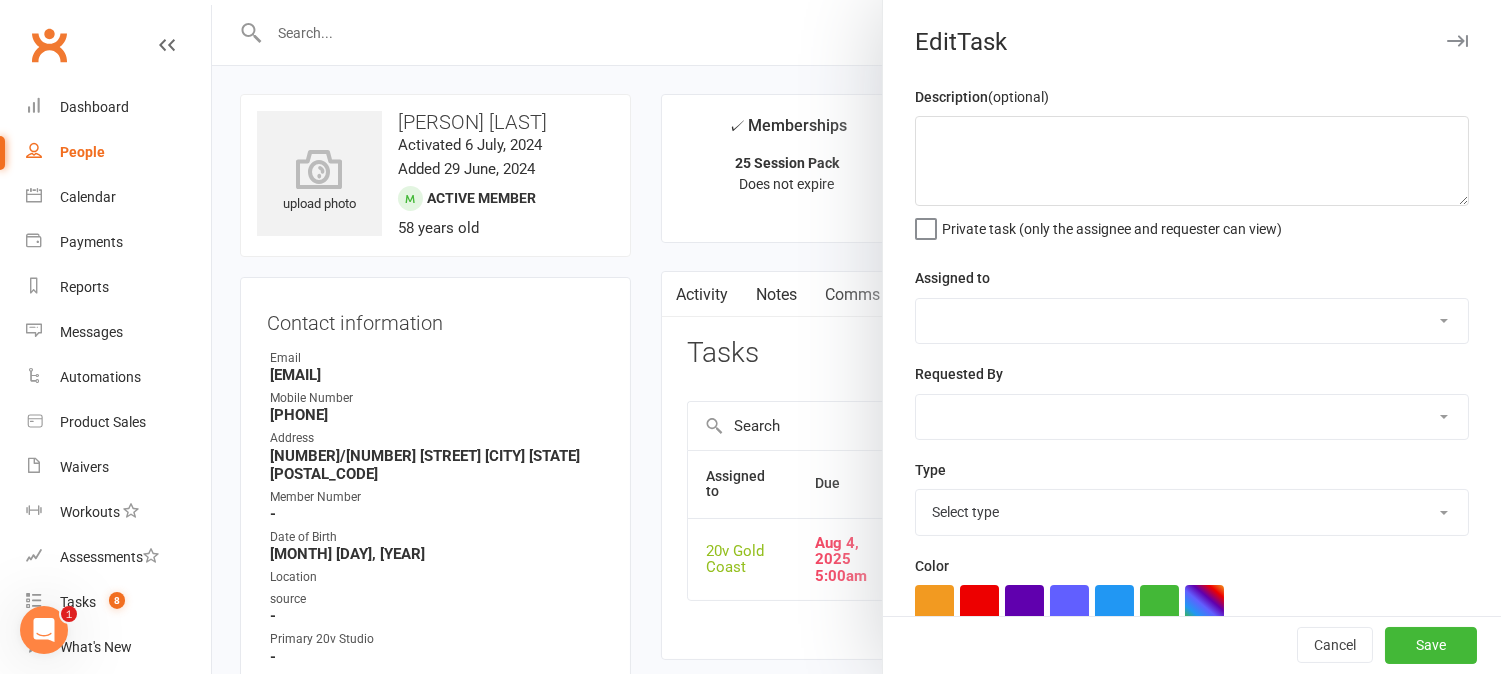 type on "Recovery back surgery / read messages" 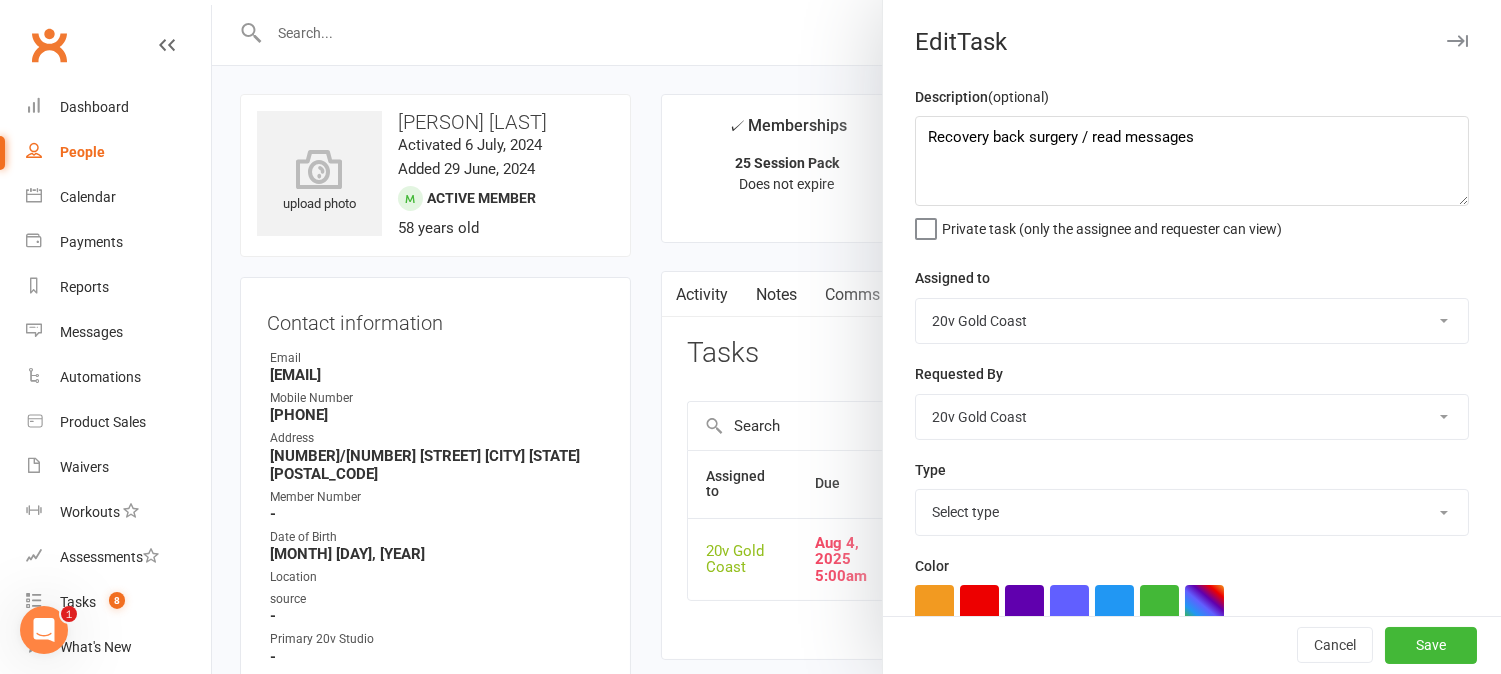 select on "27552" 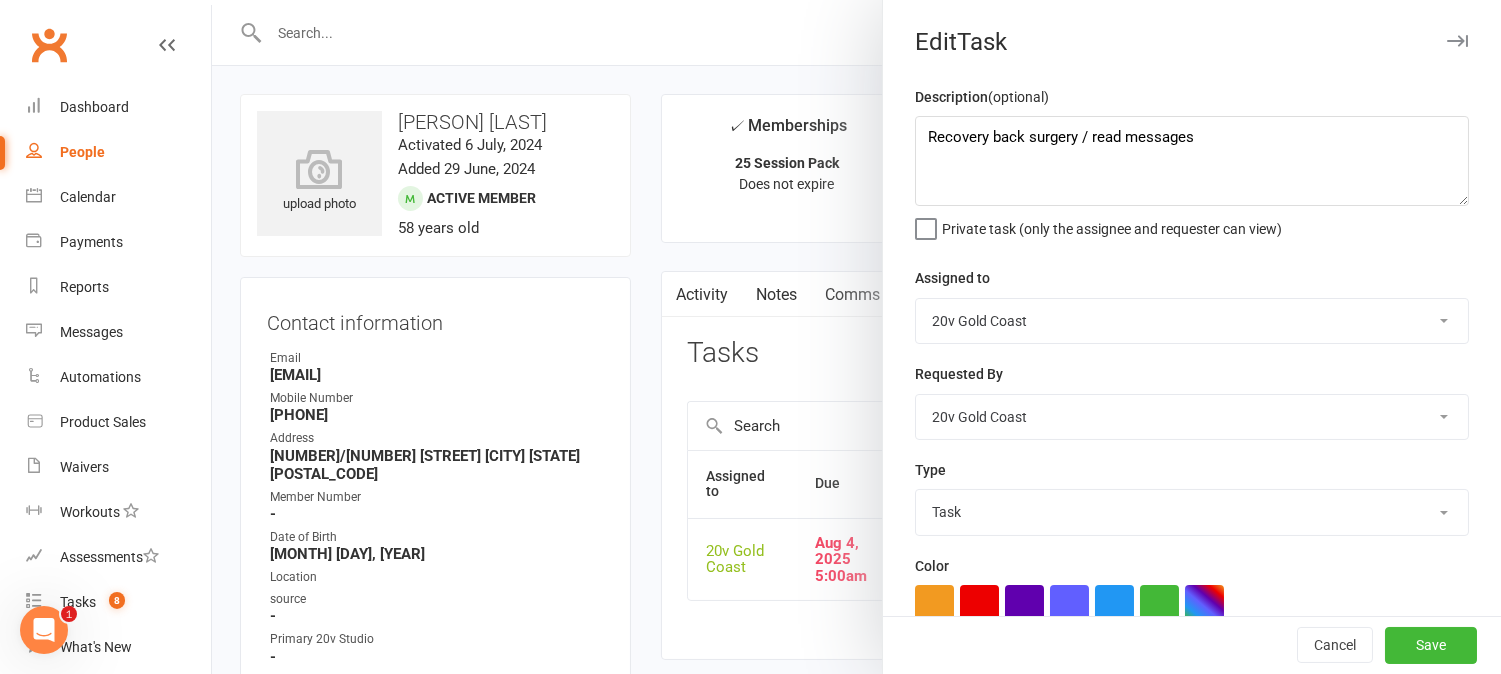 scroll, scrollTop: 222, scrollLeft: 0, axis: vertical 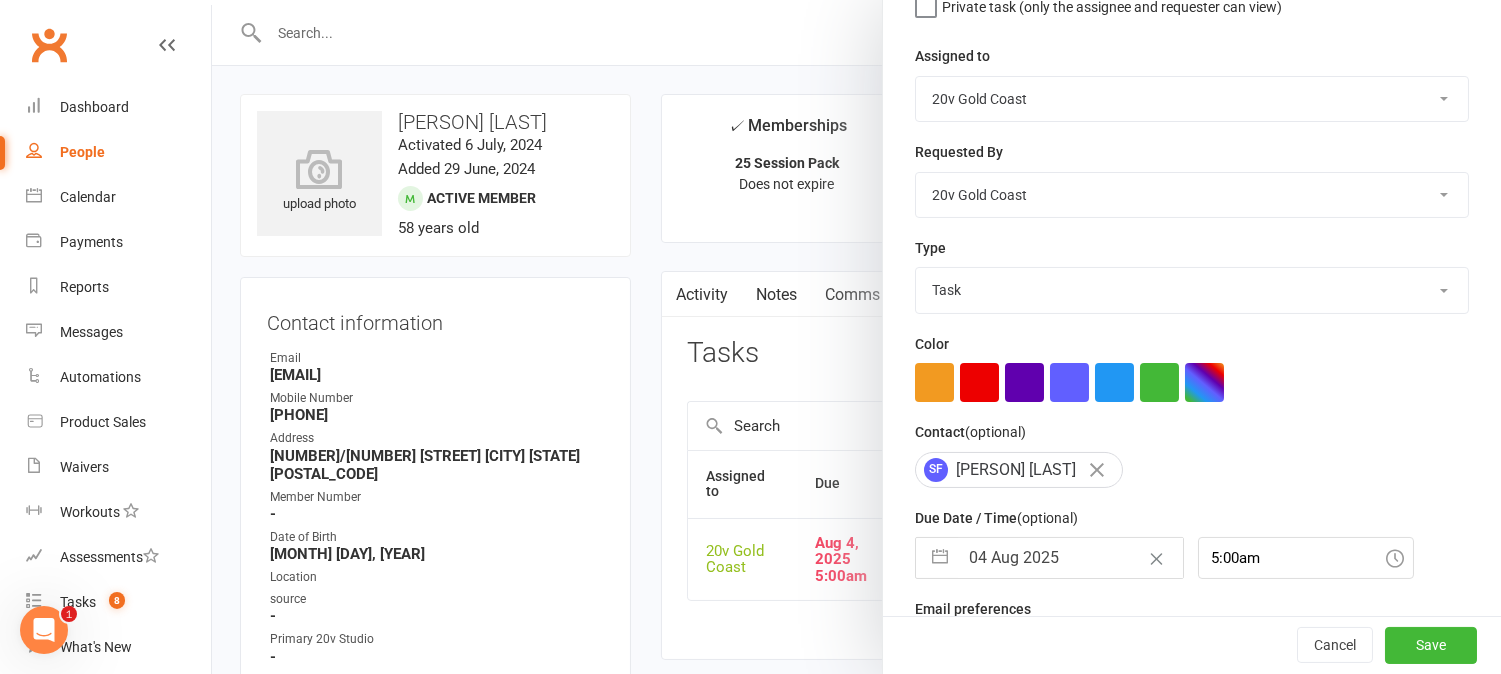click at bounding box center [856, 337] 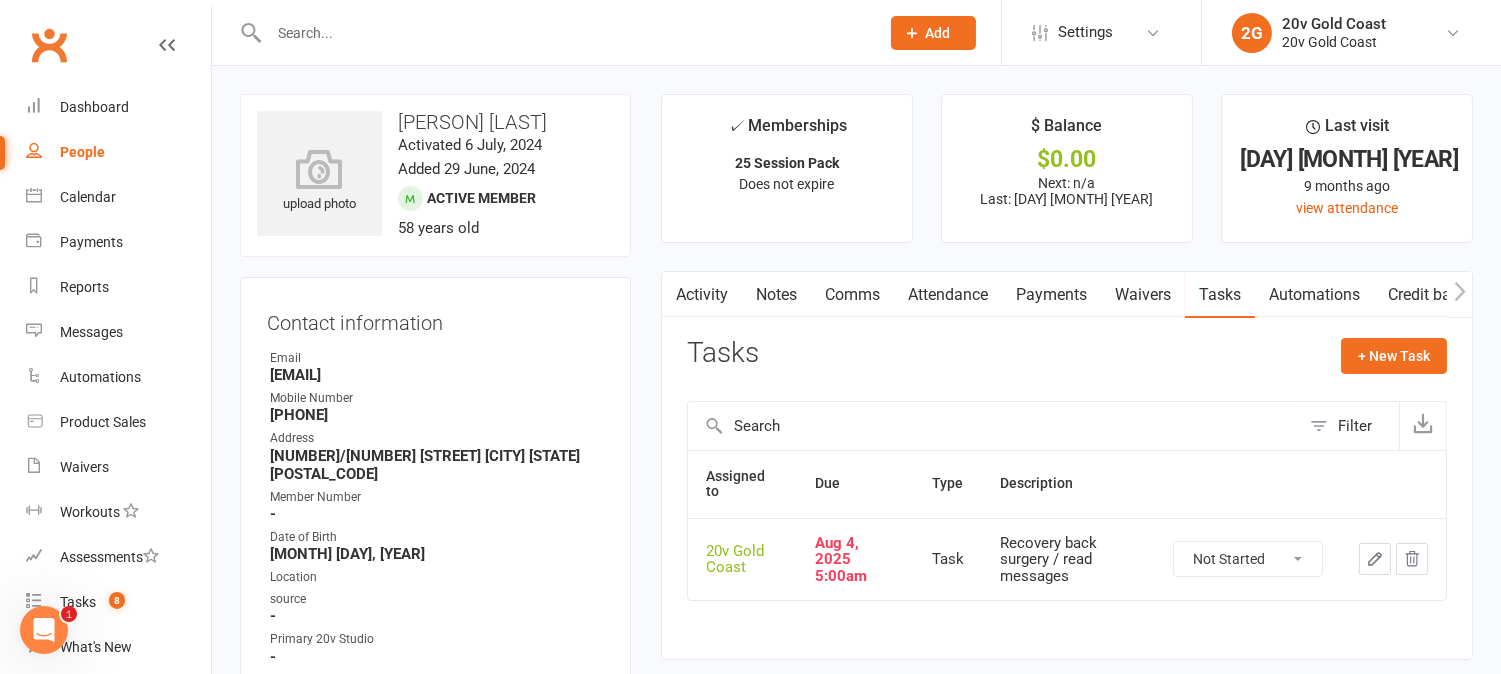 click on "Not Started In Progress Waiting Complete" 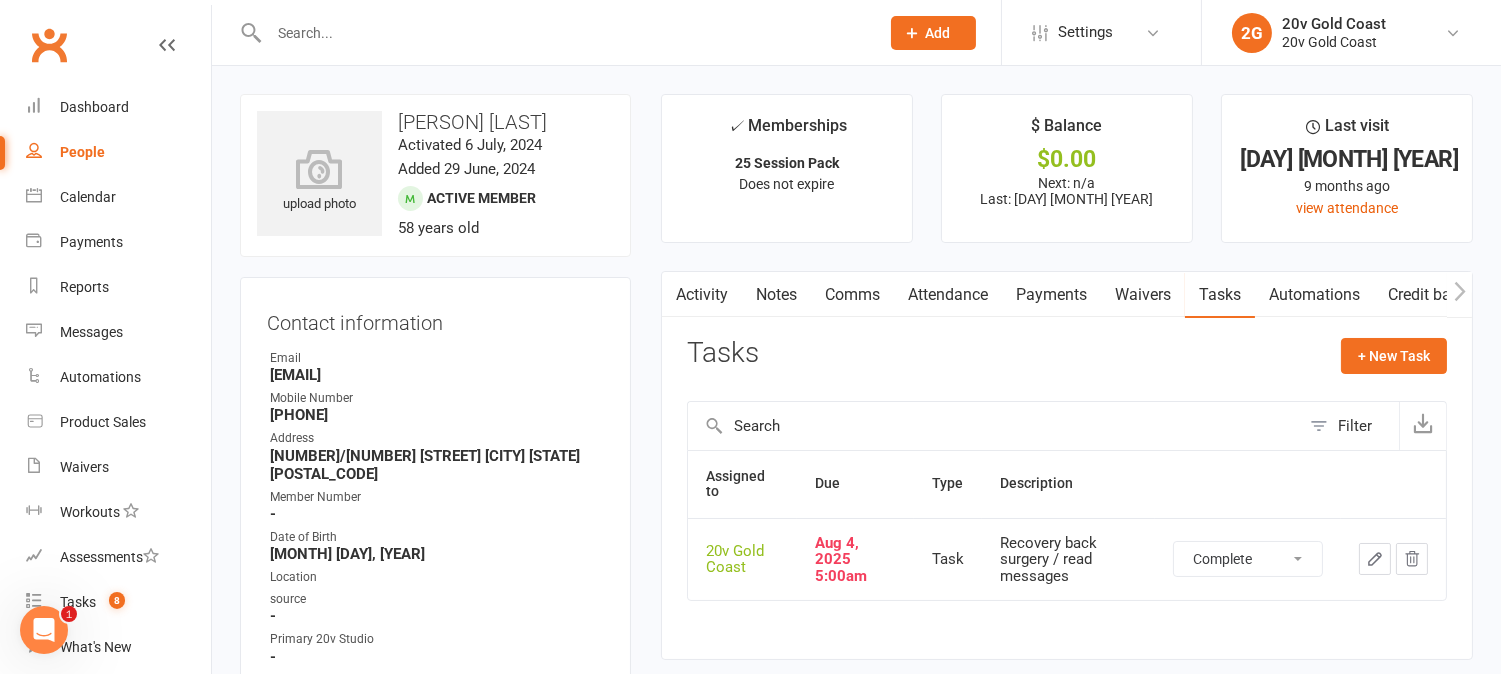 click on "Not Started In Progress Waiting Complete" 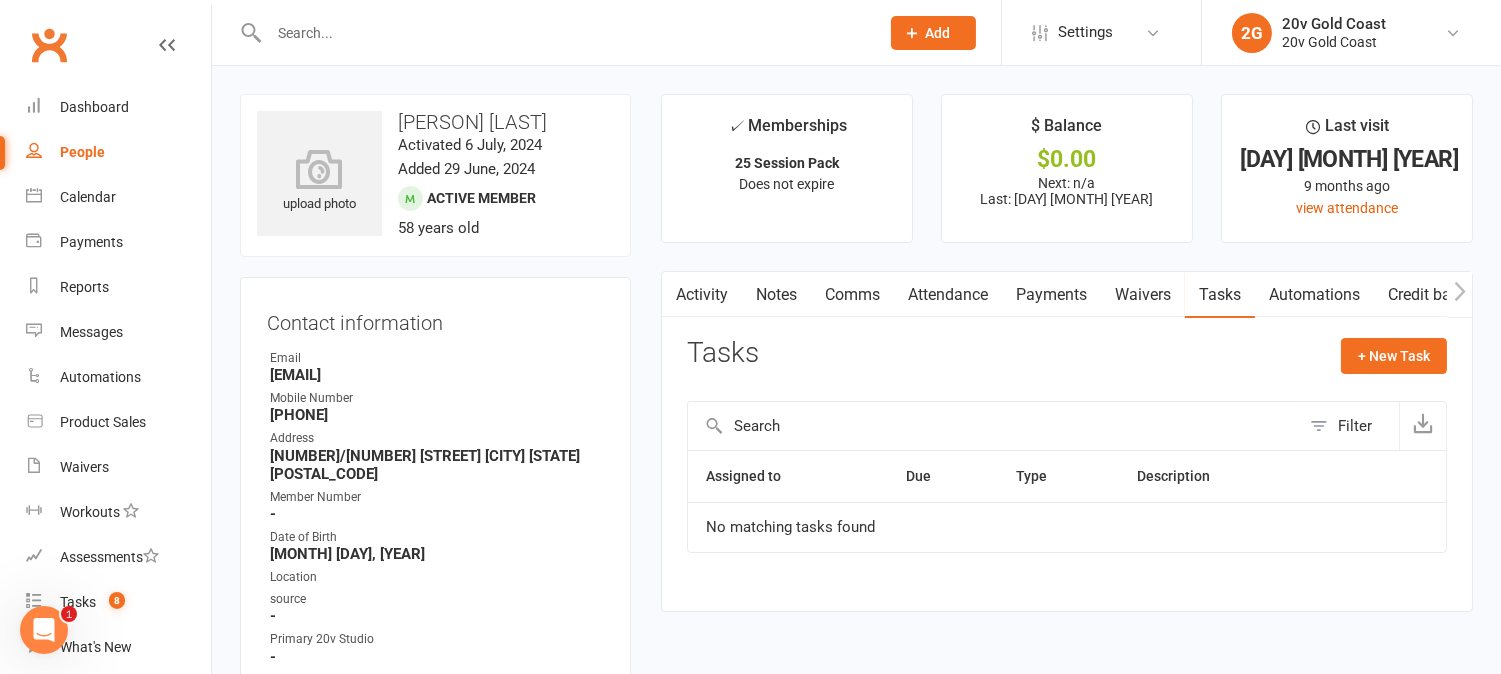 click on "Activity" at bounding box center (702, 295) 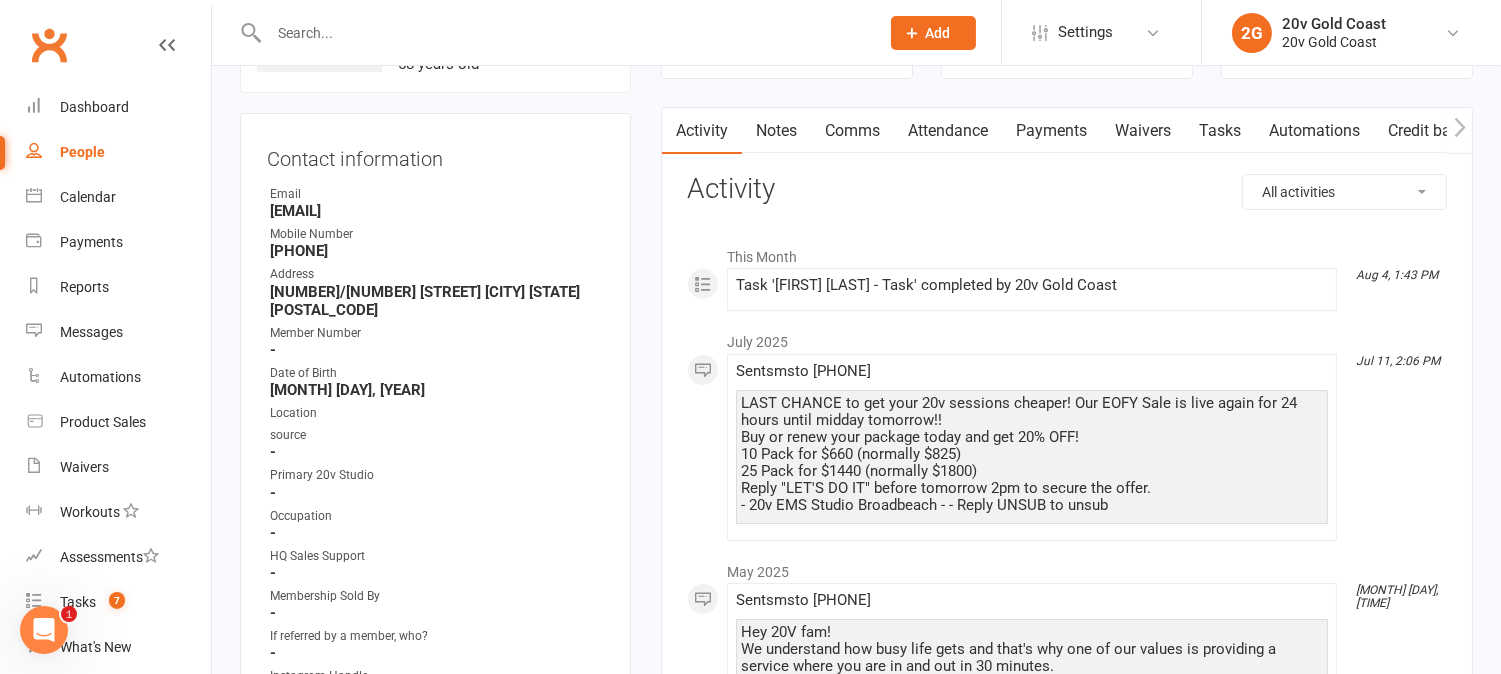 scroll, scrollTop: 0, scrollLeft: 0, axis: both 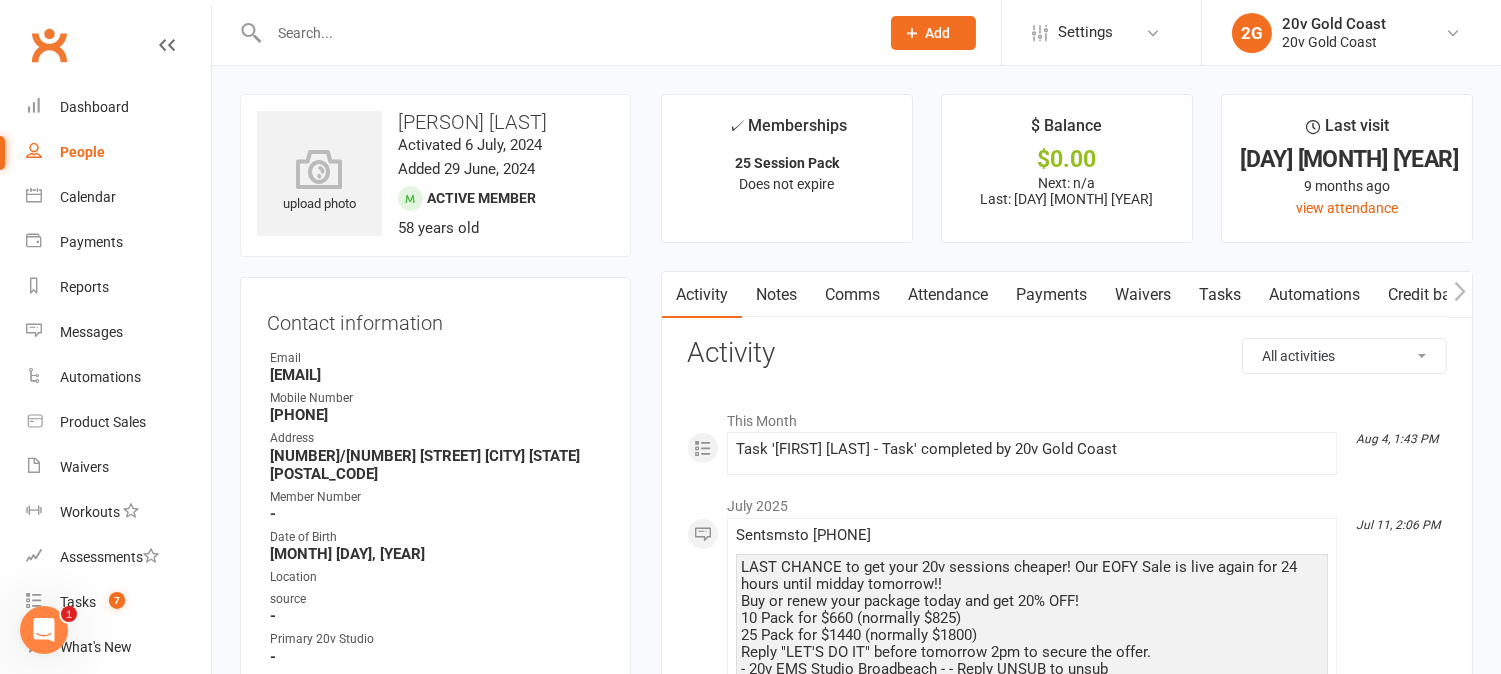 click on "Notes" at bounding box center (776, 295) 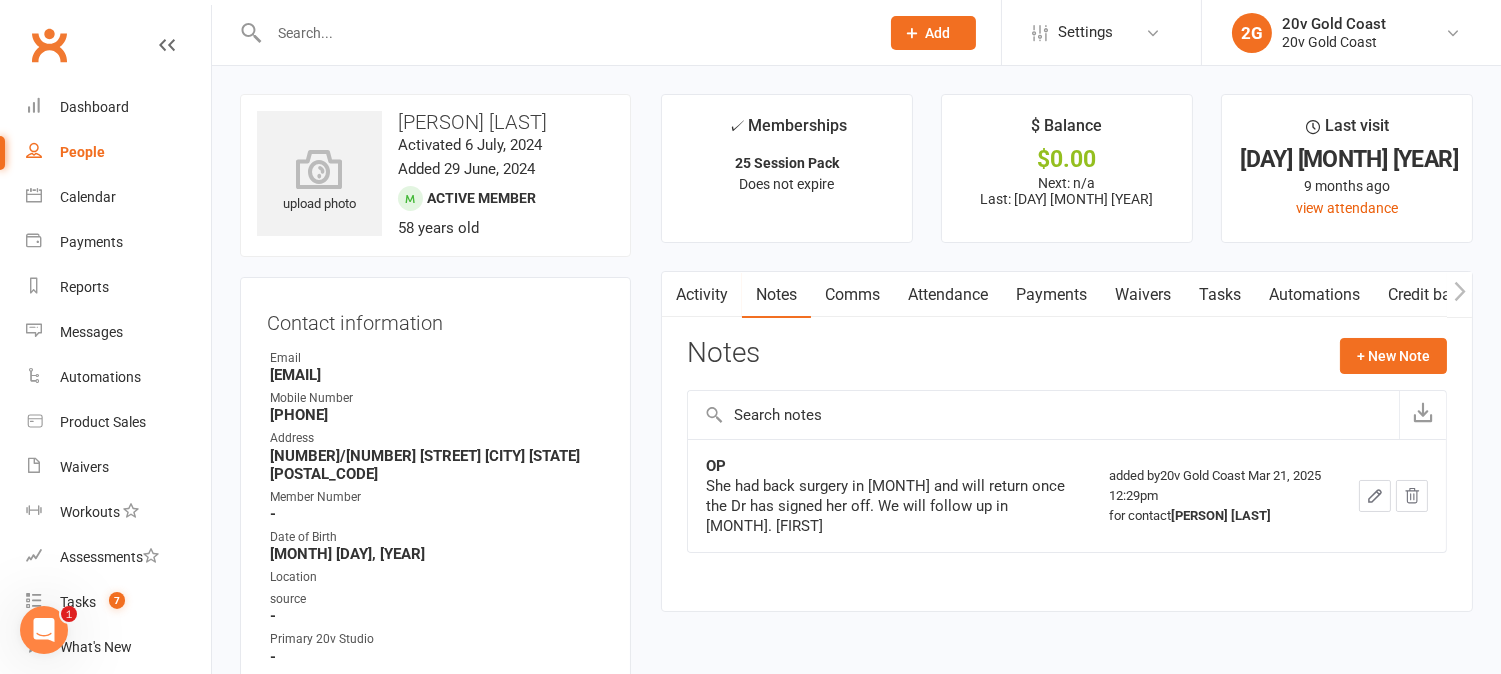 click on "Comms" at bounding box center [852, 295] 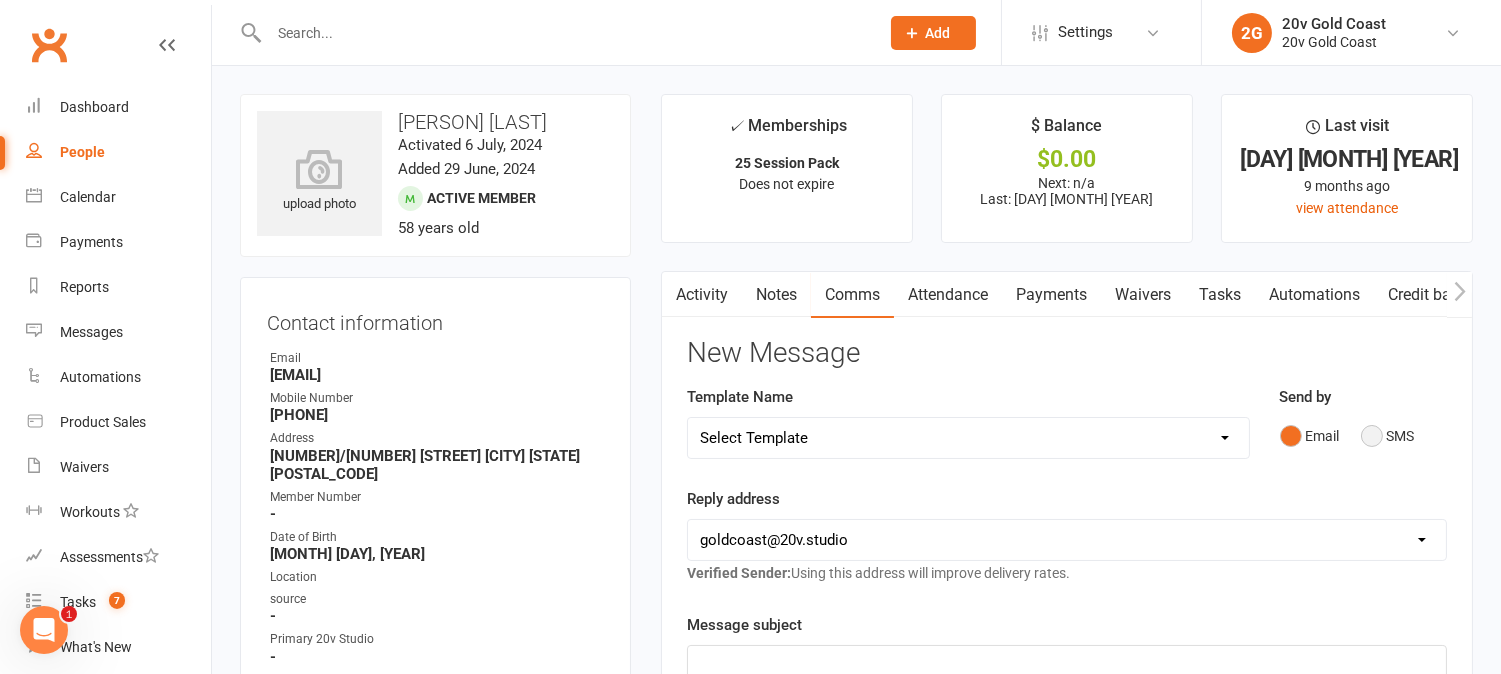 click on "SMS" at bounding box center (1388, 436) 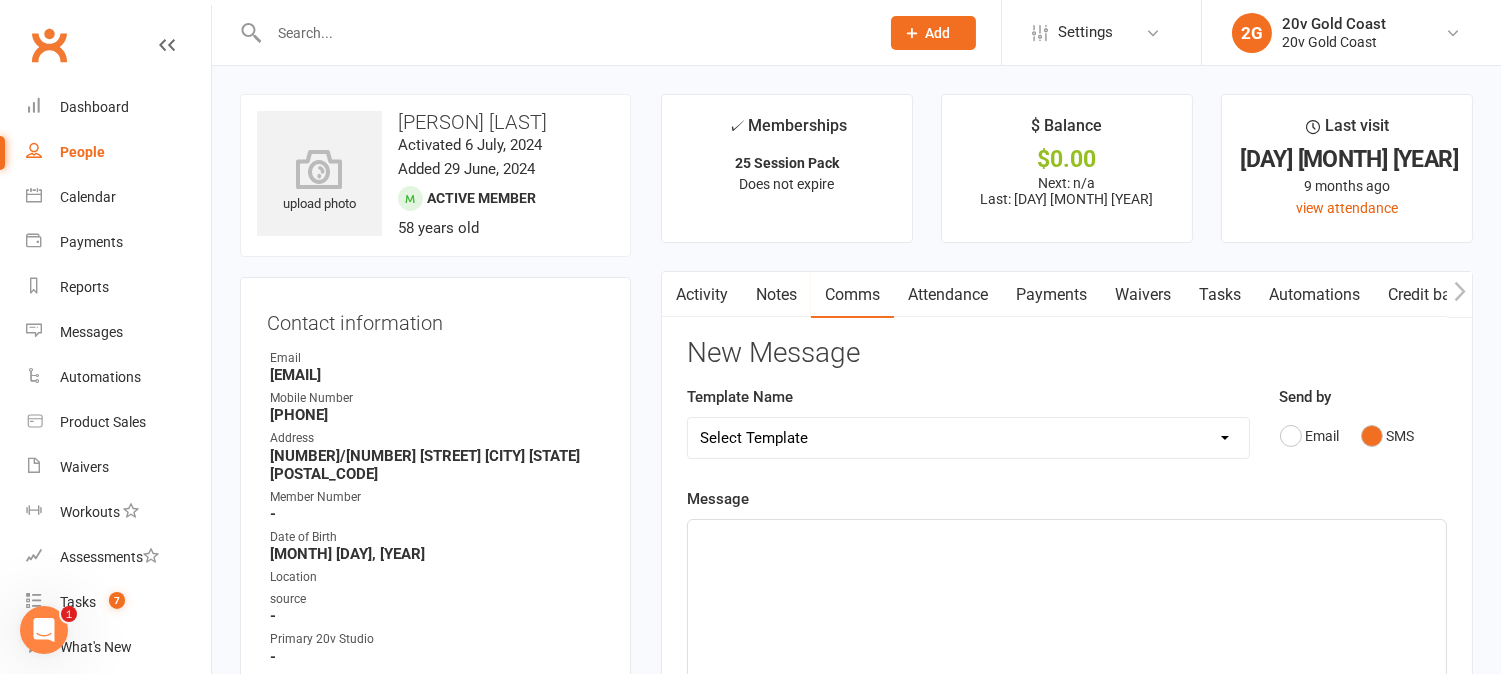 click on "﻿" 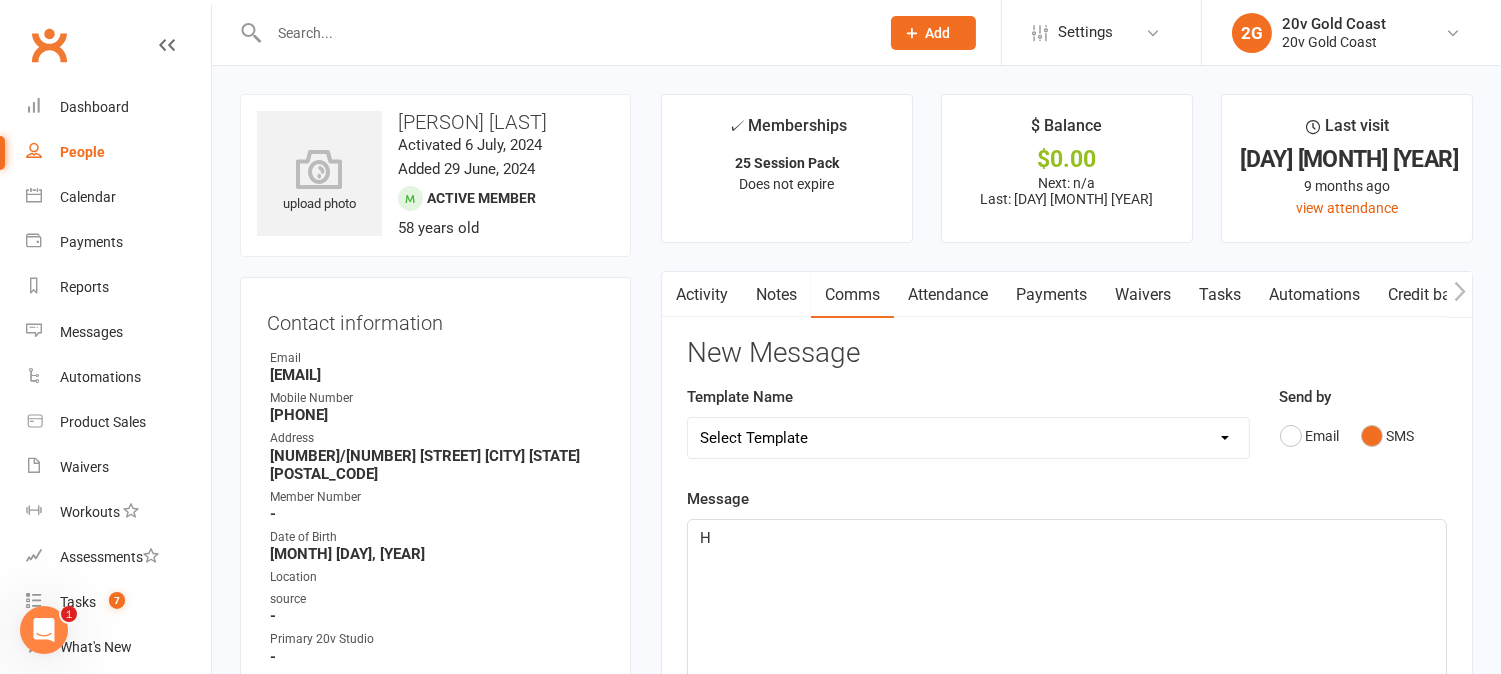 type 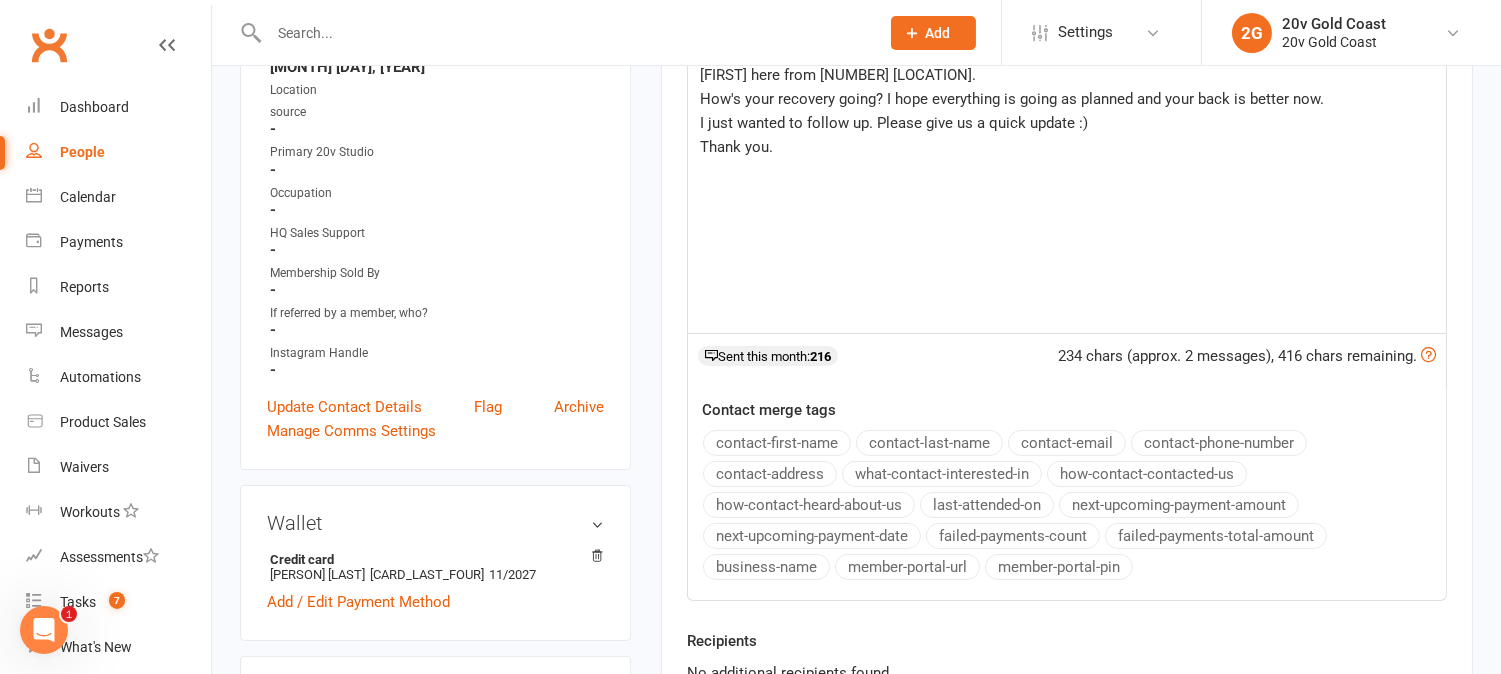 scroll, scrollTop: 666, scrollLeft: 0, axis: vertical 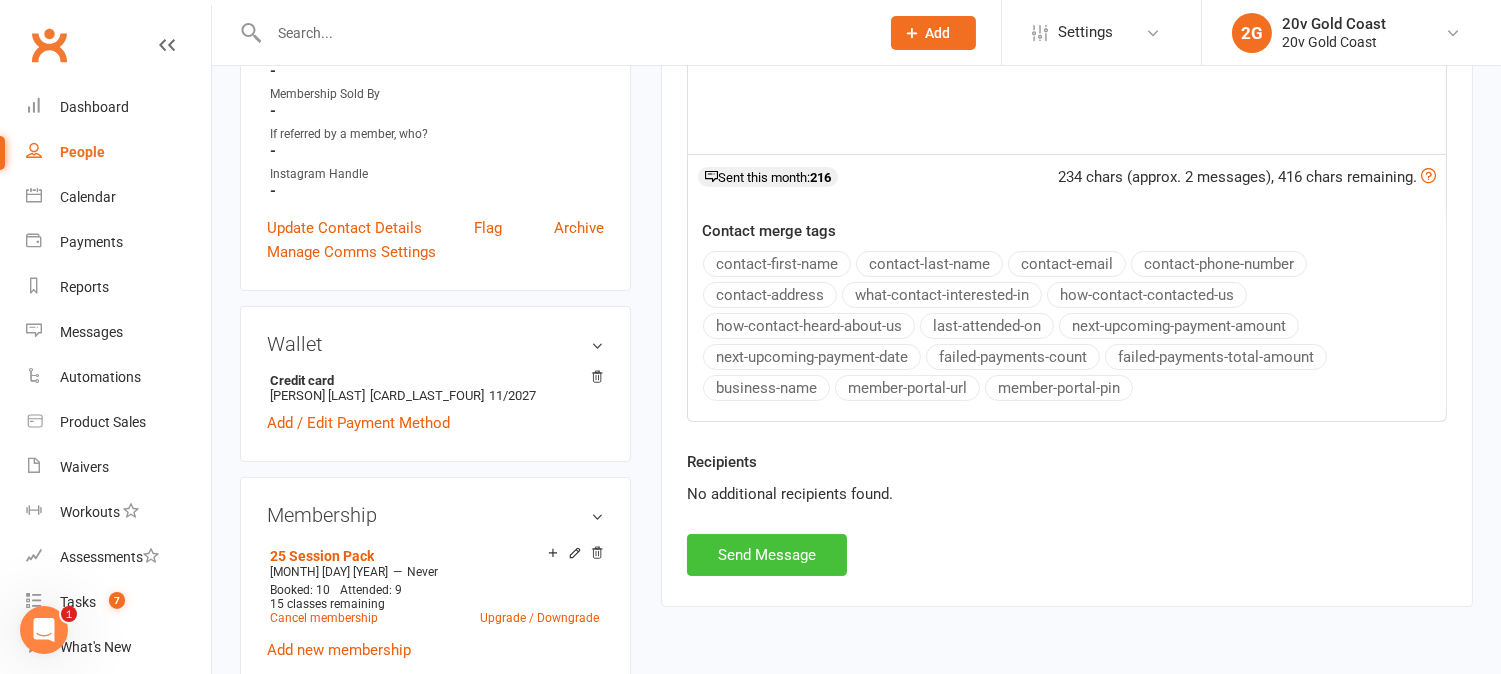 click on "Send Message" at bounding box center [767, 555] 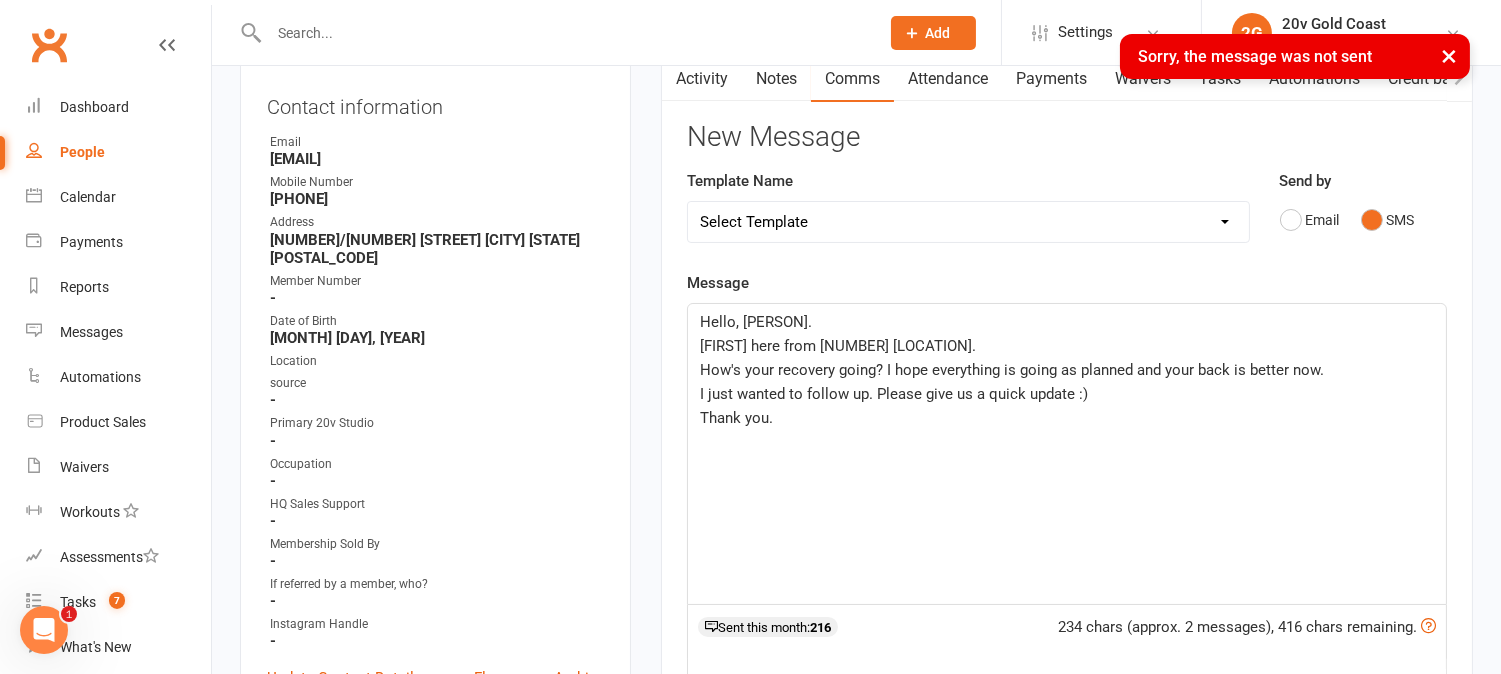 scroll, scrollTop: 333, scrollLeft: 0, axis: vertical 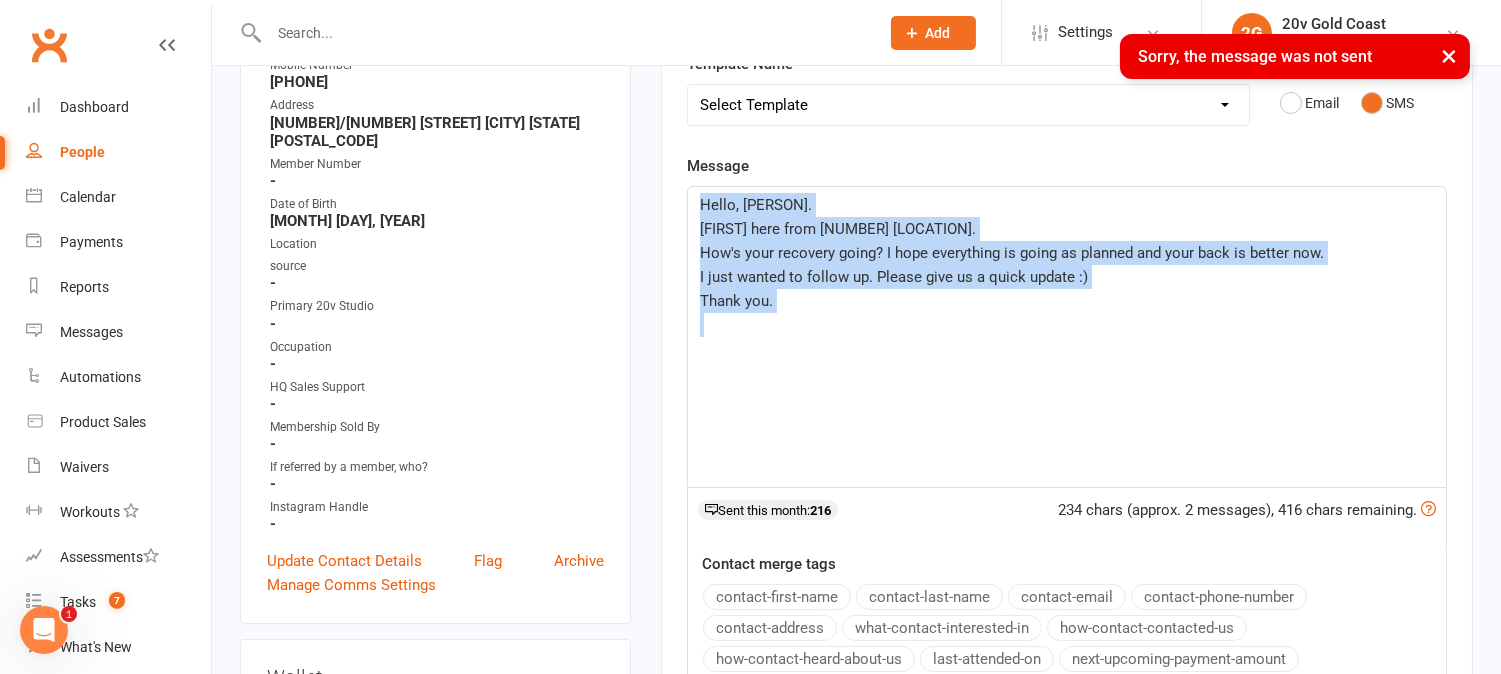 drag, startPoint x: 950, startPoint y: 341, endPoint x: 637, endPoint y: 194, distance: 345.8005 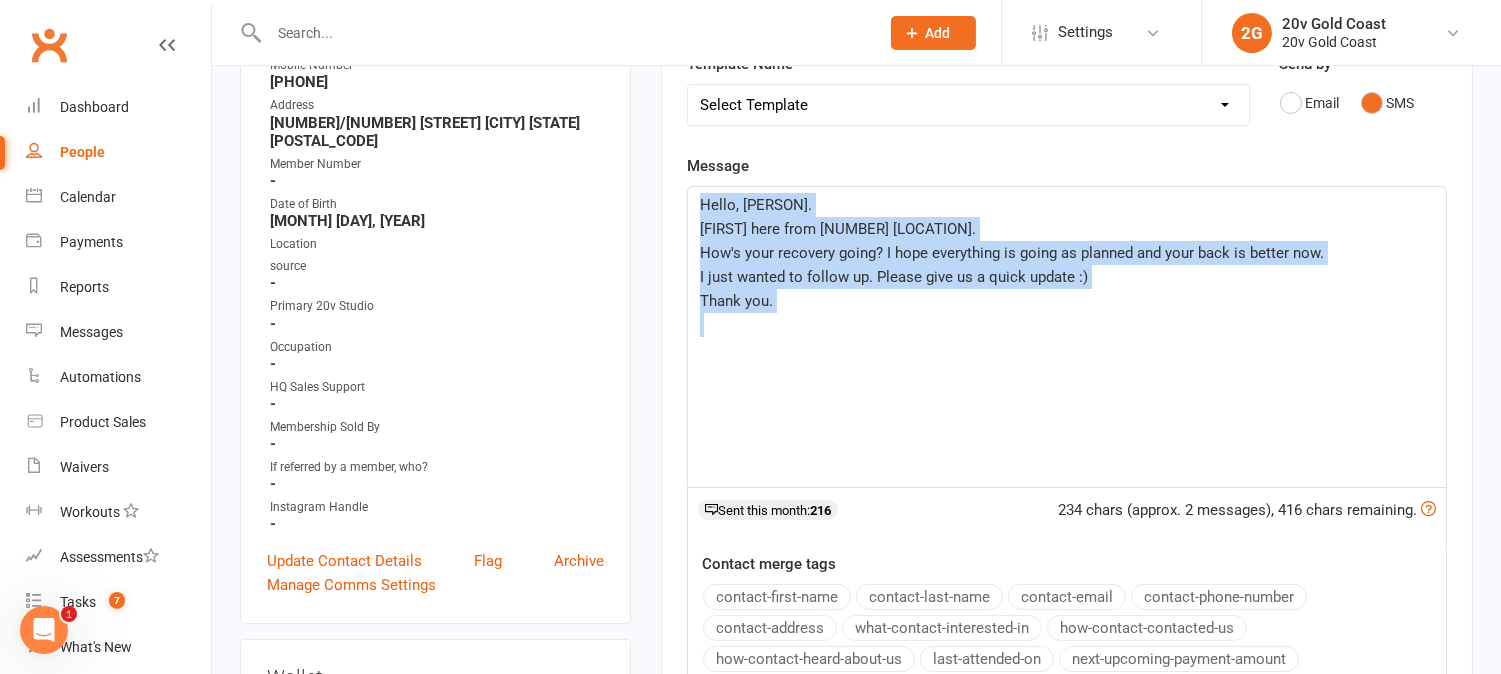 copy on "Hello, Sue. Juan here from 20v Broadbeach. How's your recovery going? I hope everything is going as planned and your back is better now.  I just wanted to follow up. Please give us a quick update :) Thank you." 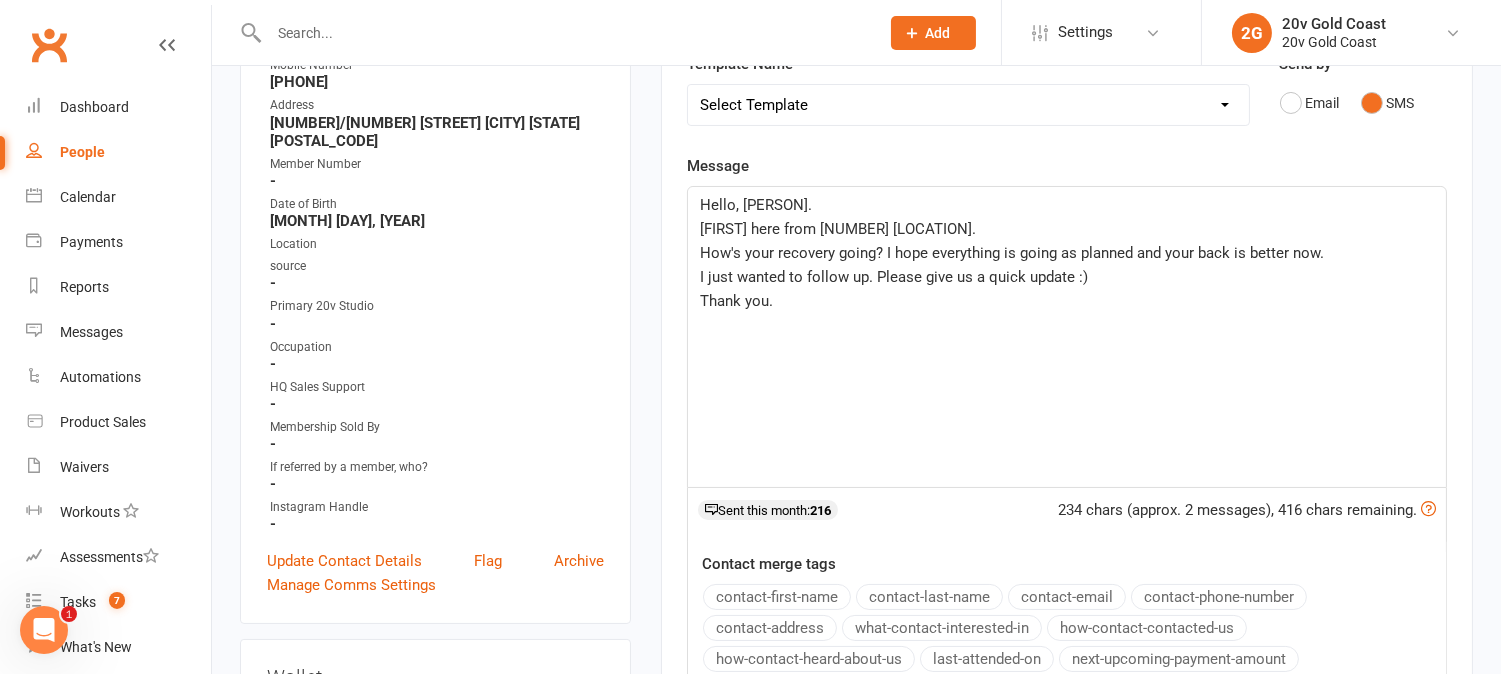 click on "upload photo Sue Fairweather Activated 6 July, 2024 Added 29 June, 2024   Active member 58 years old  Contact information Owner   Email  sue.fairweather@ultiqa.com.au
Mobile Number  0404255603
Address  701/159 OLD BURLEIGH ROAD Broadbeach Qld 4218
Member Number  -
Date of Birth  May 2, 1967
Location
source  -
Primary 20v Studio  -
Occupation  -
HQ Sales Support  -
Membership Sold By  -
If referred by a member, who?  -
Instagram Handle  -
Update Contact Details Flag Archive Manage Comms Settings
Wallet Credit card SUE C Fairweather  xxxx xxxx xxxx 2108  11/2027
Add / Edit Payment Method
Membership      25 Session Pack Jul 6 2024 — Never Booked: 10 Attended: 9 15 classes remaining    Cancel membership Upgrade / Downgrade Add new membership
Family Members  No relationships found. Add link to existing contact  Add link to new contact
Suspensions  No active suspensions found. Add new suspension
Email / SMS Subscriptions  edit Unsubscribed from Emails No
No
edit edit" at bounding box center (435, 1006) 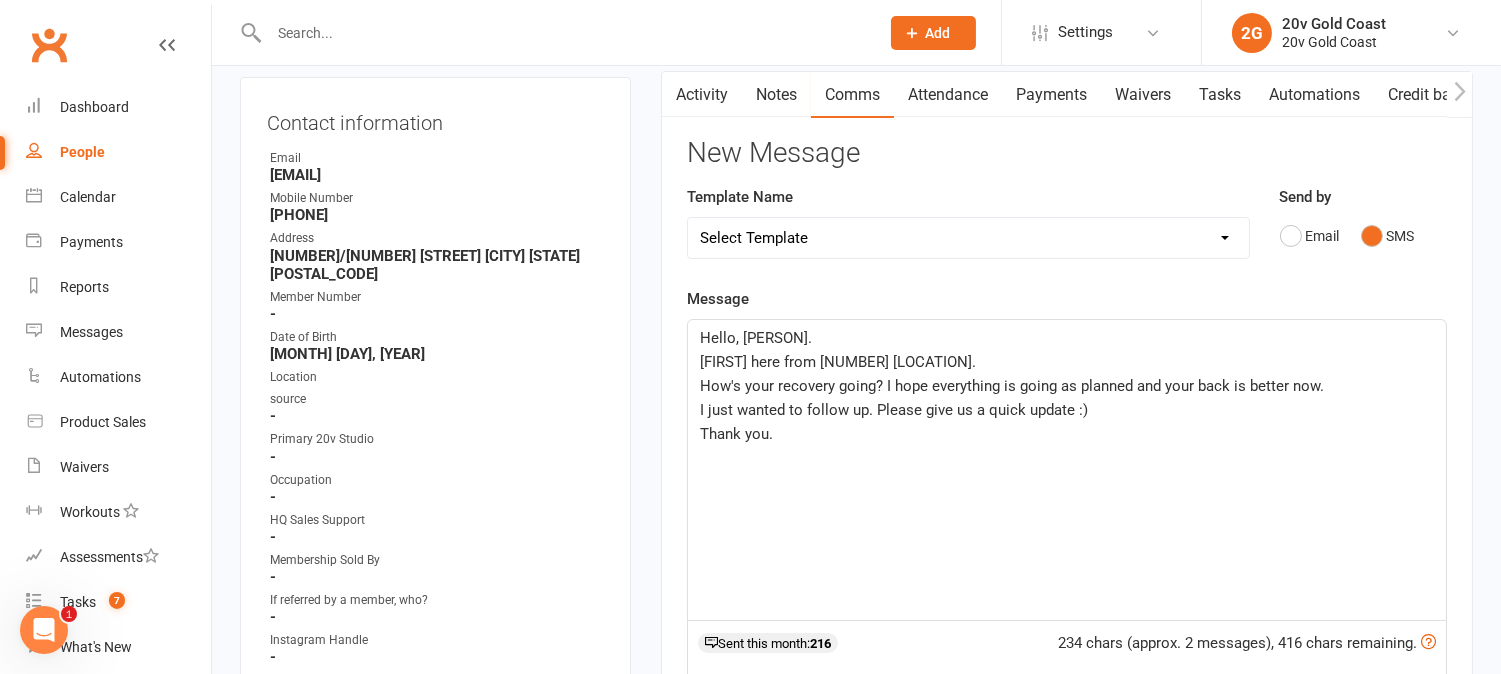 scroll, scrollTop: 0, scrollLeft: 0, axis: both 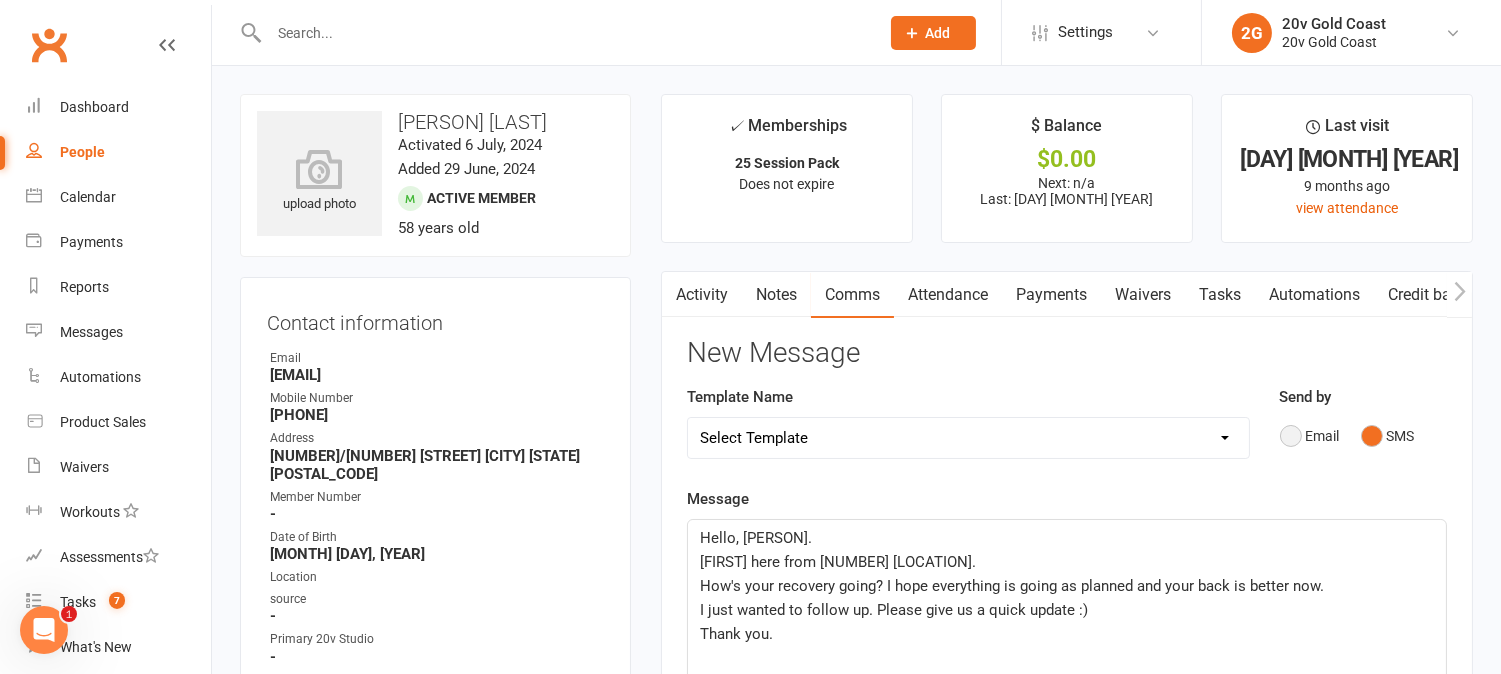 click on "Email" at bounding box center [1310, 436] 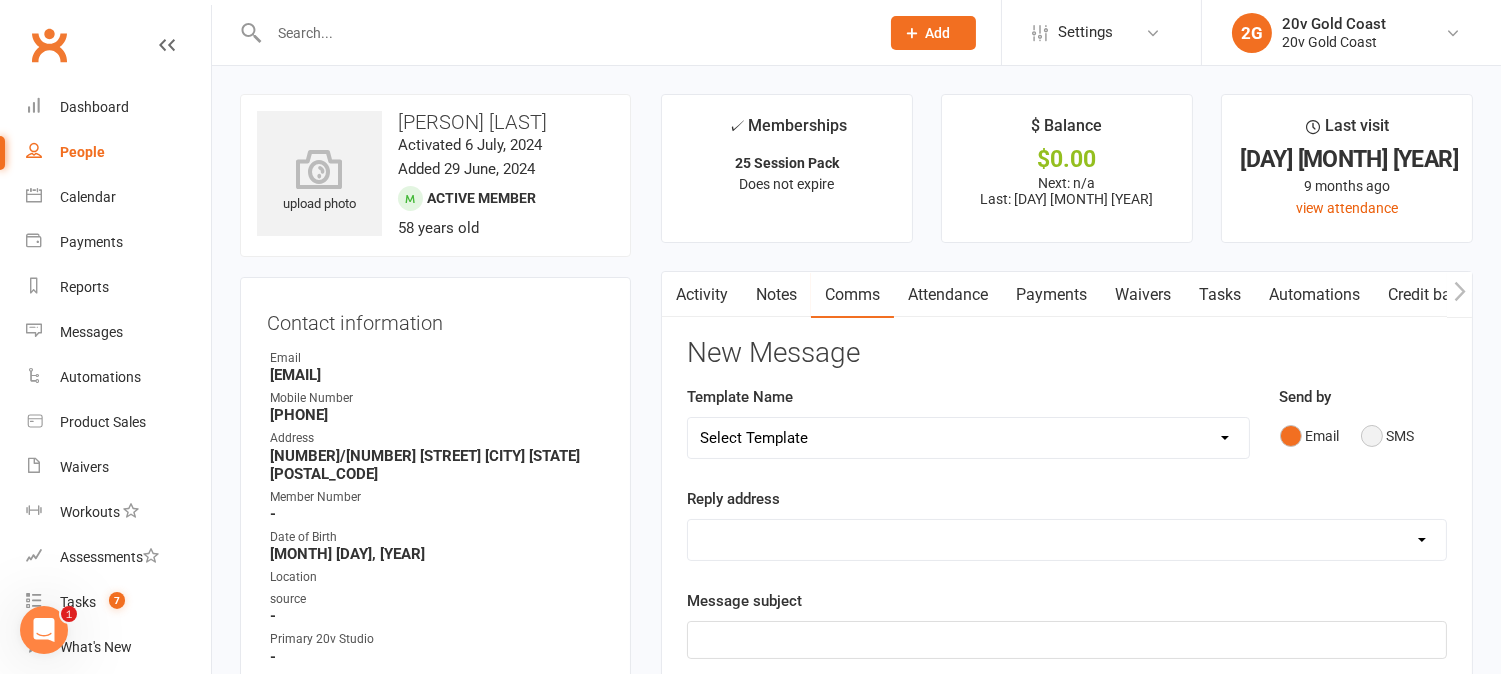 click on "SMS" at bounding box center (1388, 436) 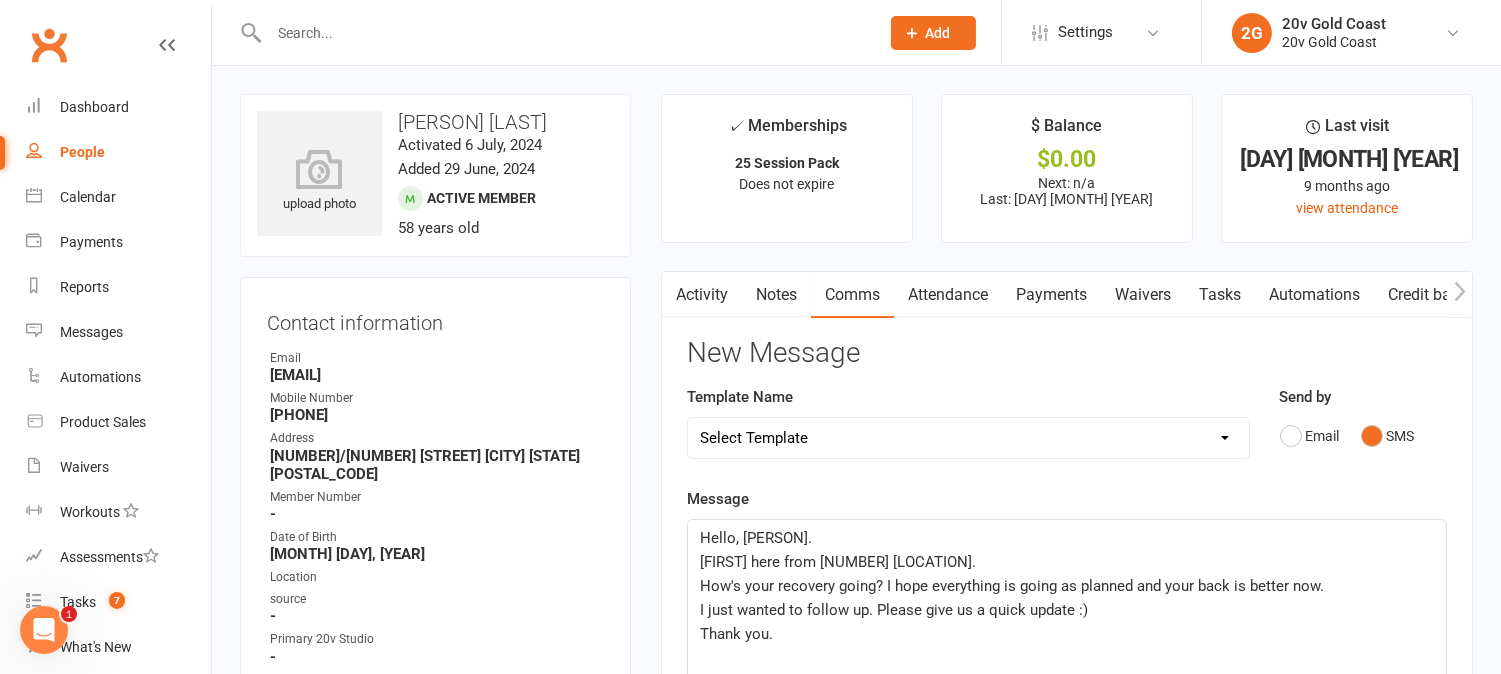 click on "Hello, [FIRST]." 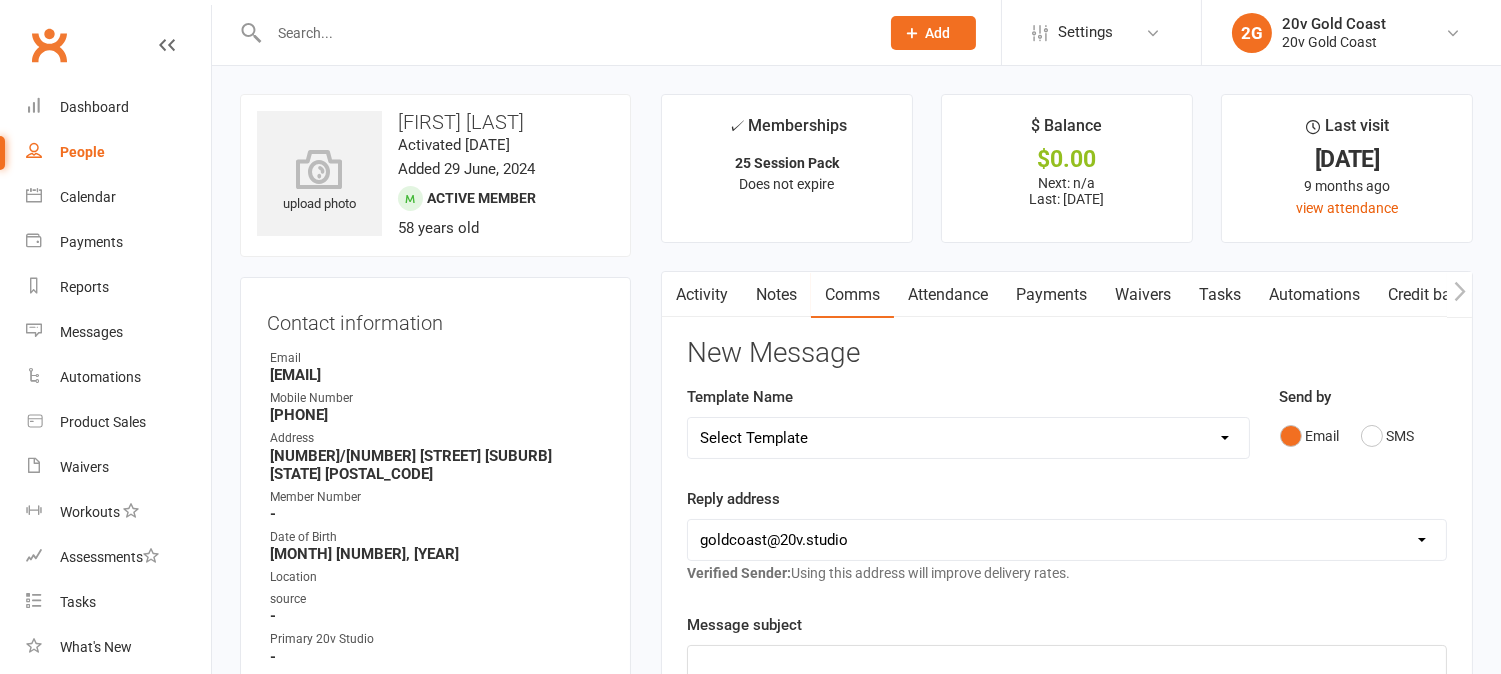 scroll, scrollTop: 126, scrollLeft: 0, axis: vertical 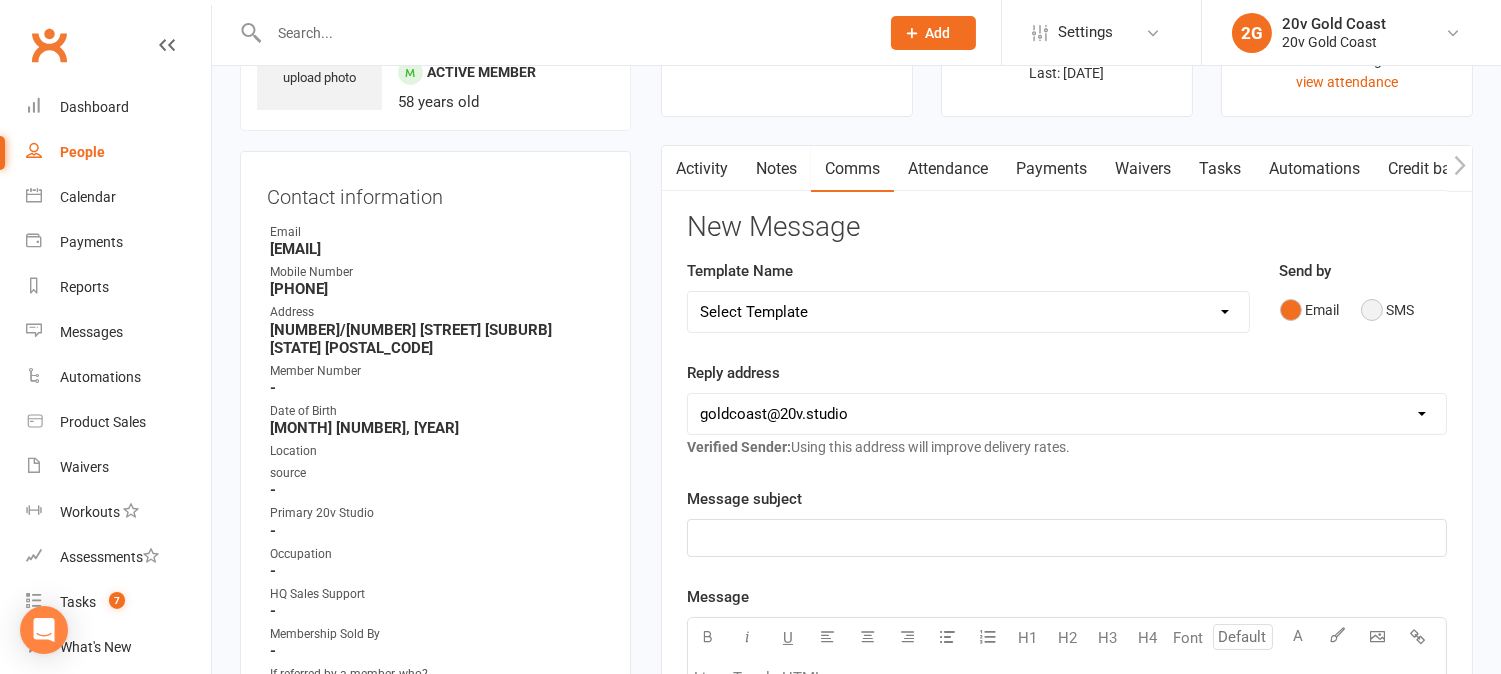 click on "SMS" at bounding box center (1388, 310) 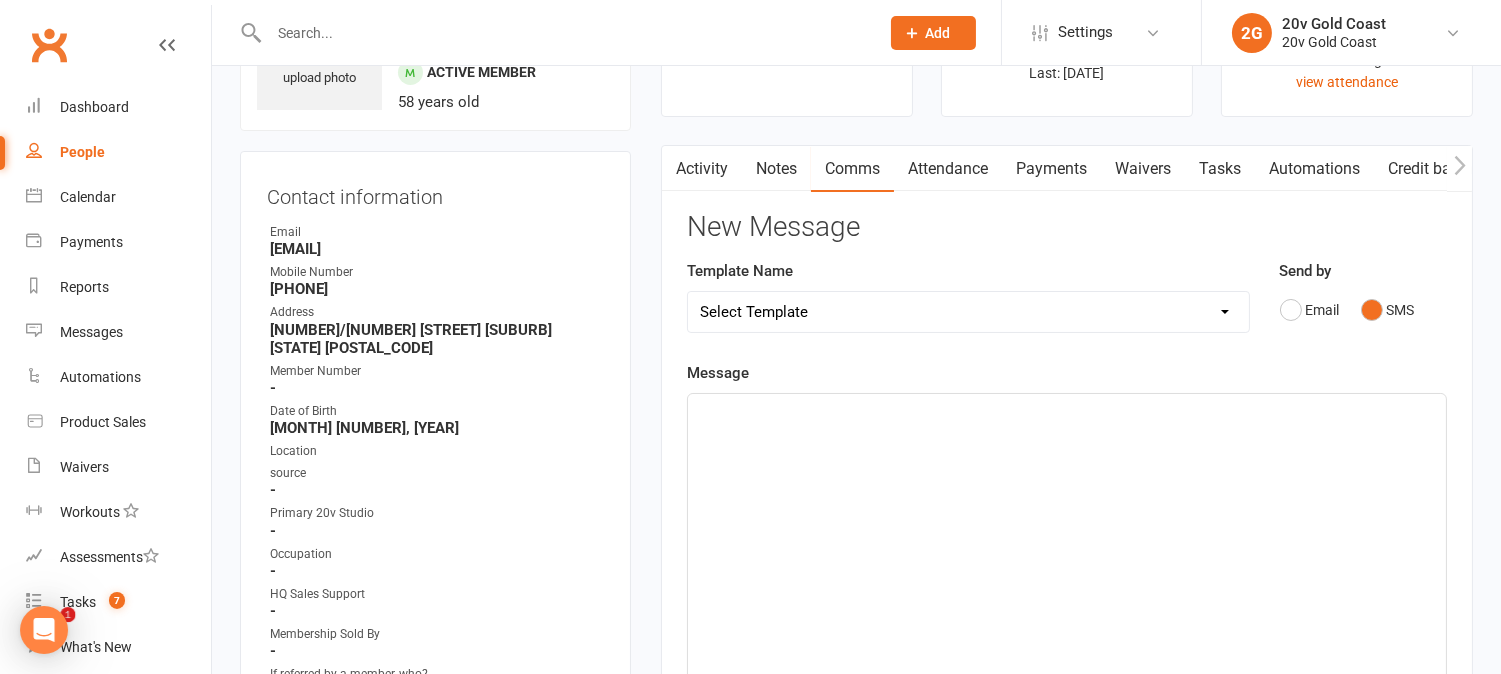 scroll, scrollTop: 0, scrollLeft: 0, axis: both 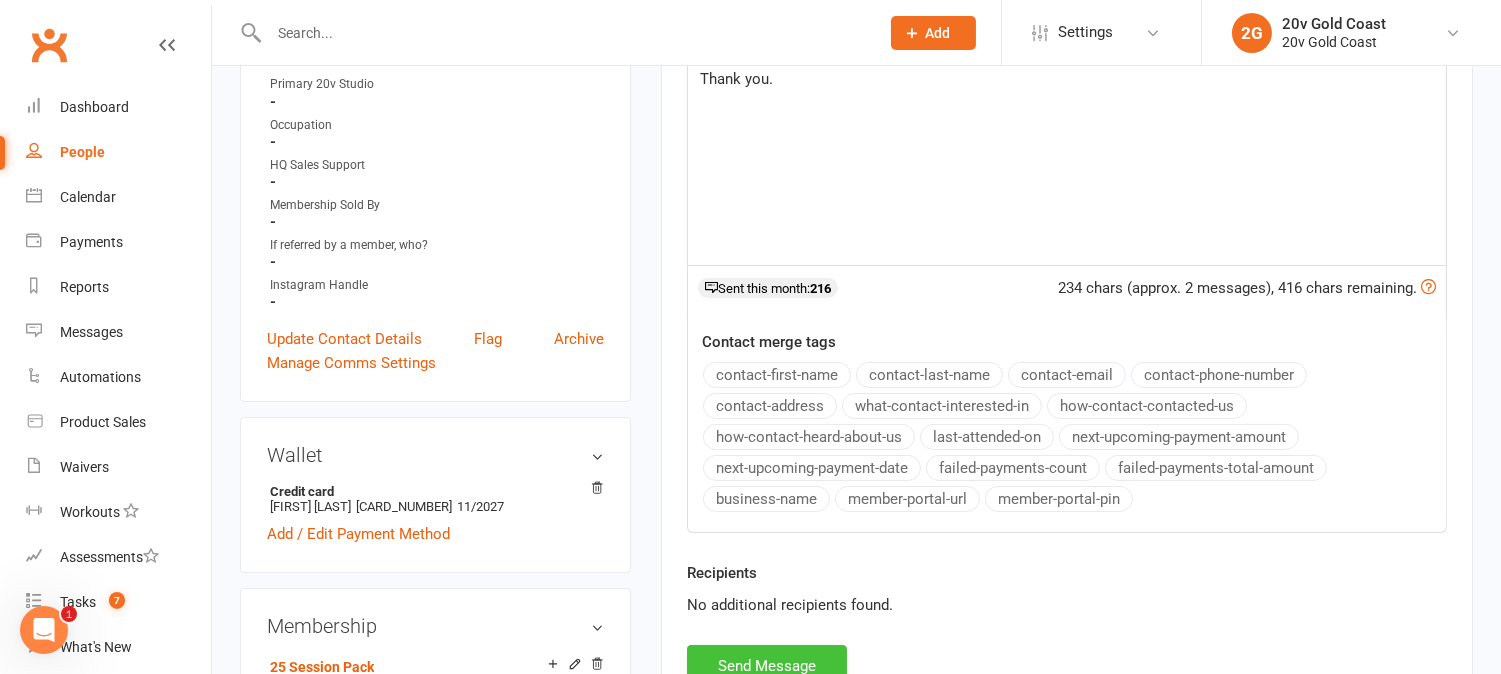 click on "Send Message" at bounding box center (767, 666) 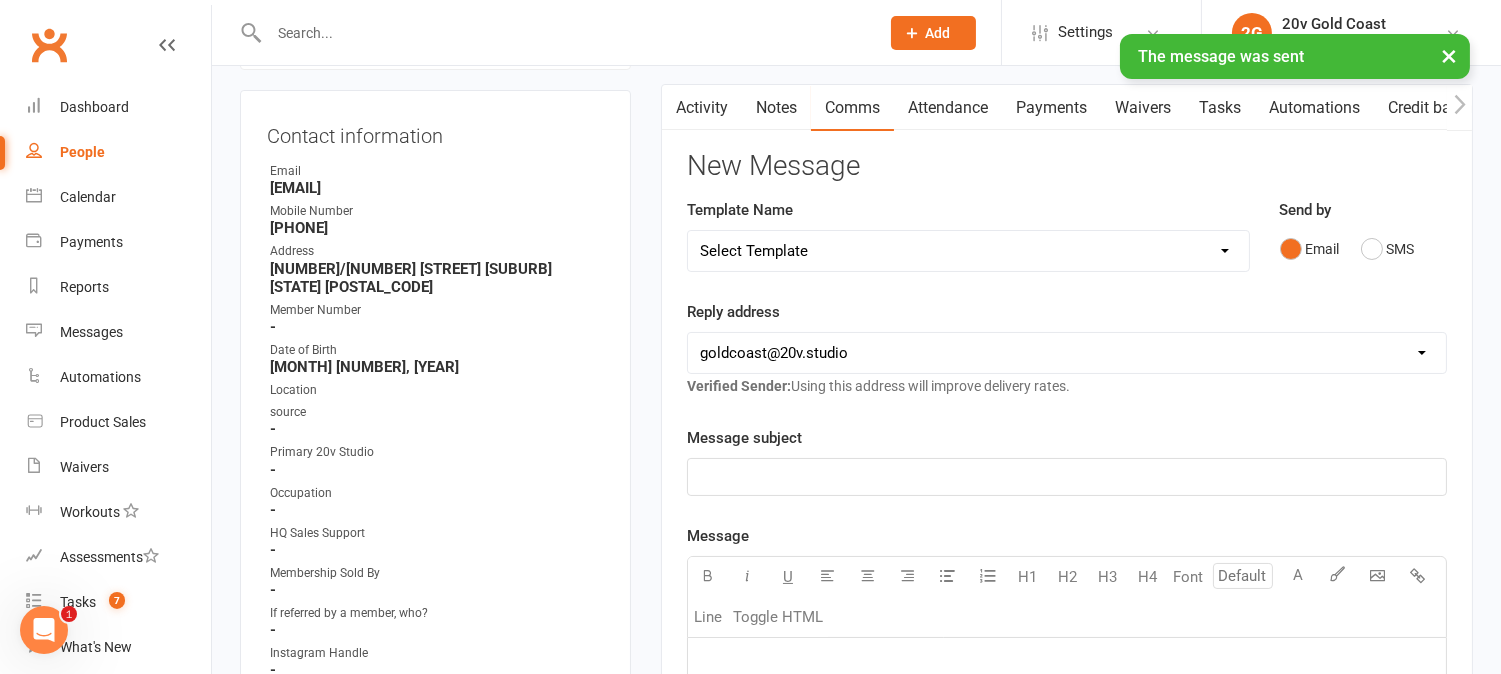 scroll, scrollTop: 0, scrollLeft: 0, axis: both 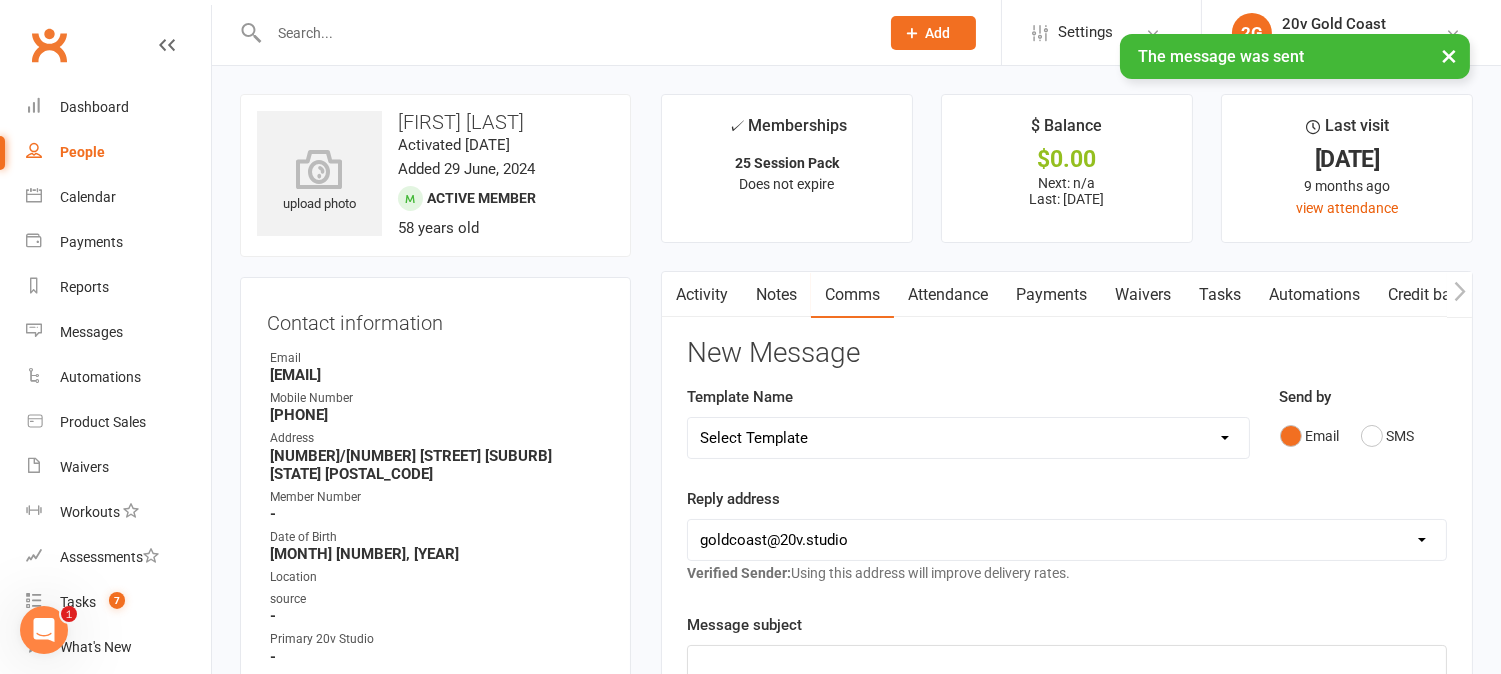 click on "Activity" at bounding box center [702, 295] 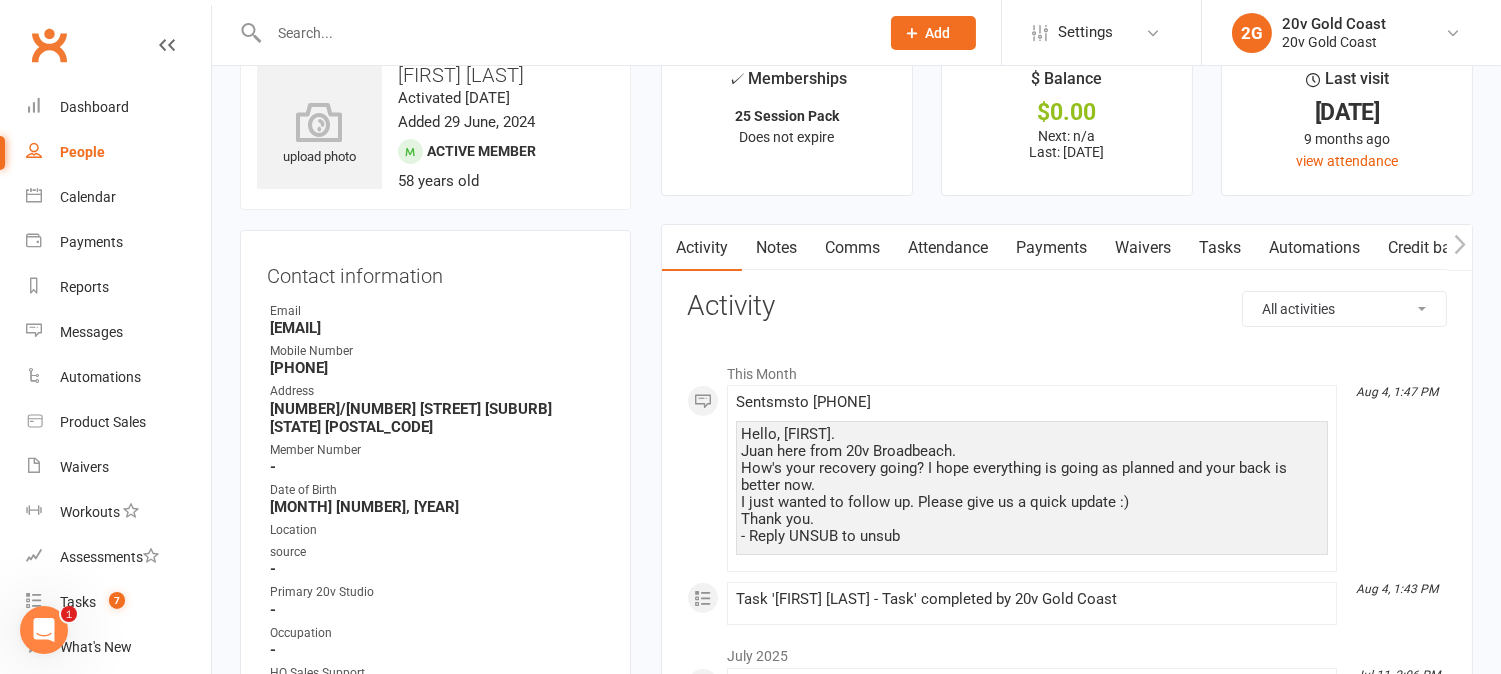scroll, scrollTop: 0, scrollLeft: 0, axis: both 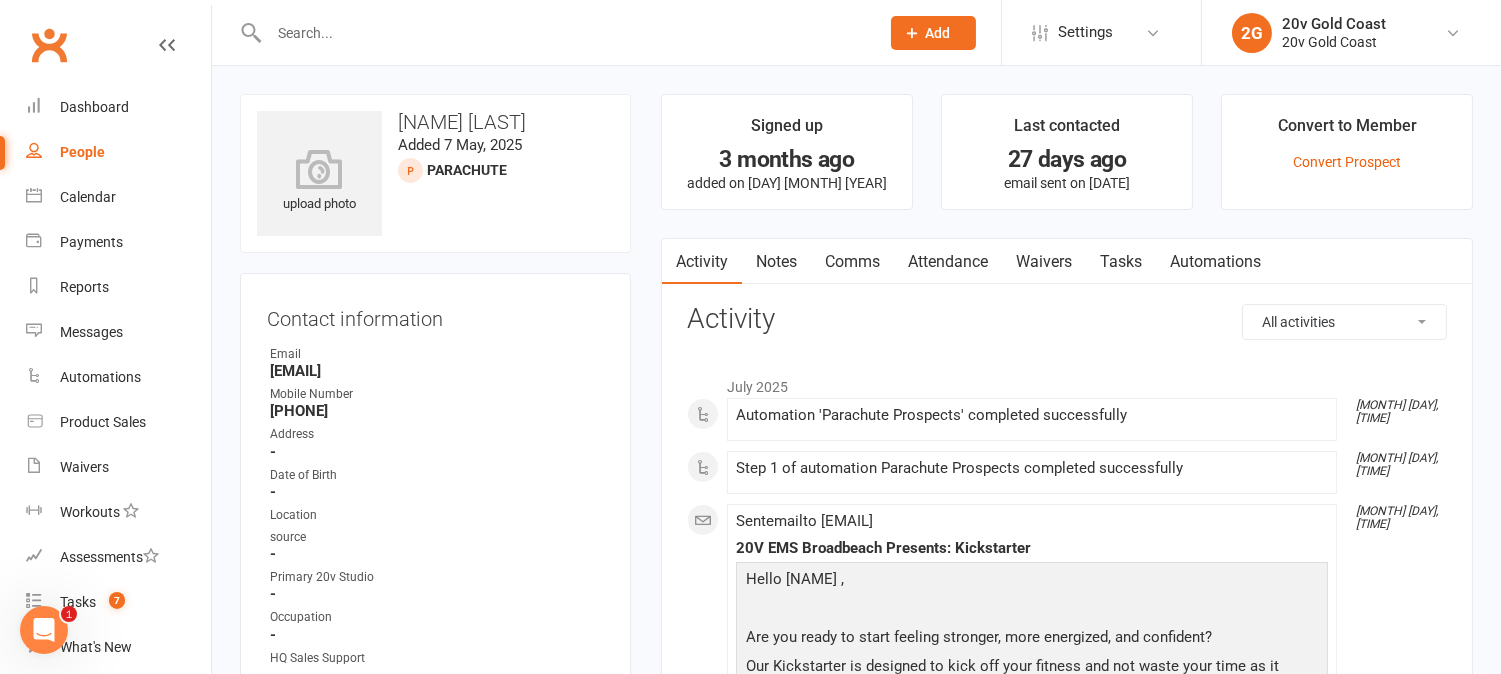 click on "Tasks" at bounding box center [1121, 262] 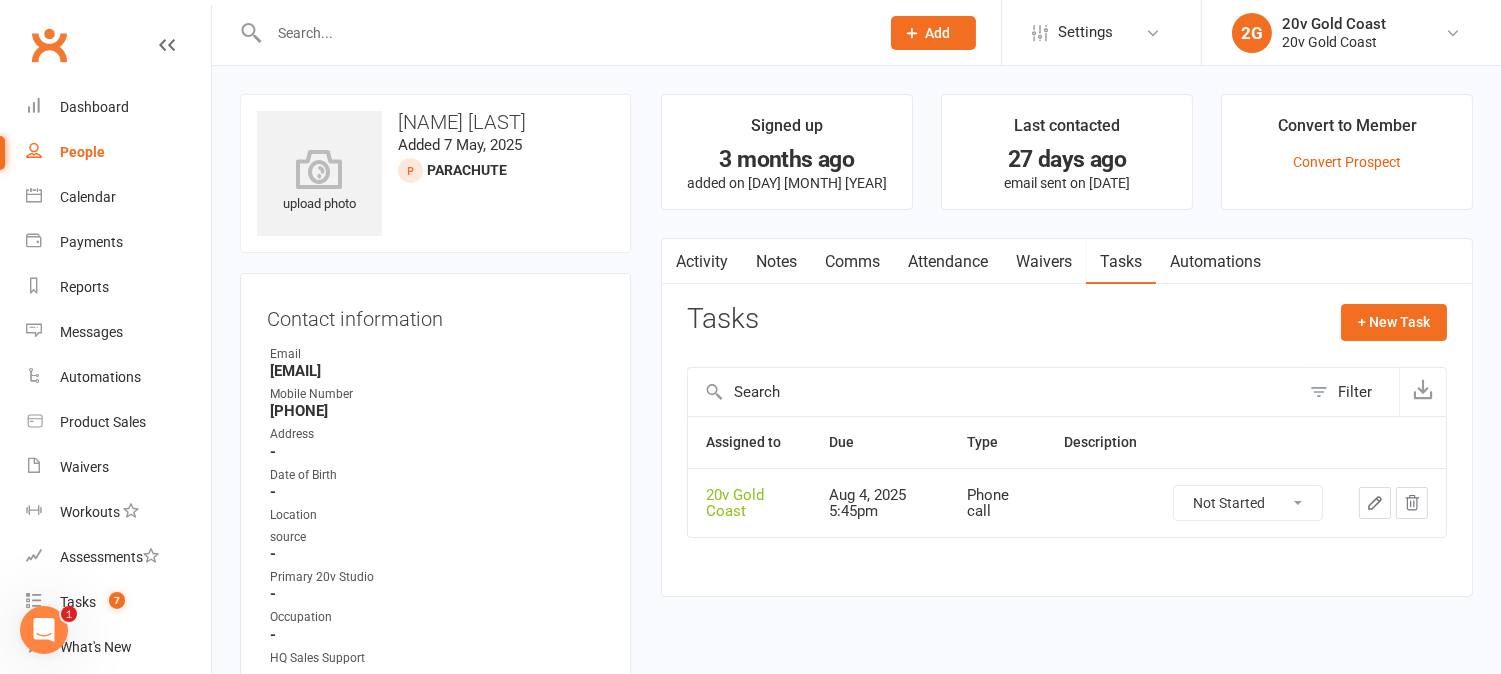 click 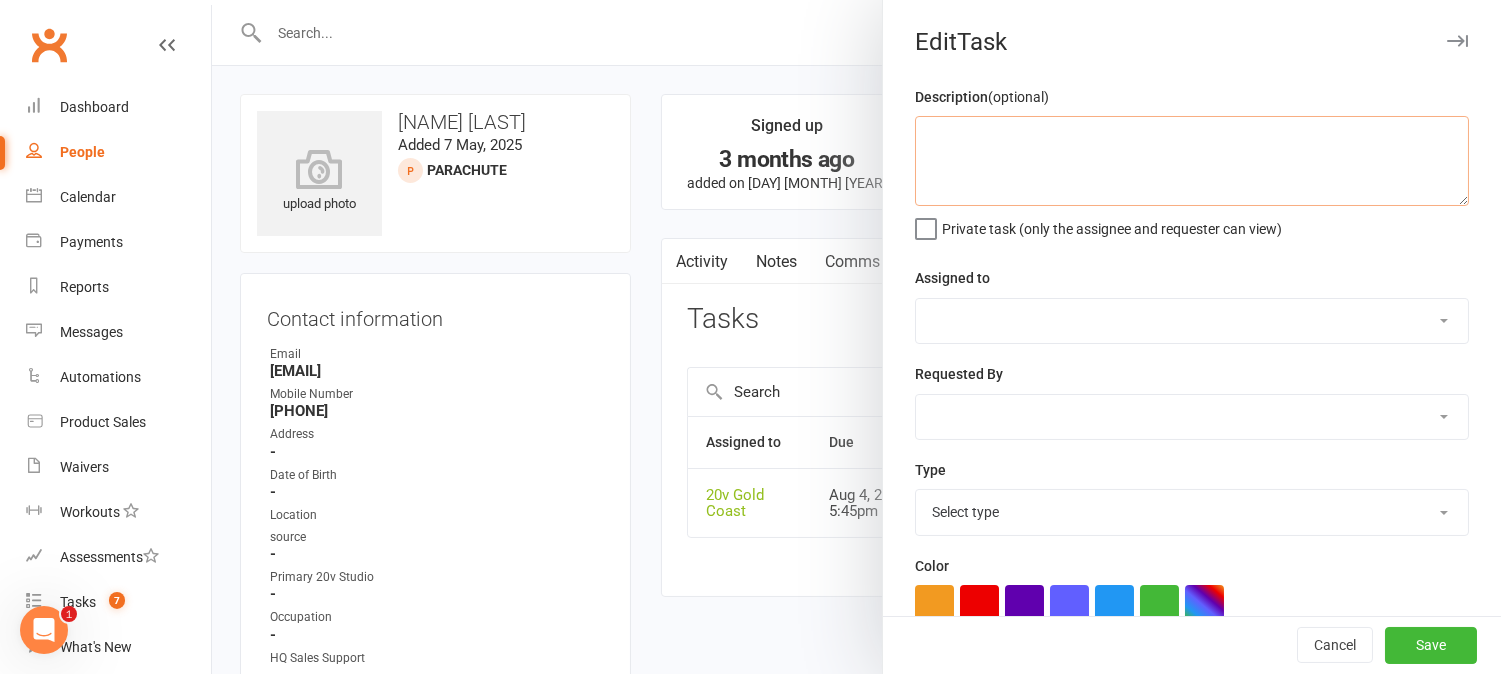 click at bounding box center [1192, 161] 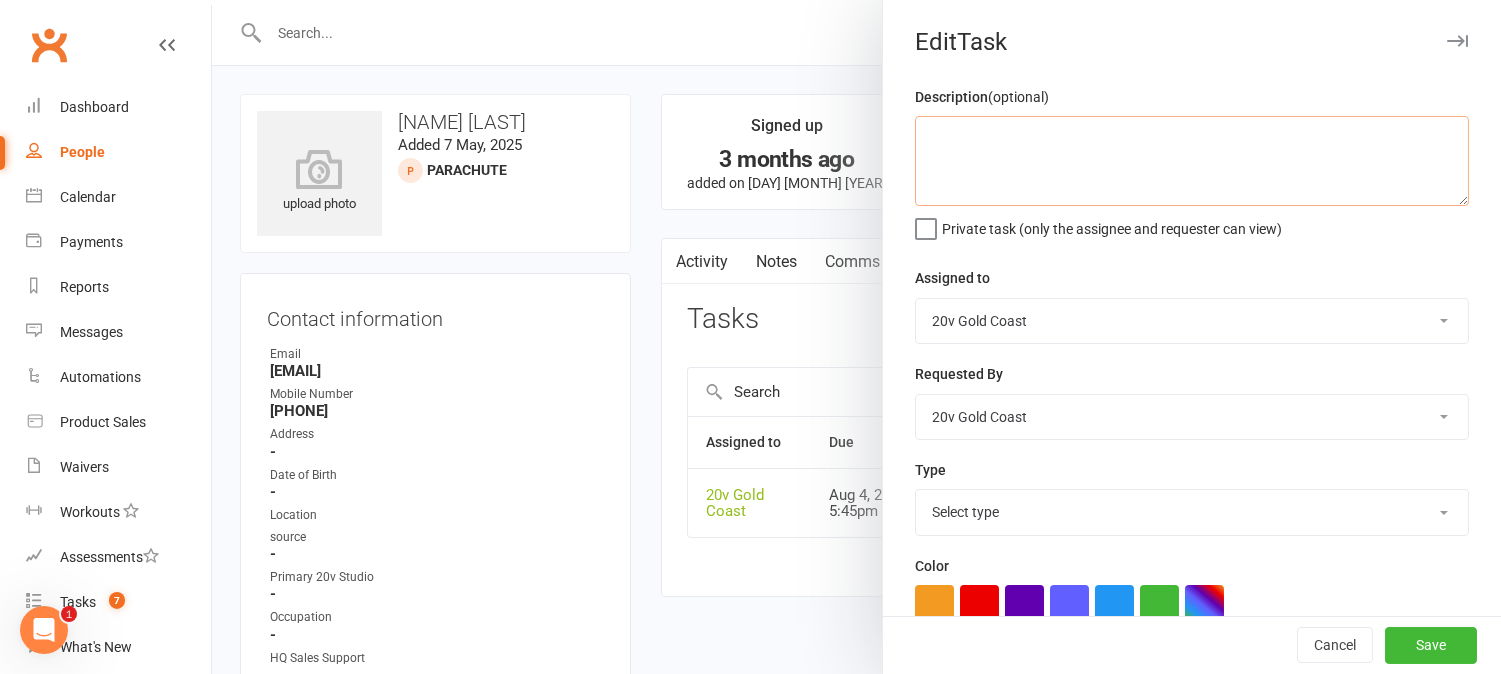 select on "22375" 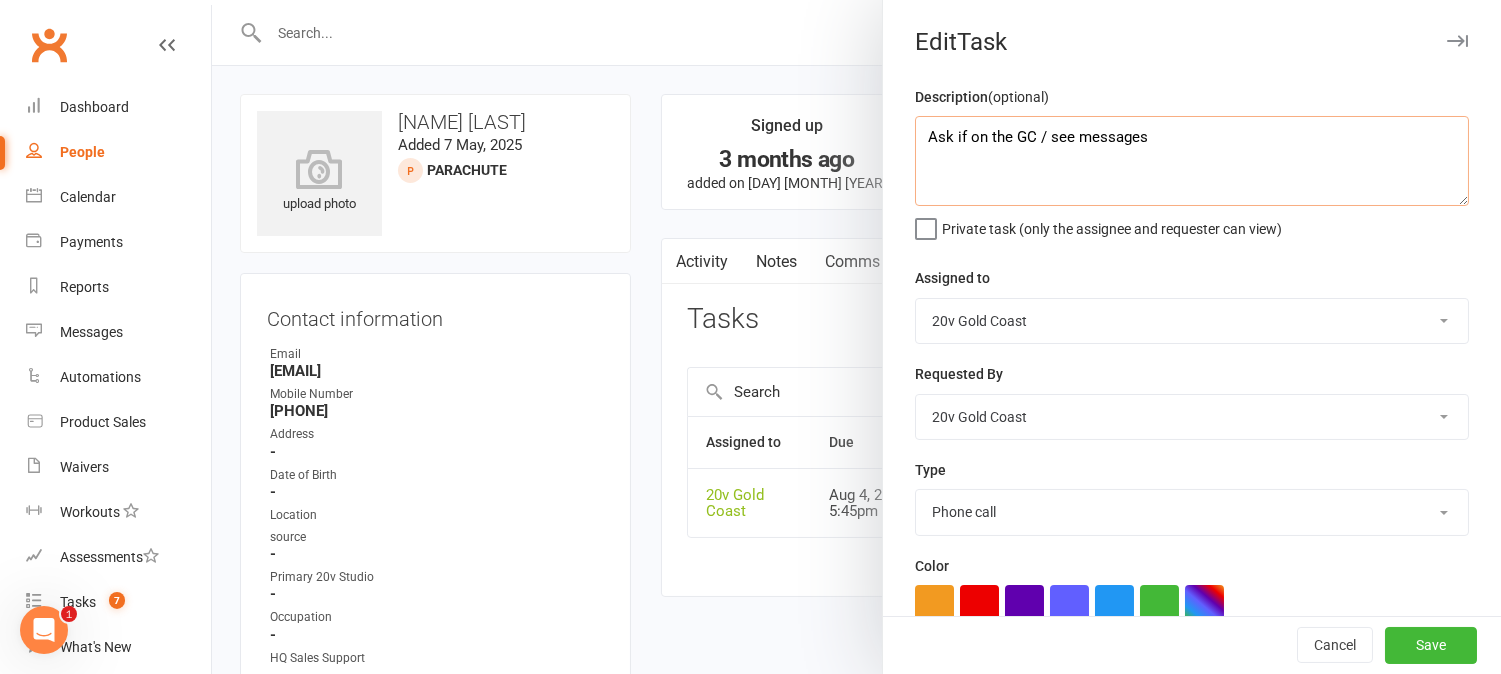 scroll, scrollTop: 222, scrollLeft: 0, axis: vertical 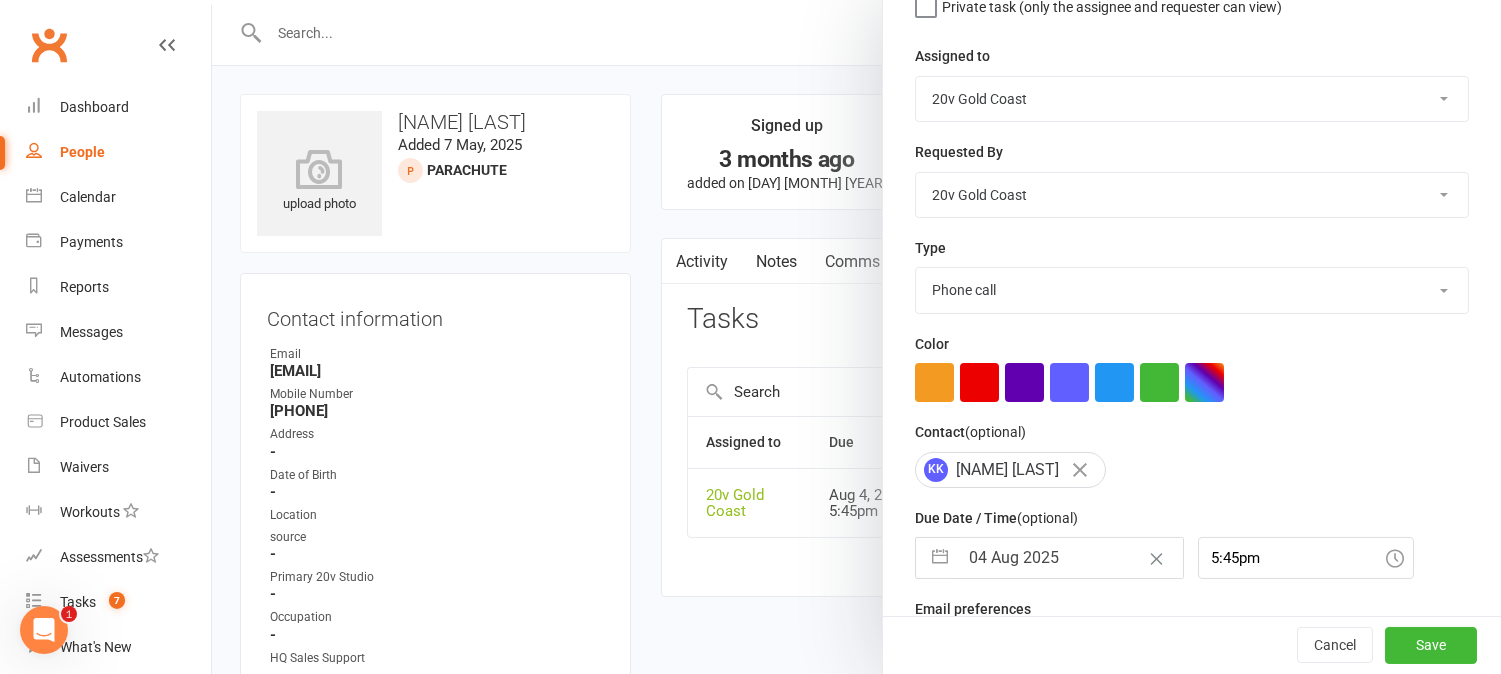 type on "Ask if on the GC / see messages" 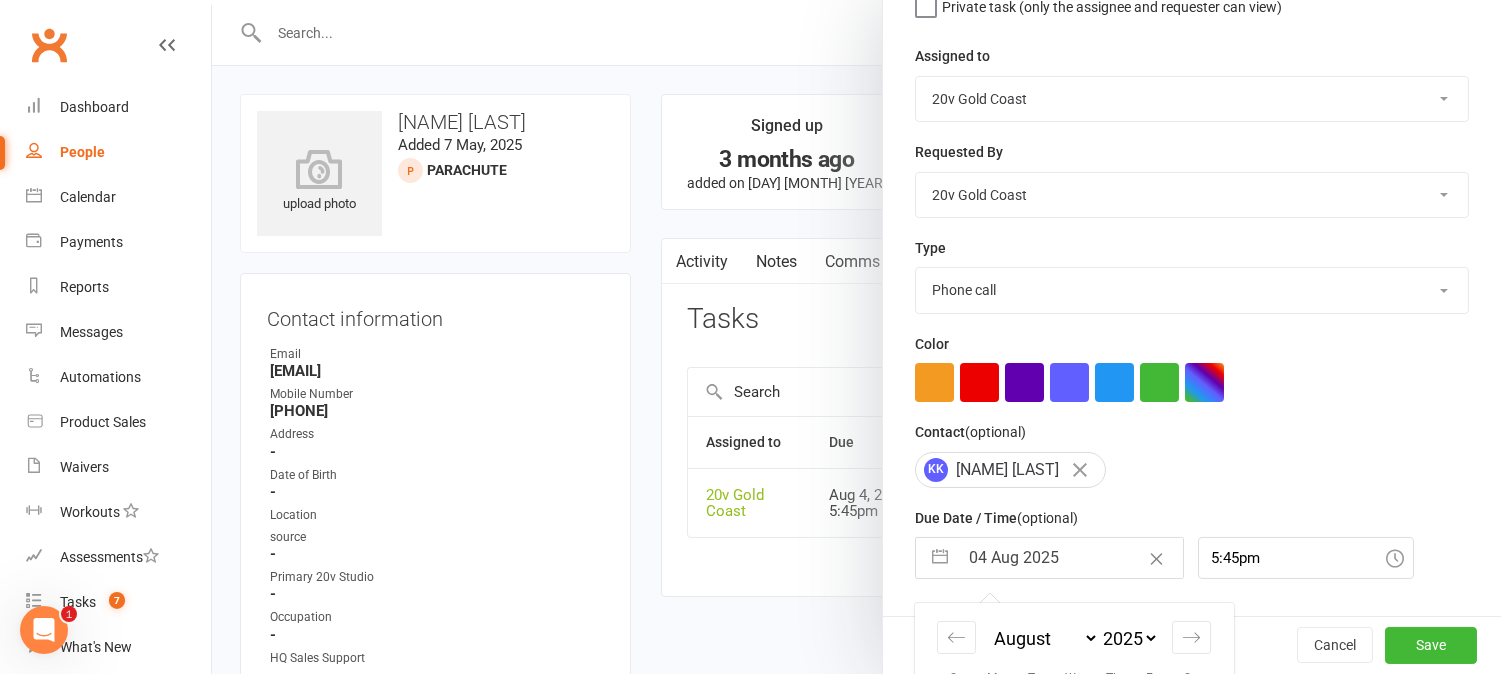 scroll, scrollTop: 492, scrollLeft: 0, axis: vertical 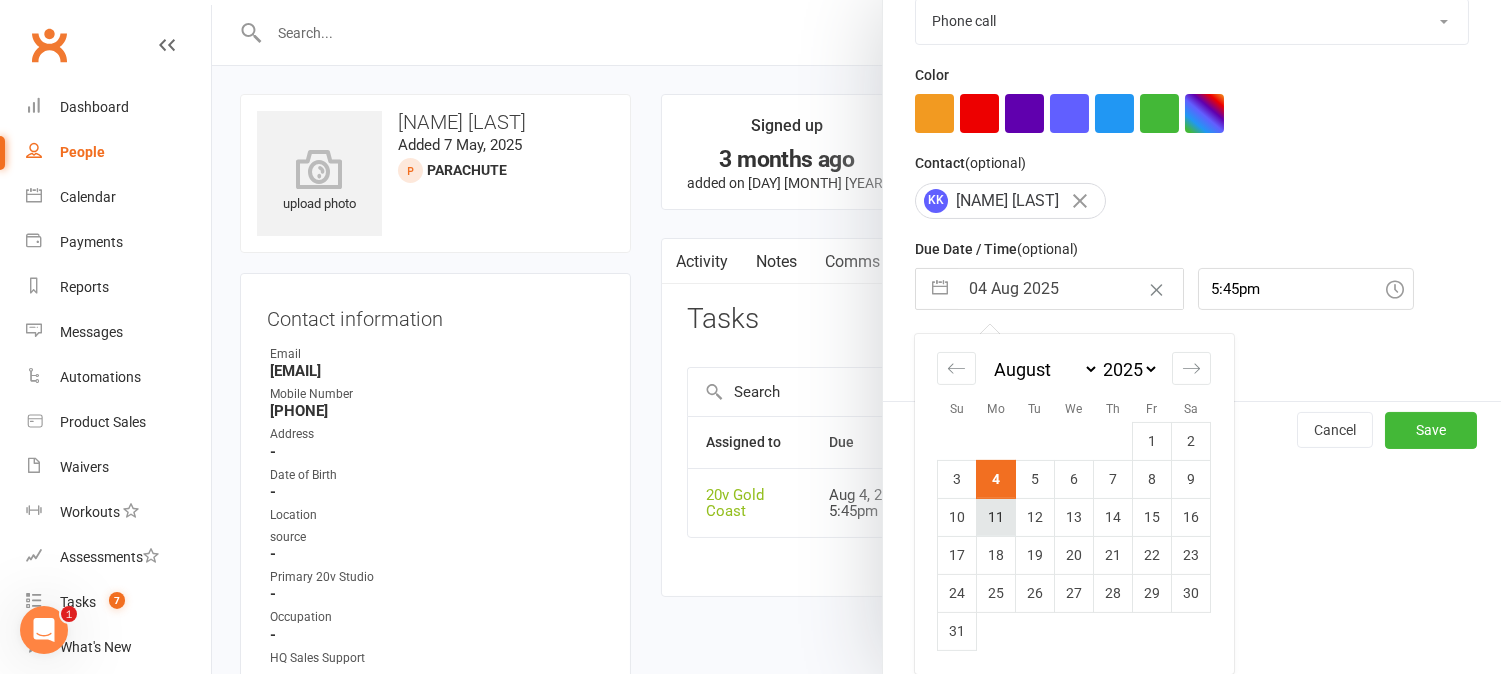 click on "11" at bounding box center (996, 517) 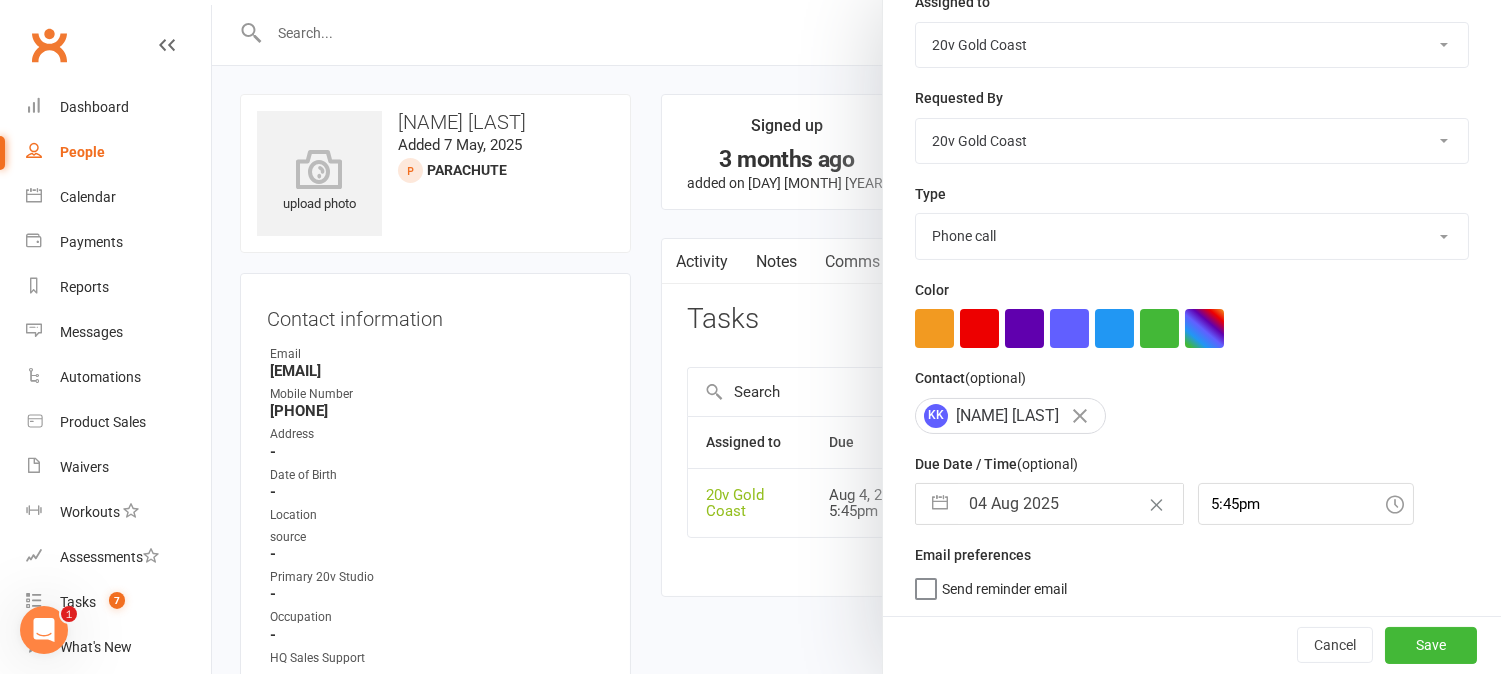 type on "11 Aug 2025" 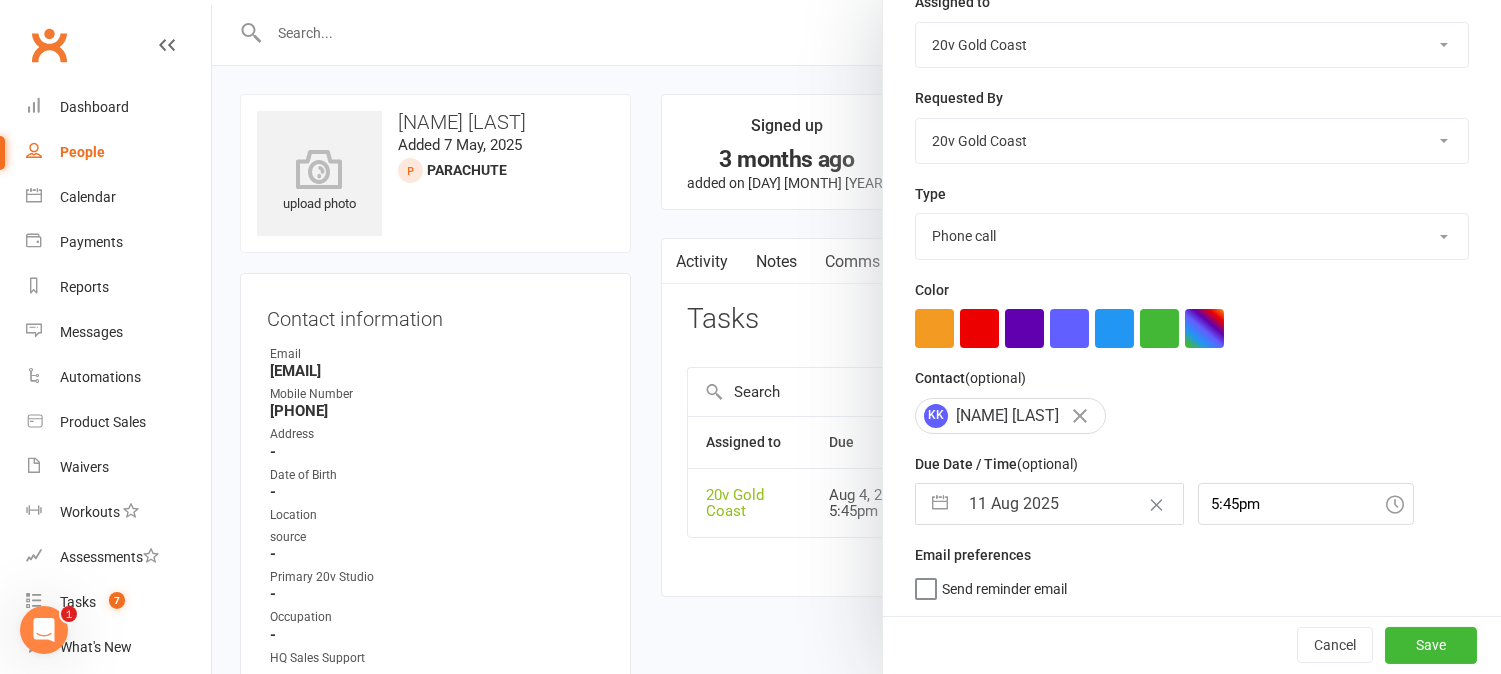 scroll, scrollTop: 276, scrollLeft: 0, axis: vertical 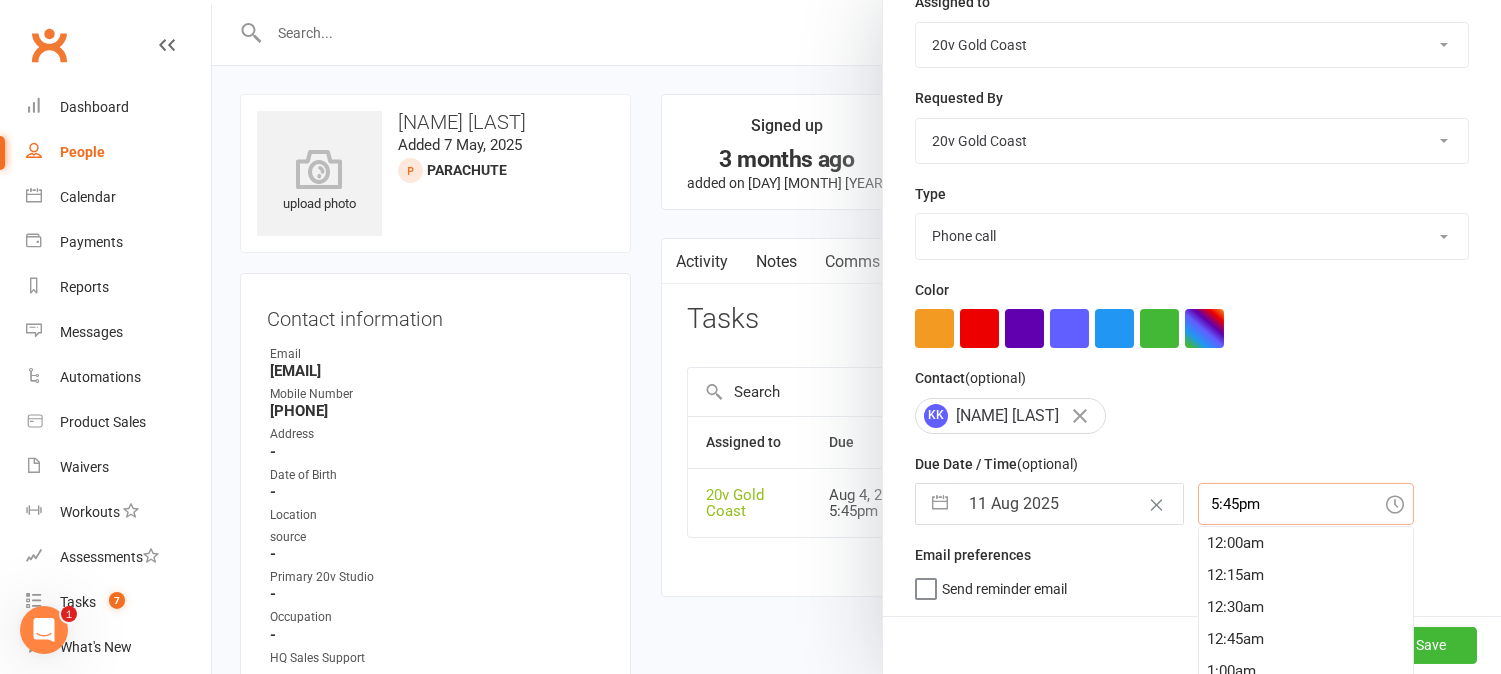 click on "5:45pm 12:00am 12:15am 12:30am 12:45am 1:00am 1:15am 1:30am 1:45am 2:00am 2:15am 2:30am 2:45am 3:00am 3:15am 3:30am 3:45am 4:00am 4:15am 4:30am 4:45am 5:00am 5:15am 5:30am 5:45am 6:00am 6:15am 6:30am 6:45am 7:00am 7:15am 7:30am 7:45am 8:00am 8:15am 8:30am 8:45am 9:00am 9:15am 9:30am 9:45am 10:00am 10:15am 10:30am 10:45am 11:00am 11:15am 11:30am 11:45am 12:00pm 12:15pm 12:30pm 12:45pm 1:00pm 1:15pm 1:30pm 1:45pm 2:00pm 2:15pm 2:30pm 2:45pm 3:00pm 3:15pm 3:30pm 3:45pm 4:00pm 4:15pm 4:30pm 4:45pm 5:00pm 5:15pm 5:30pm 5:45pm 6:00pm 6:15pm 6:30pm 6:45pm 7:00pm 7:15pm 7:30pm 7:45pm 8:00pm 8:15pm 8:30pm 8:45pm 9:00pm 9:15pm 9:30pm 9:45pm 10:00pm 10:15pm 10:30pm 10:45pm 11:00pm 11:15pm 11:30pm 11:45pm" at bounding box center [1306, 504] 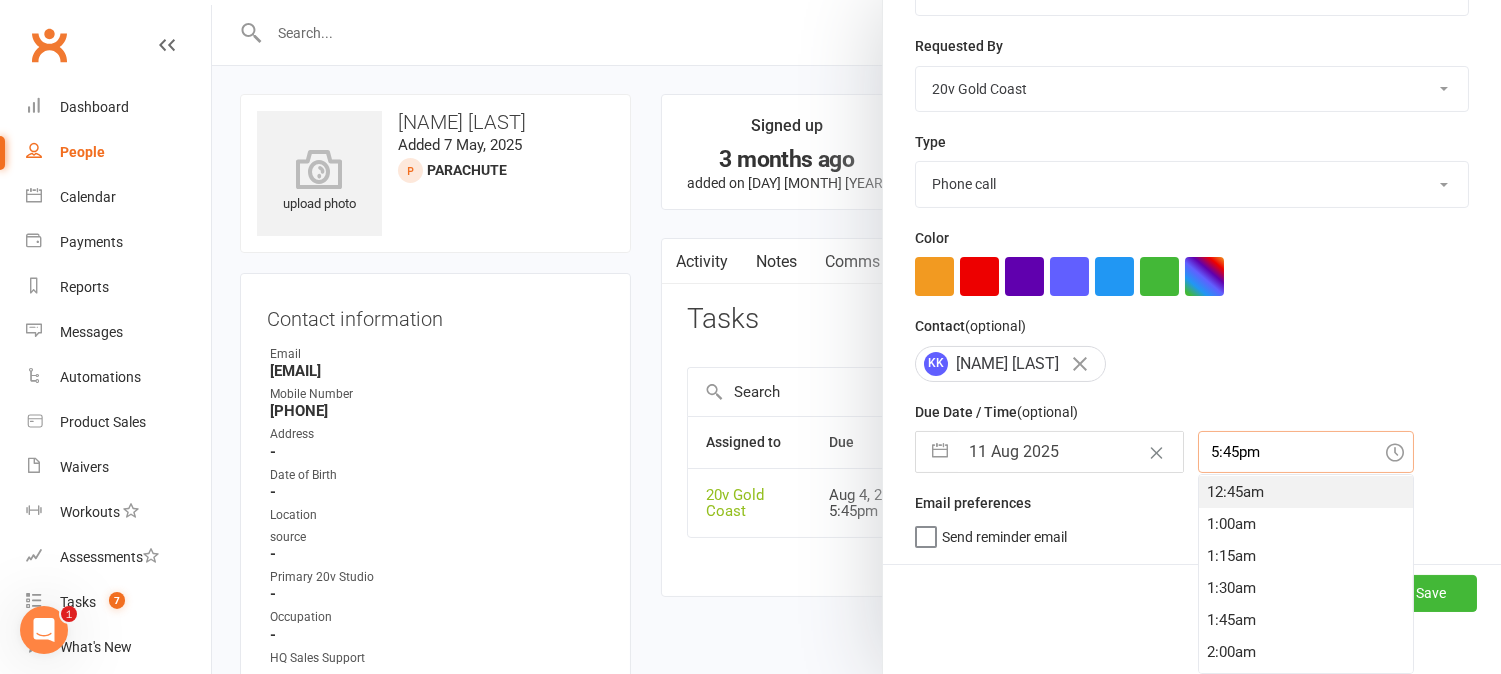 scroll, scrollTop: 0, scrollLeft: 0, axis: both 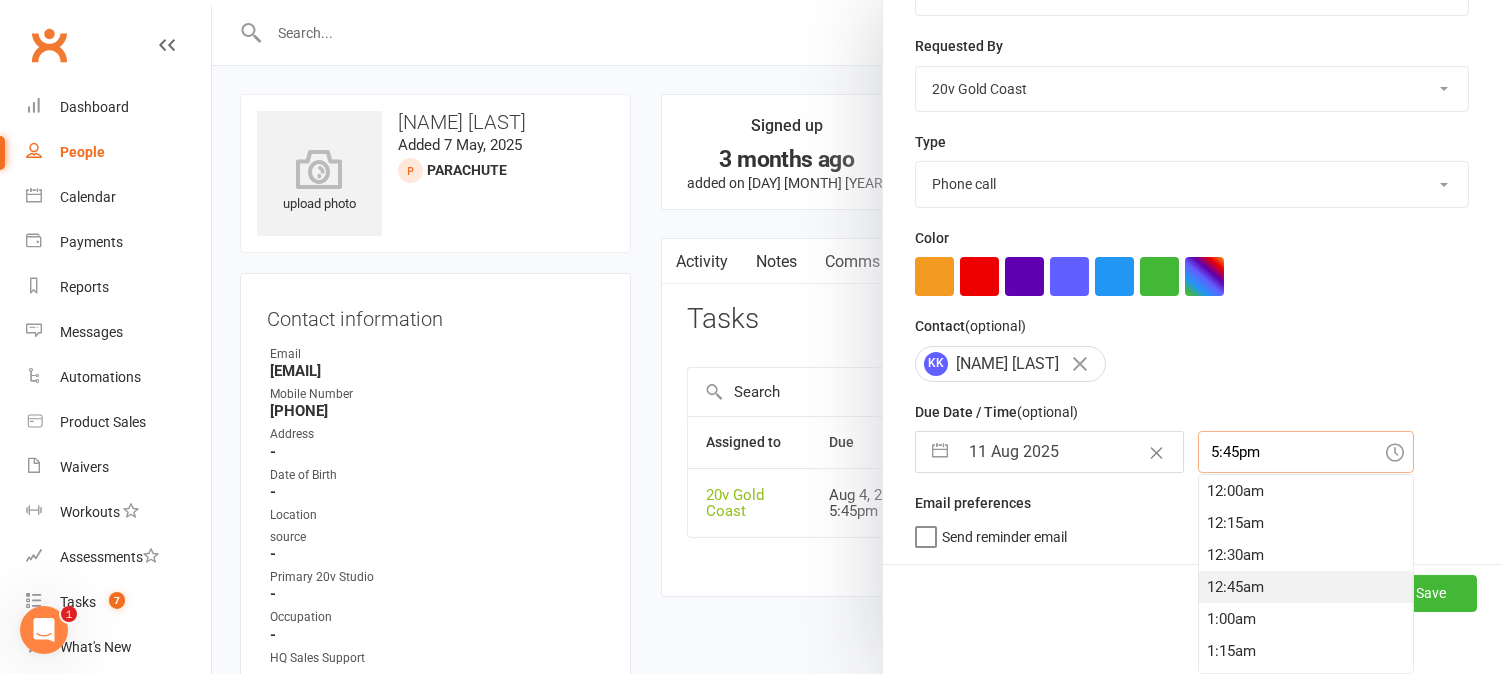 click on "12:45am" at bounding box center [1306, 587] 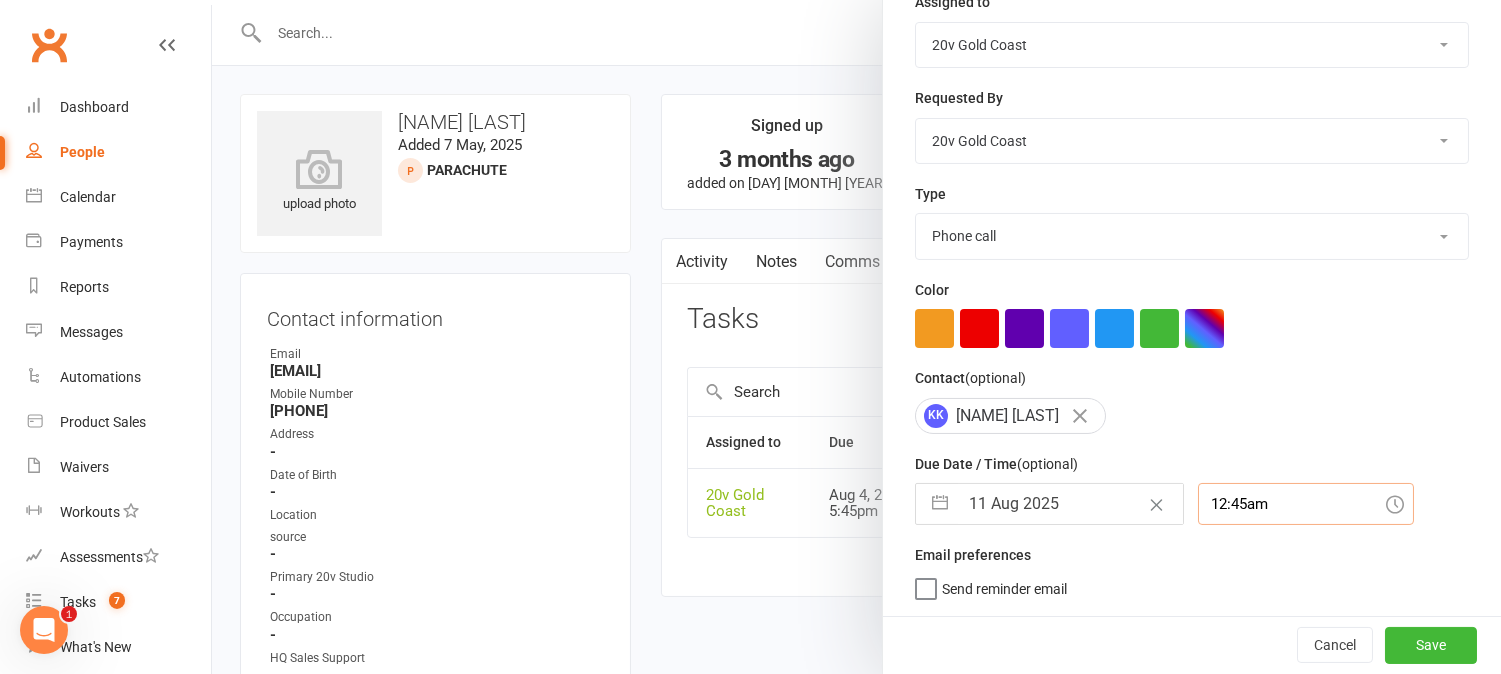 scroll, scrollTop: 276, scrollLeft: 0, axis: vertical 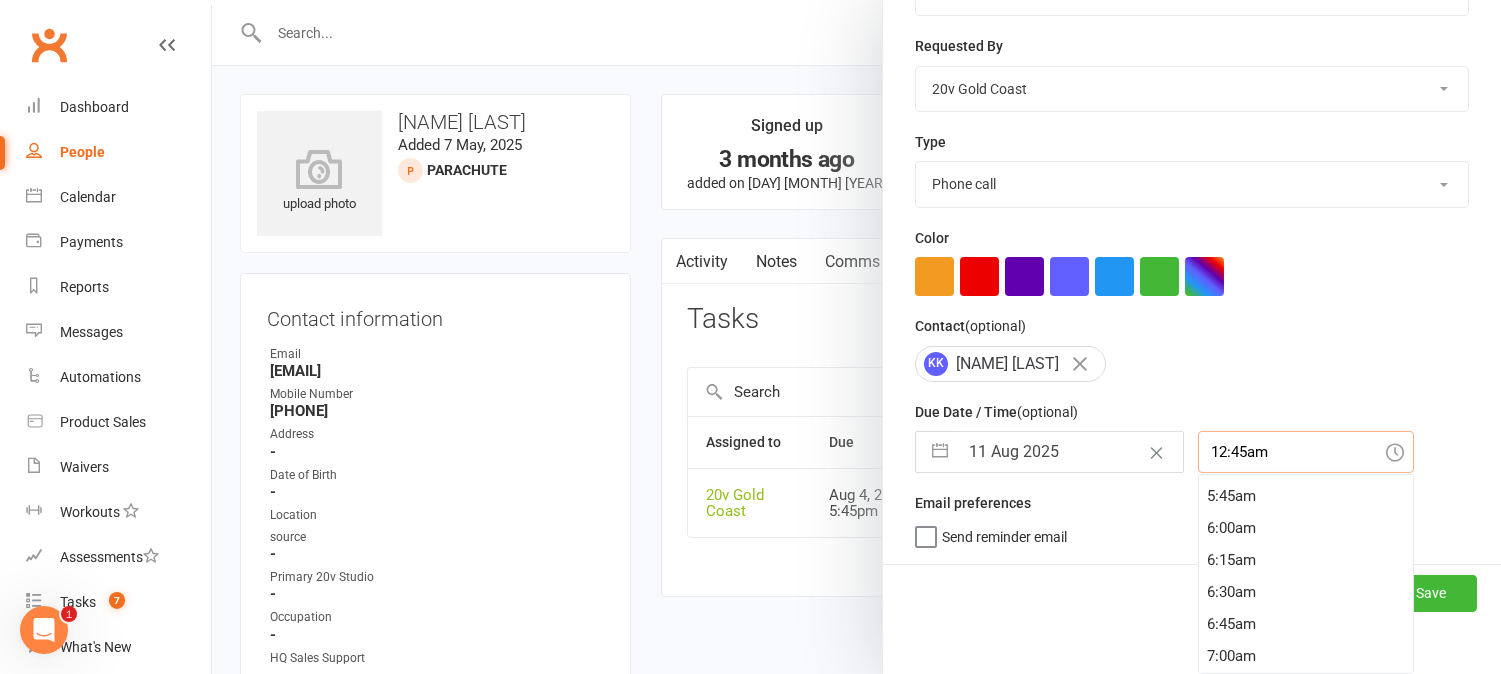 click on "6:15am" at bounding box center (1306, 560) 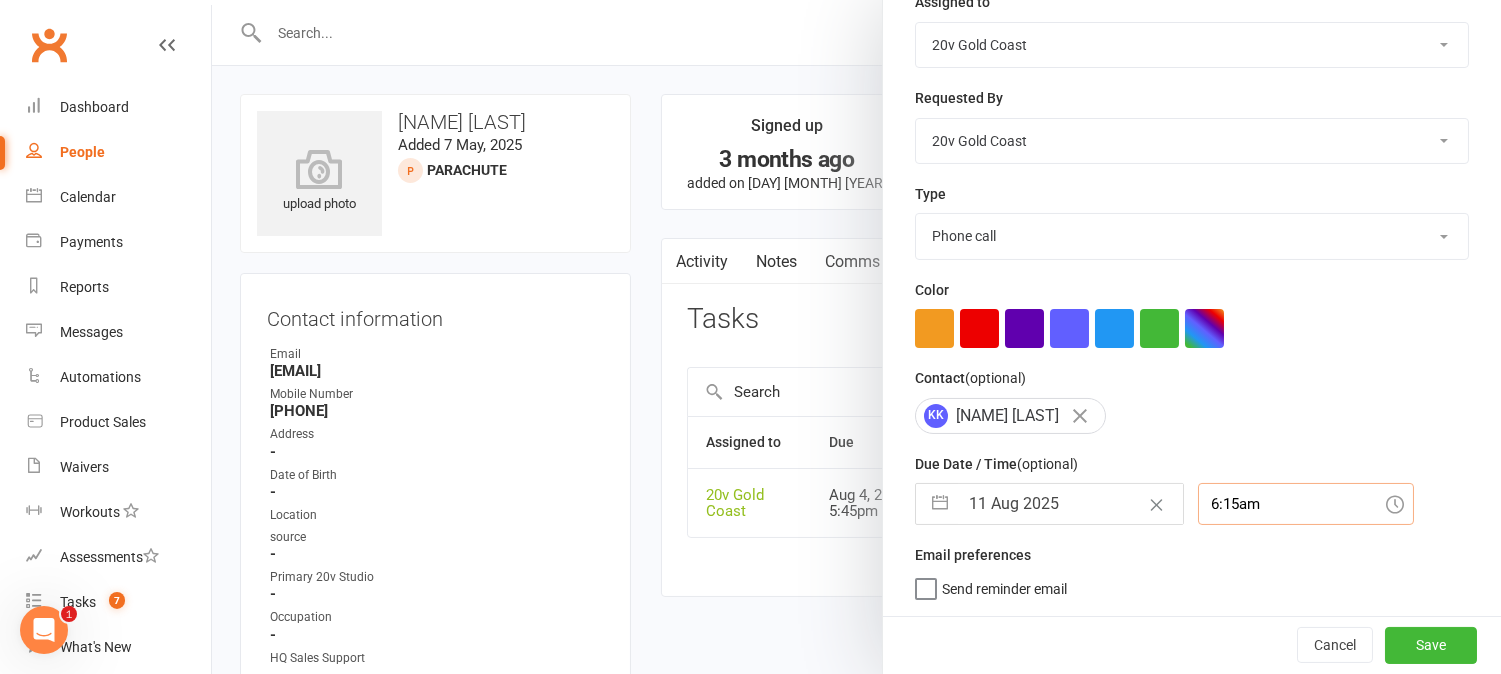 scroll, scrollTop: 276, scrollLeft: 0, axis: vertical 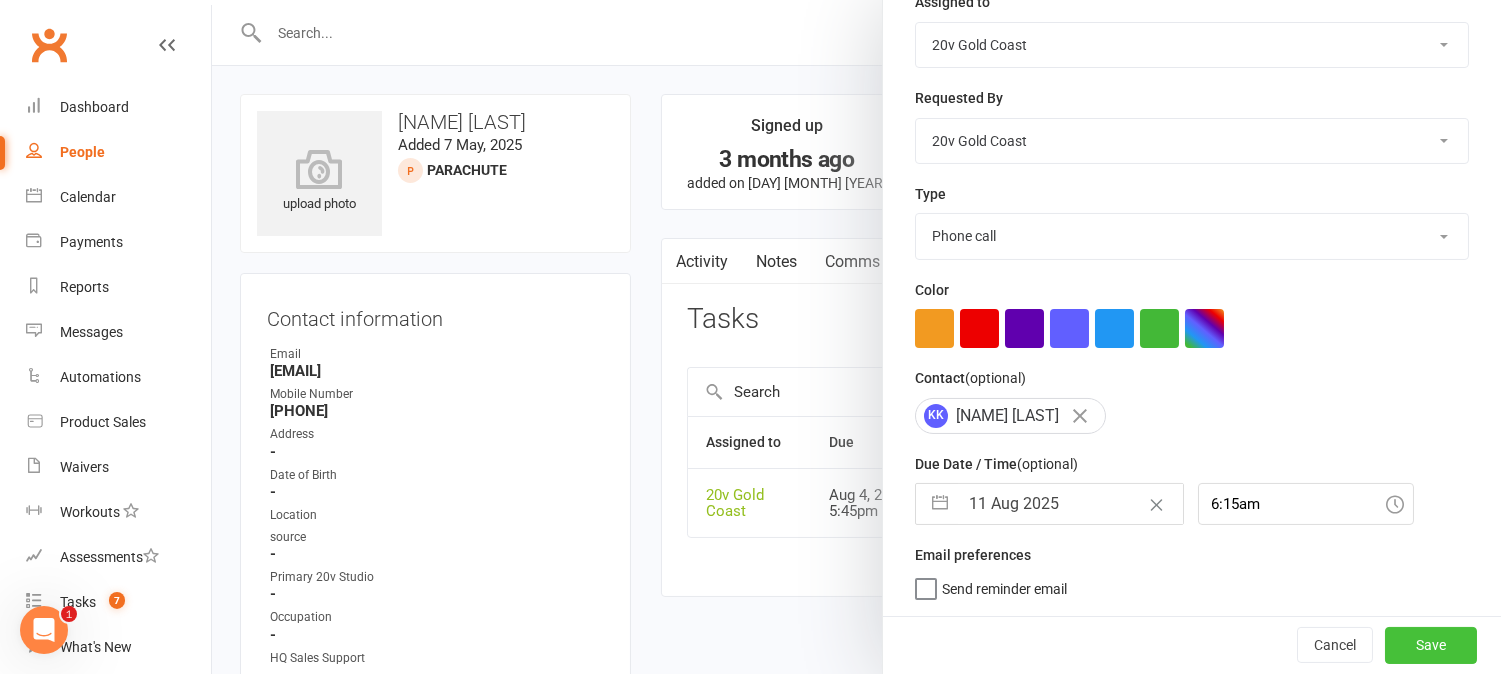 click on "Save" at bounding box center (1431, 645) 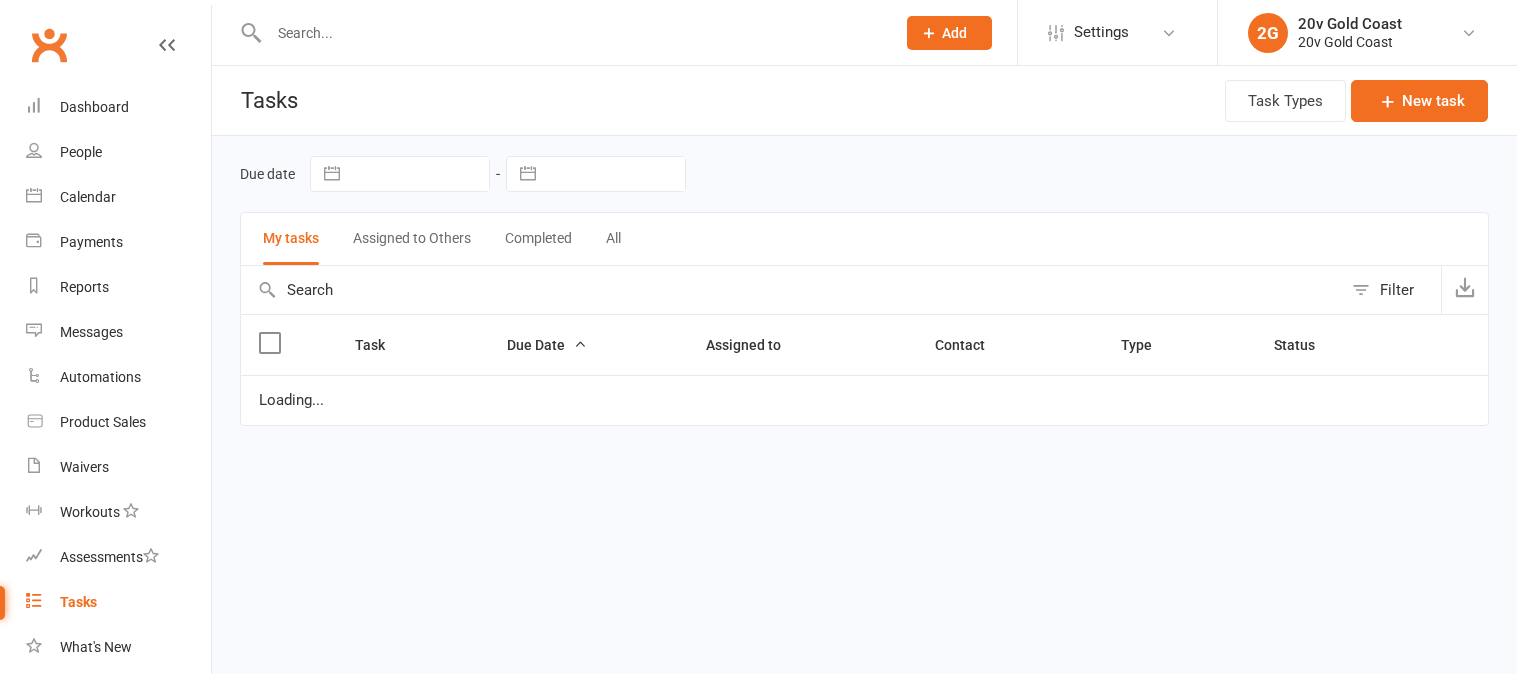 scroll, scrollTop: 0, scrollLeft: 0, axis: both 